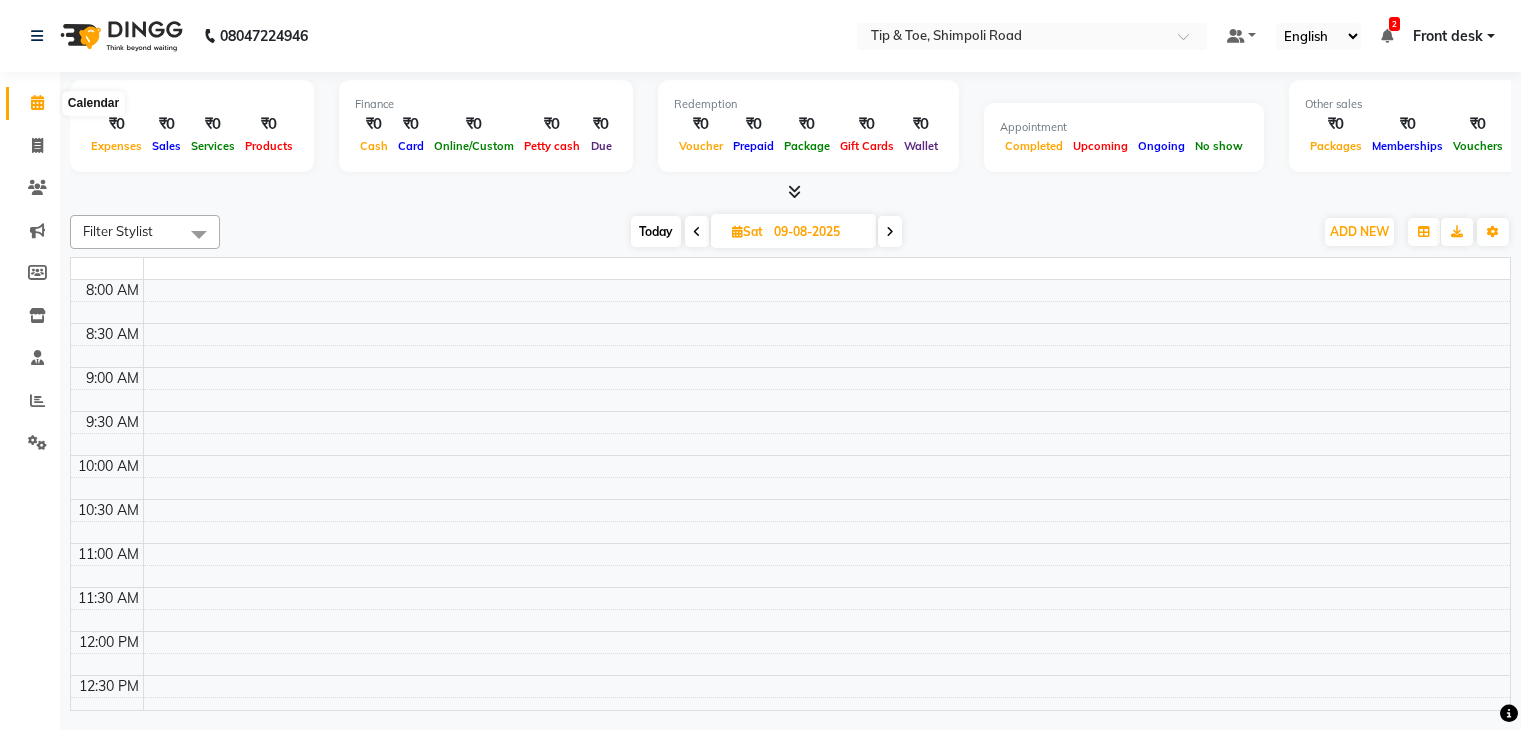 scroll, scrollTop: 0, scrollLeft: 0, axis: both 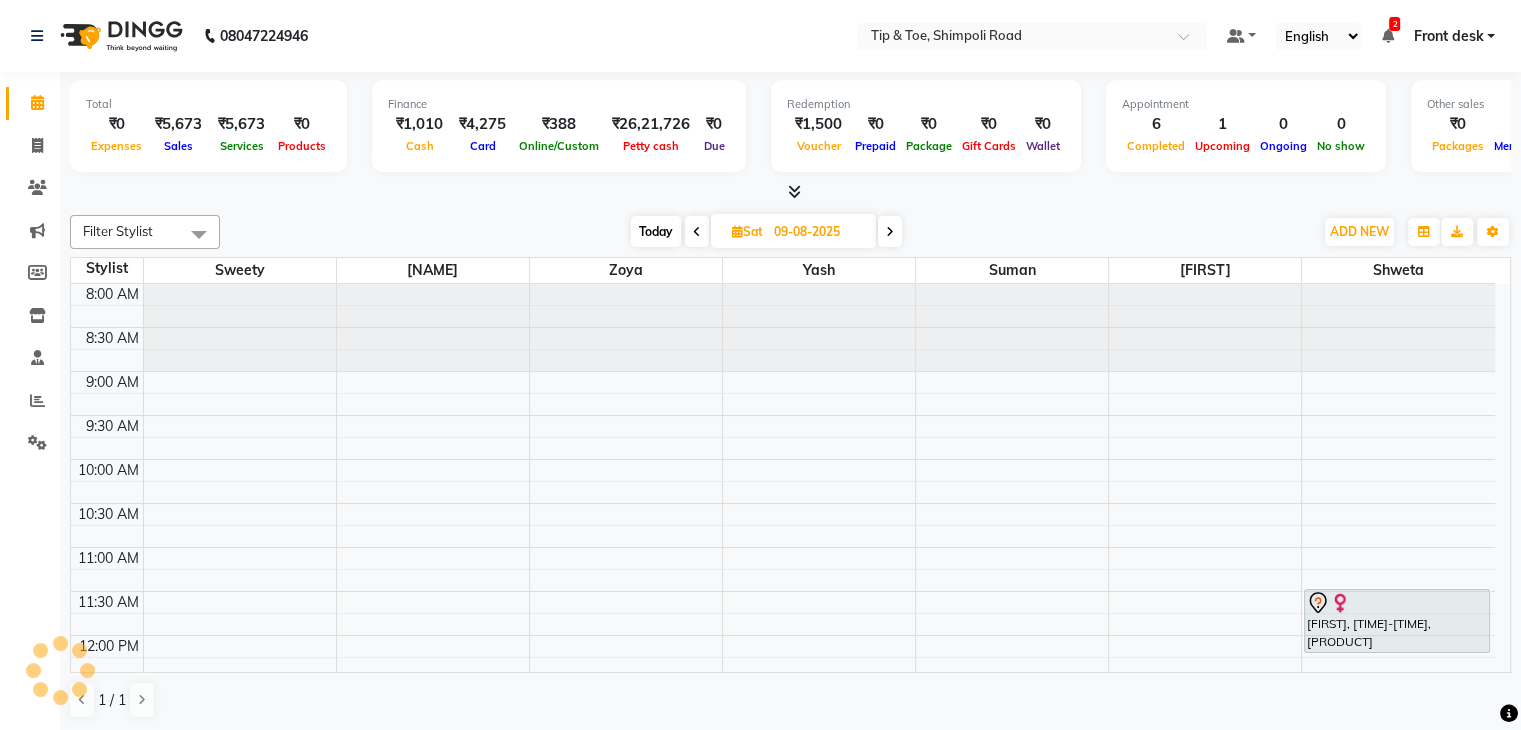 click on "09-08-2025" at bounding box center [818, 232] 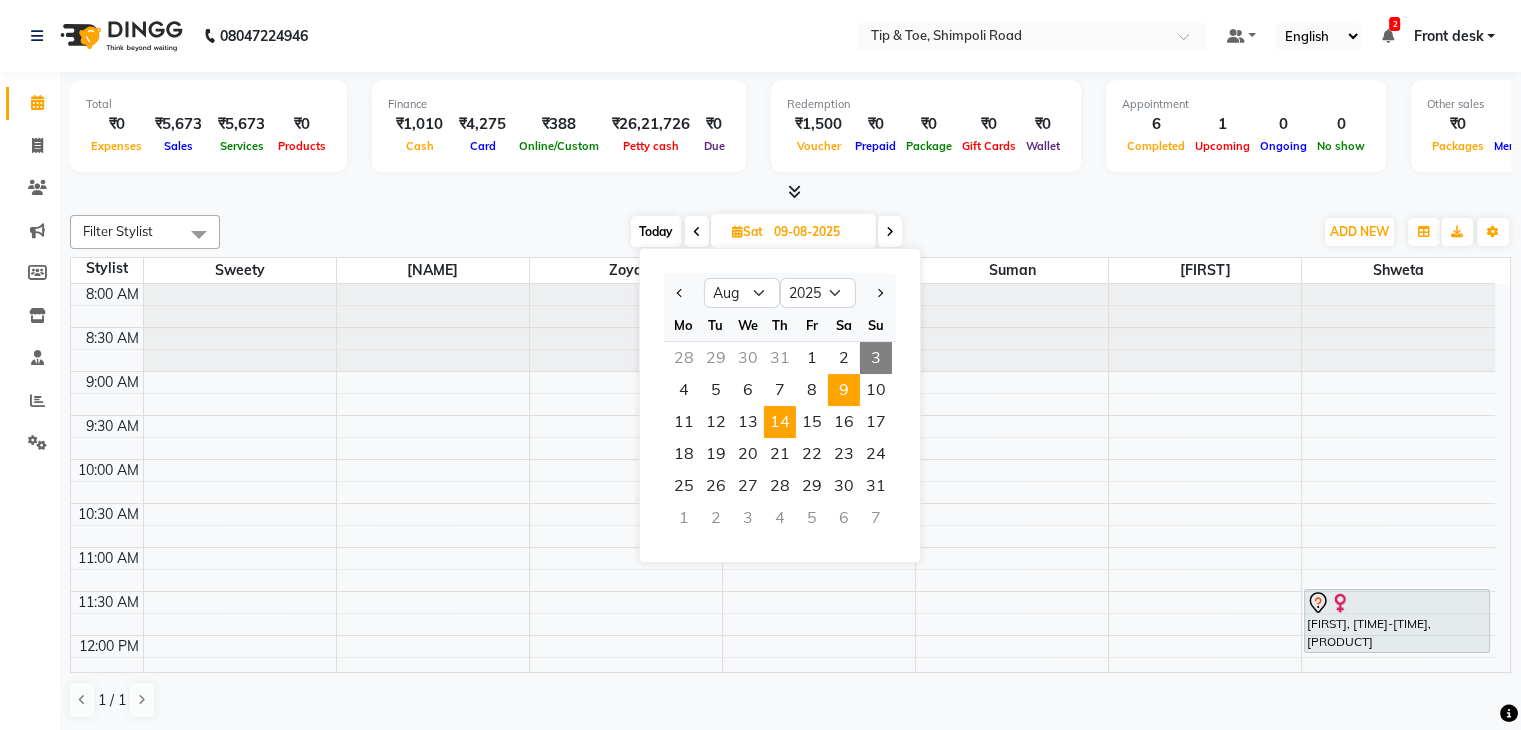 click on "14" at bounding box center [780, 422] 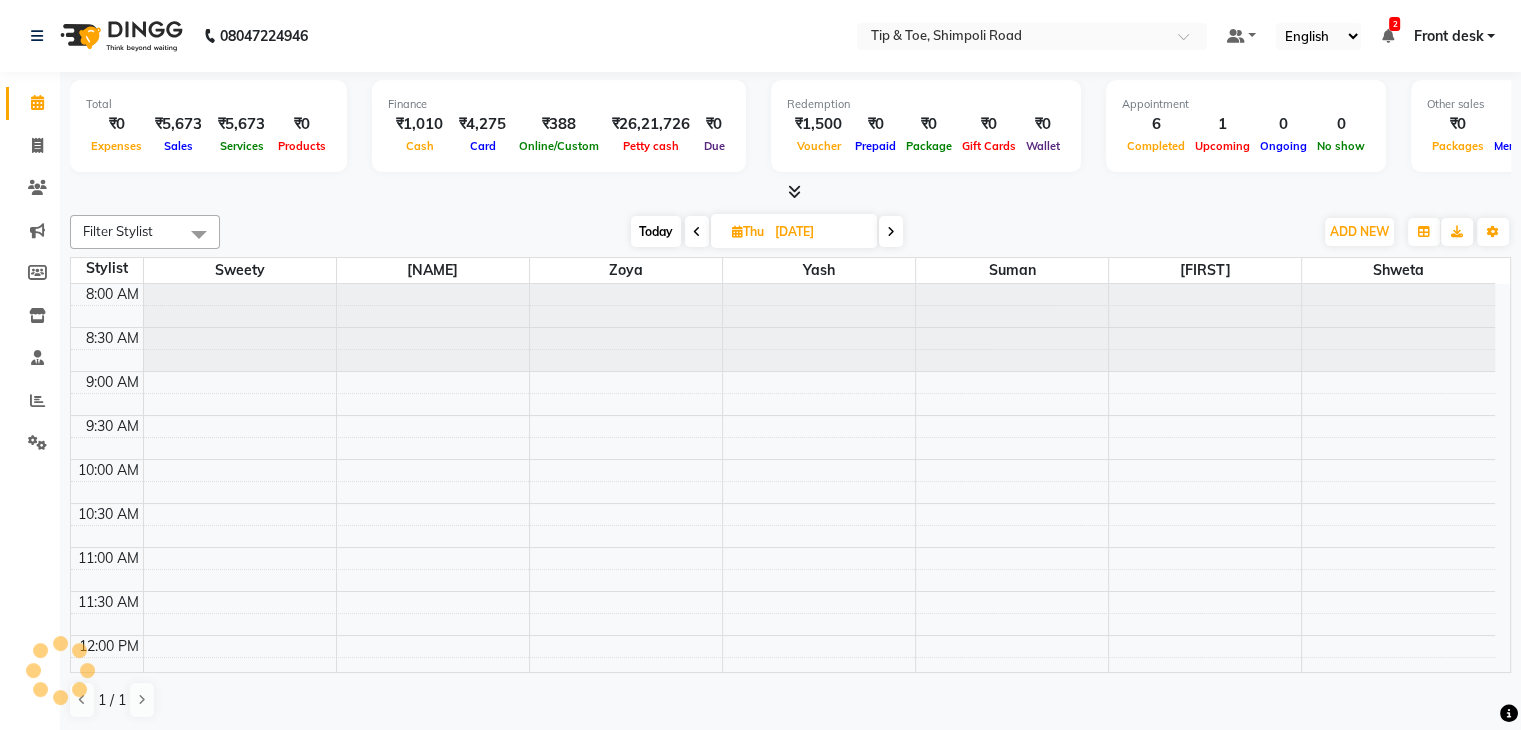 scroll, scrollTop: 699, scrollLeft: 0, axis: vertical 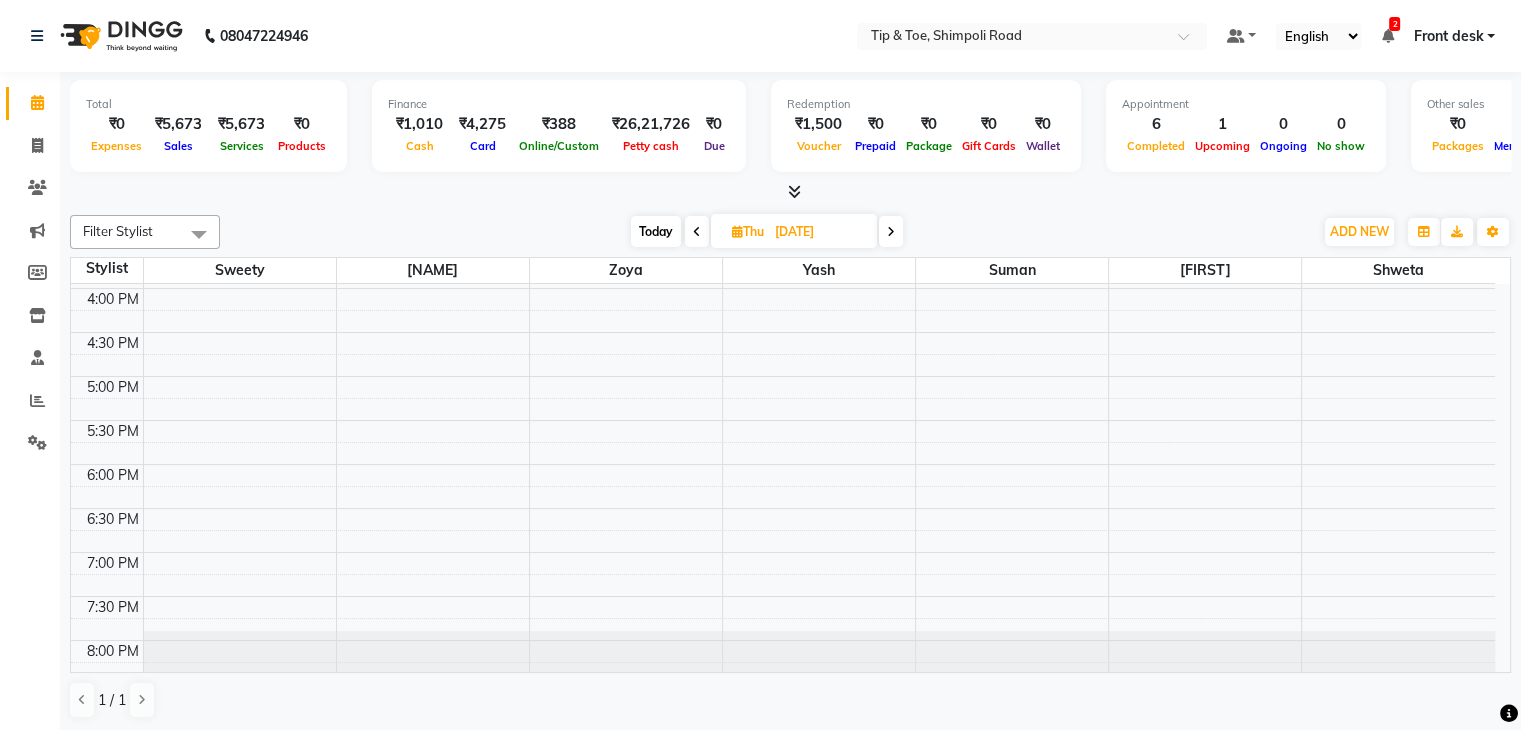 click on "Thu 14-08-2025" at bounding box center (794, 231) 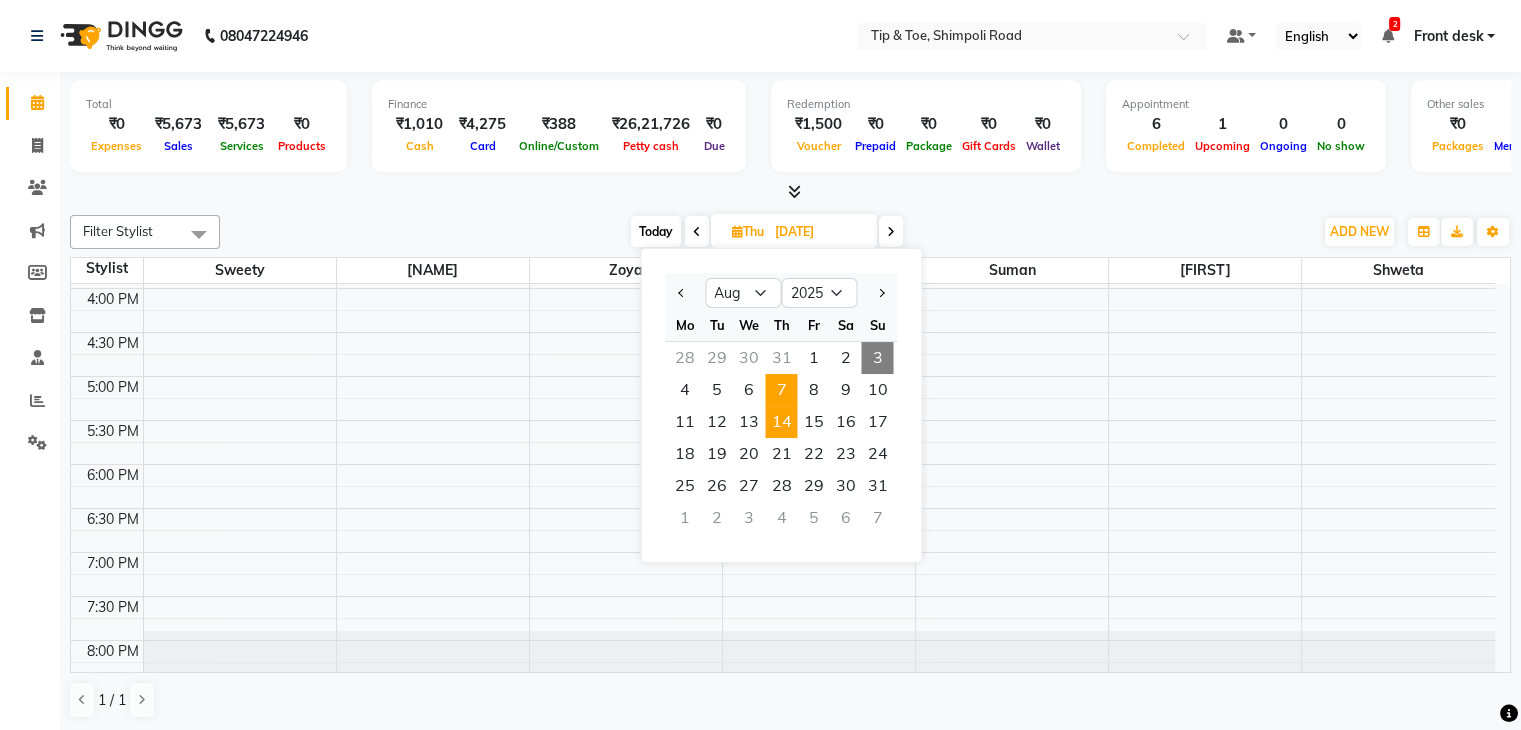 click on "7" at bounding box center [781, 390] 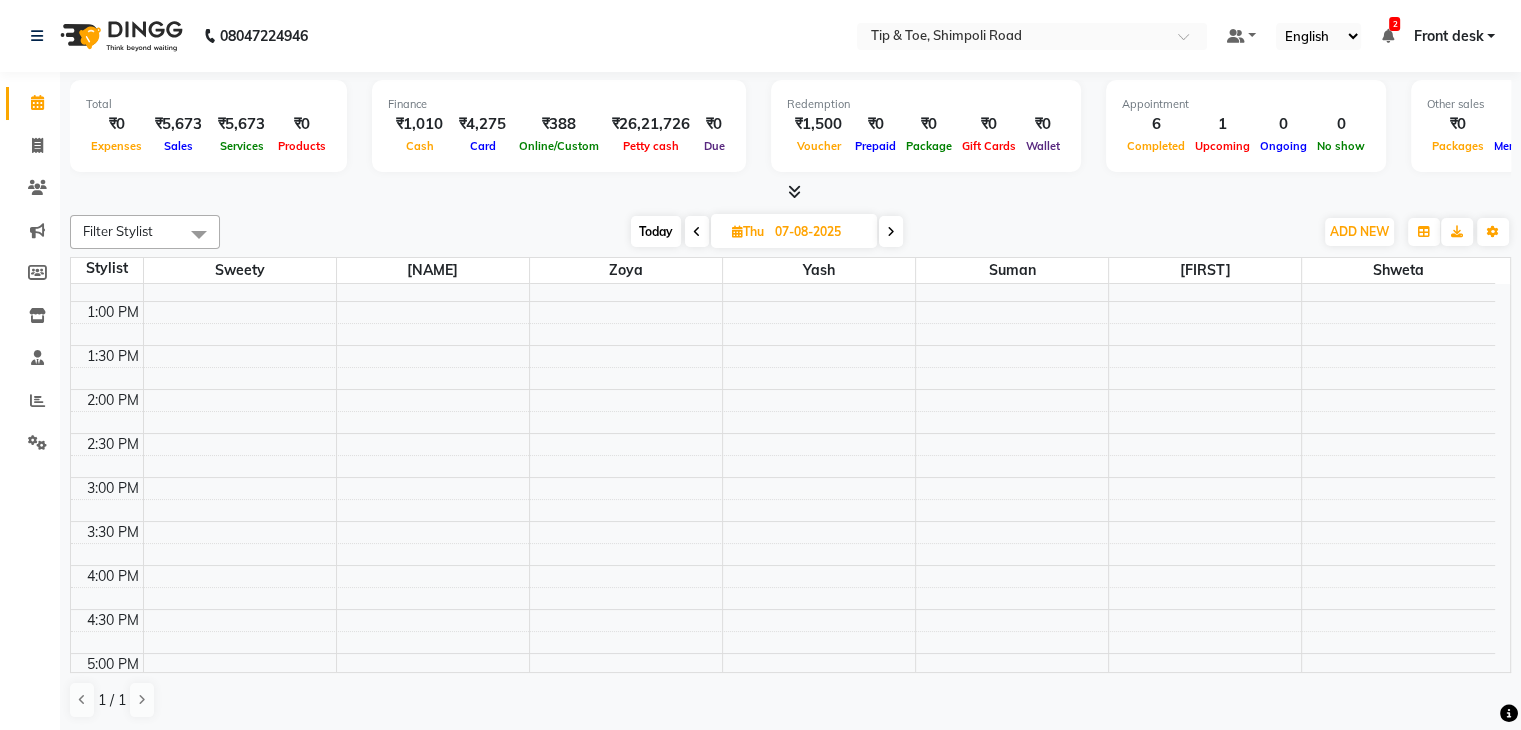 scroll, scrollTop: 299, scrollLeft: 0, axis: vertical 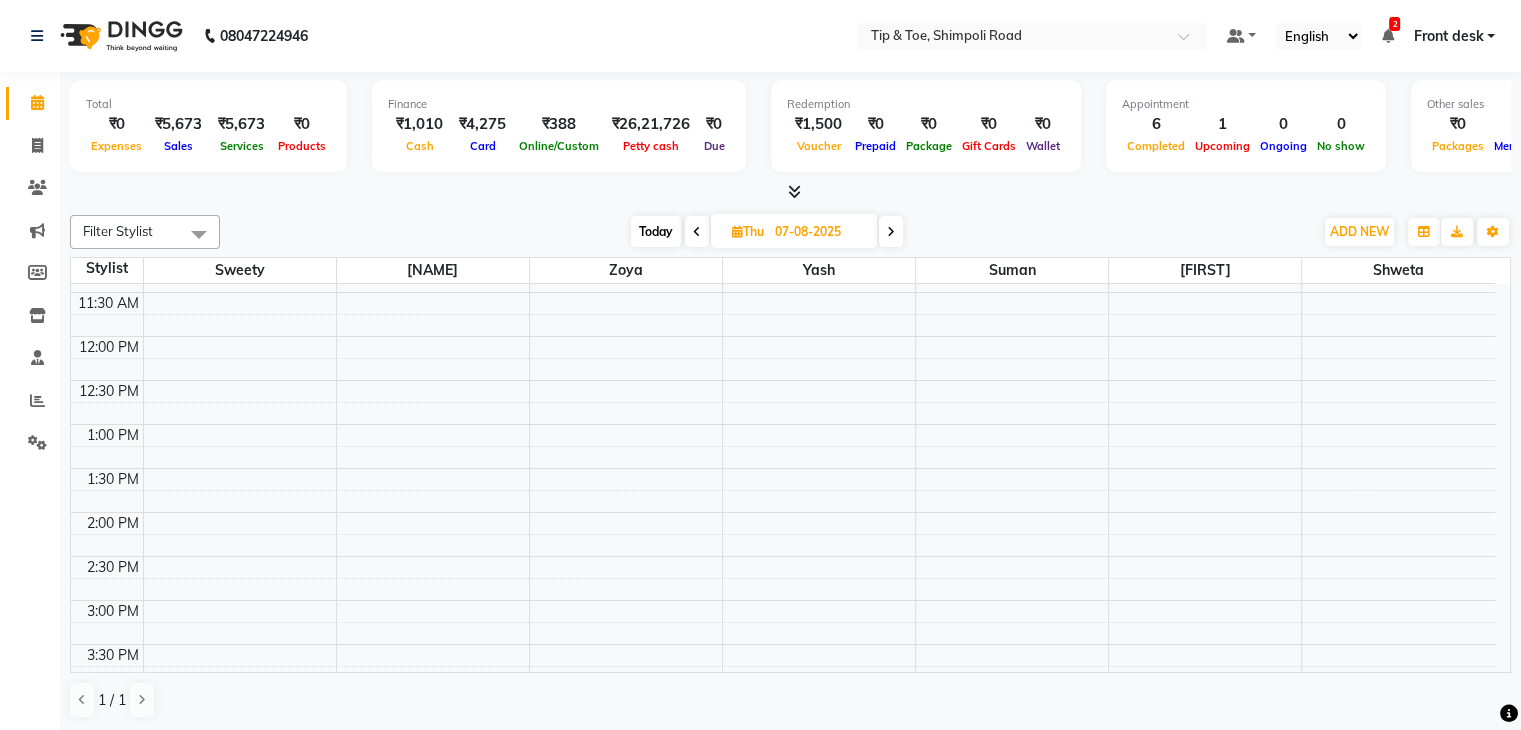 click on "8:00 AM 8:30 AM 9:00 AM 9:30 AM 10:00 AM 10:30 AM 11:00 AM 11:30 AM 12:00 PM 12:30 PM 1:00 PM 1:30 PM 2:00 PM 2:30 PM 3:00 PM 3:30 PM 4:00 PM 4:30 PM 5:00 PM 5:30 PM 6:00 PM 6:30 PM 7:00 PM 7:30 PM 8:00 PM 8:30 PM" at bounding box center [783, 556] 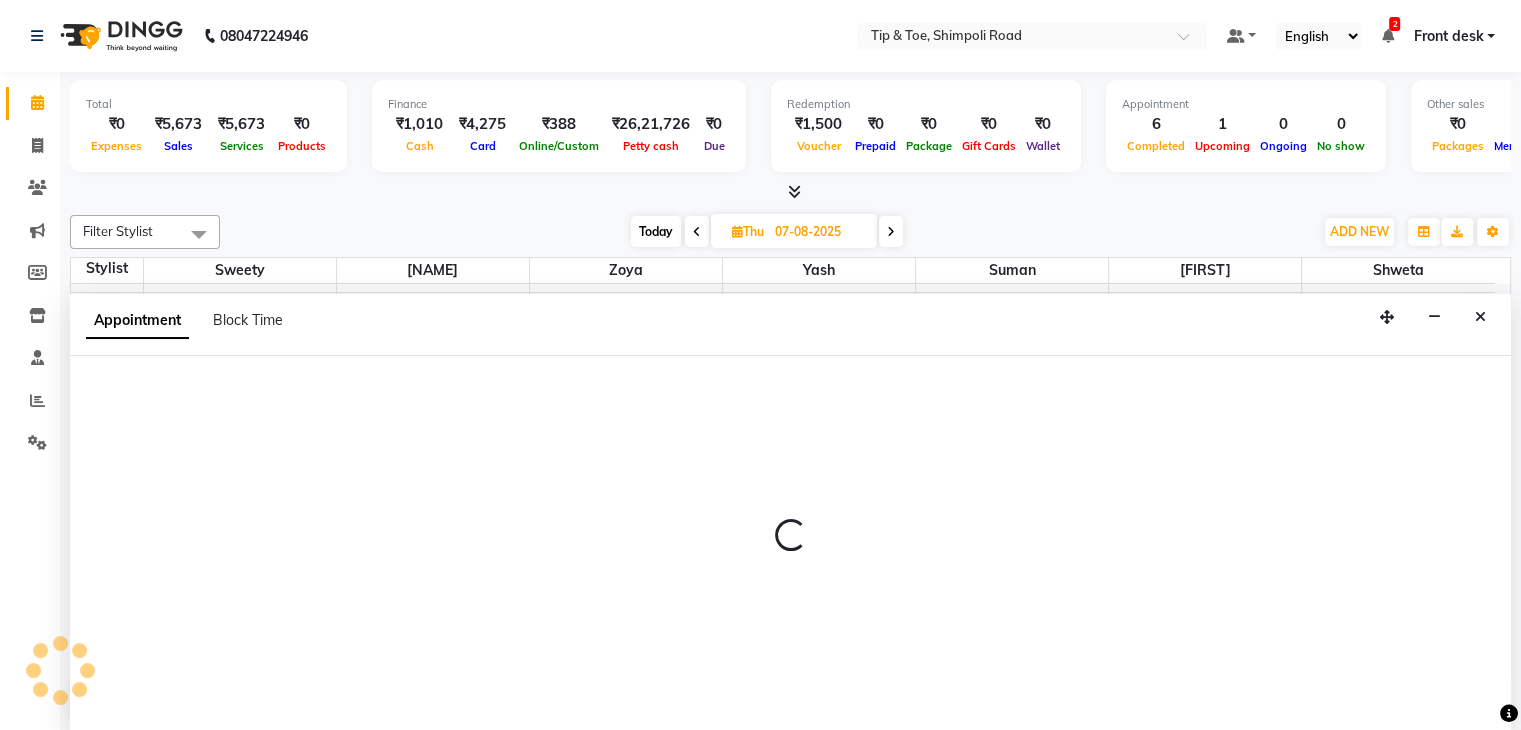 scroll, scrollTop: 1, scrollLeft: 0, axis: vertical 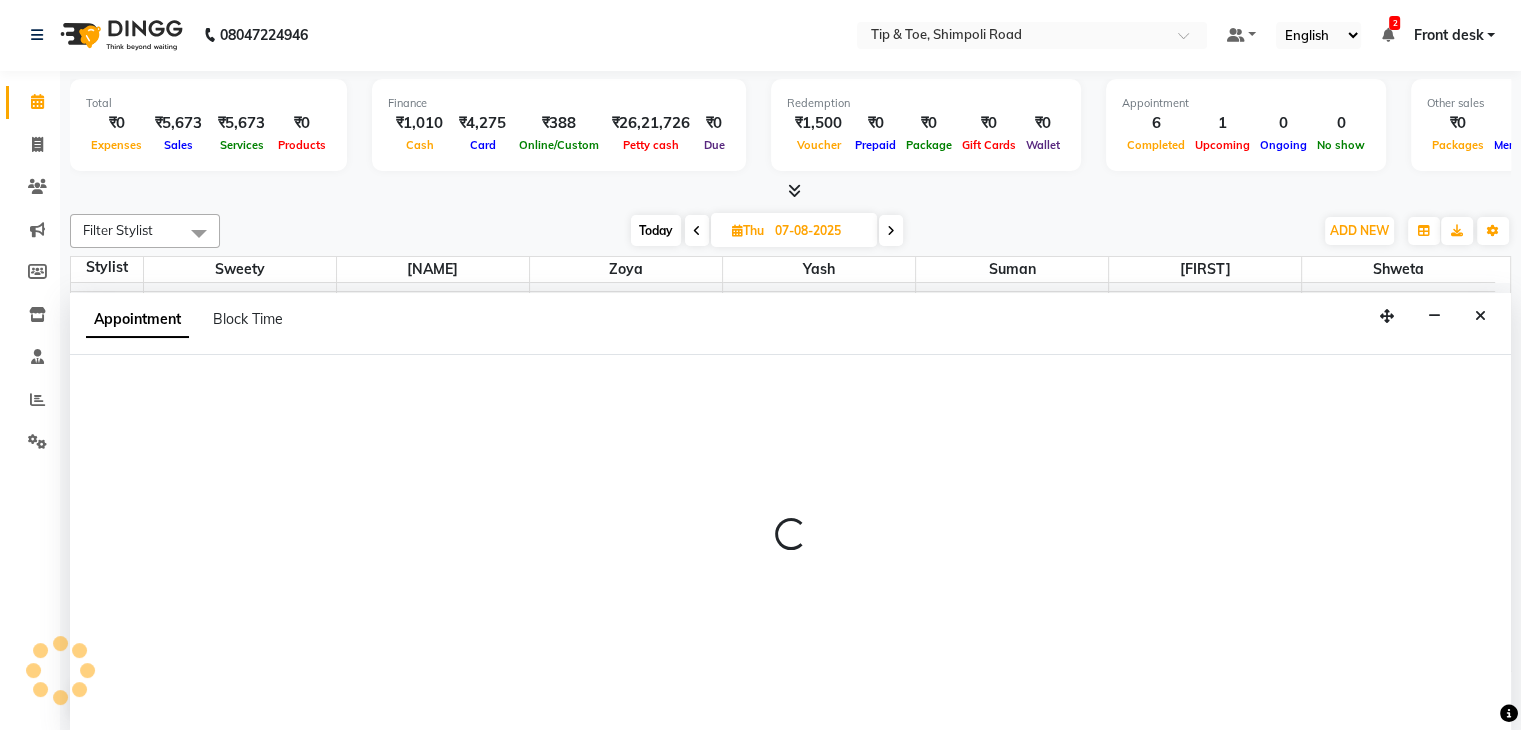 select on "48234" 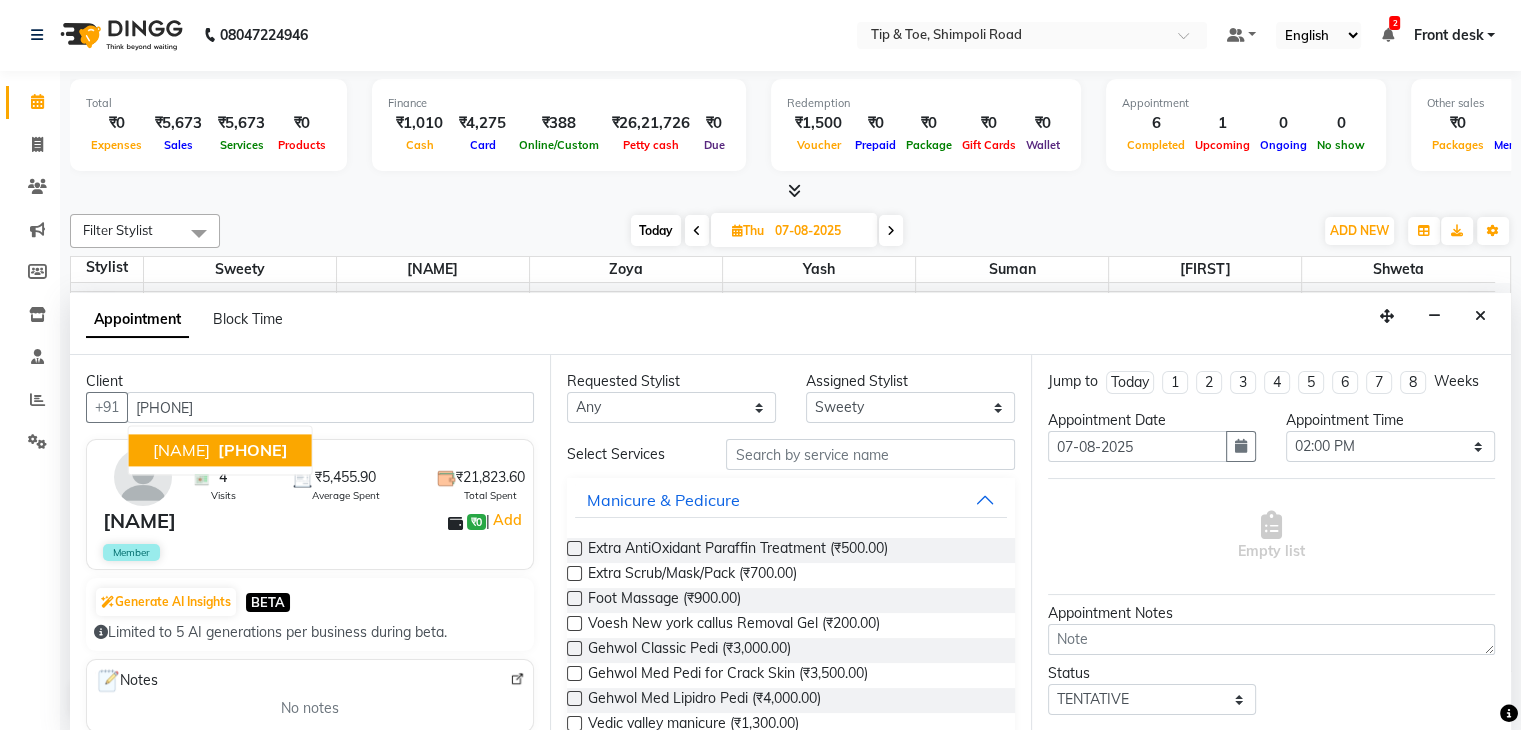 click on "[NAME]" at bounding box center [181, 451] 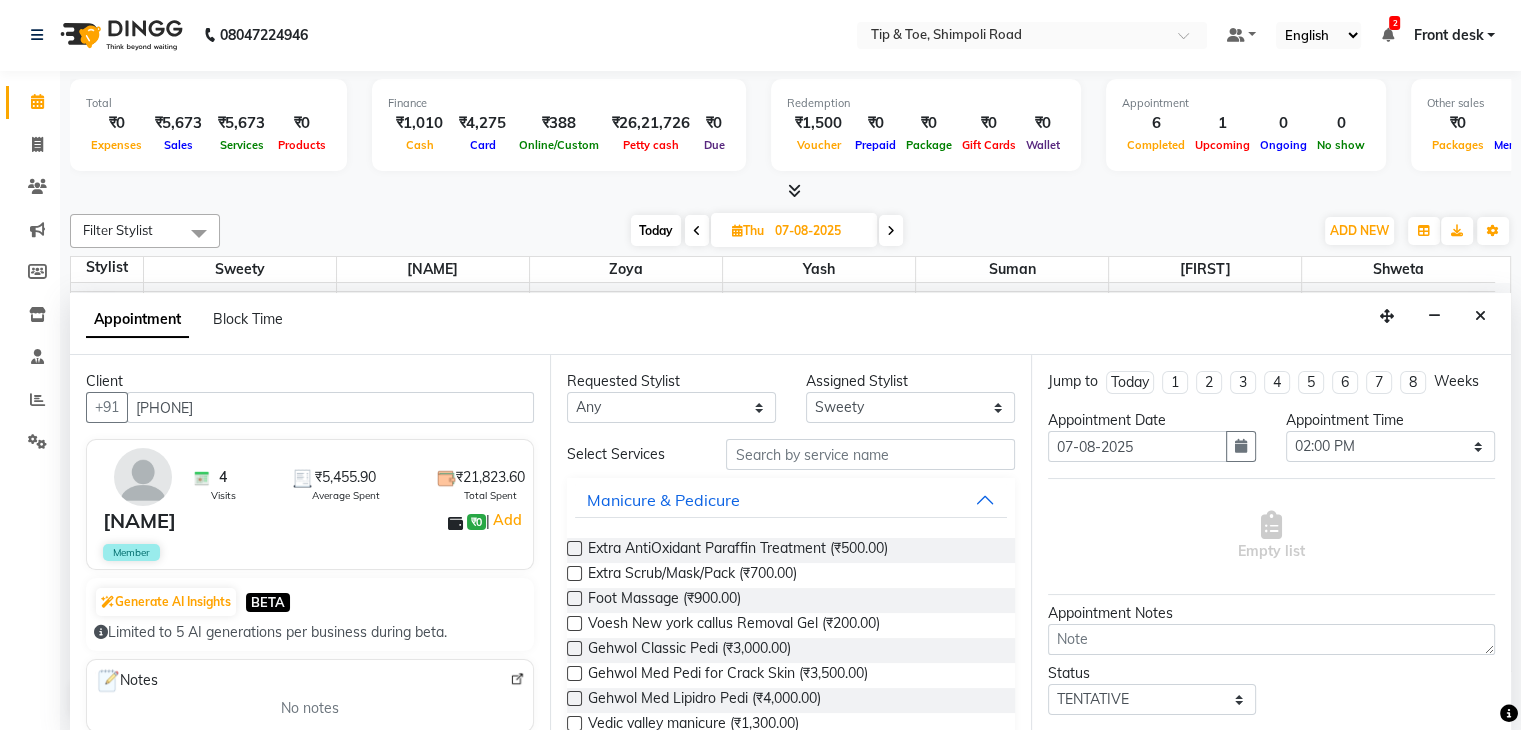 type on "[PHONE]" 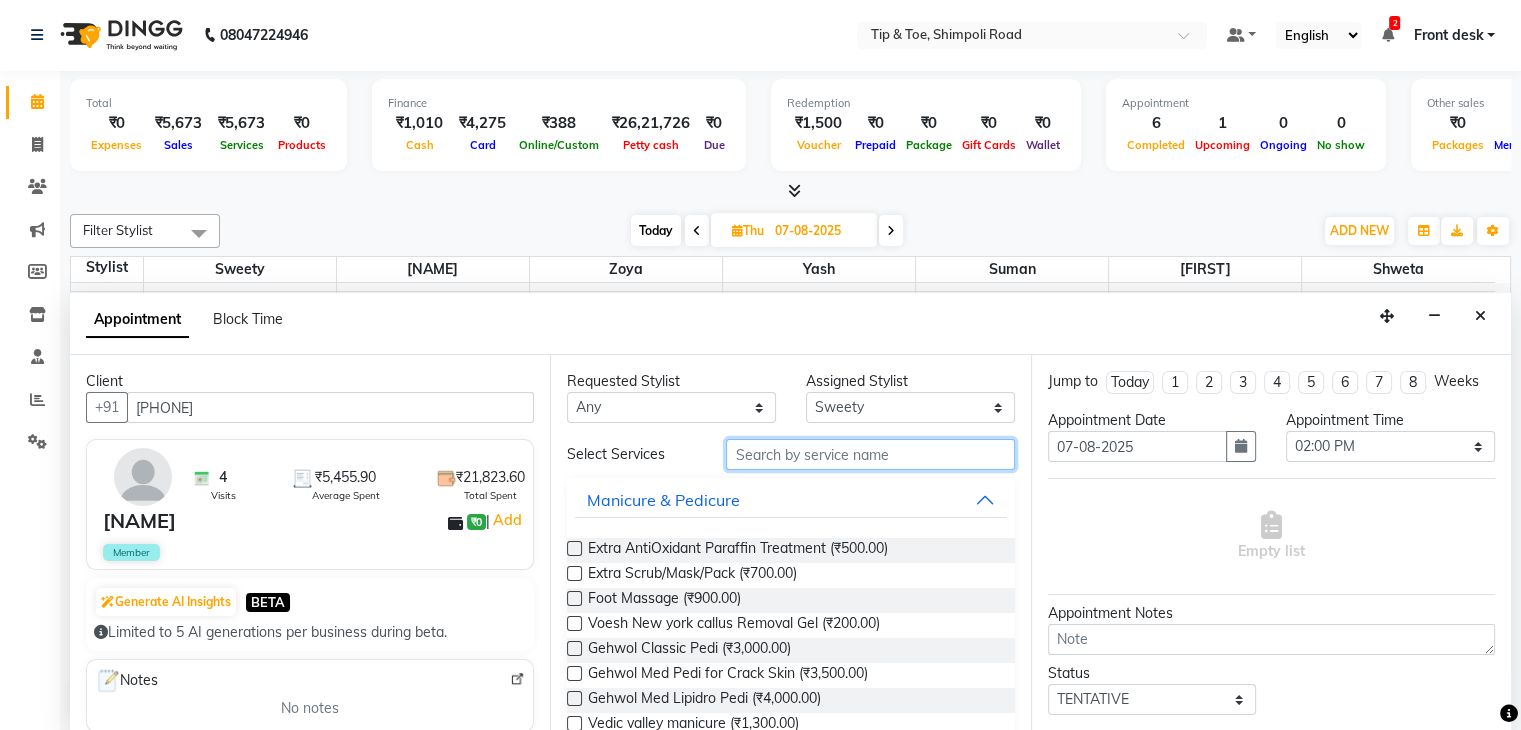 click at bounding box center [870, 454] 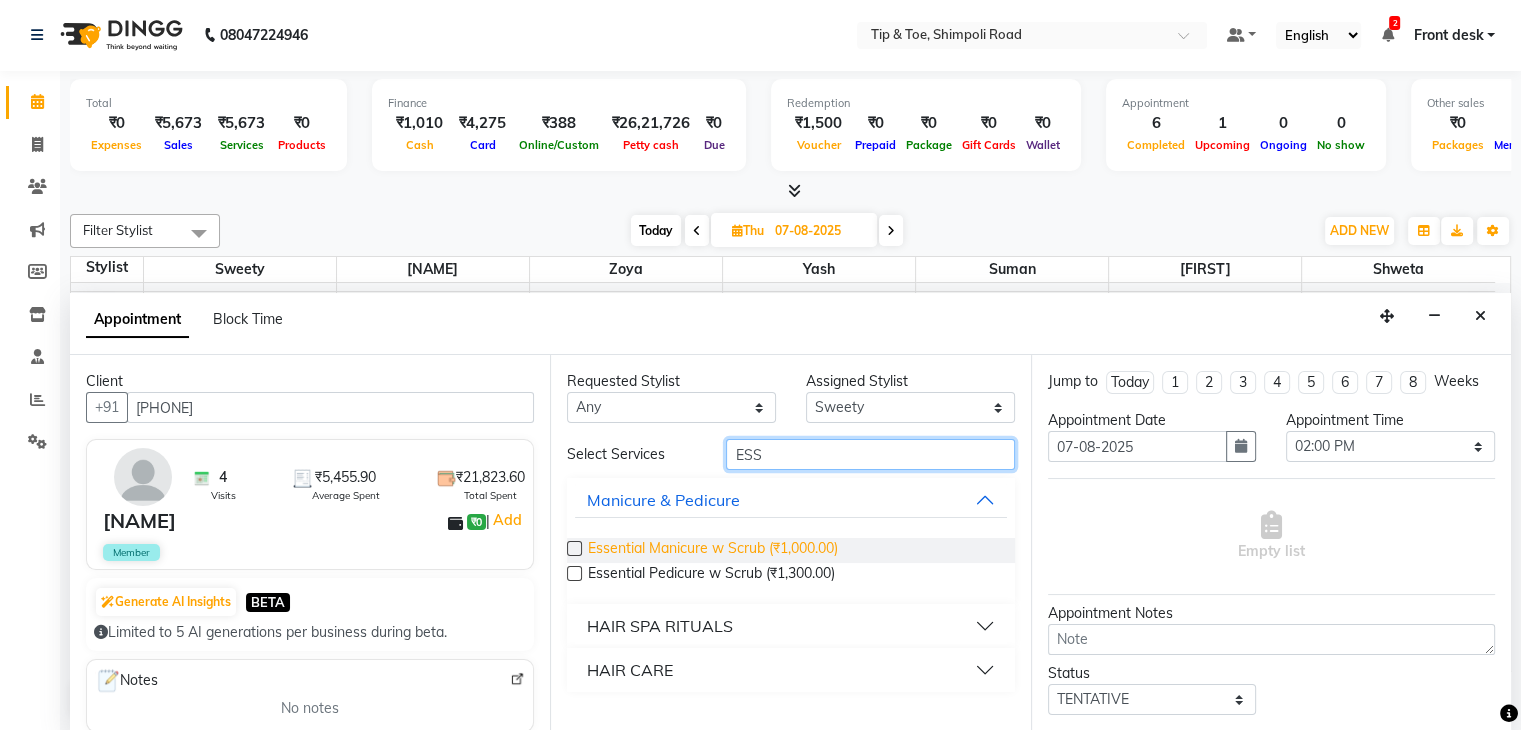type on "ESS" 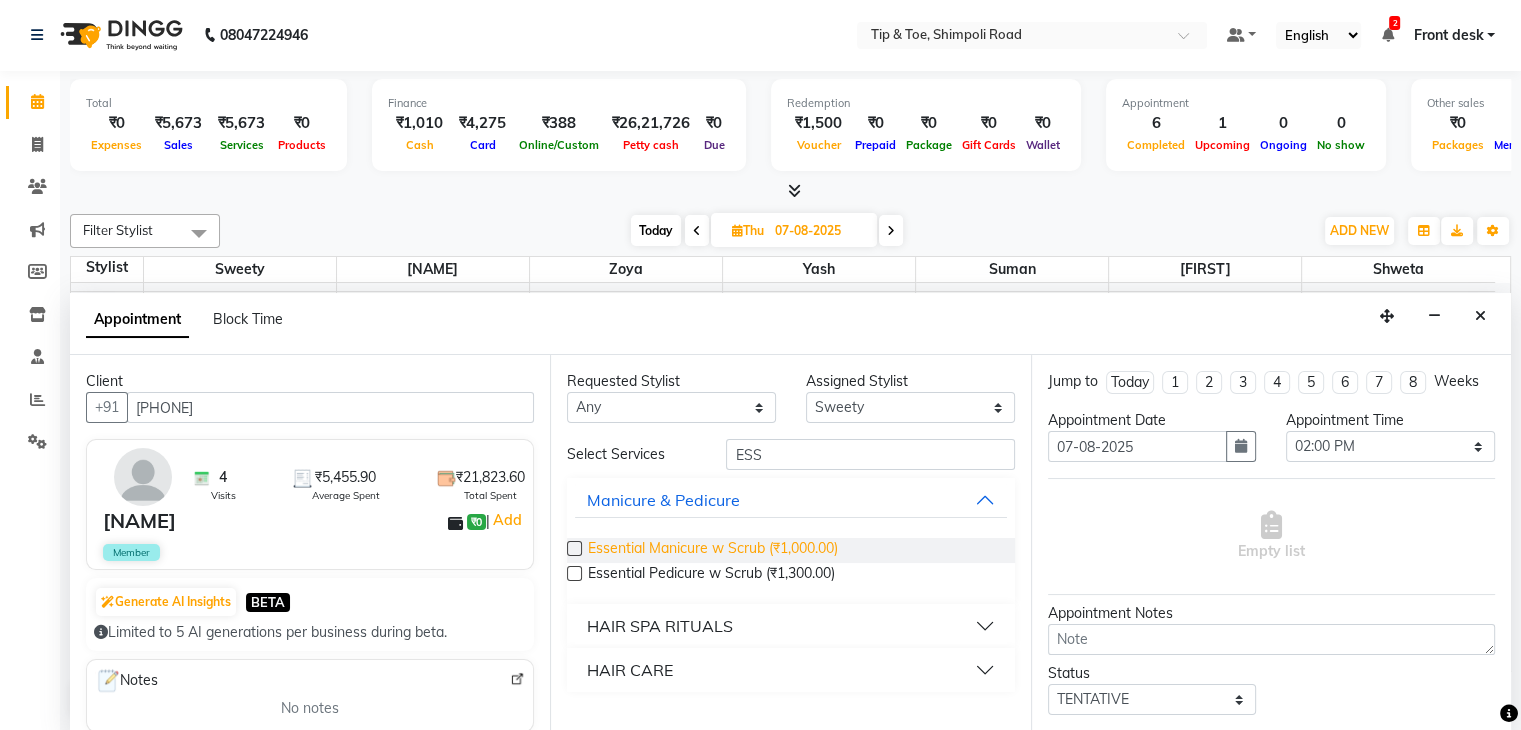 click on "Essential Manicure w Scrub (₹1,000.00)" at bounding box center [713, 550] 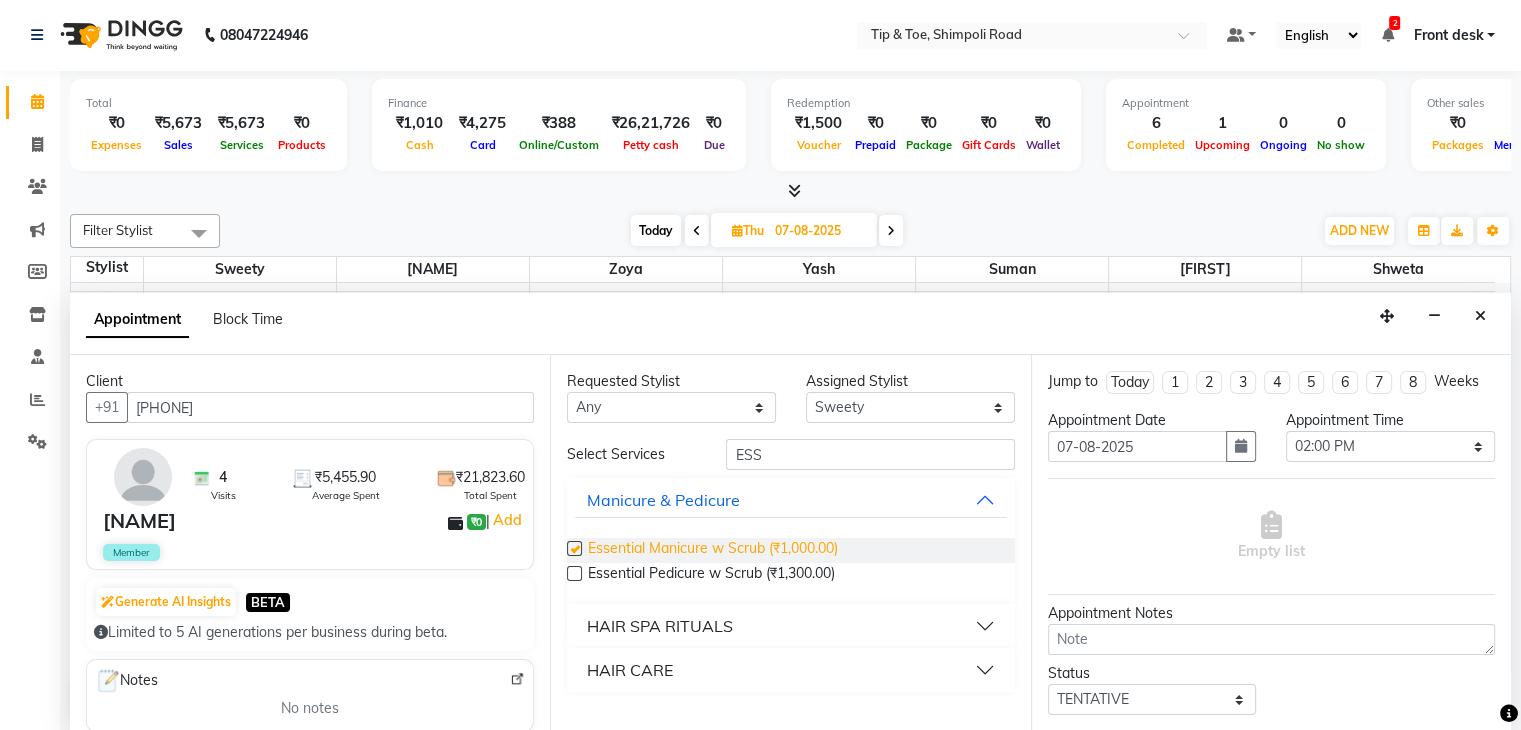 checkbox on "false" 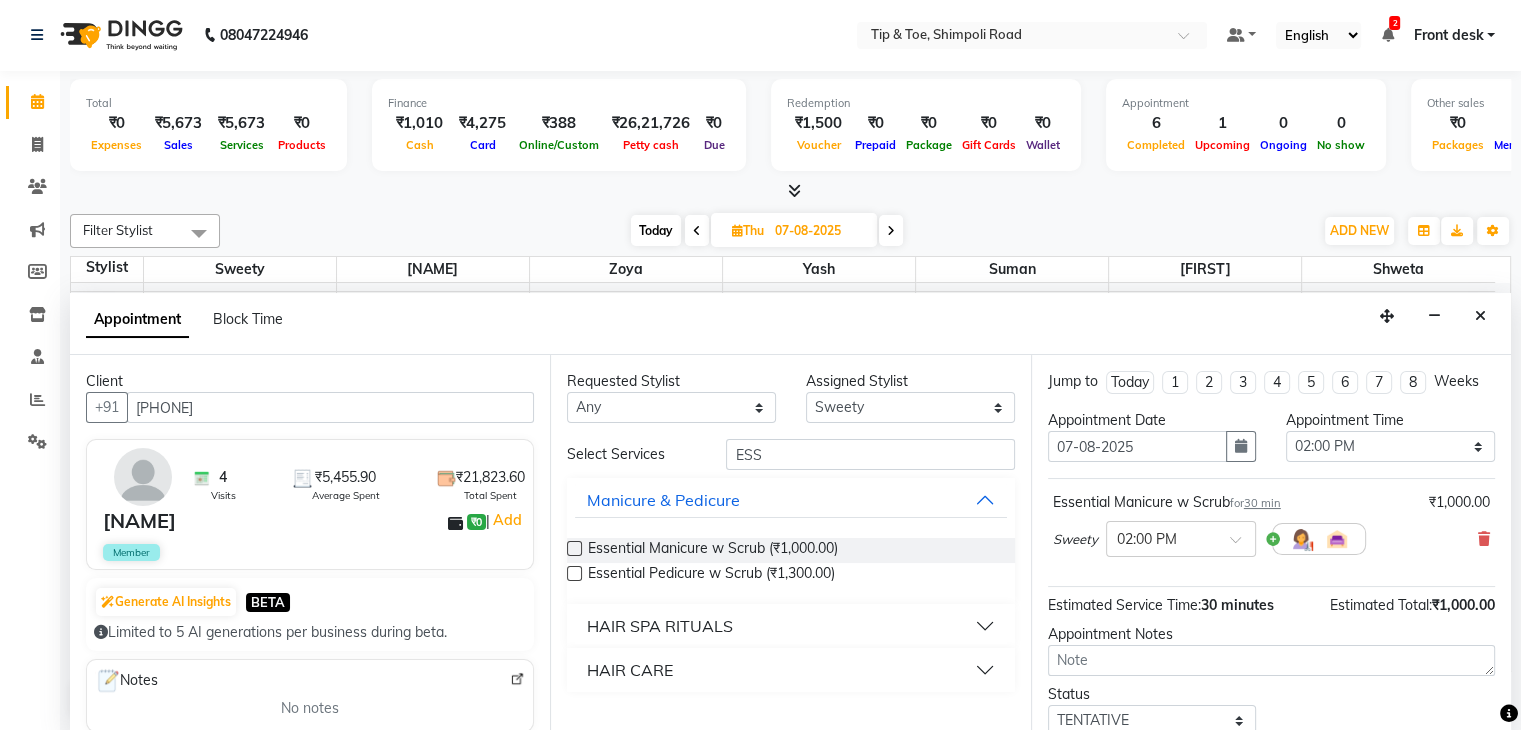 click on "Requested Stylist Any [NAME] [NAME]  [NAME] [NAME] [NAME] [NAME] [NAME] Assigned Stylist Select [NAME] [NAME]  [NAME] [NAME] [NAME] [NAME] [NAME] [NAME] Select Services ESS    Manicure & Pedicure Essential Manicure w Scrub (₹1,000.00) Essential Pedicure w Scrub (₹1,300.00)    HAIR SPA RITUALS    HAIR CARE" at bounding box center [790, 543] 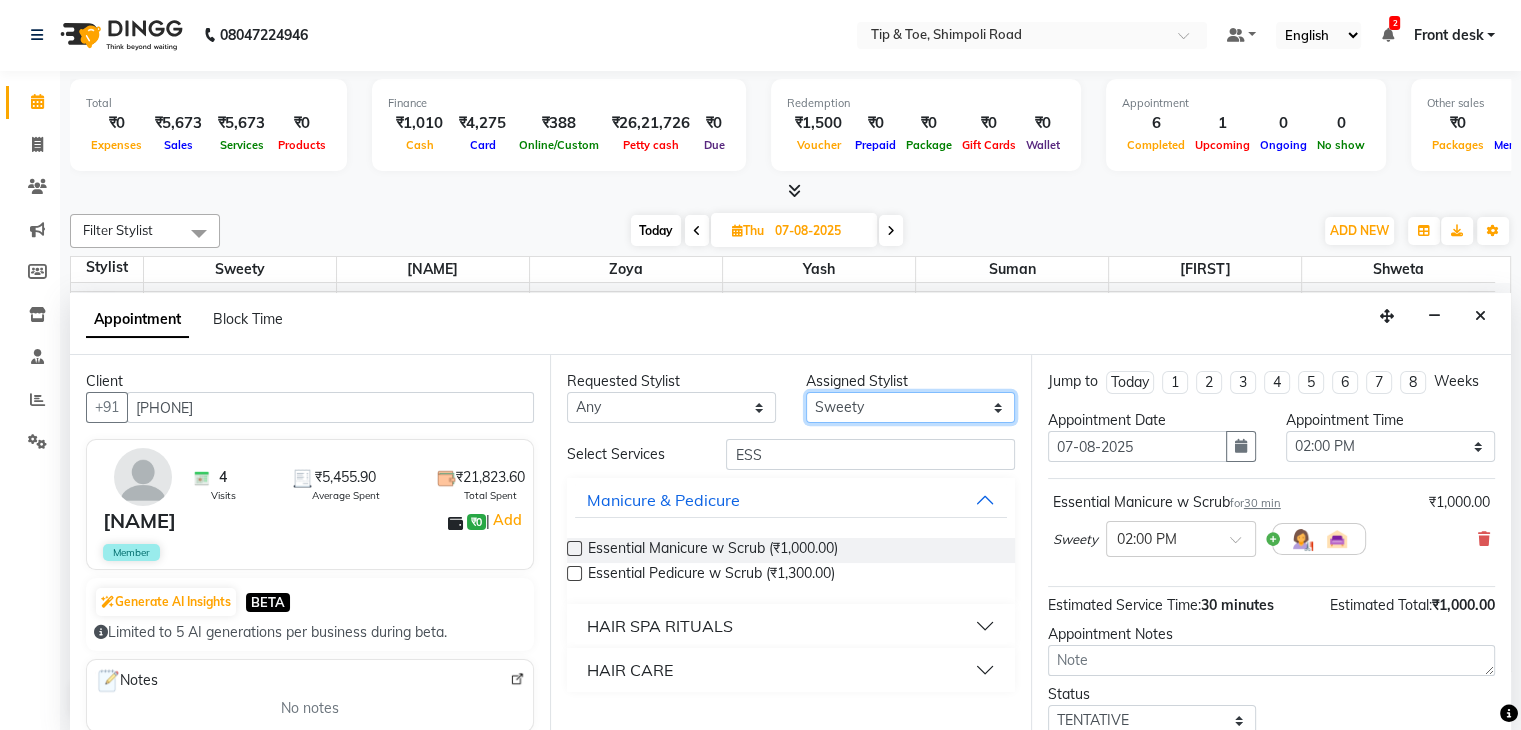 click on "Select [NAME] [NAME] [NAME] [NAME] [NAME] [NAME] [NAME]" at bounding box center [910, 407] 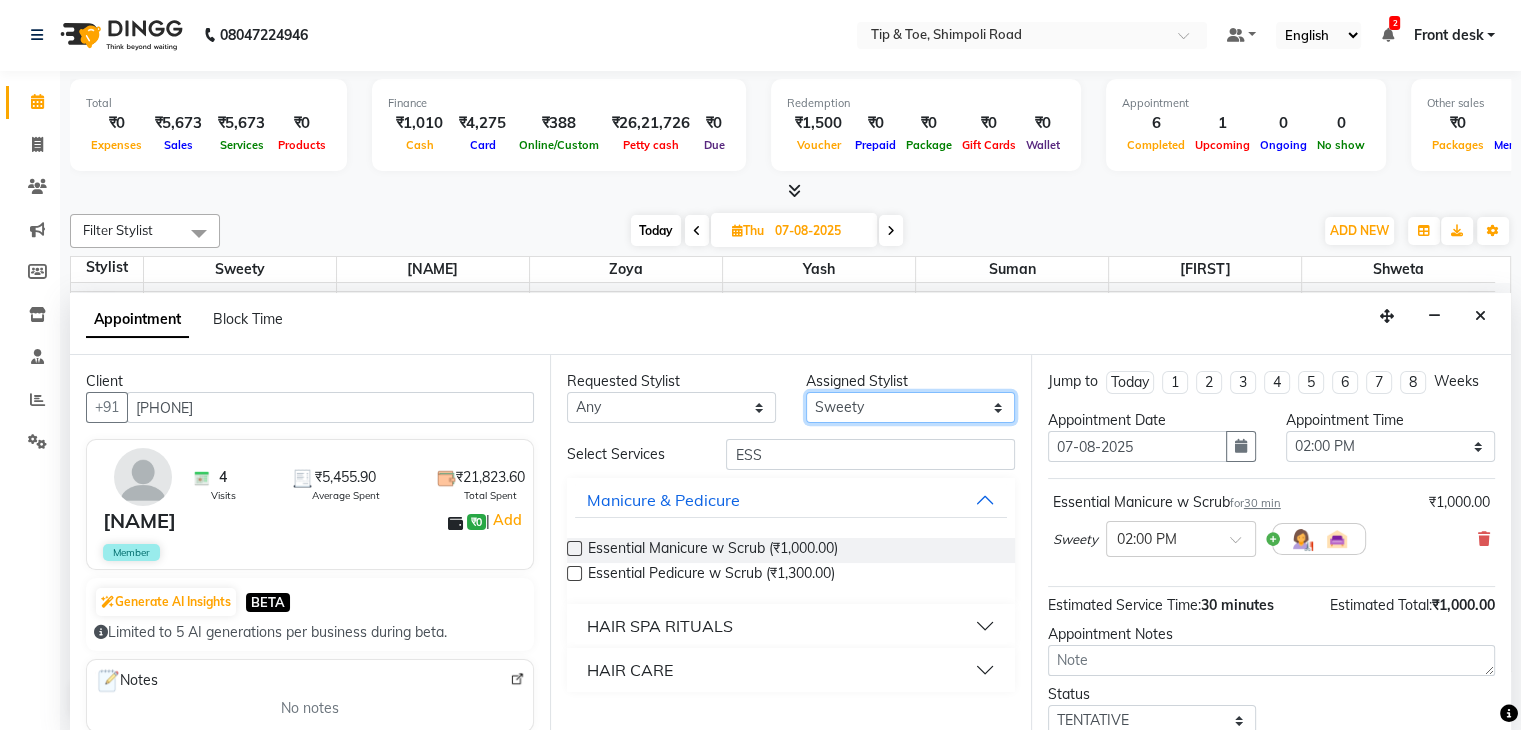 select on "63601" 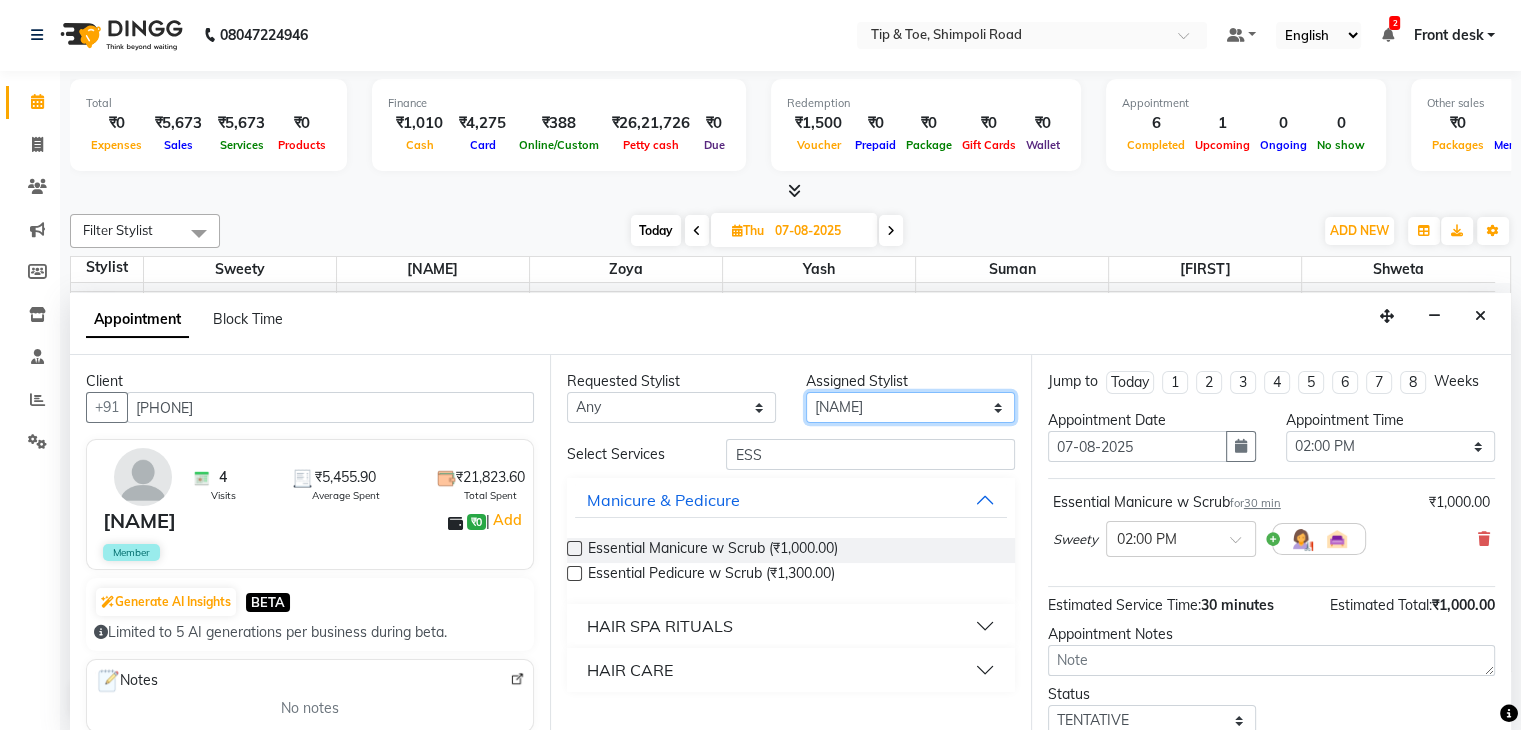 click on "Select [NAME] [NAME] [NAME] [NAME] [NAME] [NAME] [NAME]" at bounding box center (910, 407) 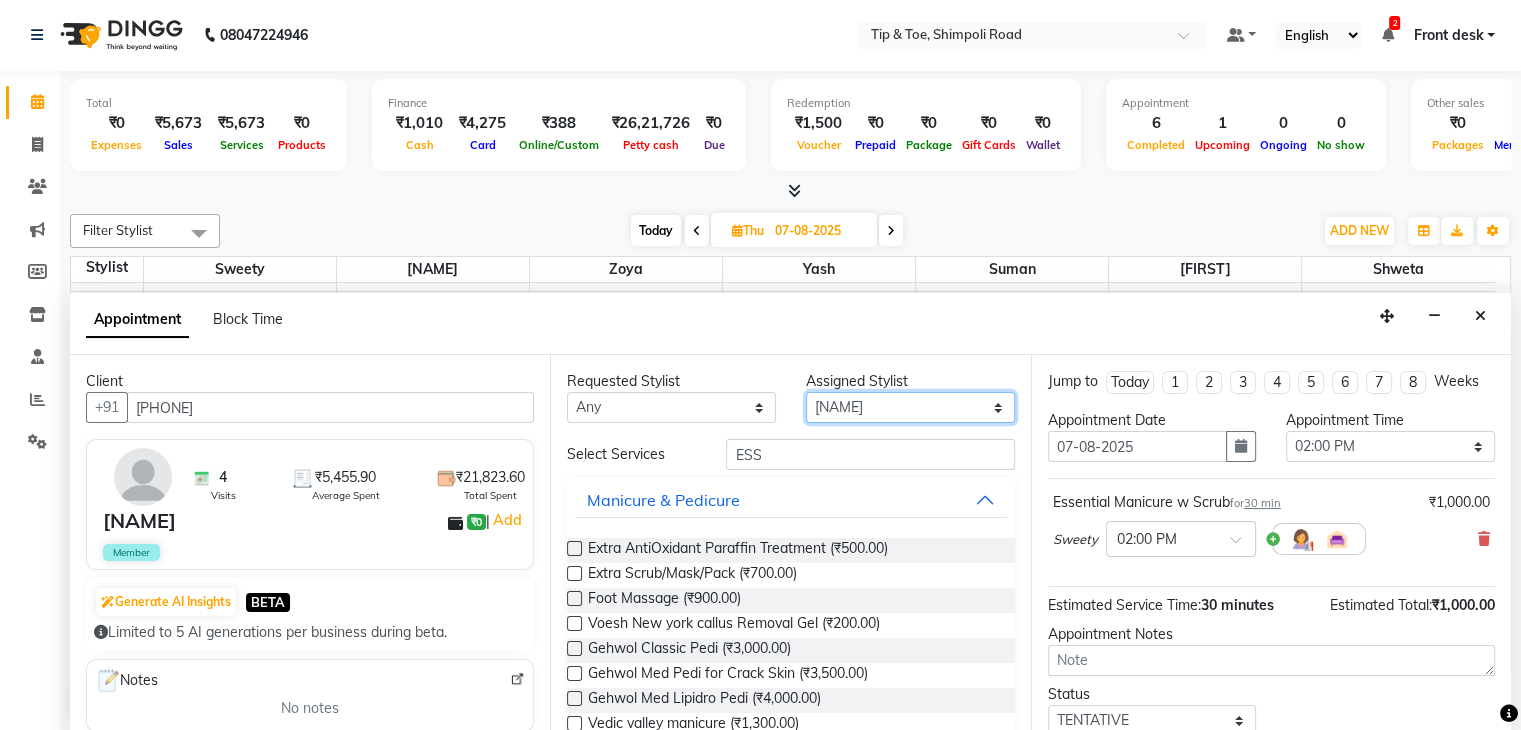 click on "Select [NAME] [NAME] [NAME] [NAME] [NAME] [NAME] [NAME]" at bounding box center [910, 407] 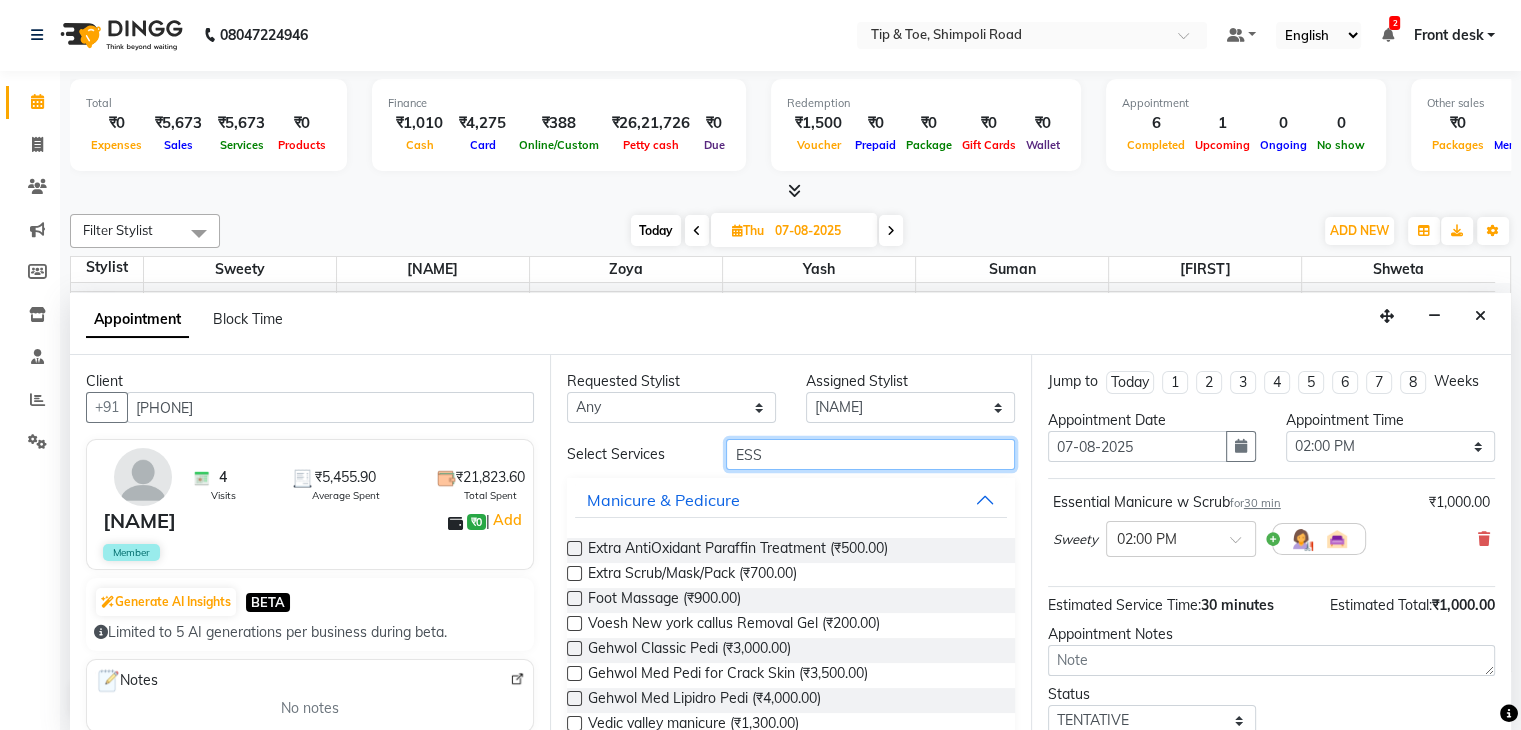click on "ESS" at bounding box center (870, 454) 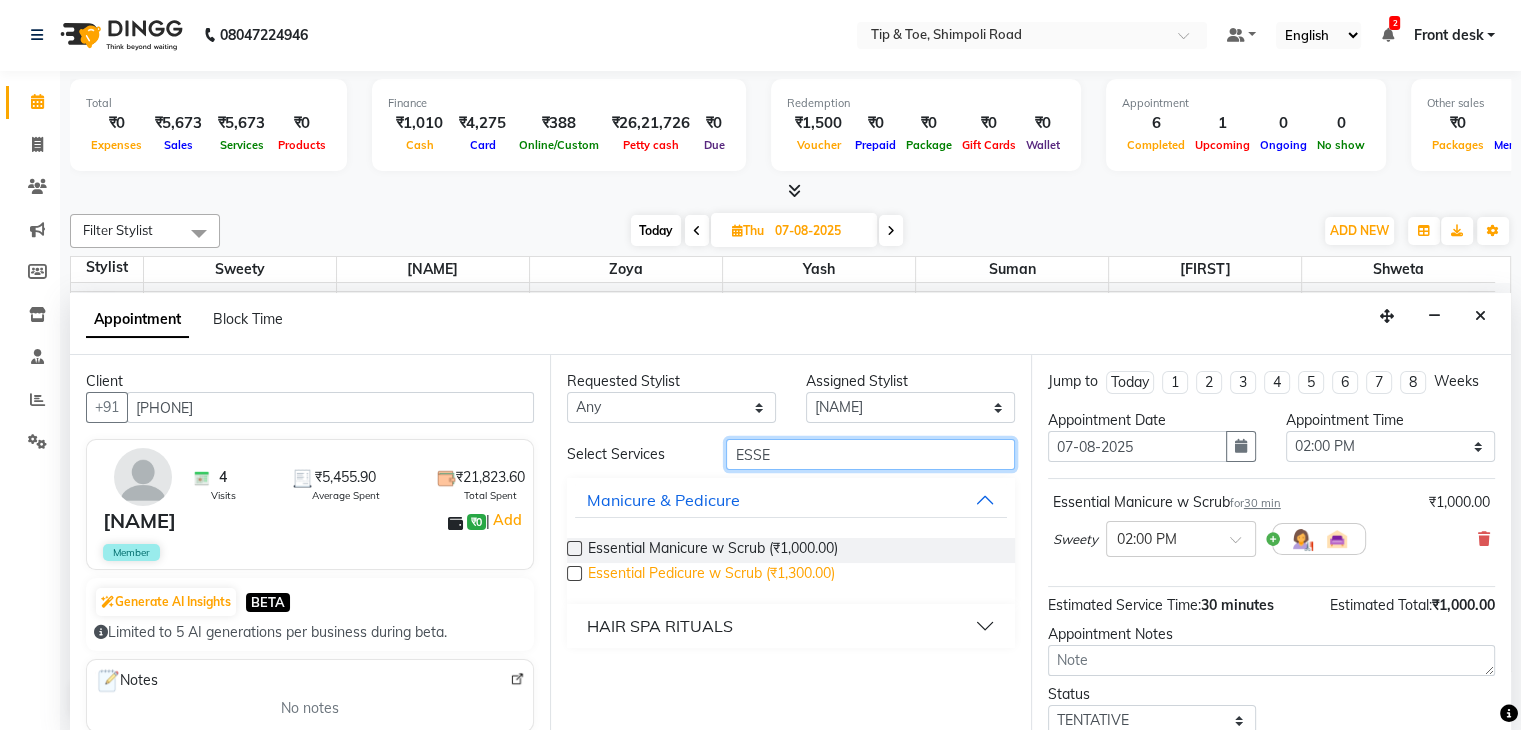 type on "ESSE" 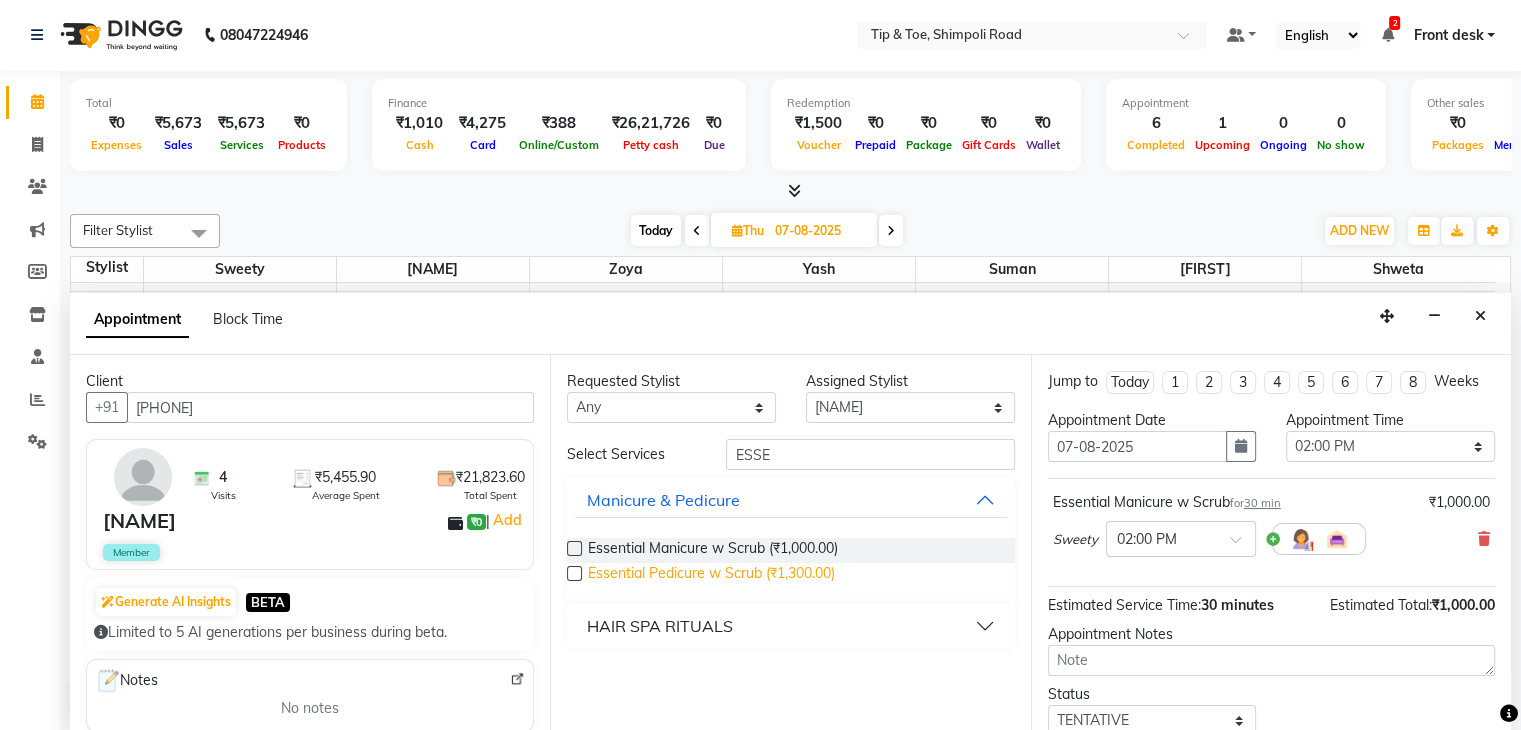 click on "Essential Pedicure w Scrub (₹1,300.00)" at bounding box center (711, 575) 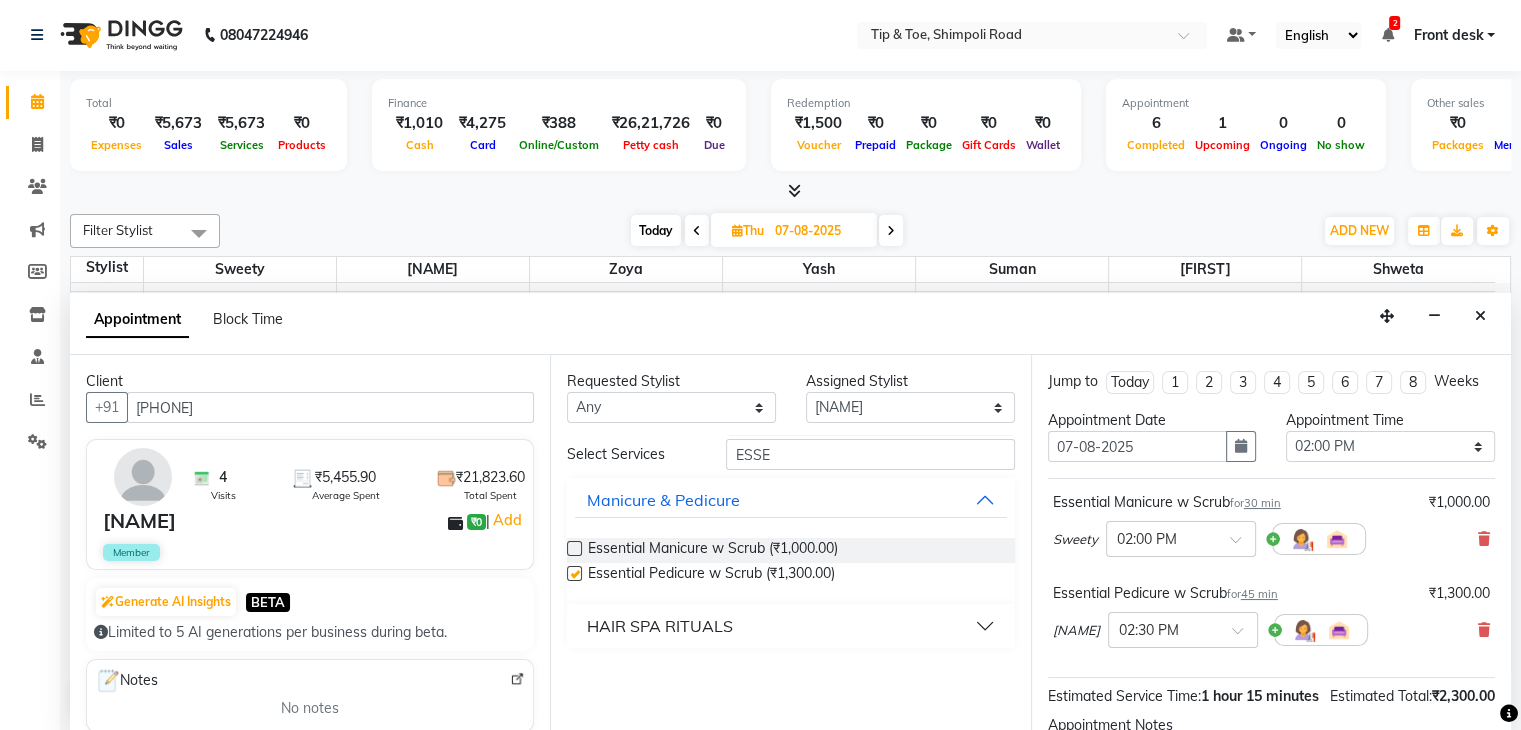 checkbox on "false" 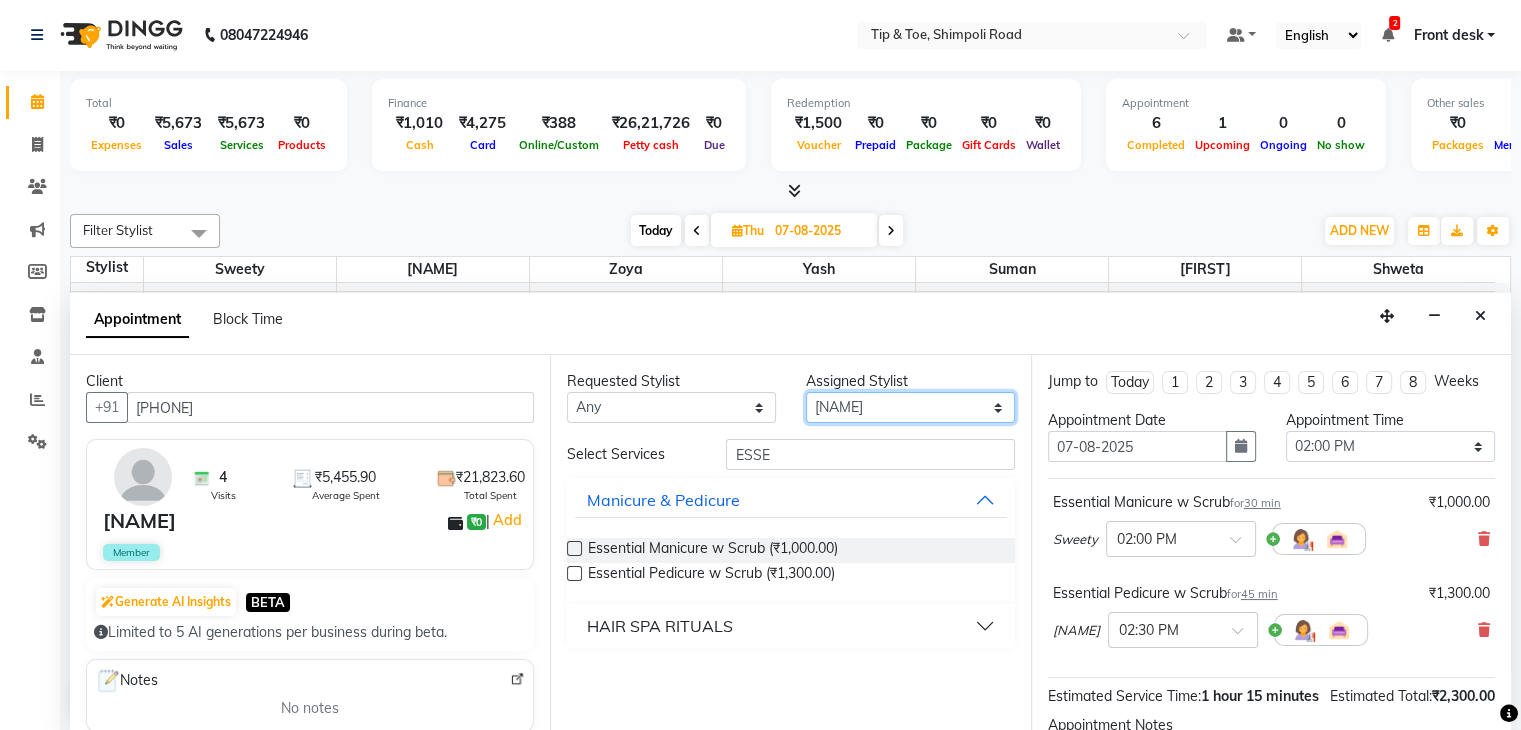 click on "Select [NAME] [NAME] [NAME] [NAME] [NAME] [NAME] [NAME]" at bounding box center [910, 407] 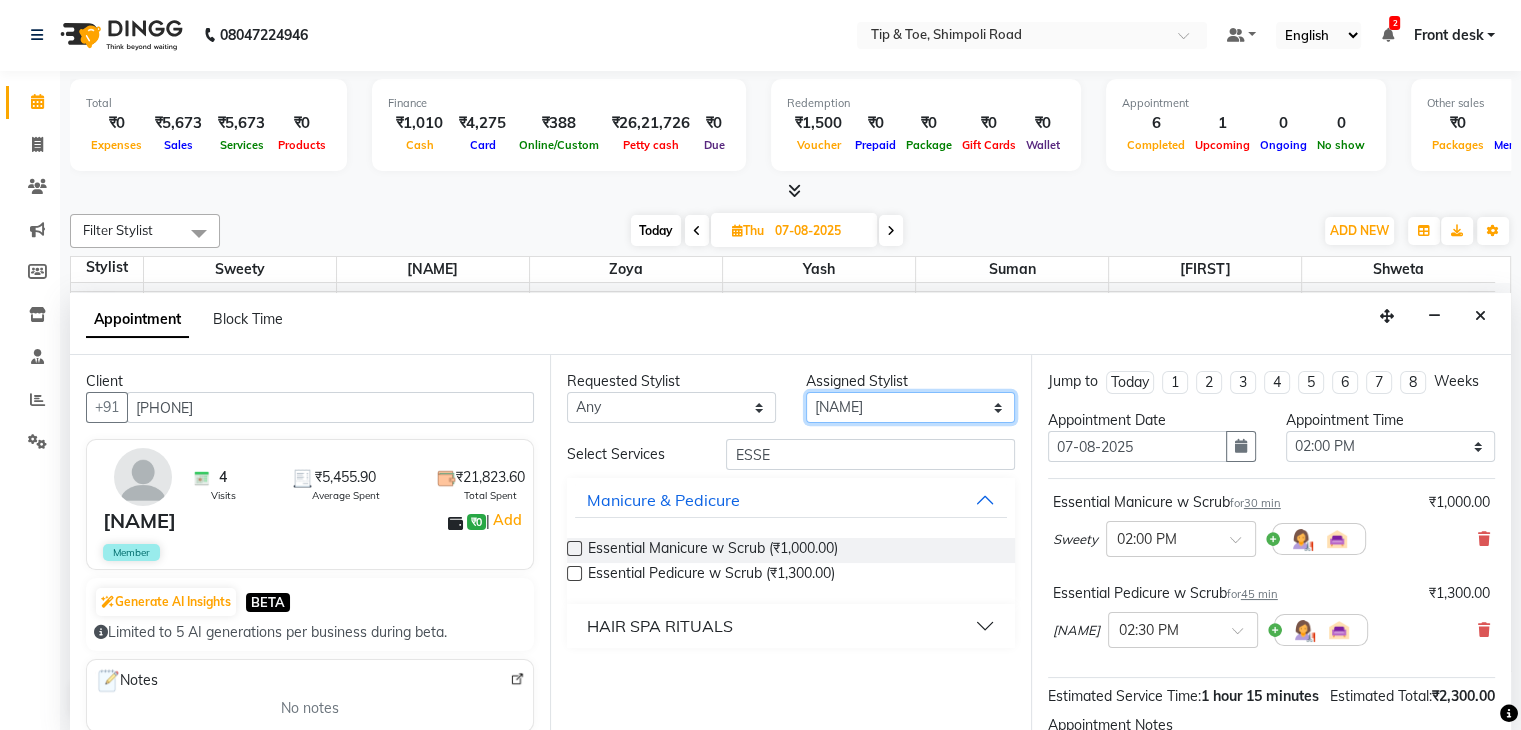 select on "87938" 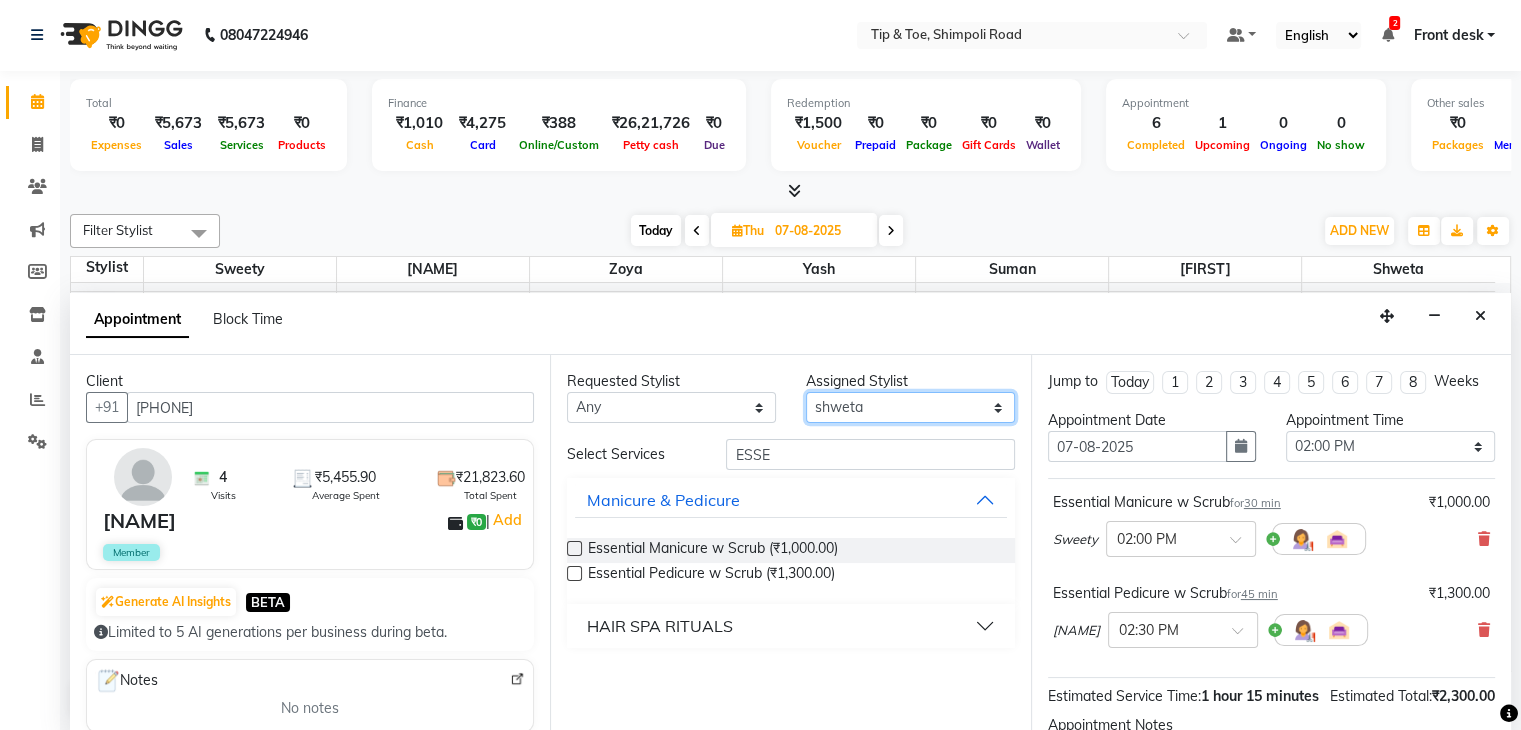 click on "Select [NAME] [NAME] [NAME] [NAME] [NAME] [NAME] [NAME]" at bounding box center [910, 407] 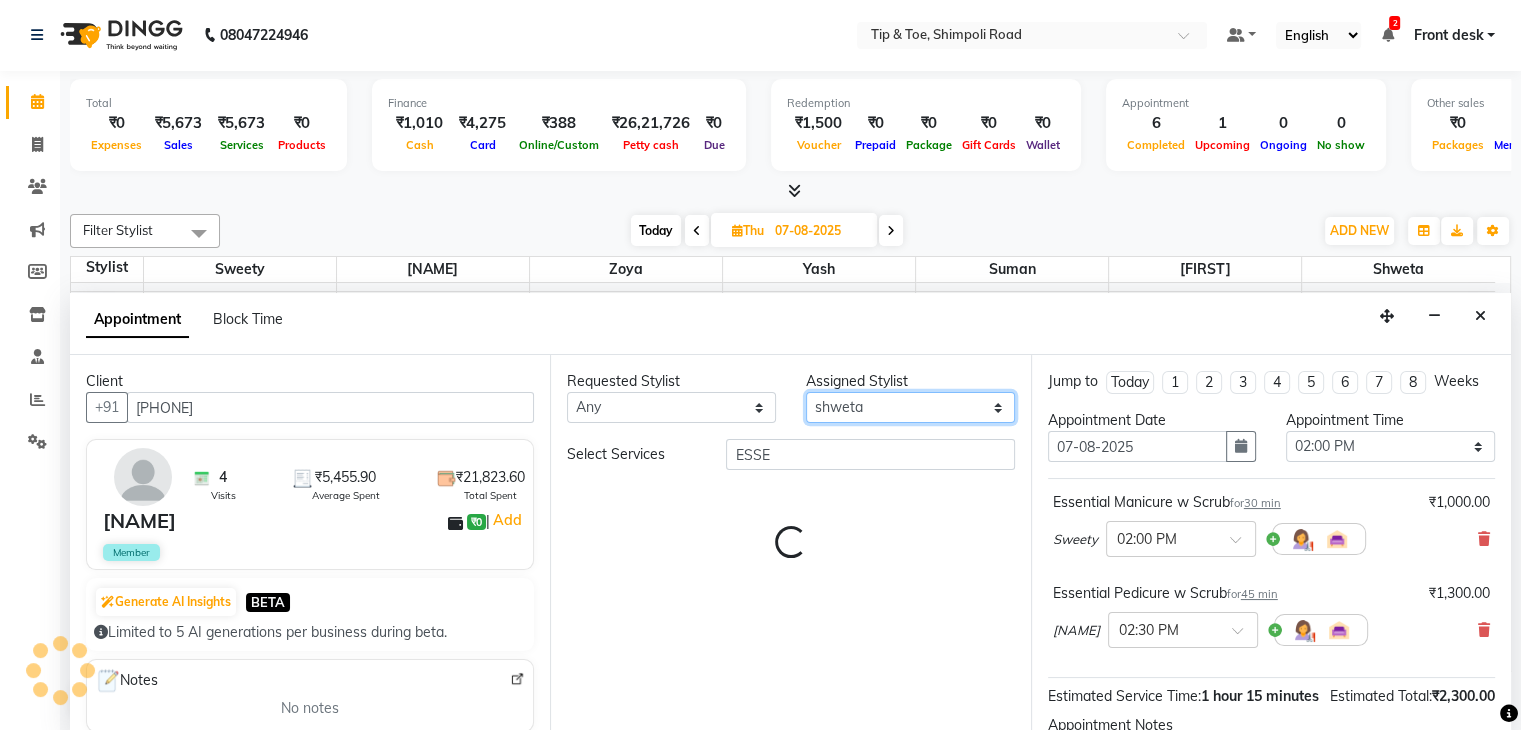 click on "Select [NAME] [NAME] [NAME] [NAME] [NAME] [NAME] [NAME]" at bounding box center [910, 407] 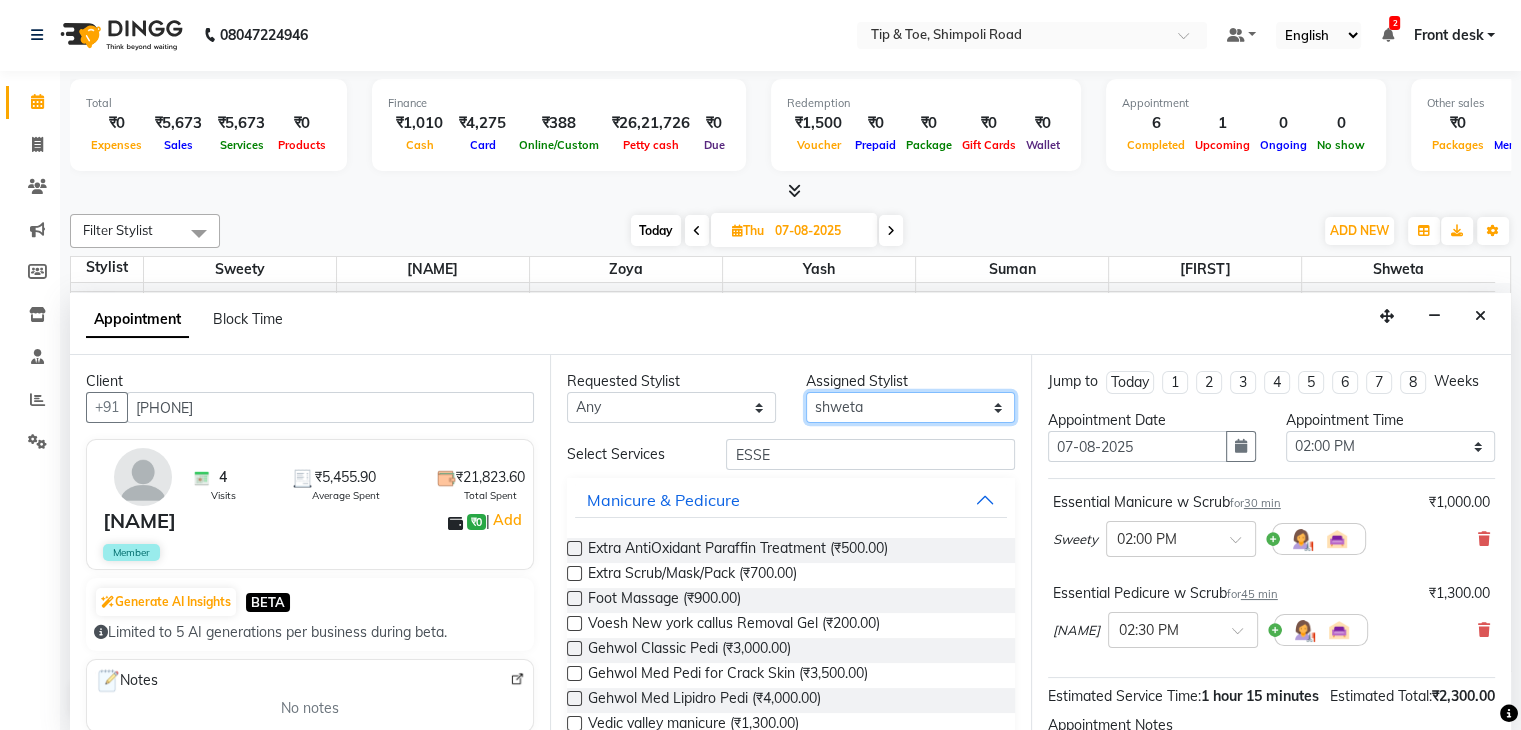 click on "Select [NAME] [NAME] [NAME] [NAME] [NAME] [NAME] [NAME]" at bounding box center (910, 407) 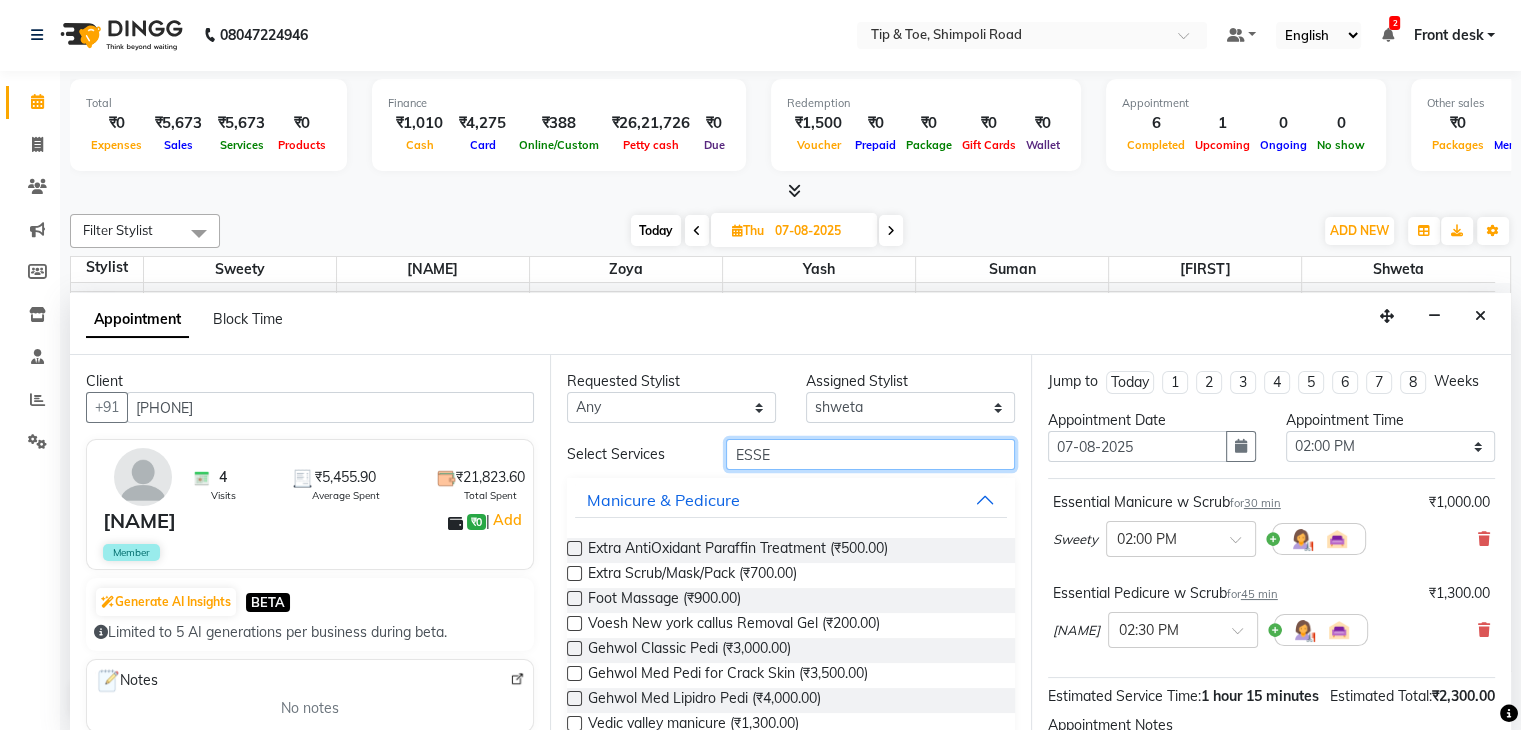click on "ESSE" at bounding box center [870, 454] 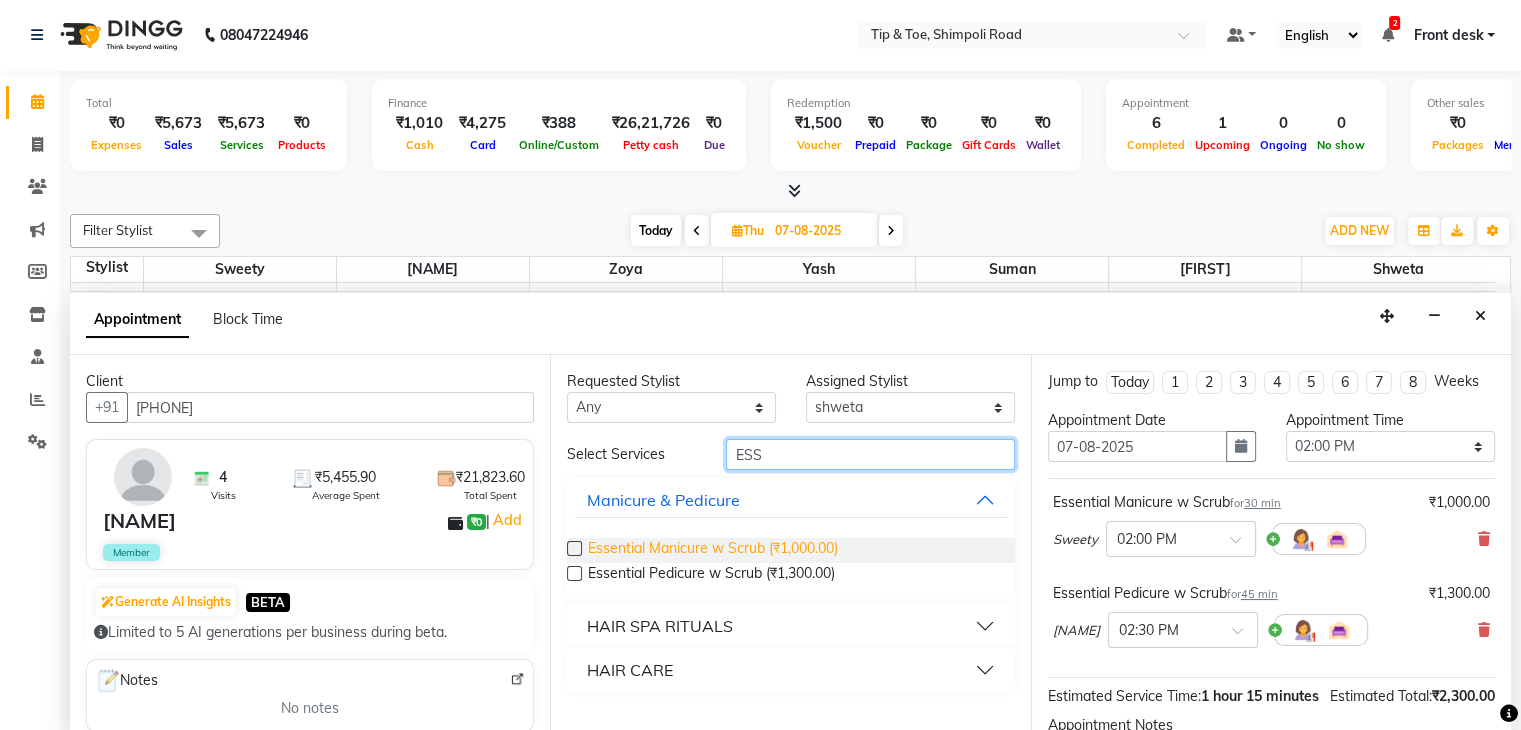 type on "ESS" 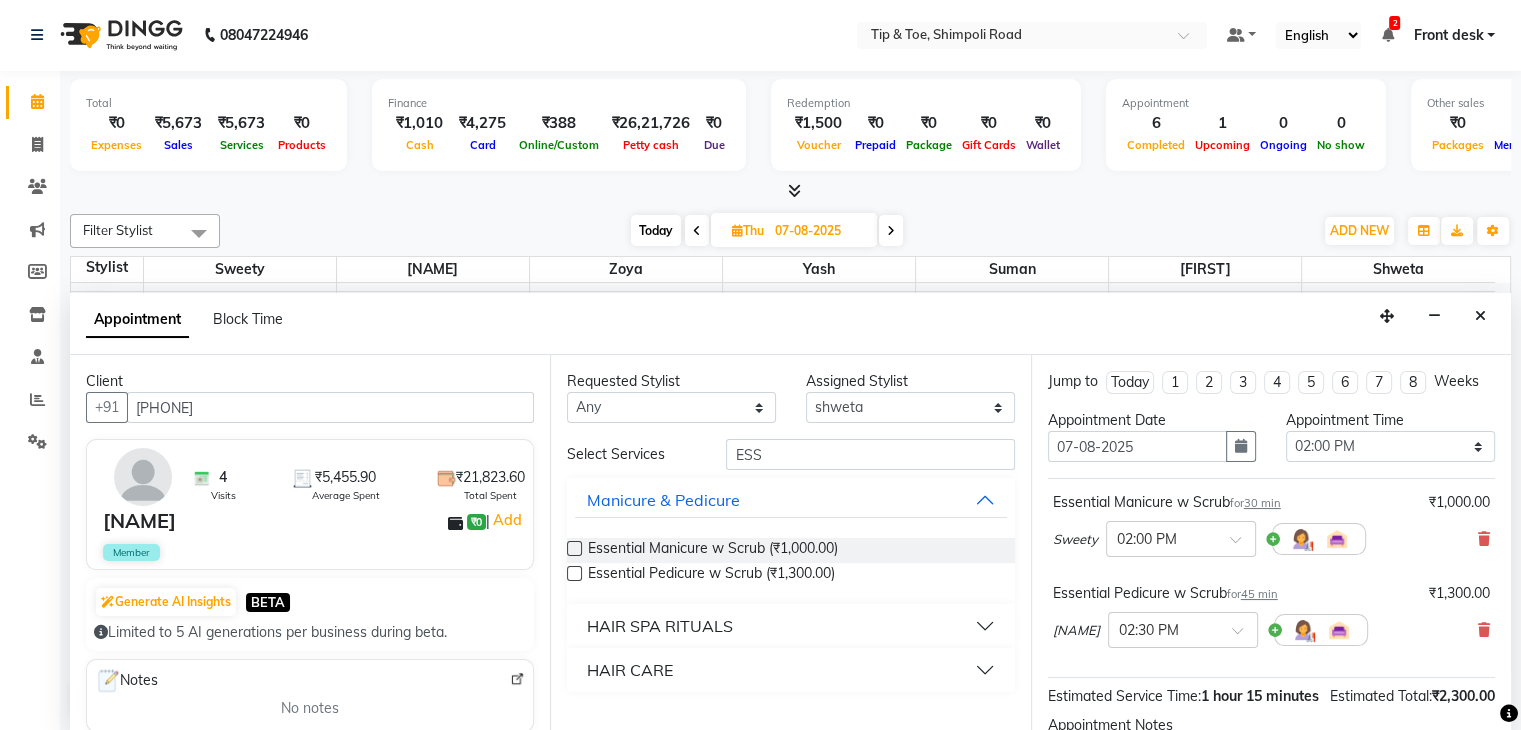 drag, startPoint x: 669, startPoint y: 556, endPoint x: 820, endPoint y: 443, distance: 188.60011 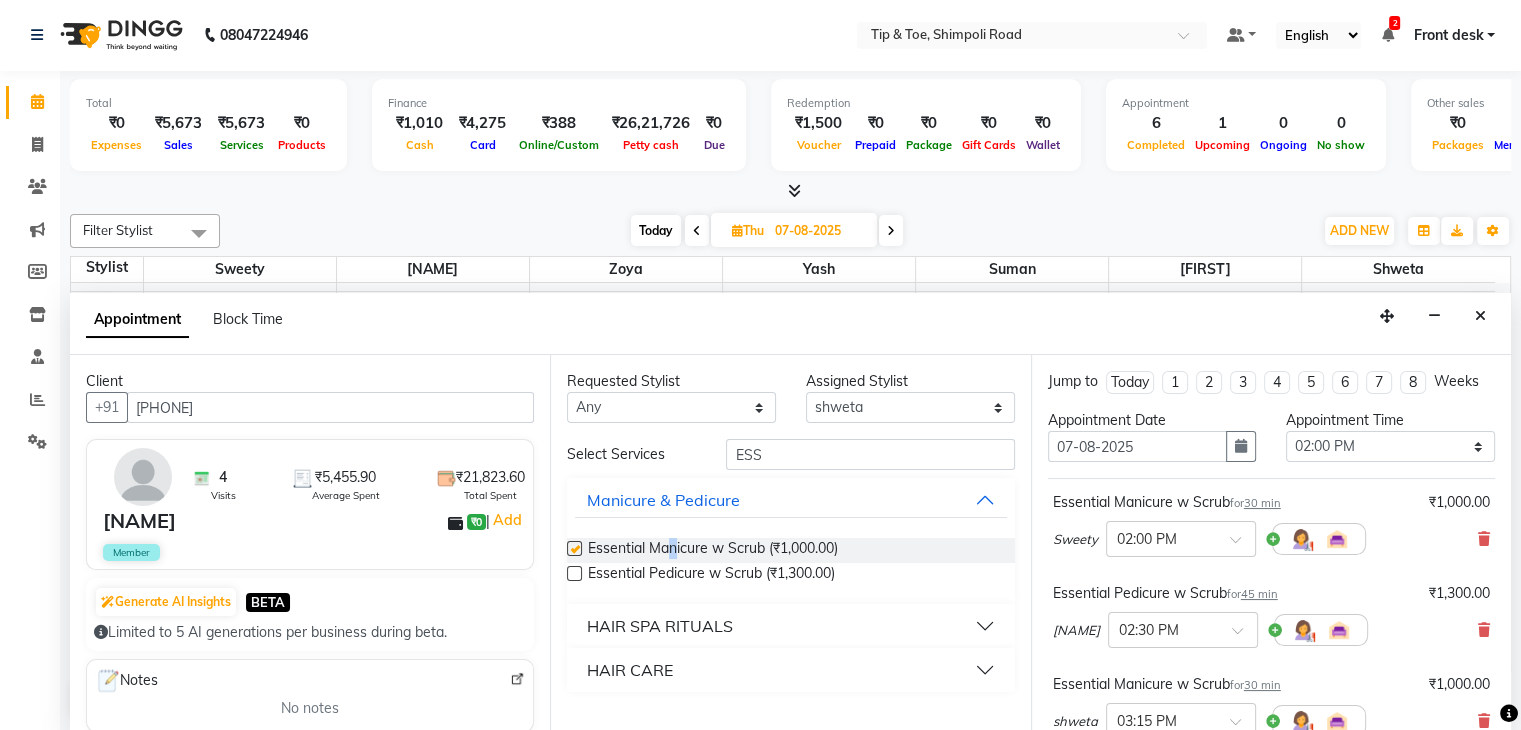 checkbox on "false" 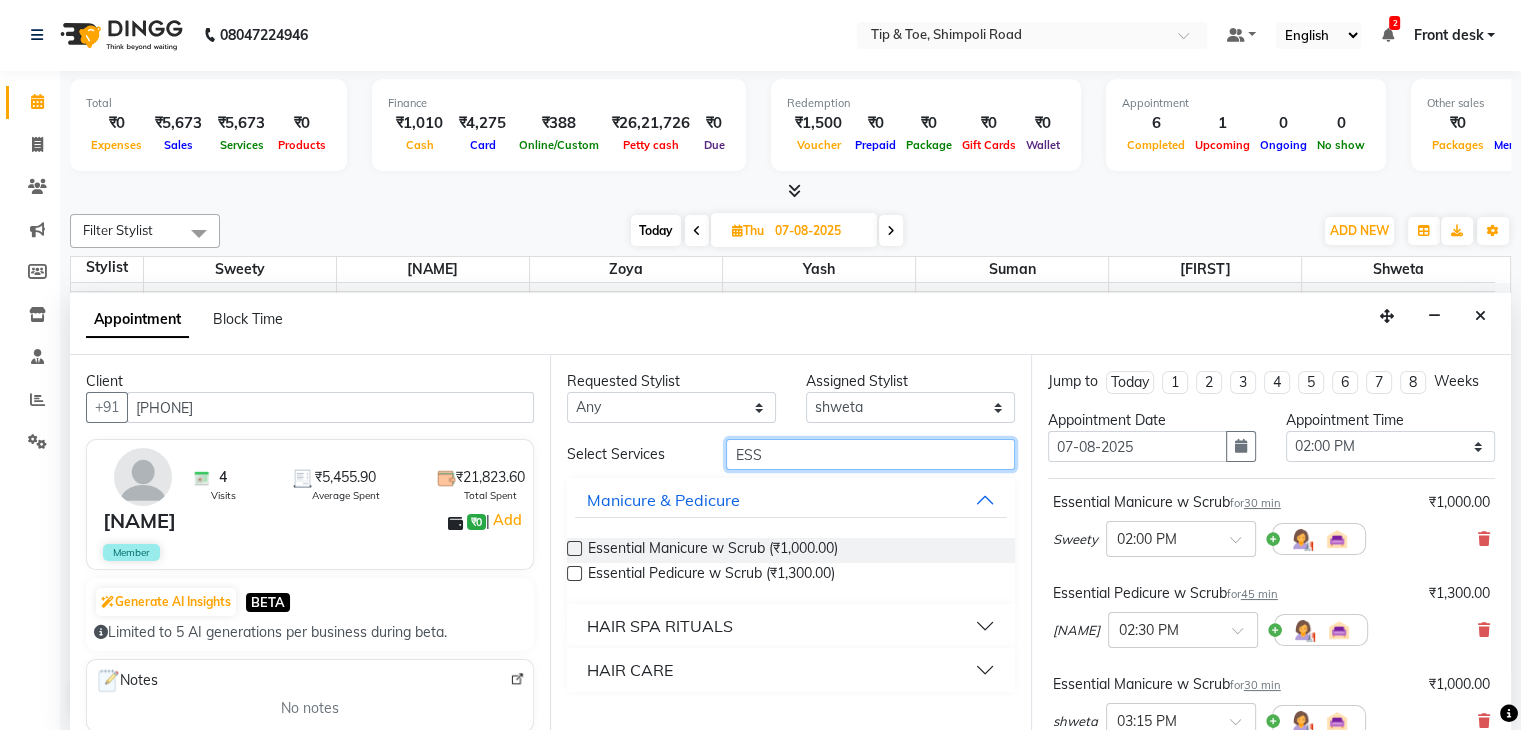 click on "ESS" at bounding box center (870, 454) 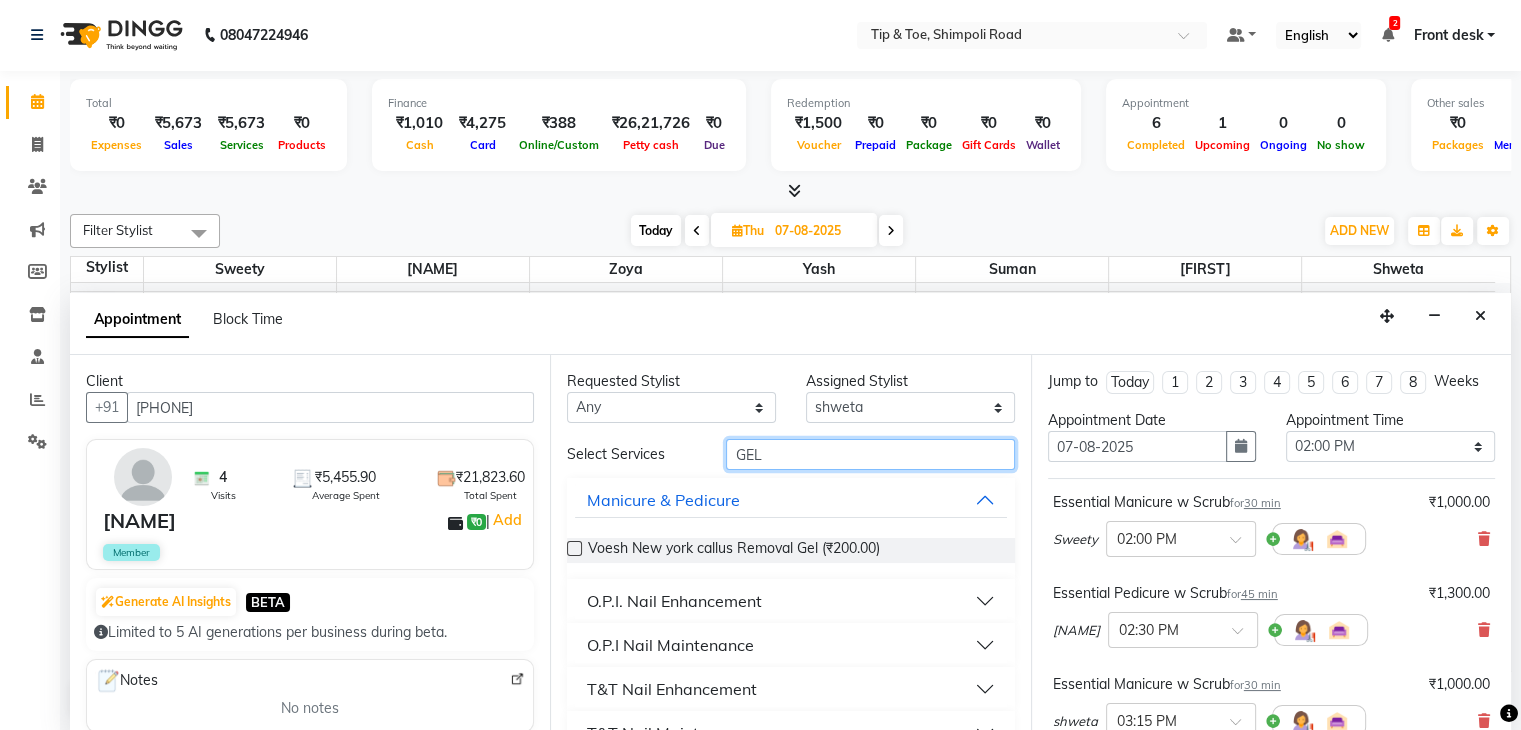 type on "GEL" 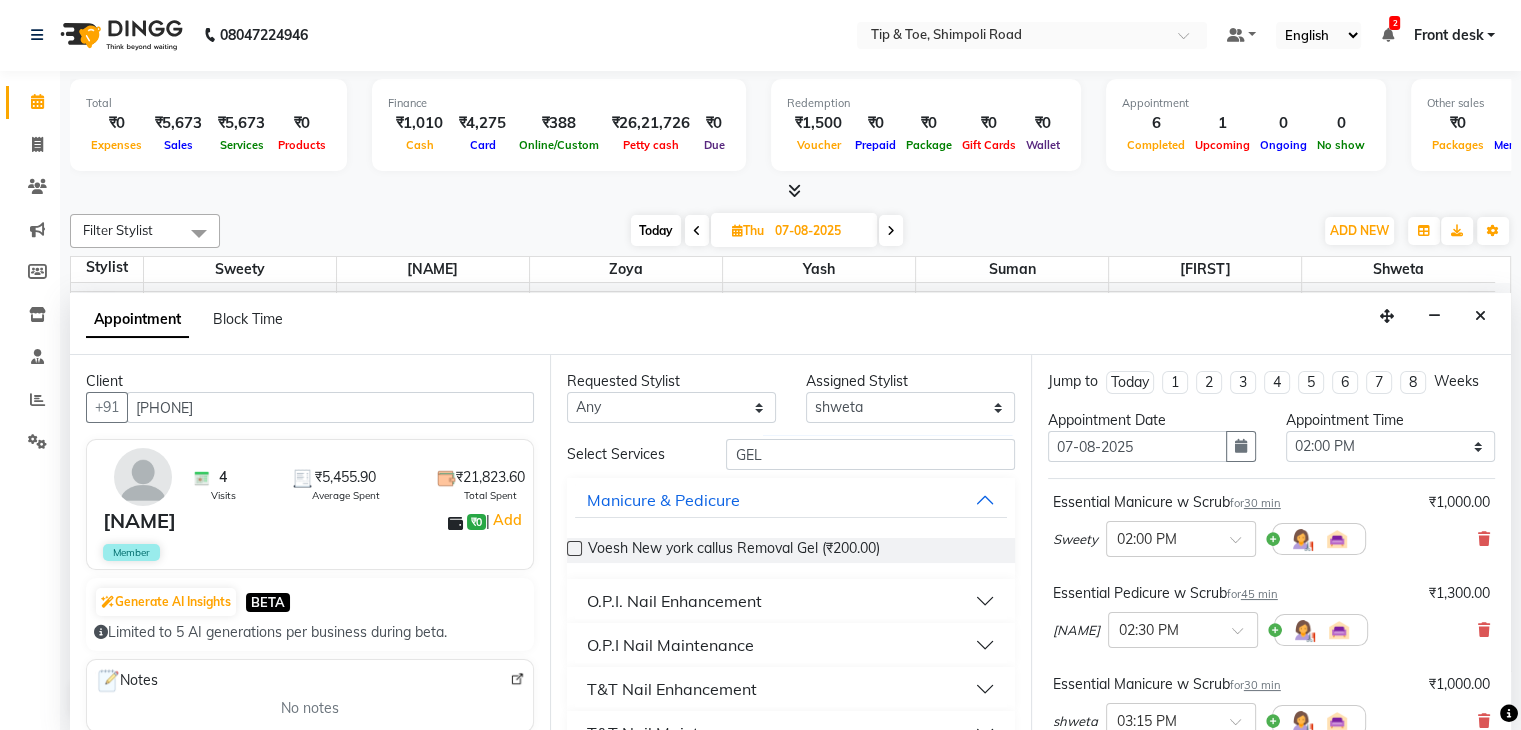 click on "O.P.I. Nail Enhancement" at bounding box center (674, 601) 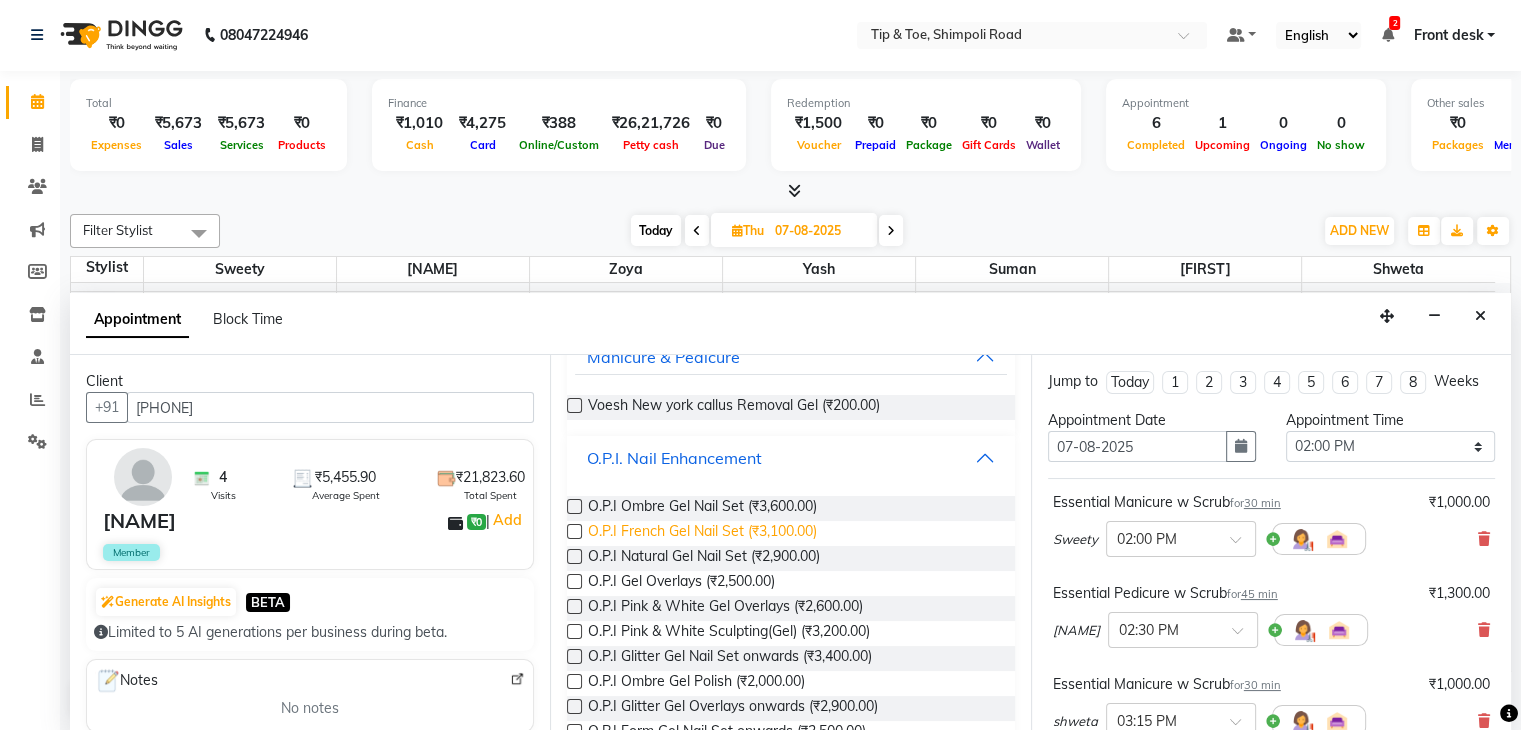 scroll, scrollTop: 300, scrollLeft: 0, axis: vertical 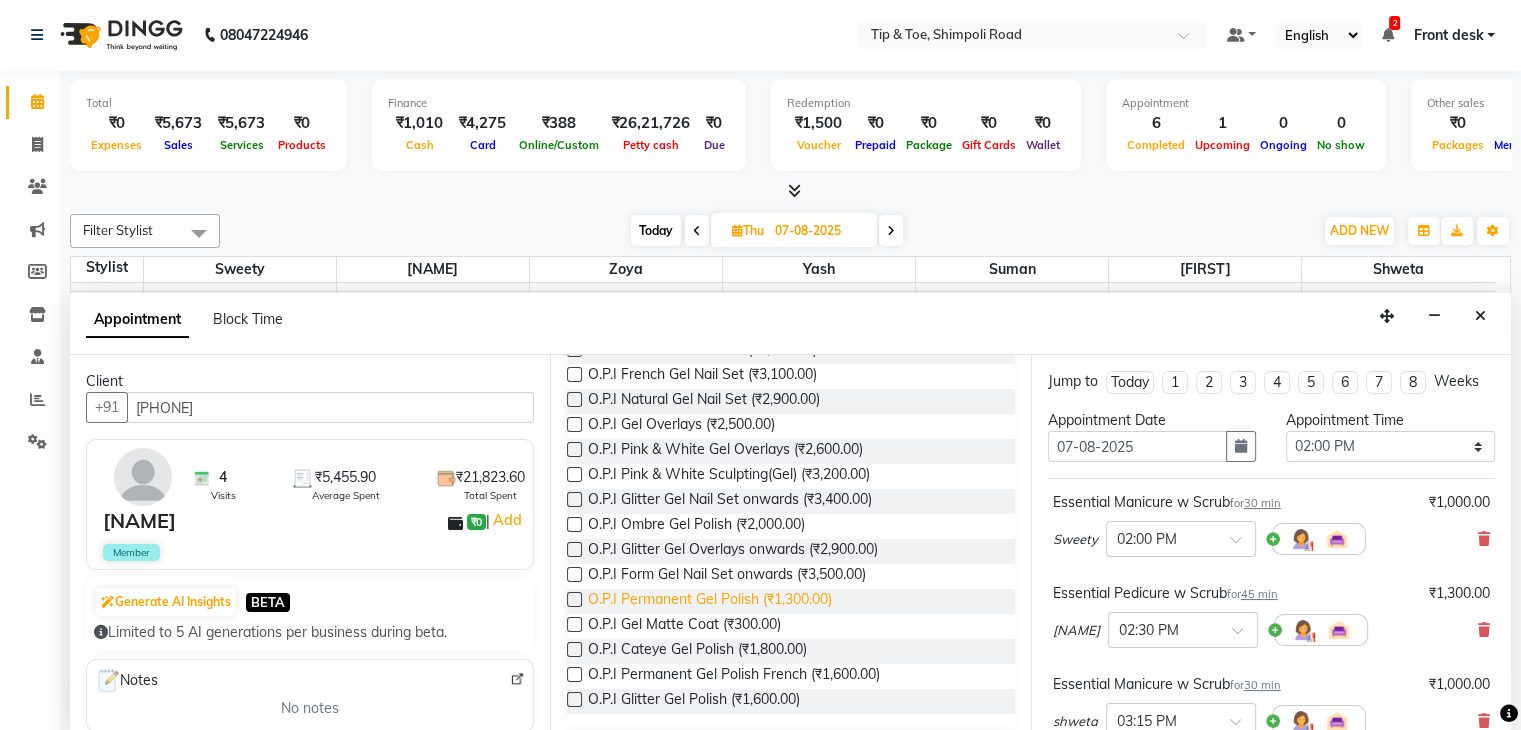 click on "O.P.I Permanent Gel Polish (₹1,300.00)" at bounding box center (710, 601) 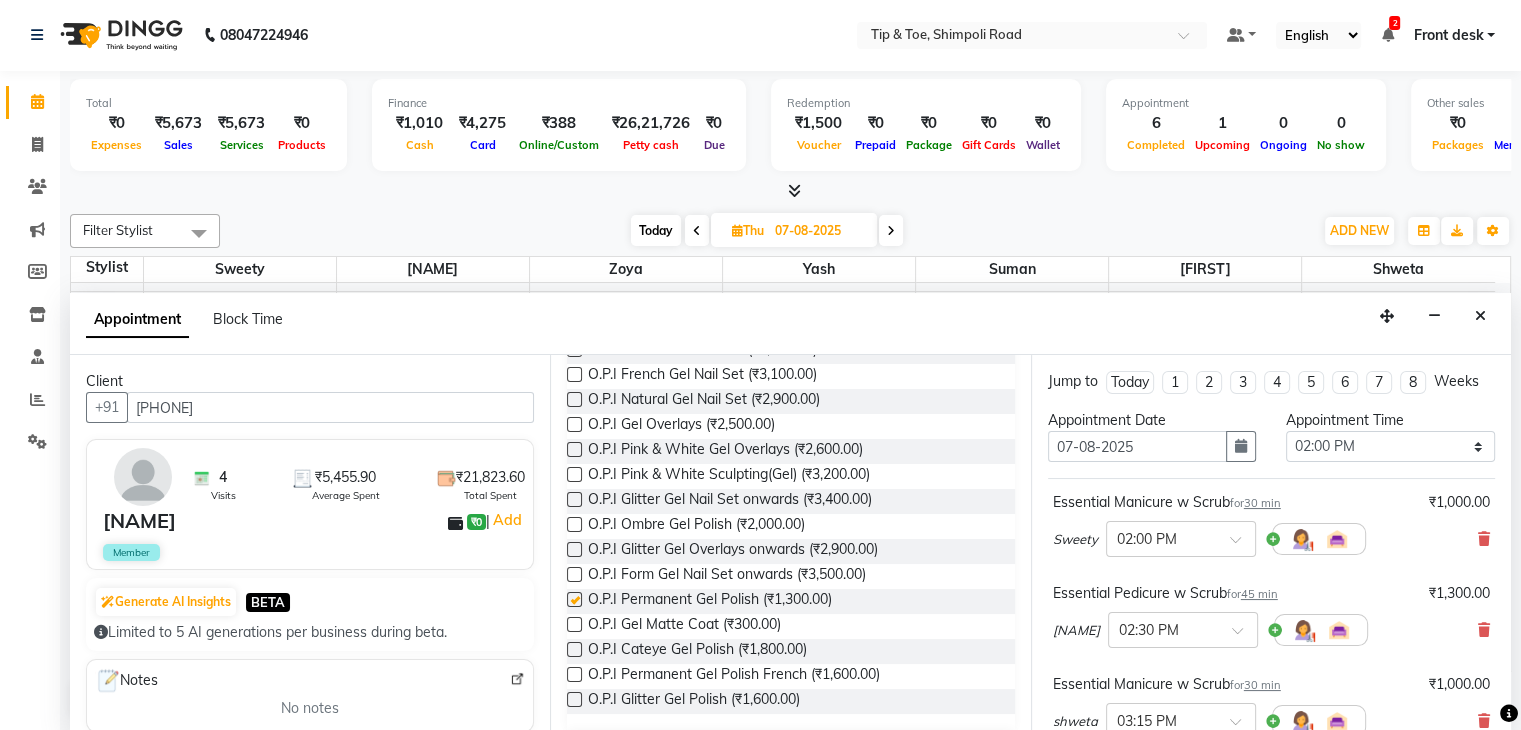 checkbox on "false" 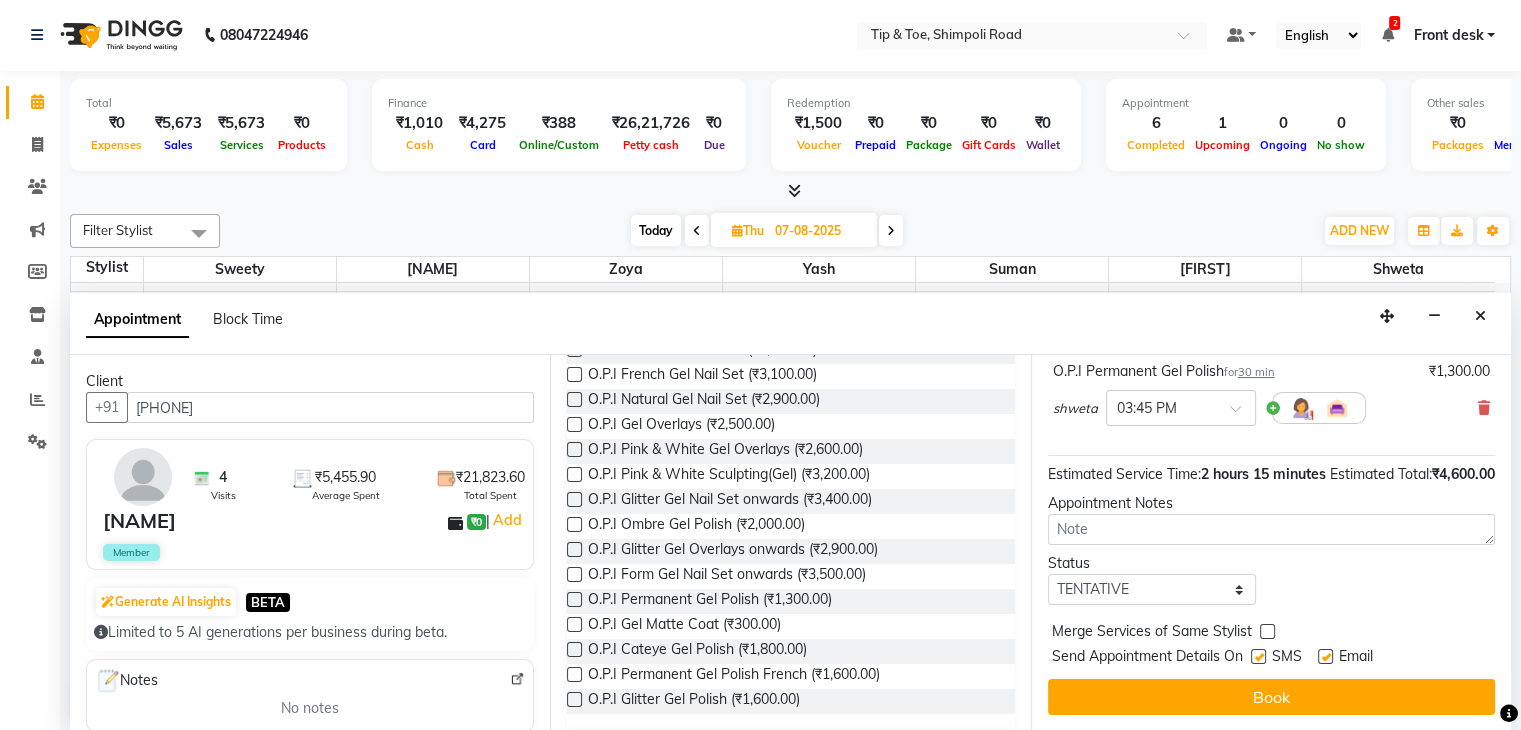 scroll, scrollTop: 424, scrollLeft: 0, axis: vertical 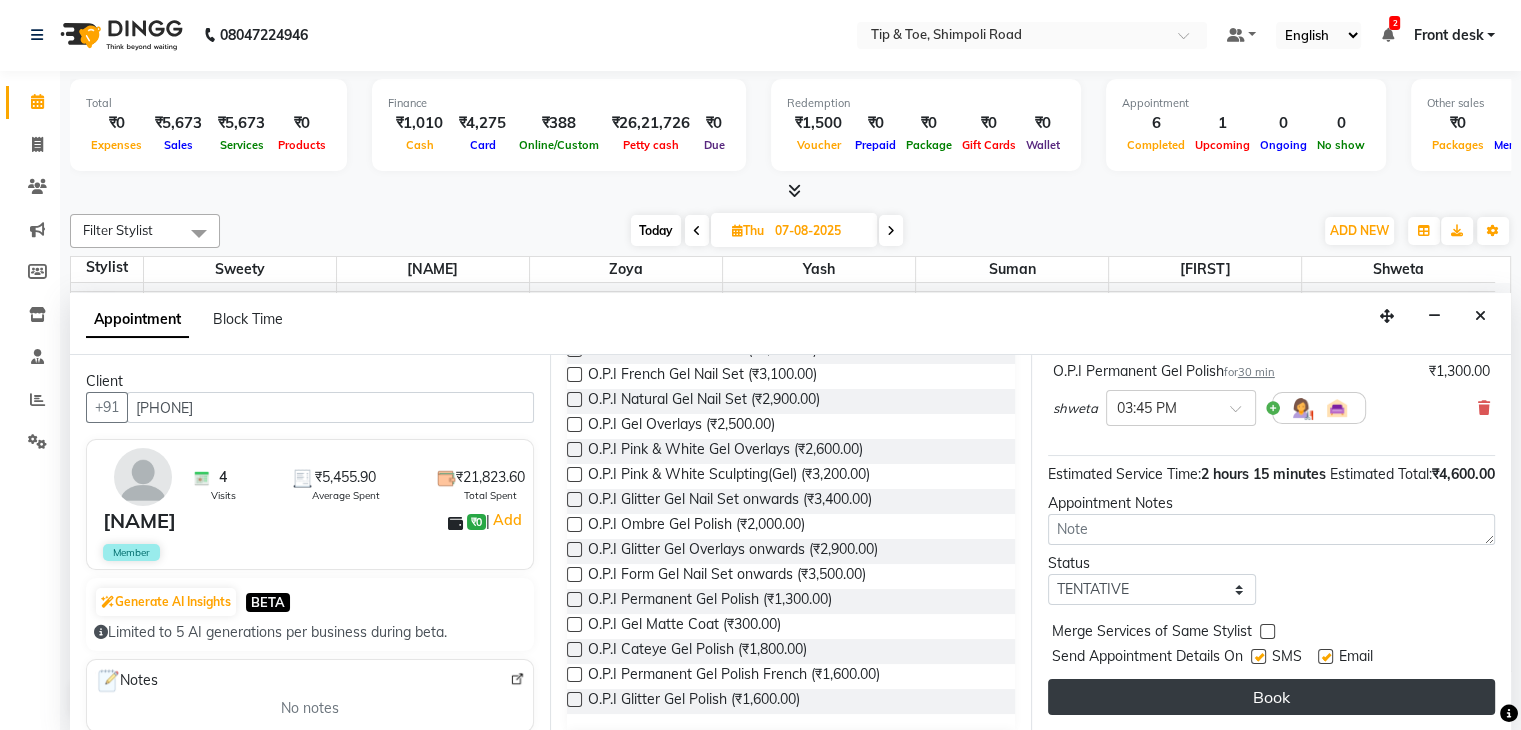 click on "Book" at bounding box center (1271, 697) 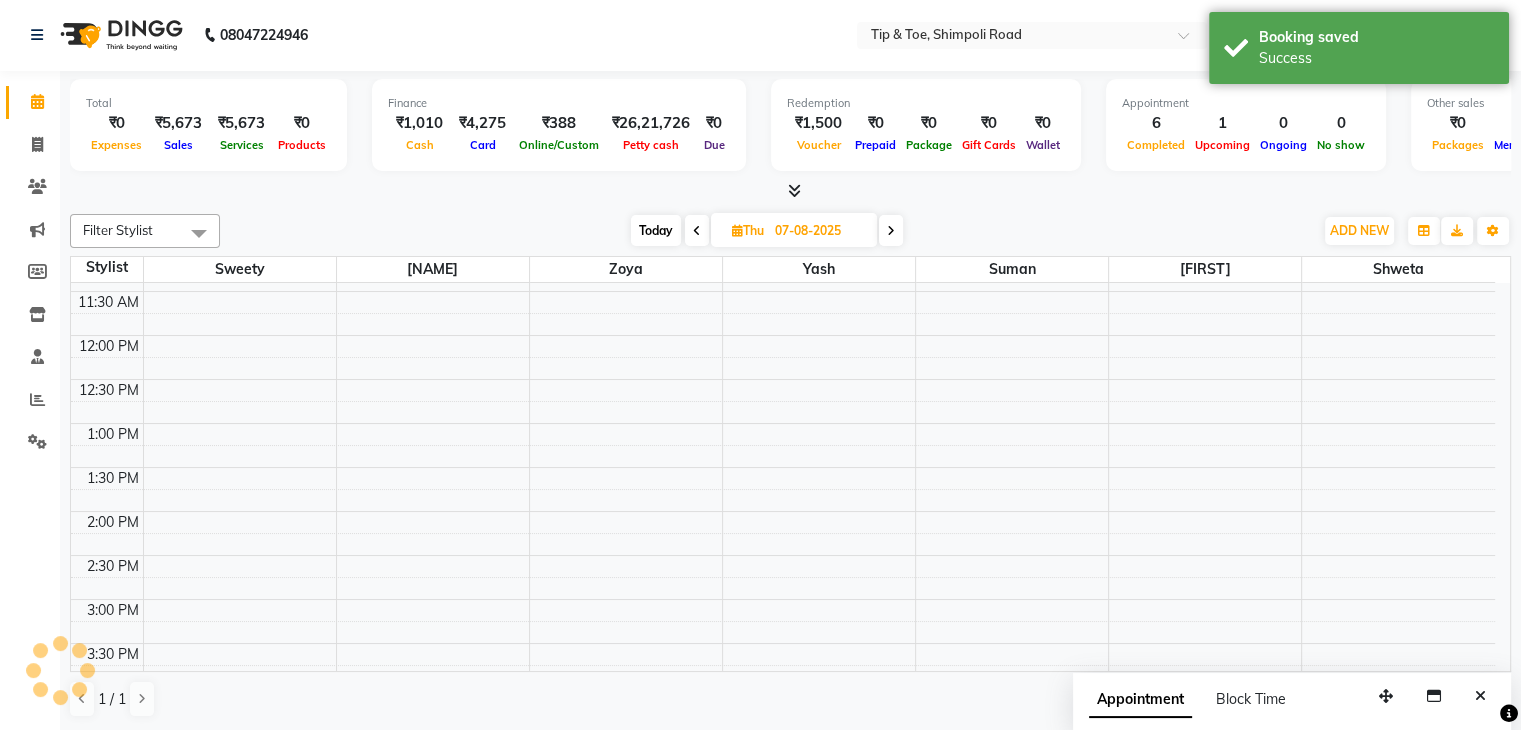 scroll, scrollTop: 0, scrollLeft: 0, axis: both 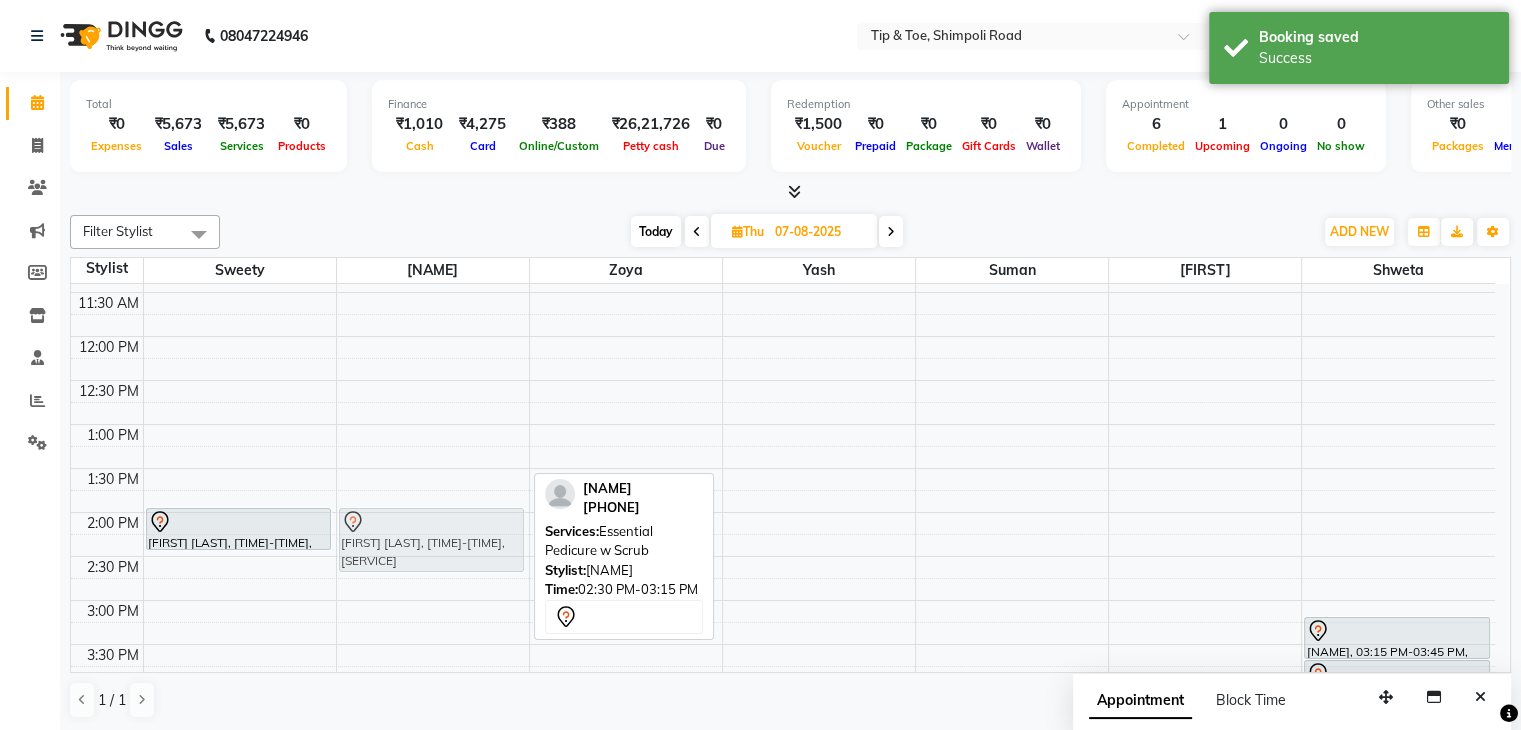 drag, startPoint x: 392, startPoint y: 570, endPoint x: 380, endPoint y: 528, distance: 43.68066 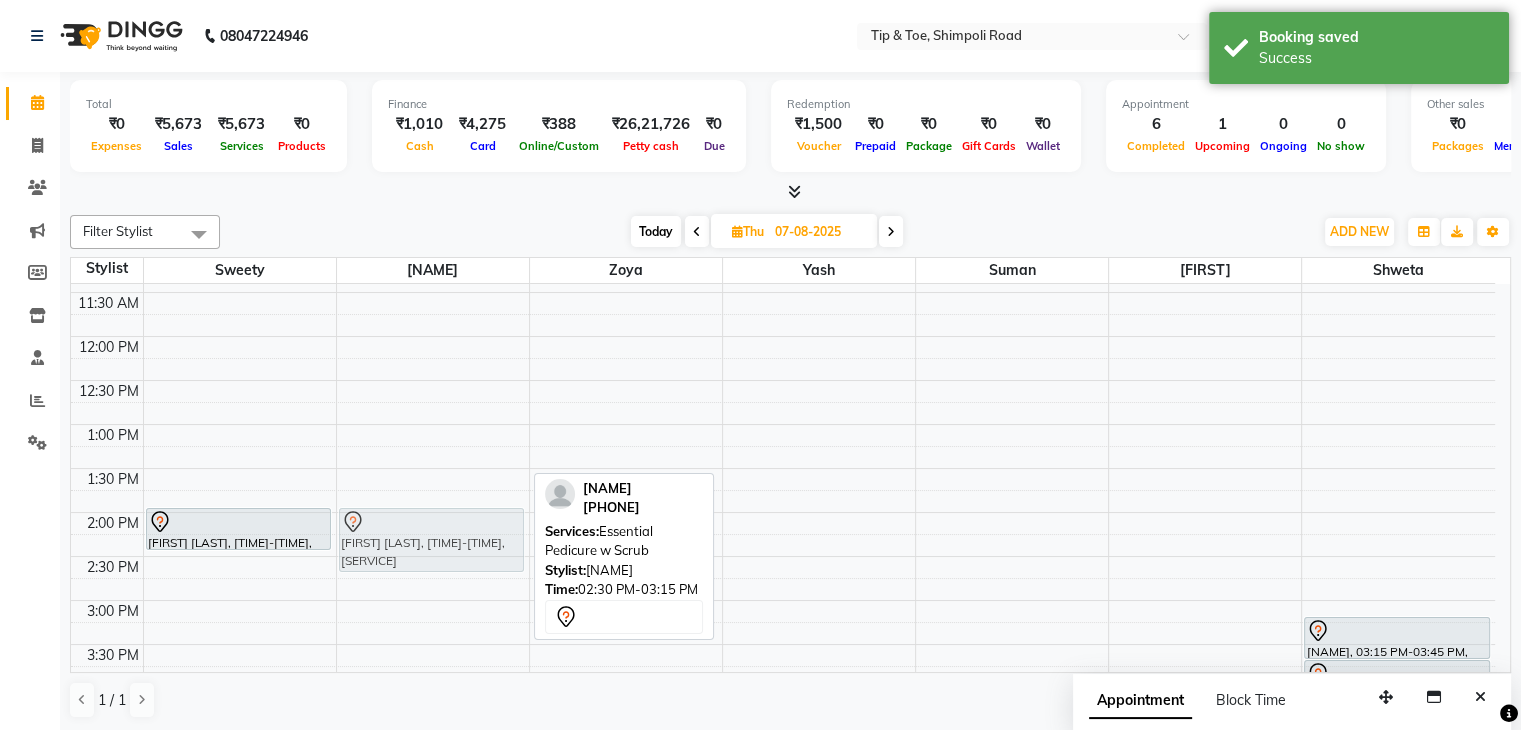 click on "[NAME], 02:30 PM-03:15 PM, Essential Pedicure w Scrub             [NAME], 02:30 PM-03:15 PM, Essential Pedicure w Scrub" at bounding box center (433, 556) 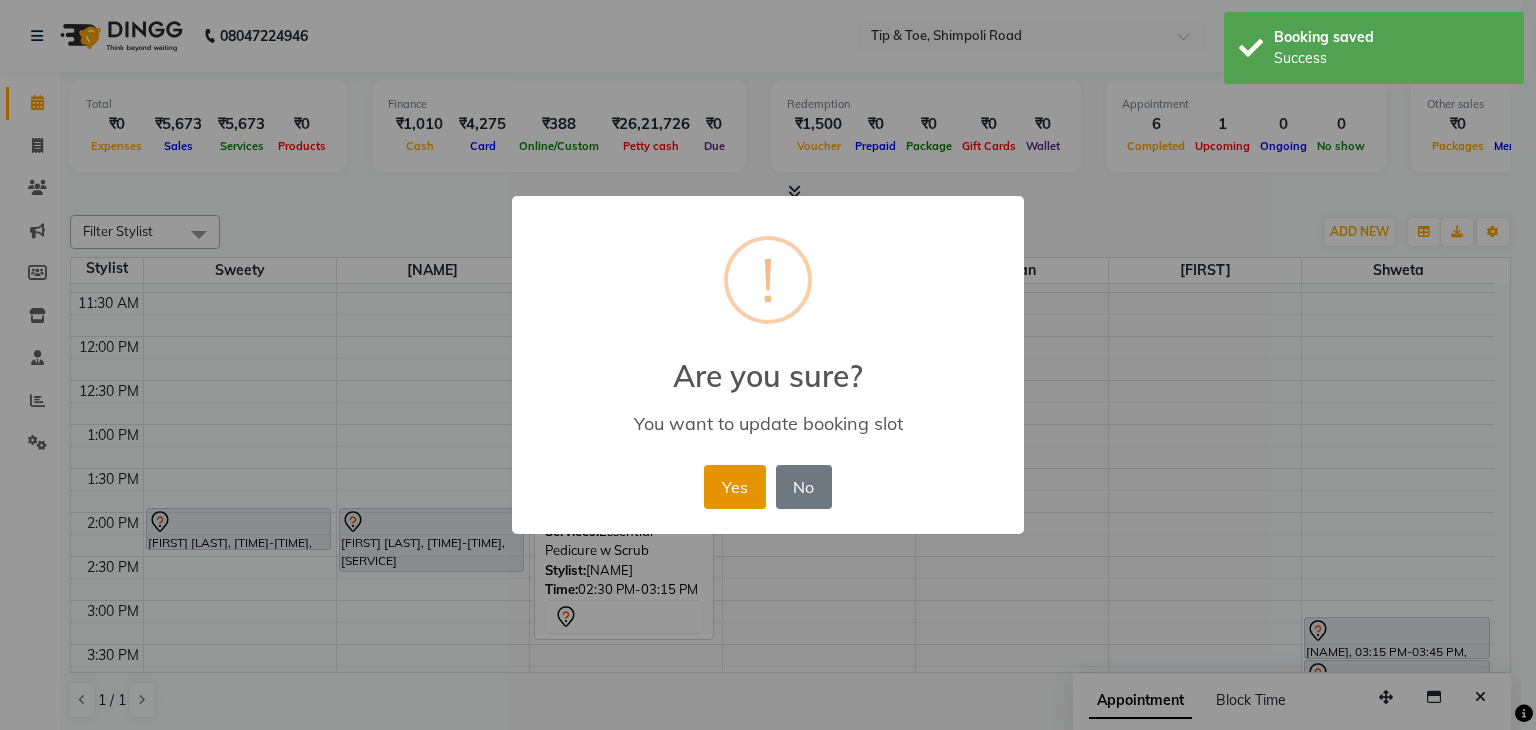 click on "Yes" at bounding box center (734, 487) 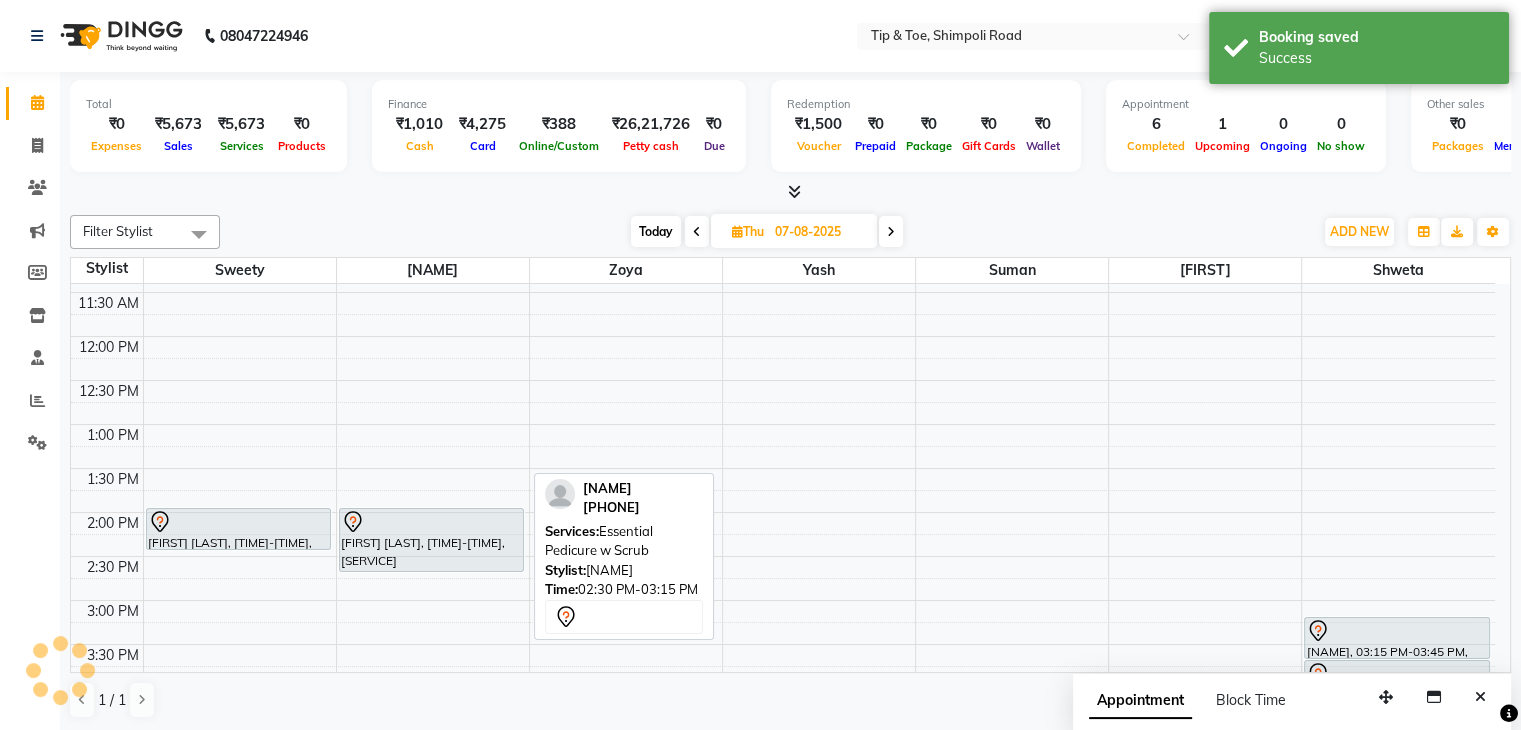 scroll, scrollTop: 399, scrollLeft: 0, axis: vertical 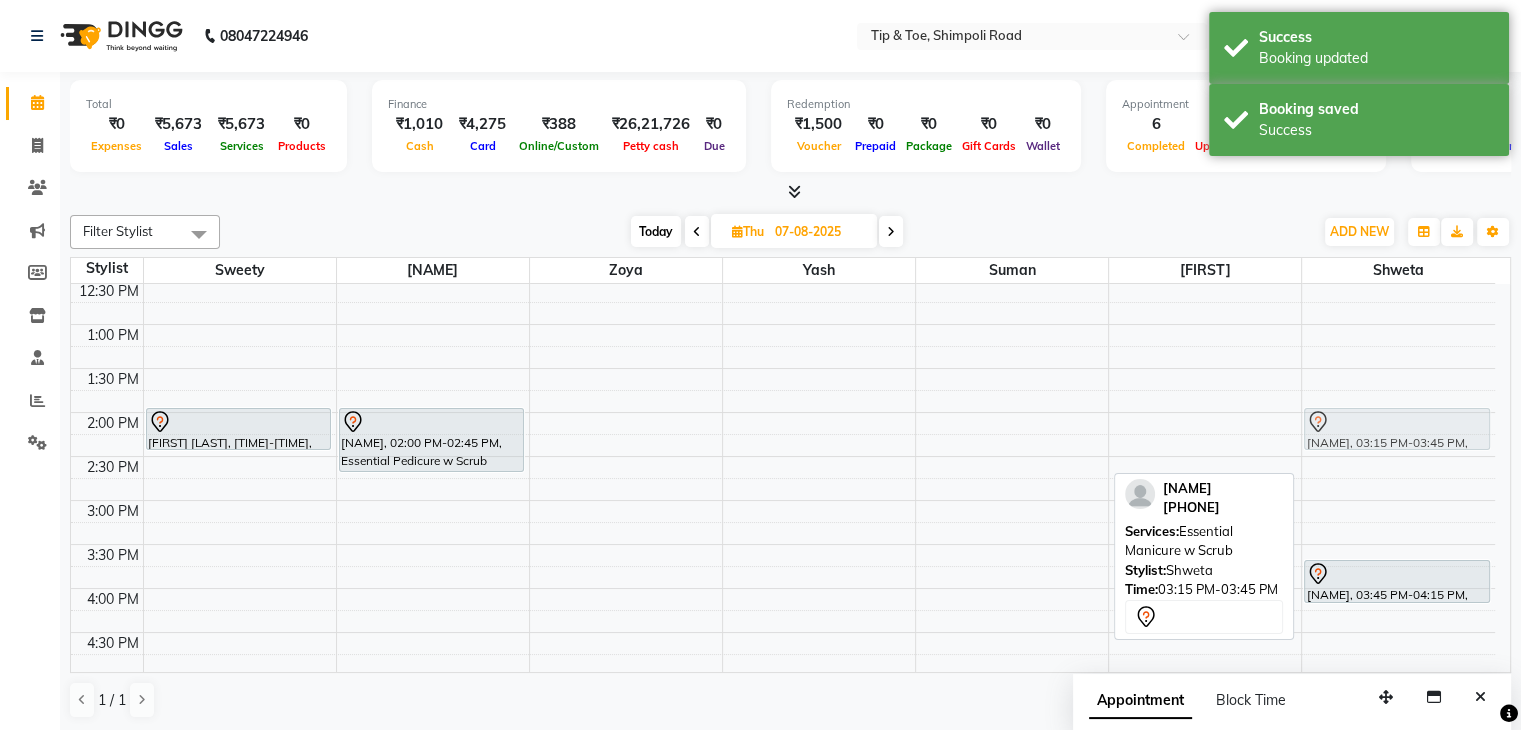 drag, startPoint x: 1340, startPoint y: 539, endPoint x: 1343, endPoint y: 434, distance: 105.04285 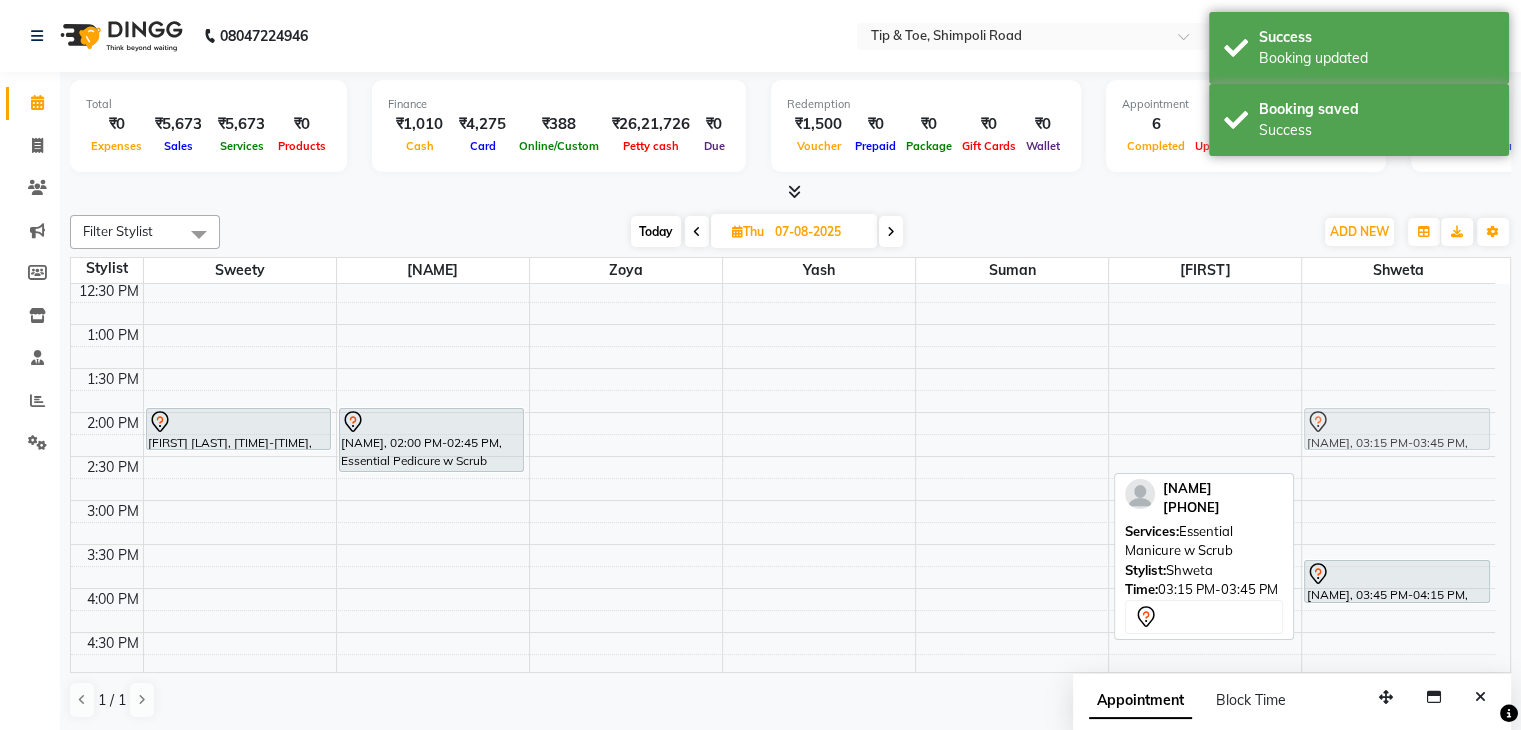 click on "[NAME], 03:15 PM-03:45 PM, Essential Manicure w Scrub             [NAME], 03:45 PM-04:15 PM, O.P.I Permanent Gel Polish             [NAME], 03:15 PM-03:45 PM, Essential Manicure w Scrub" at bounding box center (1398, 456) 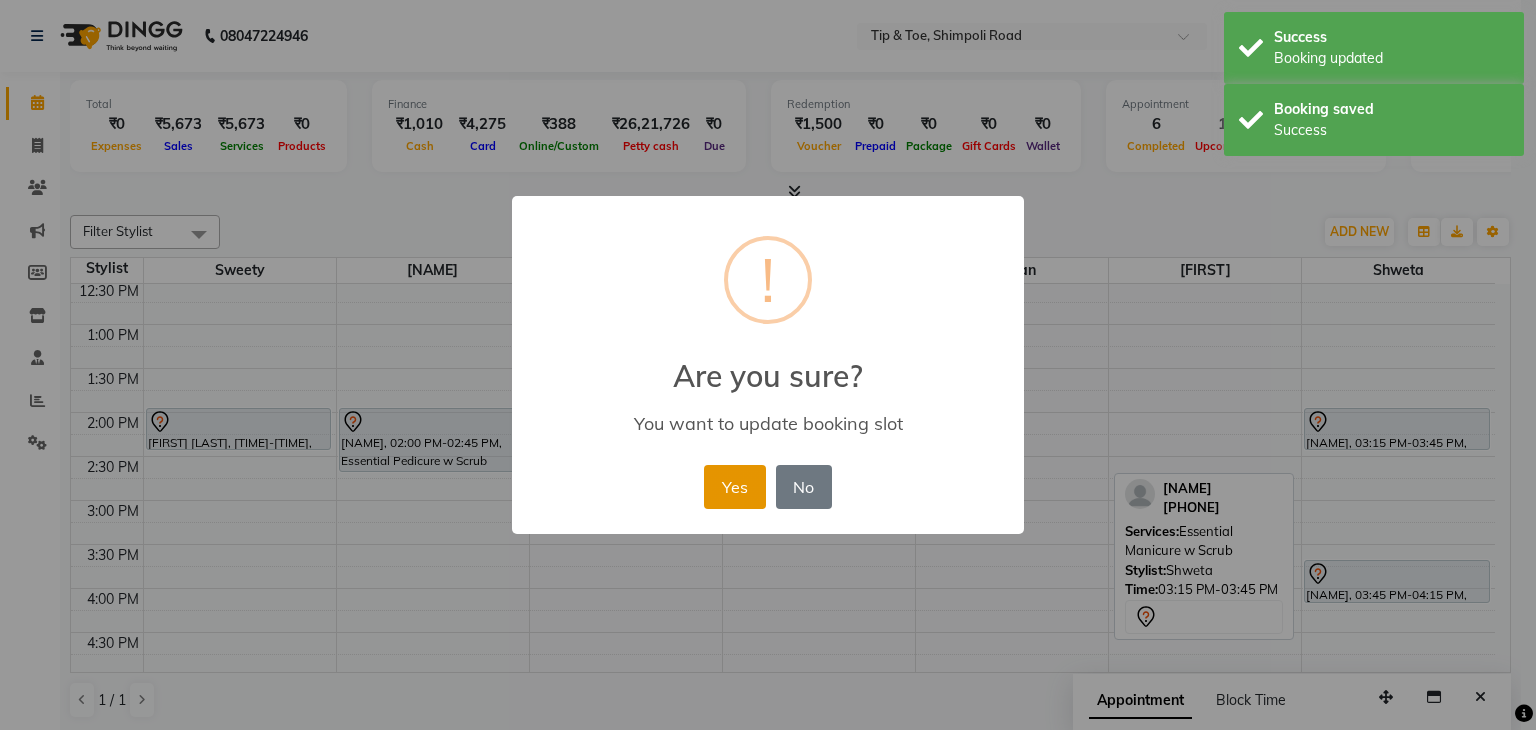 click on "Yes" at bounding box center (734, 487) 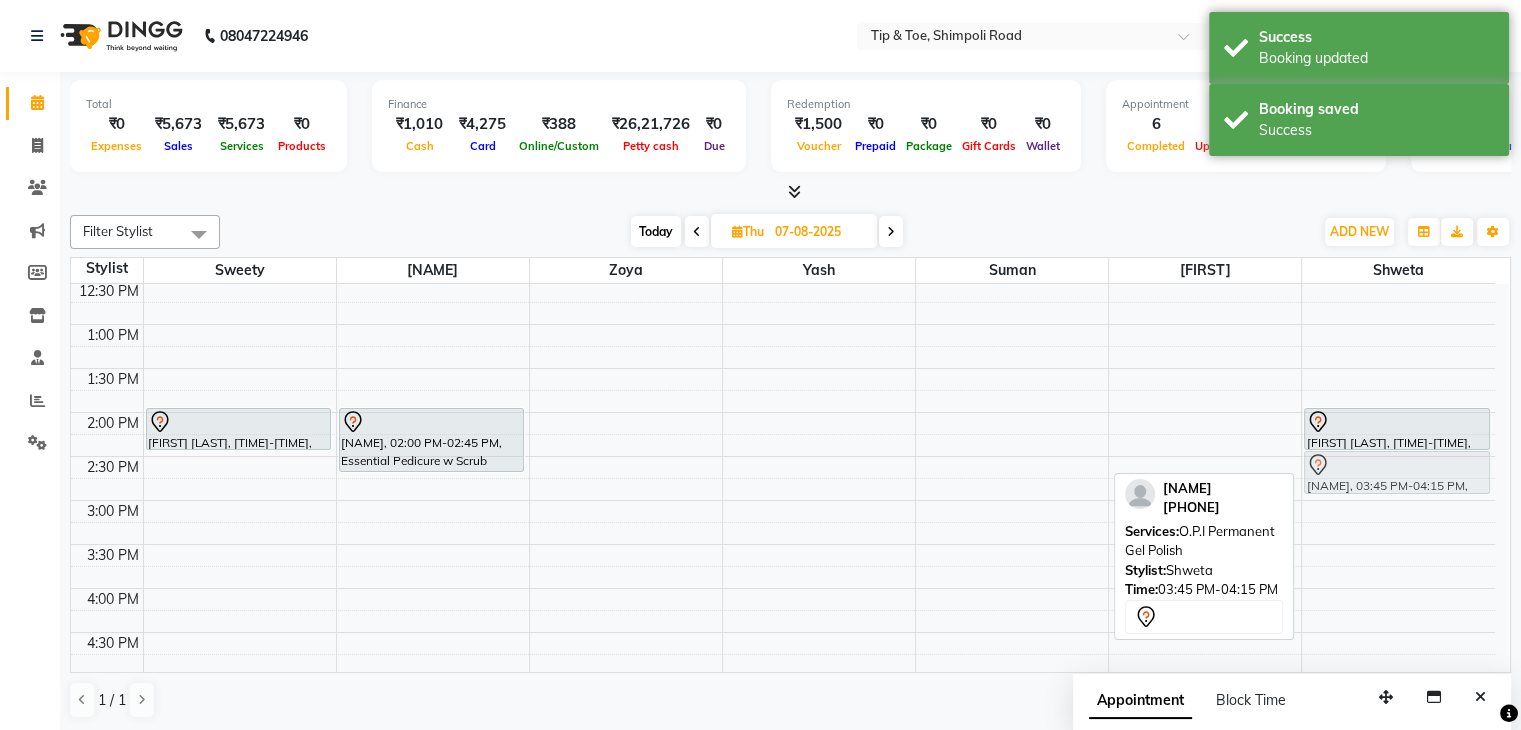 drag, startPoint x: 1394, startPoint y: 577, endPoint x: 1384, endPoint y: 474, distance: 103.4843 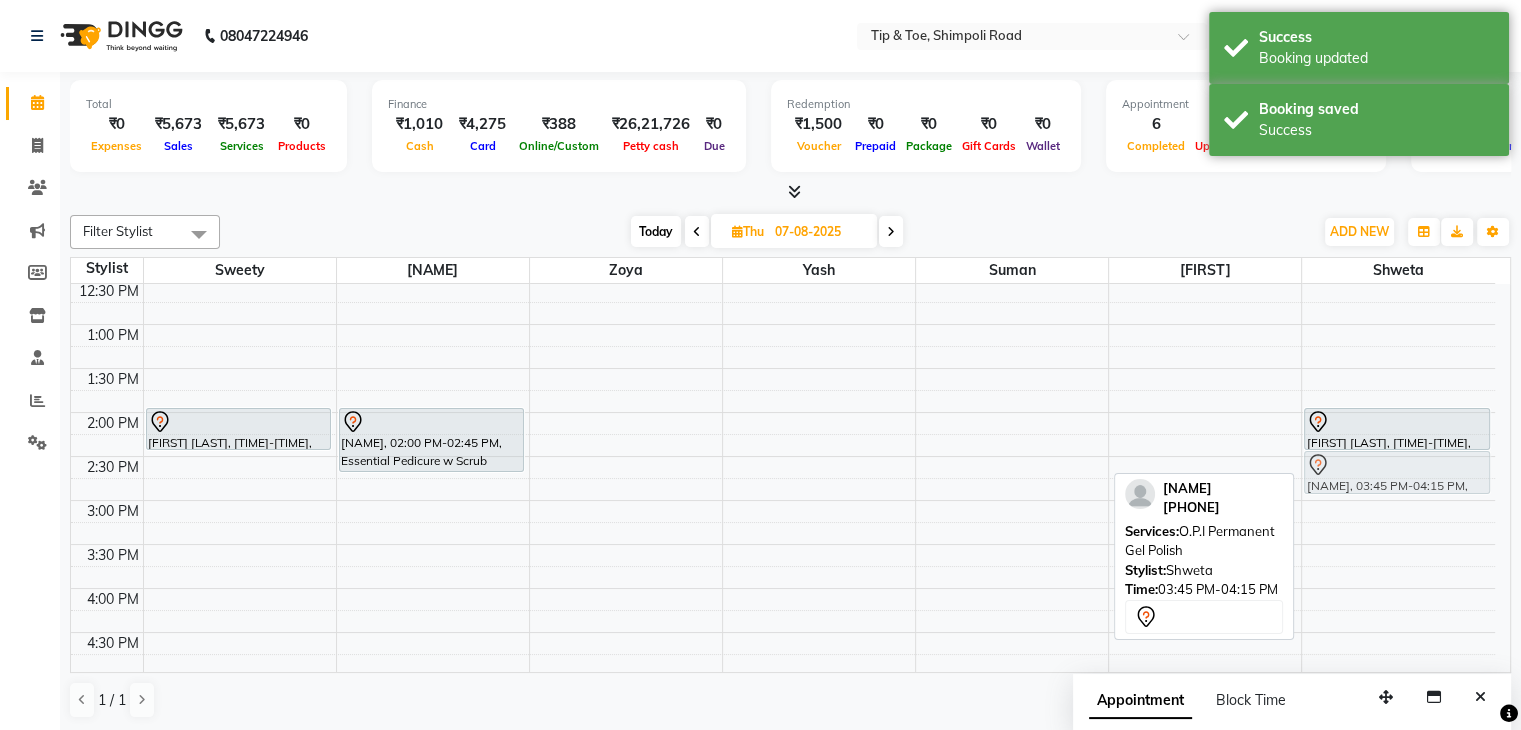 click on "[NAME], 02:00 PM-02:30 PM, Essential Manicure w Scrub             [NAME], 03:45 PM-04:15 PM, O.P.I Permanent Gel Polish             [NAME], 03:45 PM-04:15 PM, O.P.I Permanent Gel Polish" at bounding box center (1398, 456) 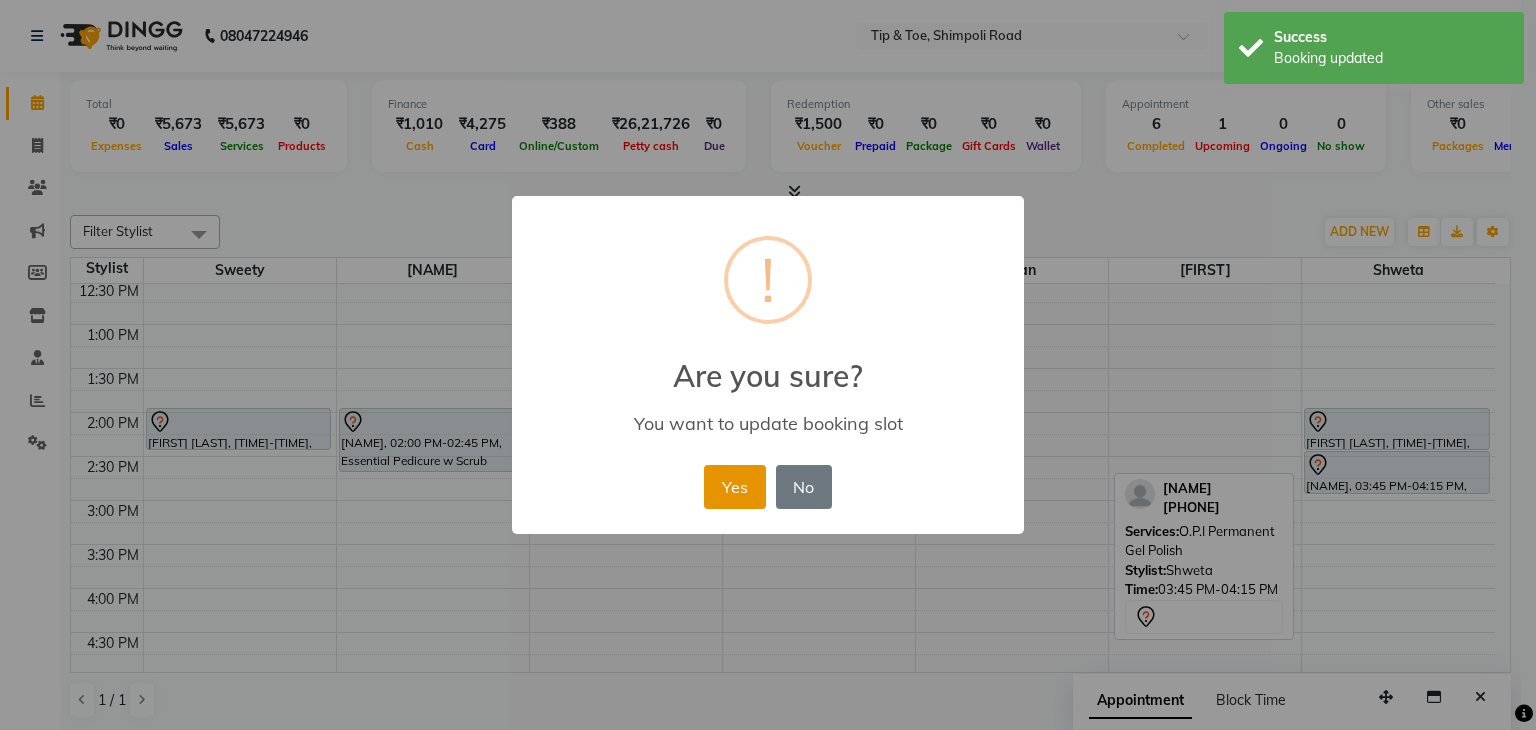 click on "Yes" at bounding box center [734, 487] 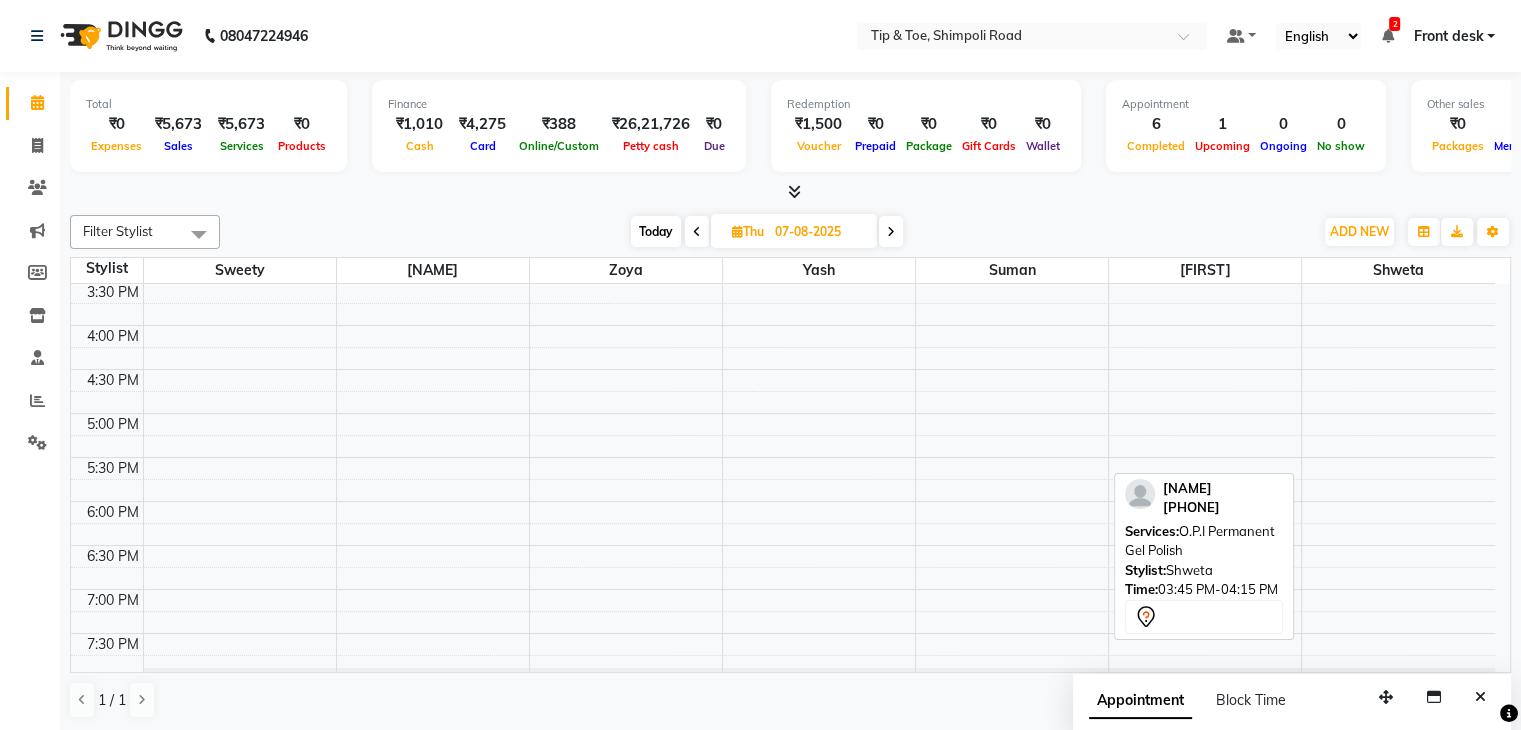 scroll, scrollTop: 699, scrollLeft: 0, axis: vertical 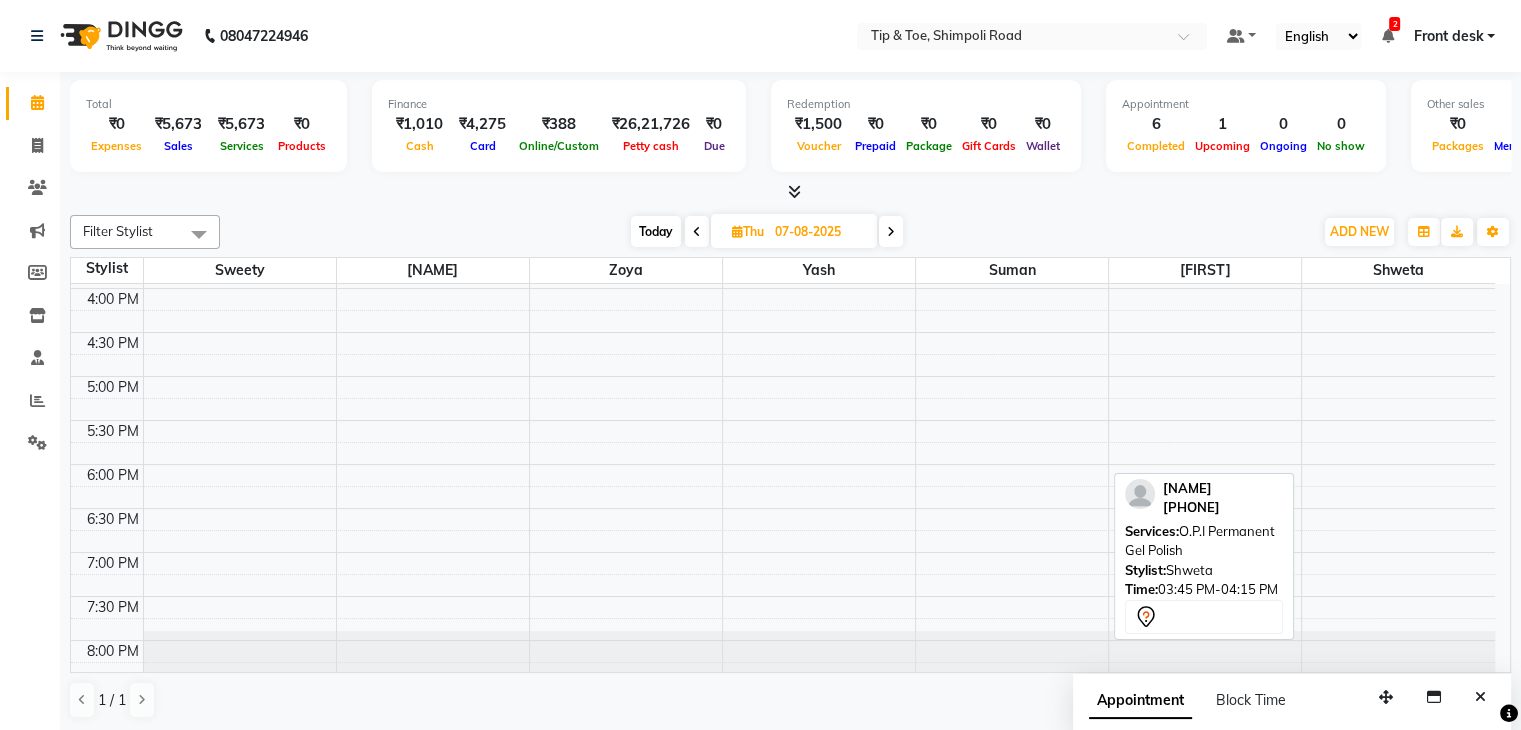click on "Today" at bounding box center [656, 231] 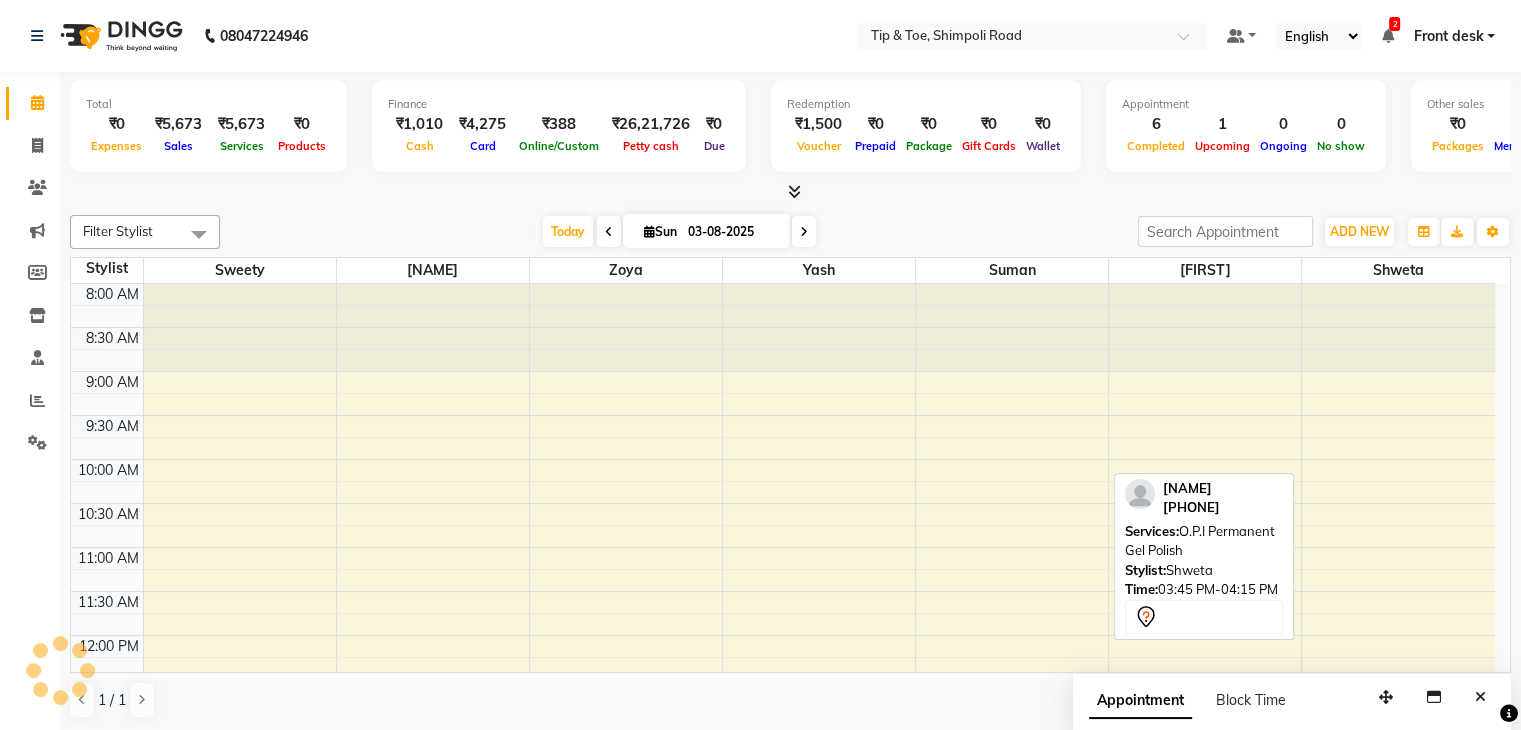 scroll, scrollTop: 699, scrollLeft: 0, axis: vertical 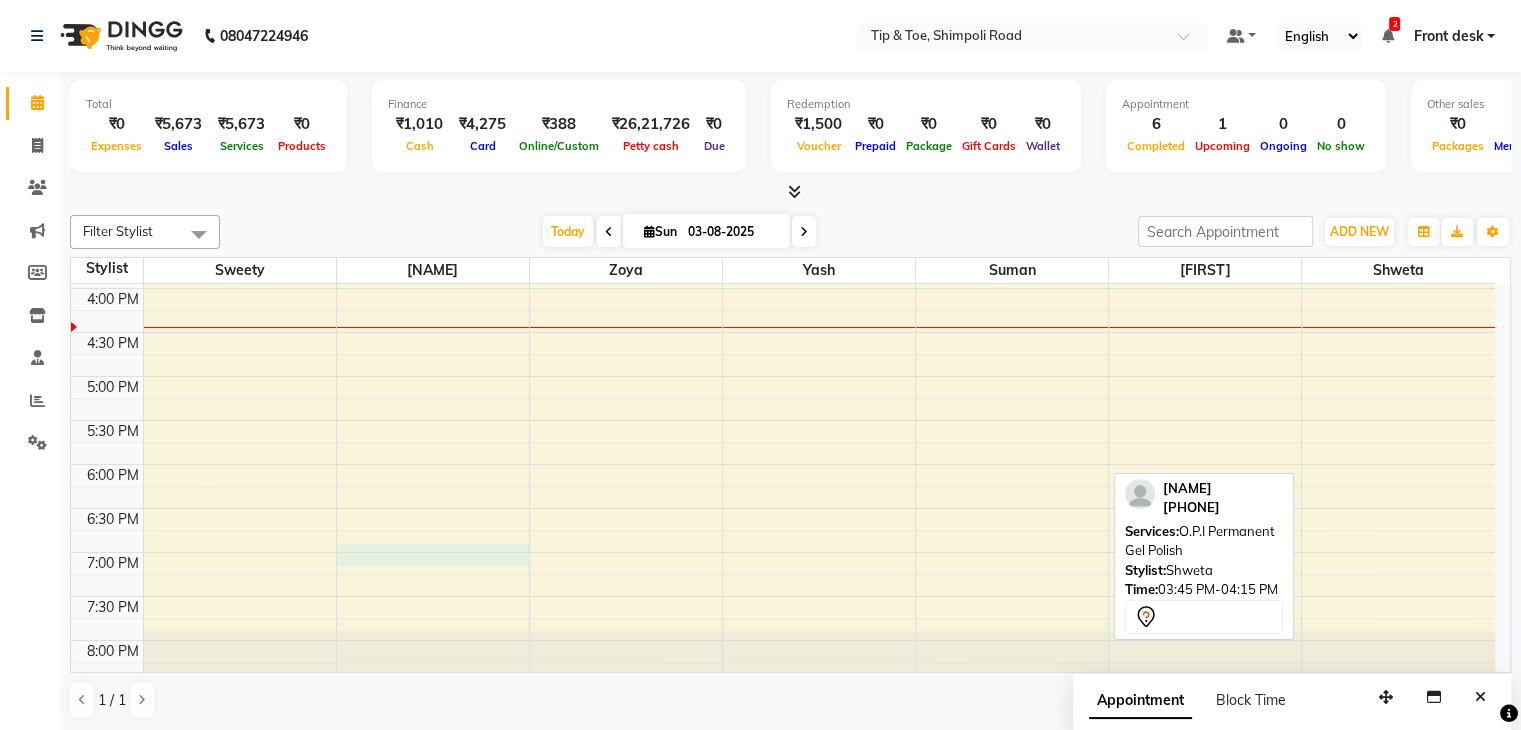 click on "8:00 AM 8:30 AM 9:00 AM 9:30 AM 10:00 AM 10:30 AM 11:00 AM 11:30 AM 12:00 PM 12:30 PM 1:00 PM 1:30 PM 2:00 PM 2:30 PM 3:00 PM 3:30 PM 4:00 PM 4:30 PM 5:00 PM 5:30 PM 6:00 PM 6:30 PM 7:00 PM 7:30 PM 8:00 PM 8:30 PM     [NAME], TK02, 03:00 PM-03:30 PM, Essential Manicure w Scrub     [NAME], TK02, 02:15 PM-03:00 PM, Essential Pedicure w Scrub             [NAME], TK03, 01:00 PM-02:30 PM, O.P.I Natural Acrylic Nail Set     [NAME], TK05, 01:50 PM-02:35 PM, O.P.I Permanent Gel Polish French     [NAME], TK04, 12:50 PM-01:50 PM, Haircut,Beard trim + line up     [NAME], TK04, 01:50 PM-02:05 PM, Hairwash     [NAME], TK01, 11:00 AM-11:45 AM, O.P.I Permanent Gel Polish French" at bounding box center [783, 156] 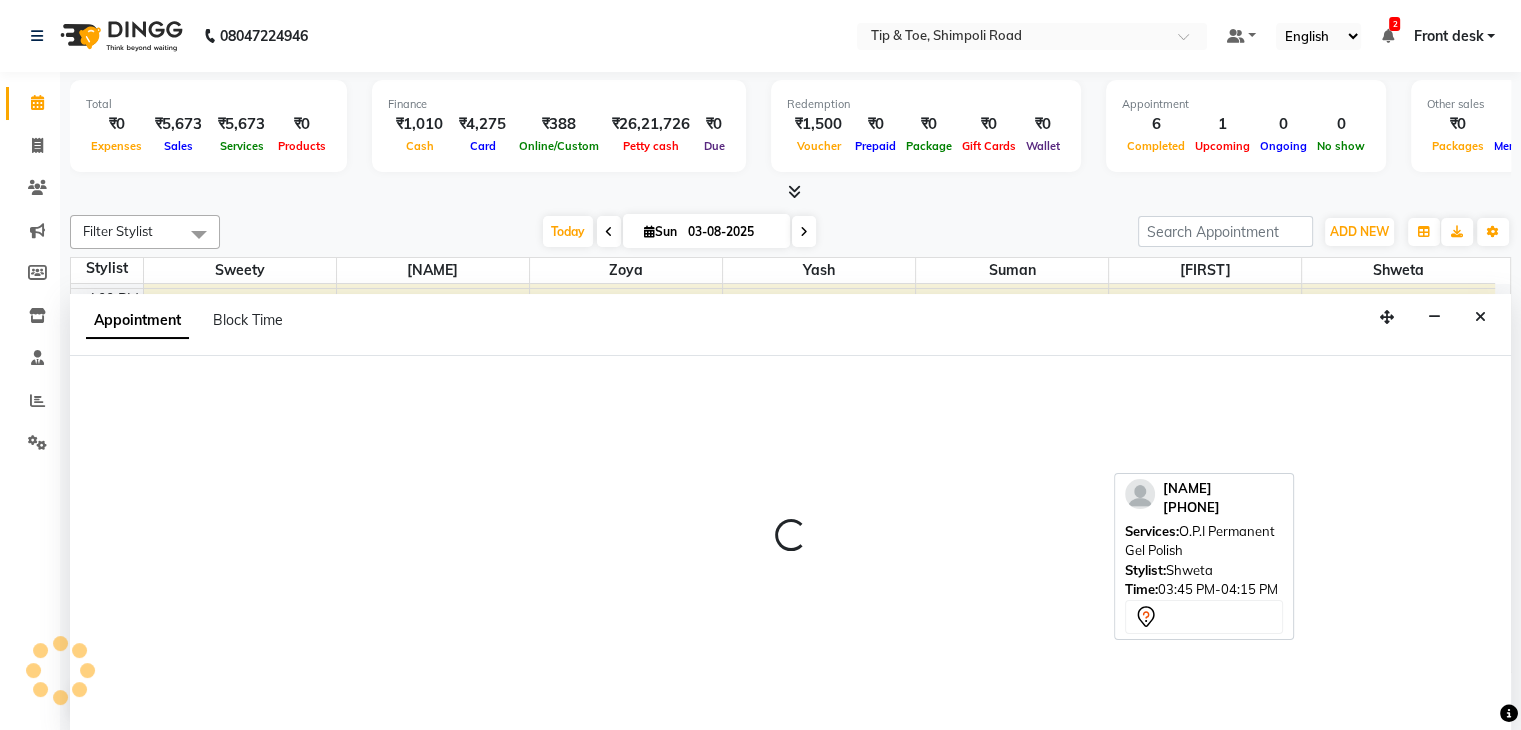 scroll, scrollTop: 1, scrollLeft: 0, axis: vertical 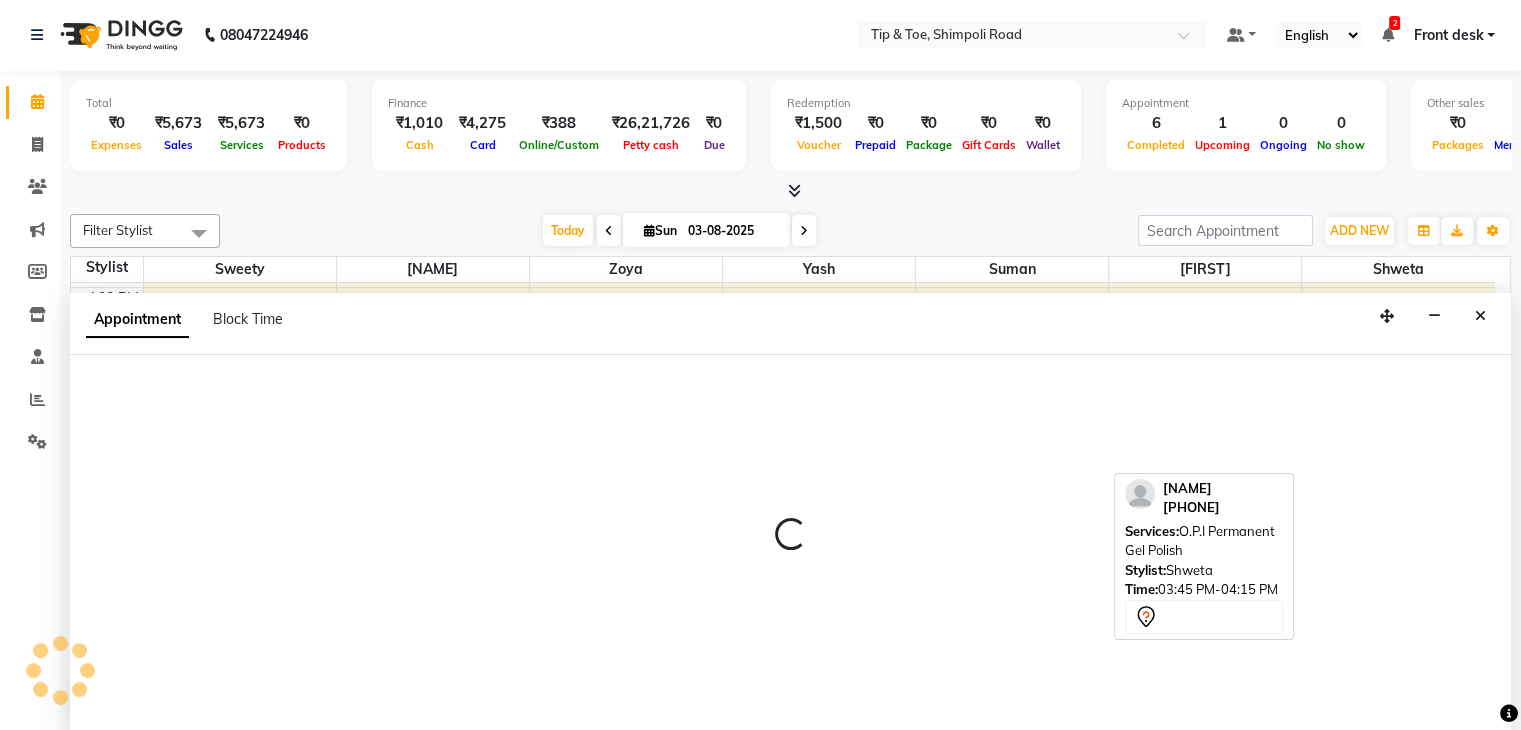 select on "63601" 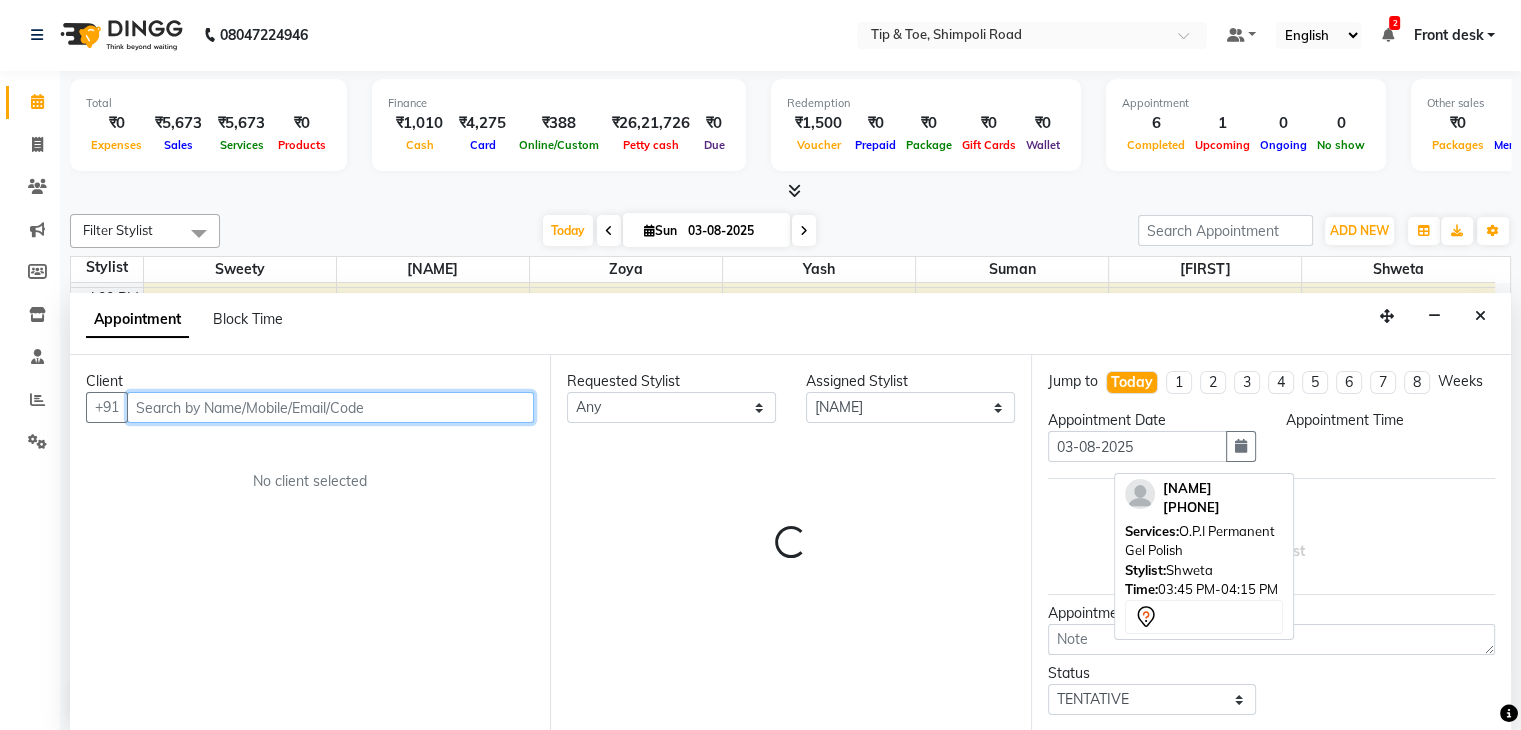 select on "1140" 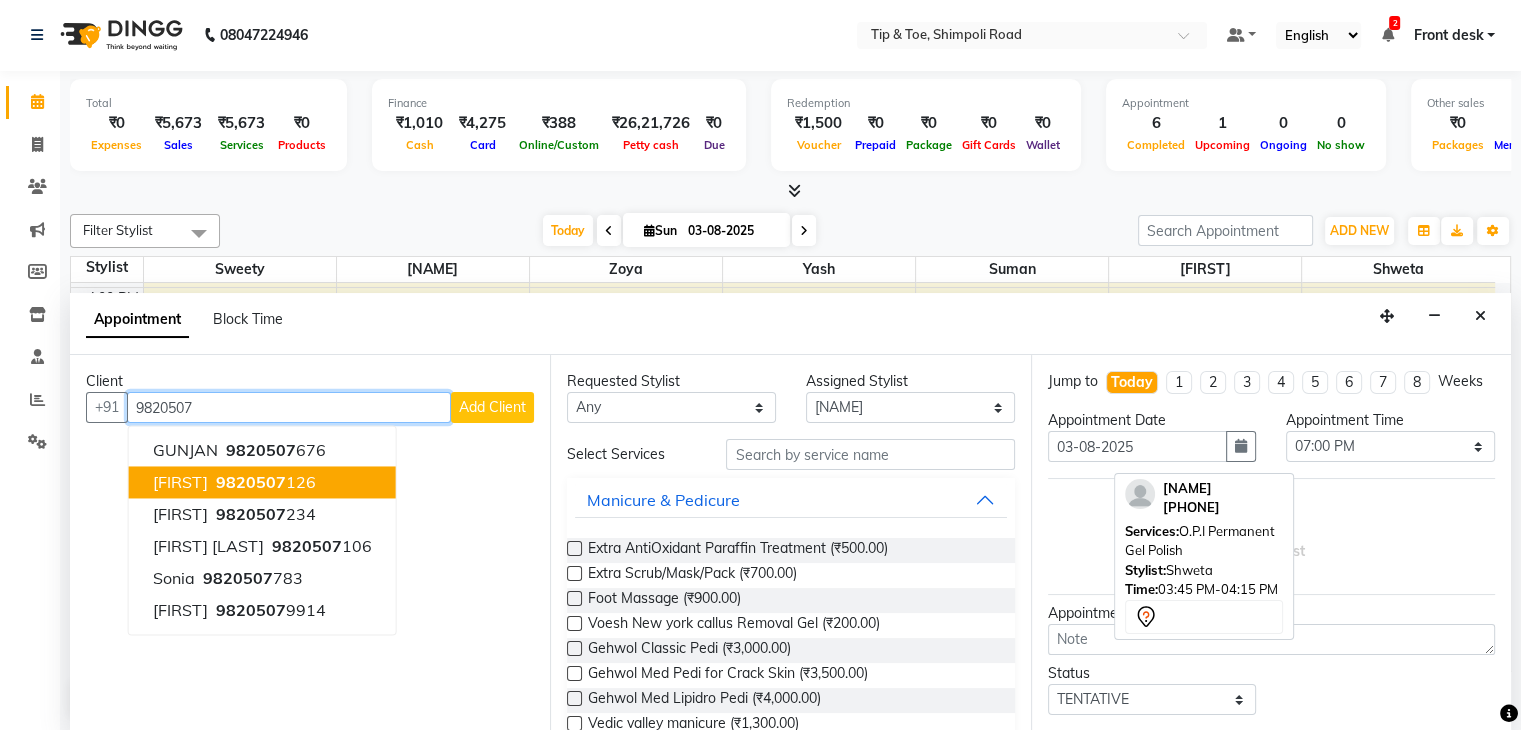 click on "9820507" at bounding box center (251, 483) 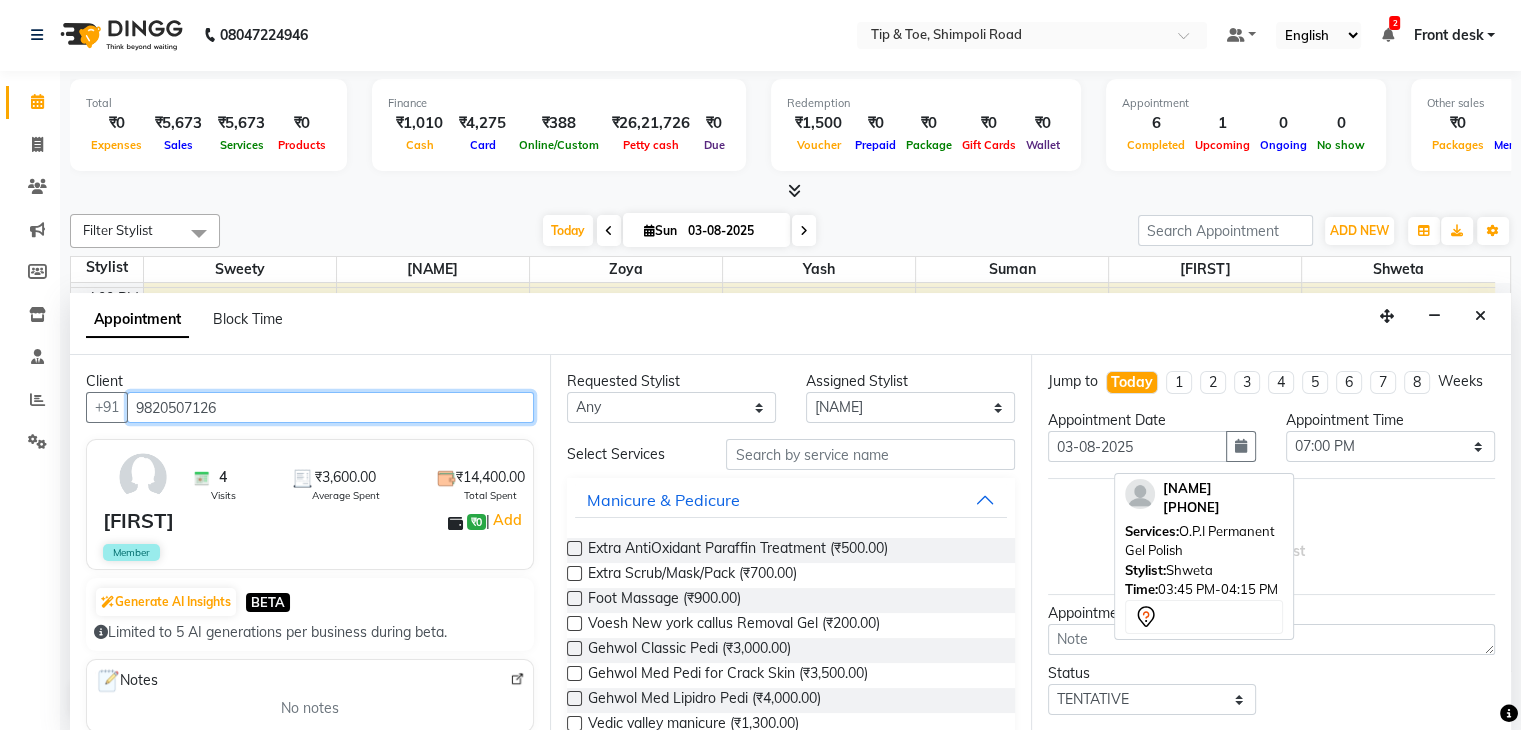 type on "9820507126" 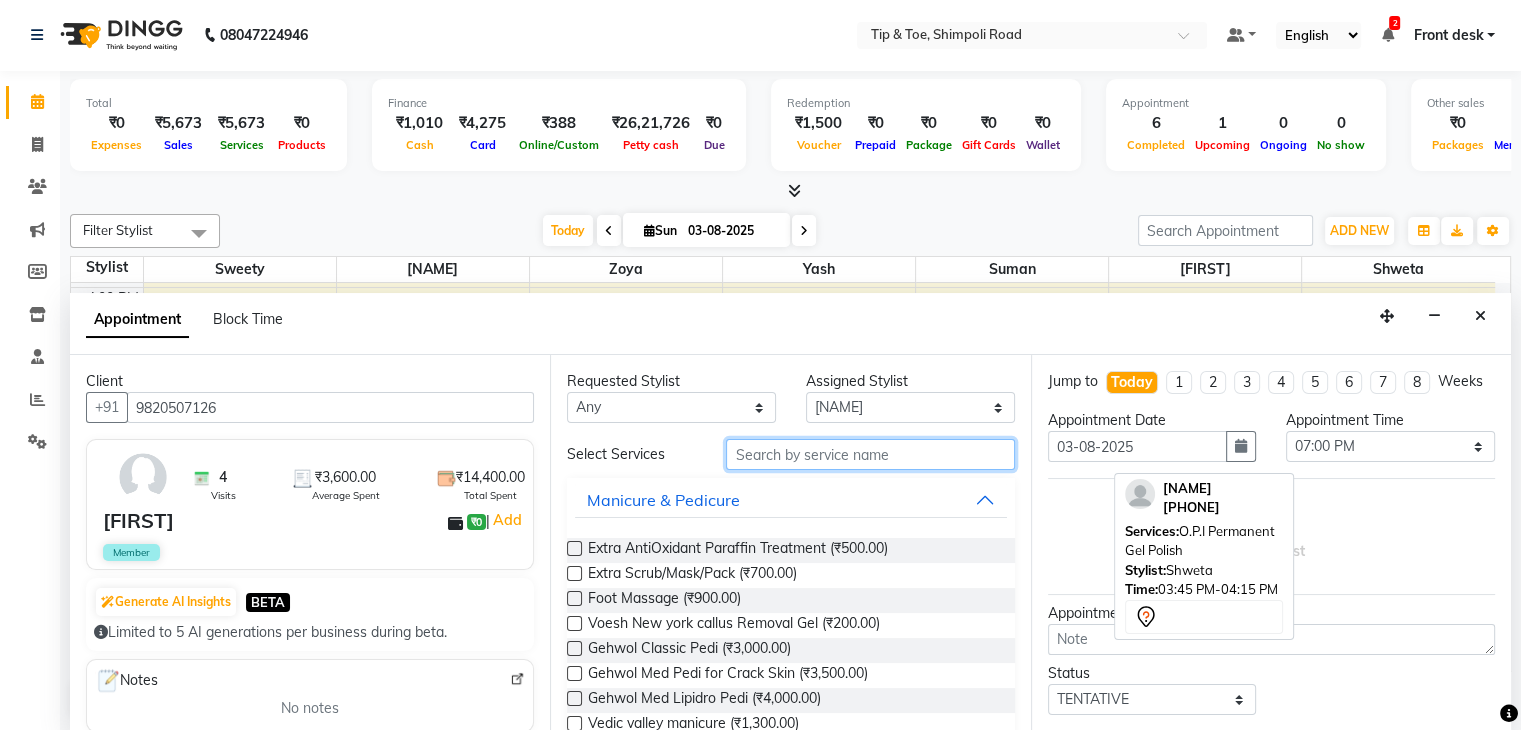 click at bounding box center [870, 454] 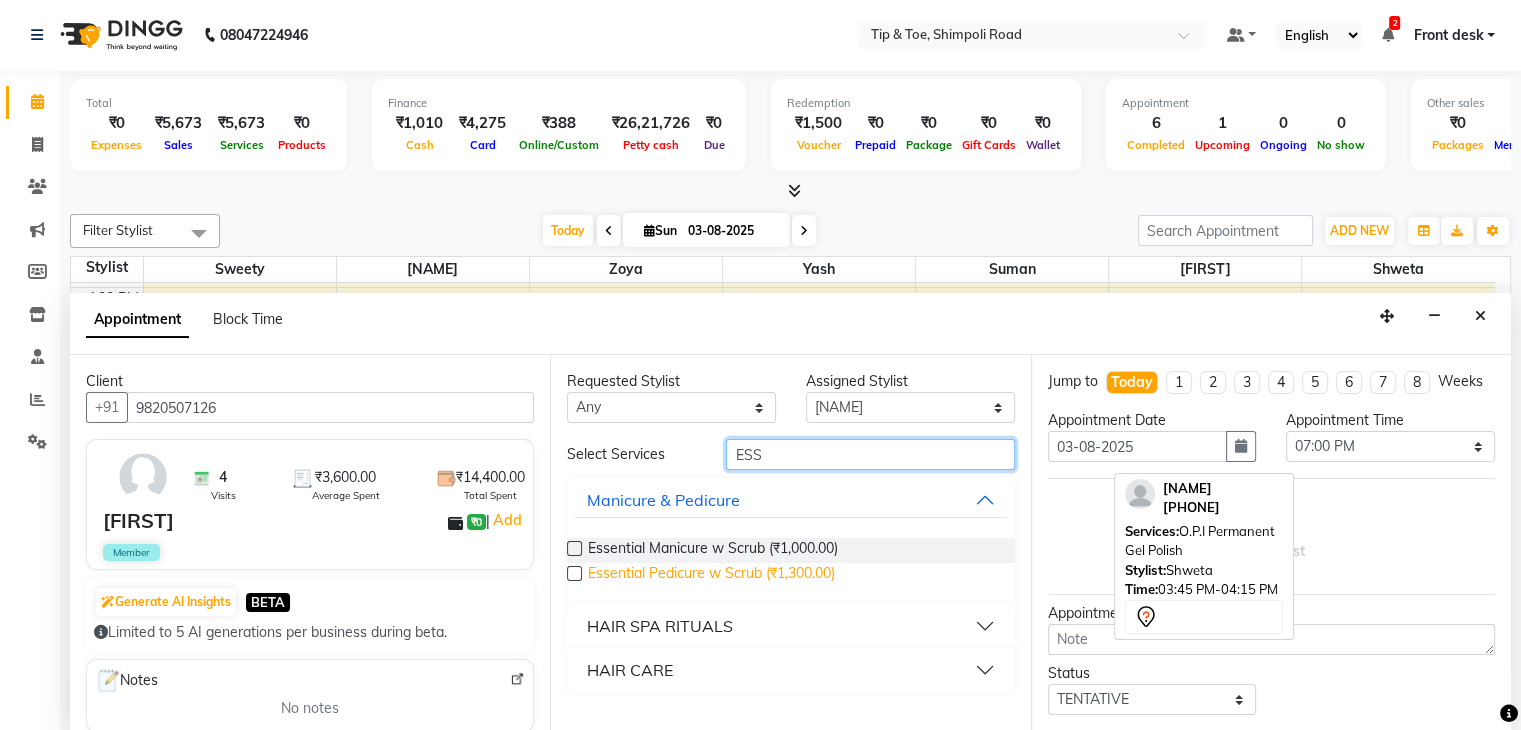 type on "ESS" 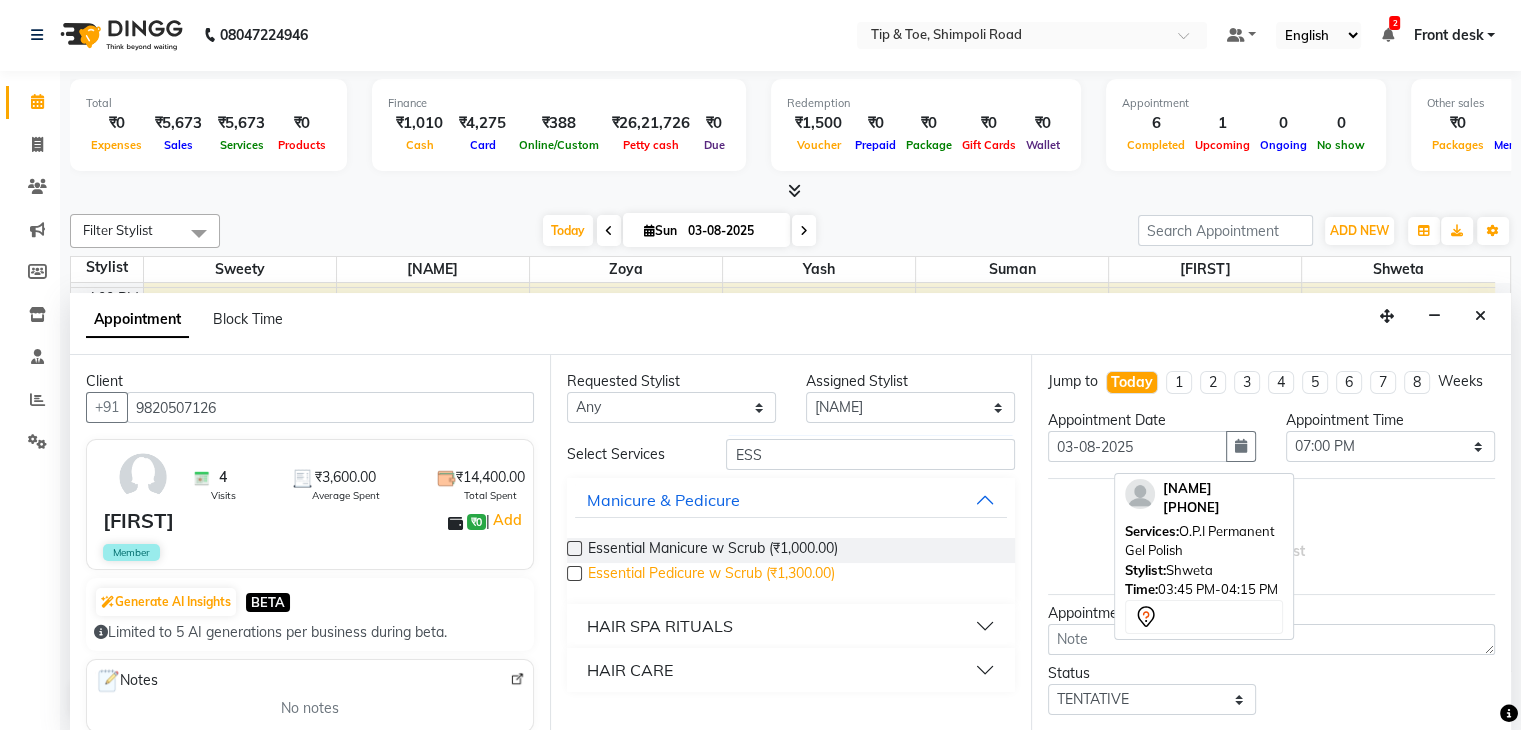 click on "Essential Pedicure w Scrub (₹1,300.00)" at bounding box center [711, 575] 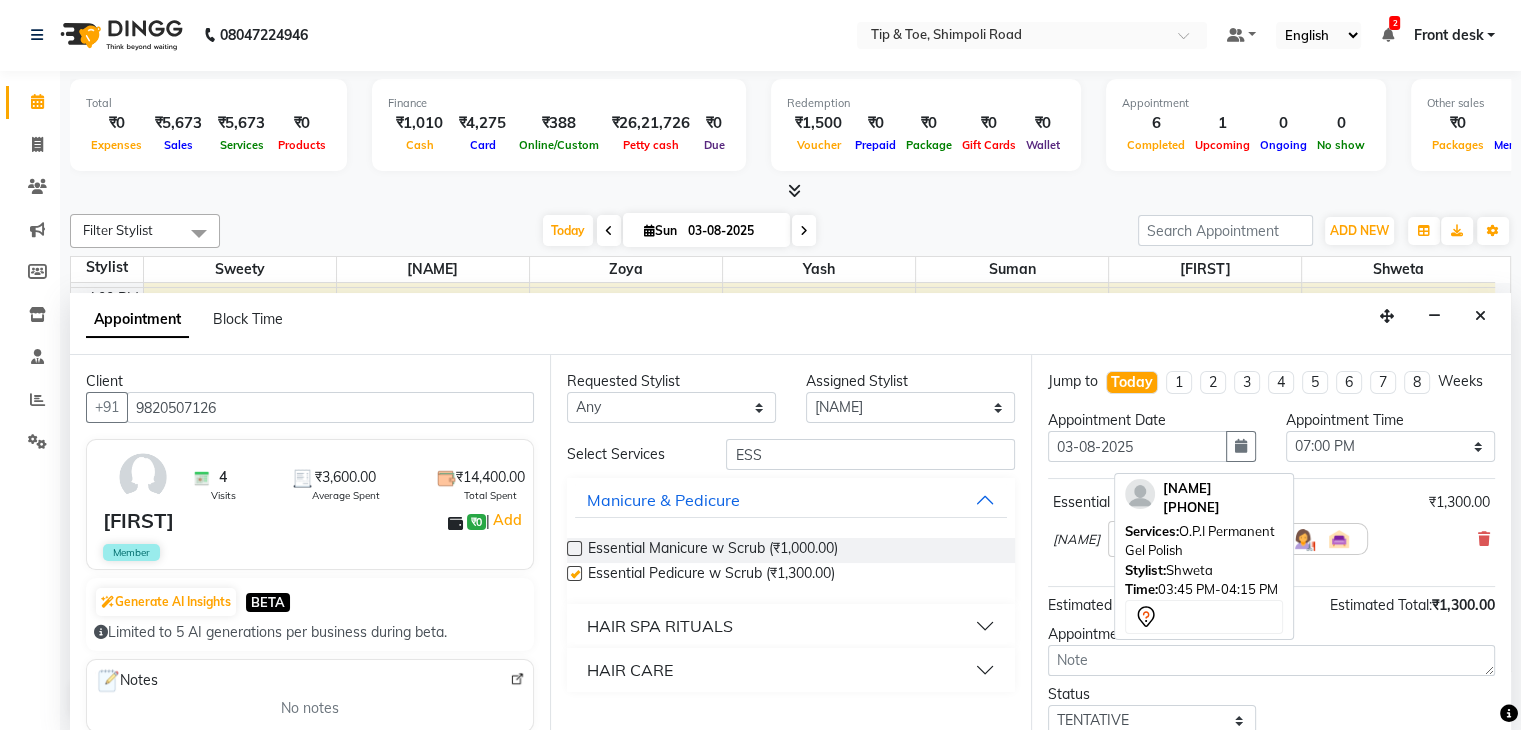 checkbox on "false" 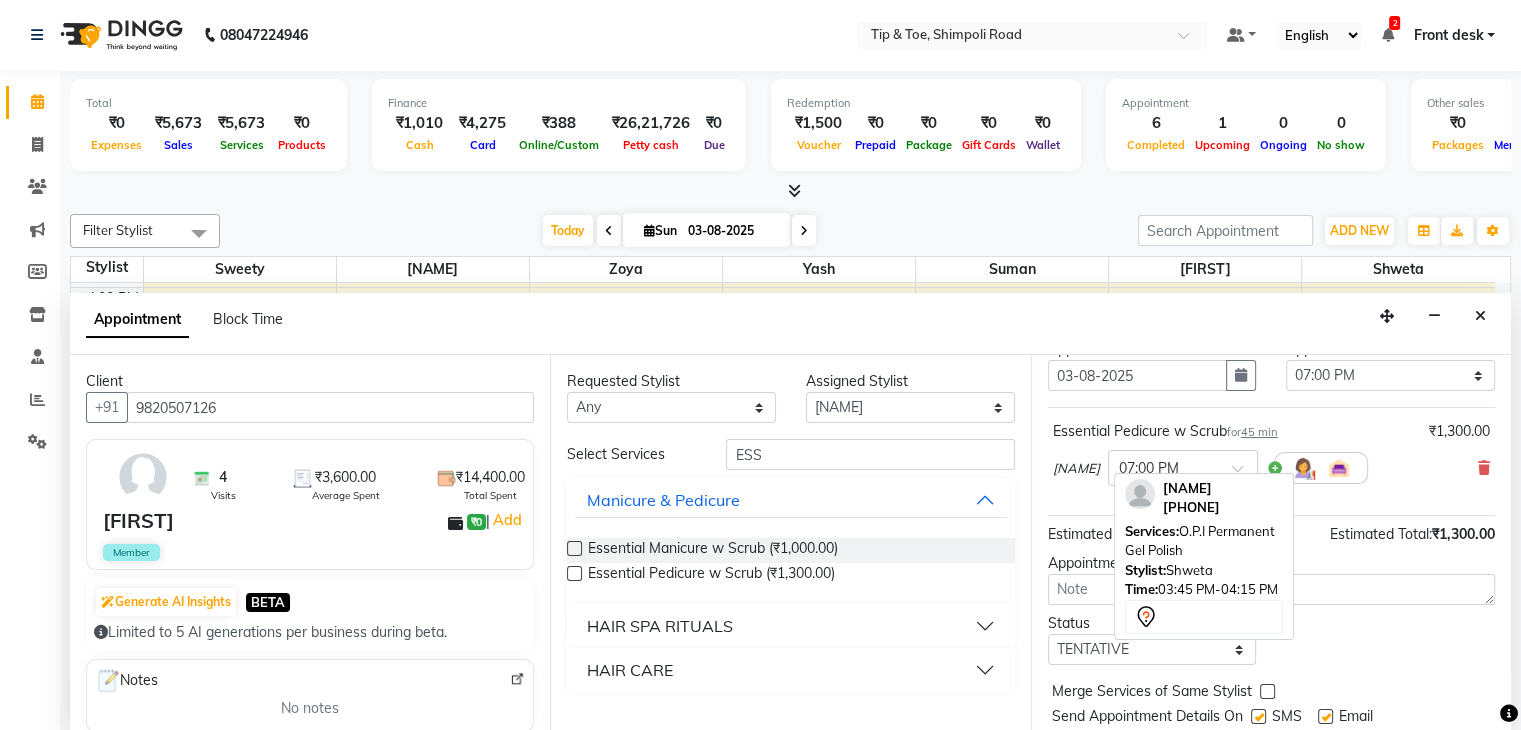 scroll, scrollTop: 149, scrollLeft: 0, axis: vertical 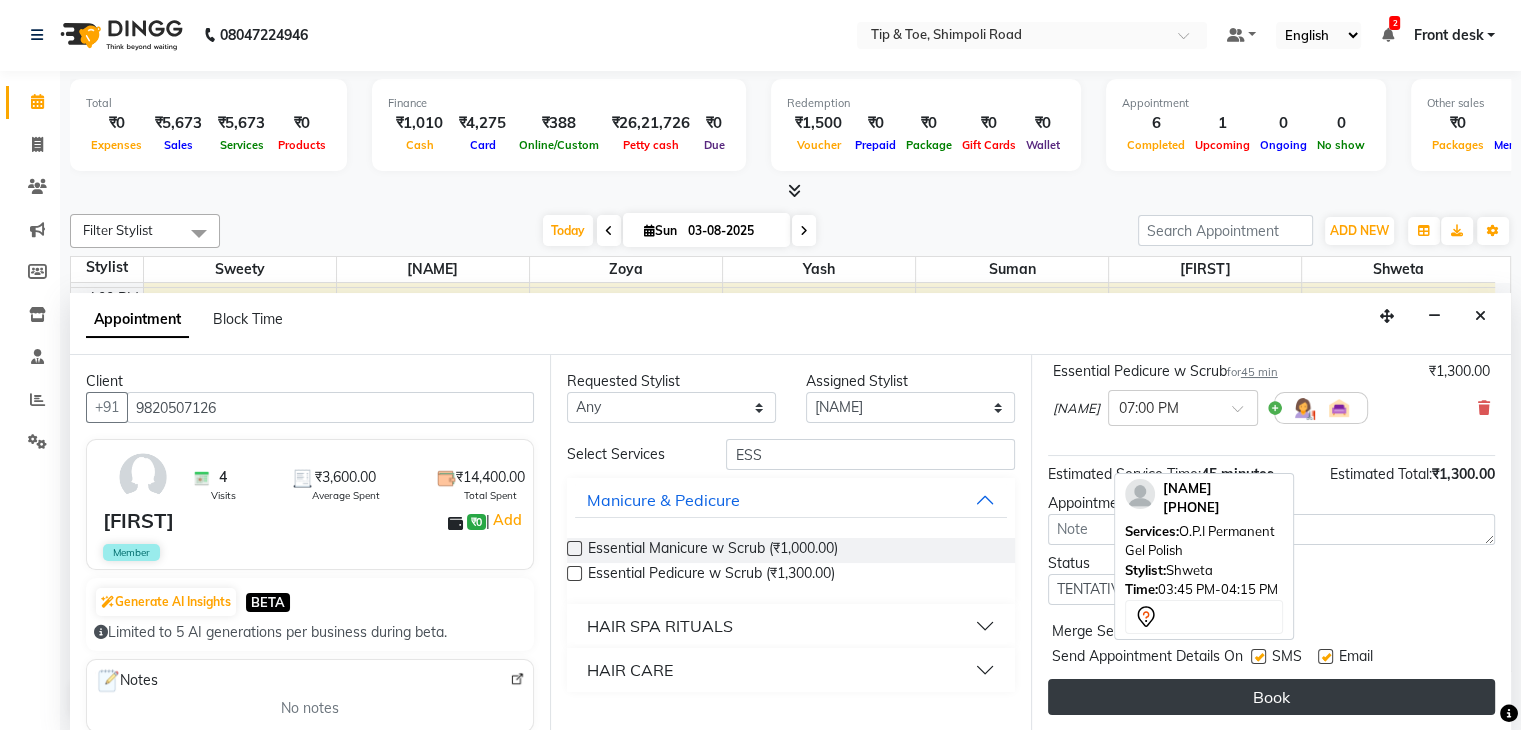 click on "Book" at bounding box center [1271, 697] 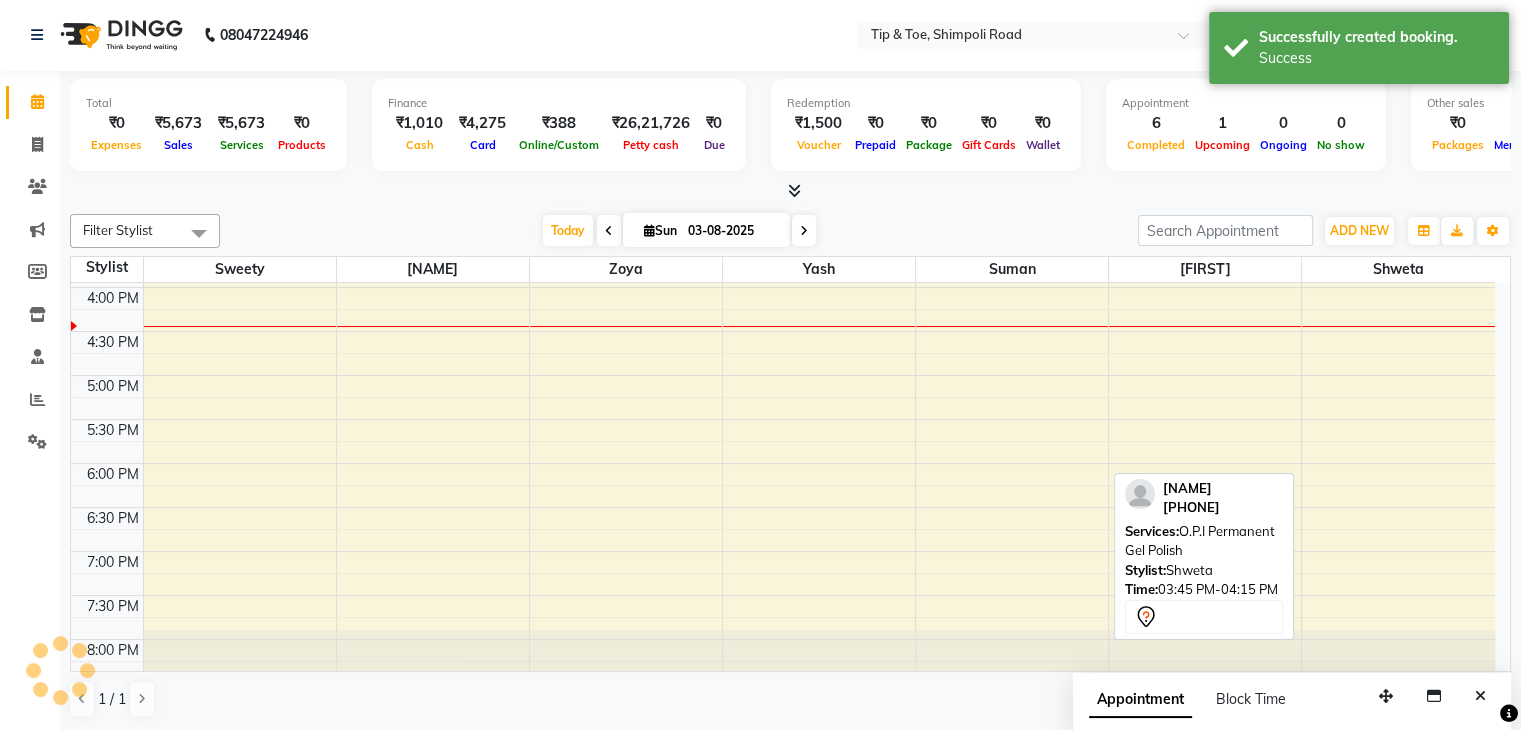 scroll, scrollTop: 0, scrollLeft: 0, axis: both 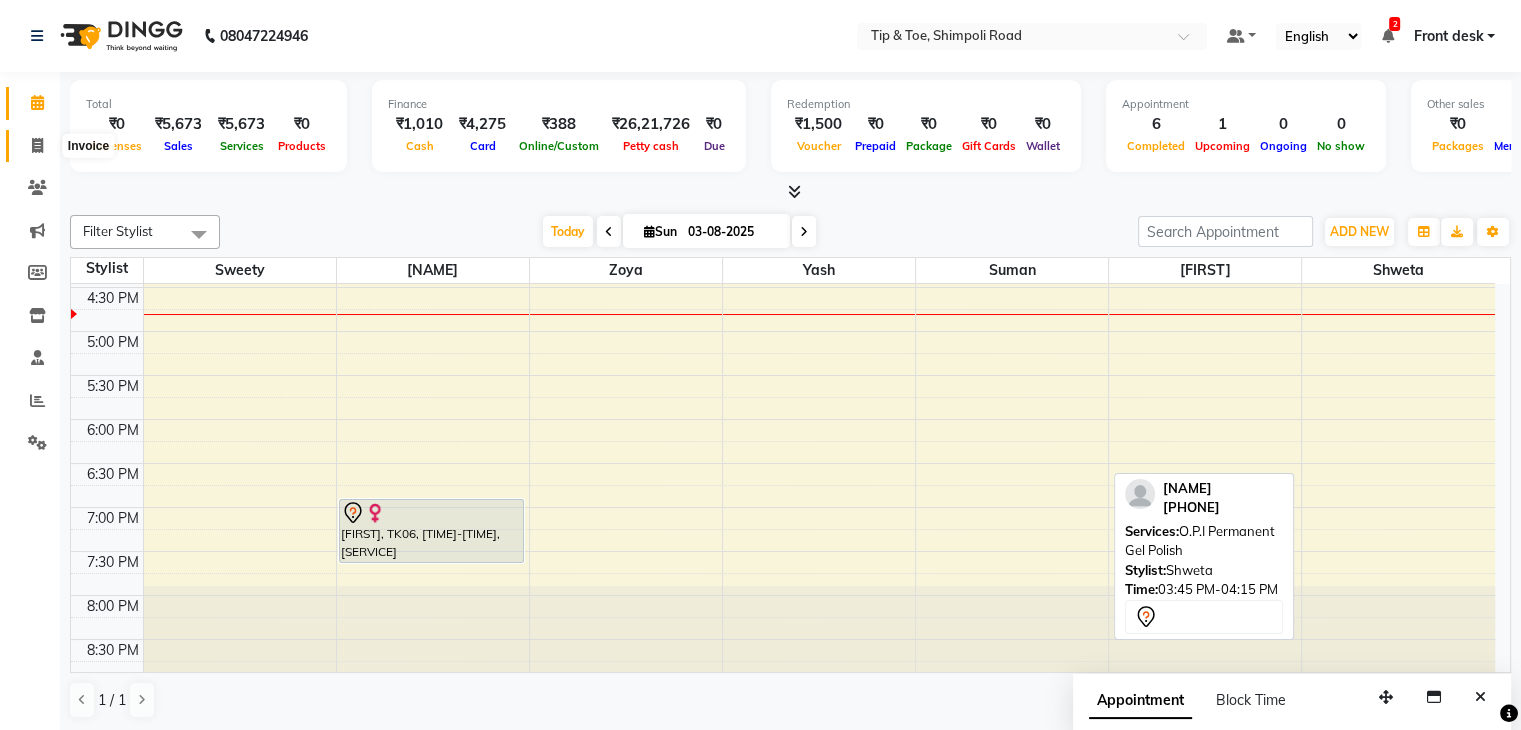 click 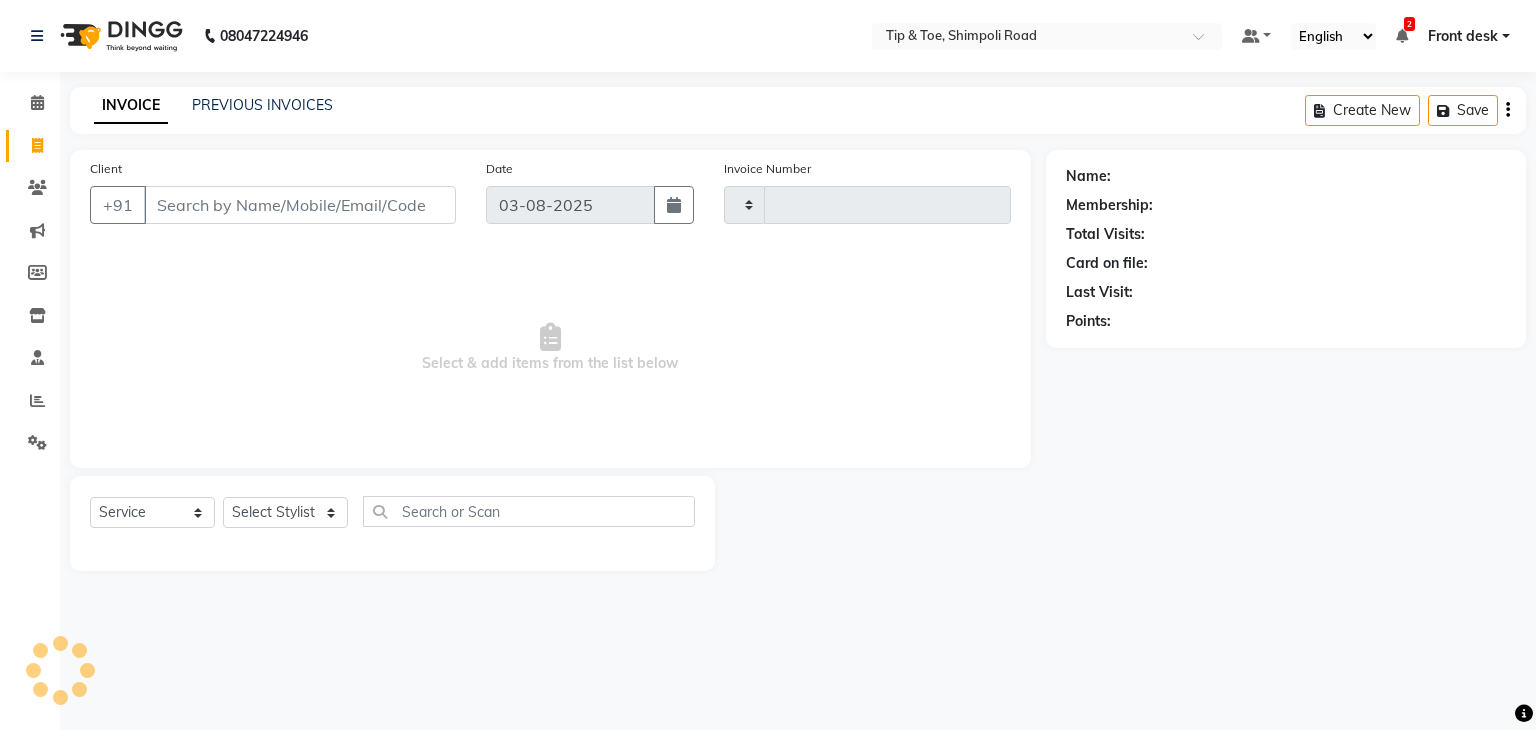type on "0869" 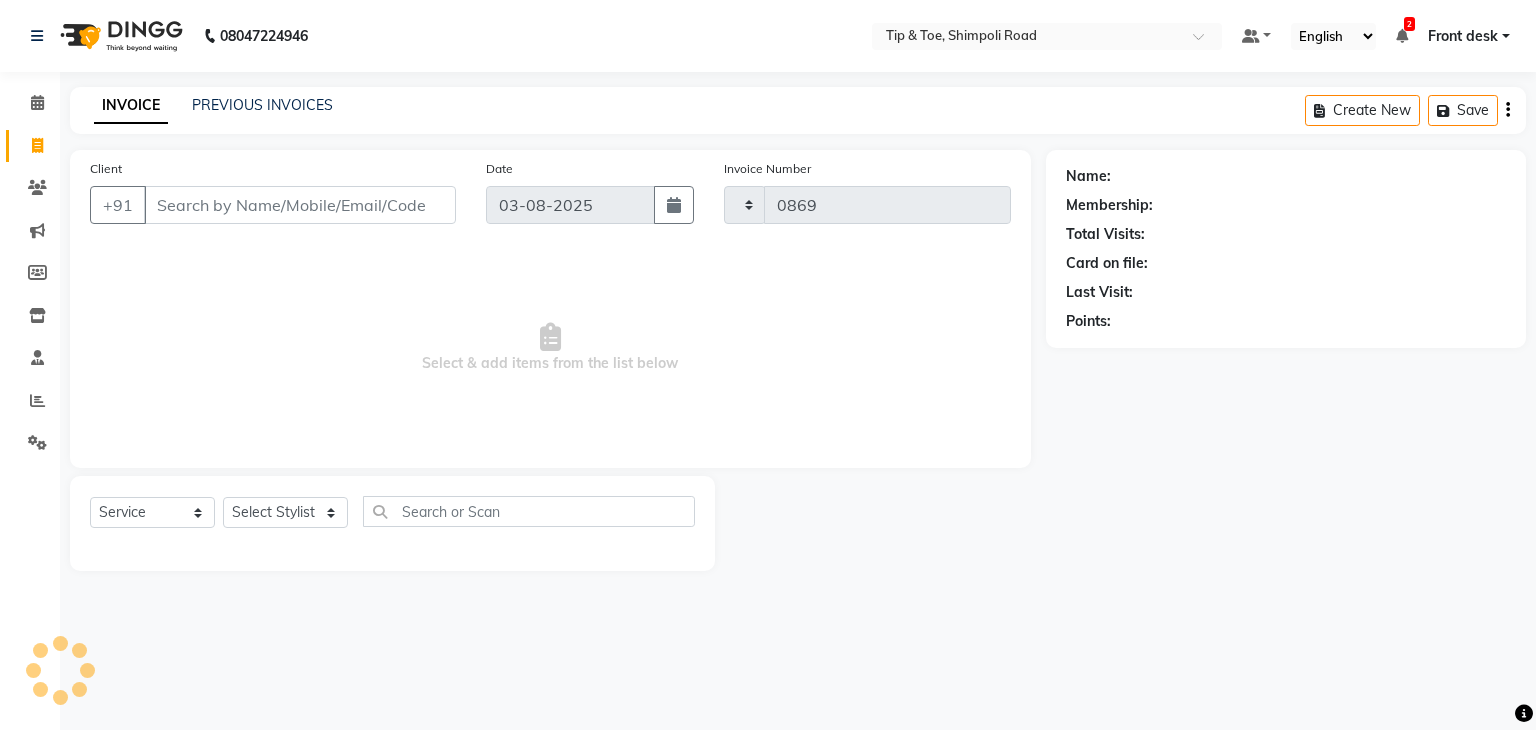 select on "5942" 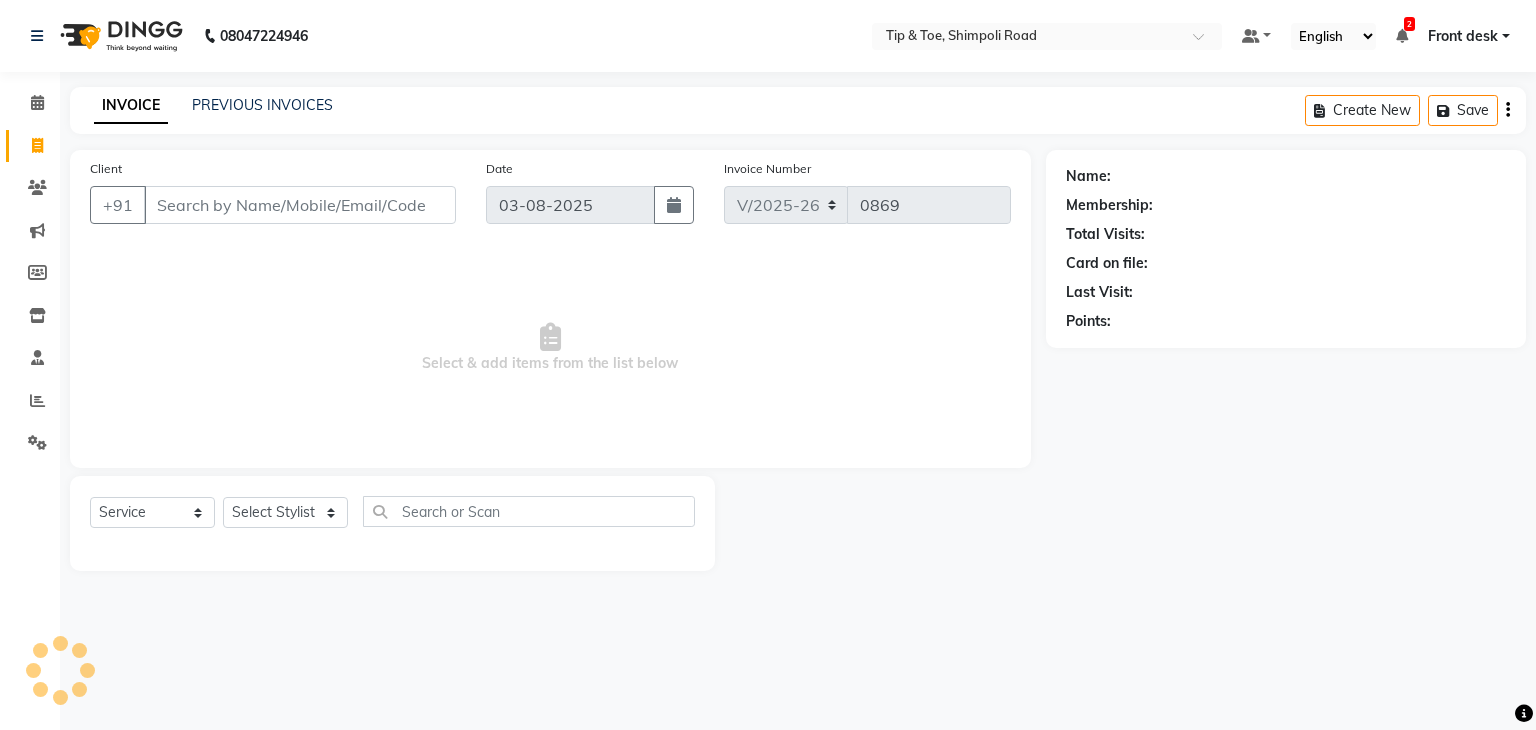 click on "Client" at bounding box center [300, 205] 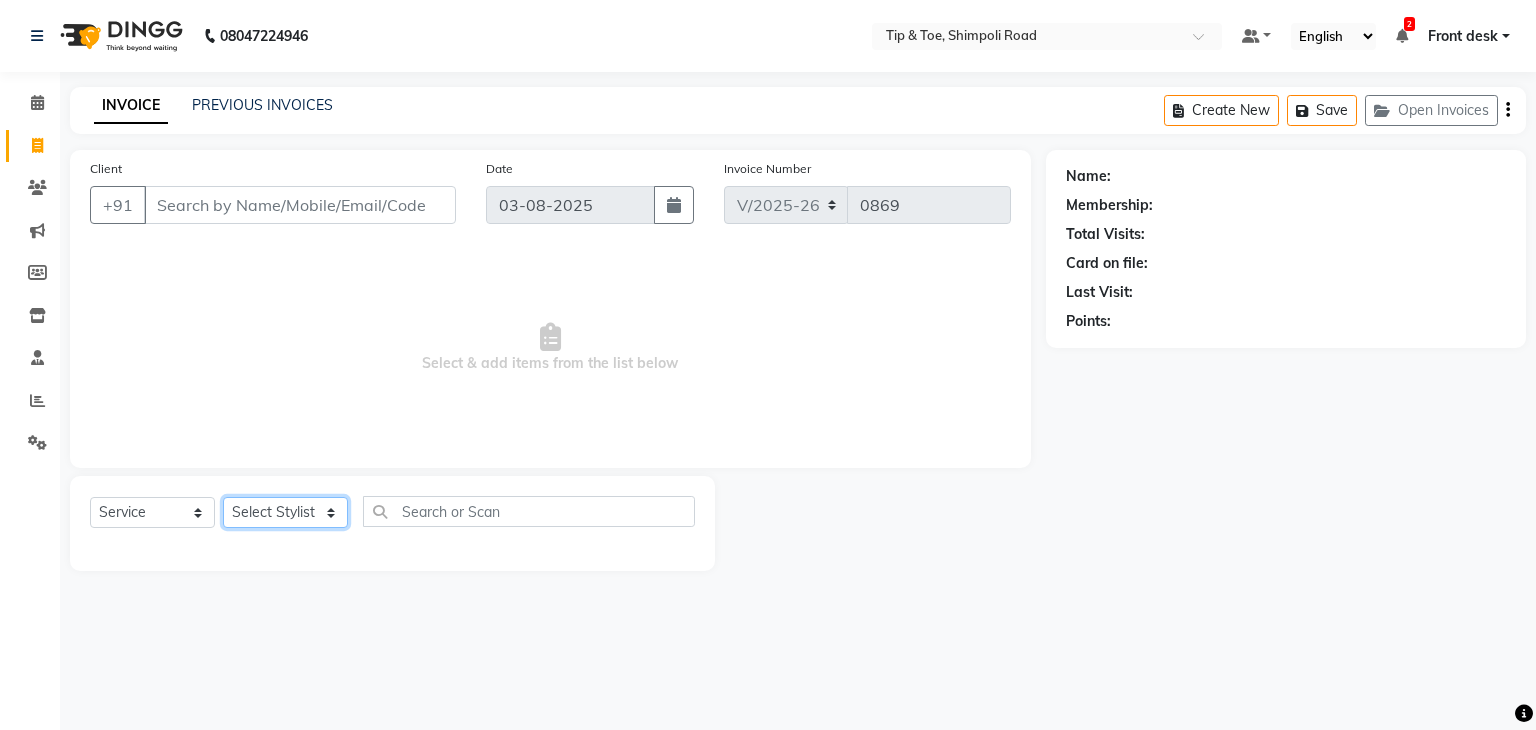 click on "Select Stylist Front desk [FIRST] [FIRST] [FIRST] [FIRST] [FIRST] [FIRST] [FIRST] [FIRST] [FIRST] [FIRST]" 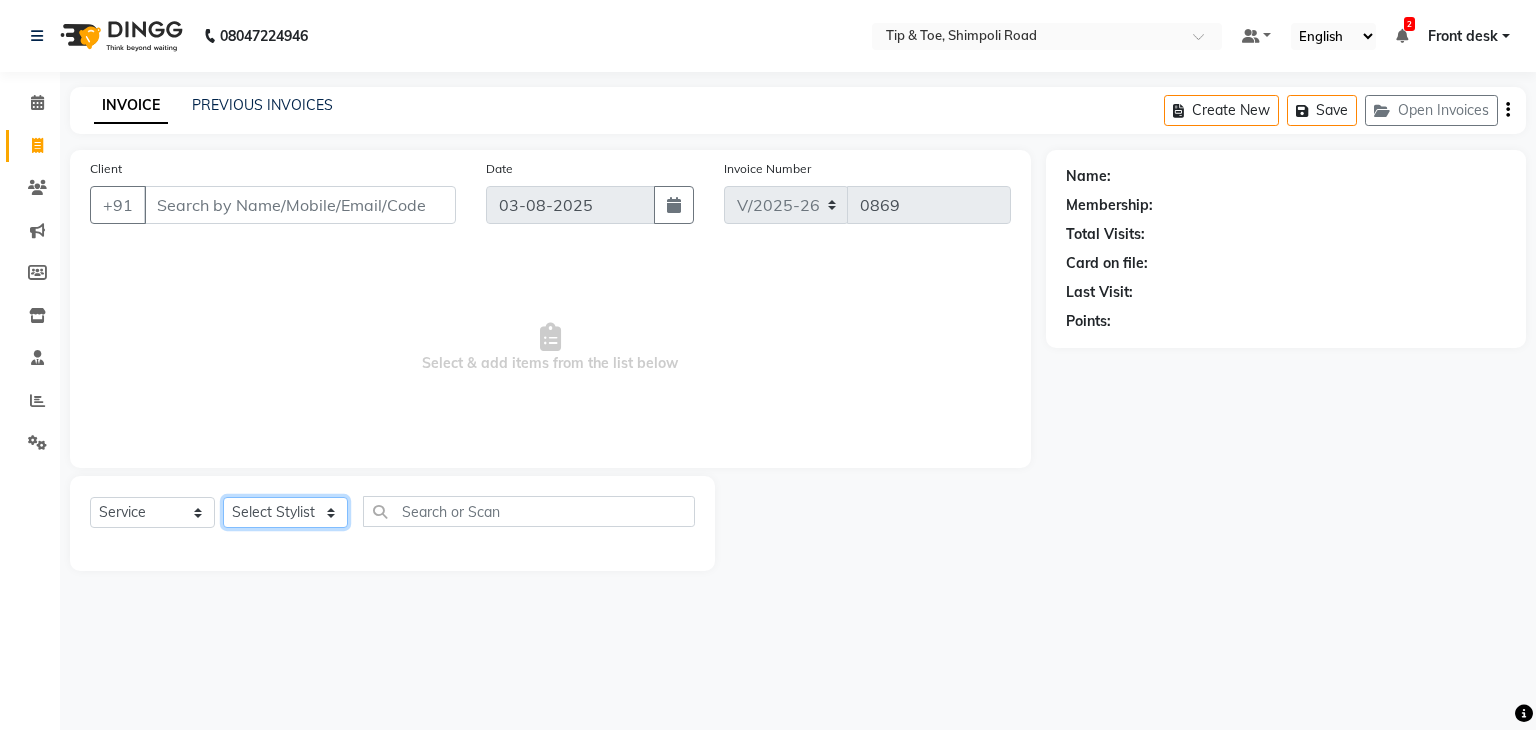 select on "83790" 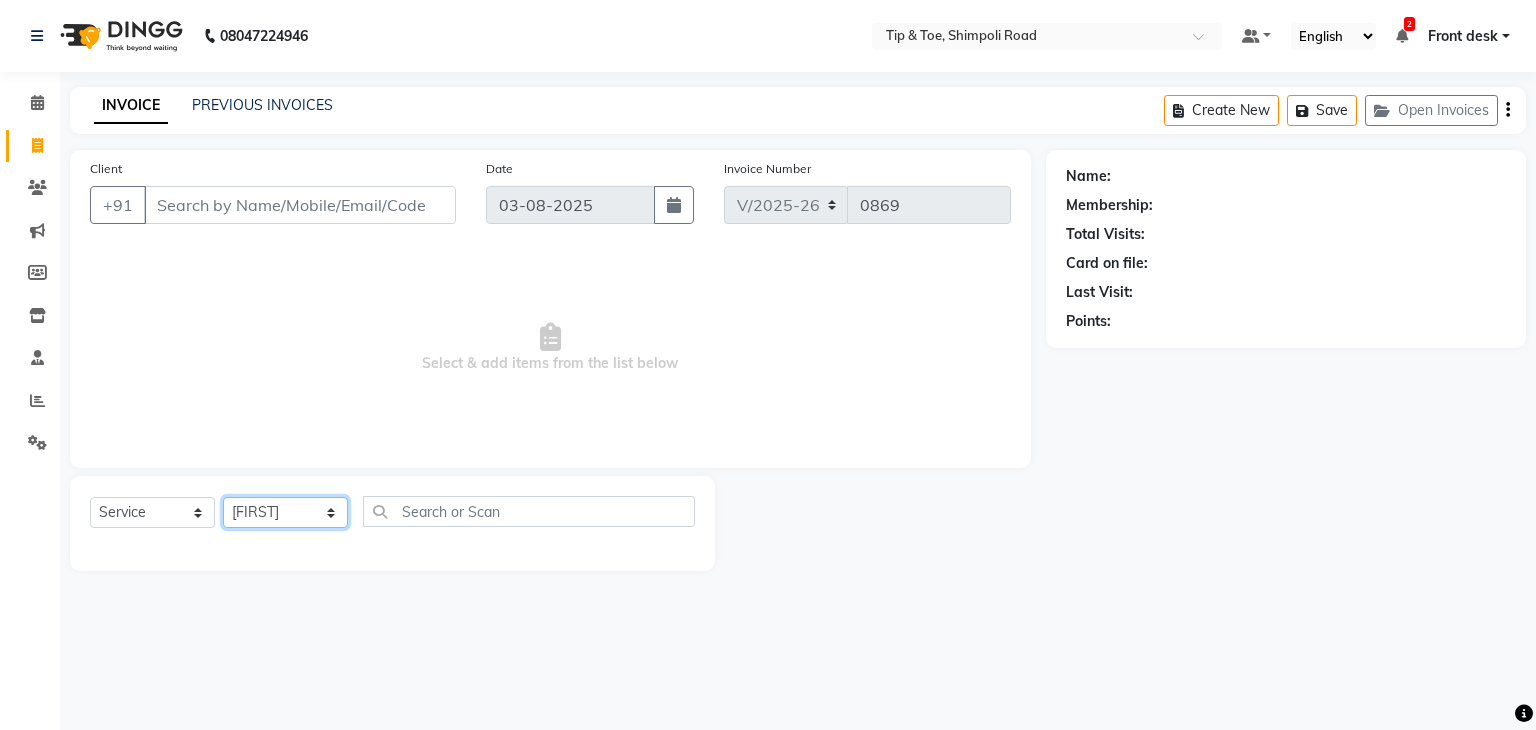 click on "Select Stylist Front desk [FIRST] [FIRST] [FIRST] [FIRST] [FIRST] [FIRST] [FIRST] [FIRST] [FIRST] [FIRST]" 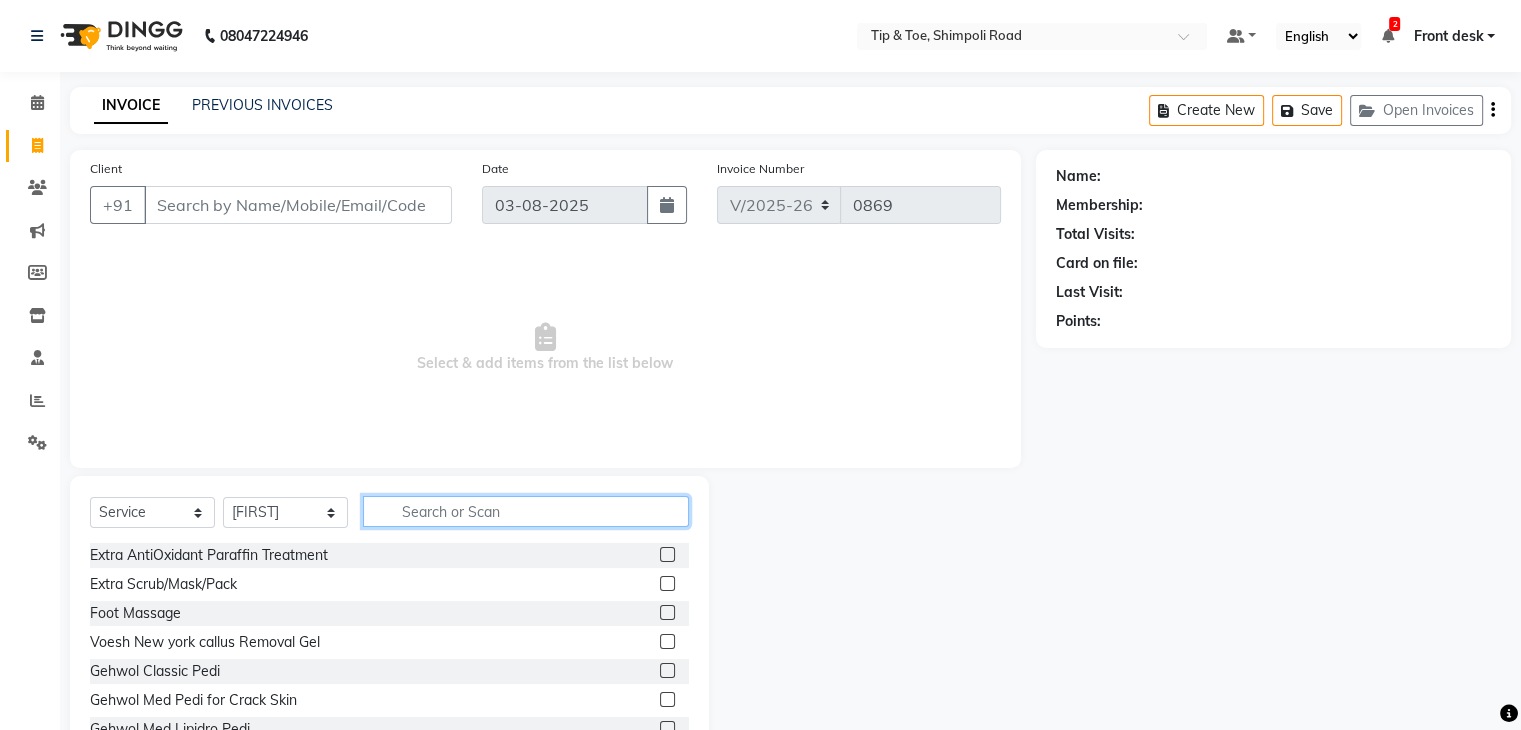 click 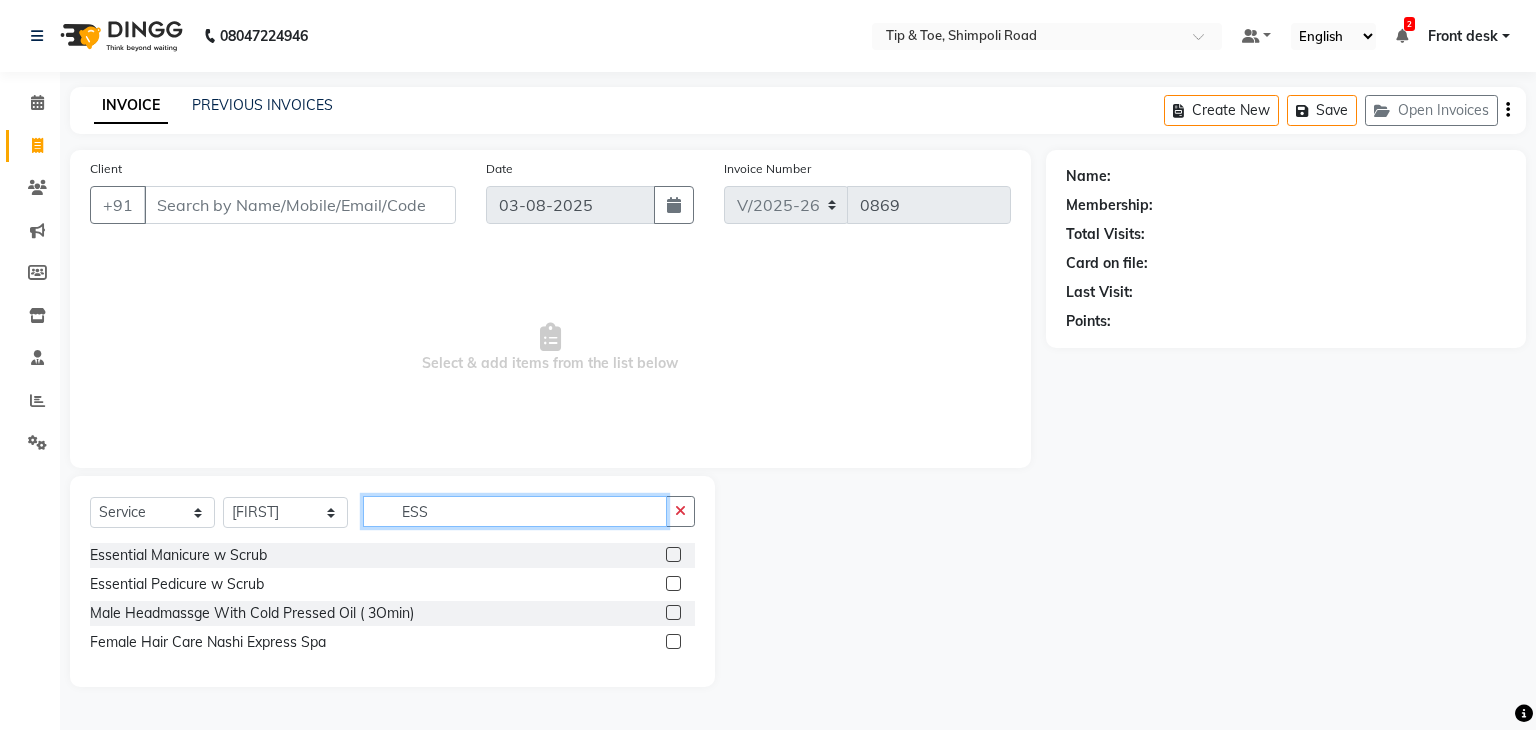 type on "ESS" 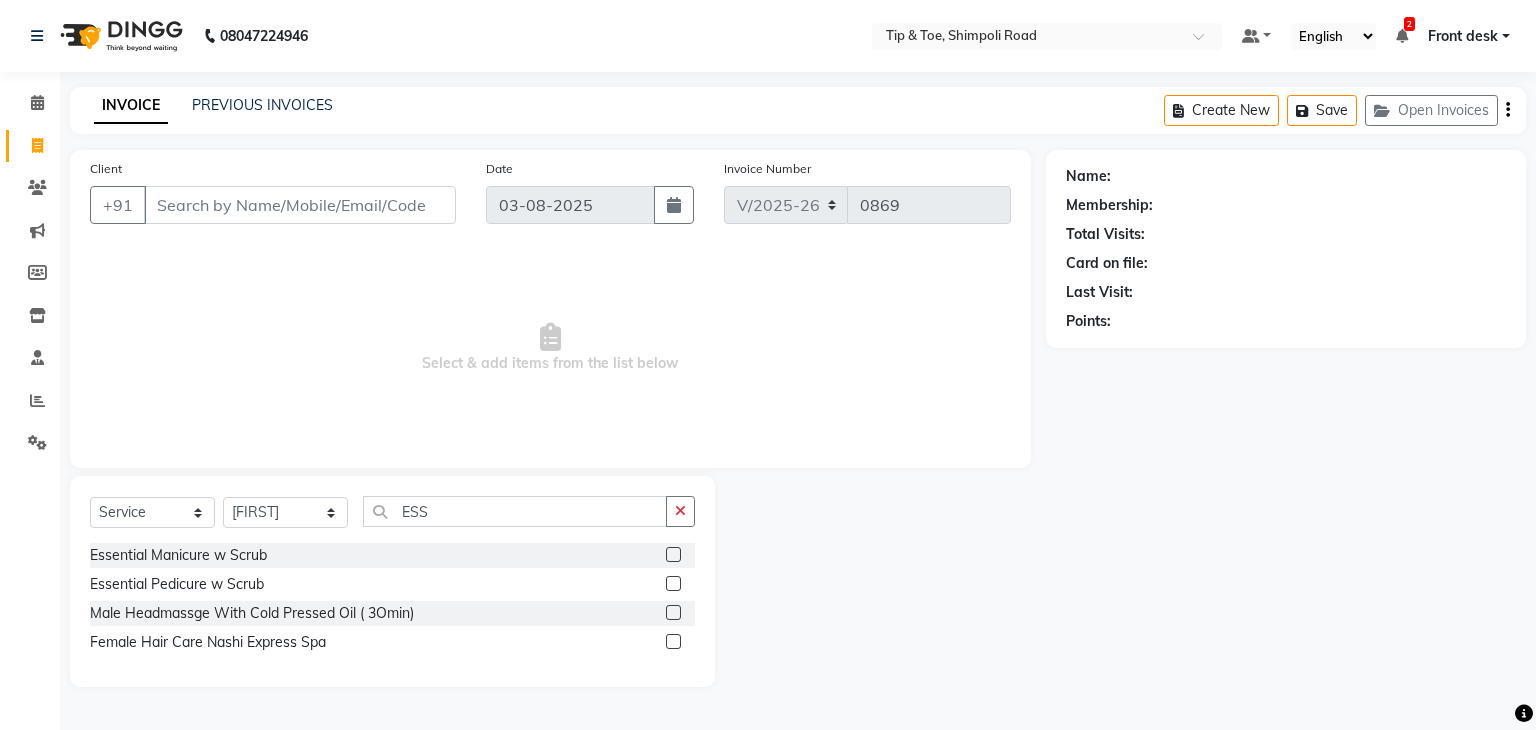click 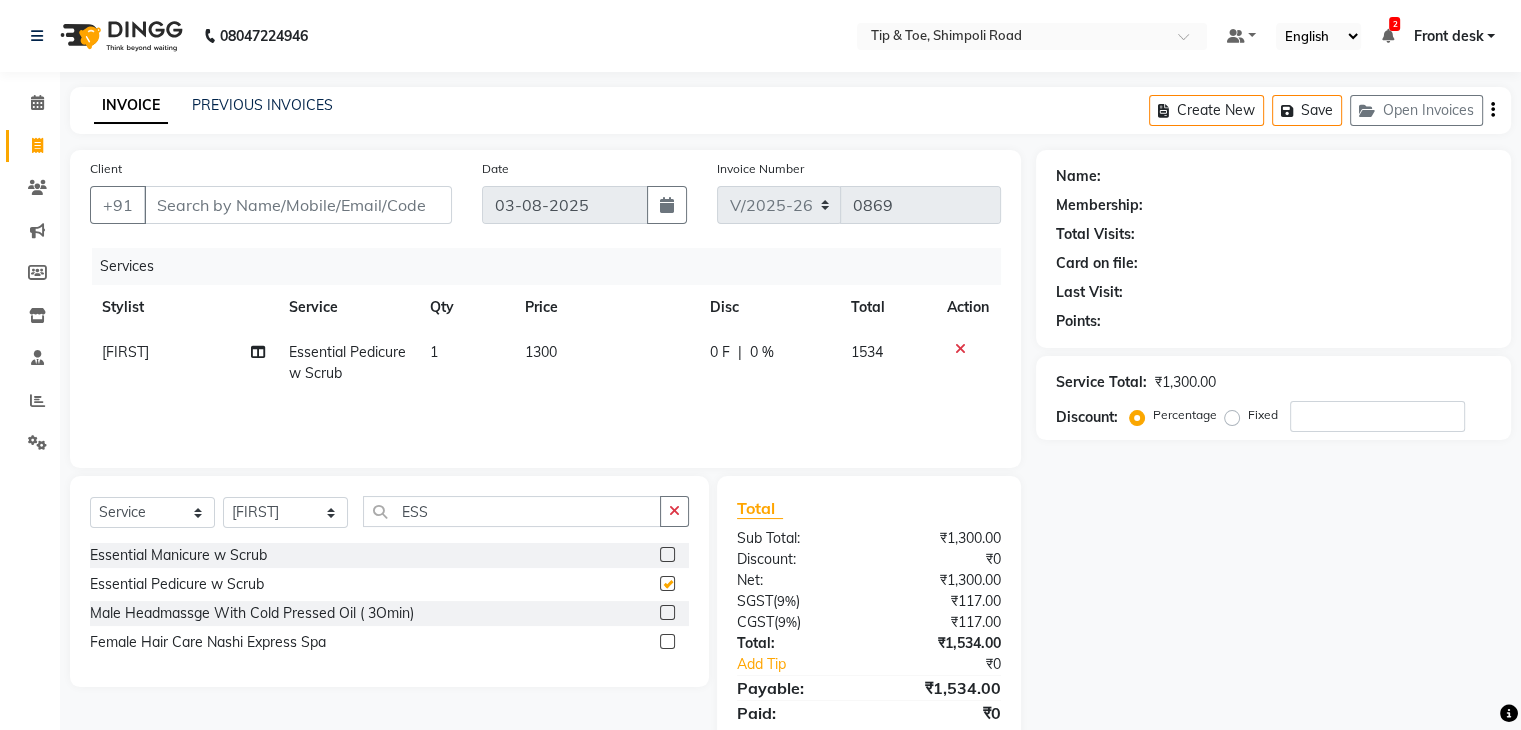 checkbox on "false" 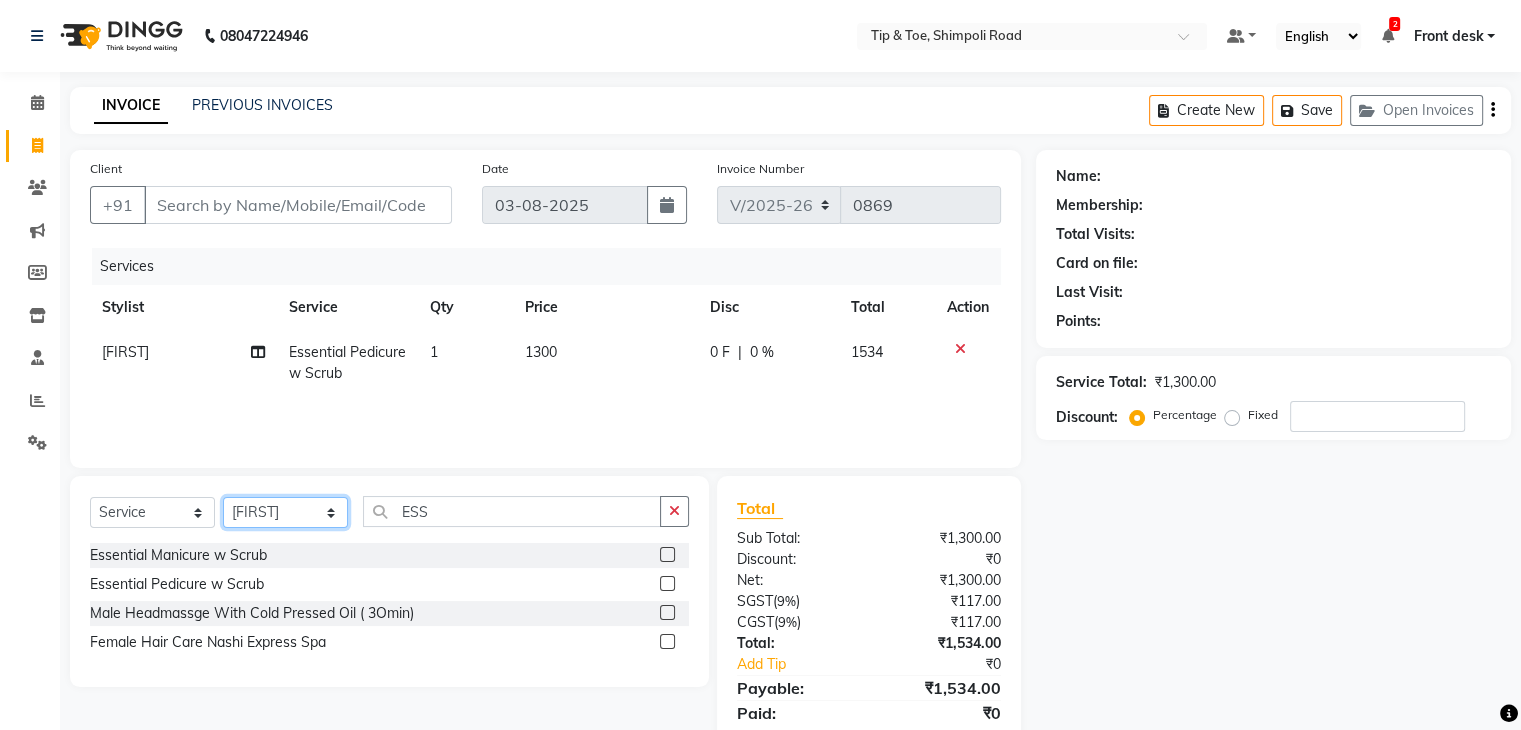 click on "Select Stylist Front desk [FIRST] [FIRST] [FIRST] [FIRST] [FIRST] [FIRST] [FIRST] [FIRST] [FIRST] [FIRST]" 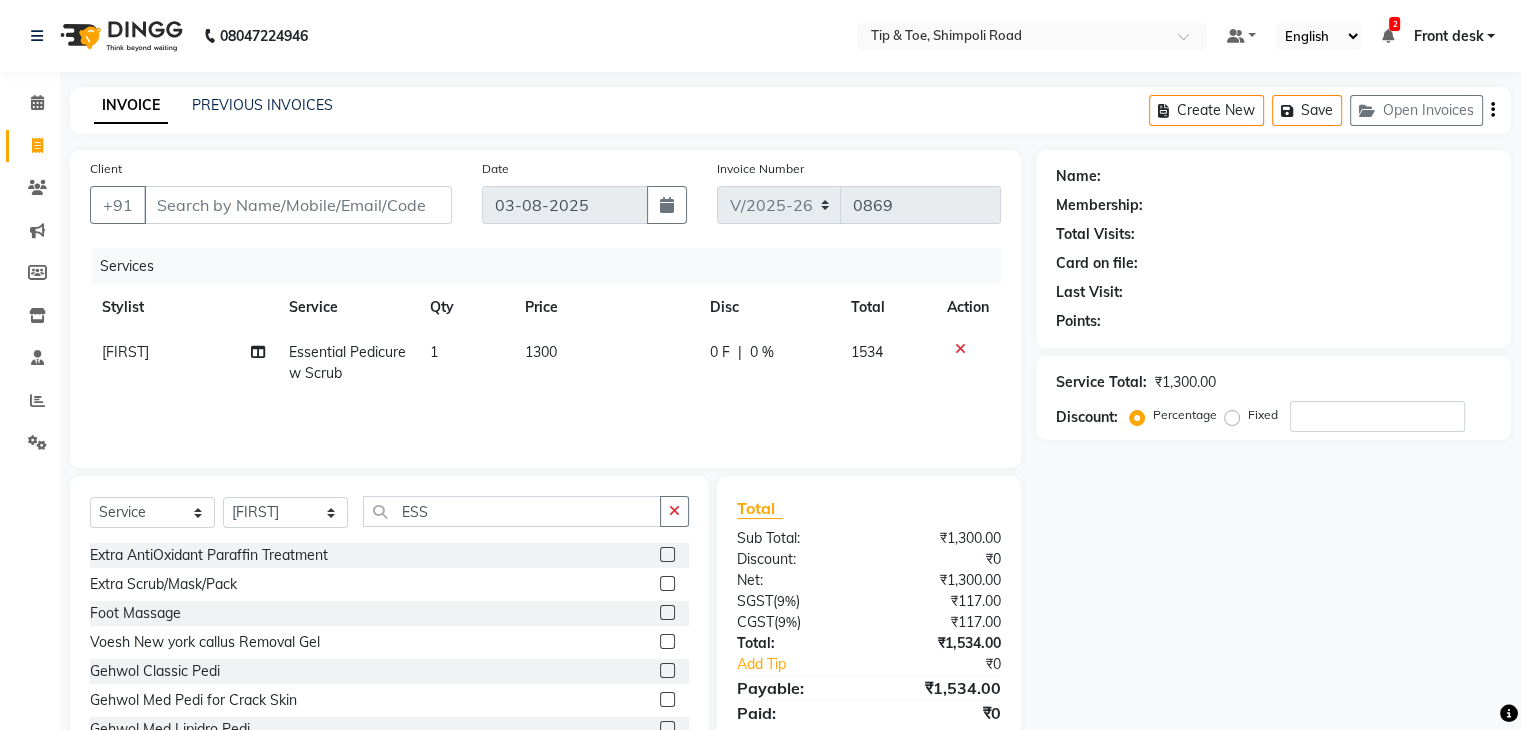 drag, startPoint x: 257, startPoint y: 501, endPoint x: 260, endPoint y: 369, distance: 132.03409 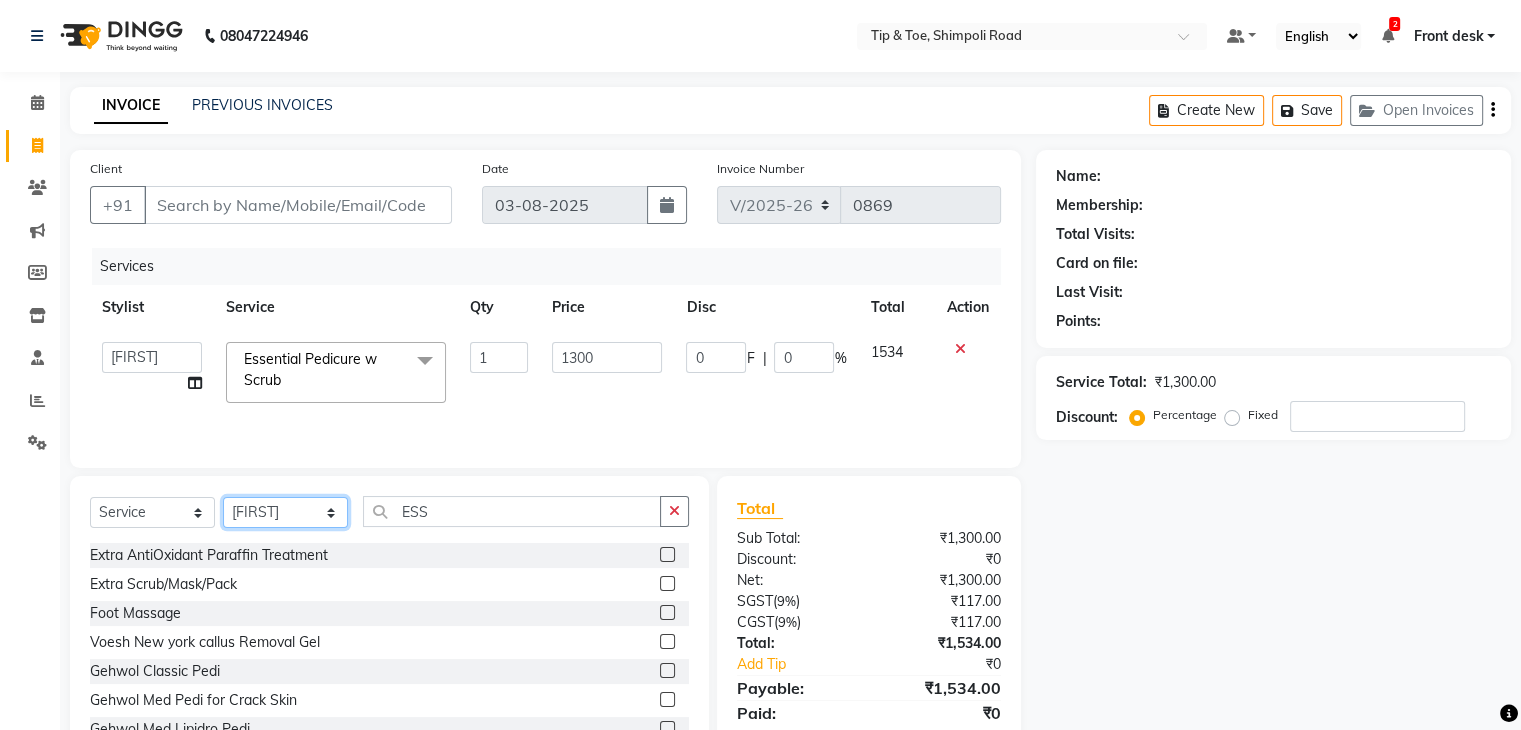 click on "Select Stylist Front desk [FIRST] [FIRST] [FIRST] [FIRST] [FIRST] [FIRST] [FIRST] [FIRST] [FIRST] [FIRST]" 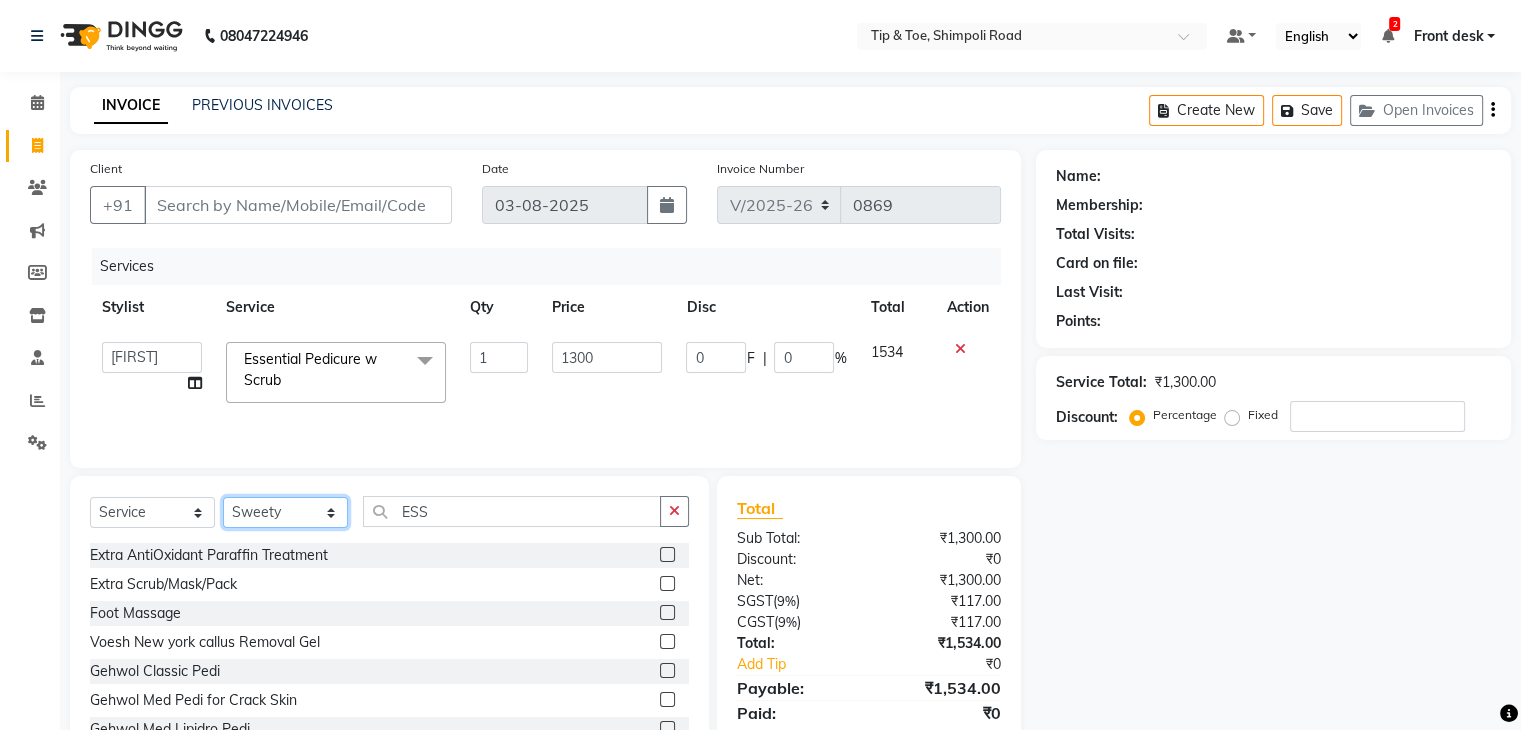 click on "Select Stylist Front desk [FIRST] [FIRST] [FIRST] [FIRST] [FIRST] [FIRST] [FIRST] [FIRST] [FIRST] [FIRST]" 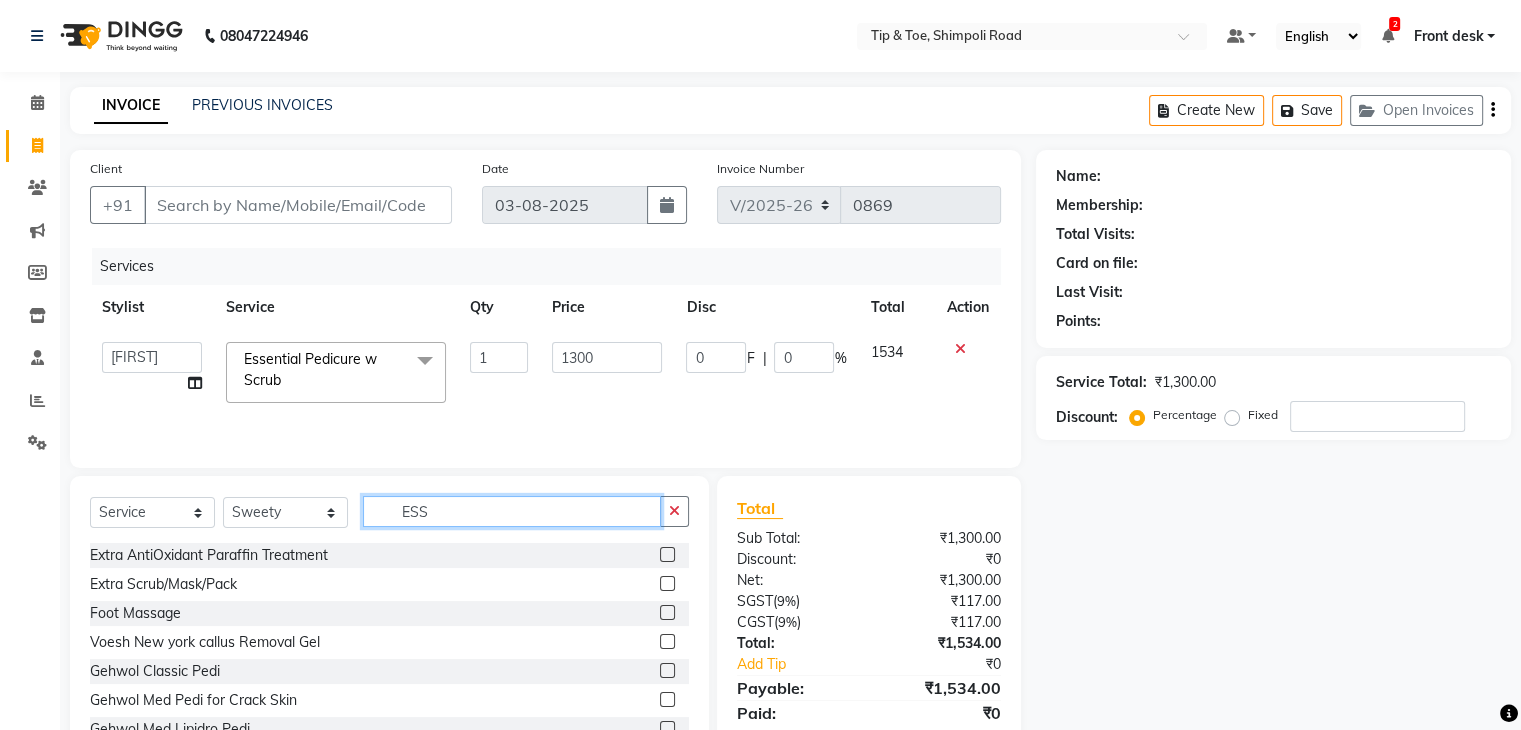 click on "ESS" 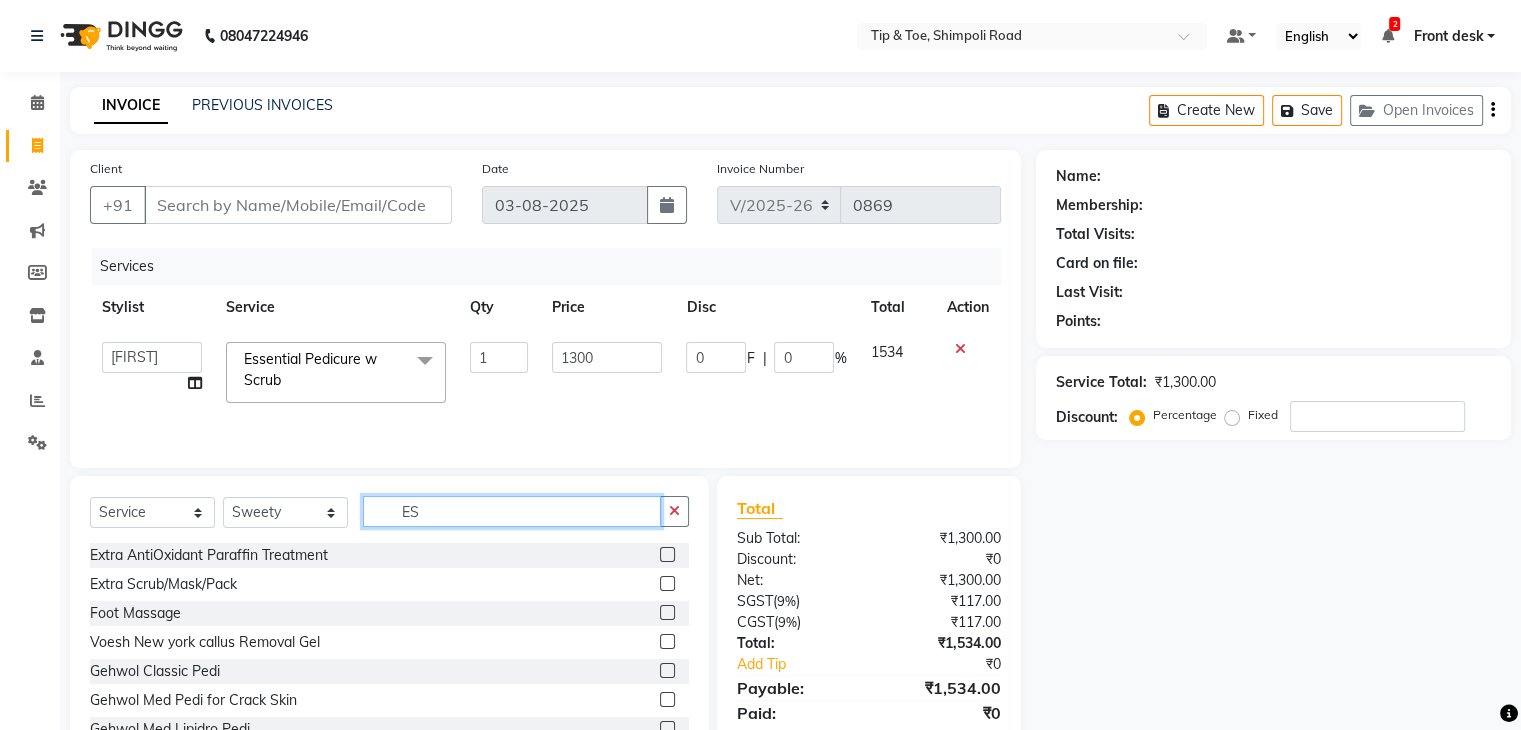 type on "ESS" 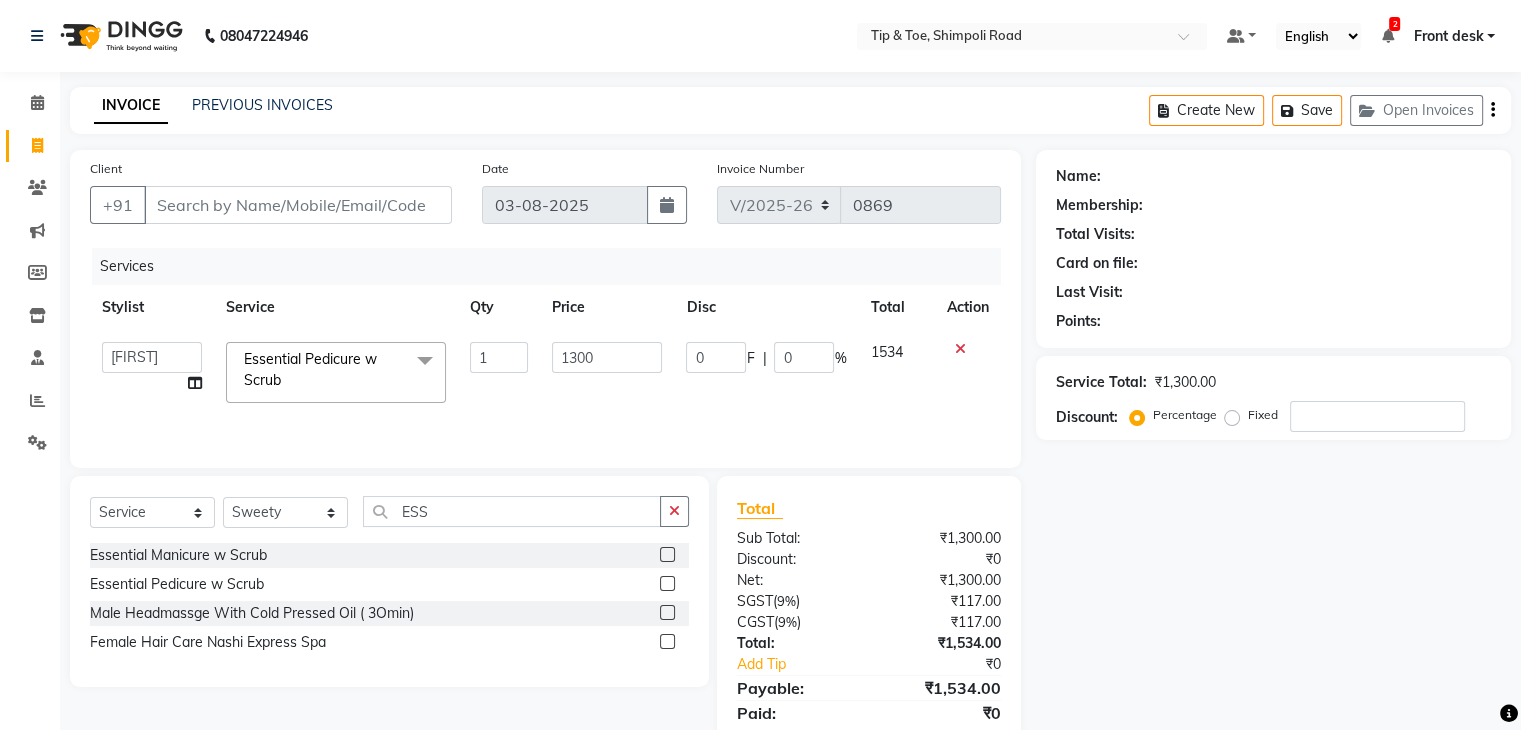 click 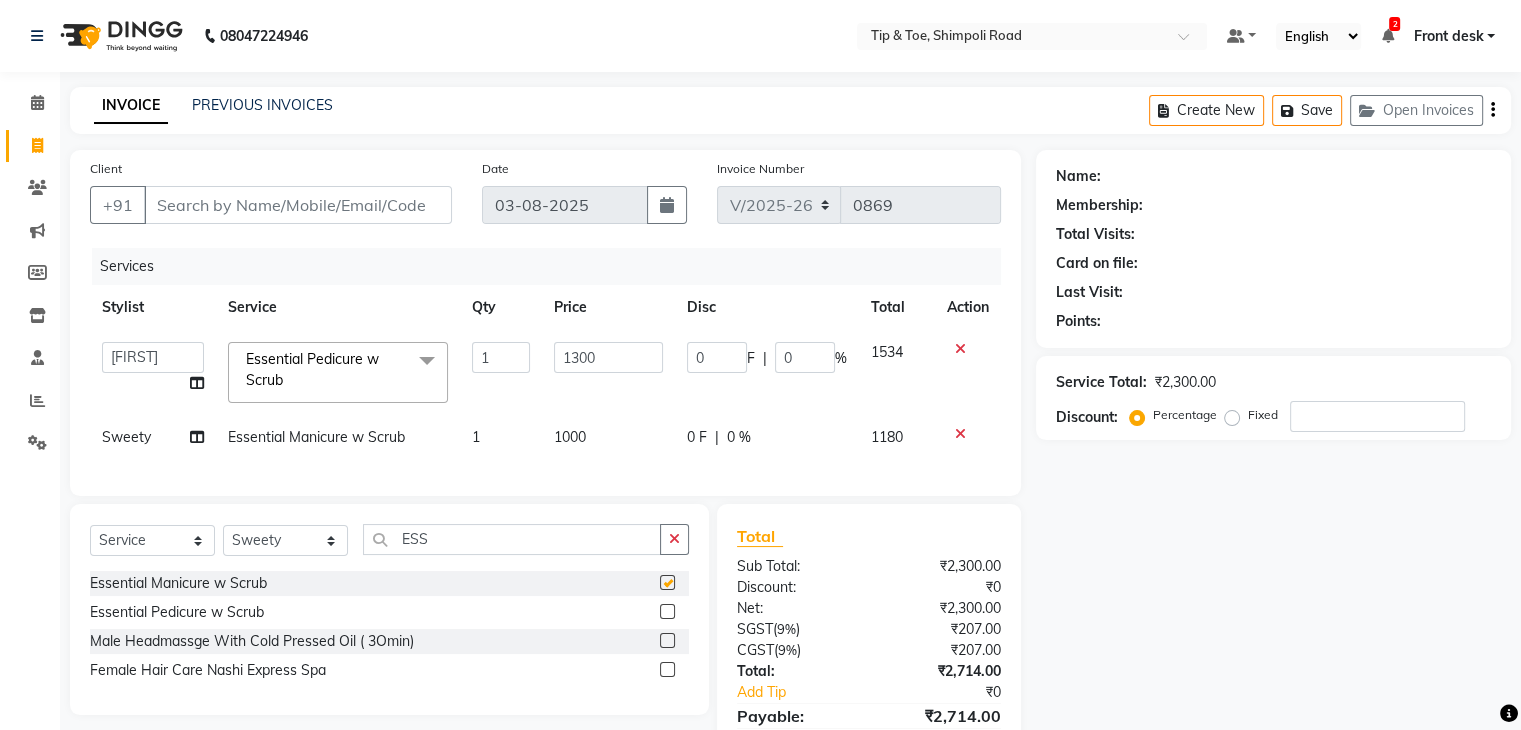 checkbox on "false" 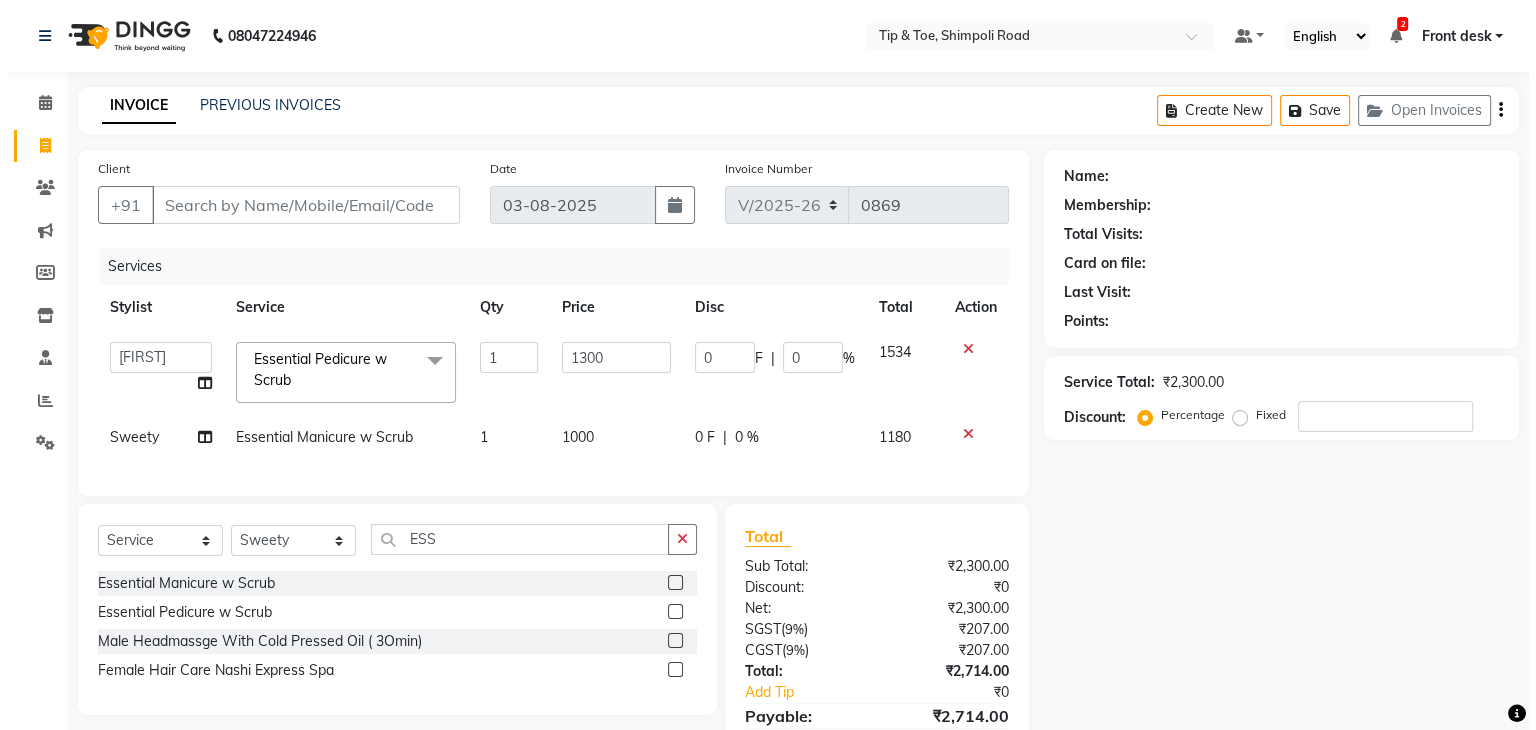 scroll, scrollTop: 113, scrollLeft: 0, axis: vertical 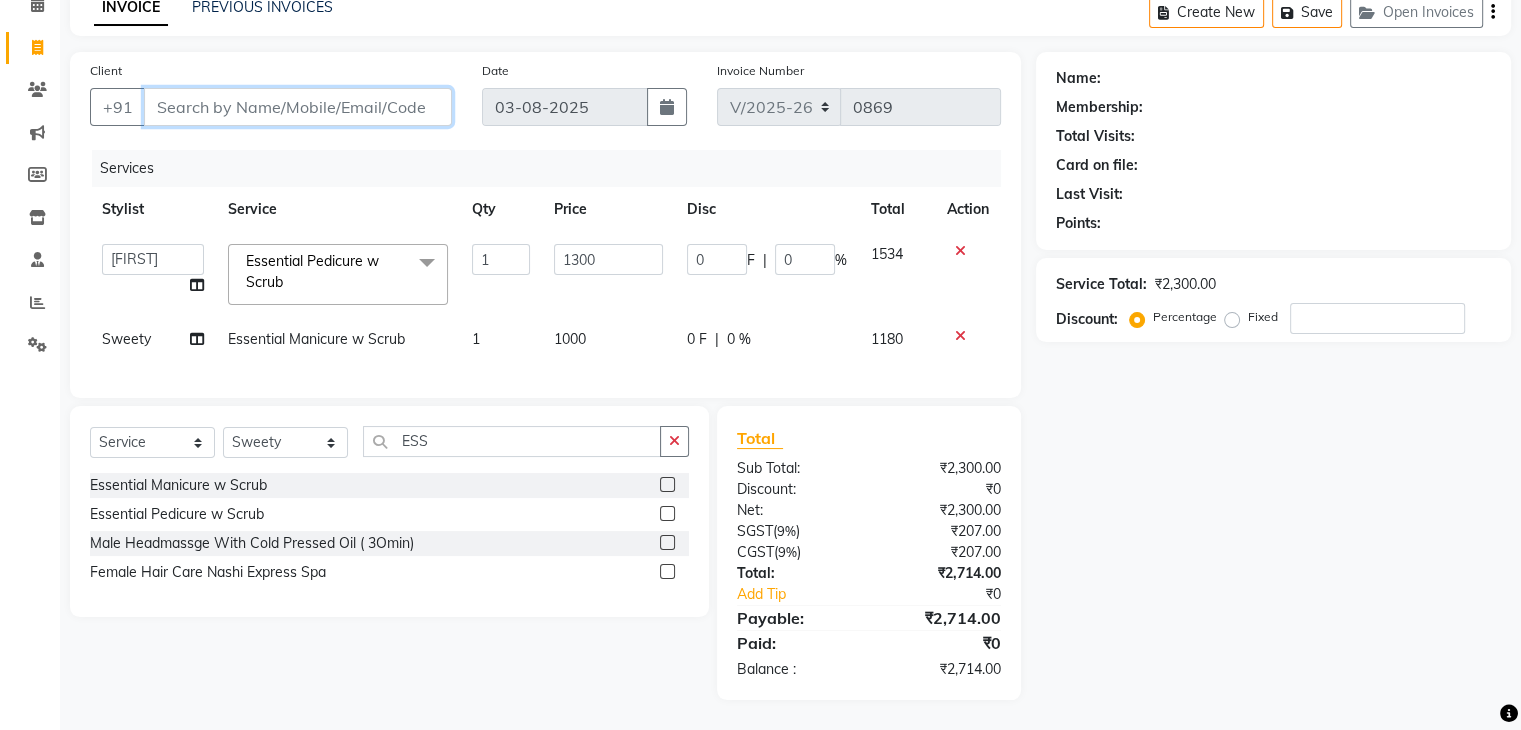 click on "Client" at bounding box center (298, 107) 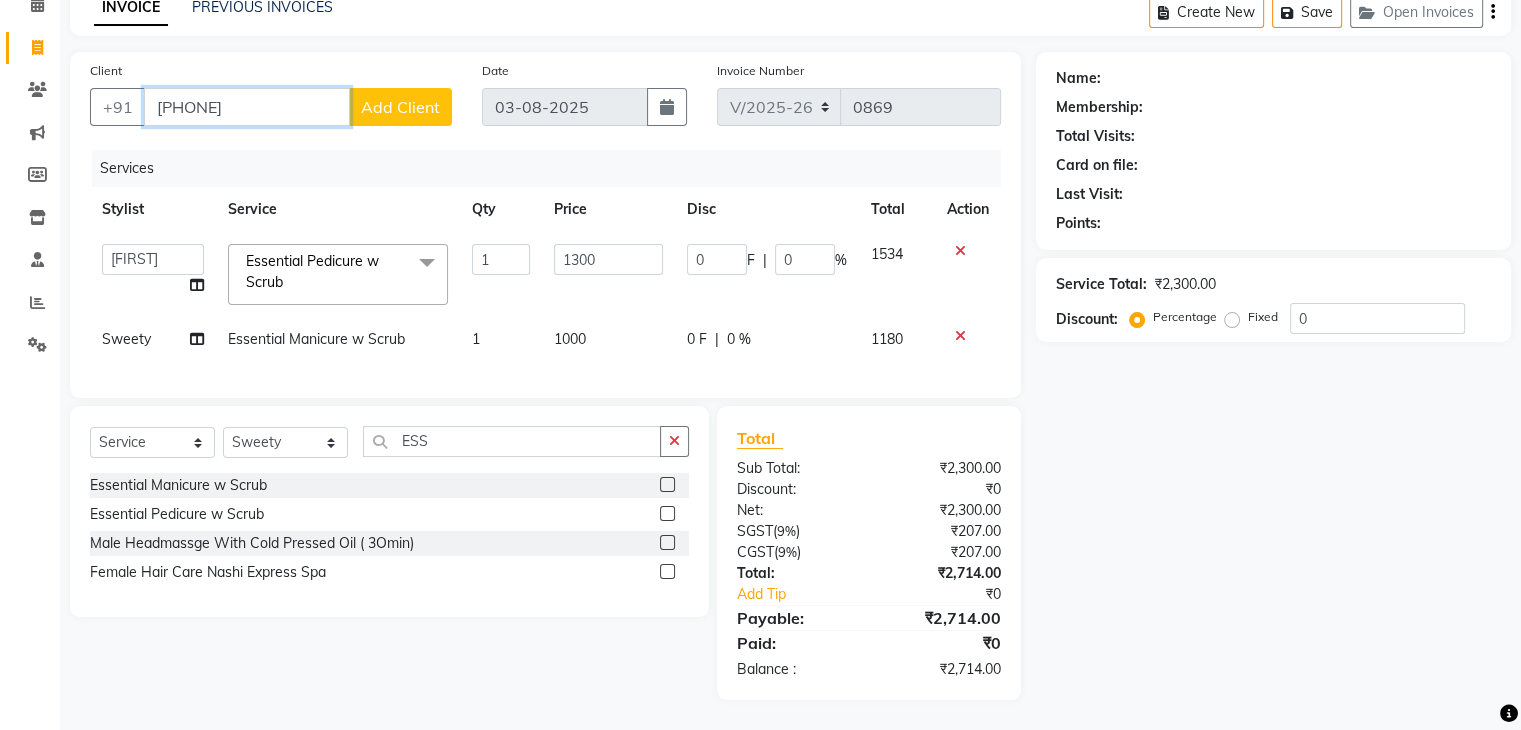 type on "[PHONE]" 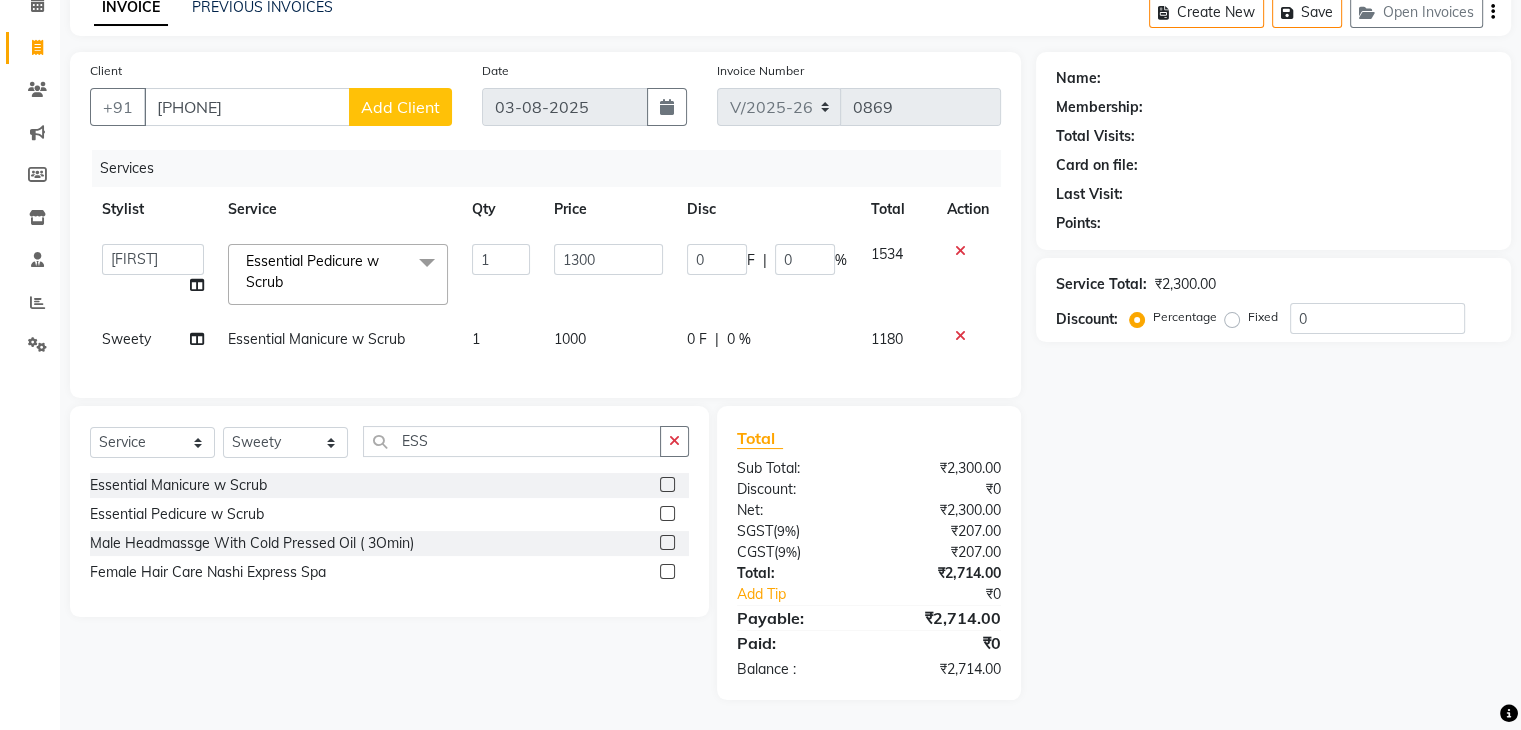 click on "Add Client" 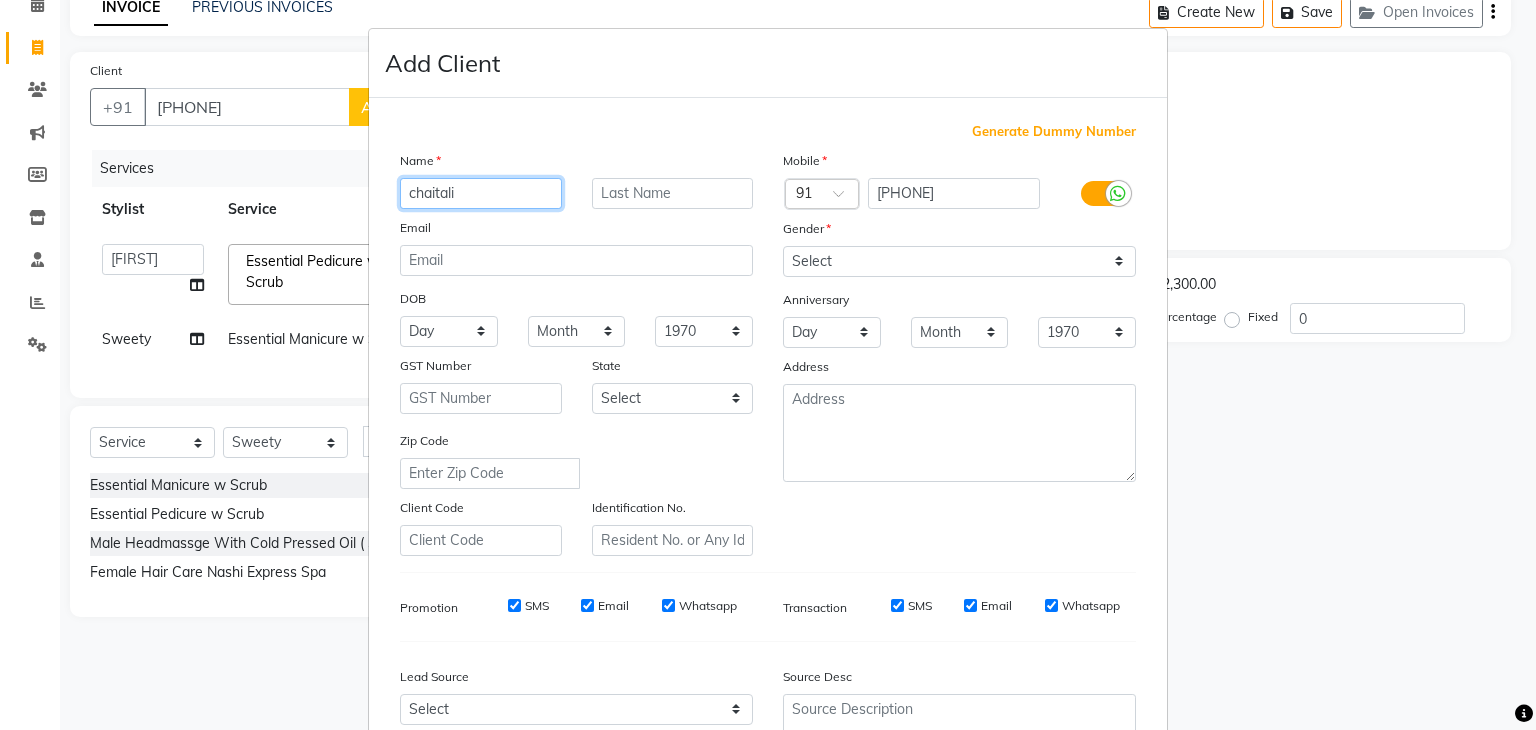 type on "chaitali" 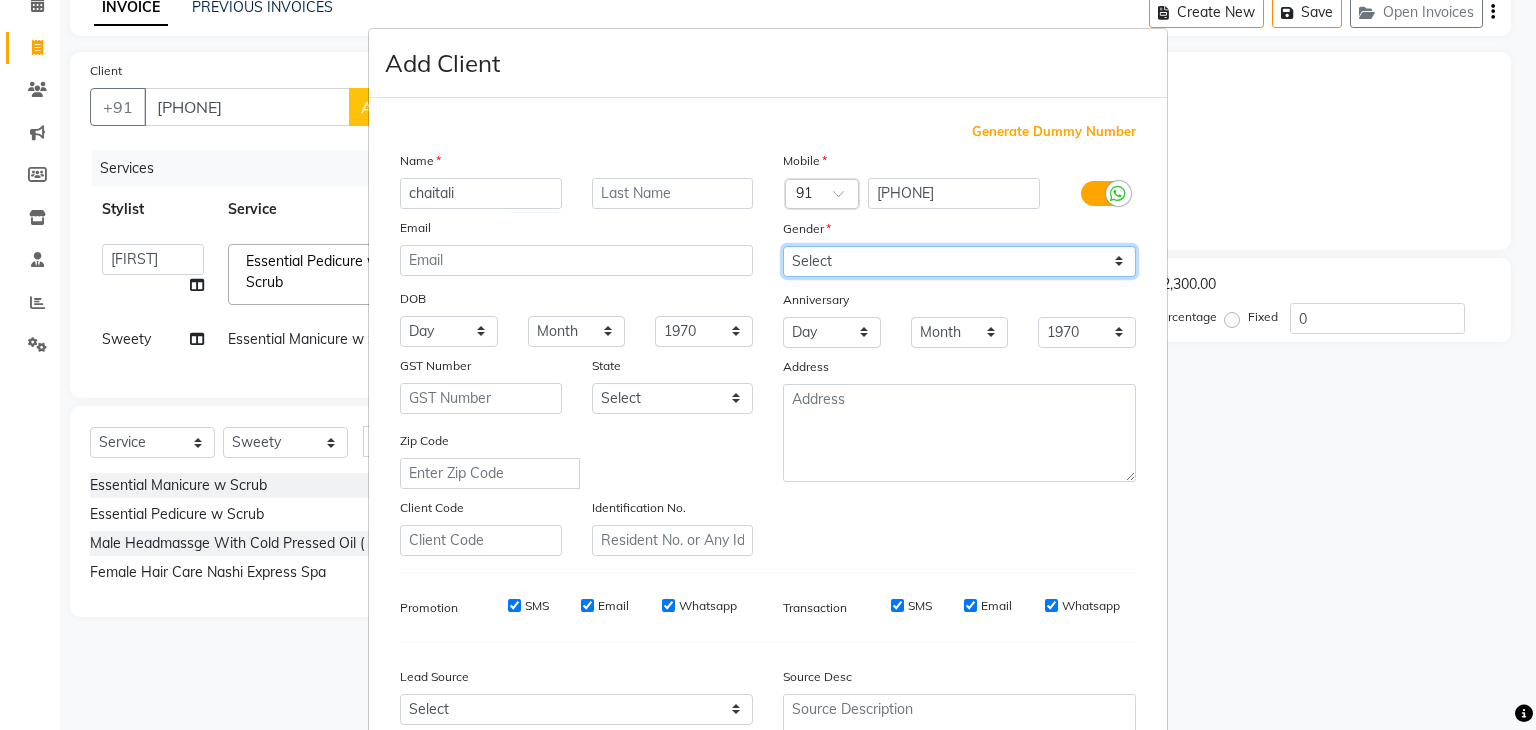 drag, startPoint x: 1008, startPoint y: 257, endPoint x: 993, endPoint y: 270, distance: 19.849434 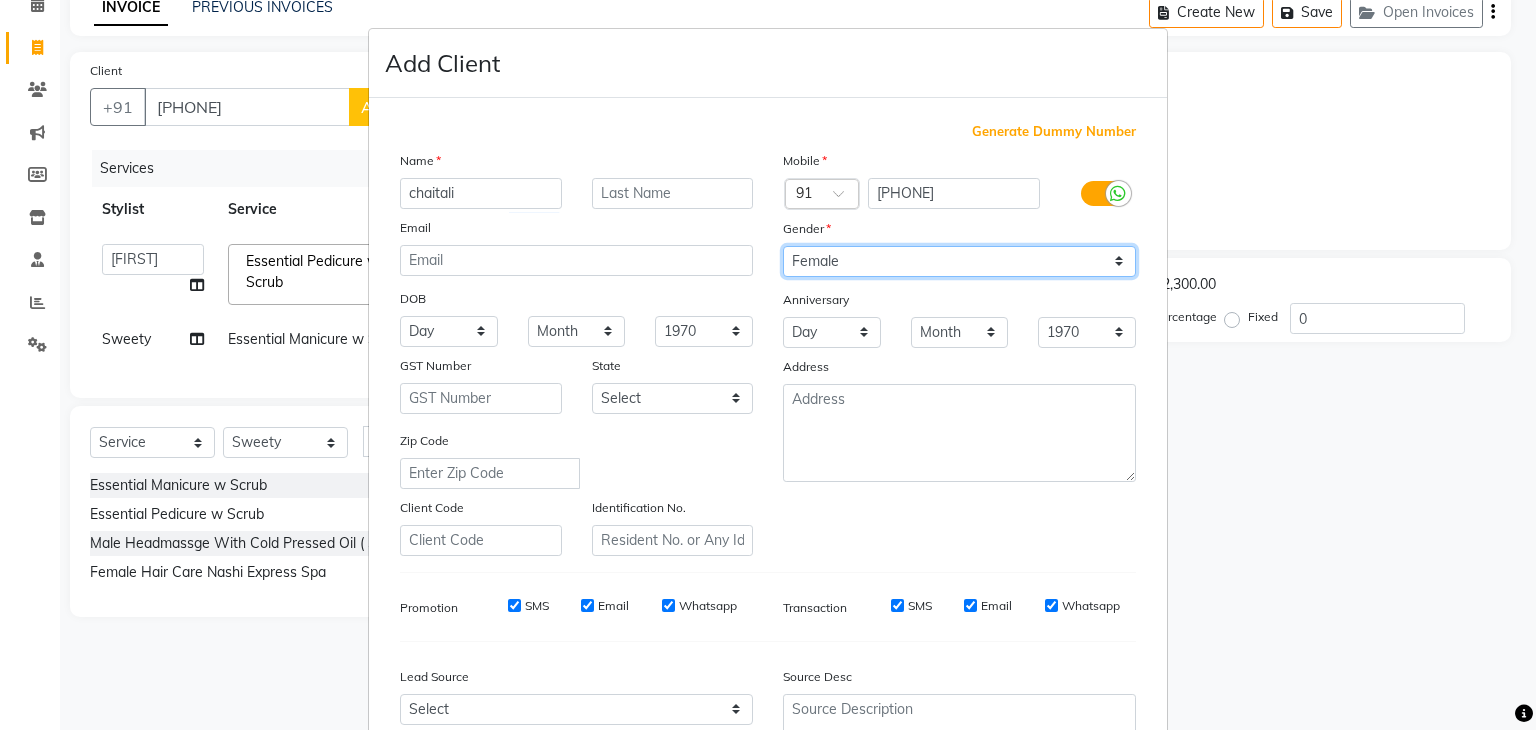 click on "Select Male Female Other Prefer Not To Say" at bounding box center (959, 261) 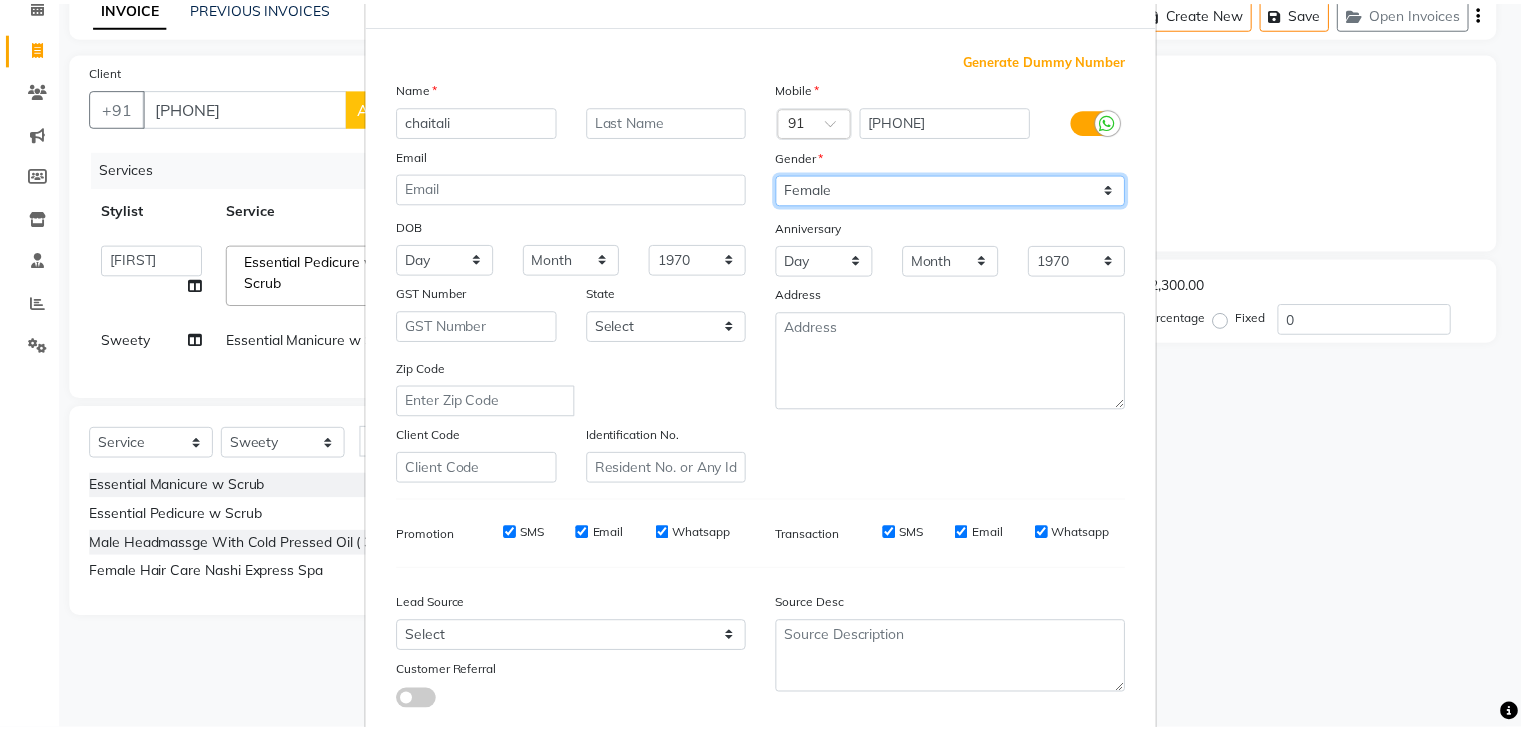 scroll, scrollTop: 203, scrollLeft: 0, axis: vertical 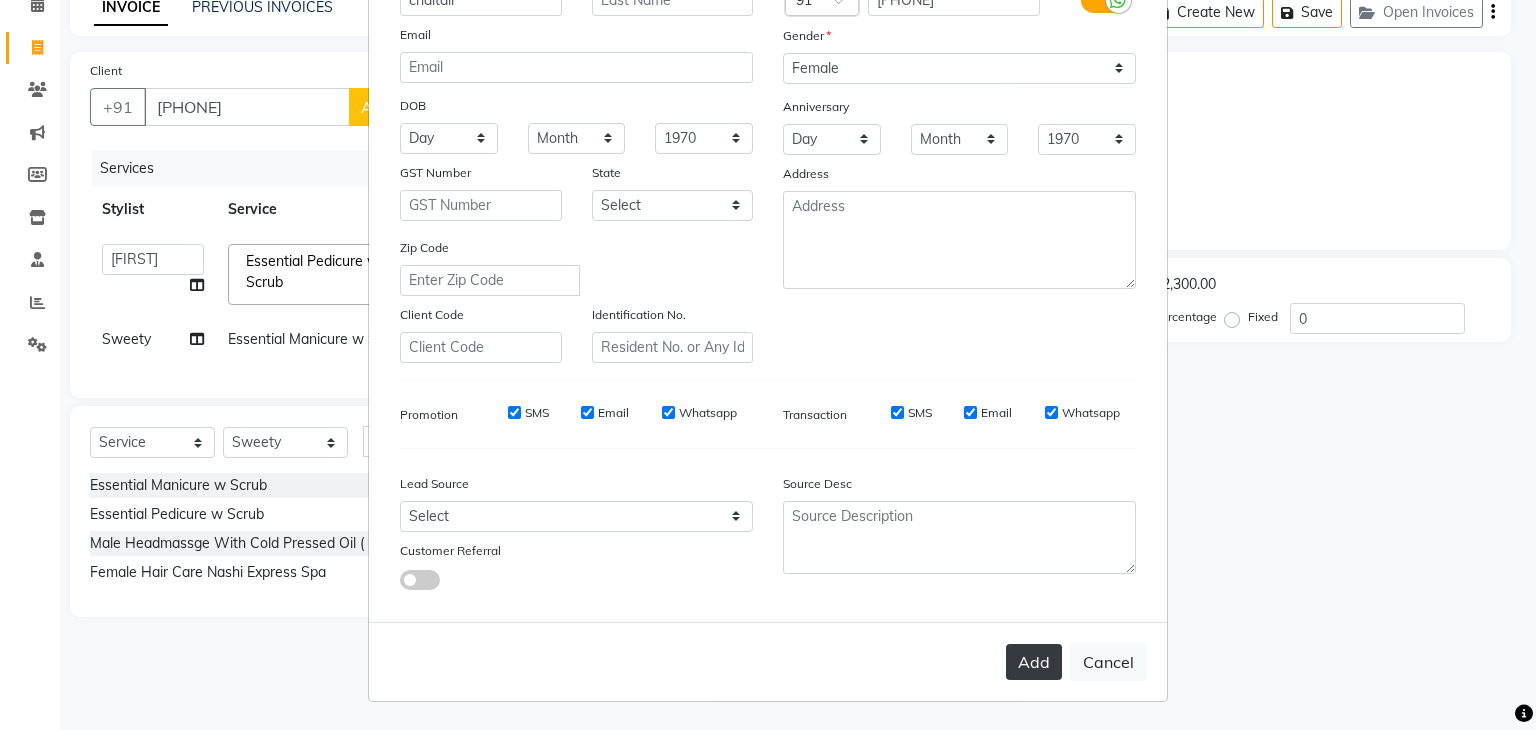 click on "Add" at bounding box center (1034, 662) 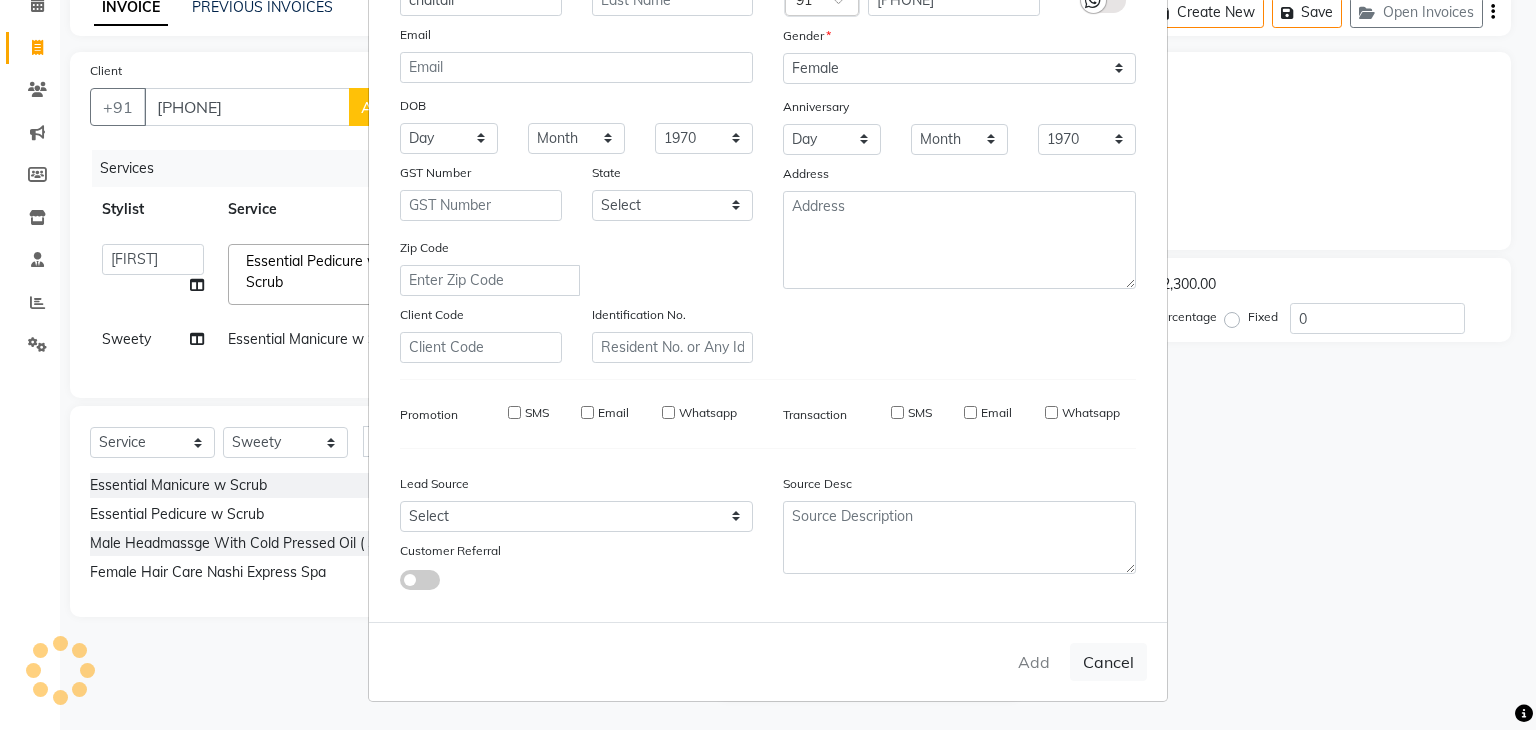 type 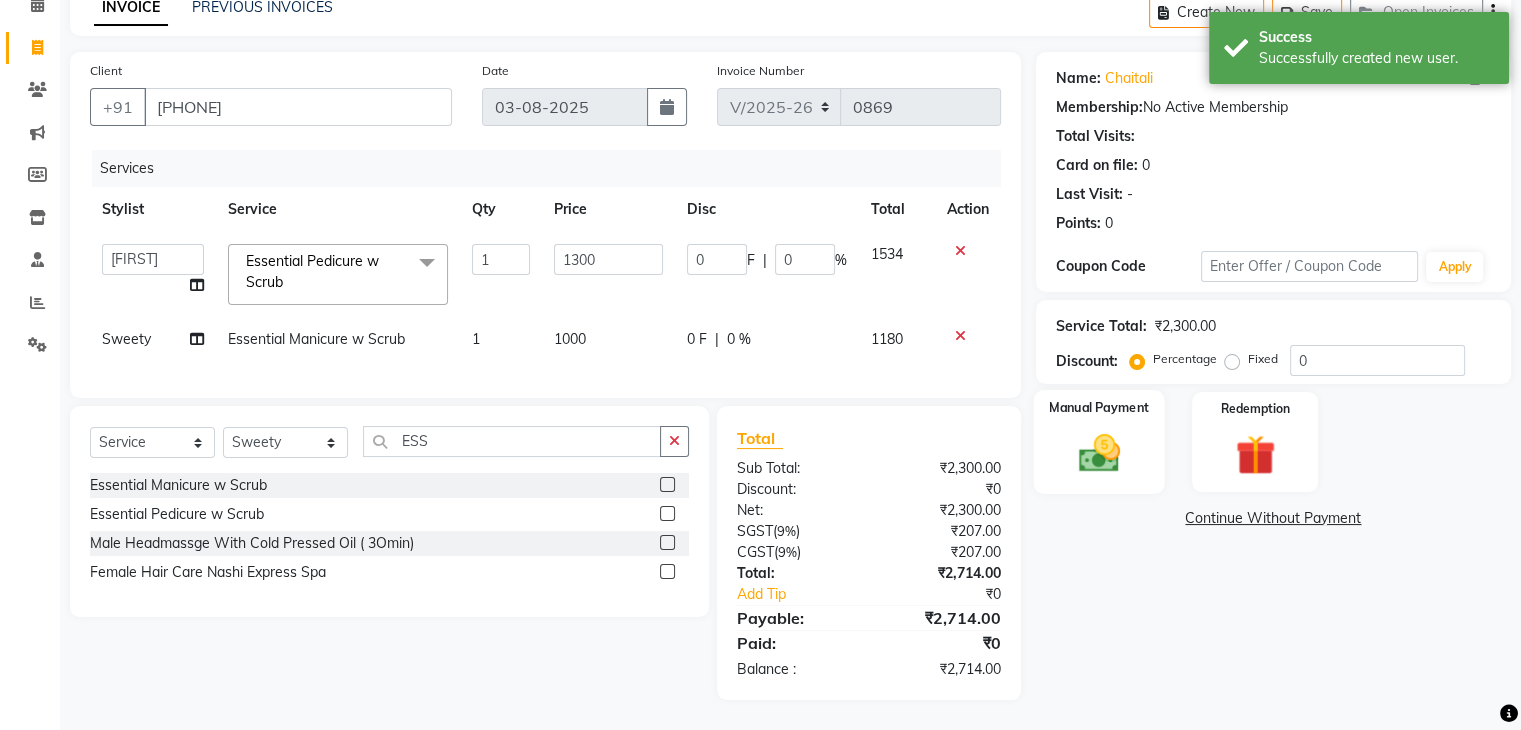 click on "Manual Payment" 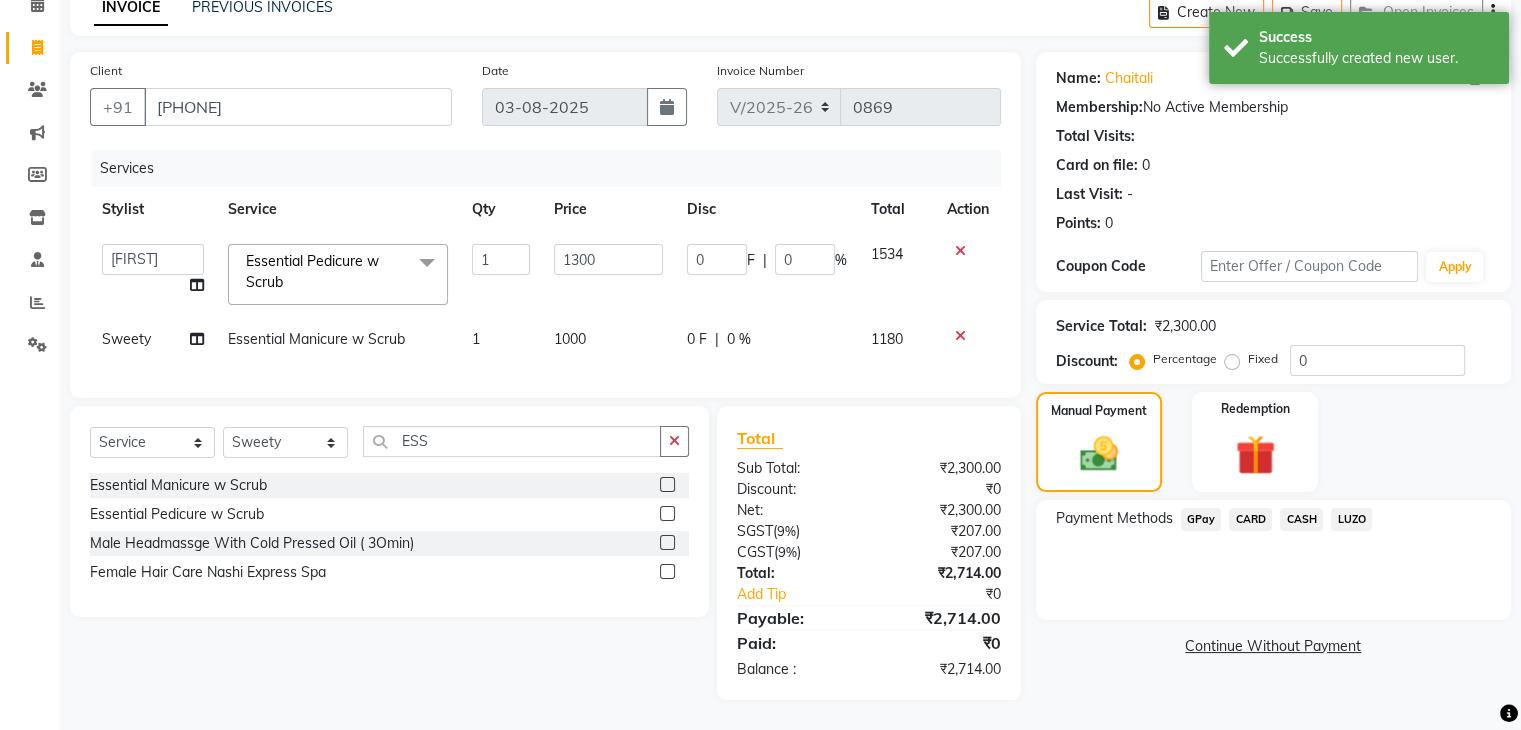 click on "GPay" 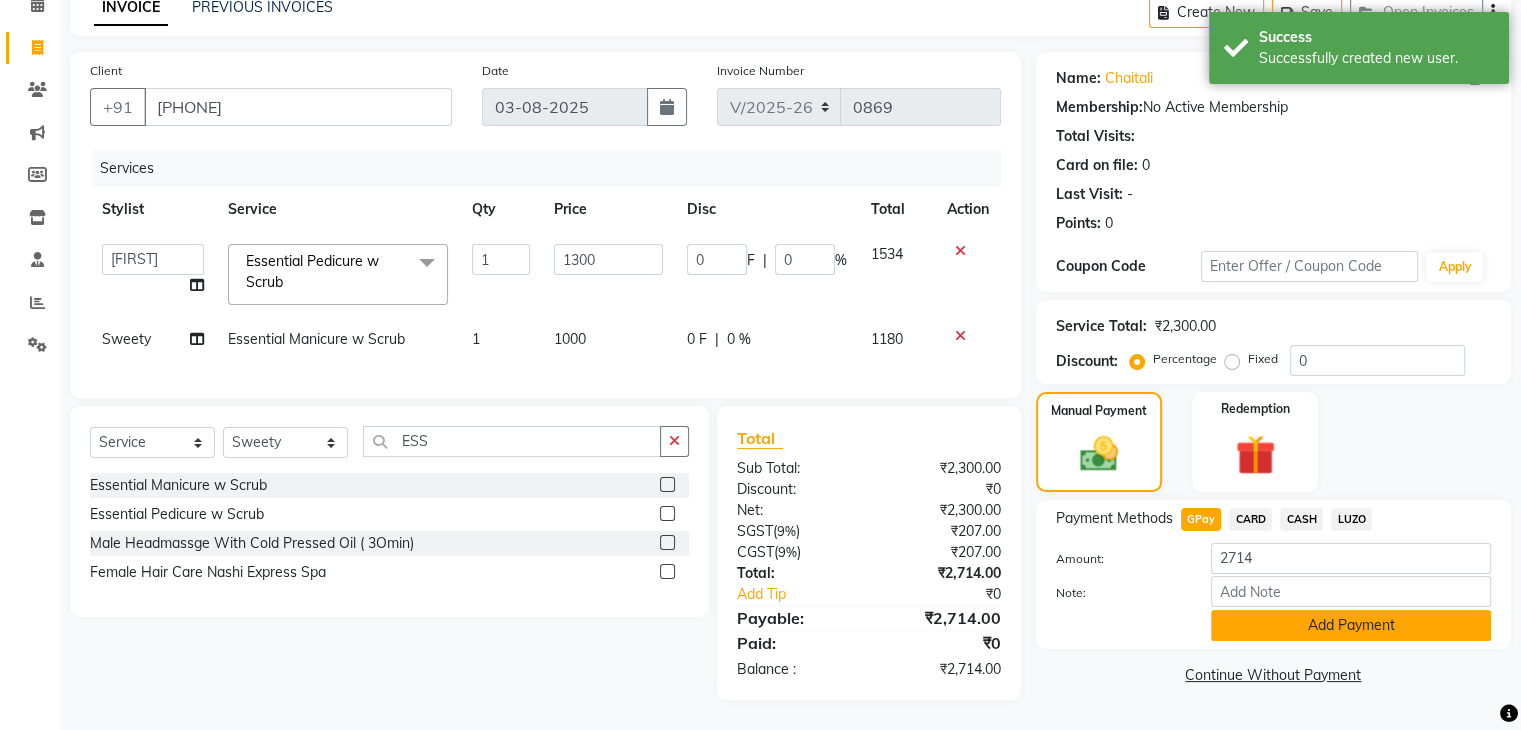 click on "Add Payment" 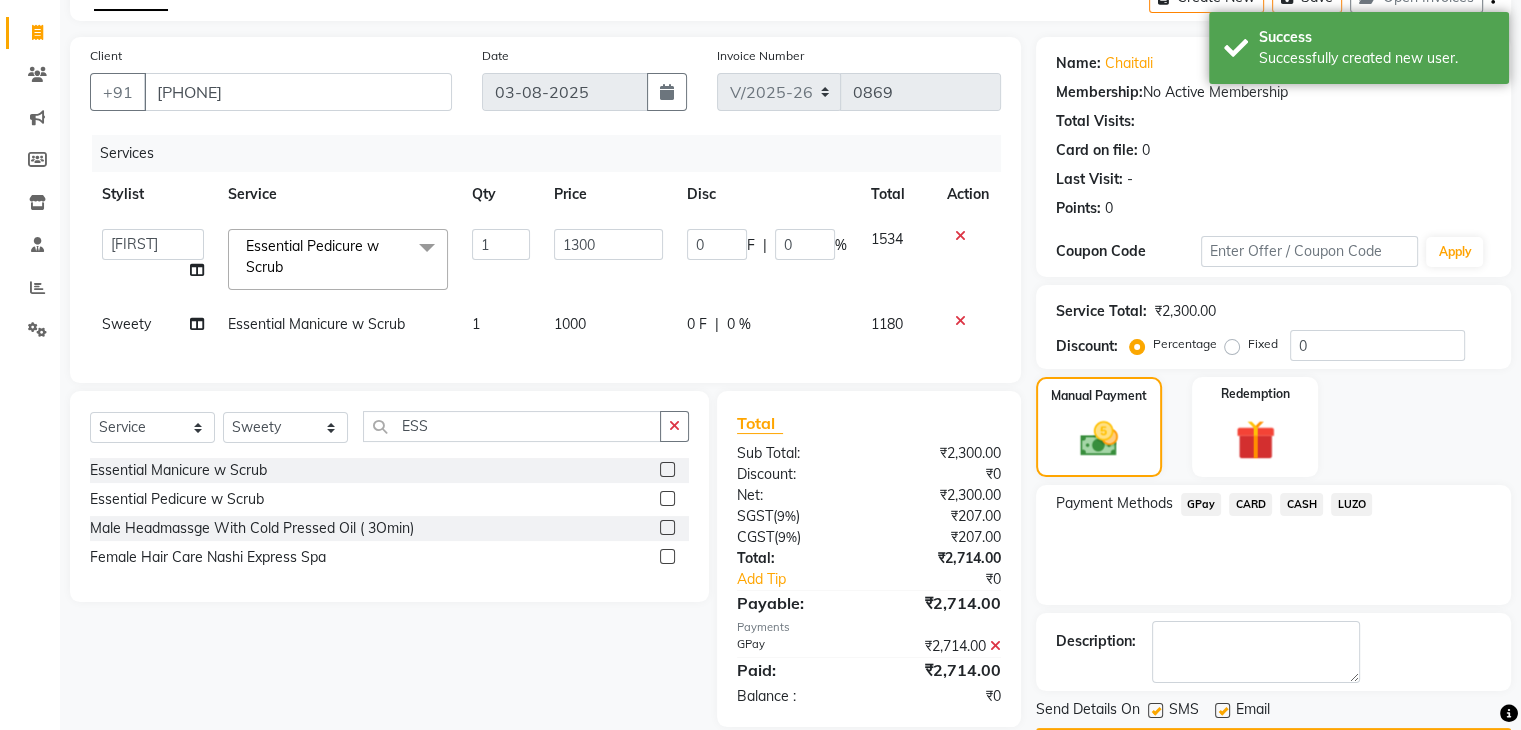 scroll, scrollTop: 171, scrollLeft: 0, axis: vertical 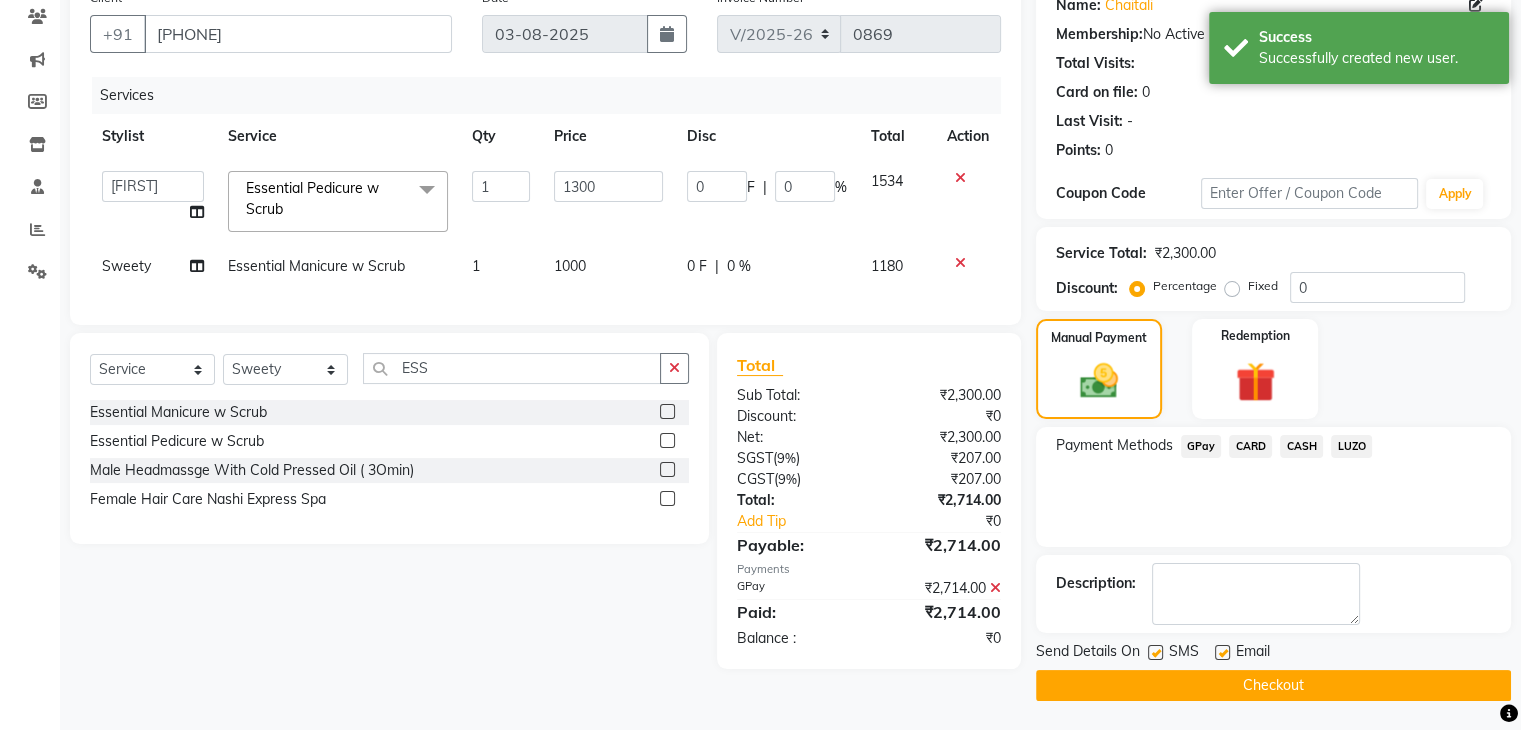 click on "Checkout" 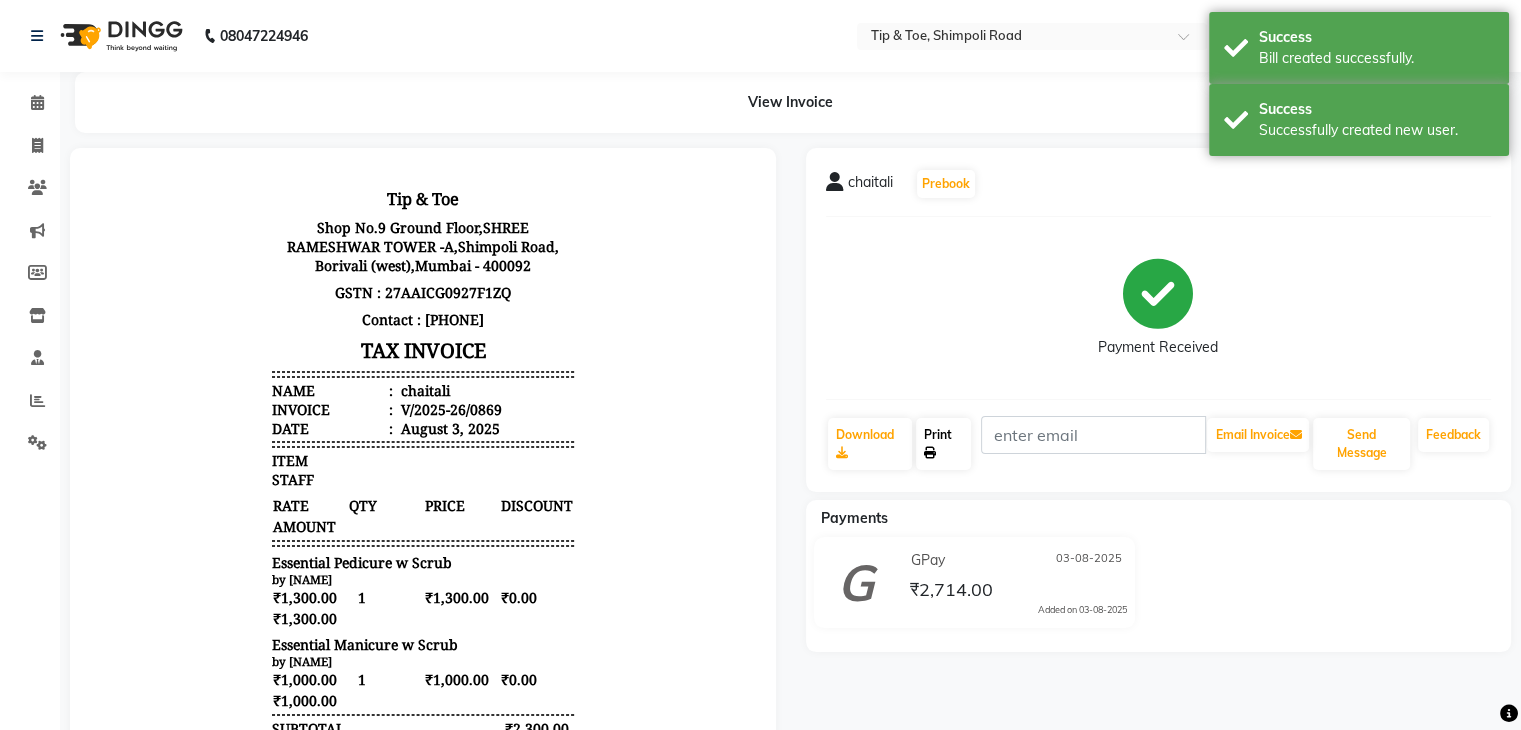 scroll, scrollTop: 0, scrollLeft: 0, axis: both 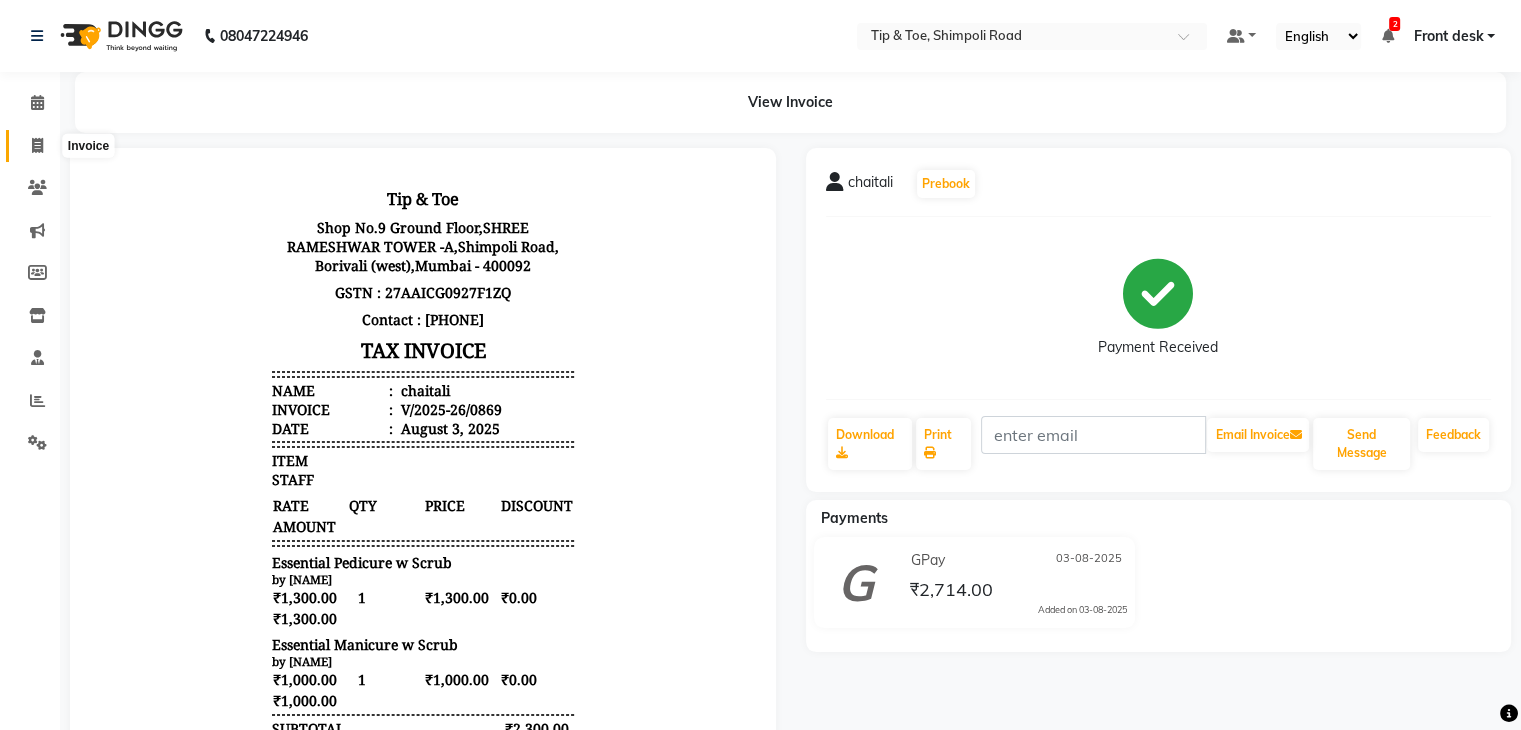 click 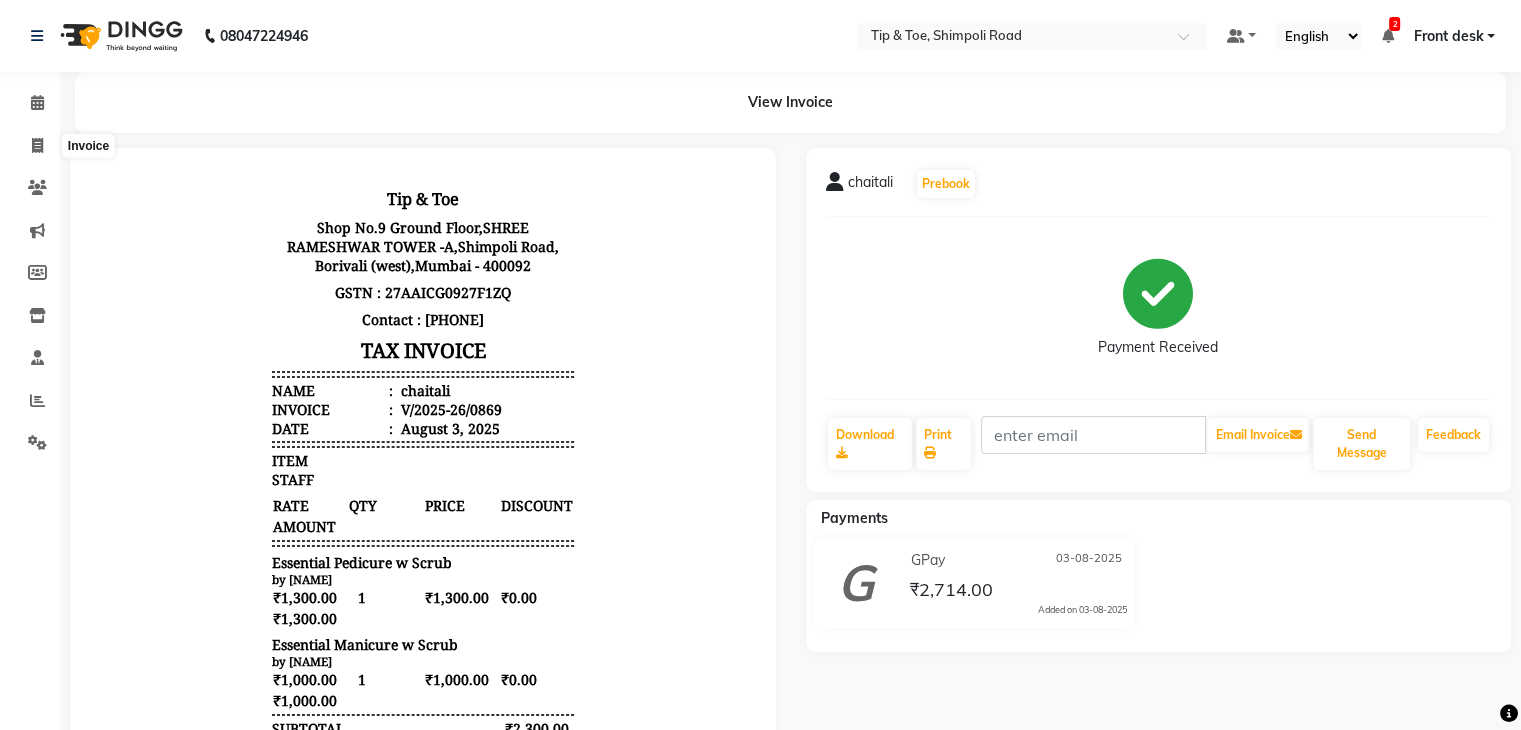 select on "service" 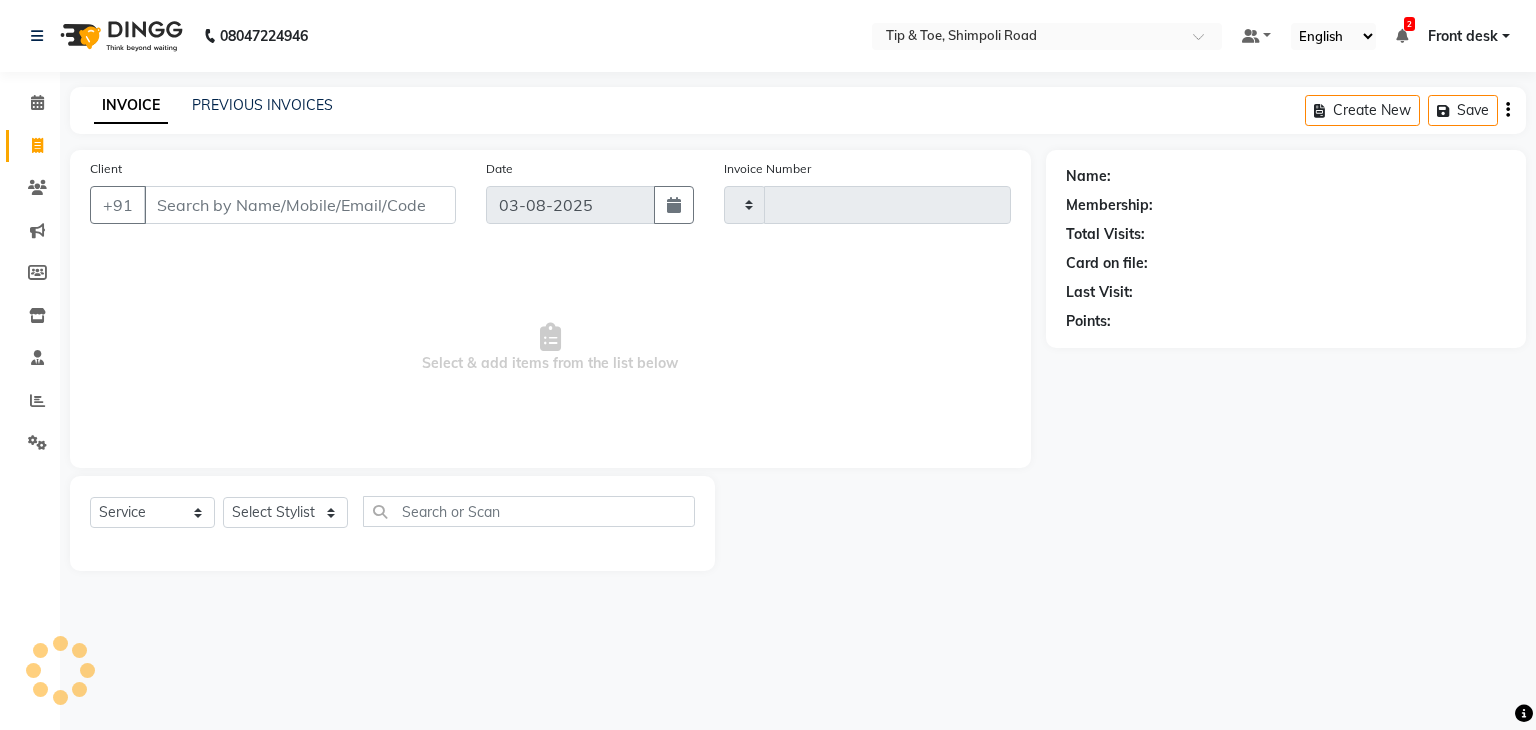 type on "0870" 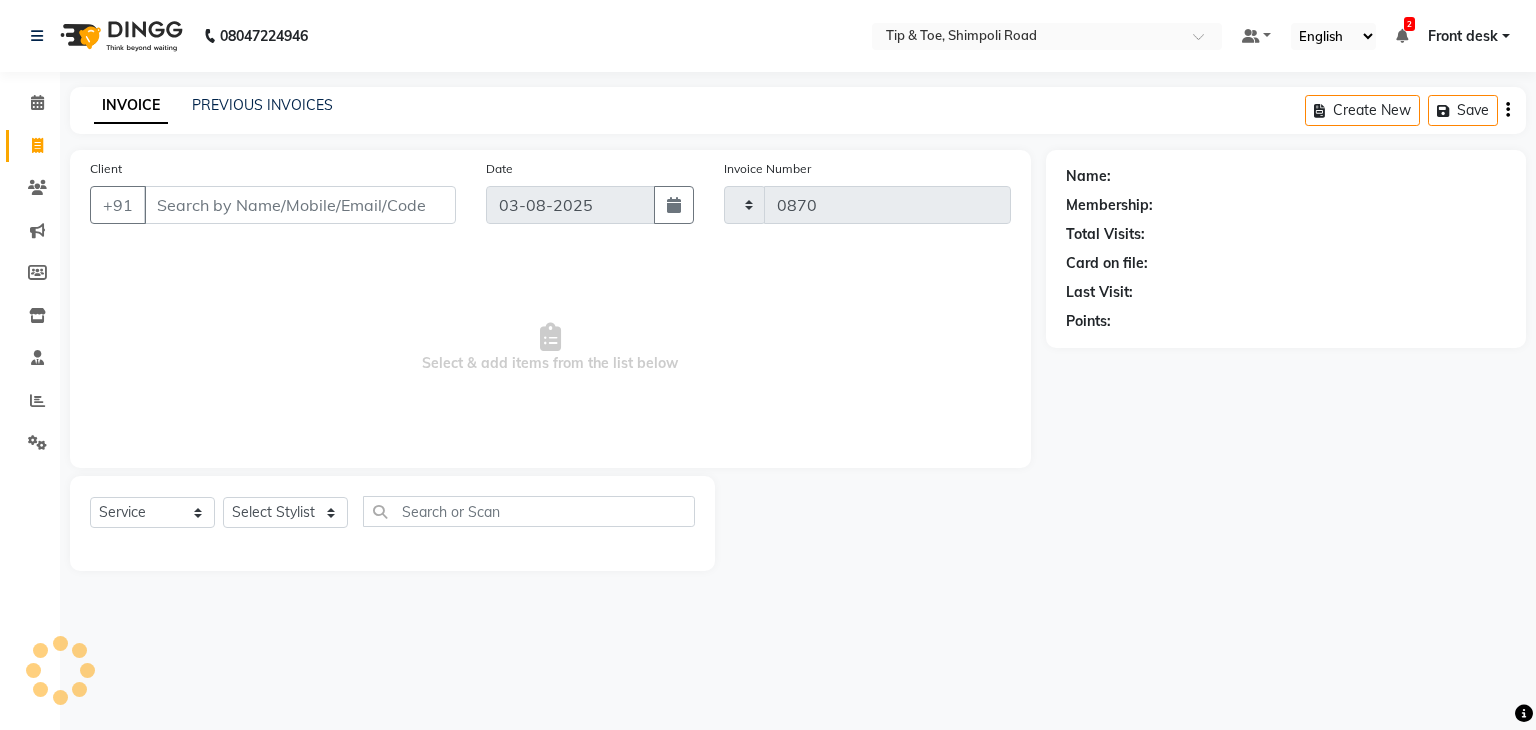 select on "5942" 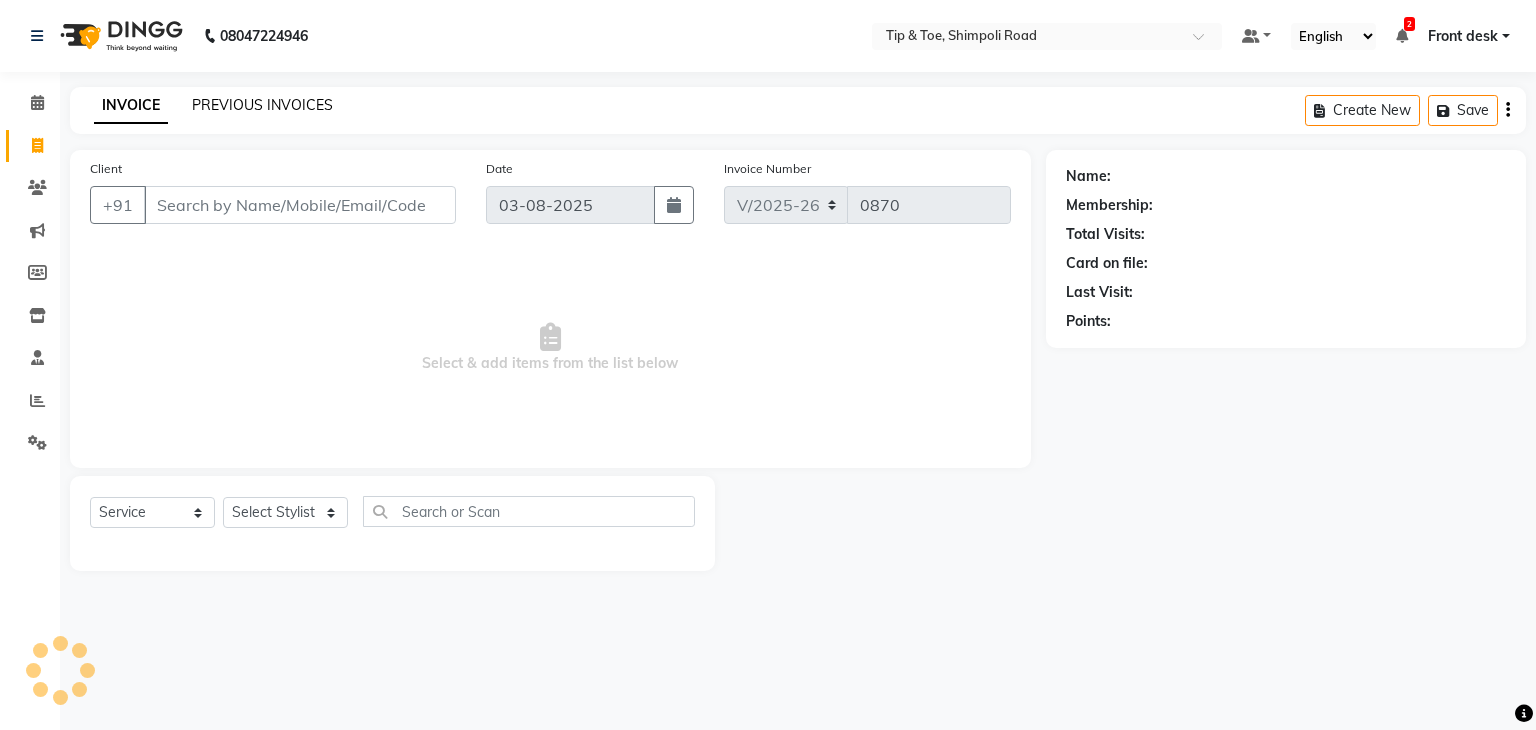 click on "PREVIOUS INVOICES" 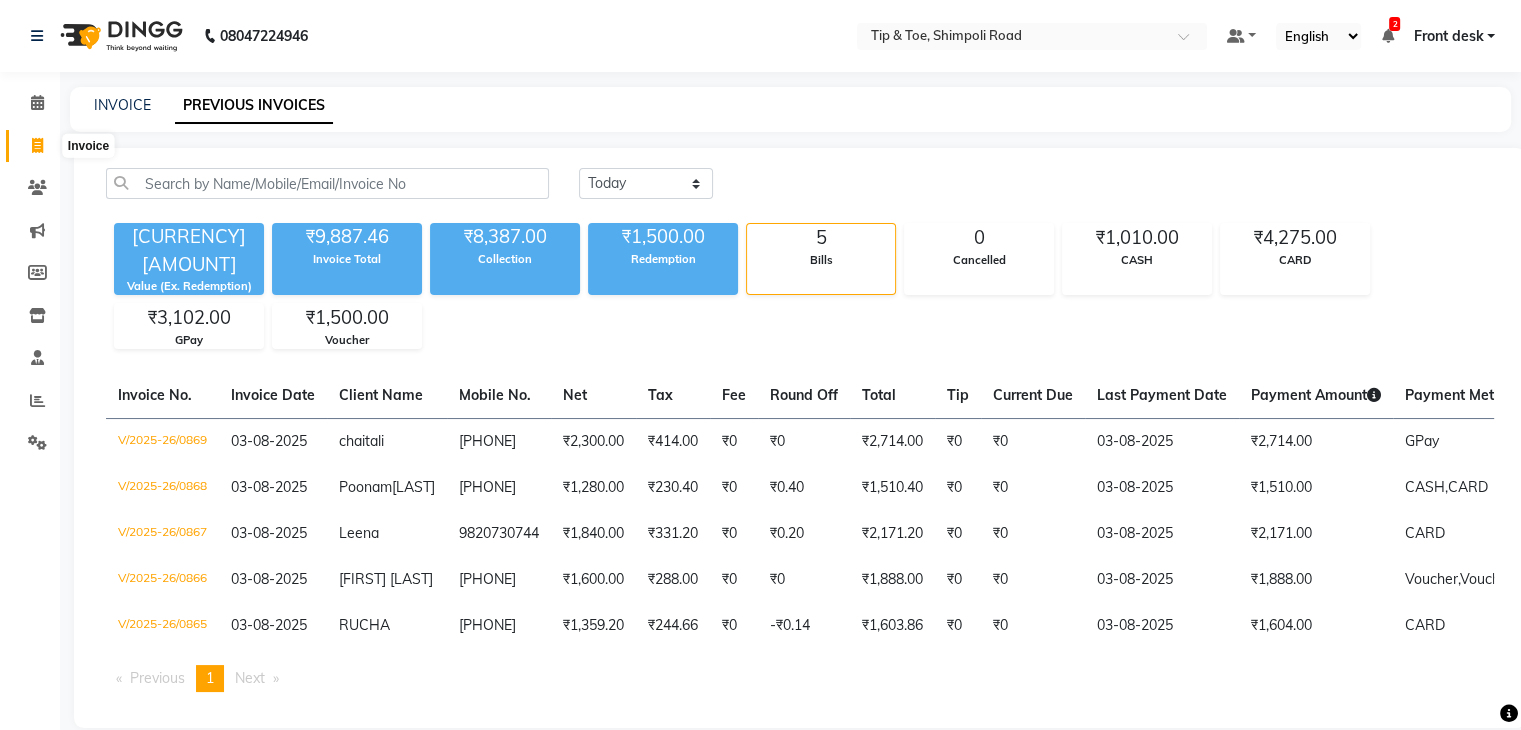 click 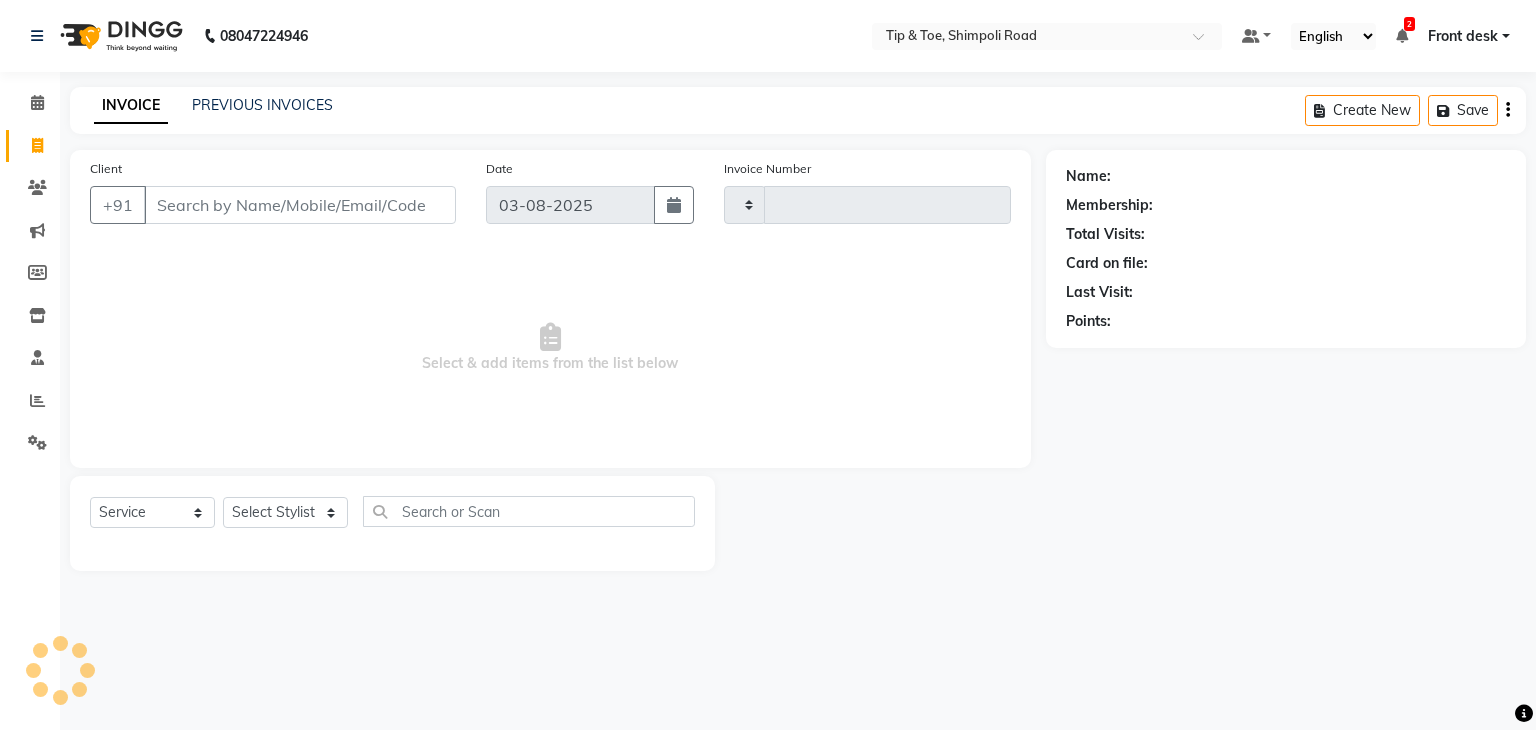 type on "0870" 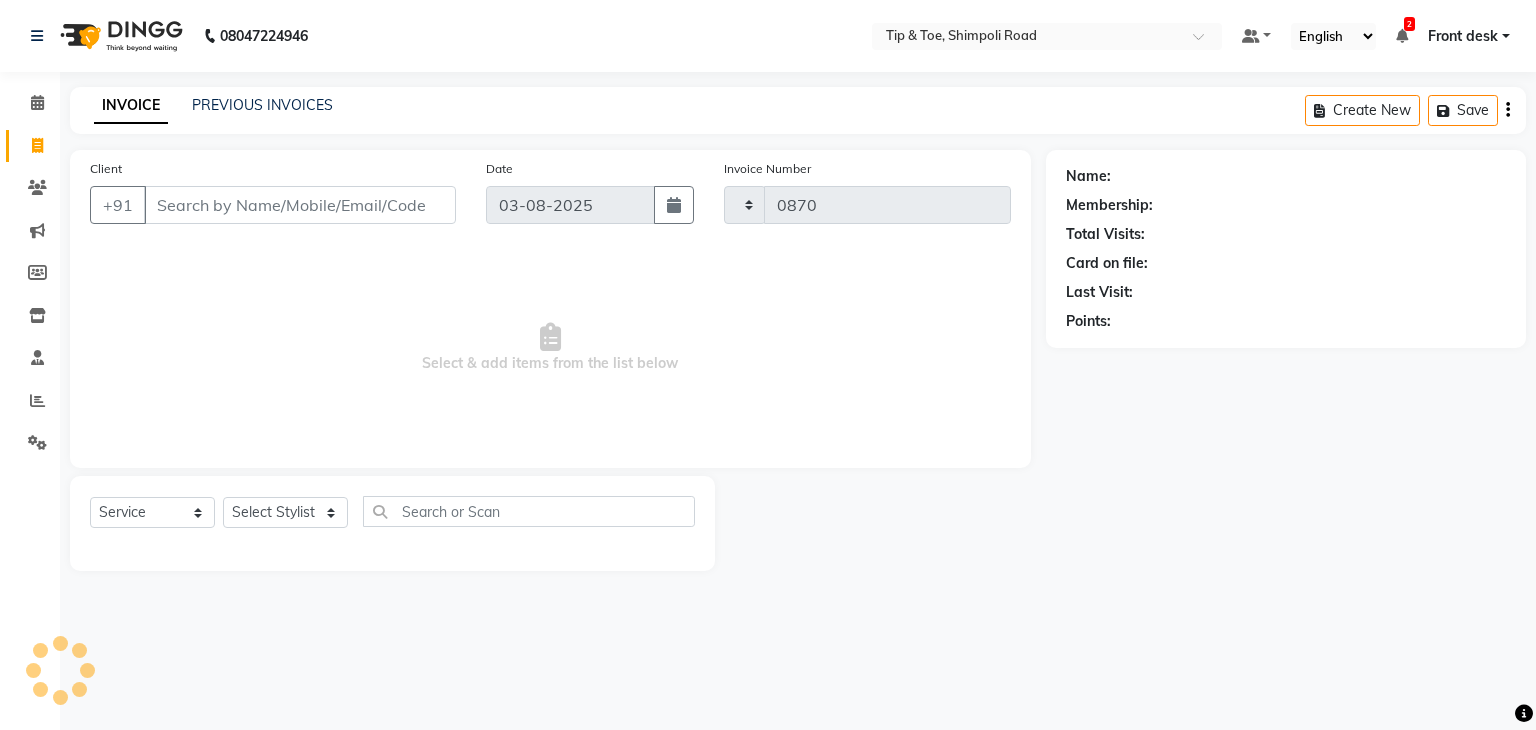 select on "5942" 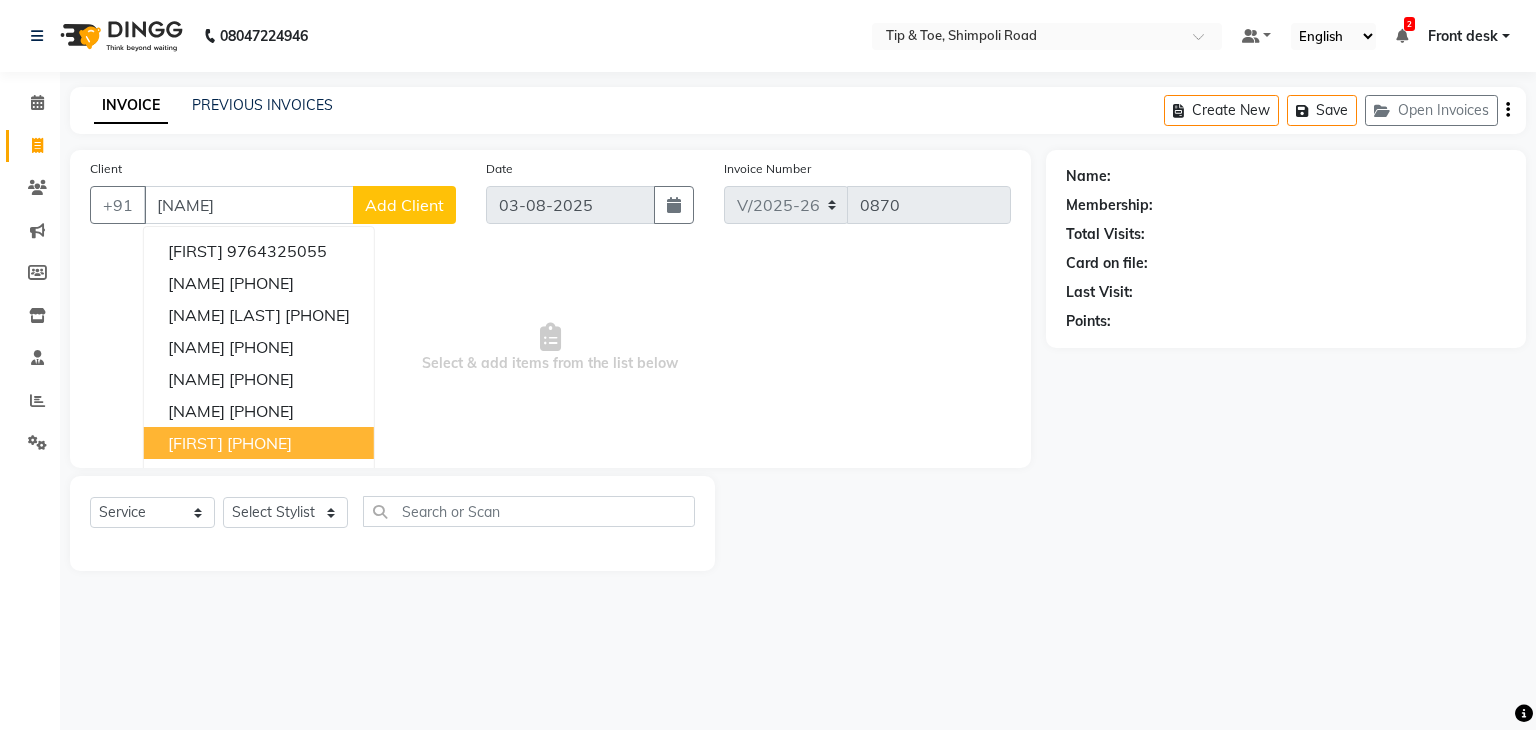 click on "[FIRST]" at bounding box center [195, 443] 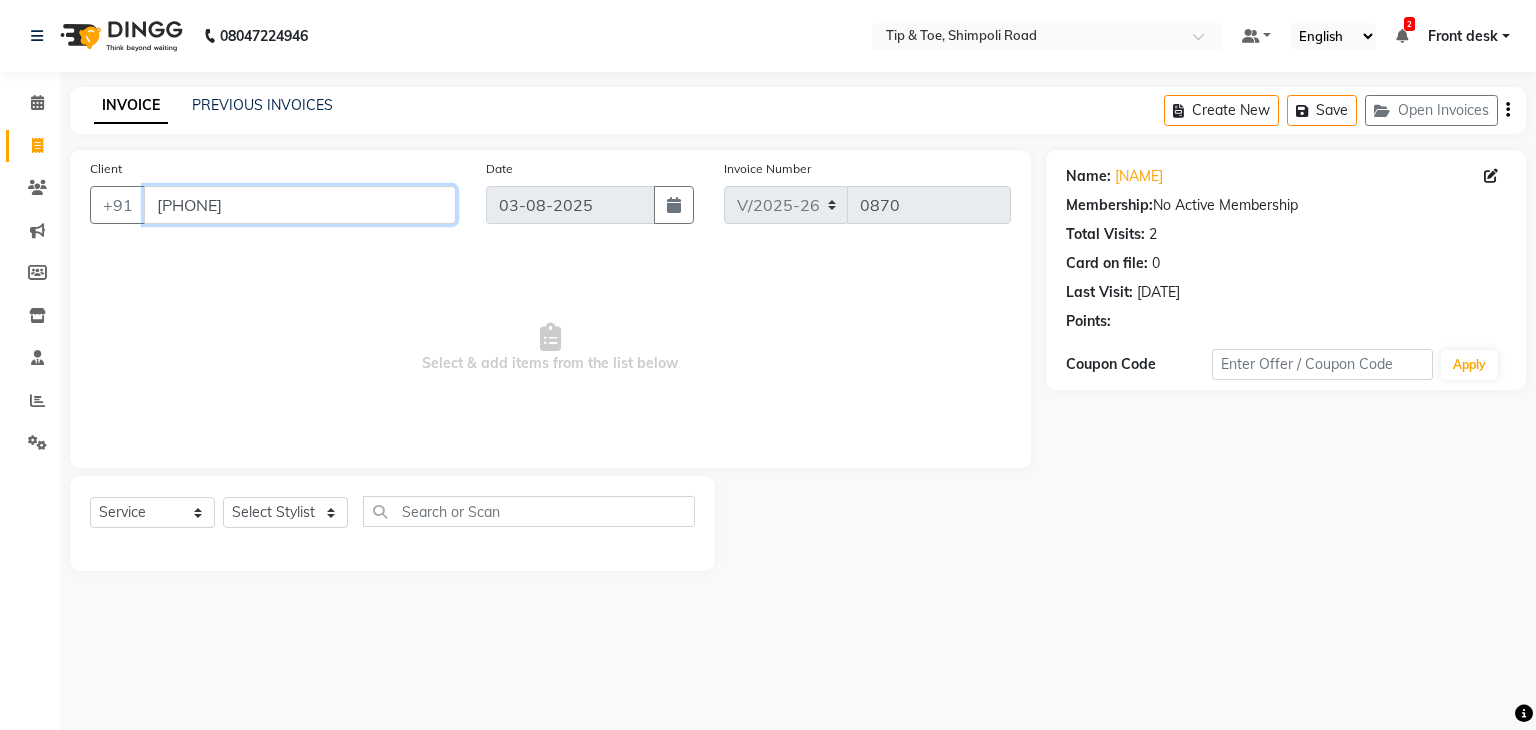 click on "[PHONE]" at bounding box center (300, 205) 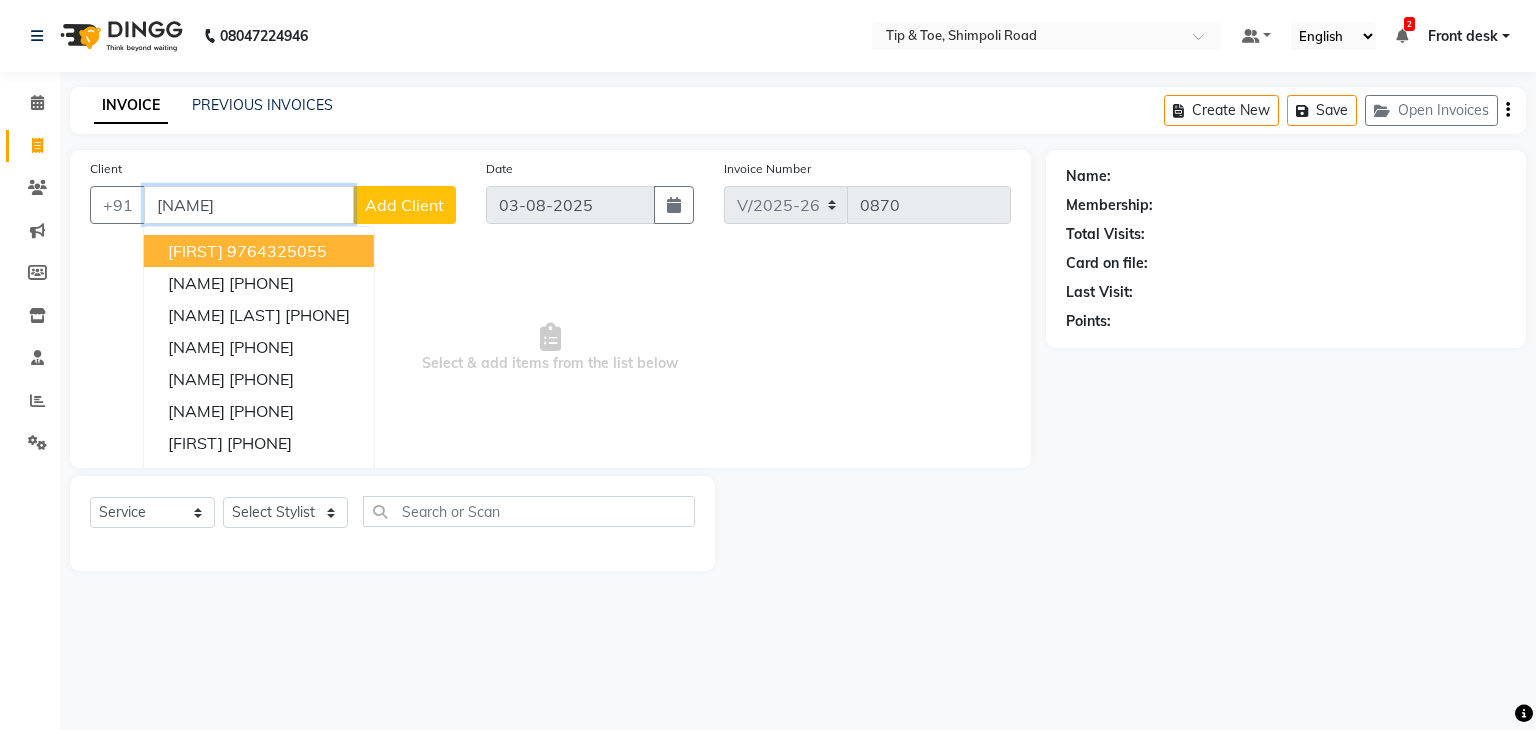 click on "[FIRST]" at bounding box center [195, 251] 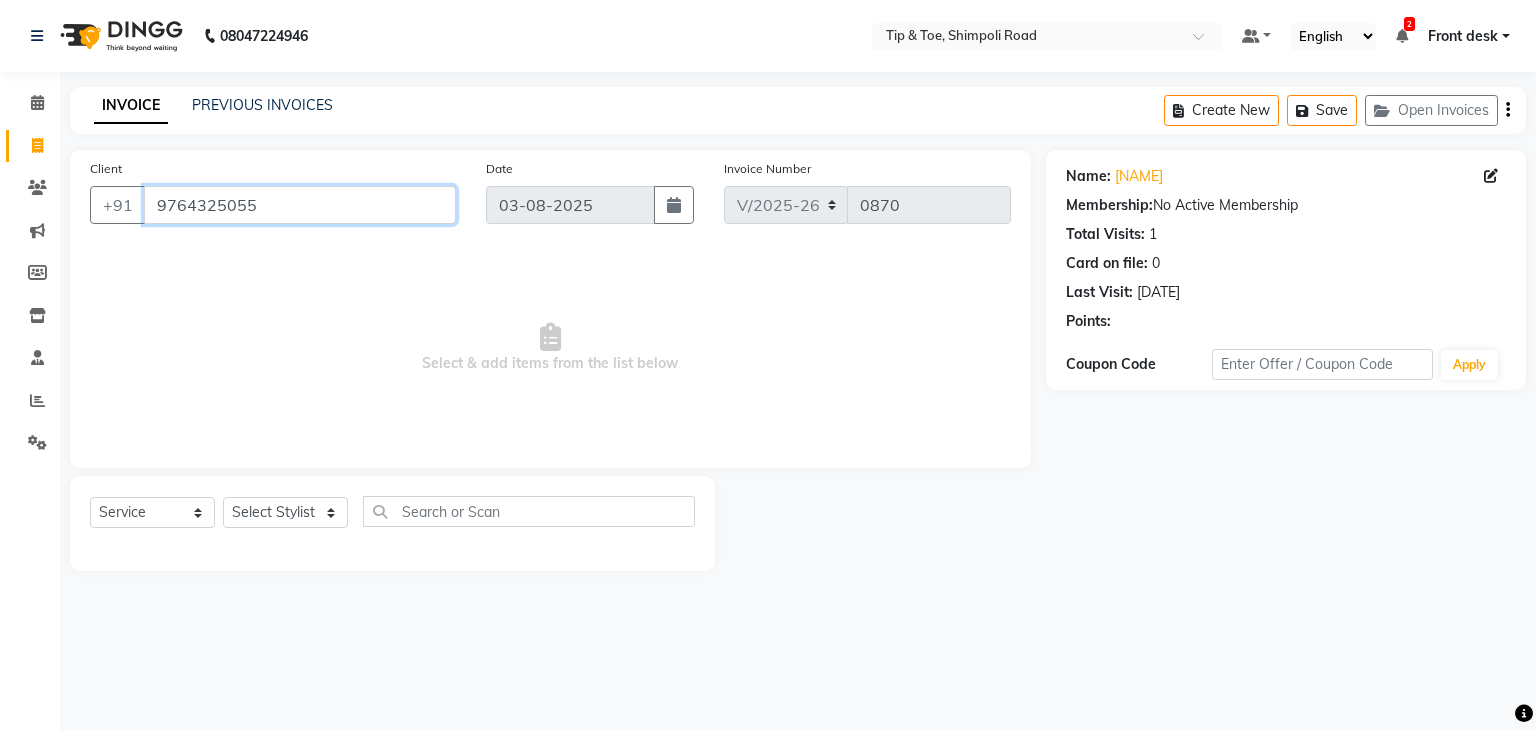 click on "9764325055" at bounding box center [300, 205] 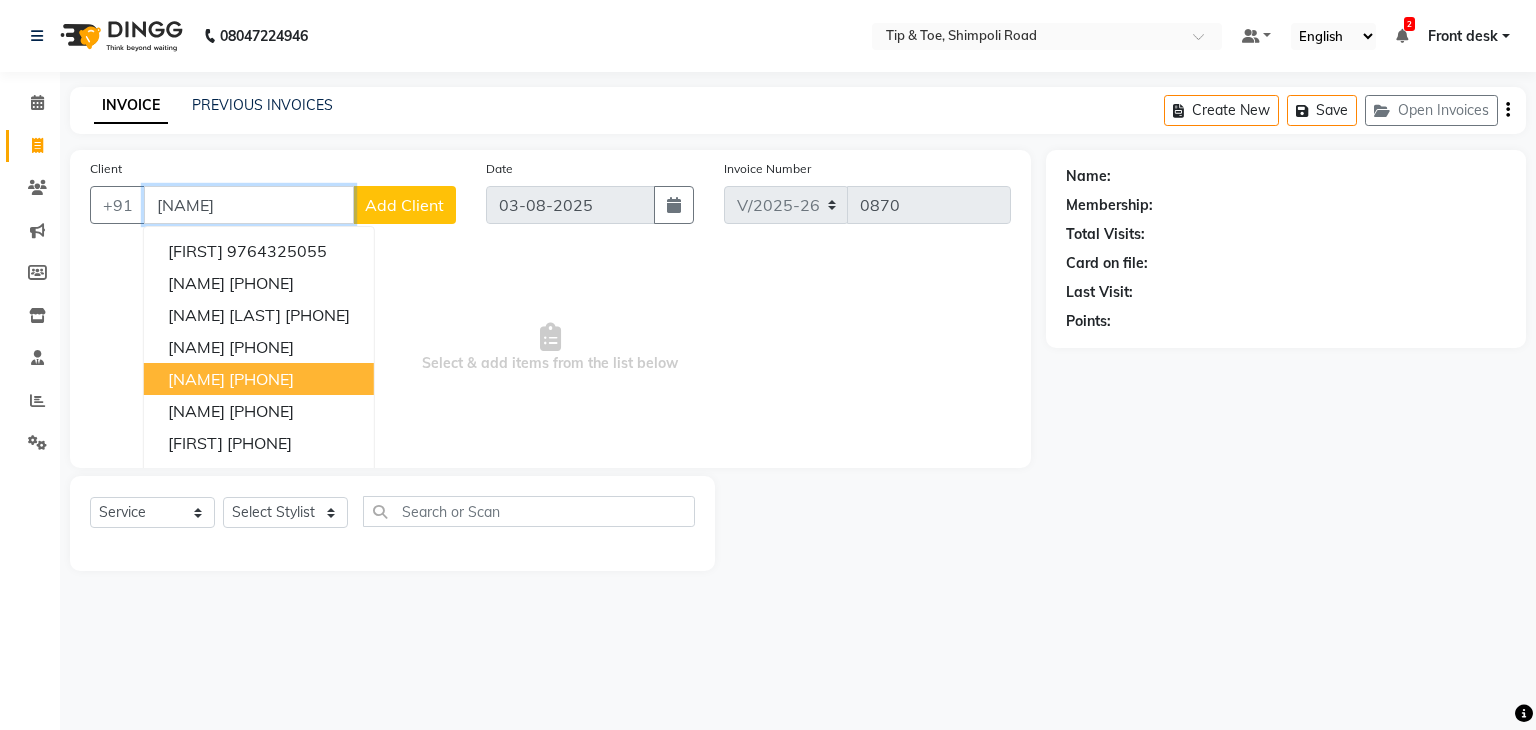 click on "[PHONE]" at bounding box center (261, 379) 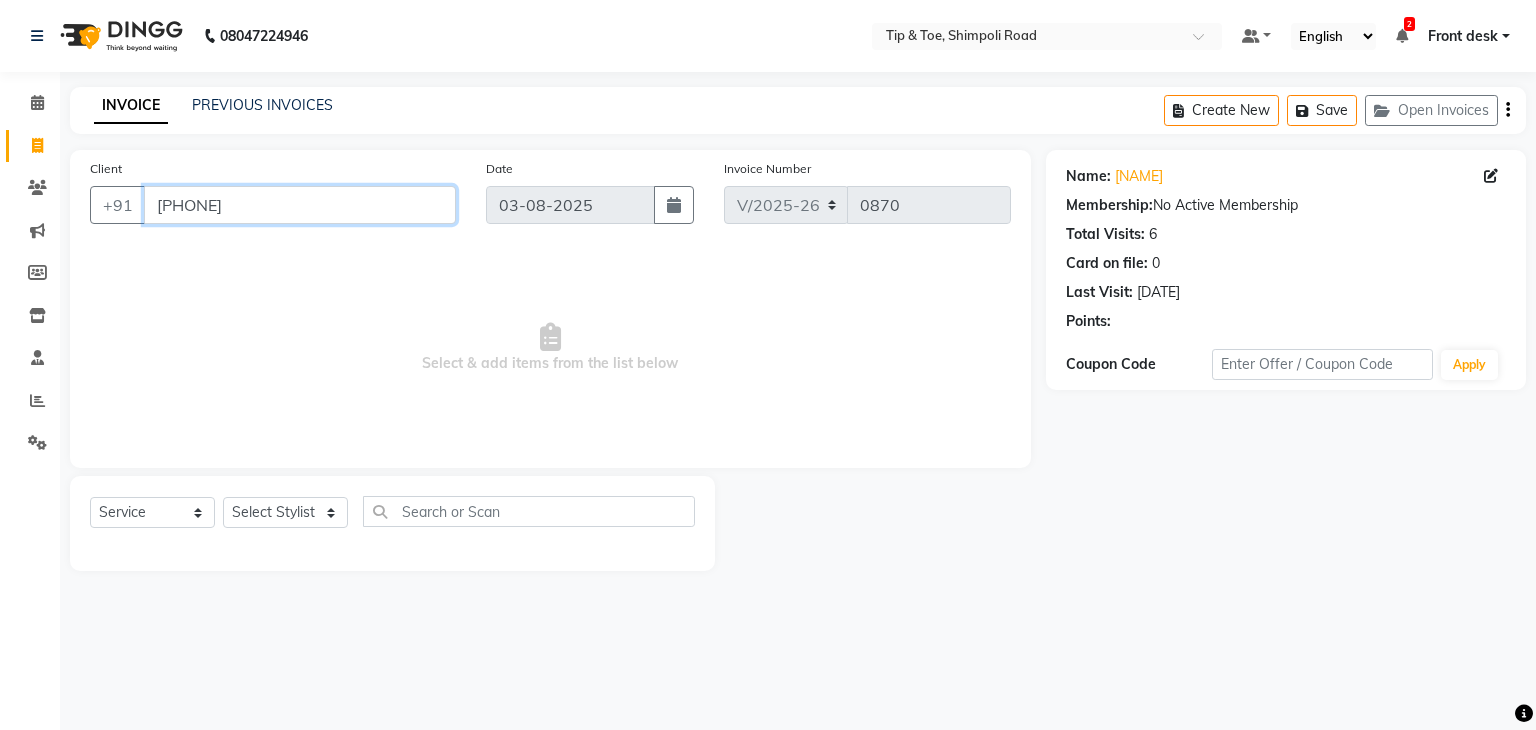 click on "[PHONE]" at bounding box center (300, 205) 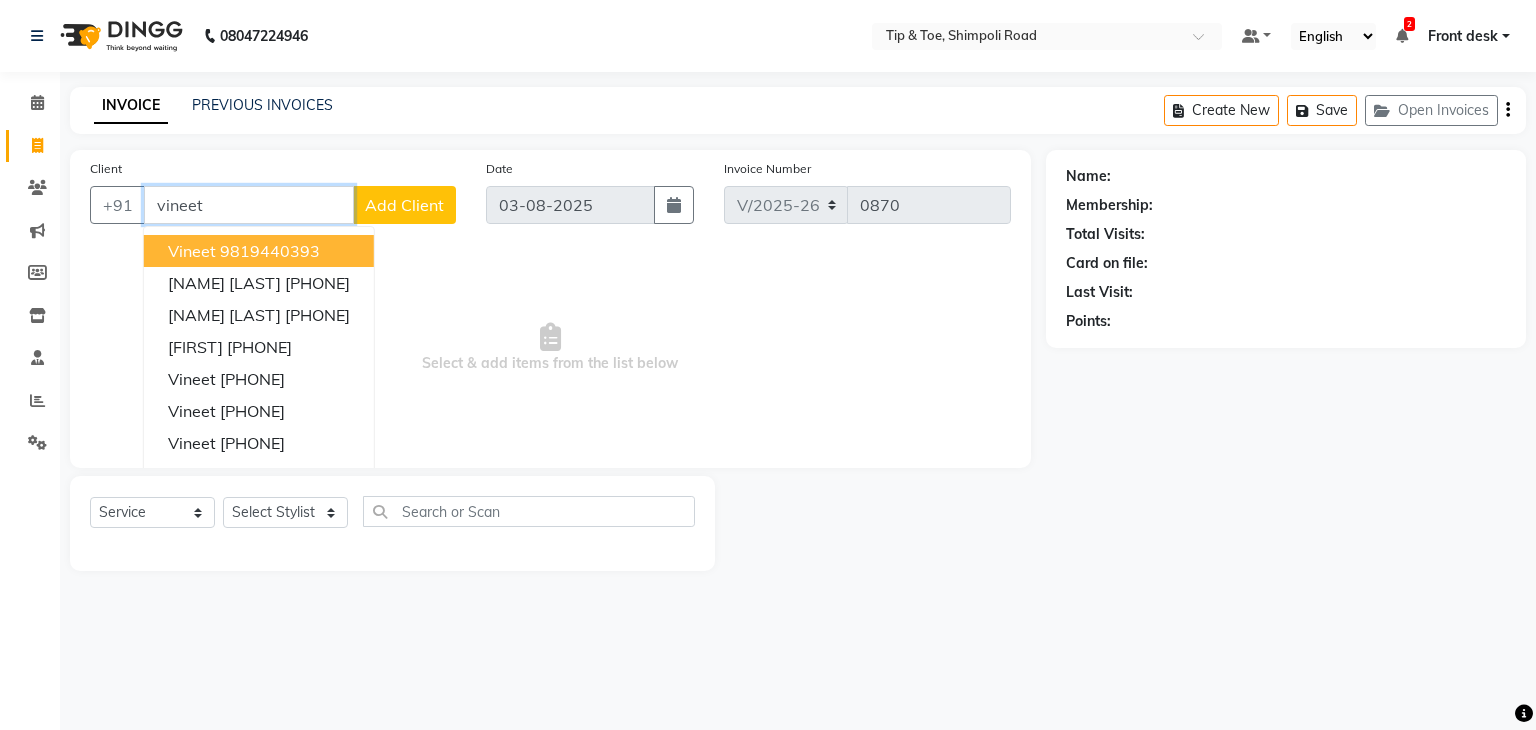 click on "[FIRST] [PHONE]" at bounding box center [259, 251] 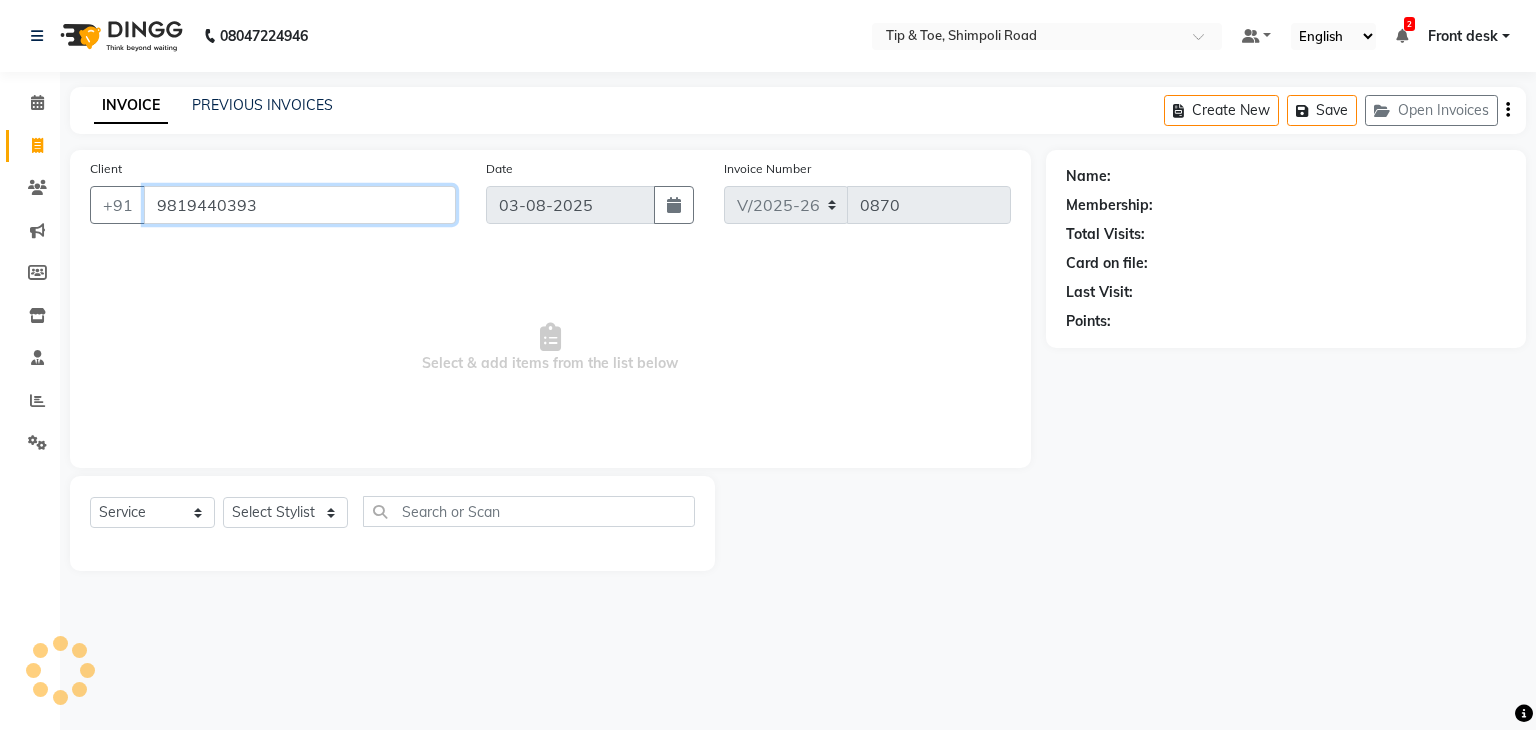 type on "9819440393" 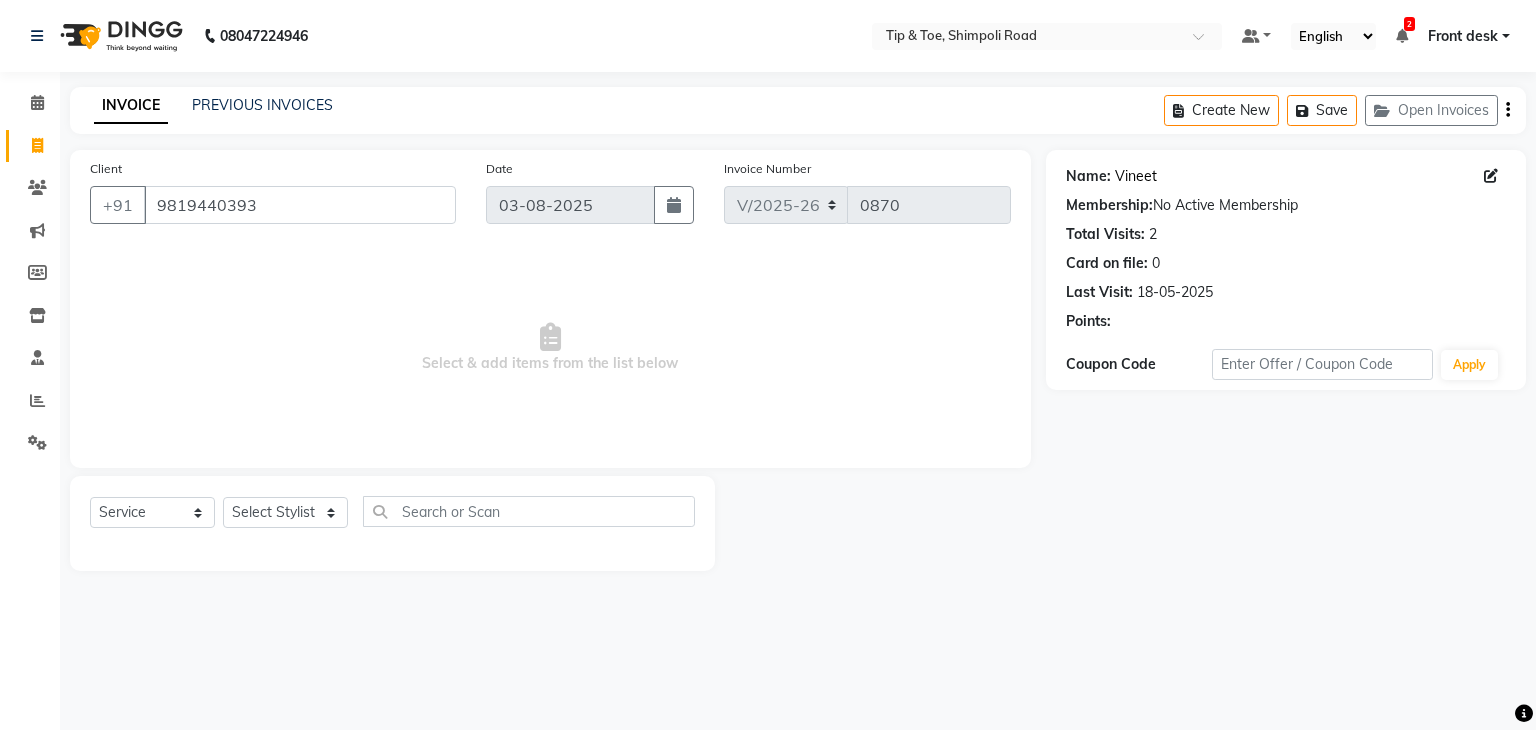 click on "Vineet" 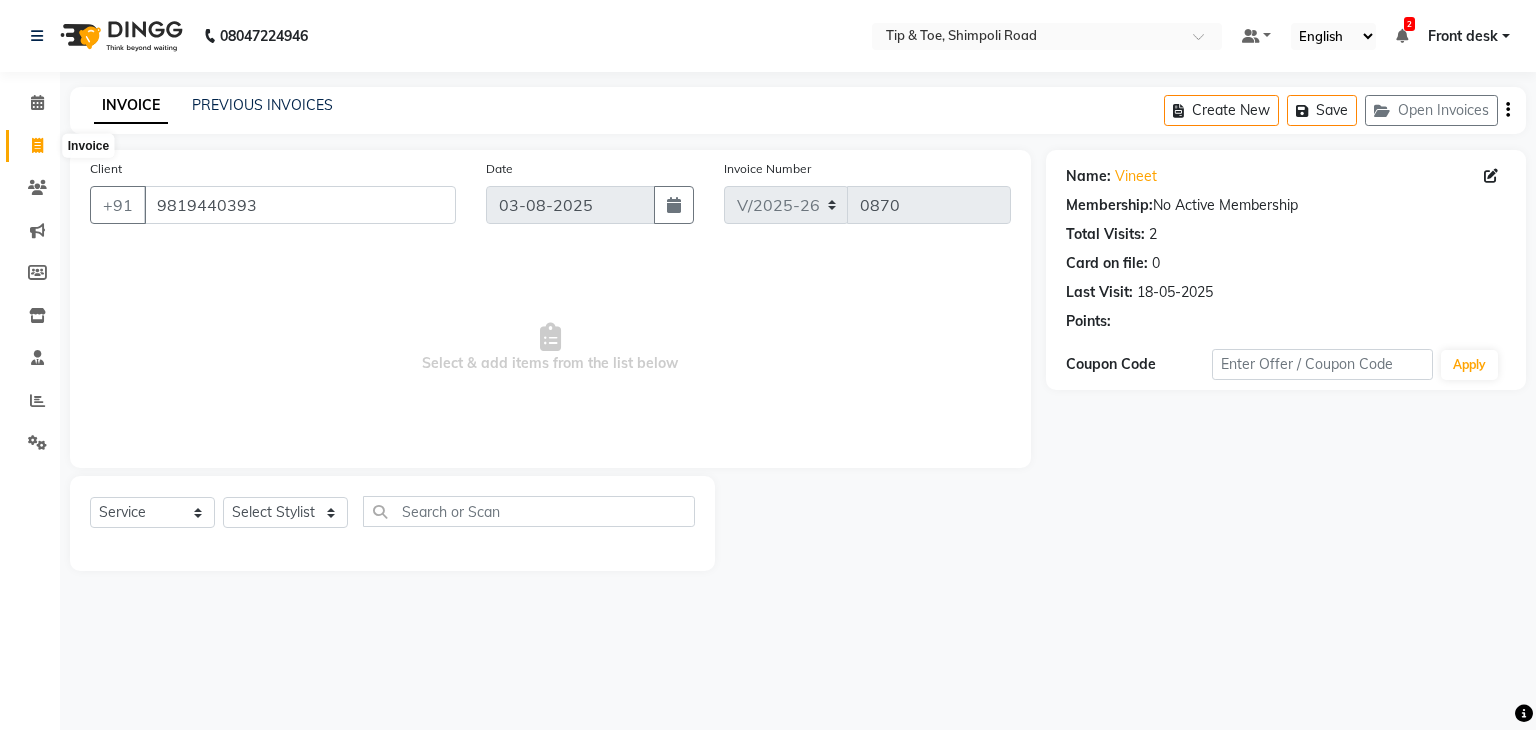 click 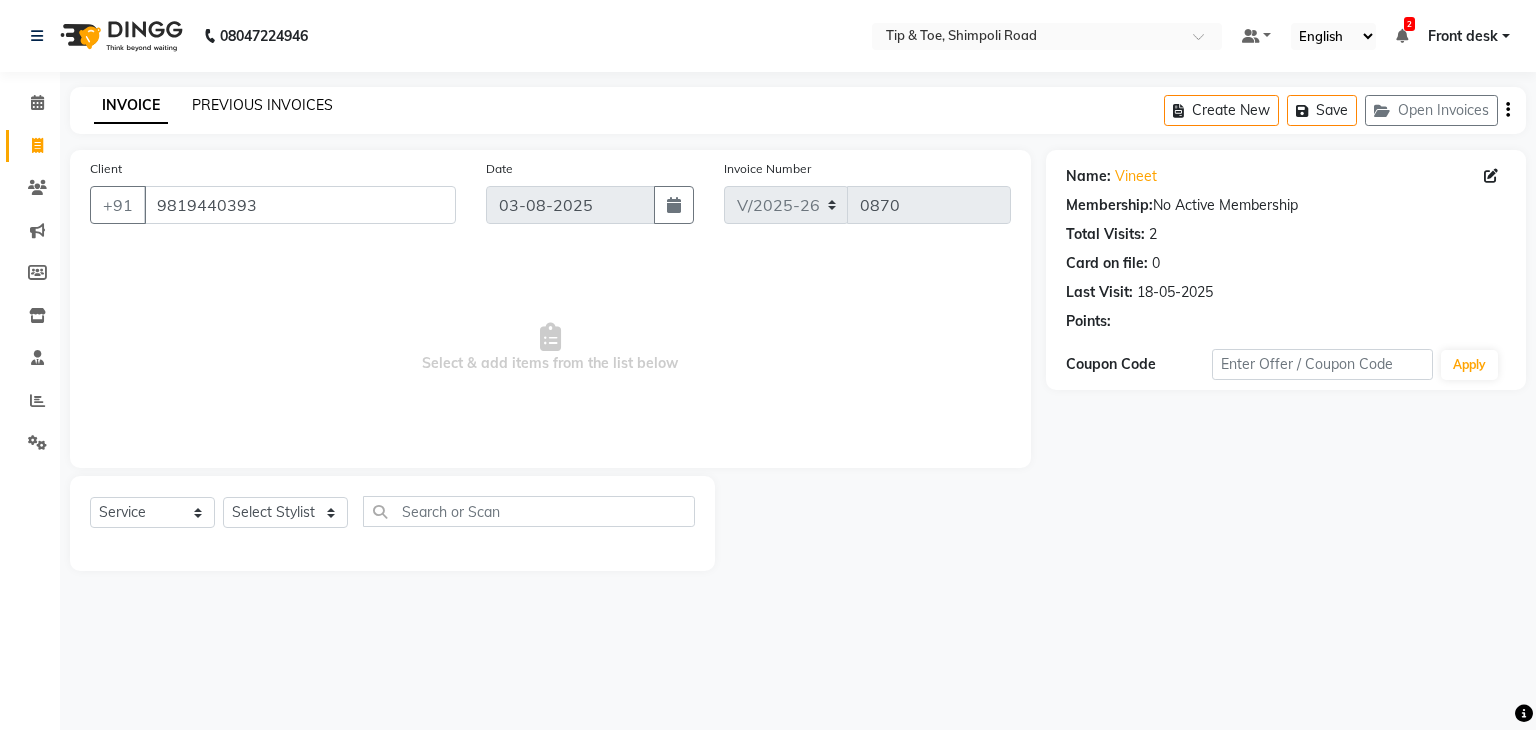 click on "PREVIOUS INVOICES" 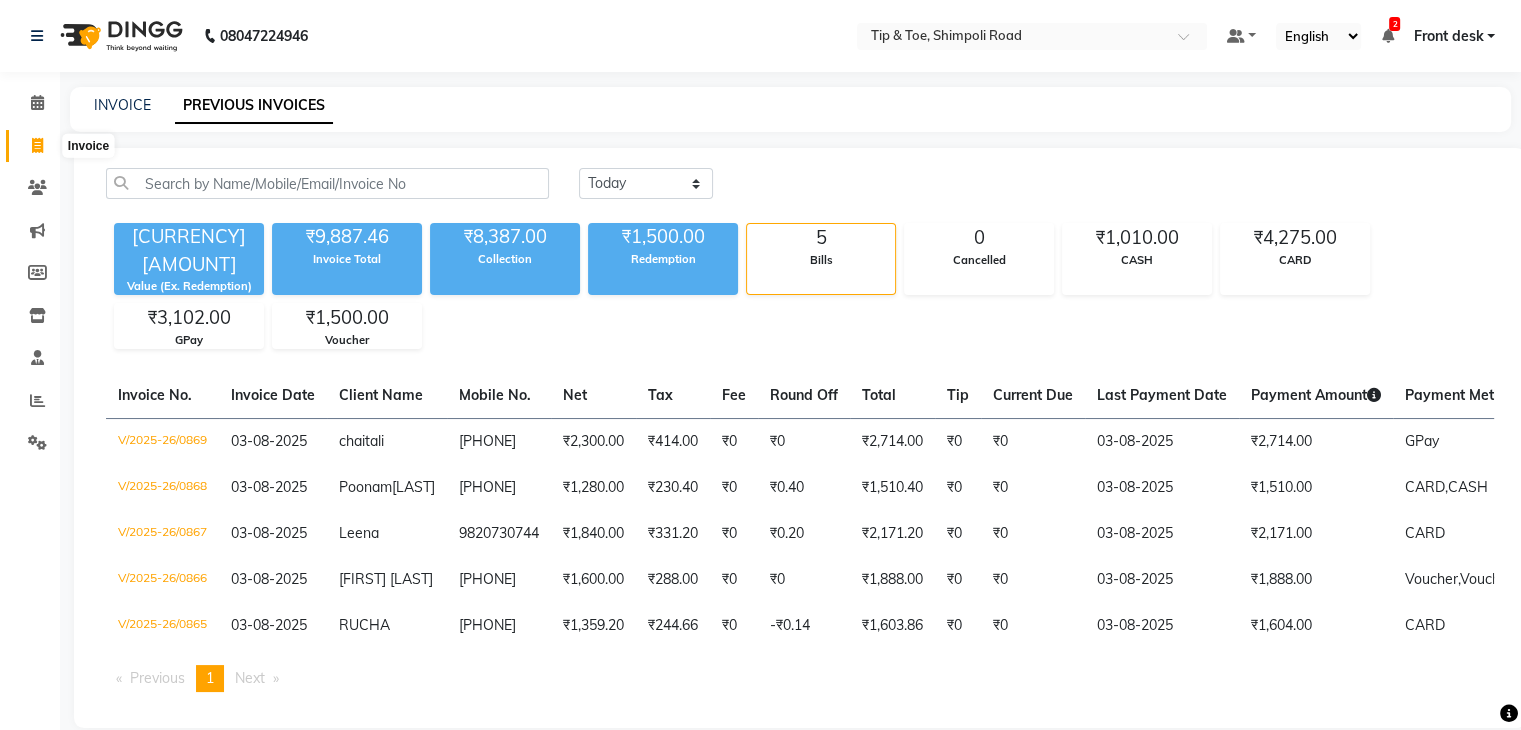 click 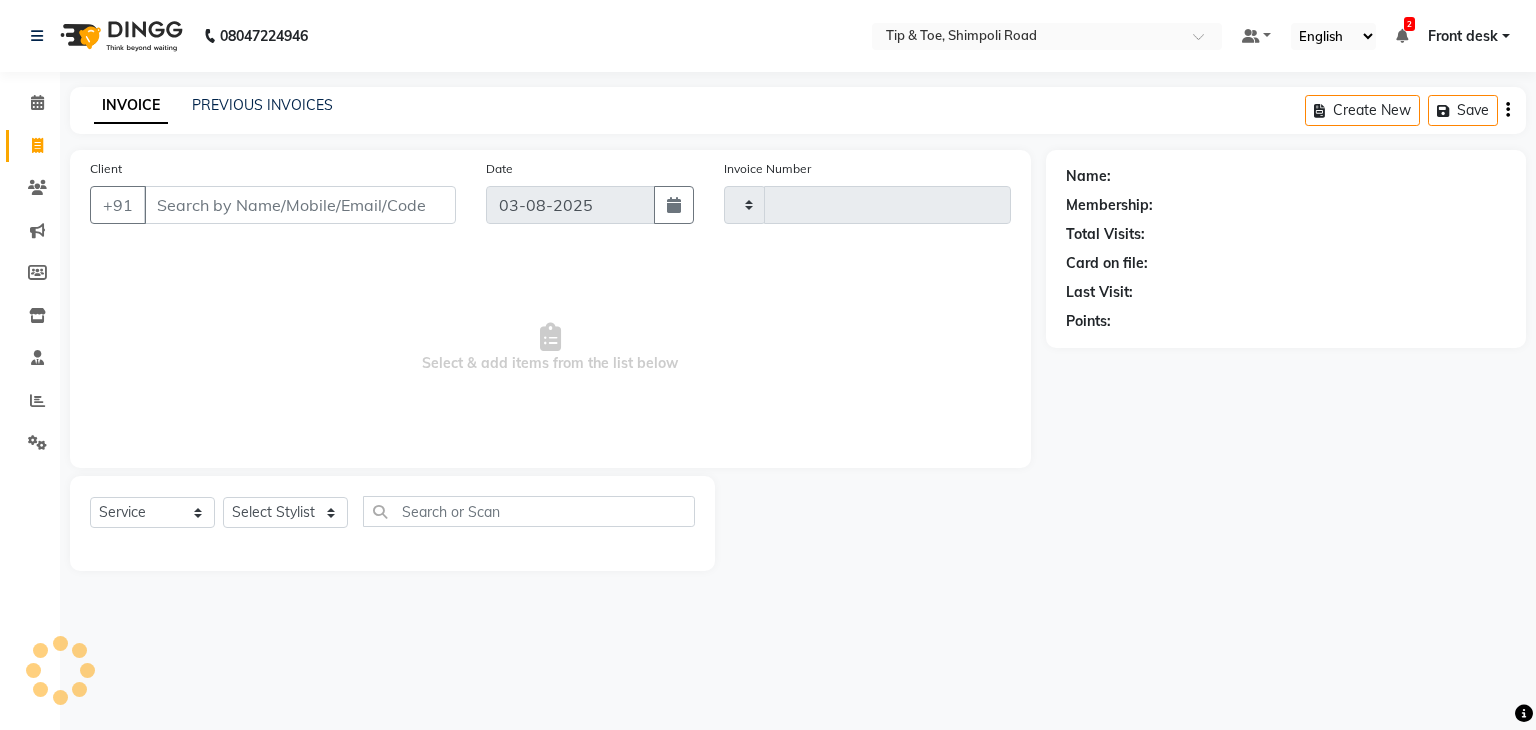 click on "Client" at bounding box center (300, 205) 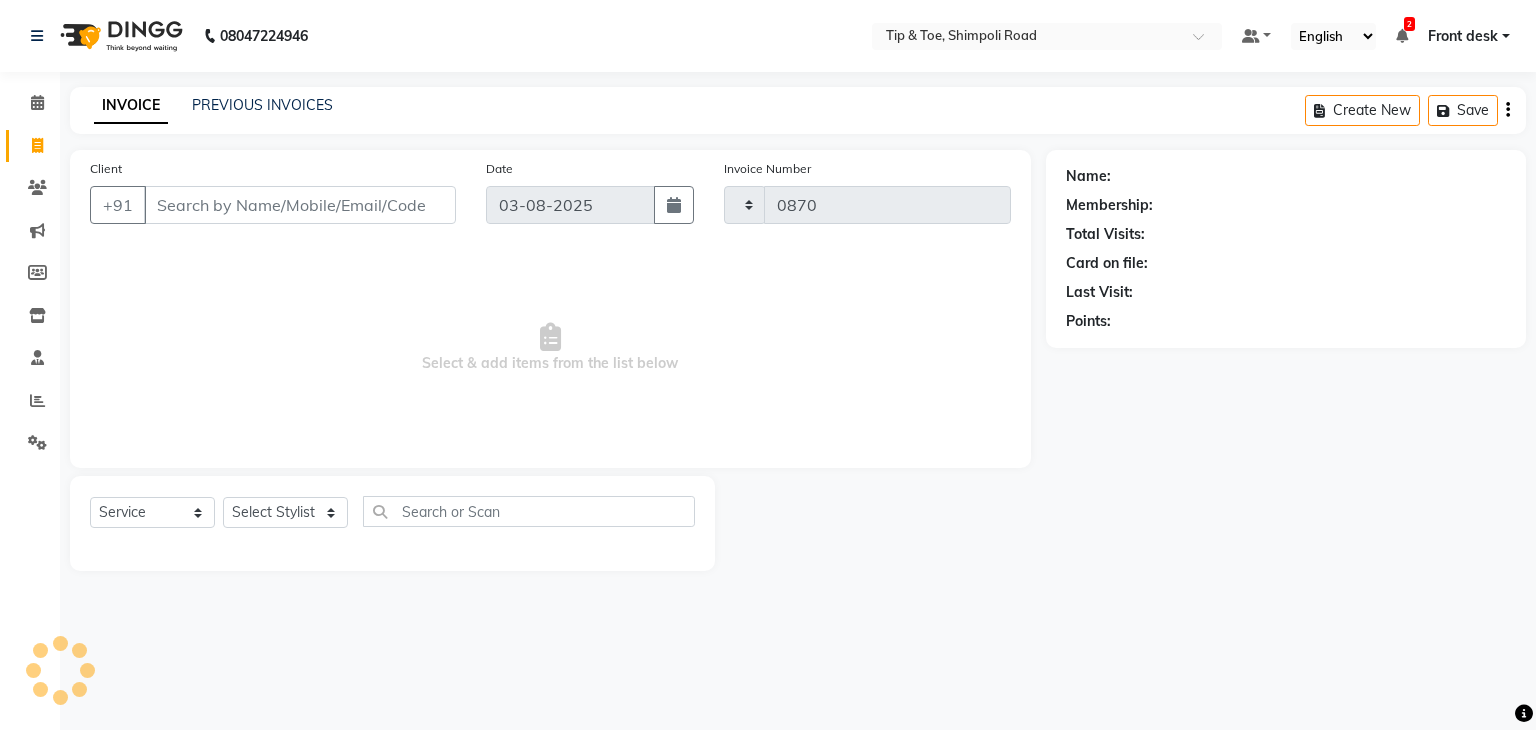 select on "5942" 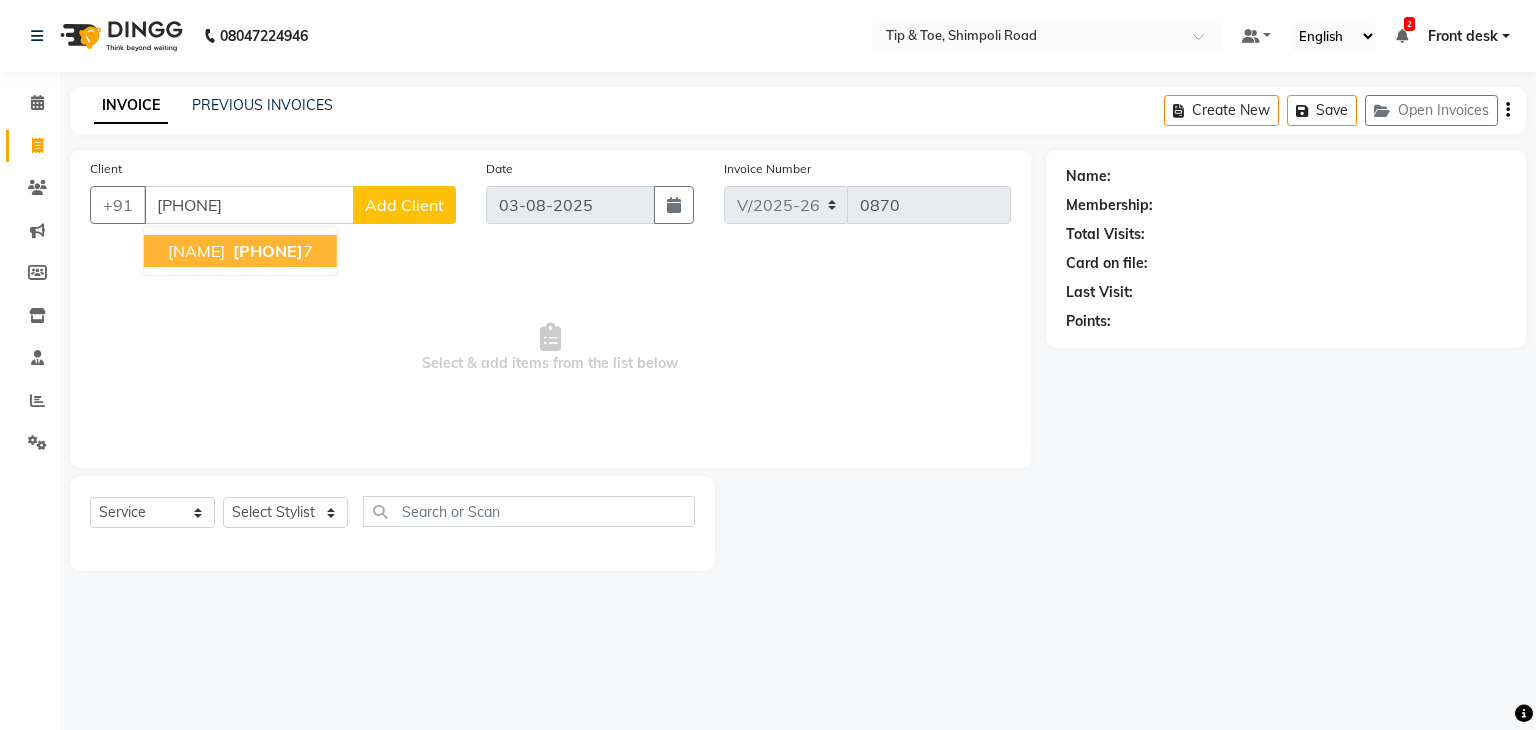 click on "[PHONE]" at bounding box center (268, 251) 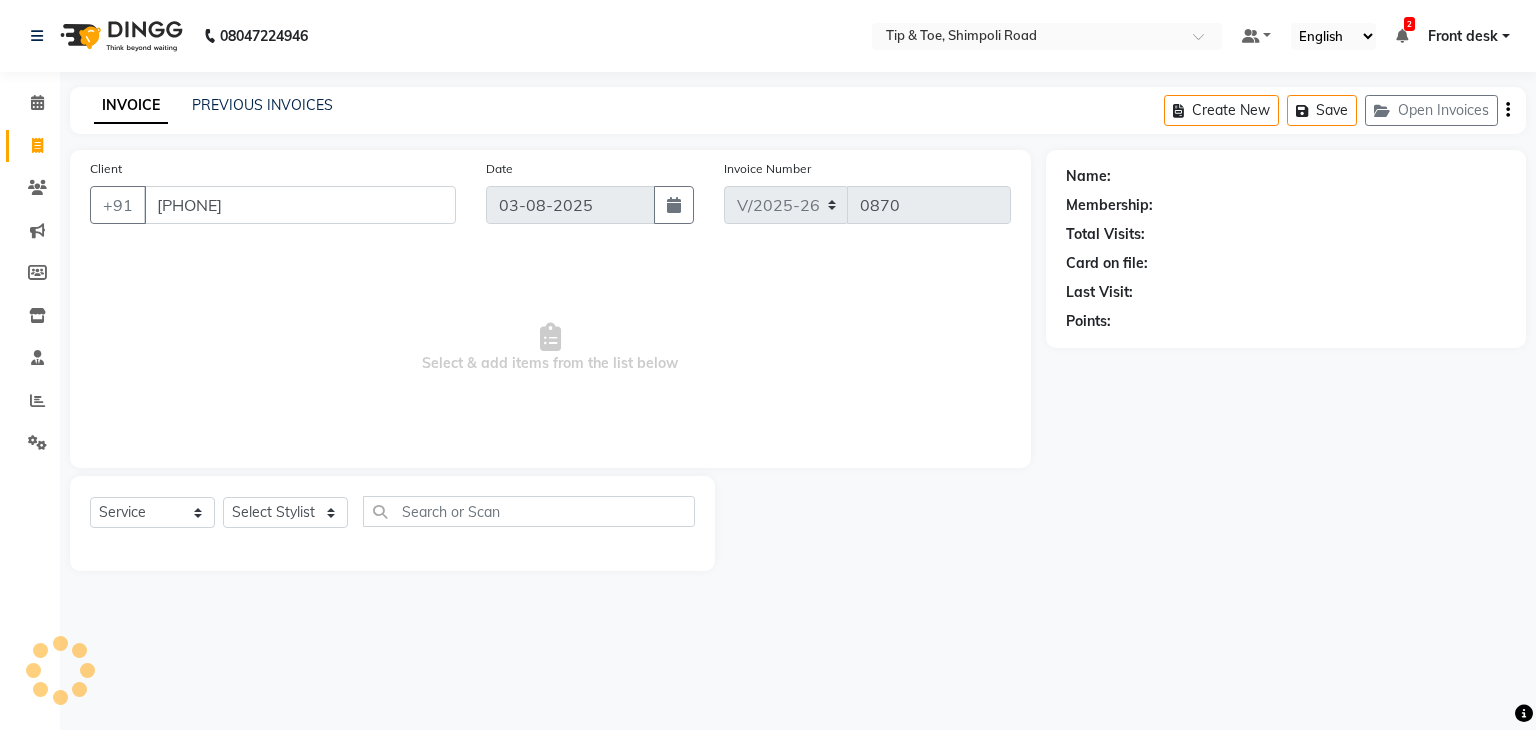 type on "[PHONE]" 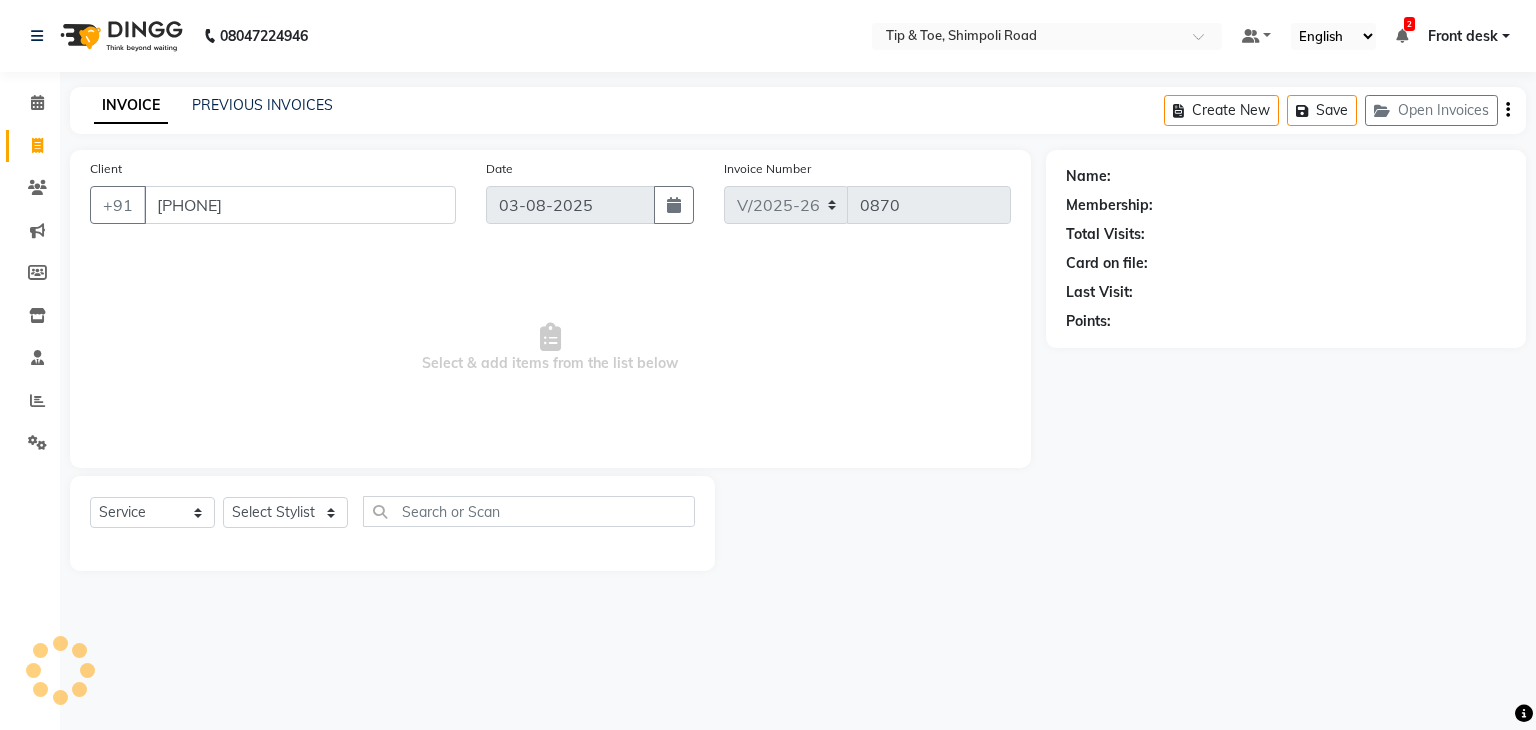select on "1: Object" 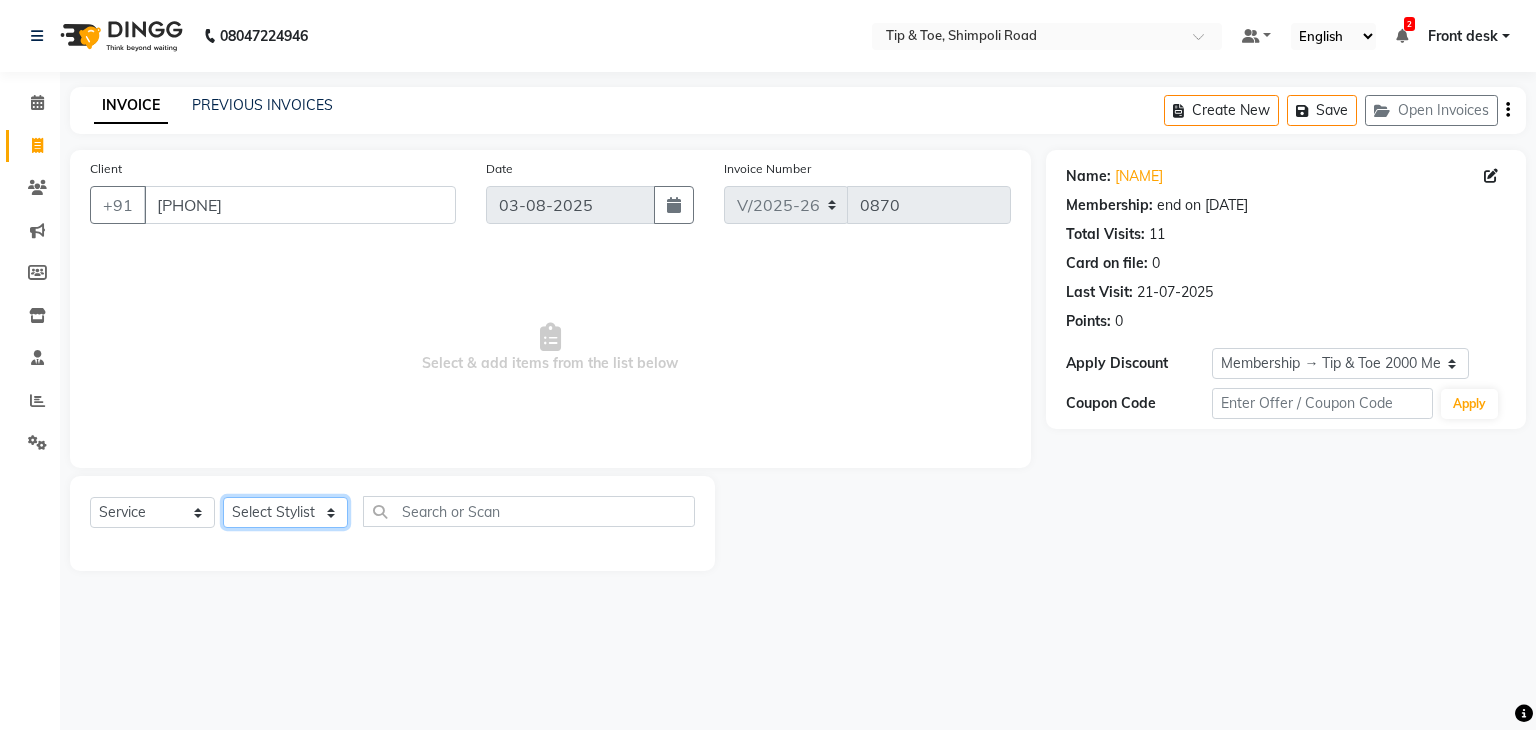 click on "Select Stylist Front desk [FIRST] [FIRST] [FIRST] [FIRST] [FIRST] [FIRST] [FIRST] [FIRST] [FIRST] [FIRST]" 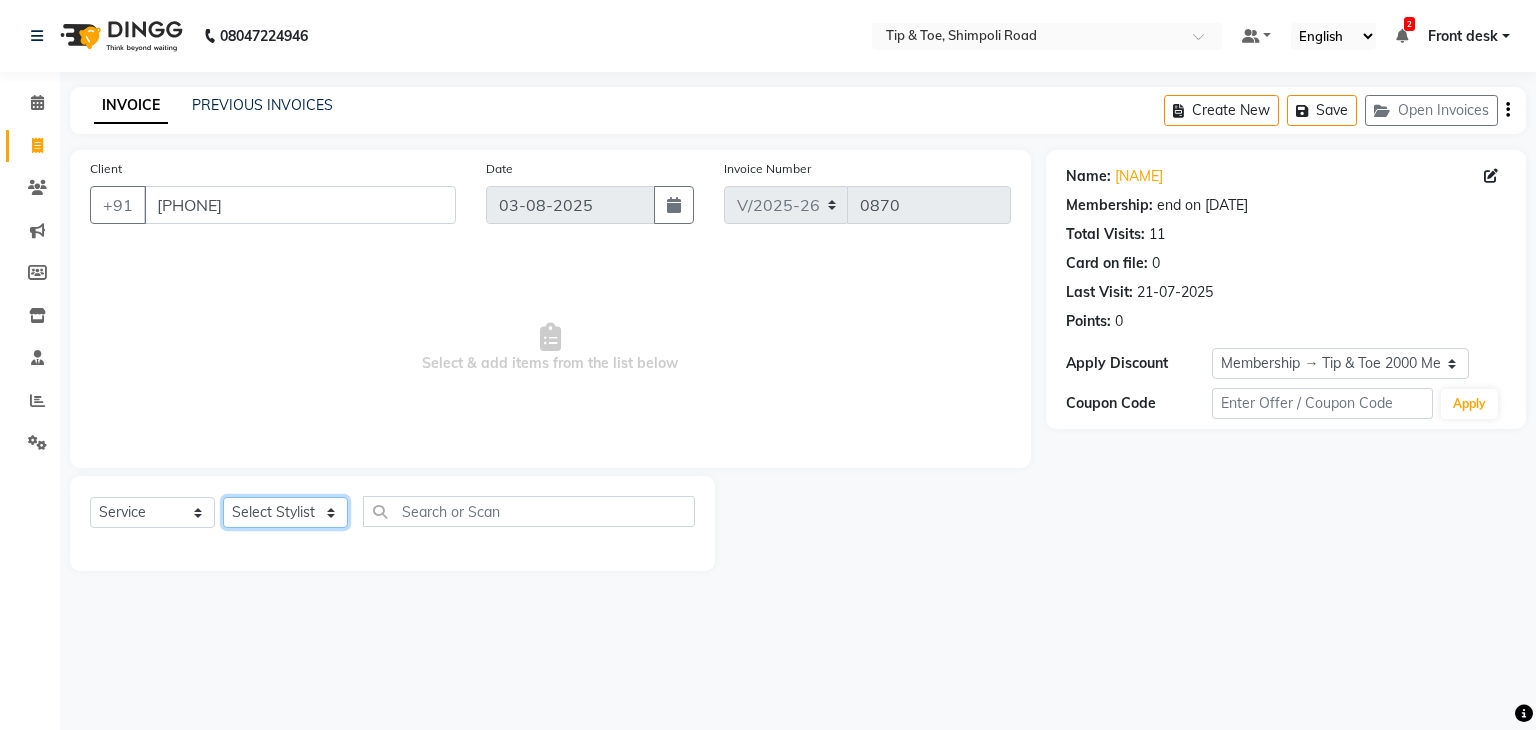 select on "68799" 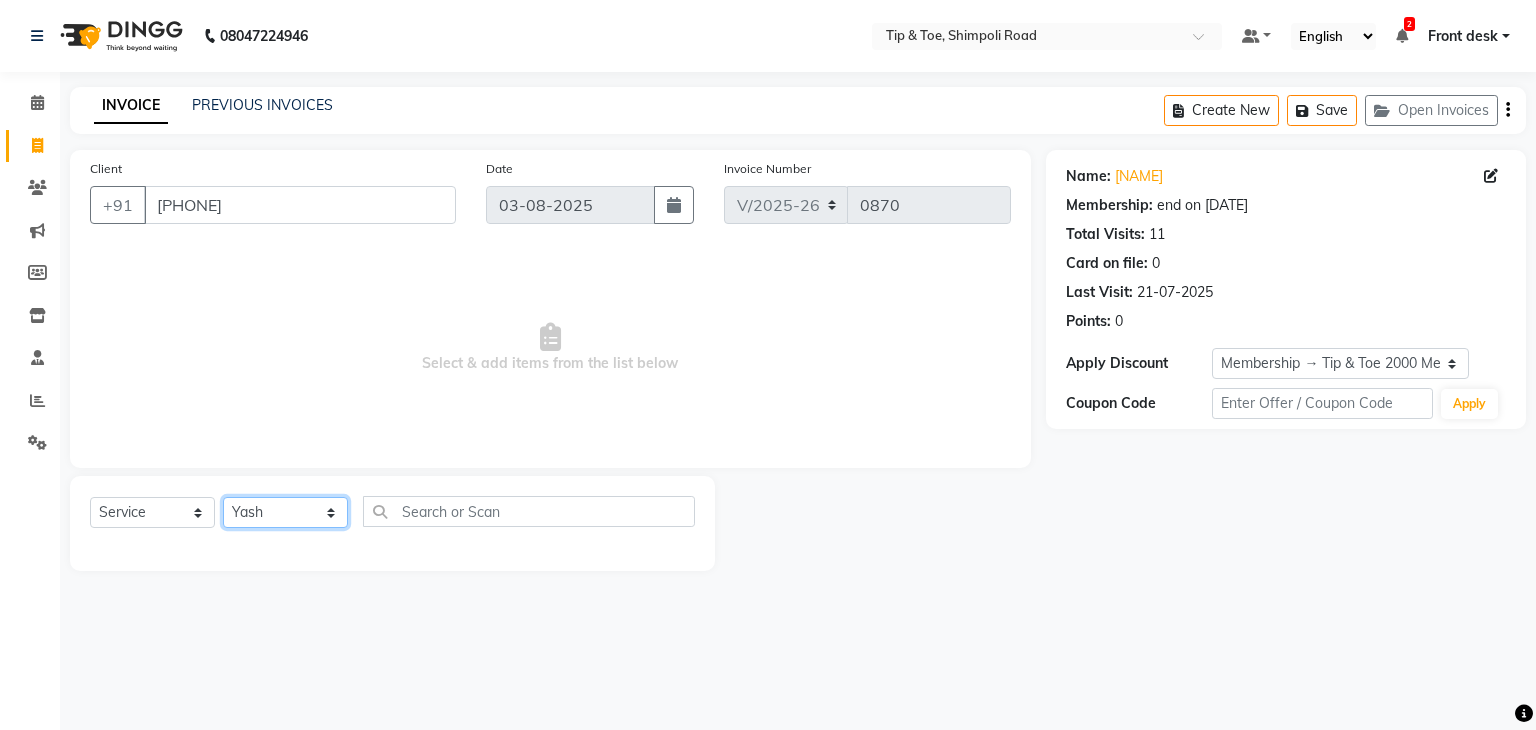 click on "Select Stylist Front desk [FIRST] [FIRST] [FIRST] [FIRST] [FIRST] [FIRST] [FIRST] [FIRST] [FIRST] [FIRST]" 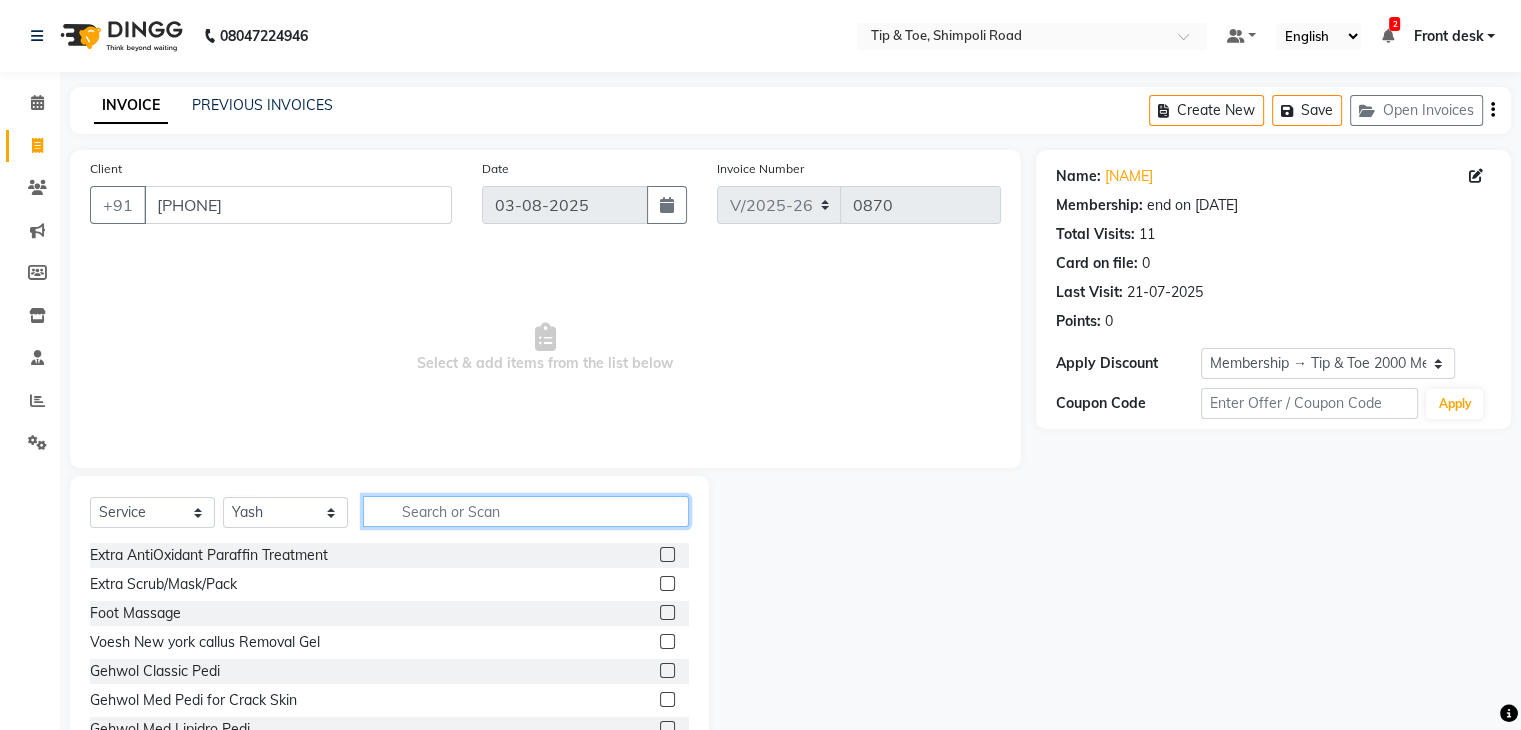 click 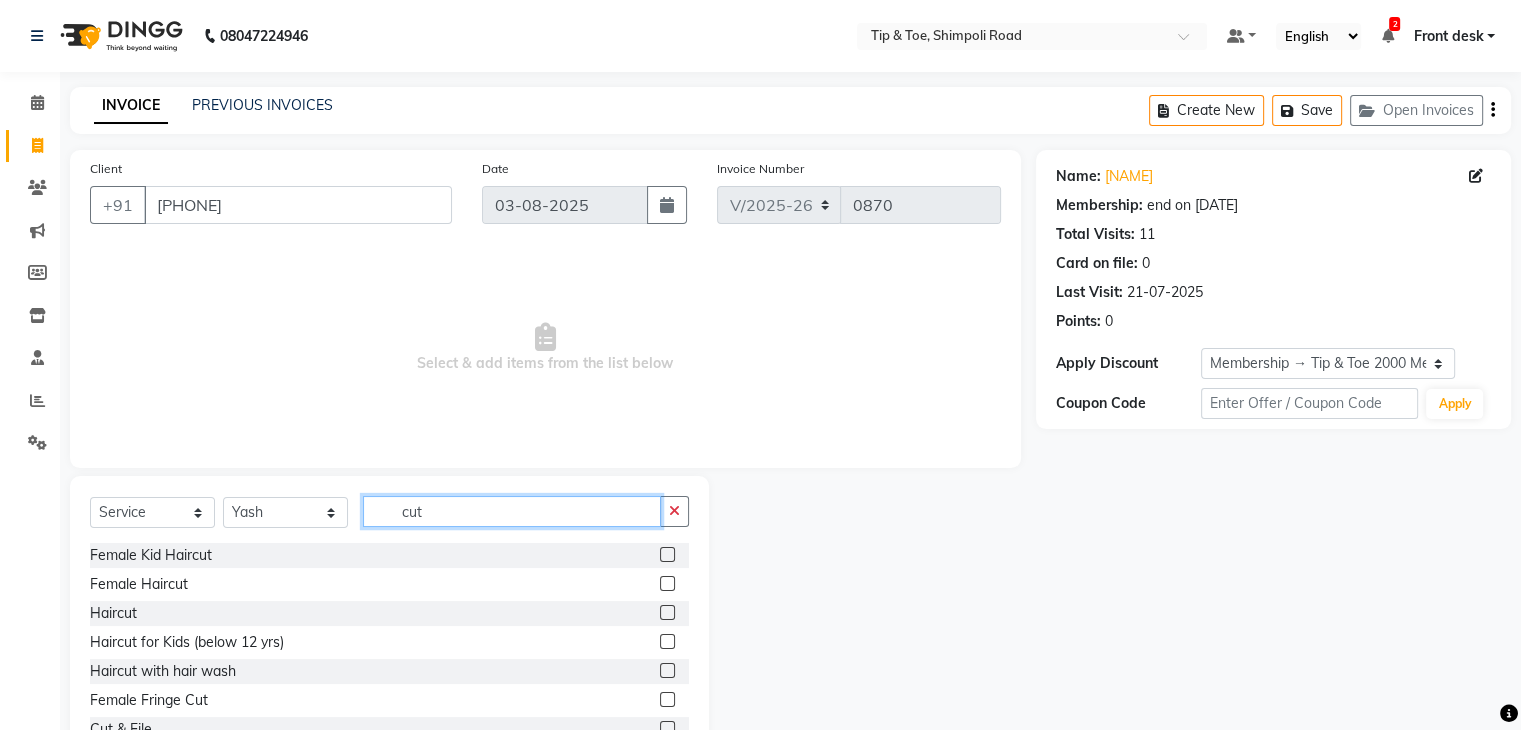 type on "cut" 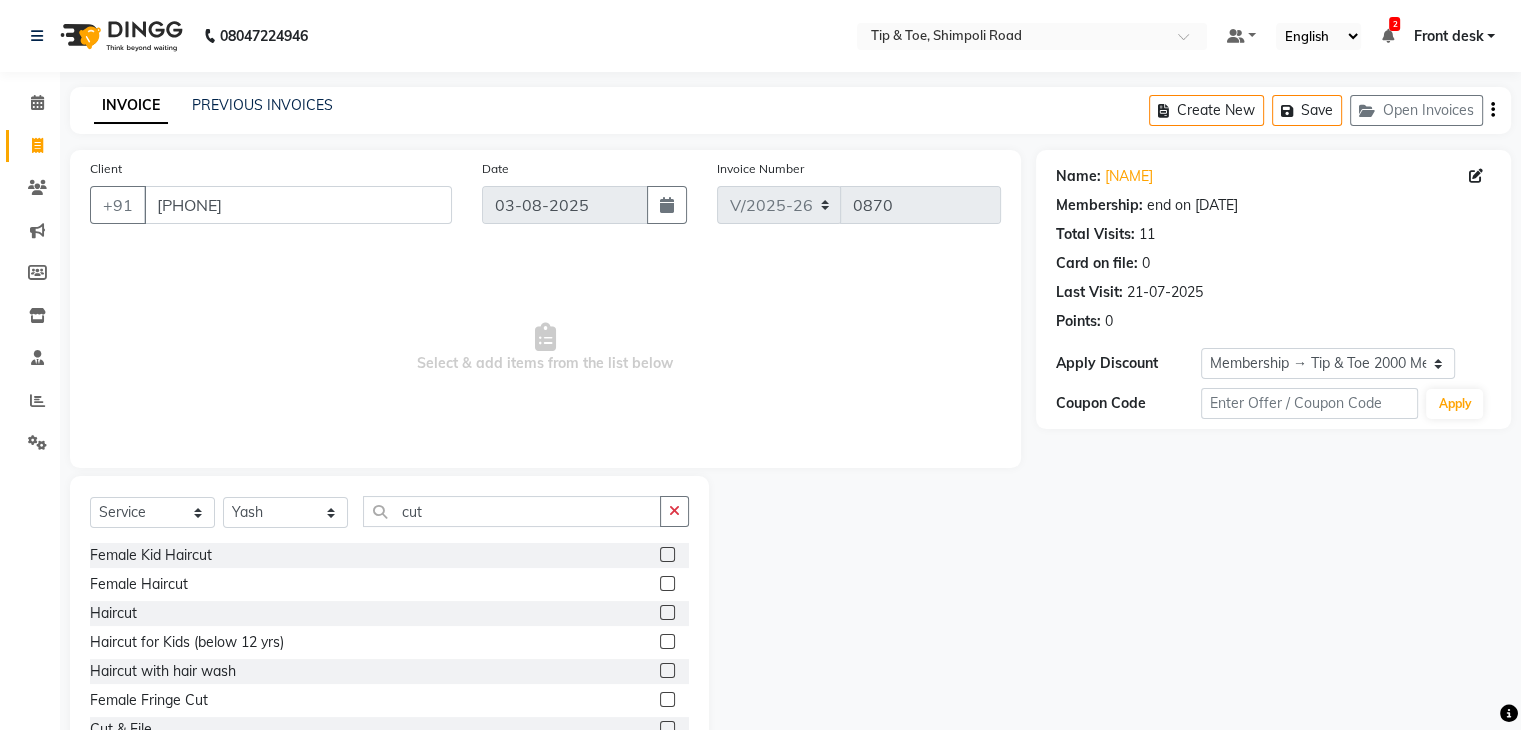 click 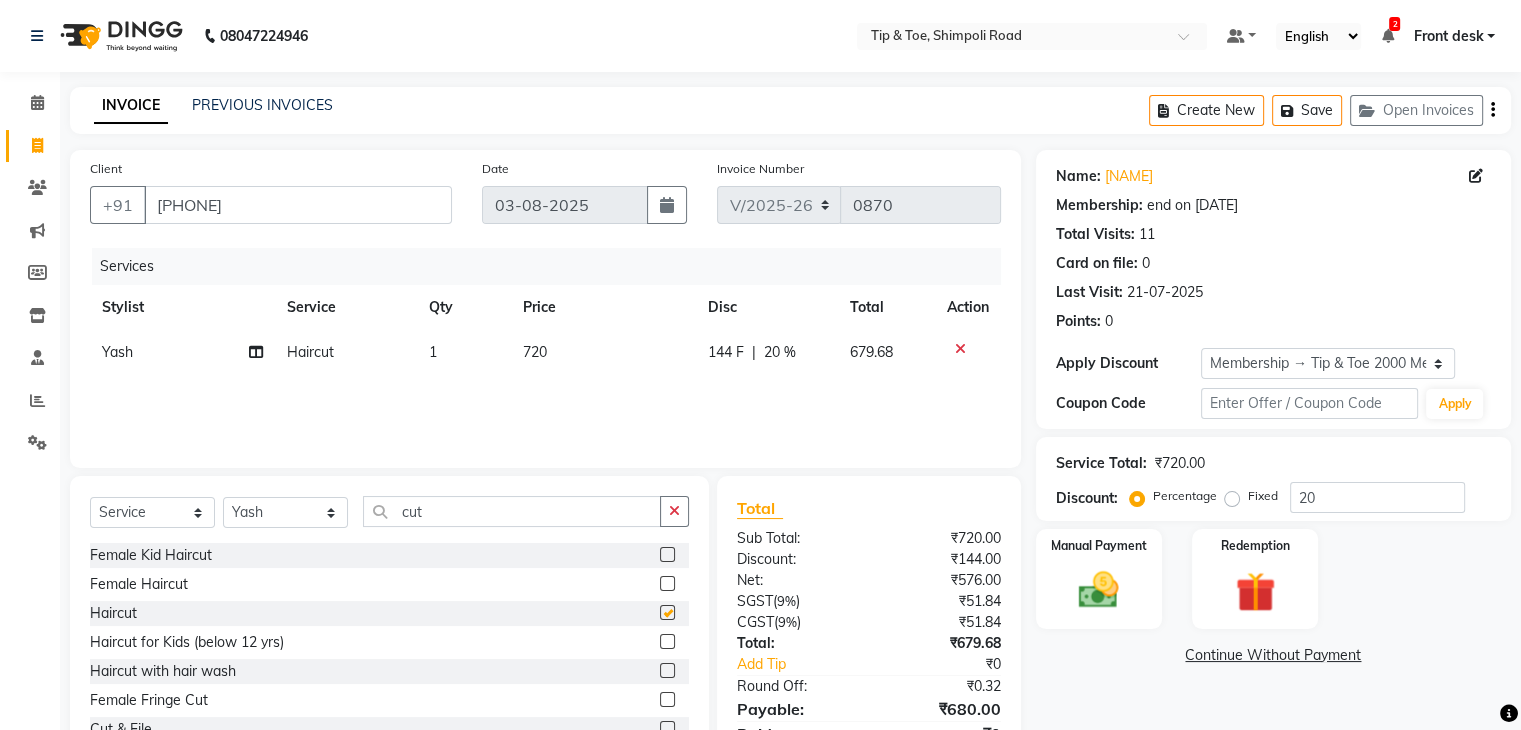 checkbox on "false" 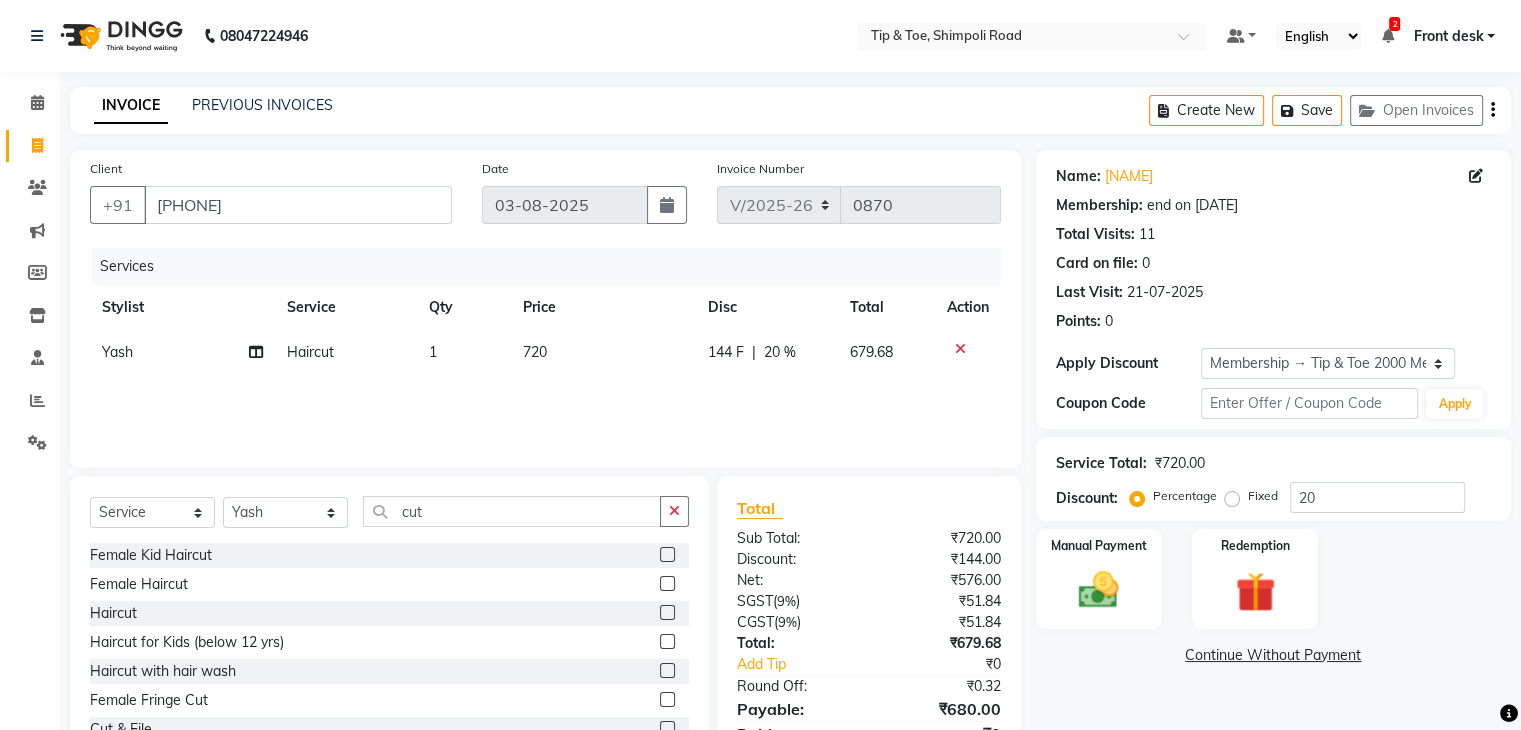 click on "720" 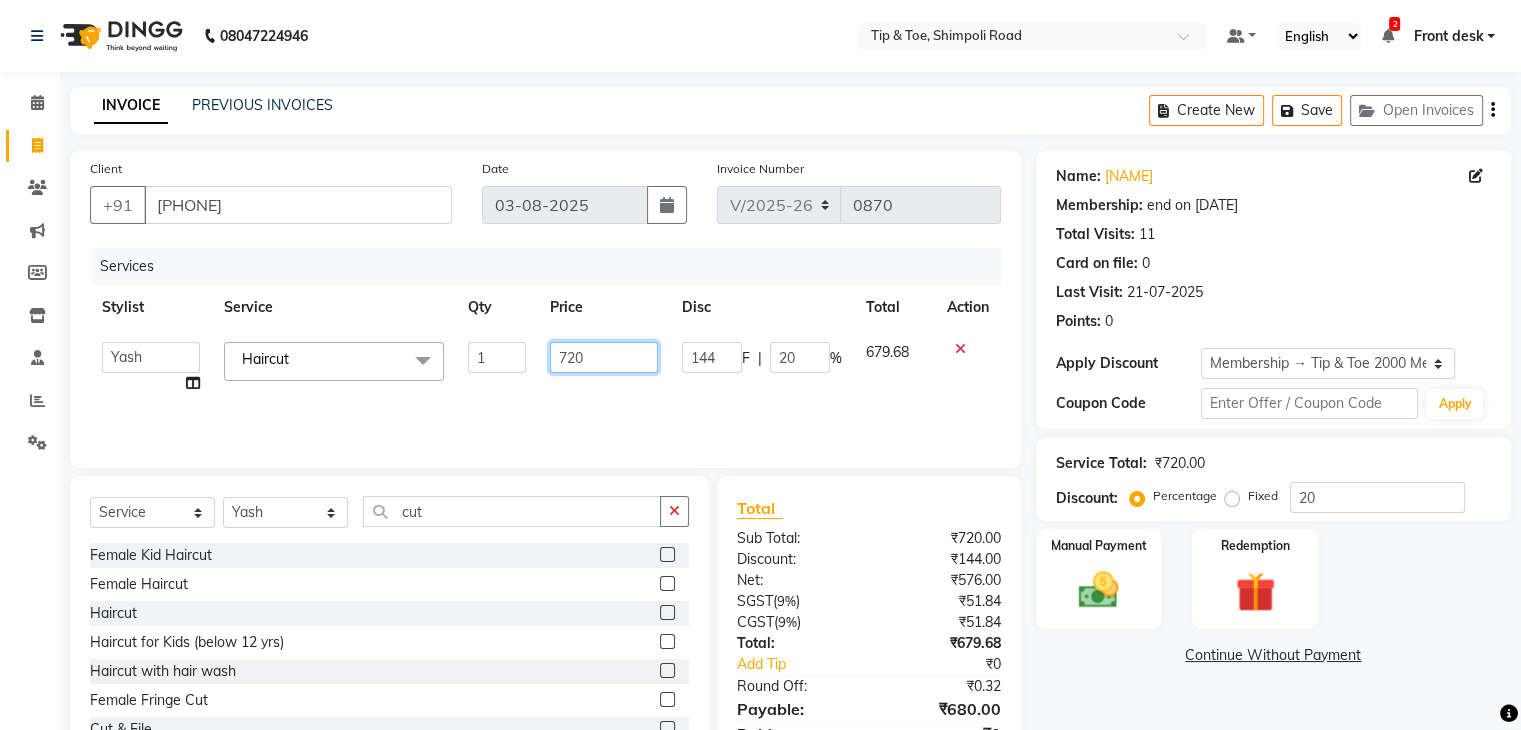 click on "720" 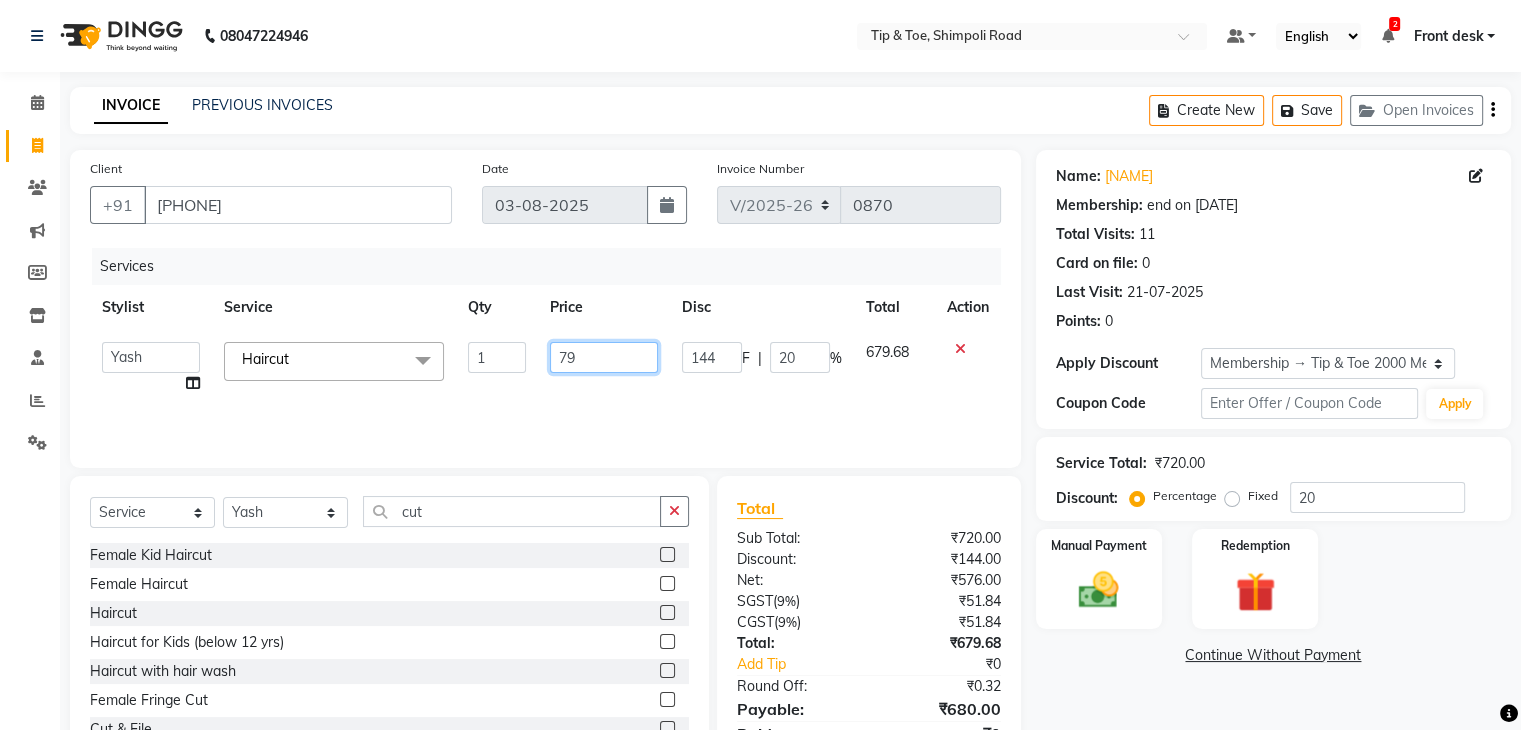 type on "799" 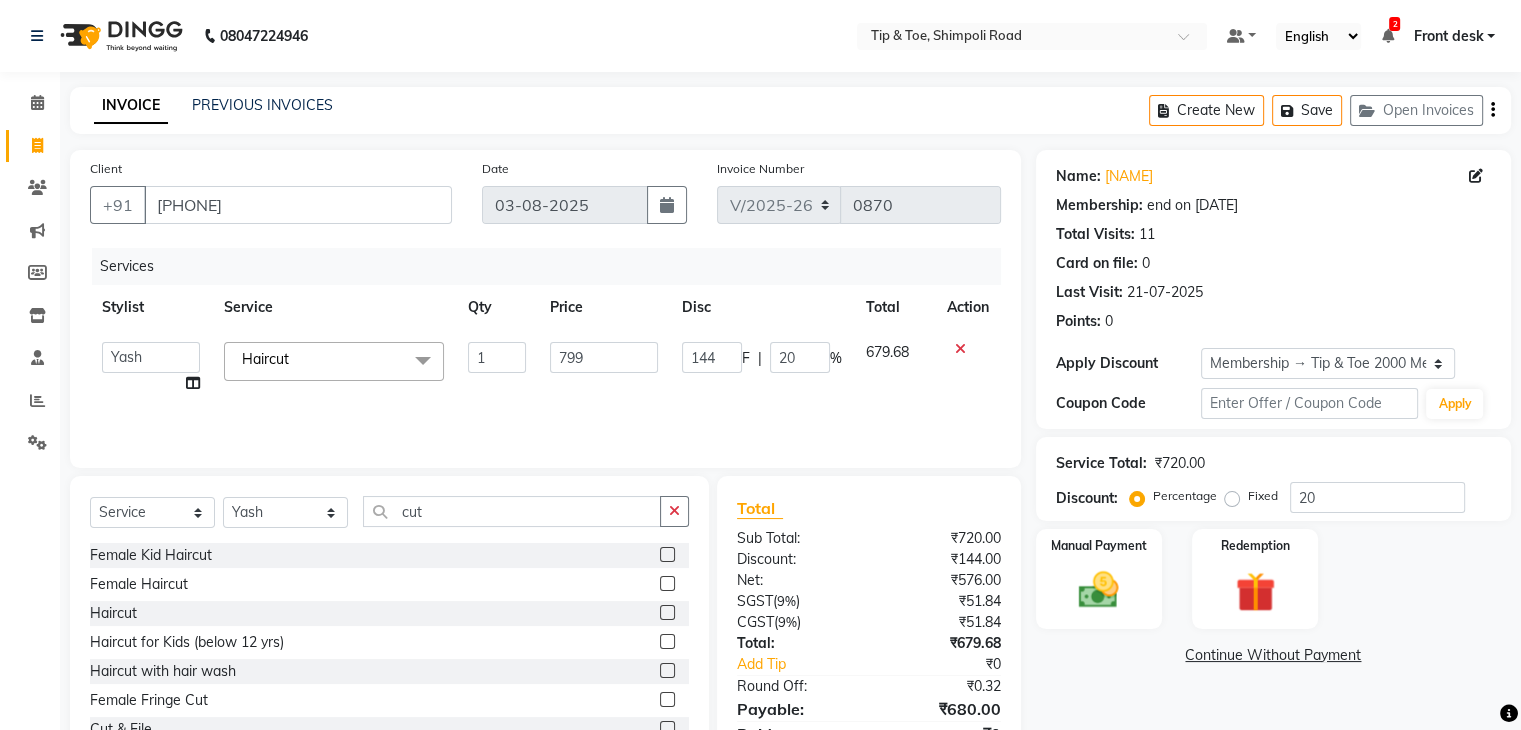 click on "Select Service Product Membership Package Voucher Prepaid Gift Card Select Stylist Front desk [FIRST] [FIRST] [FIRST] [FIRST] [FIRST] [FIRST] [FIRST] [FIRST] [FIRST] [FIRST] [FIRST] [FIRST] [FIRST] [FIRST] cut" 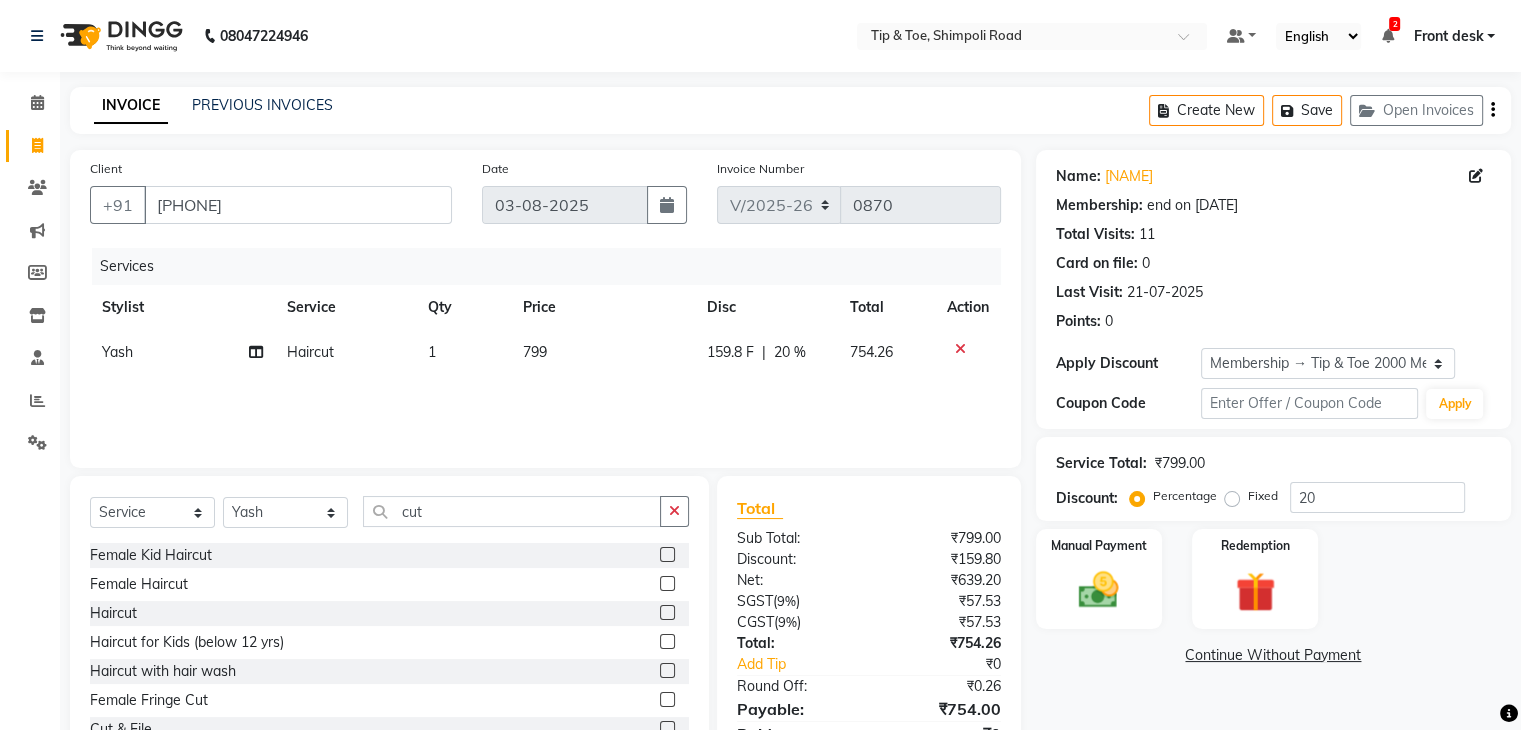 drag, startPoint x: 416, startPoint y: 529, endPoint x: 416, endPoint y: 517, distance: 12 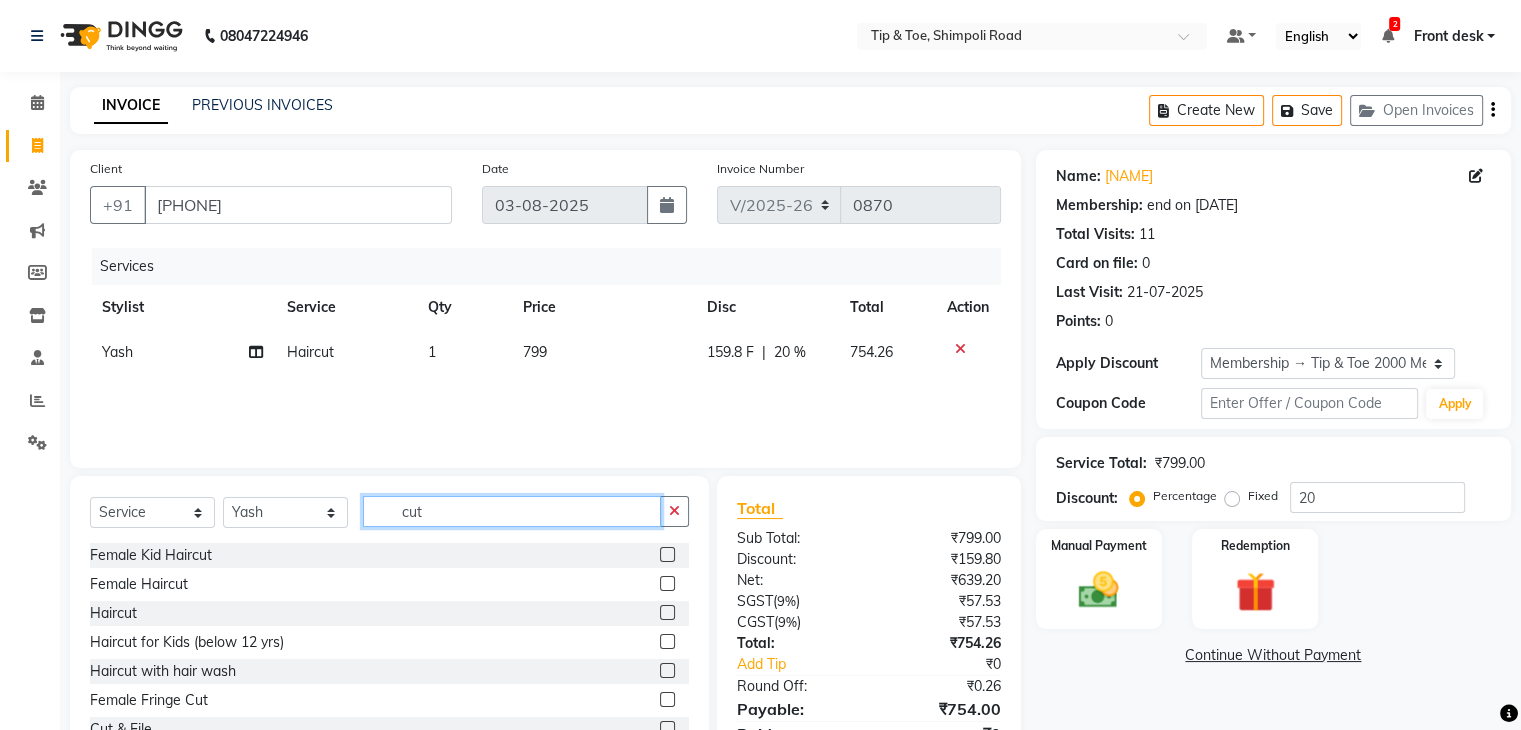 click on "cut" 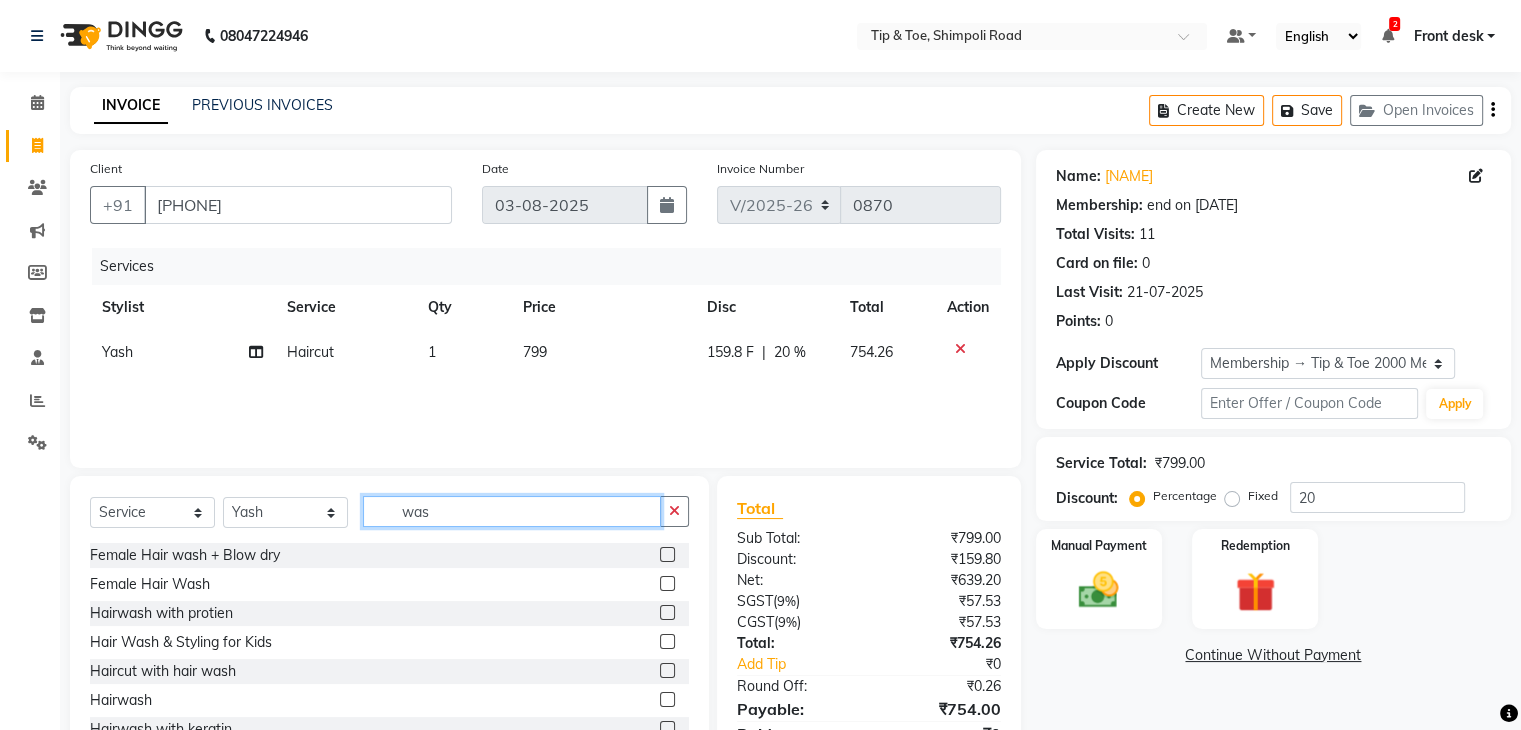 type on "was" 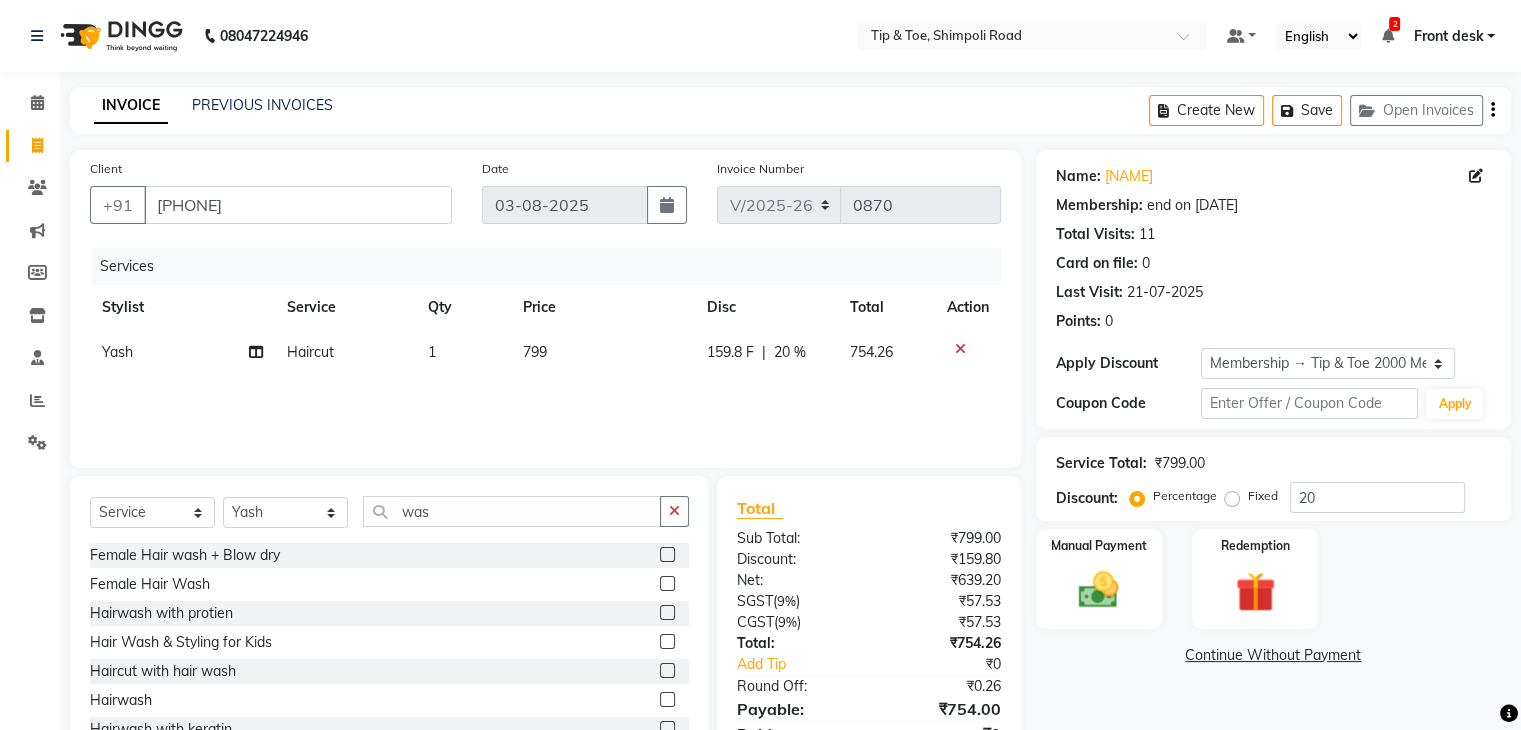 click 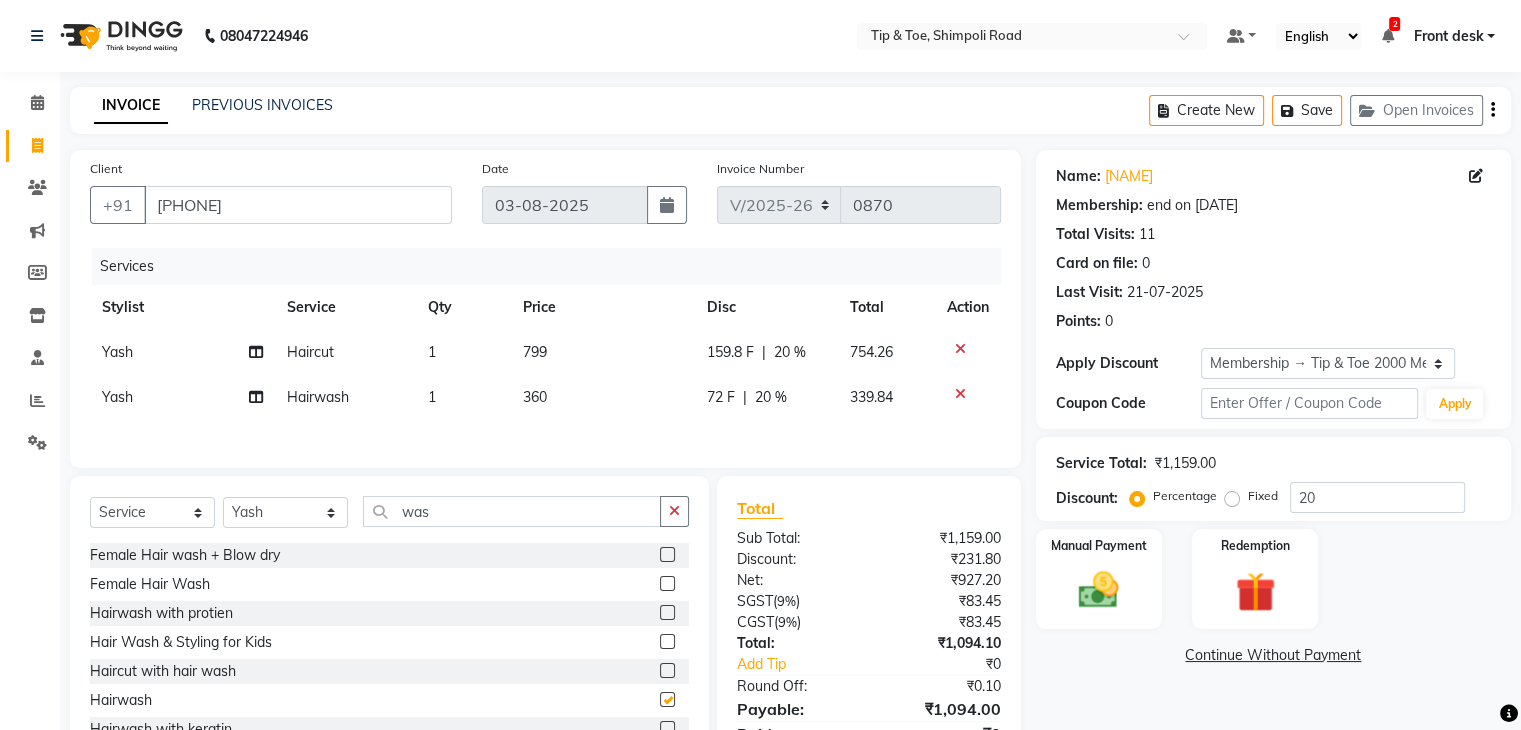 checkbox on "false" 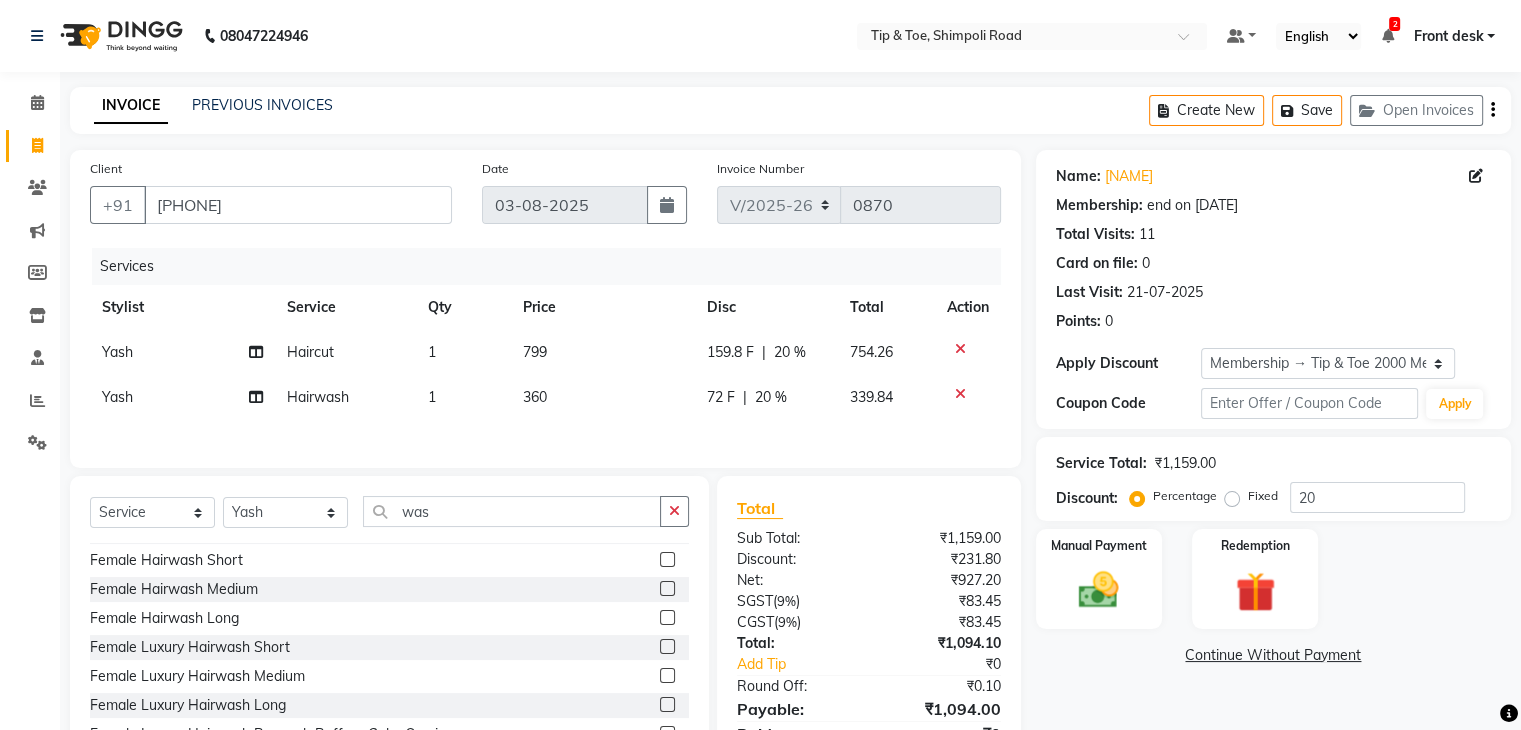 scroll, scrollTop: 321, scrollLeft: 0, axis: vertical 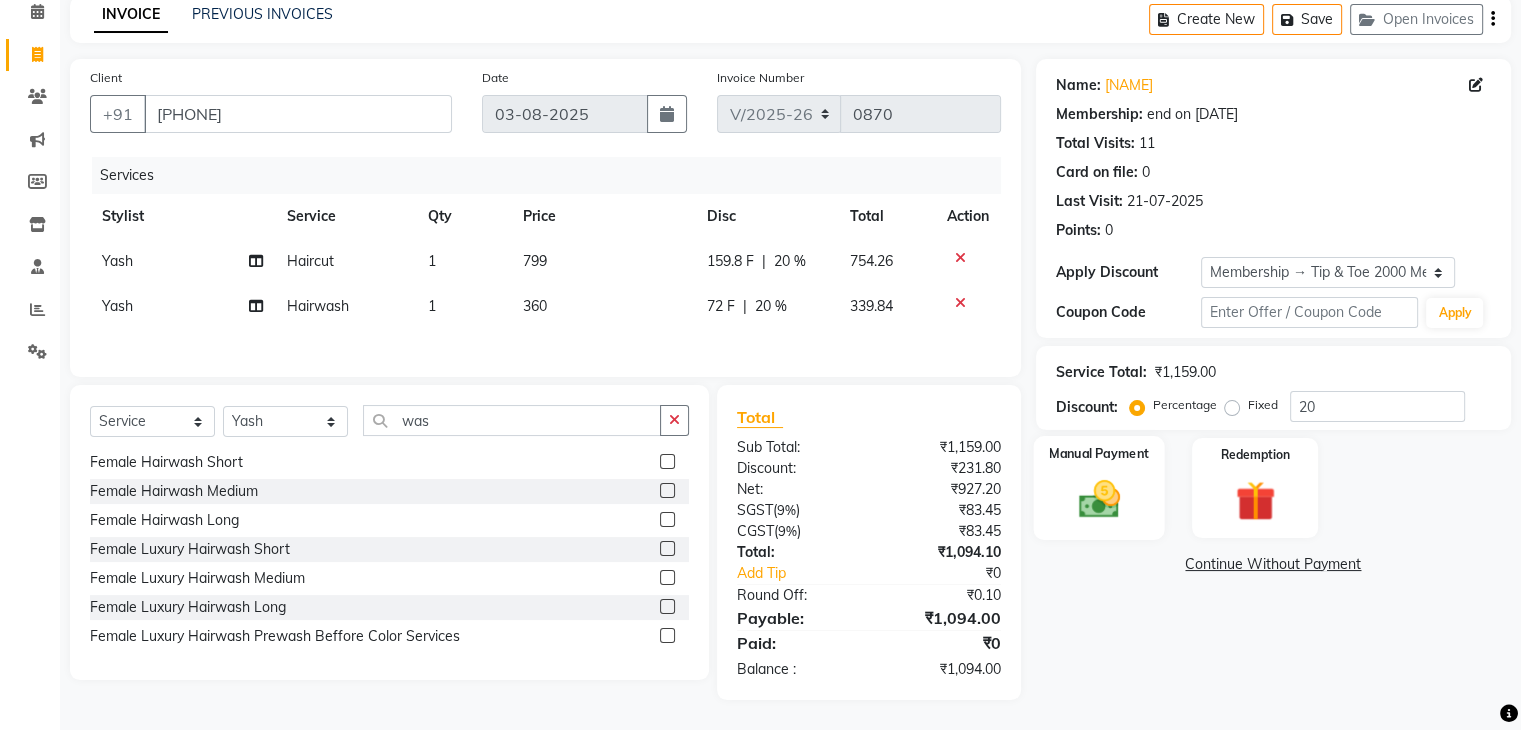 click 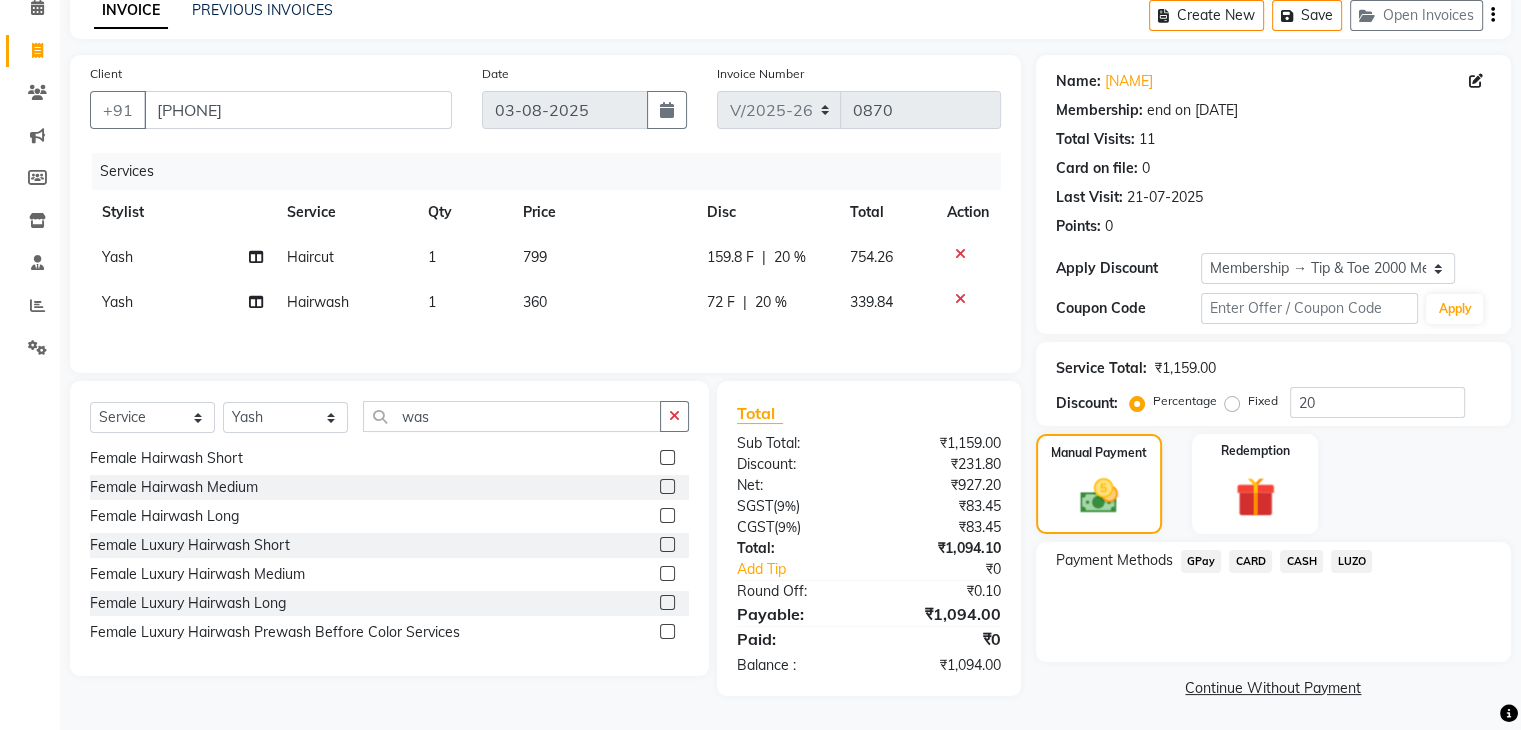 click on "GPay" 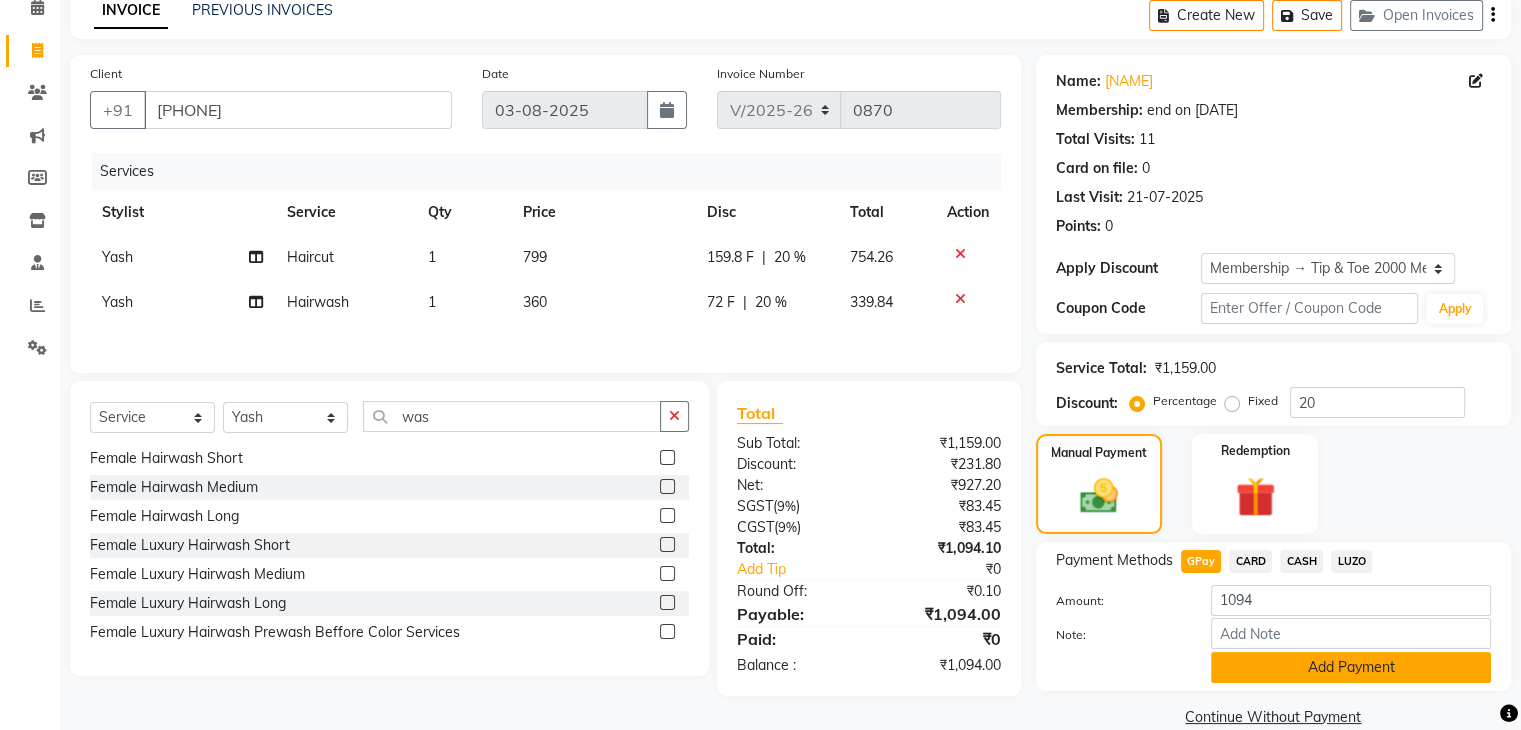 click on "Add Payment" 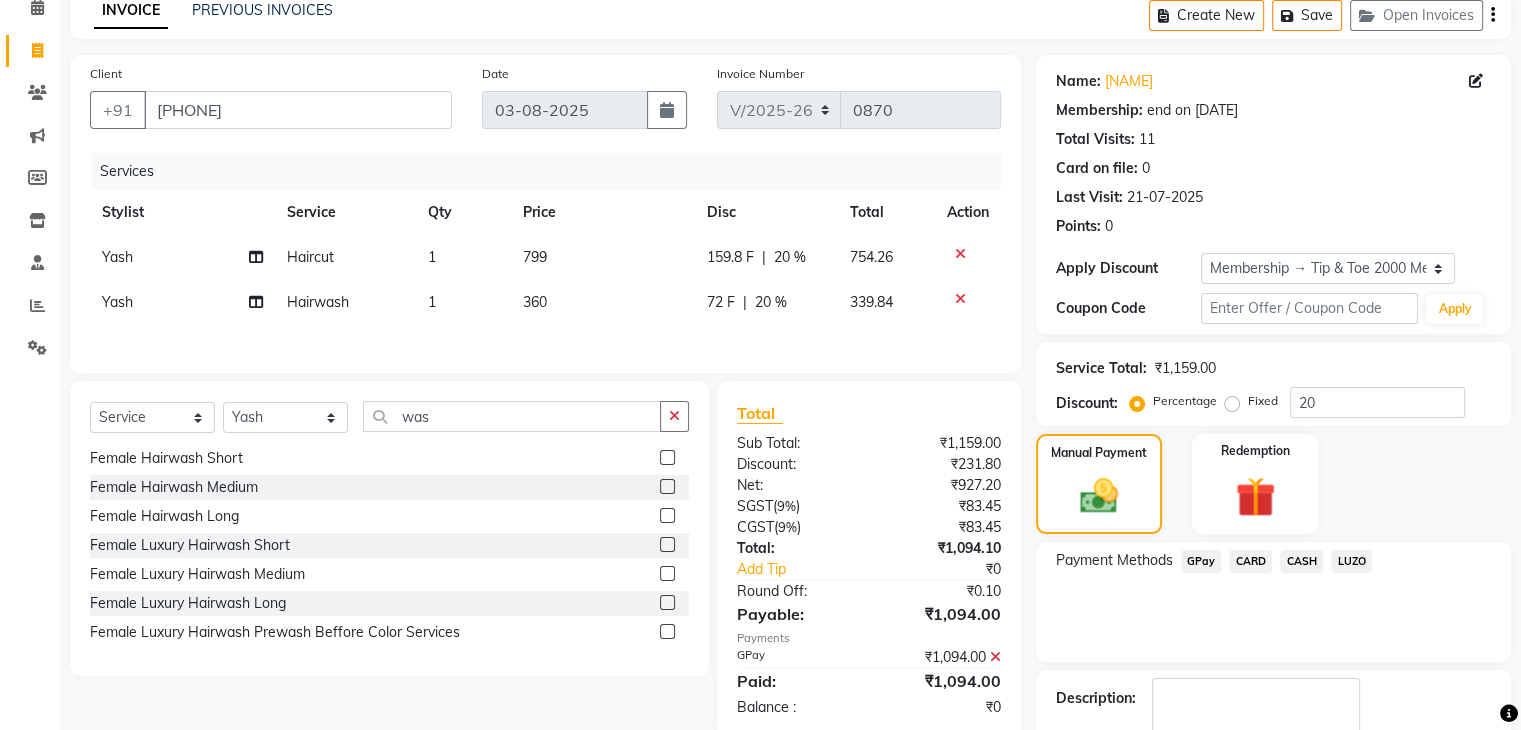 scroll, scrollTop: 209, scrollLeft: 0, axis: vertical 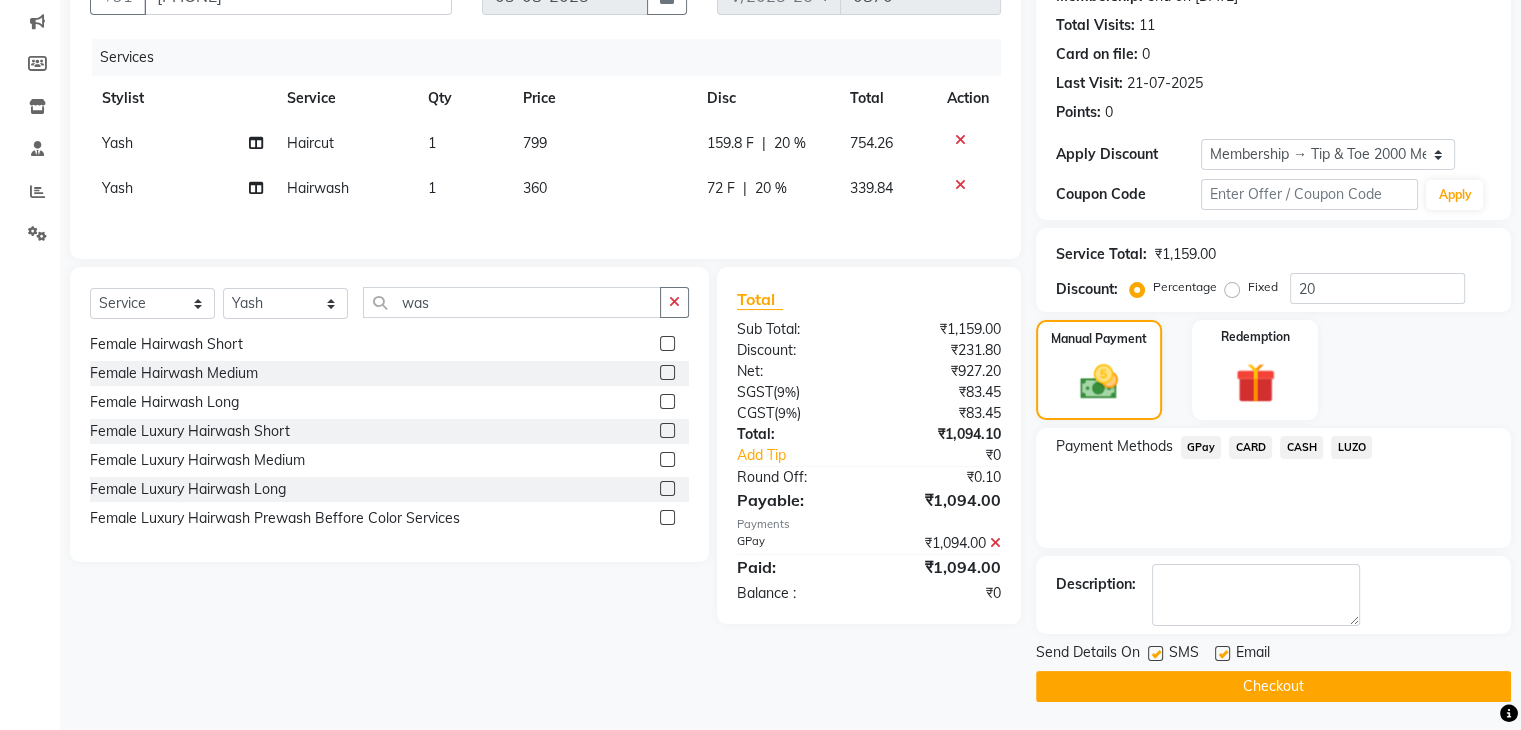 click on "GPay" 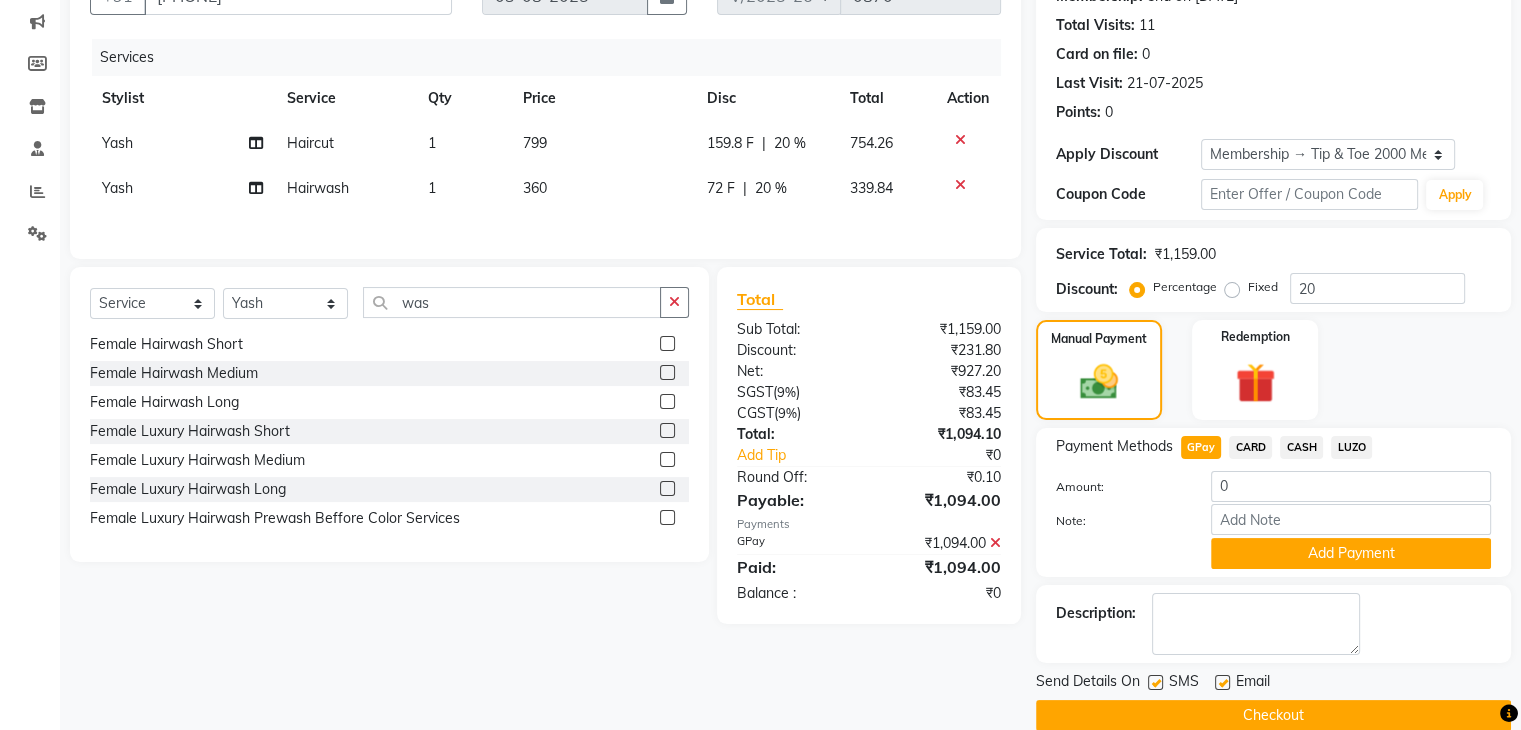 click on "Checkout" 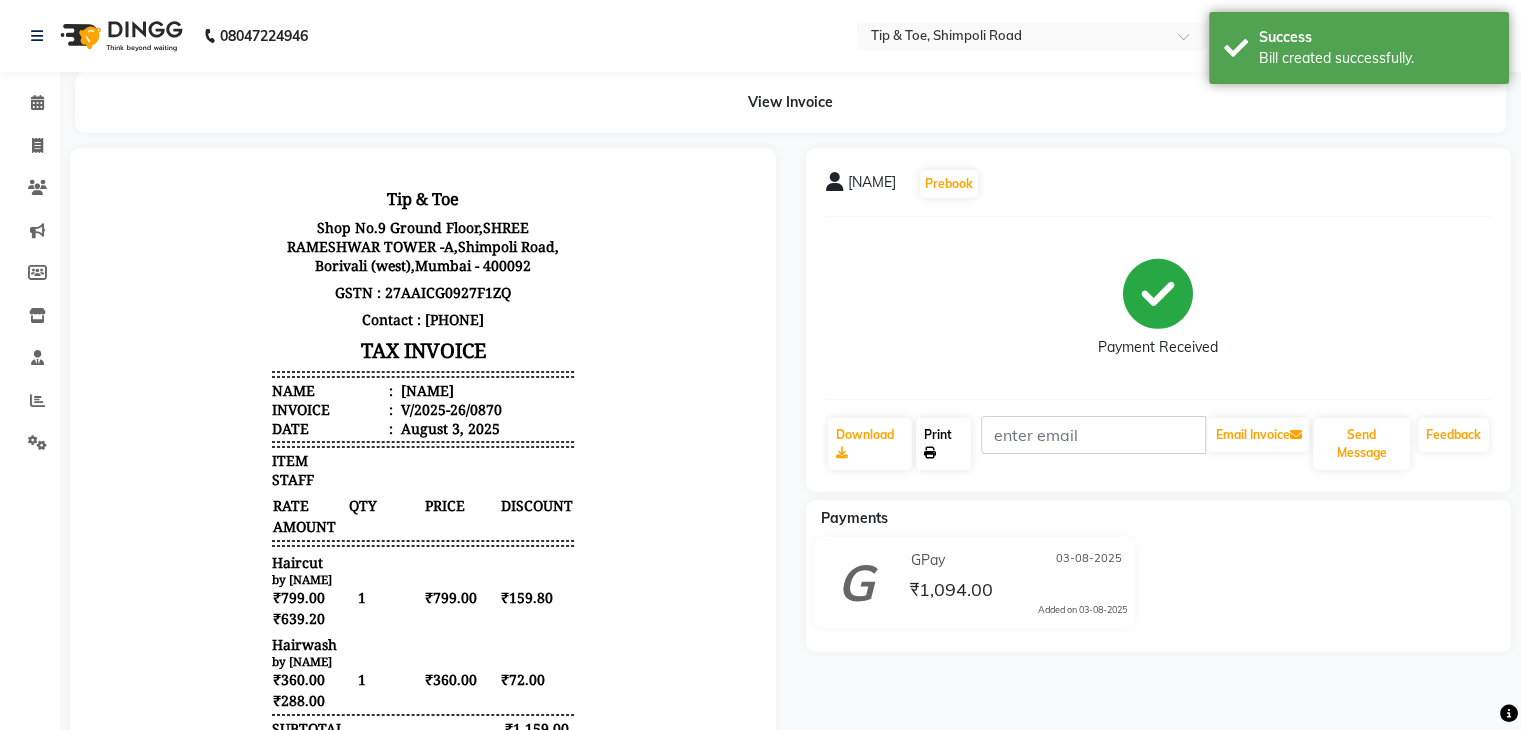 scroll, scrollTop: 0, scrollLeft: 0, axis: both 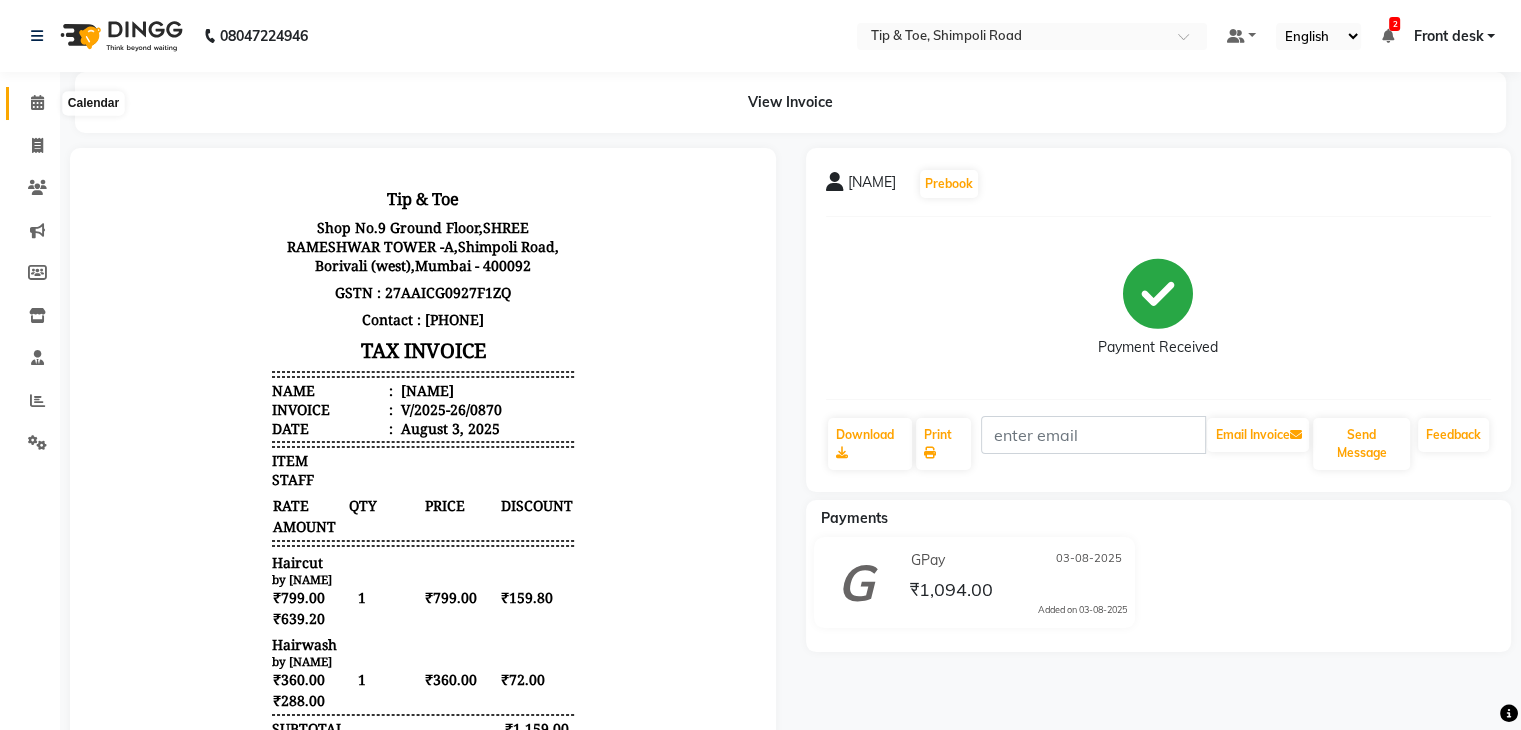 click 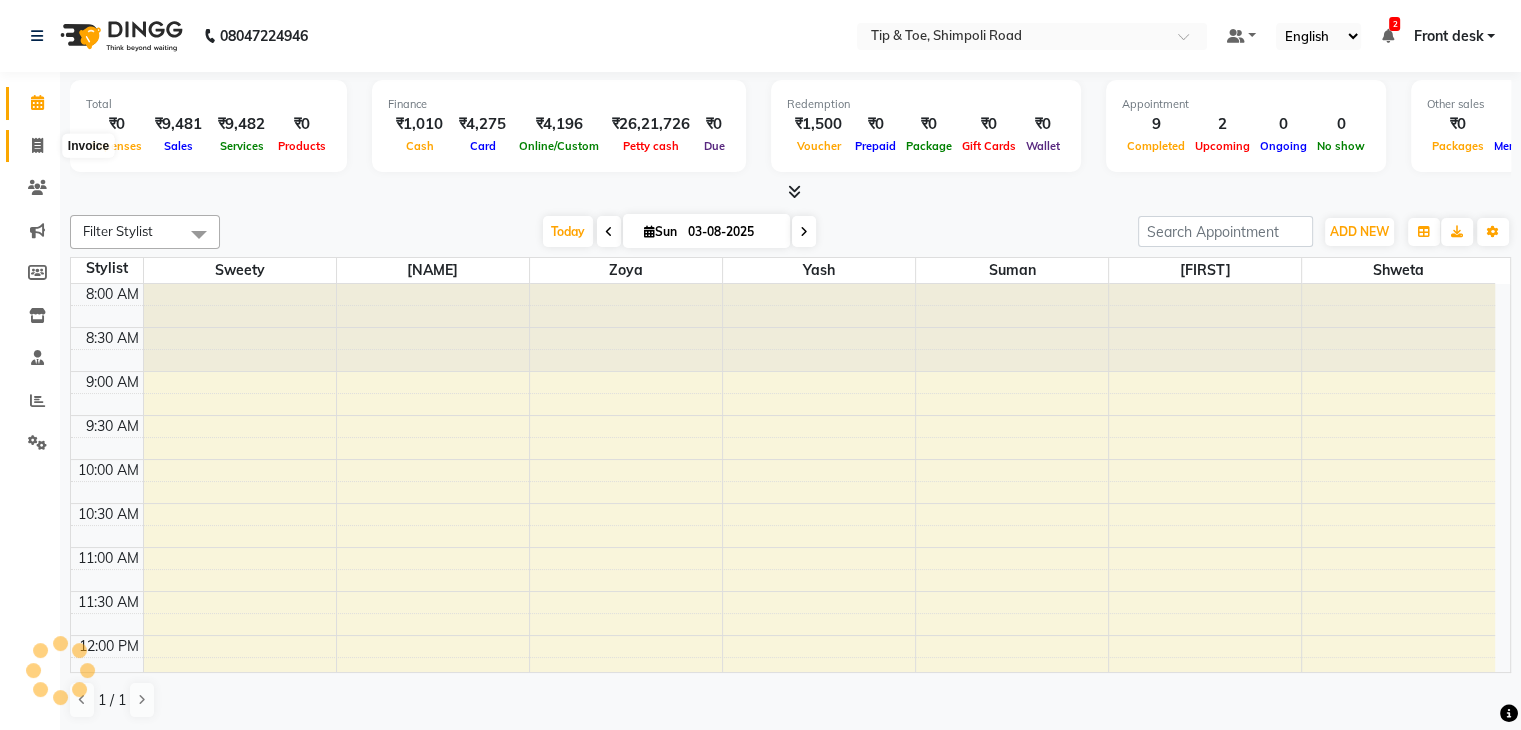 drag, startPoint x: 32, startPoint y: 149, endPoint x: 98, endPoint y: 142, distance: 66.37017 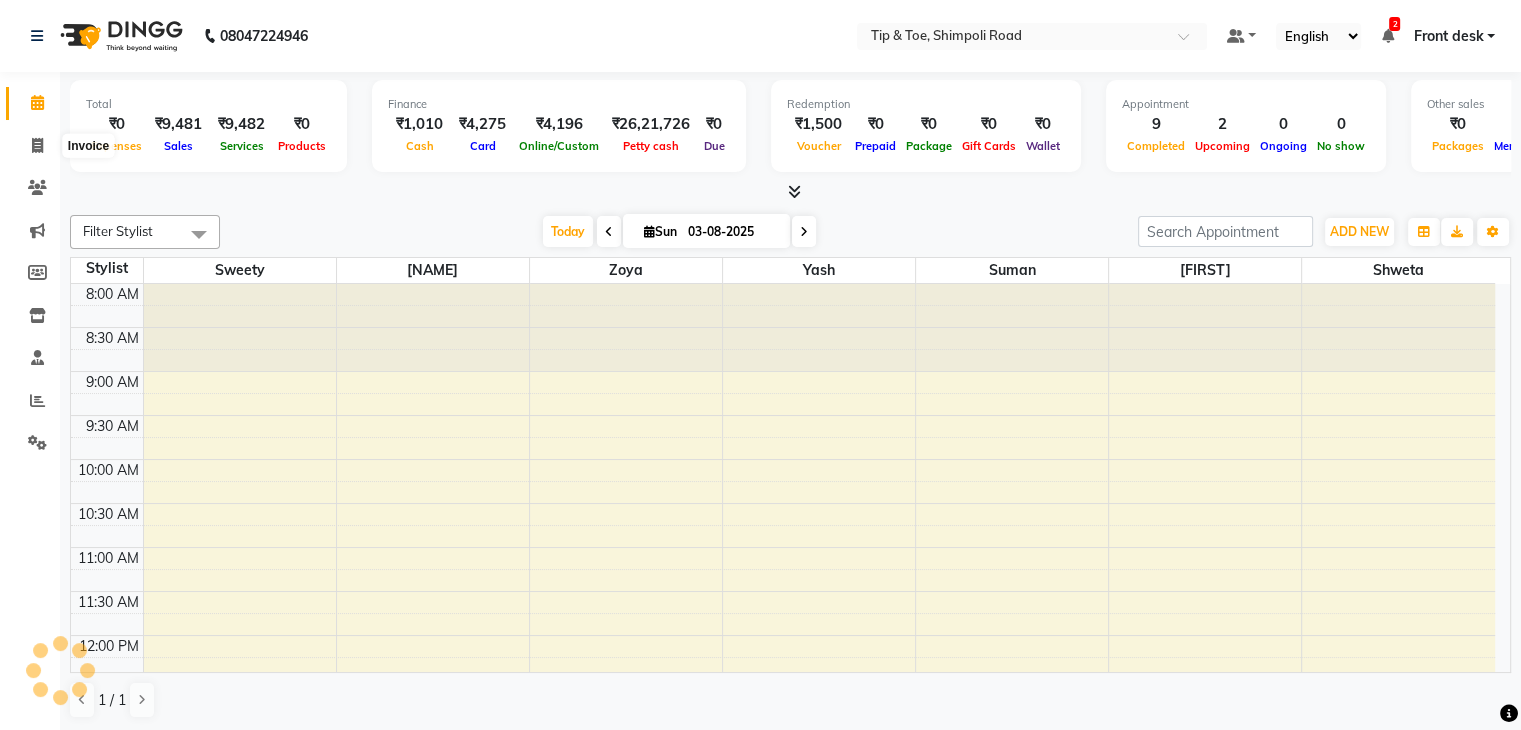 select on "service" 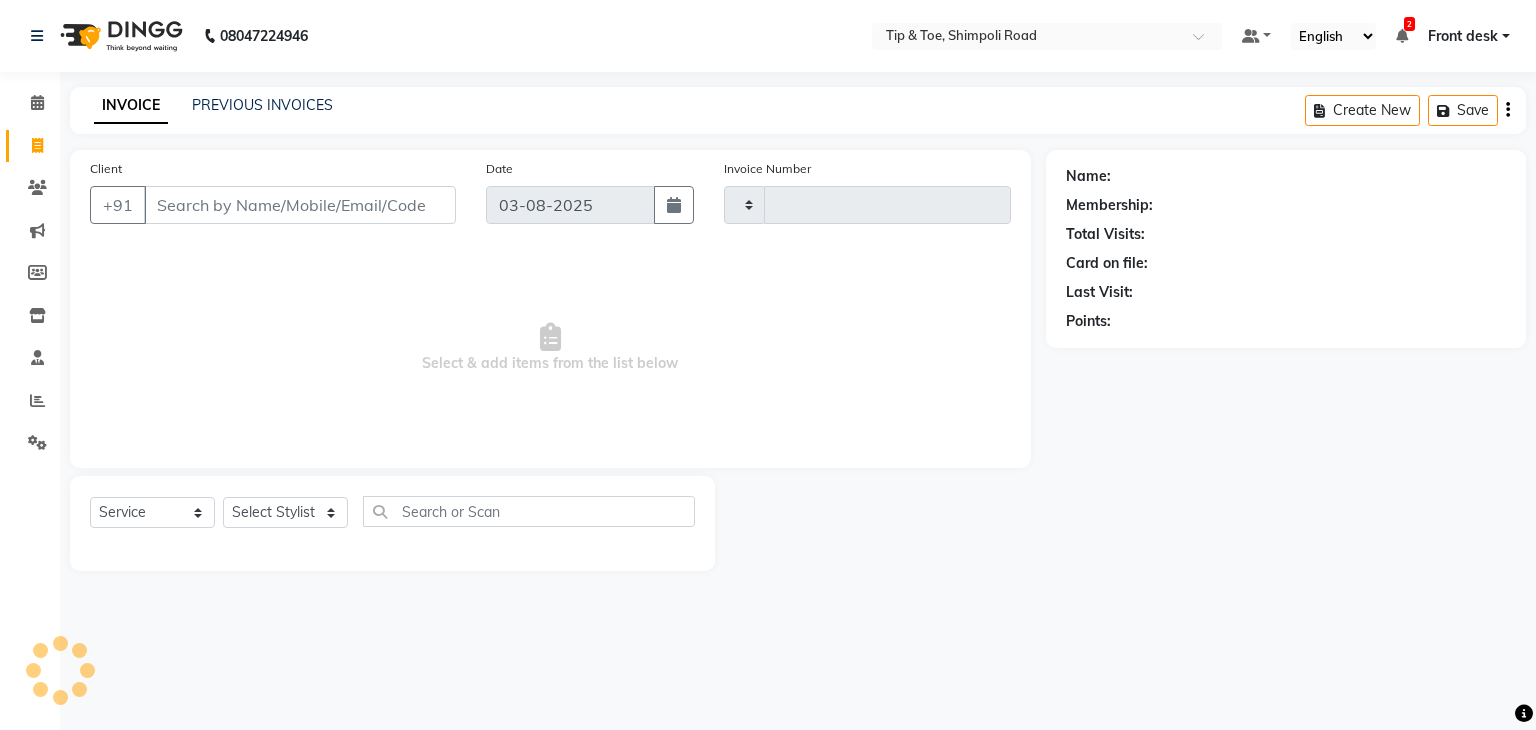 type on "0871" 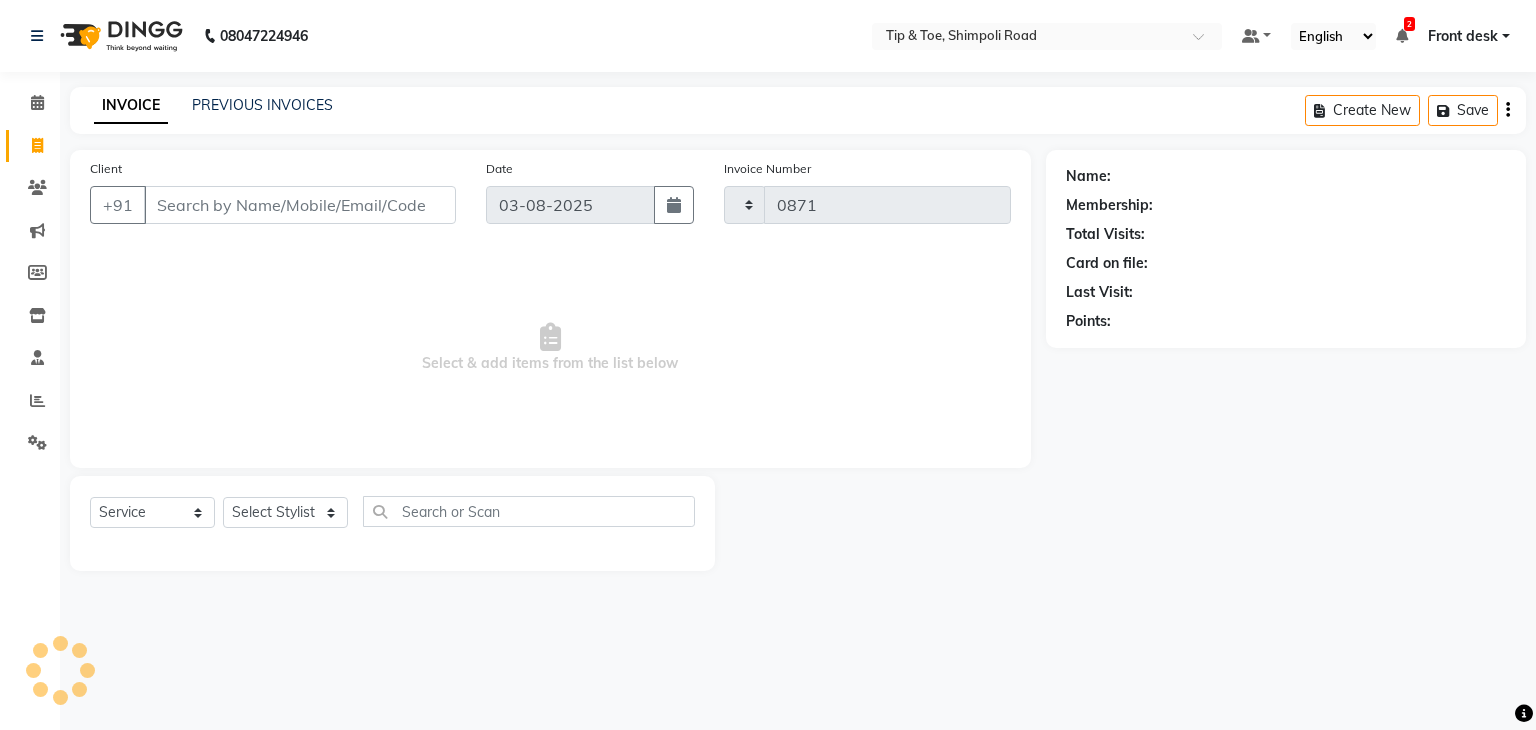 select on "5942" 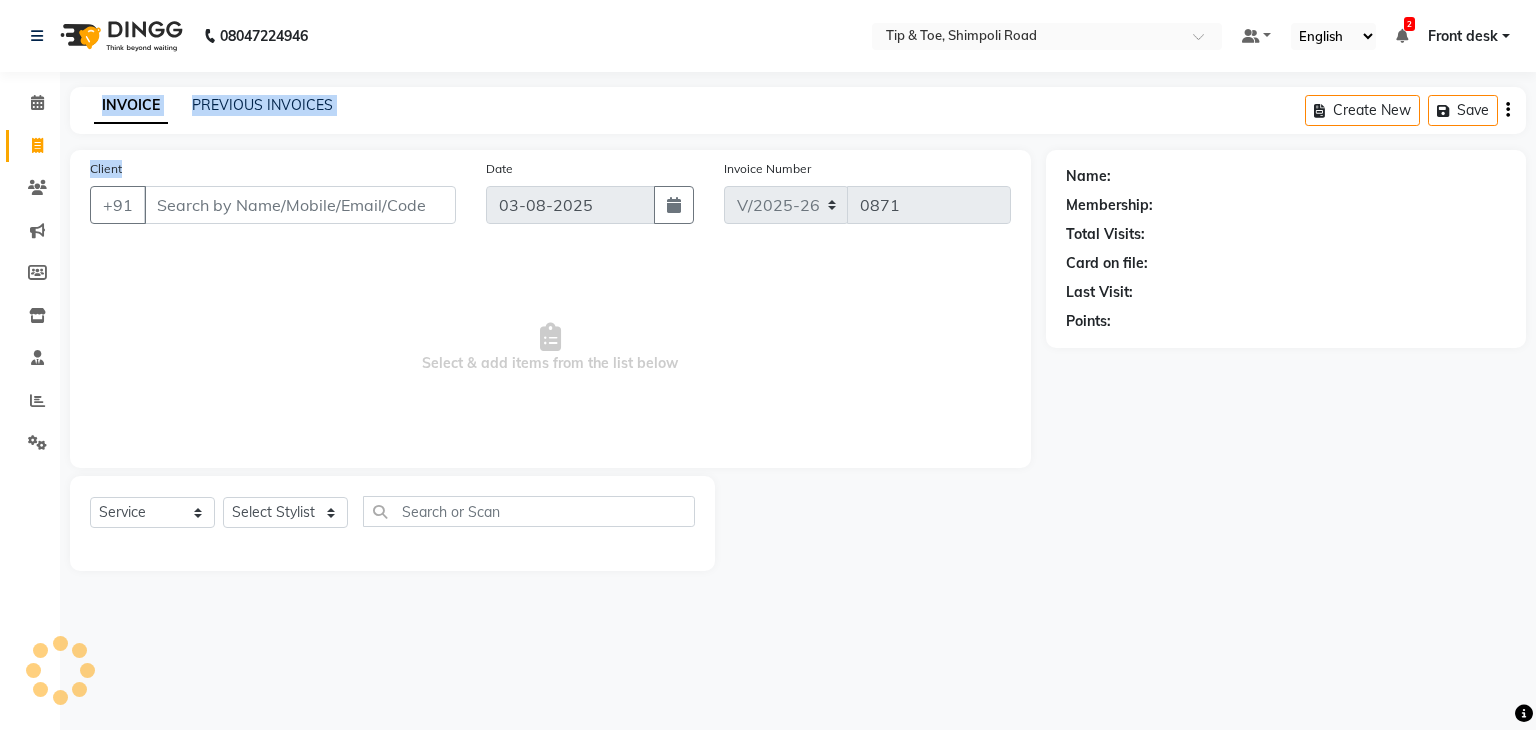 drag, startPoint x: 80, startPoint y: 122, endPoint x: 0, endPoint y: 102, distance: 82.46211 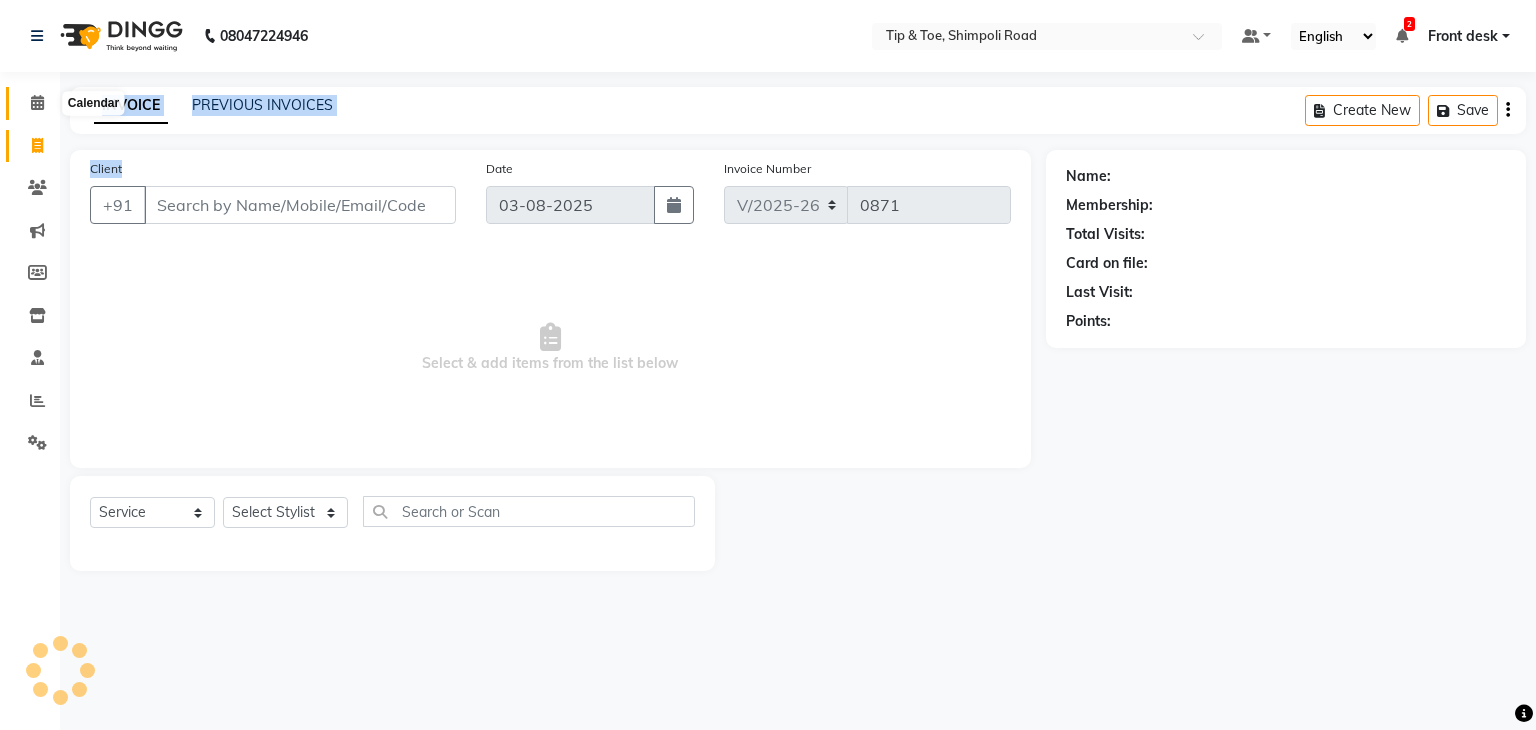 click 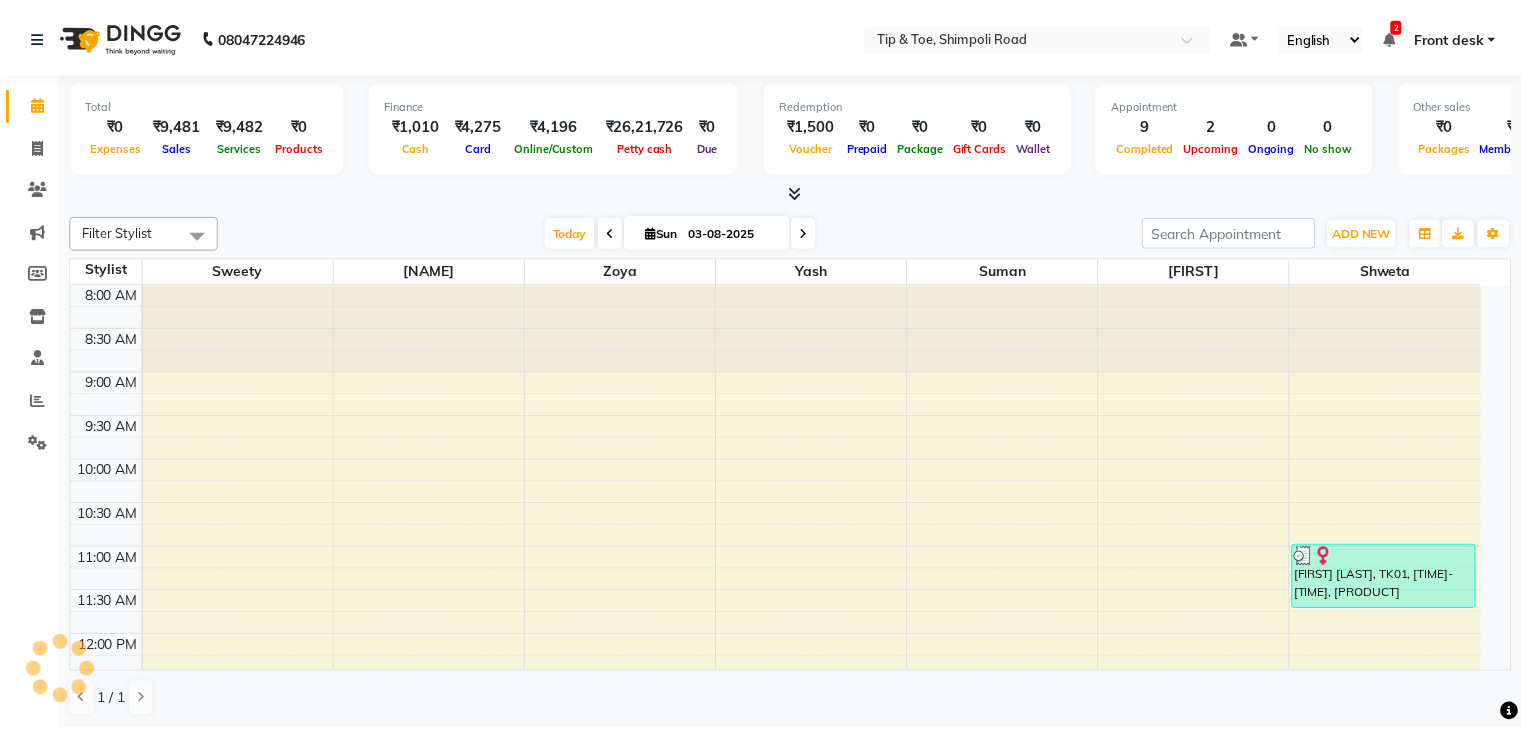 scroll, scrollTop: 0, scrollLeft: 0, axis: both 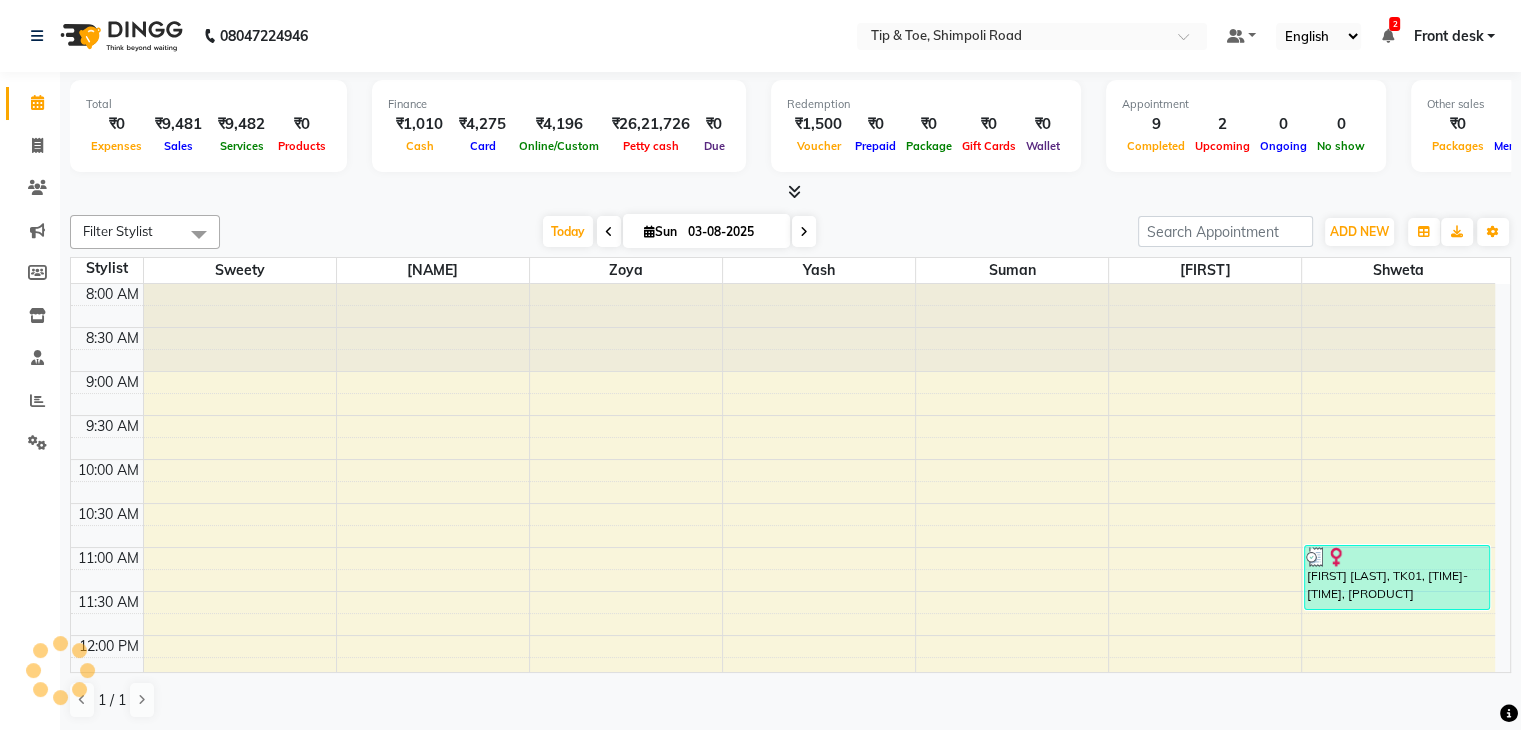click at bounding box center [804, 231] 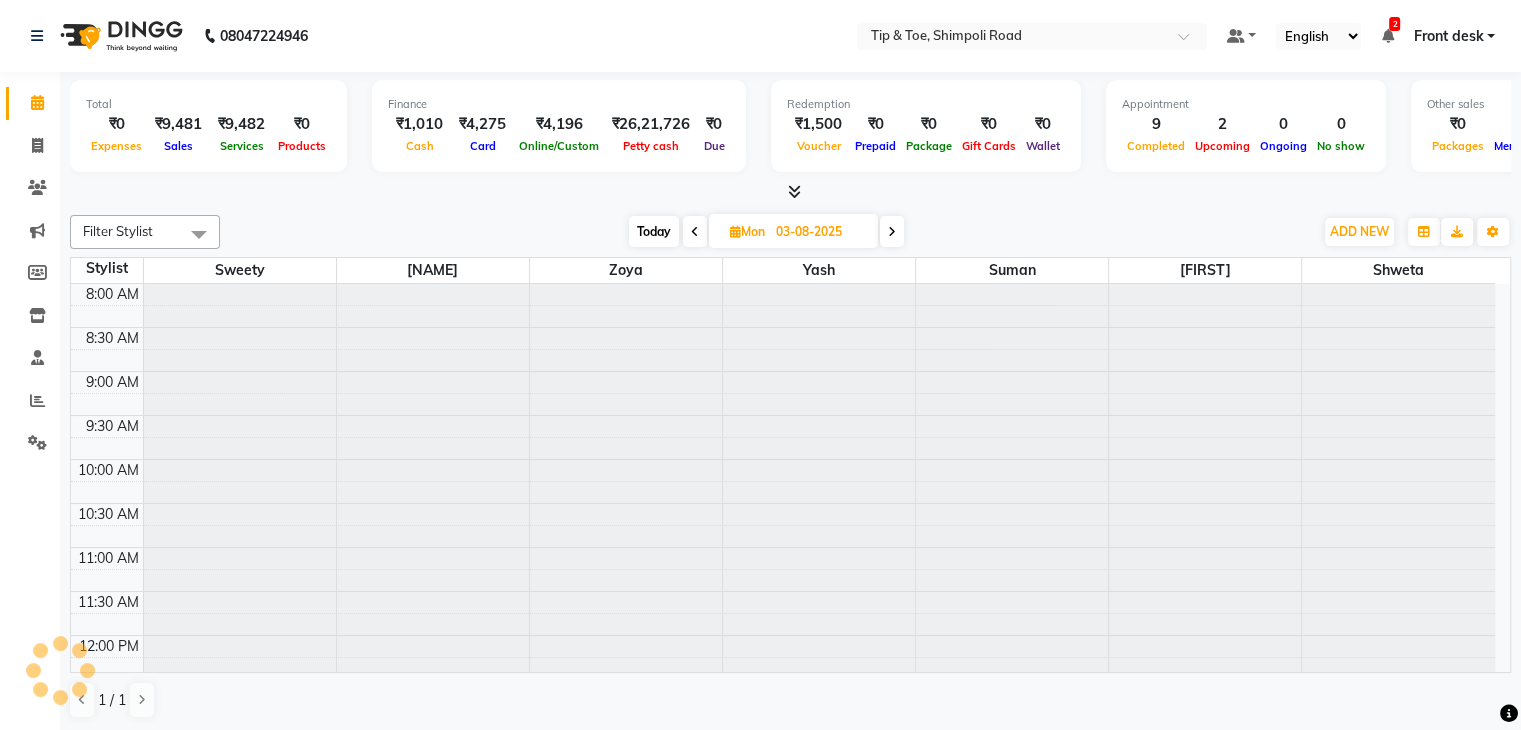 type on "04-08-2025" 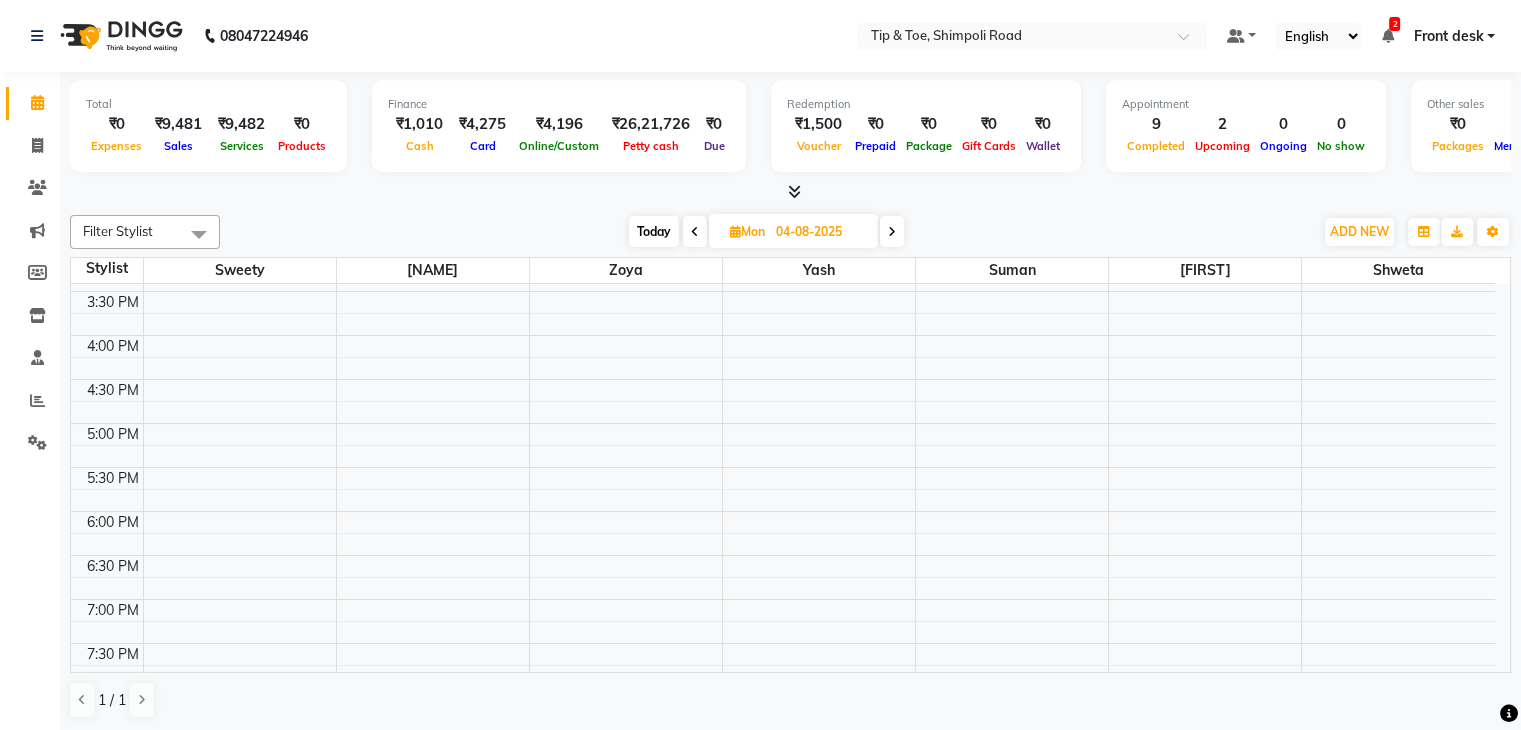 scroll, scrollTop: 544, scrollLeft: 0, axis: vertical 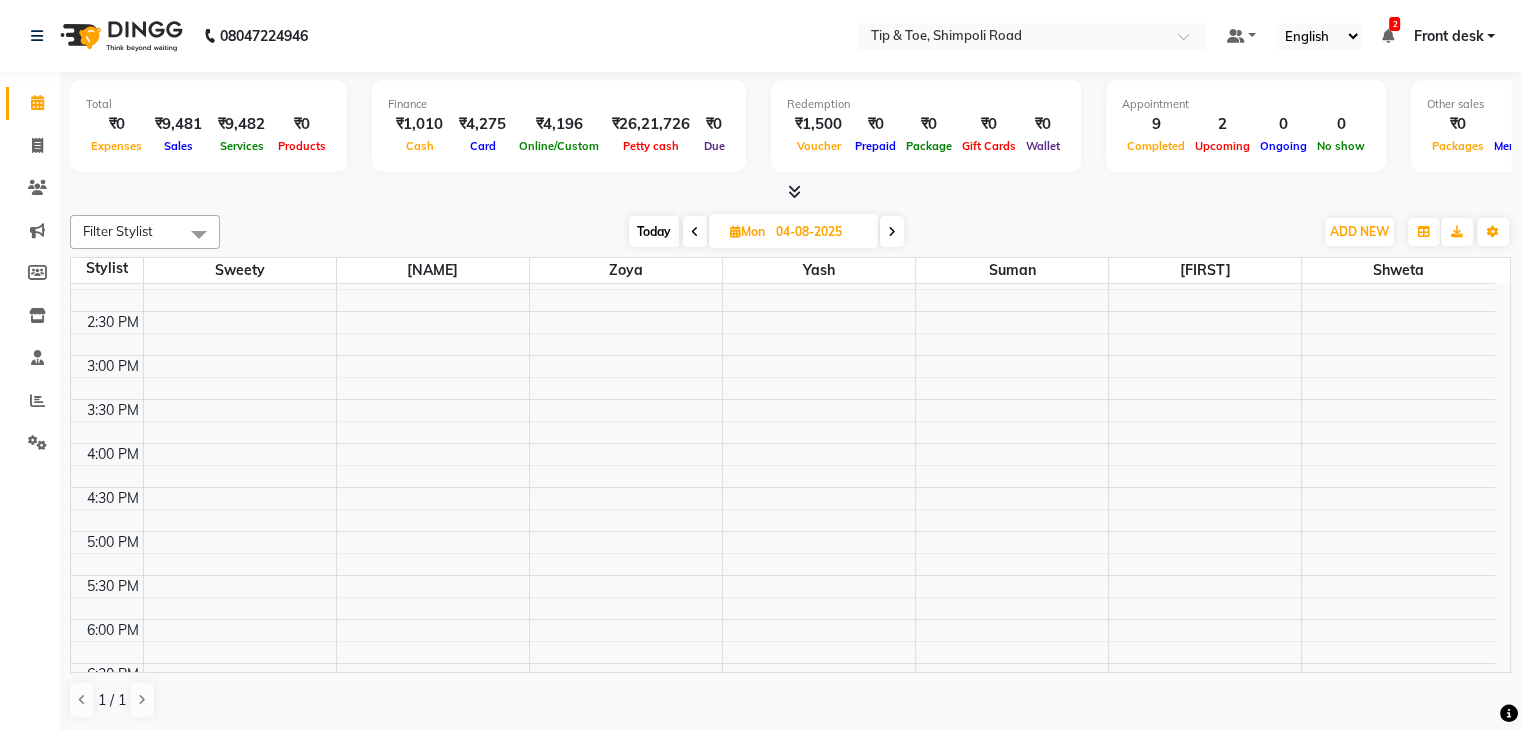 click on "8:00 AM 8:30 AM 9:00 AM 9:30 AM 10:00 AM 10:30 AM 11:00 AM 11:30 AM 12:00 PM 12:30 PM 1:00 PM 1:30 PM 2:00 PM 2:30 PM 3:00 PM 3:30 PM 4:00 PM 4:30 PM 5:00 PM 5:30 PM 6:00 PM 6:30 PM 7:00 PM 7:30 PM 8:00 PM 8:30 PM             [NAME], 12:00 PM-12:30 PM, Essential Manicure w Scrub             [NAME], 12:00 PM-12:45 PM, Essential Pedicure w Scrub             [NAME], 12:00 PM-12:45 PM, Essential Pedicure w Scrub             [NAME], 01:00 PM-01:45 PM, Essential Pedicure w Scrub" at bounding box center (783, 311) 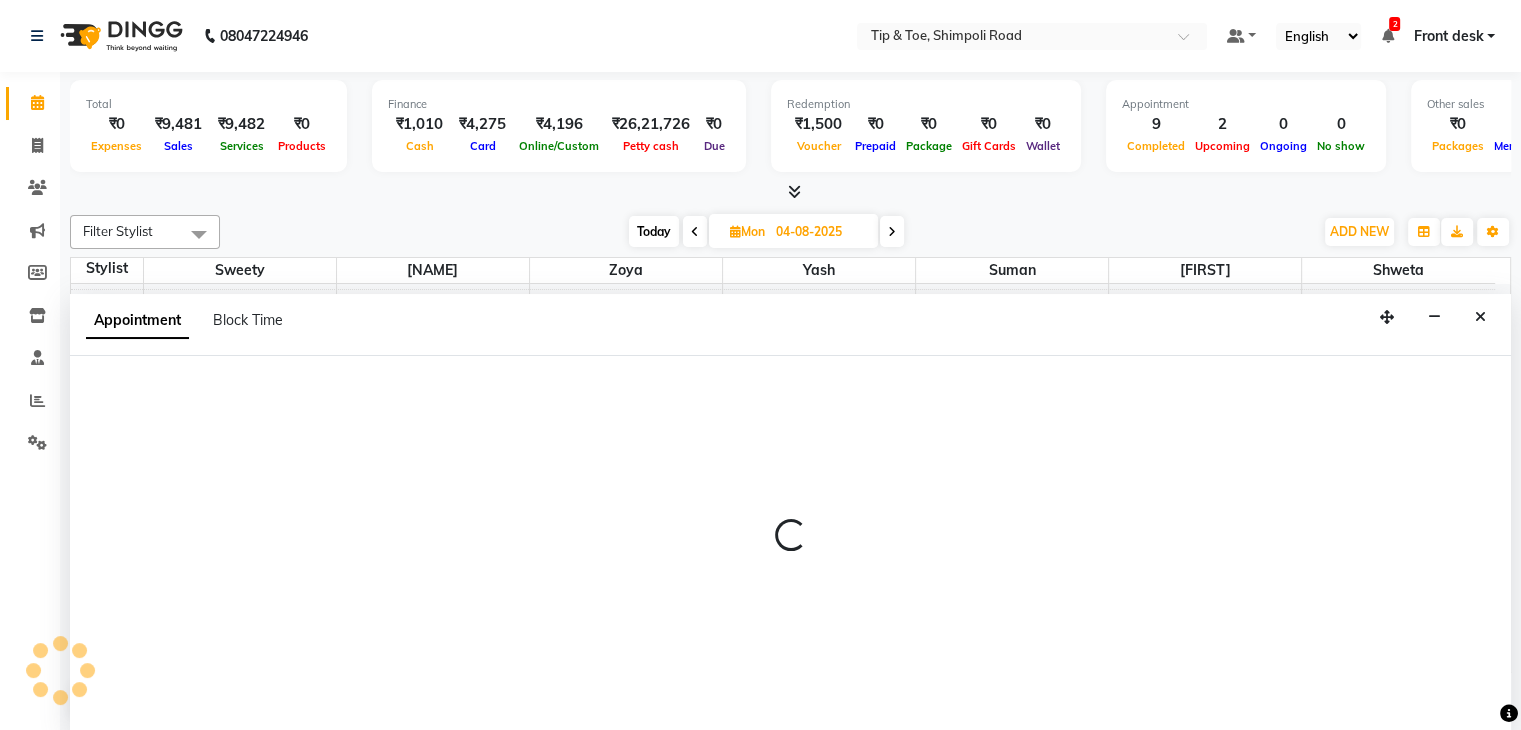 scroll, scrollTop: 1, scrollLeft: 0, axis: vertical 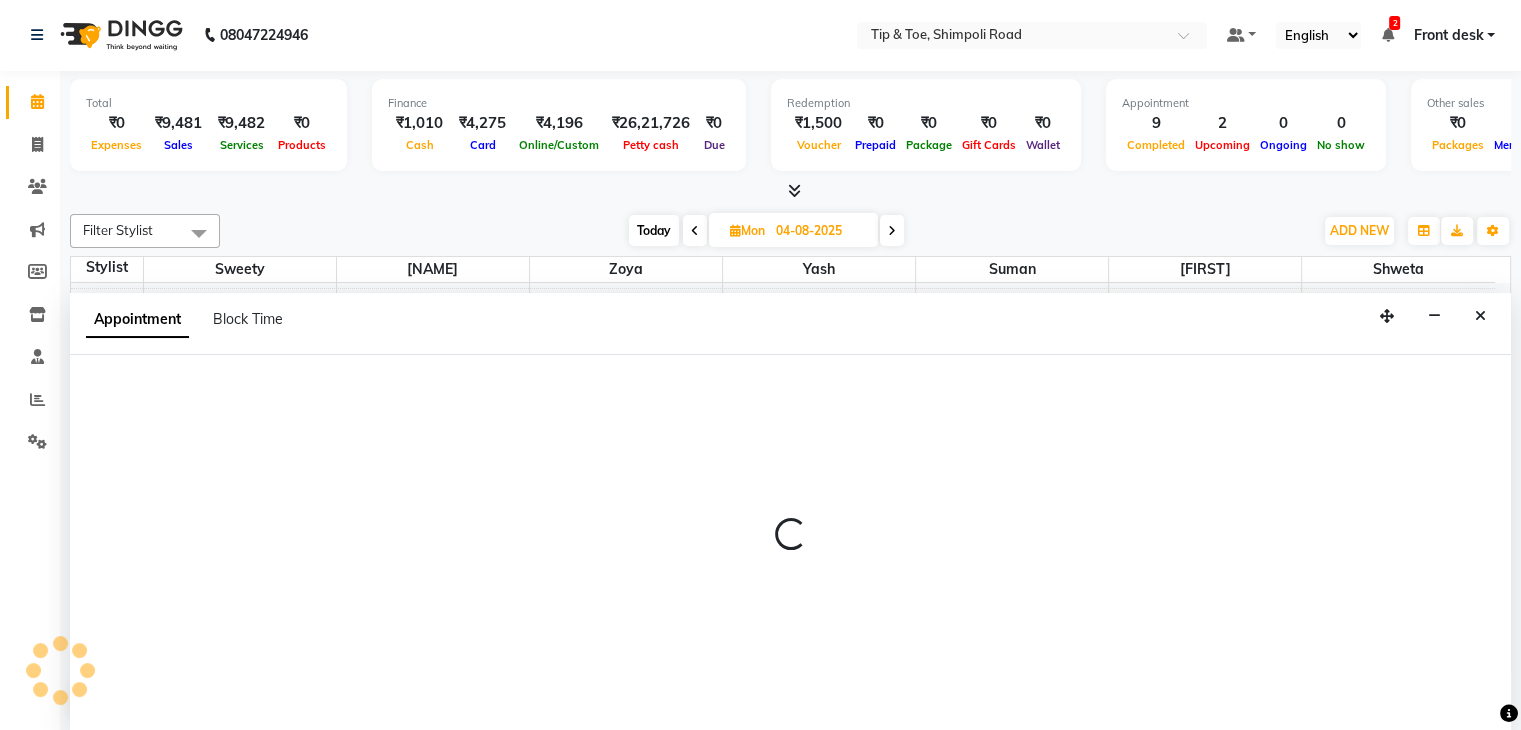 select on "63601" 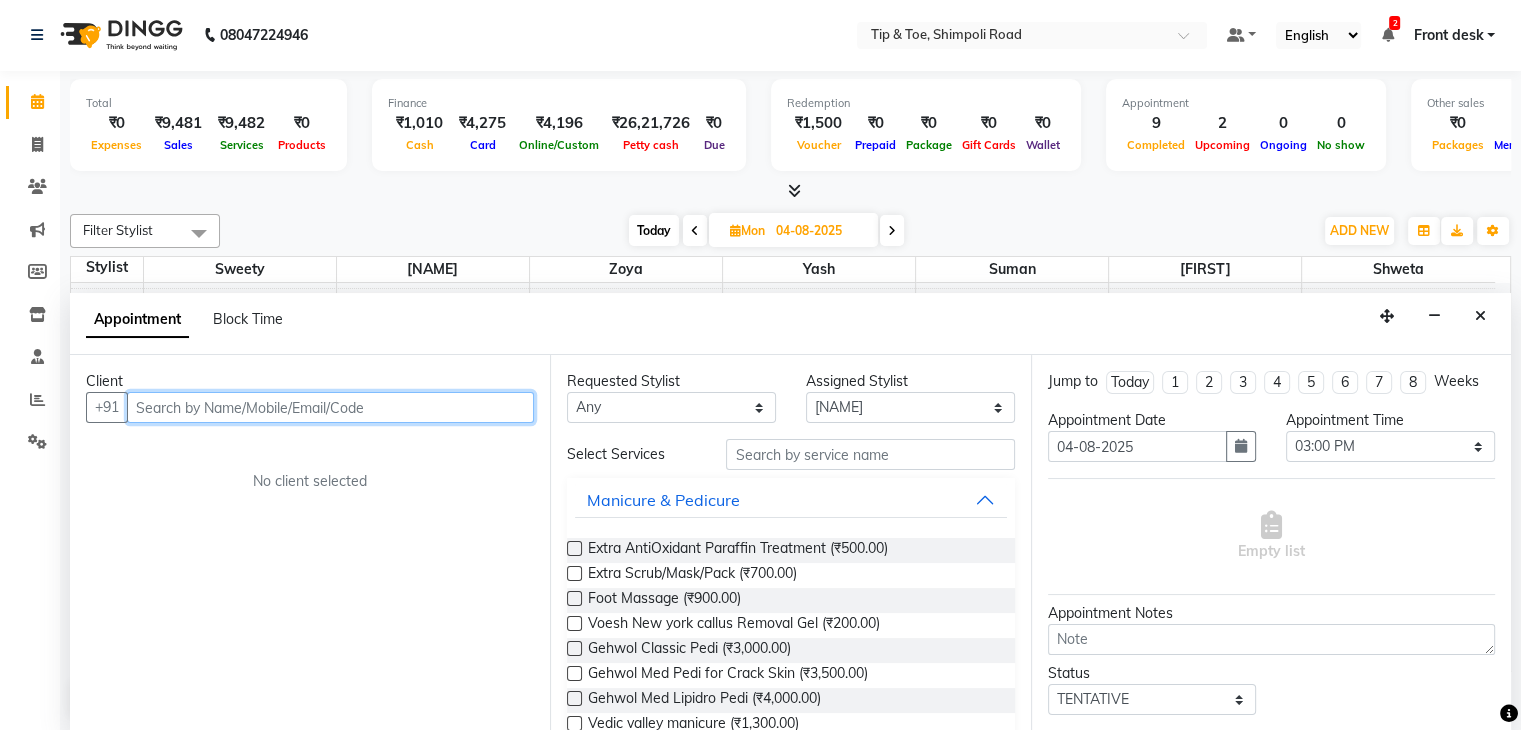 paste on "+91 [PHONE]" 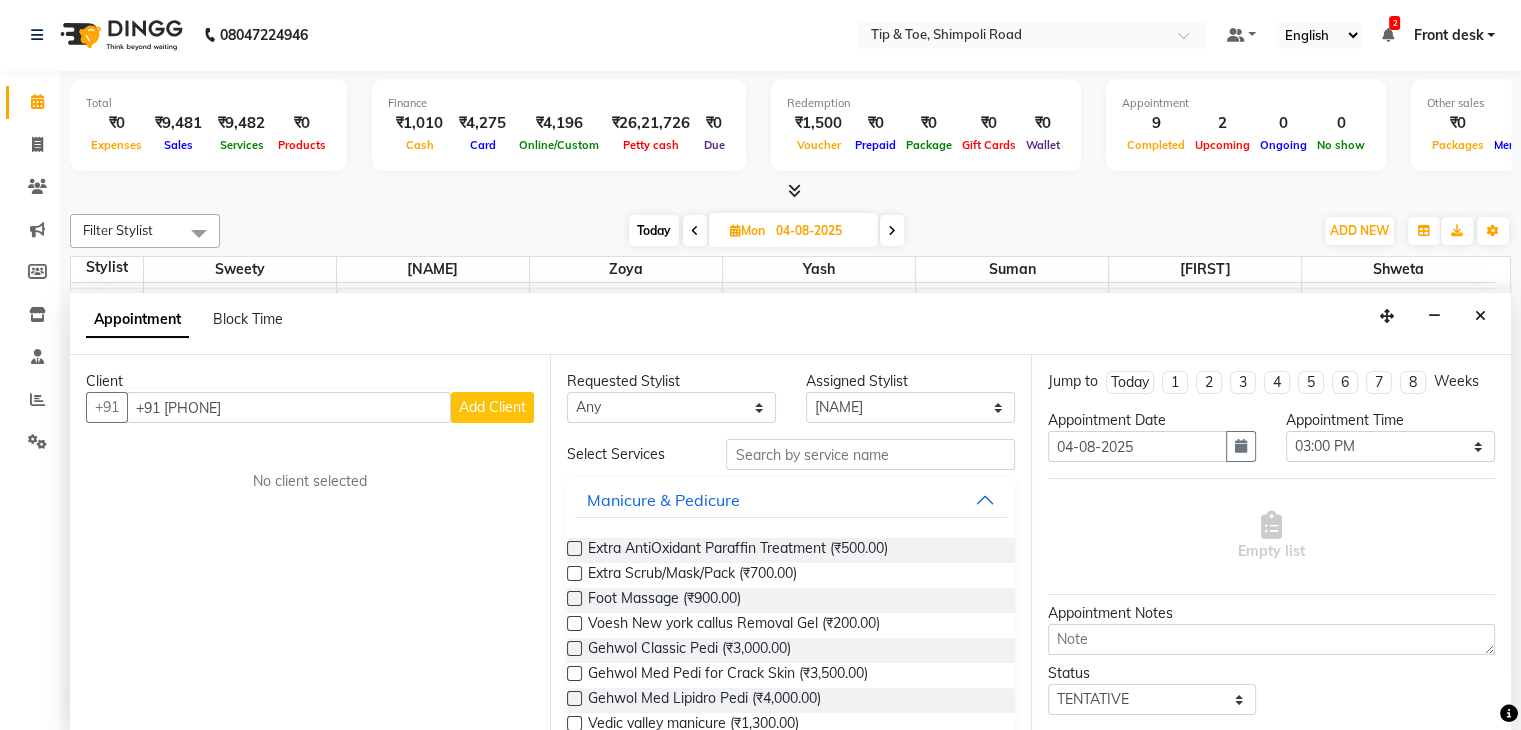 drag, startPoint x: 322, startPoint y: 377, endPoint x: 279, endPoint y: 393, distance: 45.88028 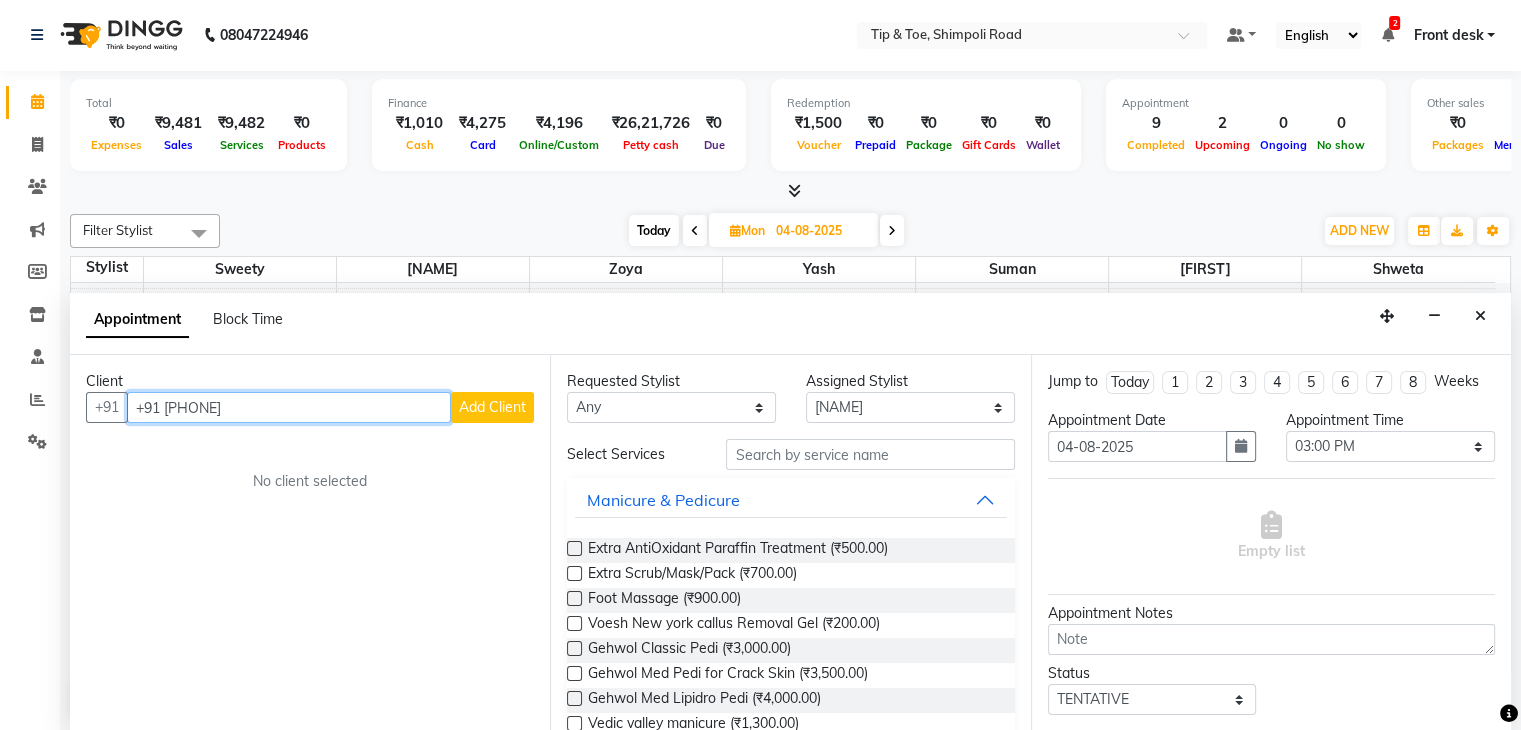 click on "+91 [PHONE]" at bounding box center [289, 407] 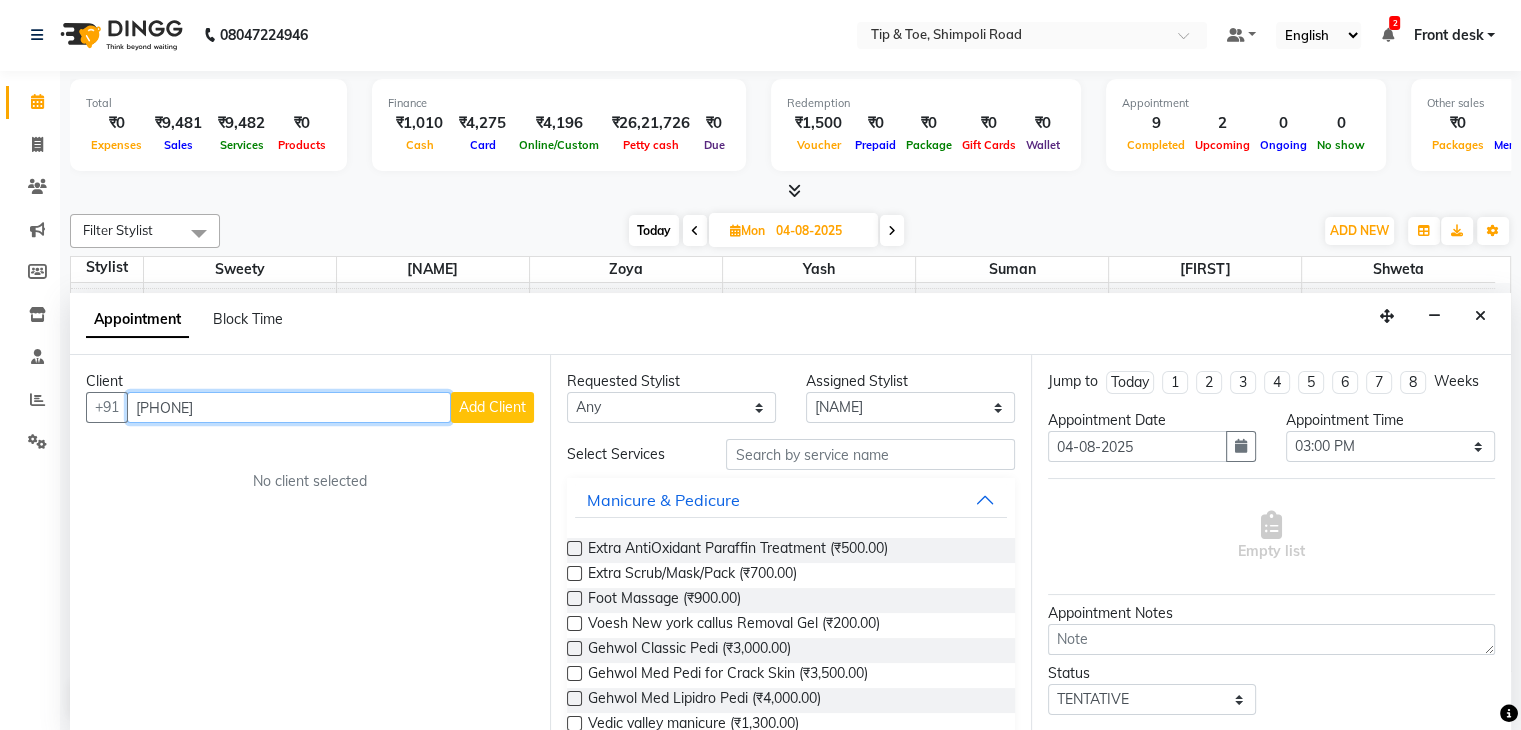 click on "[PHONE]" at bounding box center [289, 407] 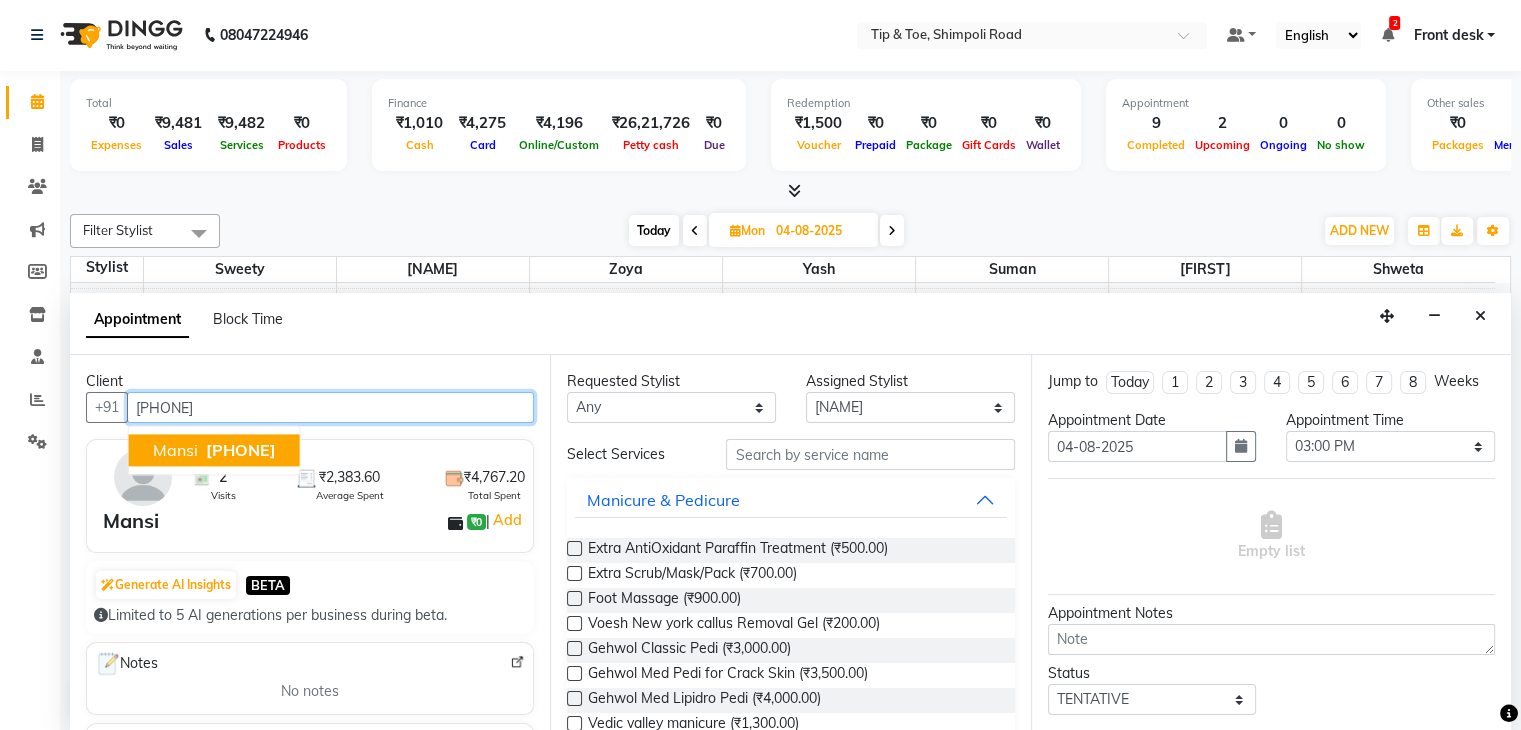click on "[PHONE]" at bounding box center (241, 451) 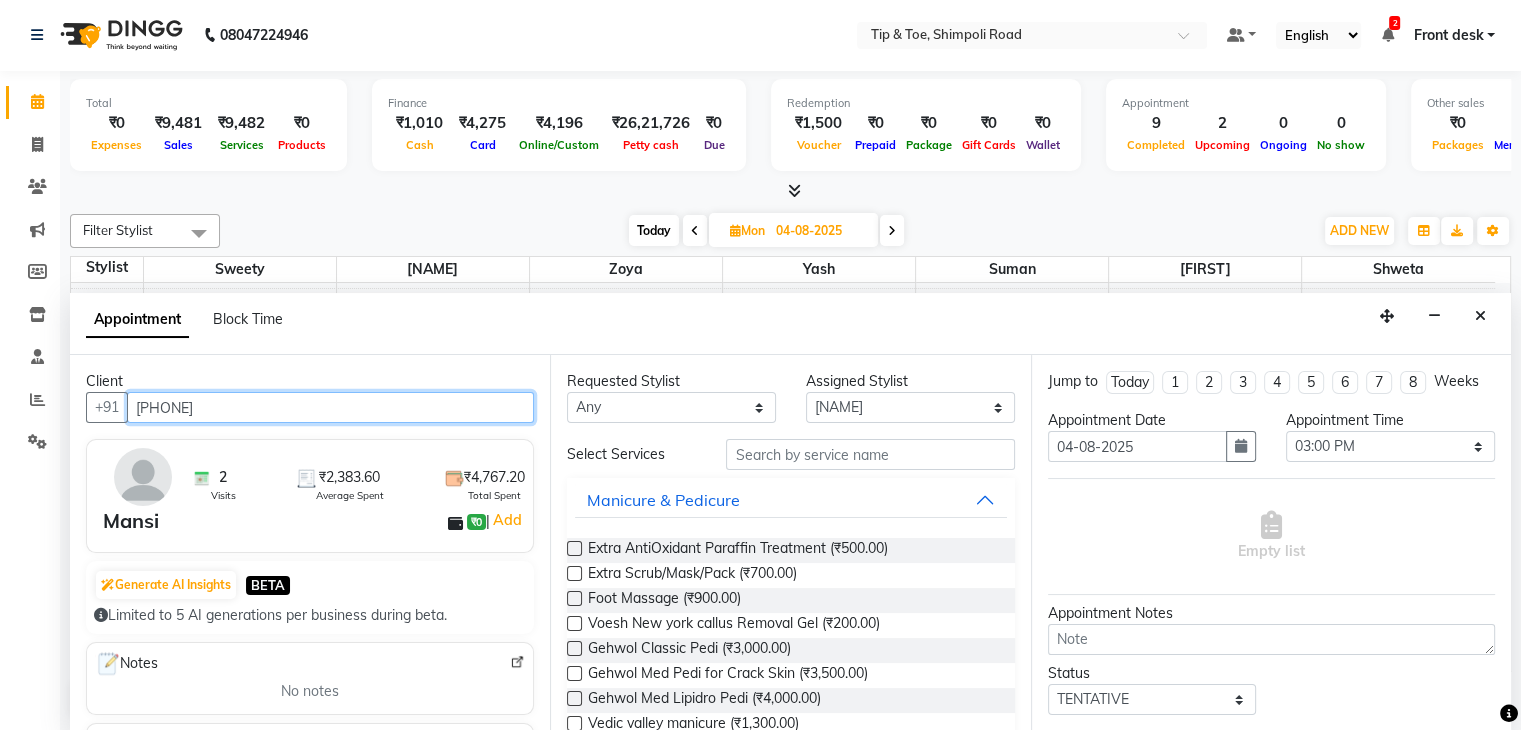 type on "[PHONE]" 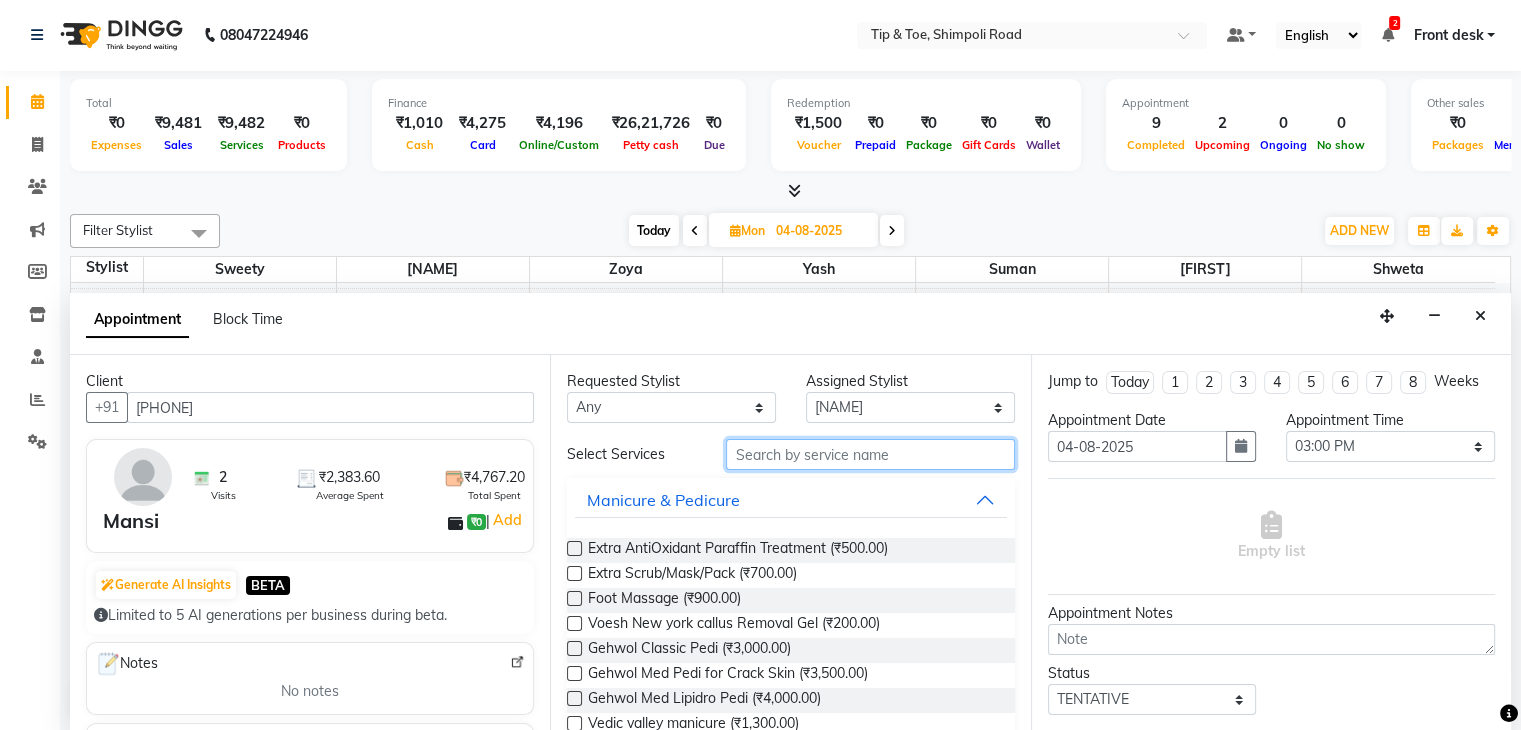 click at bounding box center (870, 454) 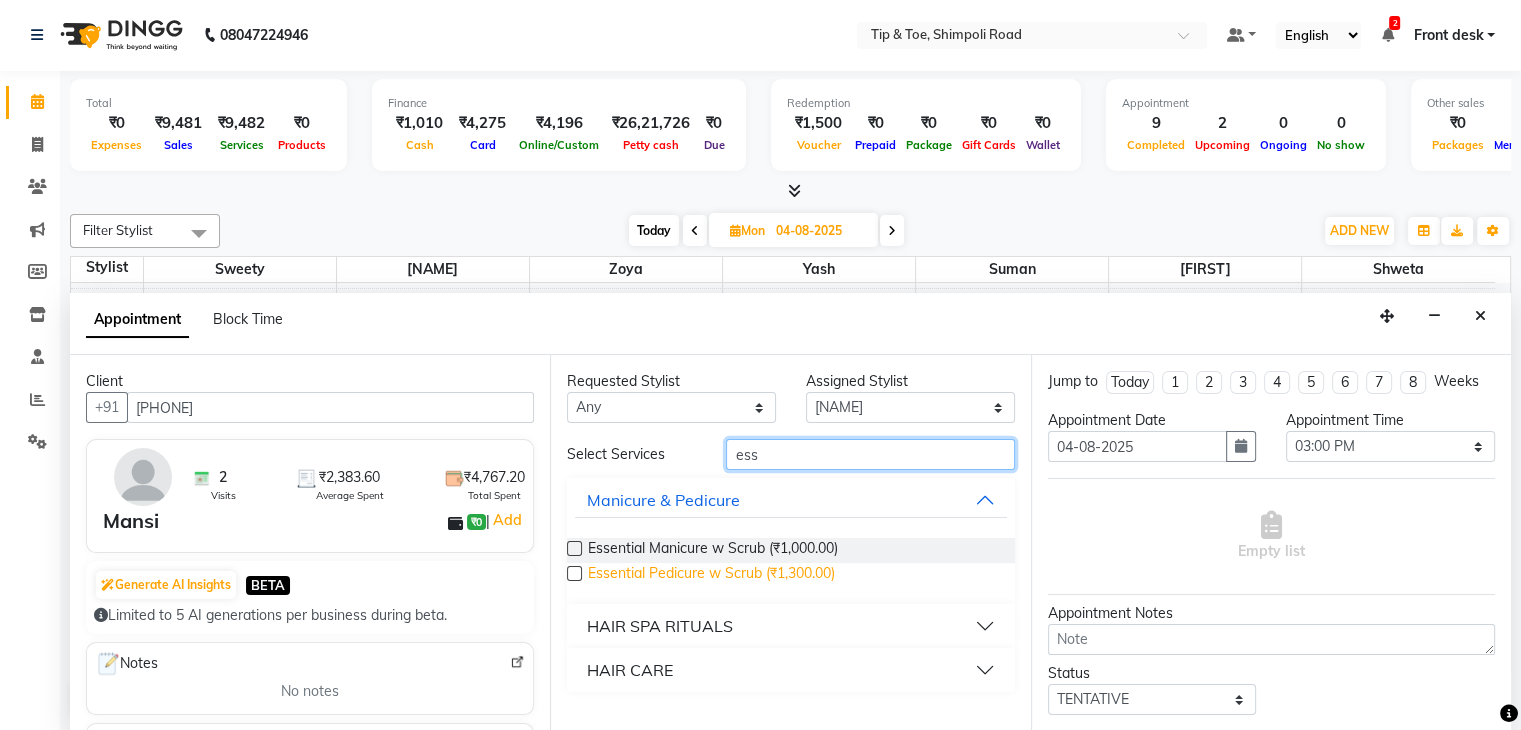 type on "ess" 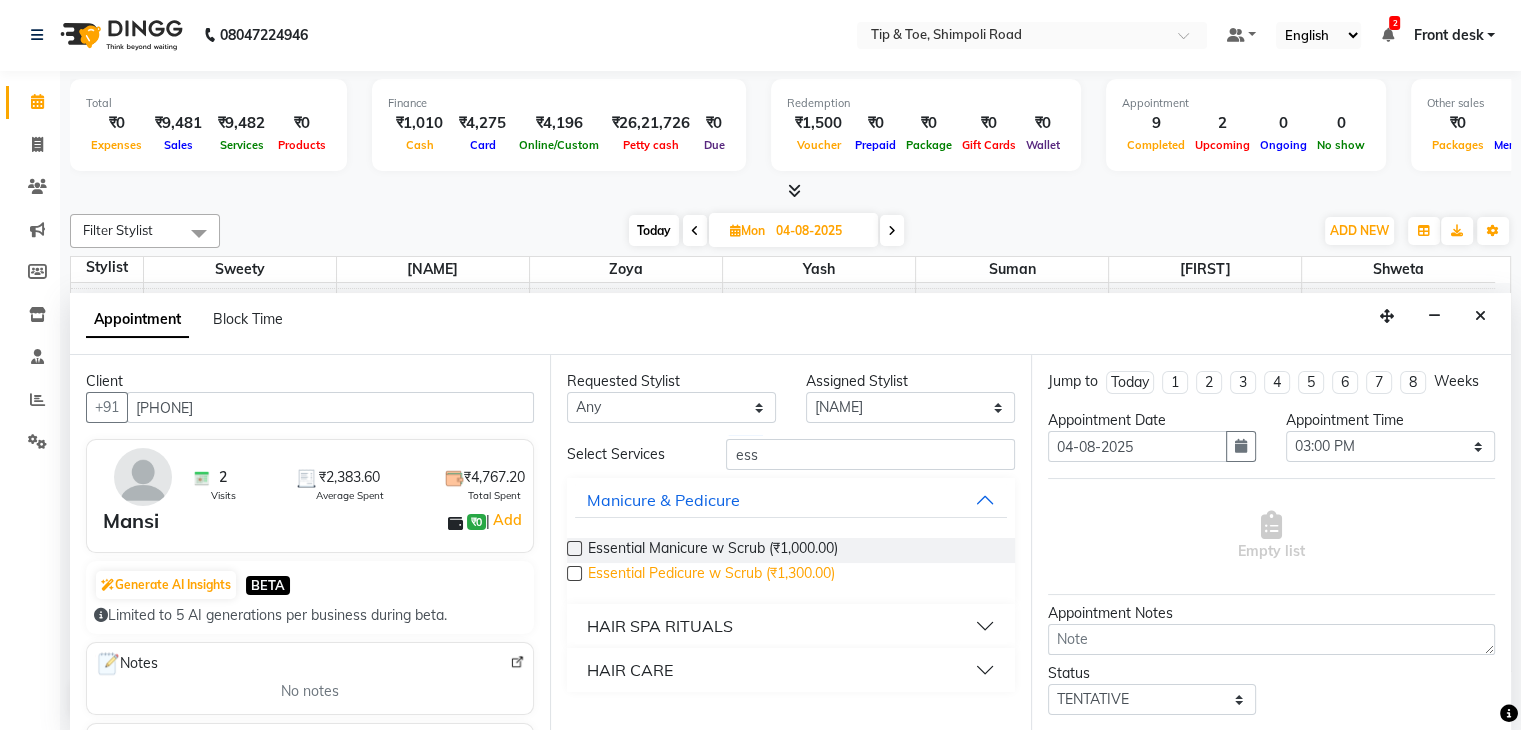 click on "Essential Pedicure w Scrub (₹1,300.00)" at bounding box center (711, 575) 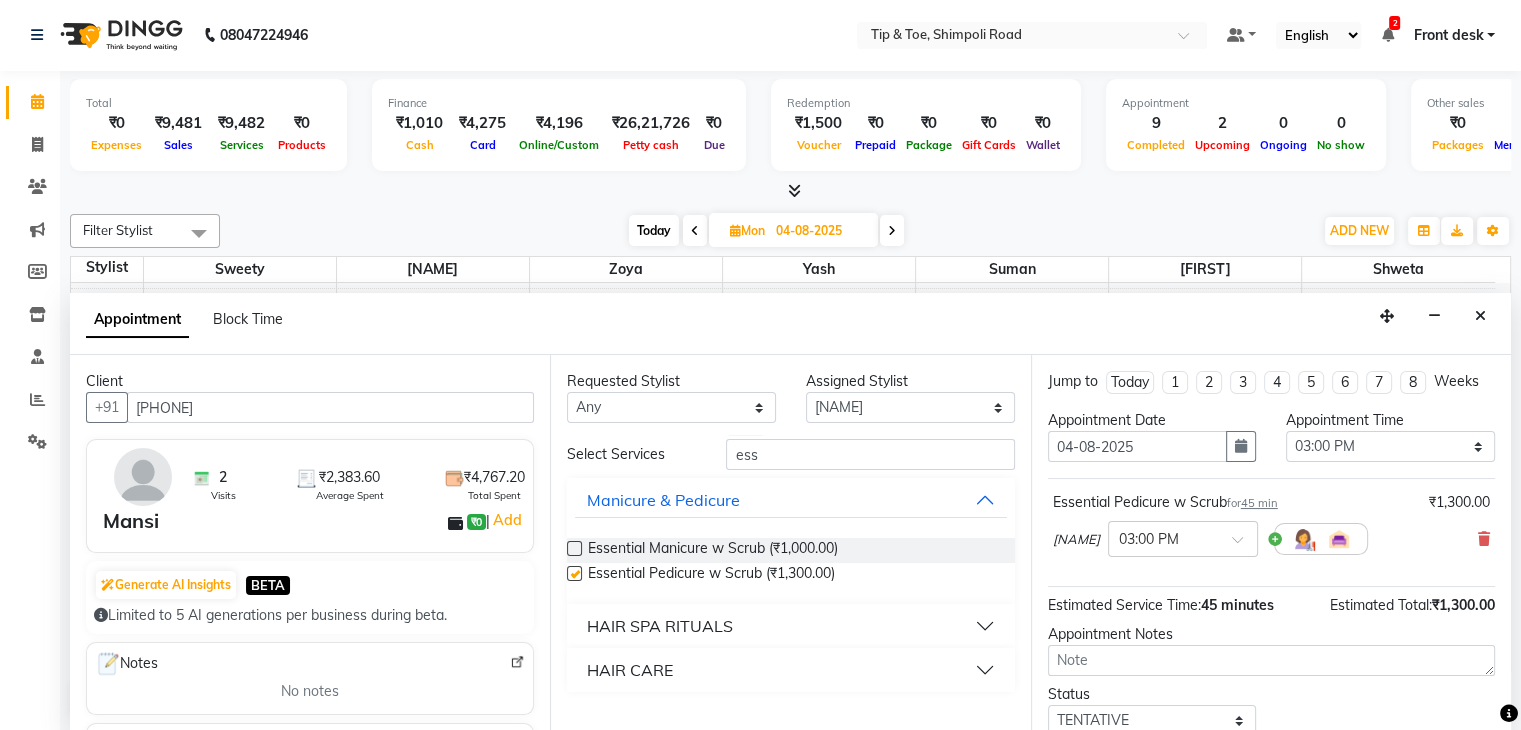 checkbox on "false" 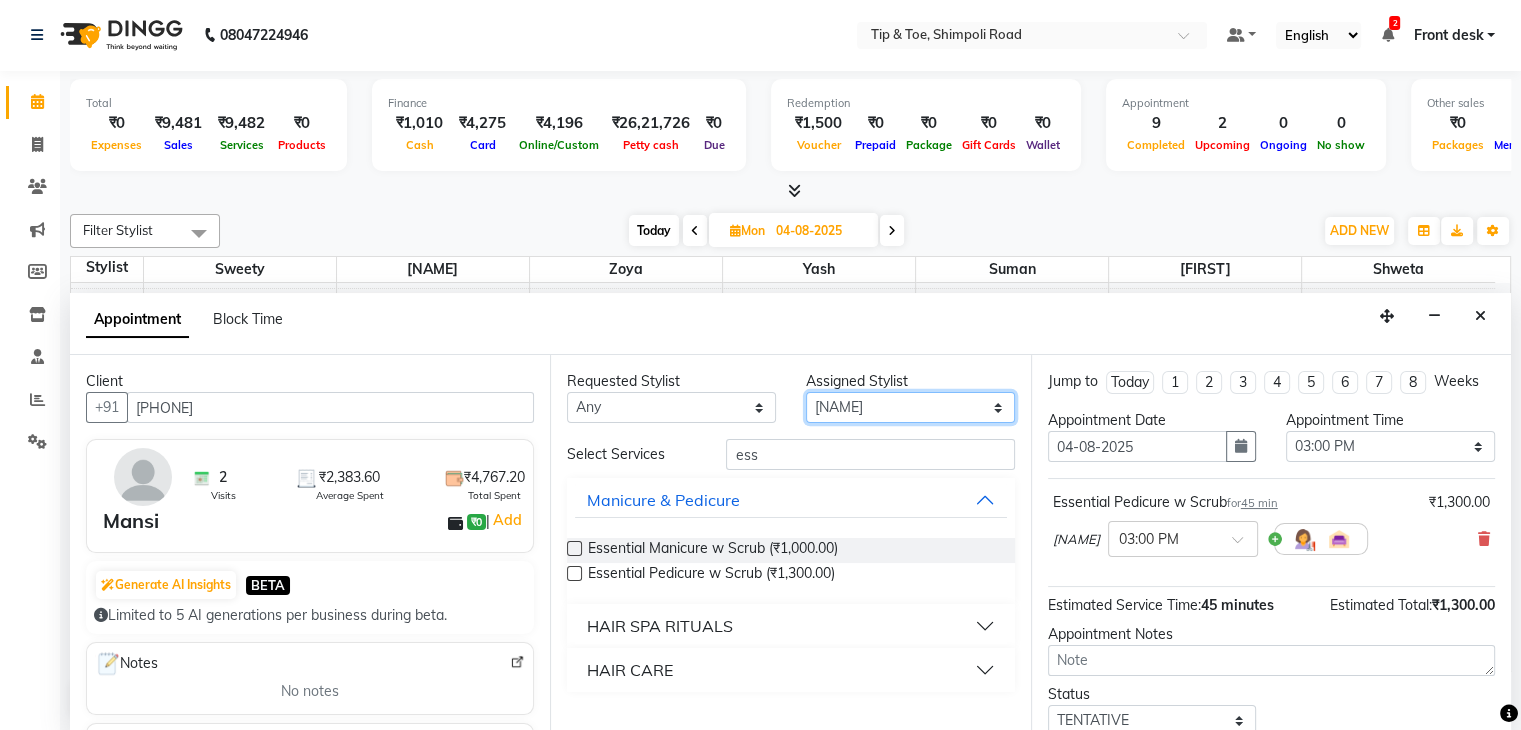 click on "Select [NAME] [NAME] [NAME] [NAME] [NAME] [NAME] [NAME]" at bounding box center [910, 407] 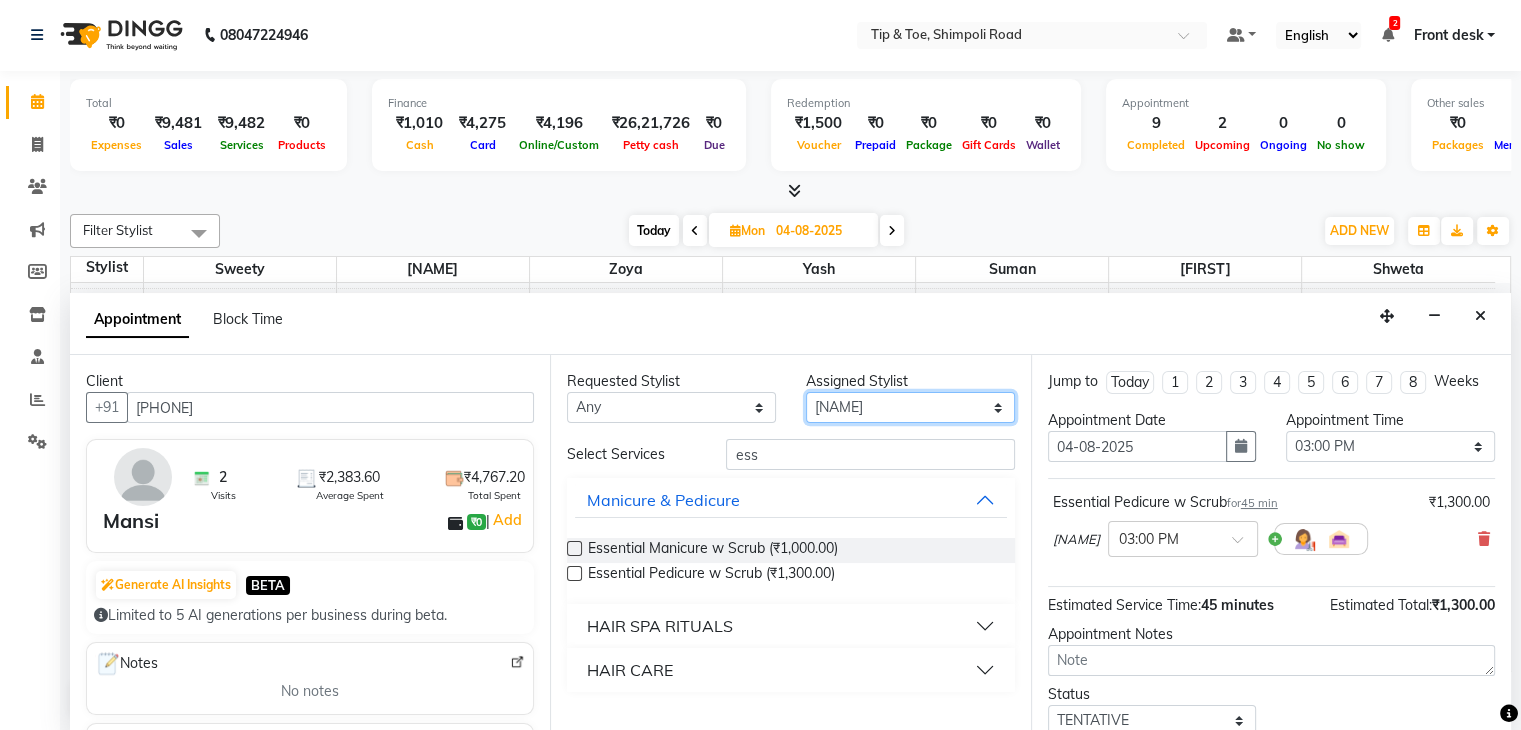 select on "87938" 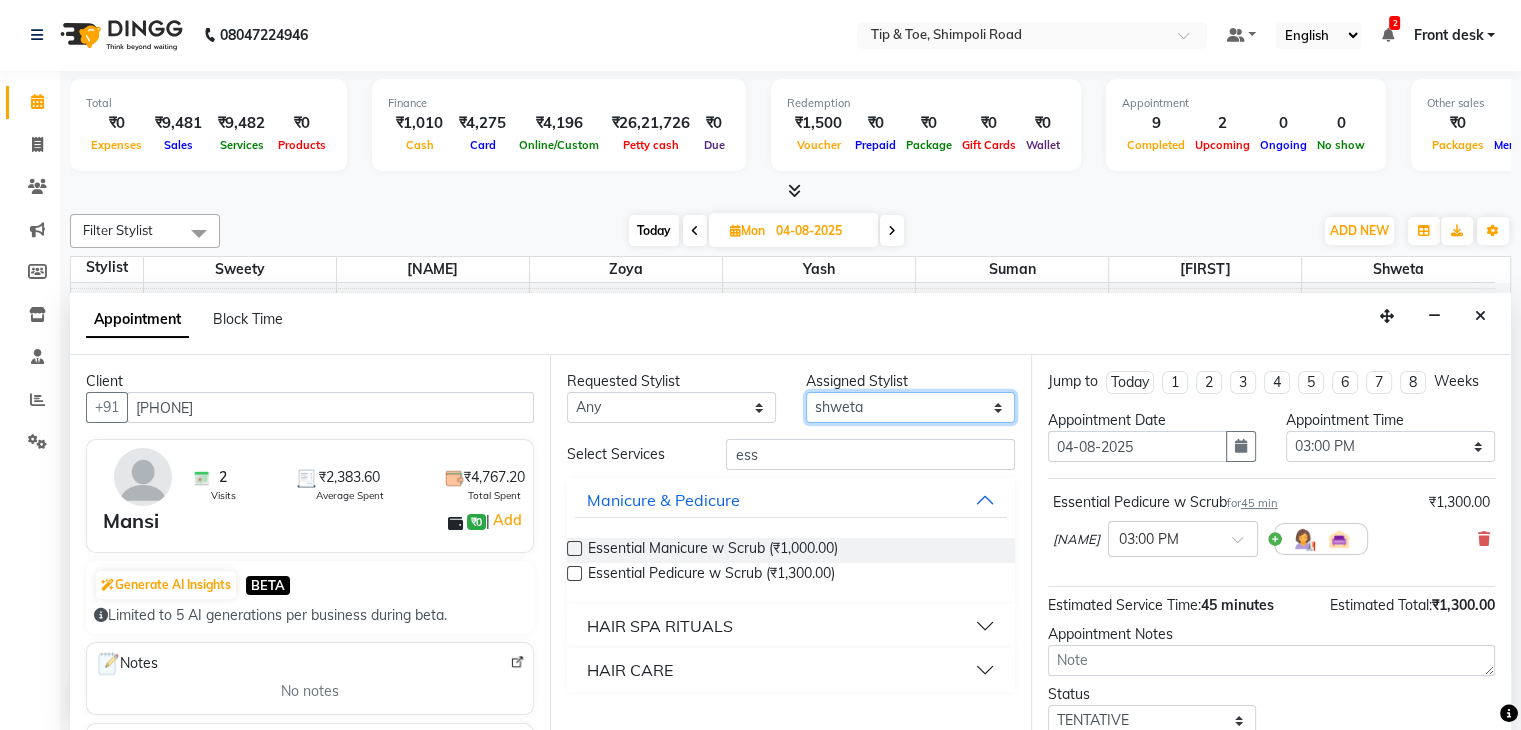 click on "Select [NAME] [NAME] [NAME] [NAME] [NAME] [NAME] [NAME]" at bounding box center [910, 407] 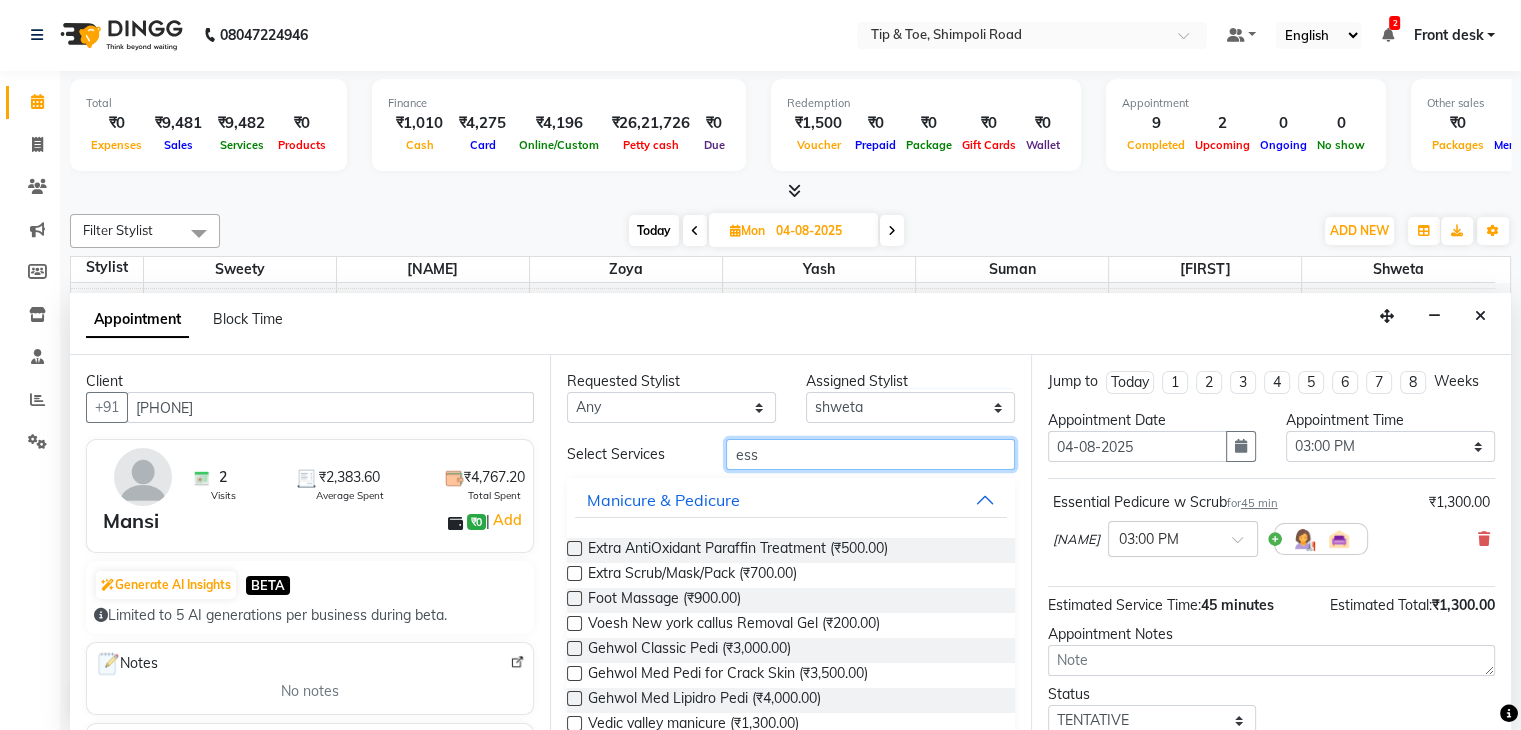 click on "ess" at bounding box center [870, 454] 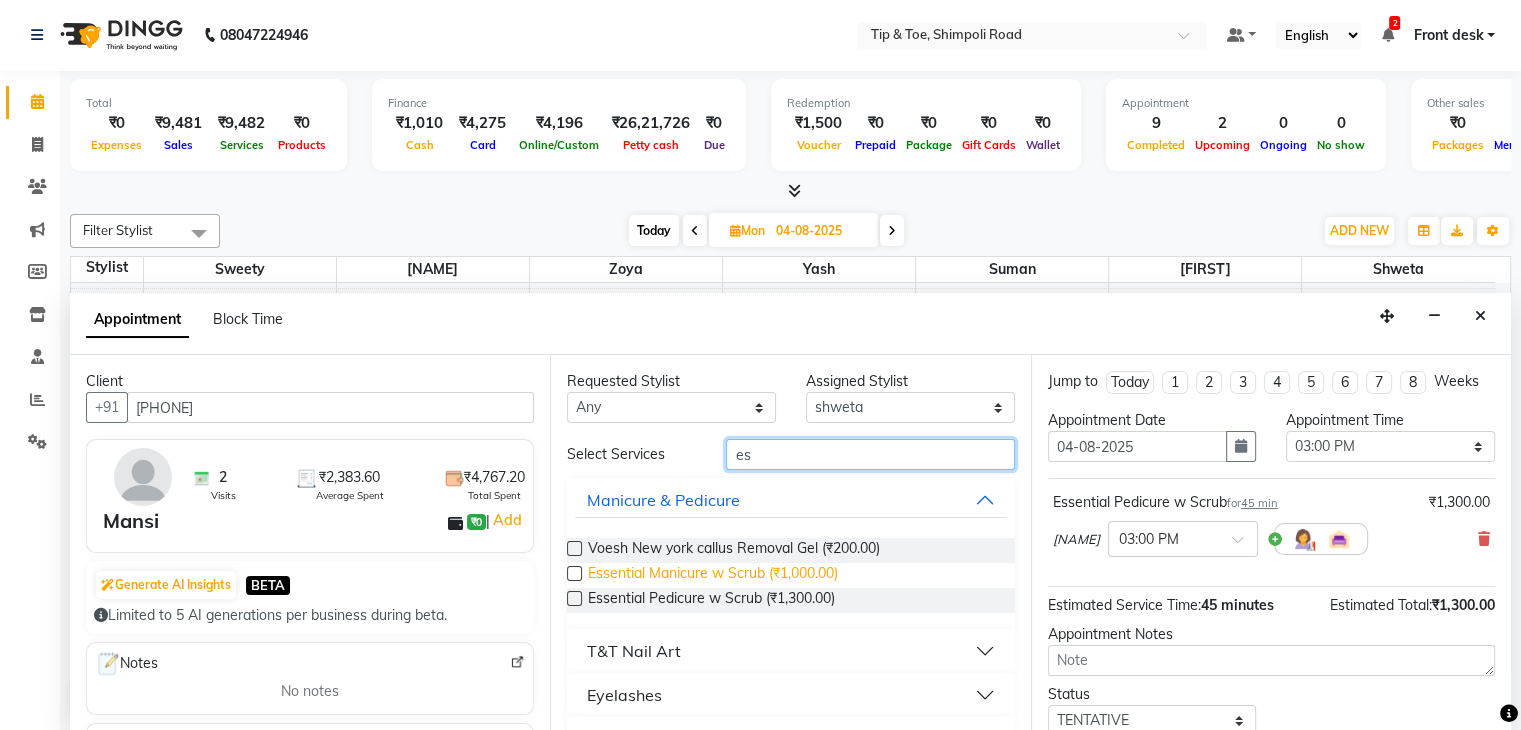 type on "ess" 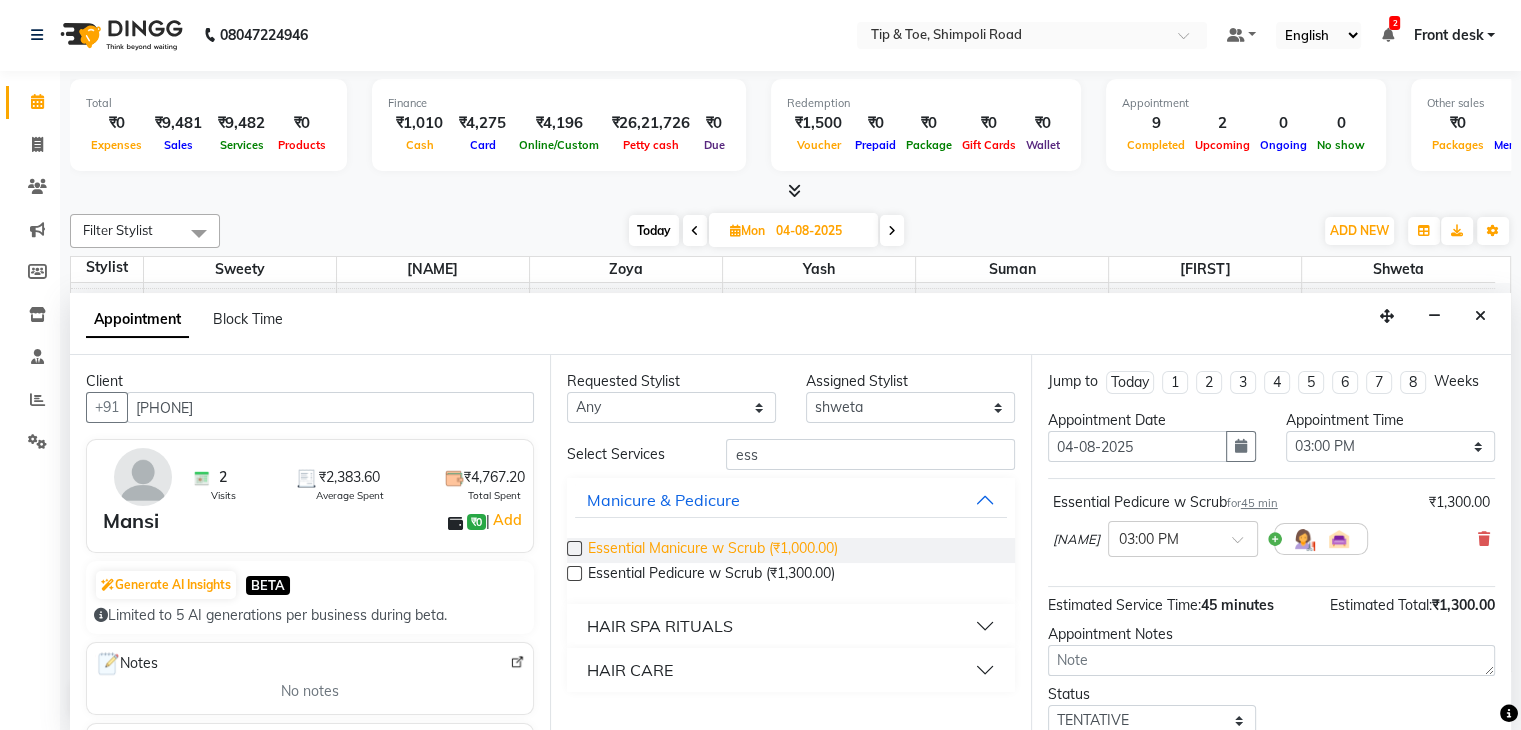 click on "Essential Manicure w Scrub (₹1,000.00)" at bounding box center [713, 550] 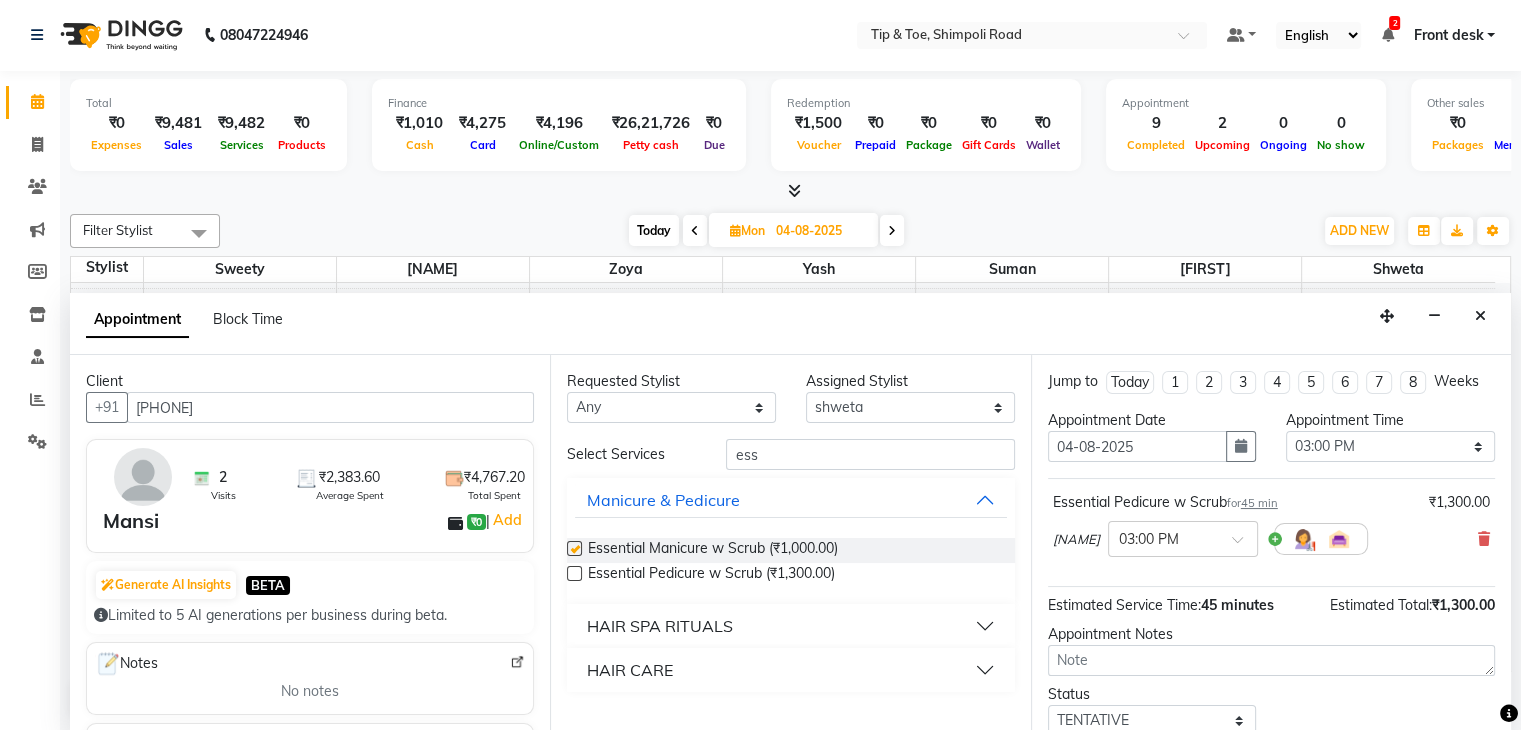 checkbox on "false" 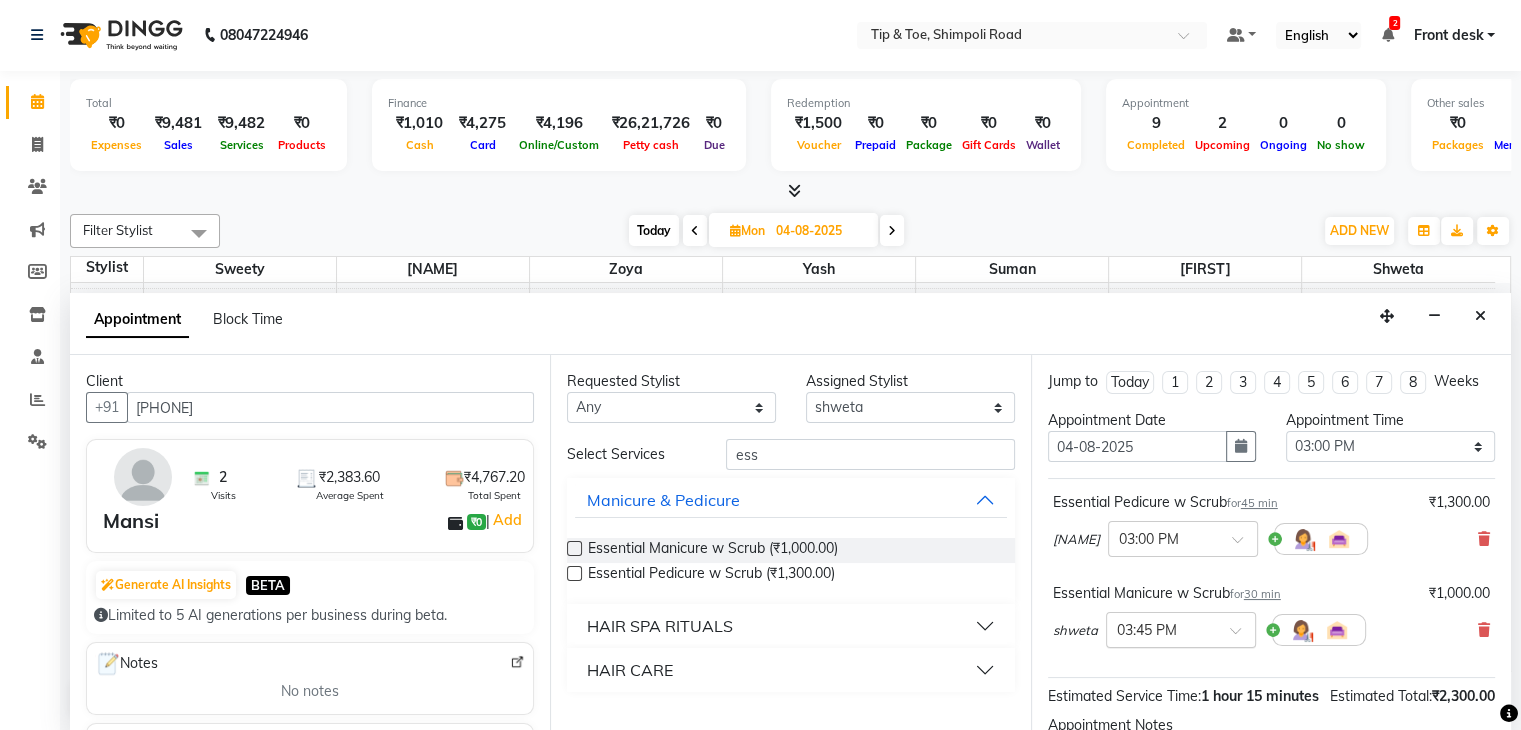 click at bounding box center [1242, 636] 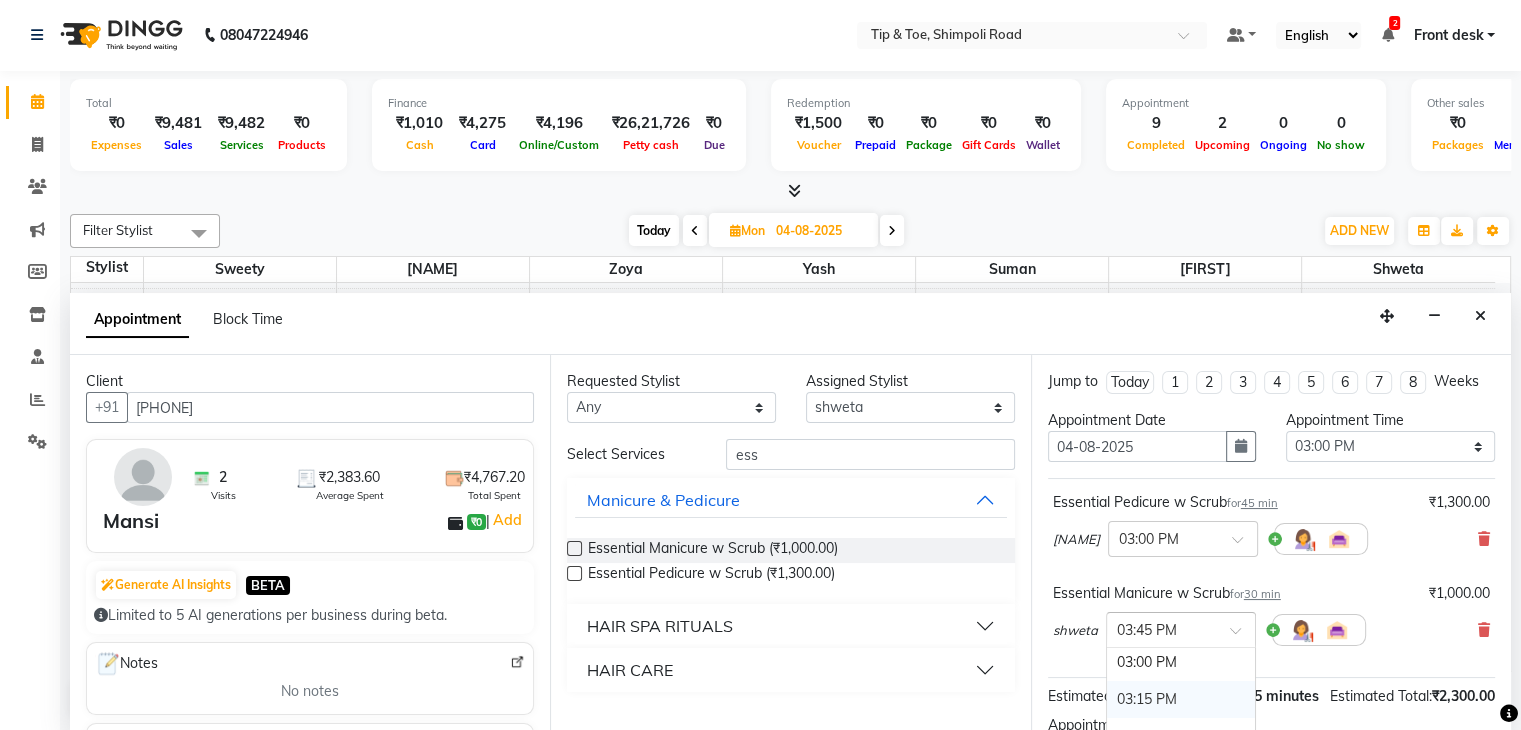 scroll, scrollTop: 879, scrollLeft: 0, axis: vertical 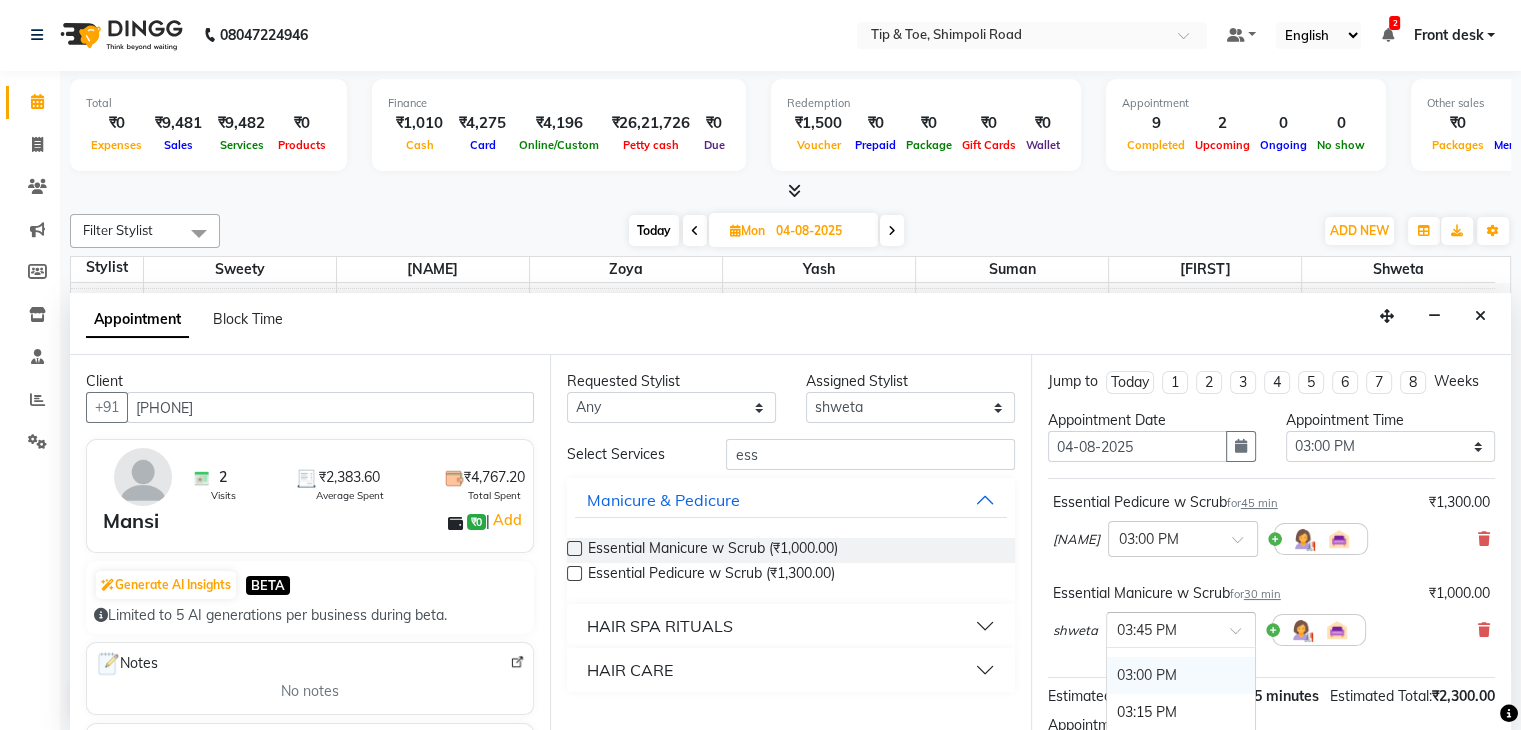 click on "03:00 PM" at bounding box center [1181, 675] 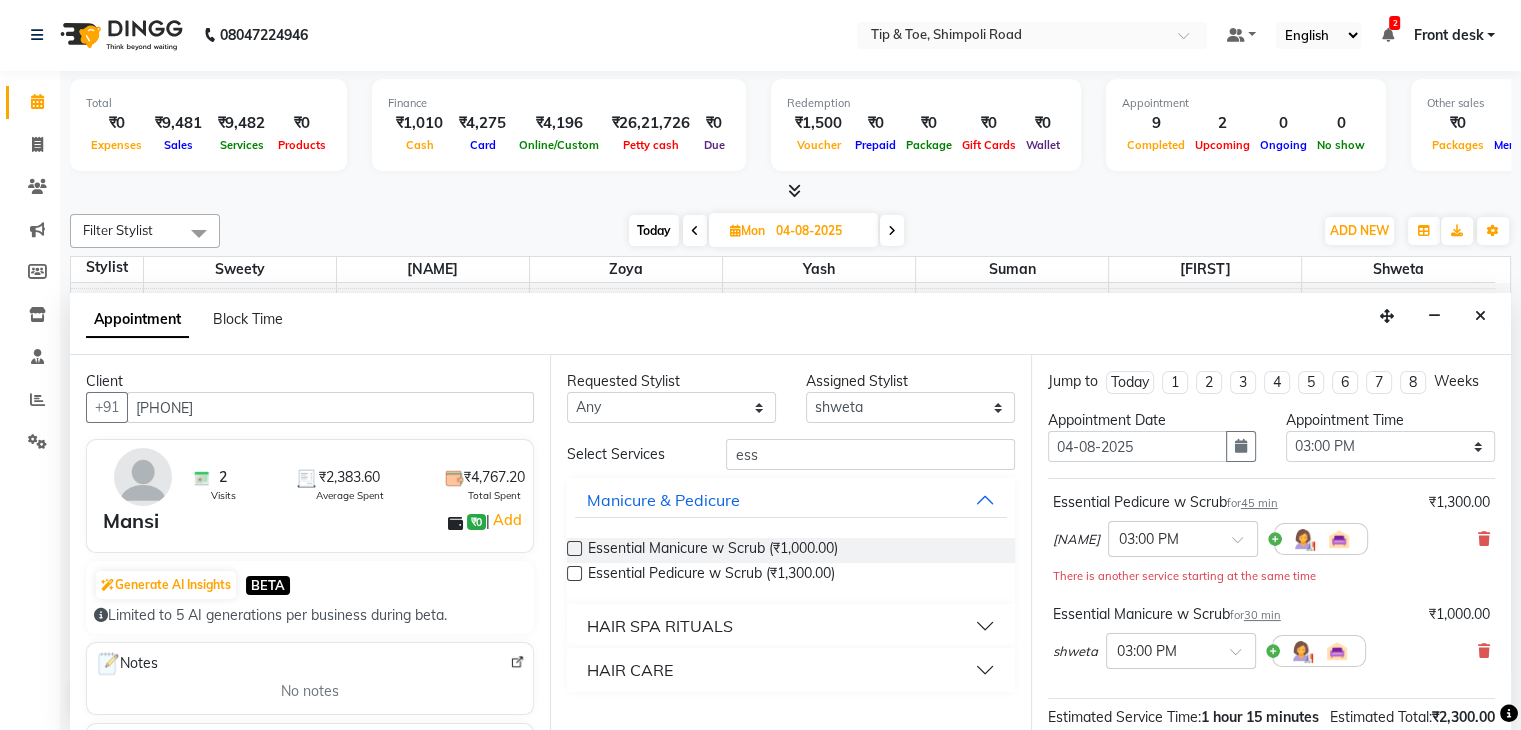 click on "Appointment Time Select 09:00 AM 09:15 AM 09:30 AM 09:45 AM 10:00 AM 10:15 AM 10:30 AM 10:45 AM 11:00 AM 11:15 AM 11:30 AM 11:45 AM 12:00 PM 12:15 PM 12:30 PM 12:45 PM 01:00 PM 01:15 PM 01:30 PM 01:45 PM 02:00 PM 02:15 PM 02:30 PM 02:45 PM 03:00 PM 03:15 PM 03:30 PM 03:45 PM 04:00 PM 04:15 PM 04:30 PM 04:45 PM 05:00 PM 05:15 PM 05:30 PM 05:45 PM 06:00 PM 06:15 PM 06:30 PM 06:45 PM 07:00 PM 07:15 PM 07:30 PM 07:45 PM 08:00 PM" at bounding box center (1390, 444) 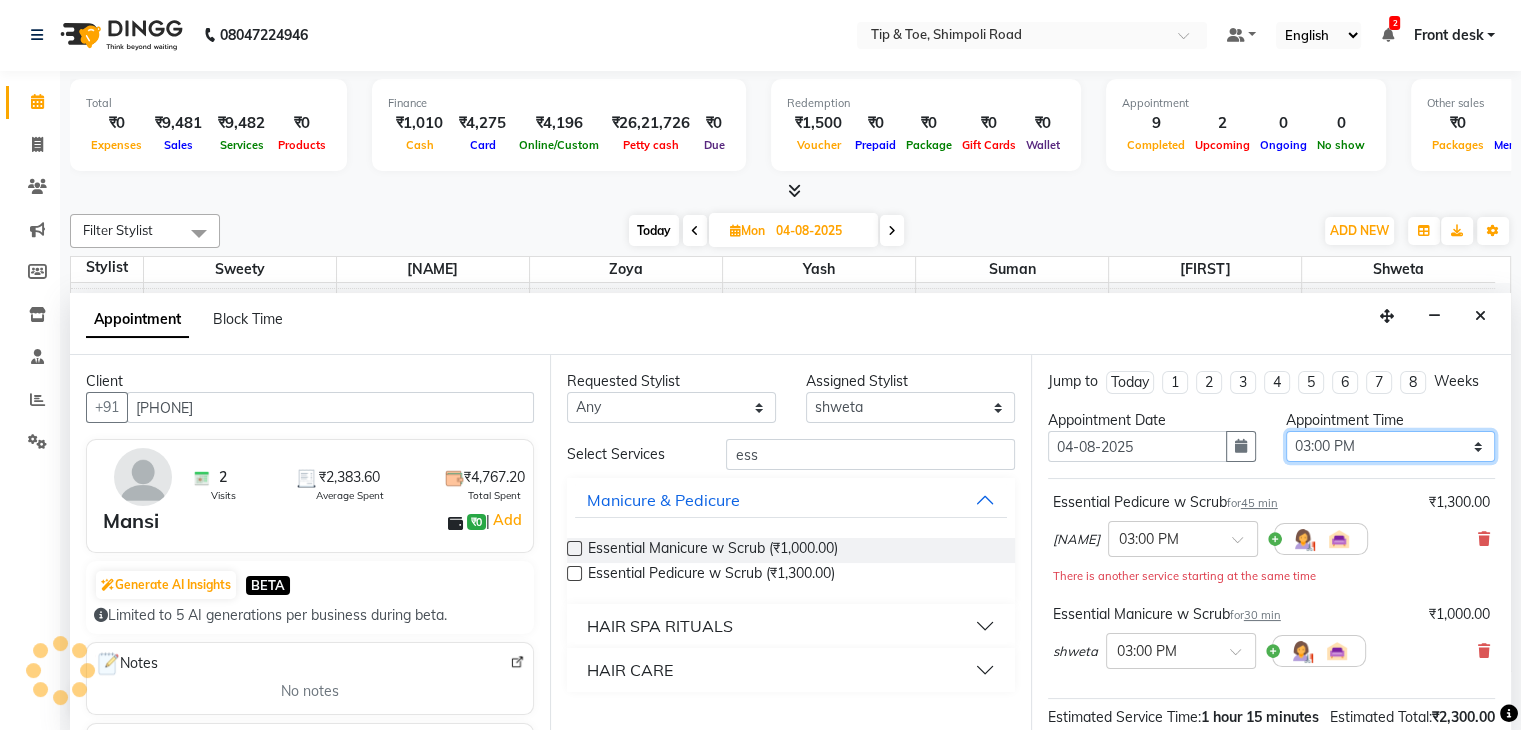 click on "Select 09:00 AM 09:15 AM 09:30 AM 09:45 AM 10:00 AM 10:15 AM 10:30 AM 10:45 AM 11:00 AM 11:15 AM 11:30 AM 11:45 AM 12:00 PM 12:15 PM 12:30 PM 12:45 PM 01:00 PM 01:15 PM 01:30 PM 01:45 PM 02:00 PM 02:15 PM 02:30 PM 02:45 PM 03:00 PM 03:15 PM 03:30 PM 03:45 PM 04:00 PM 04:15 PM 04:30 PM 04:45 PM 05:00 PM 05:15 PM 05:30 PM 05:45 PM 06:00 PM 06:15 PM 06:30 PM 06:45 PM 07:00 PM 07:15 PM 07:30 PM 07:45 PM 08:00 PM" at bounding box center (1390, 446) 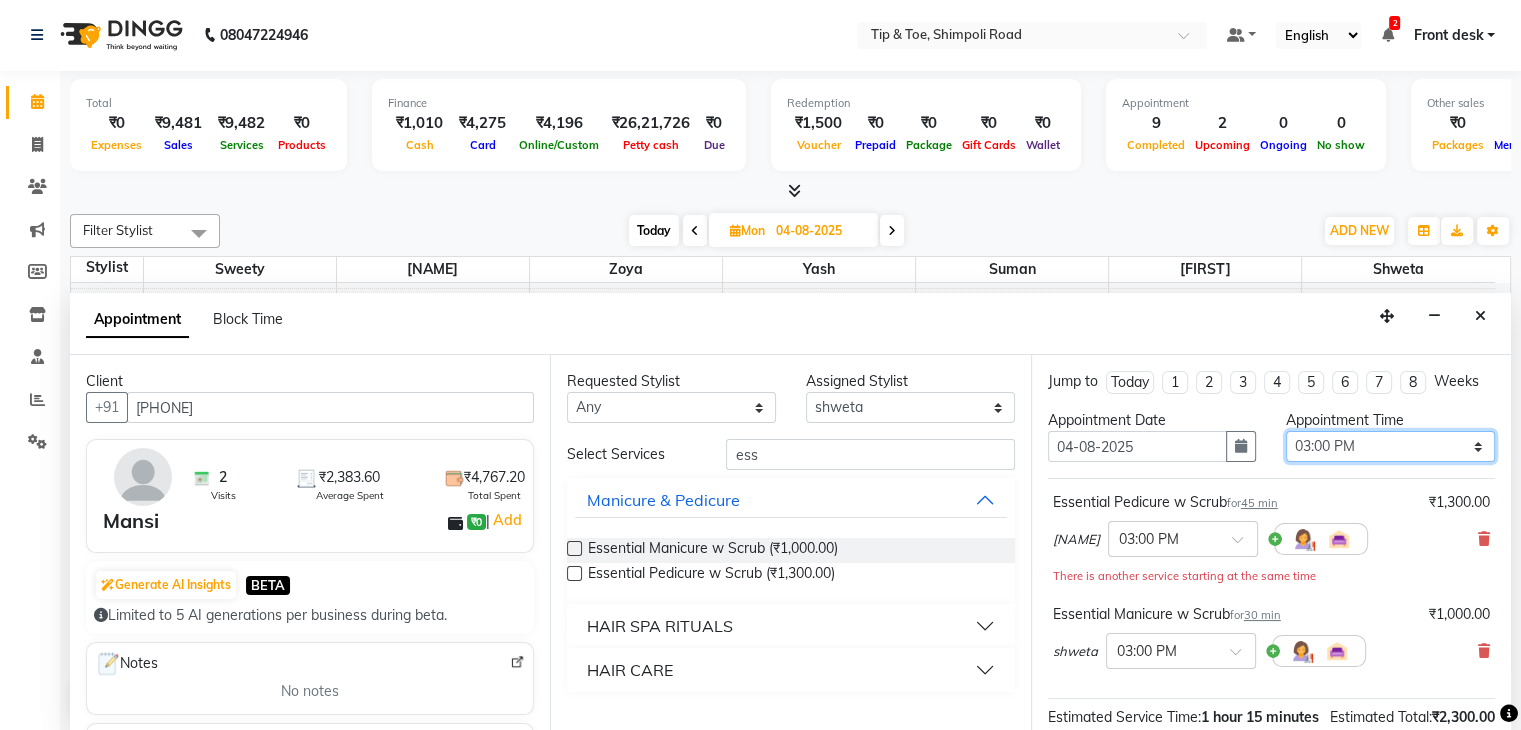 select on "660" 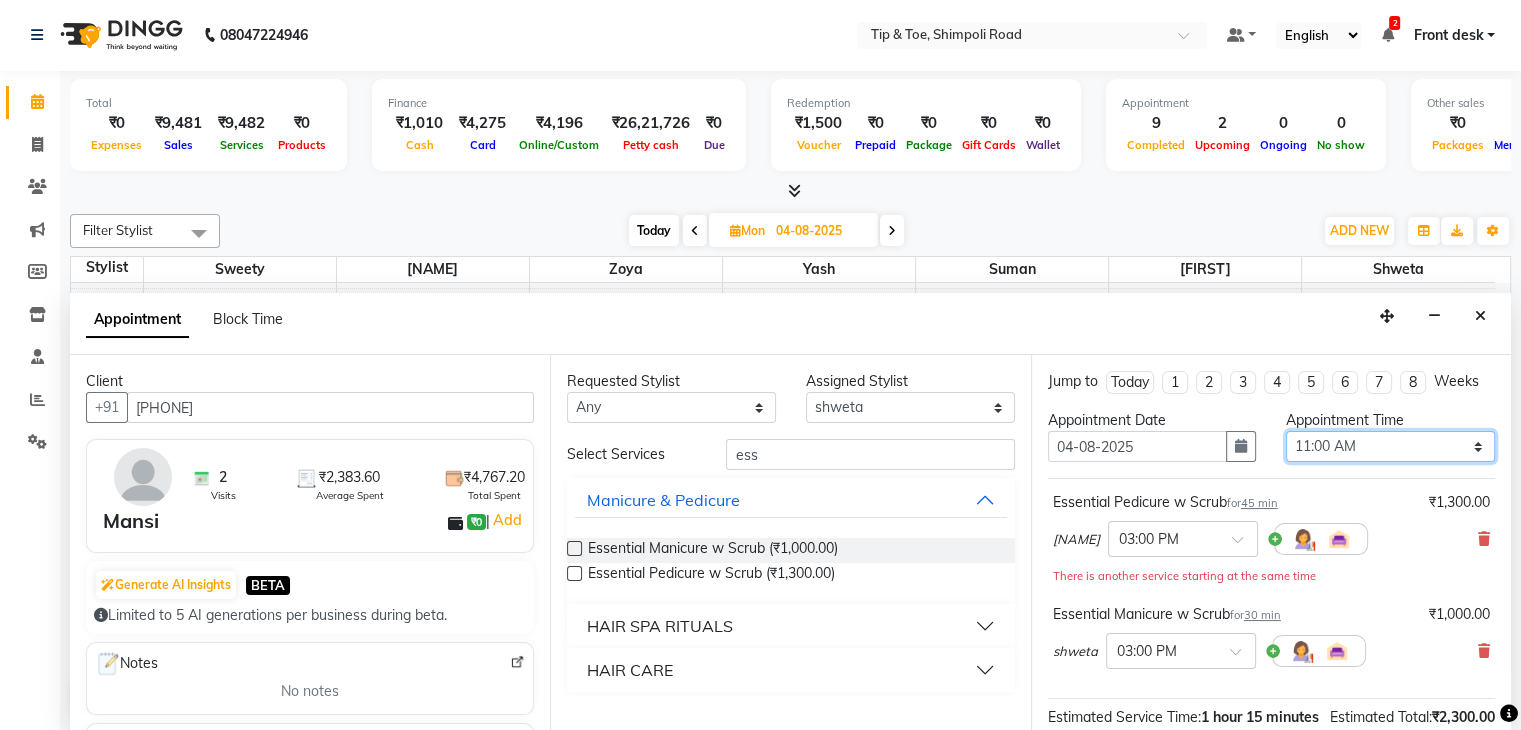 click on "Select 09:00 AM 09:15 AM 09:30 AM 09:45 AM 10:00 AM 10:15 AM 10:30 AM 10:45 AM 11:00 AM 11:15 AM 11:30 AM 11:45 AM 12:00 PM 12:15 PM 12:30 PM 12:45 PM 01:00 PM 01:15 PM 01:30 PM 01:45 PM 02:00 PM 02:15 PM 02:30 PM 02:45 PM 03:00 PM 03:15 PM 03:30 PM 03:45 PM 04:00 PM 04:15 PM 04:30 PM 04:45 PM 05:00 PM 05:15 PM 05:30 PM 05:45 PM 06:00 PM 06:15 PM 06:30 PM 06:45 PM 07:00 PM 07:15 PM 07:30 PM 07:45 PM 08:00 PM" at bounding box center (1390, 446) 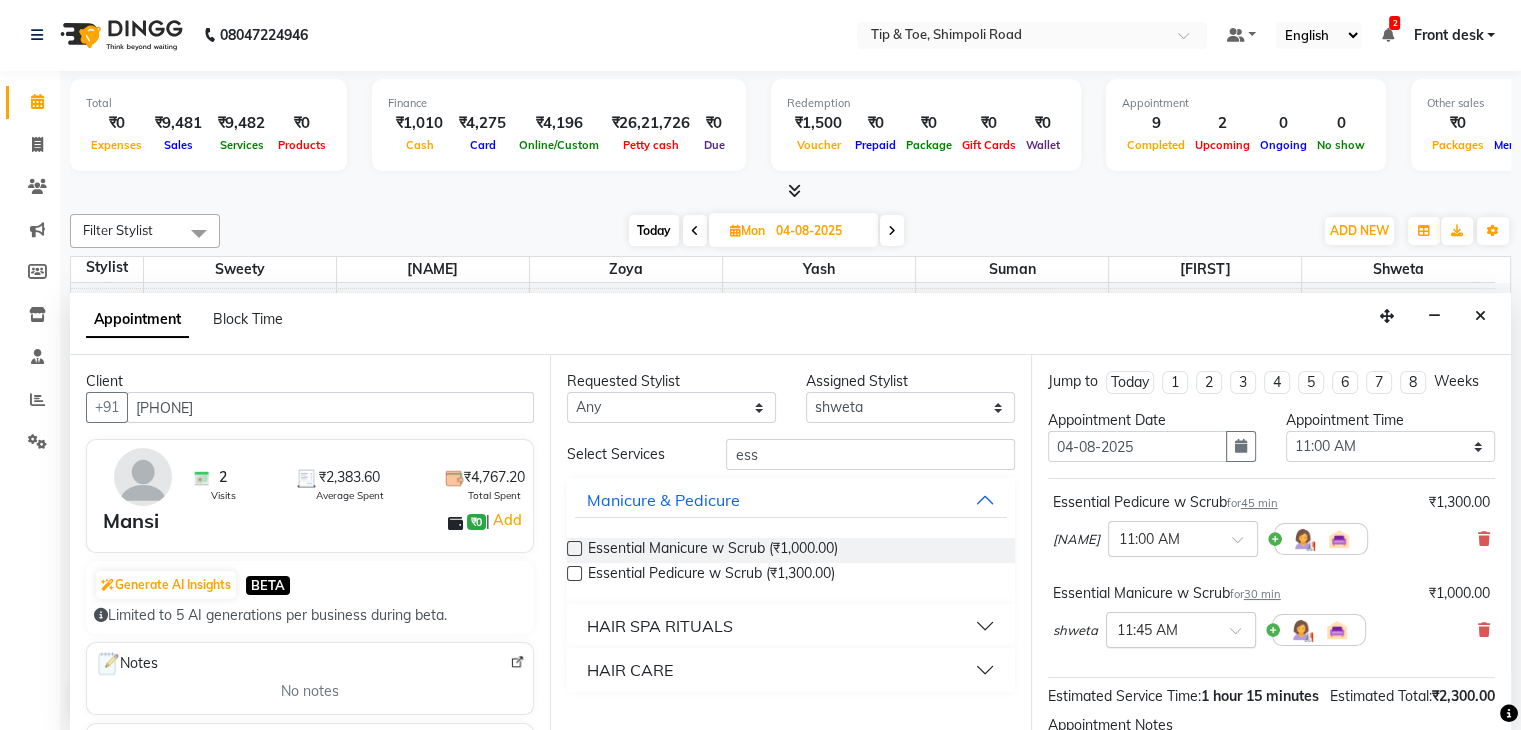 click at bounding box center (1181, 628) 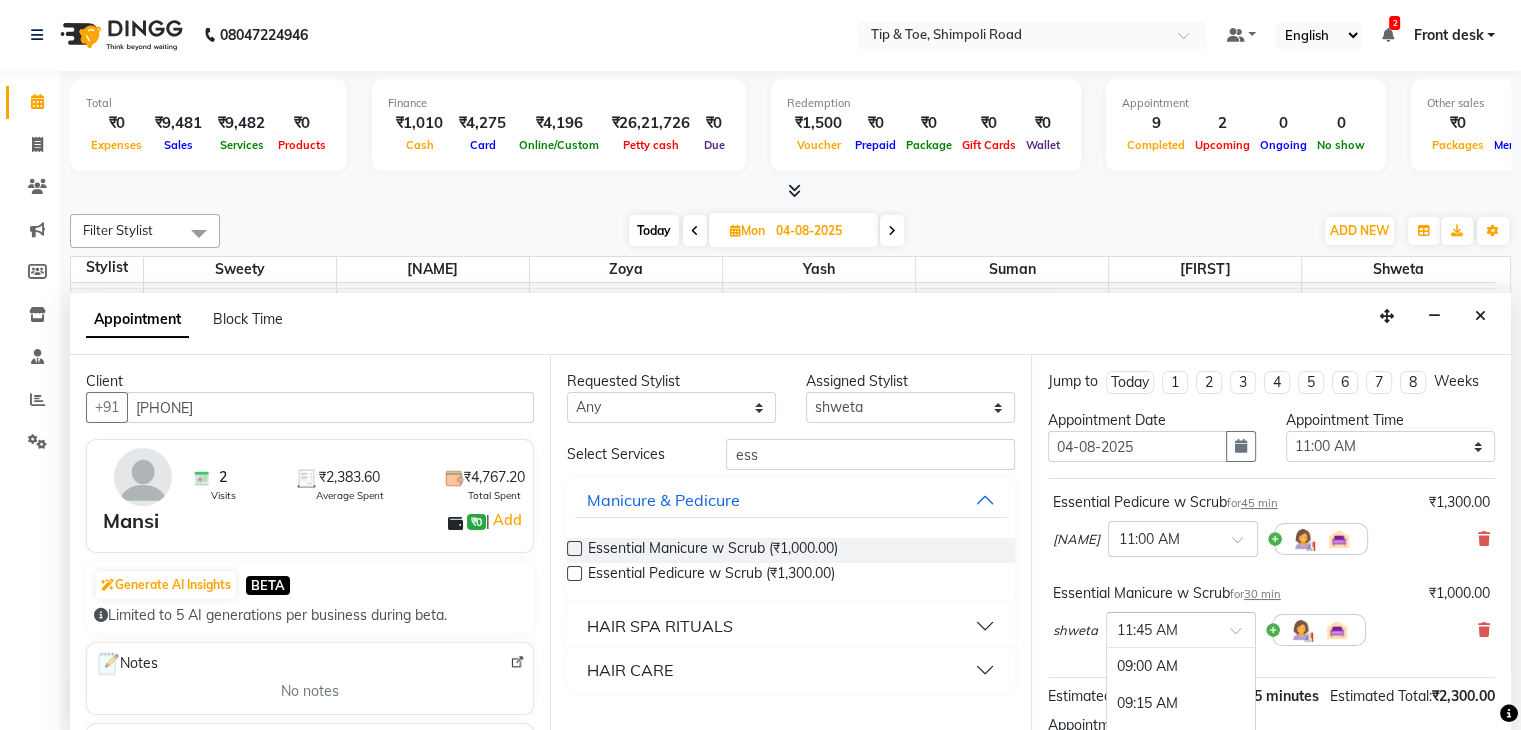 scroll, scrollTop: 407, scrollLeft: 0, axis: vertical 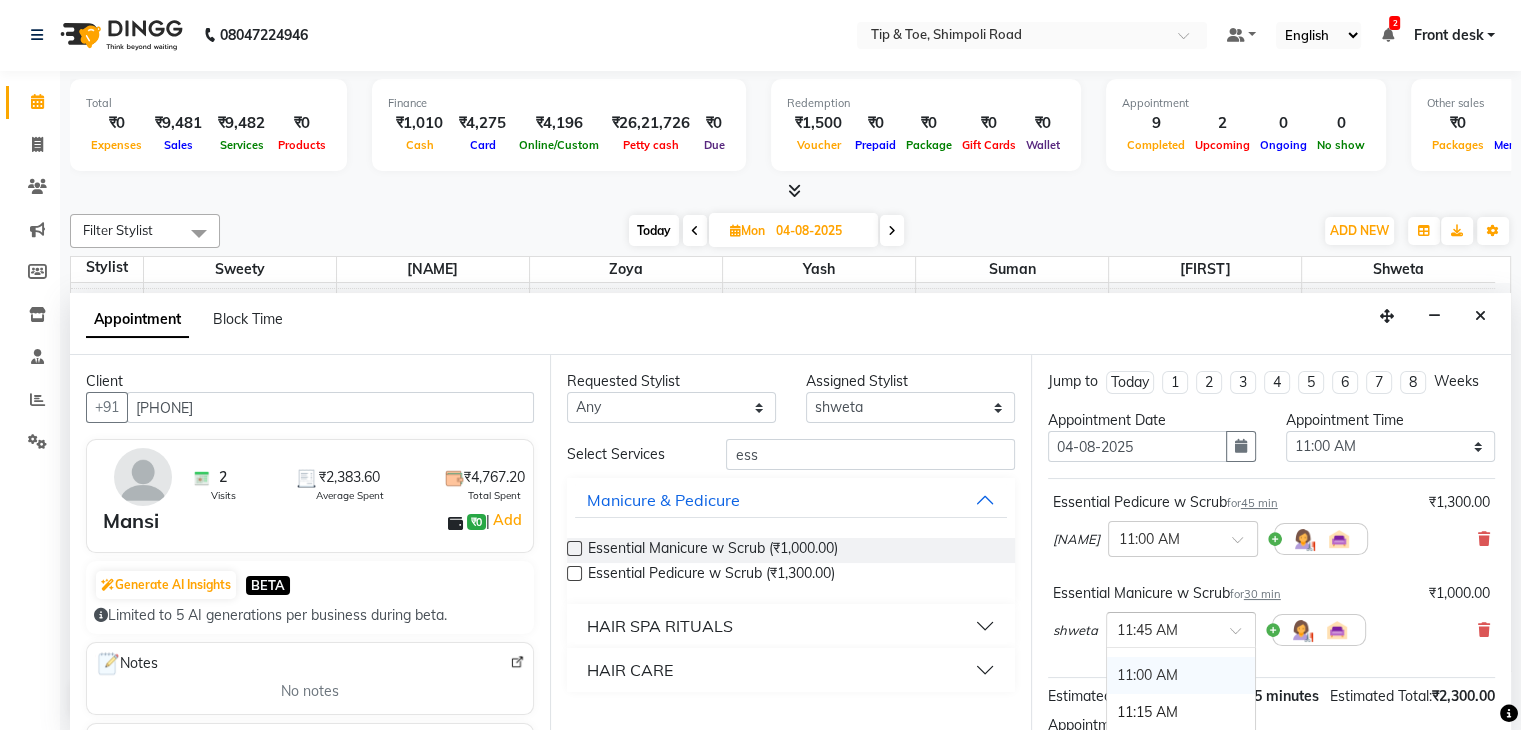 click on "11:00 AM" at bounding box center [1181, 675] 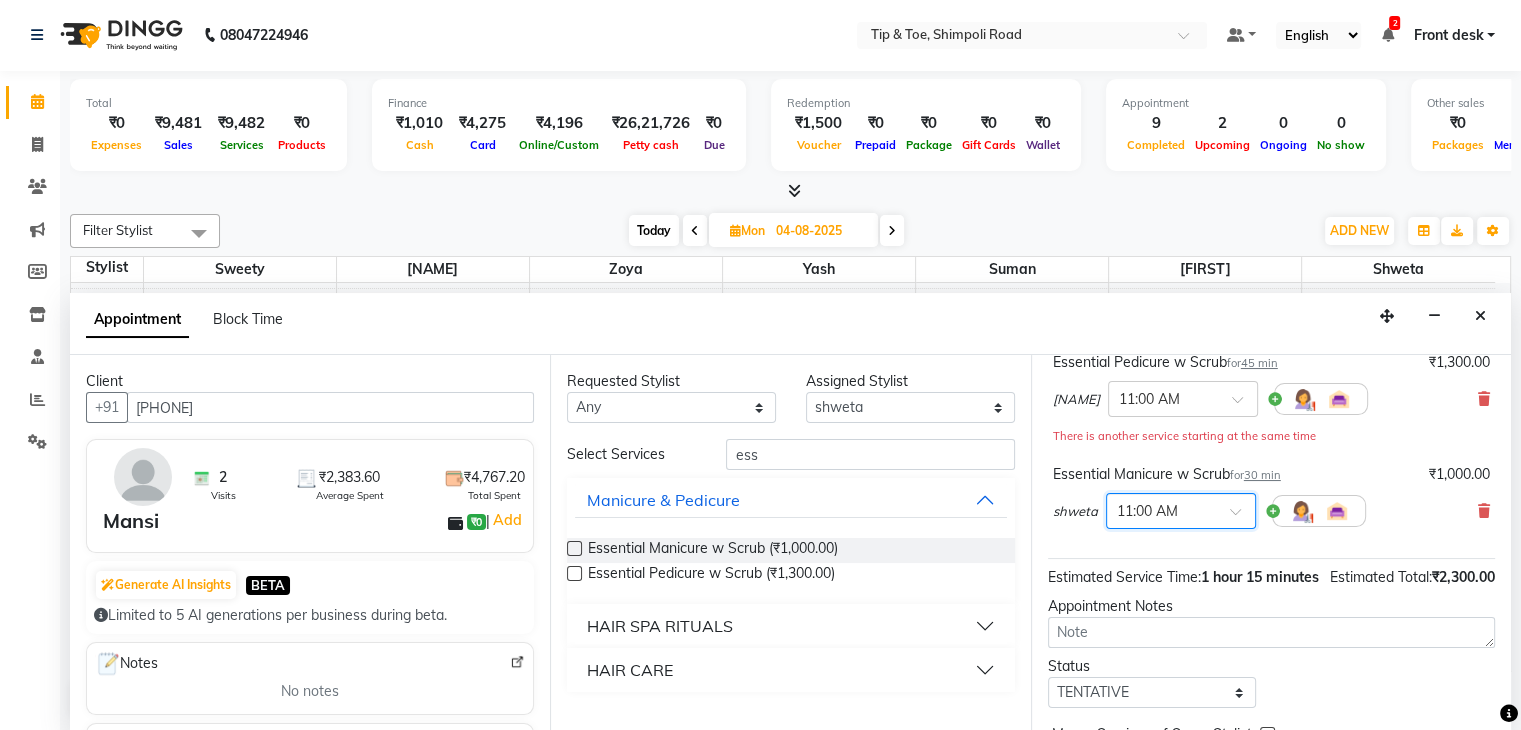 scroll, scrollTop: 263, scrollLeft: 0, axis: vertical 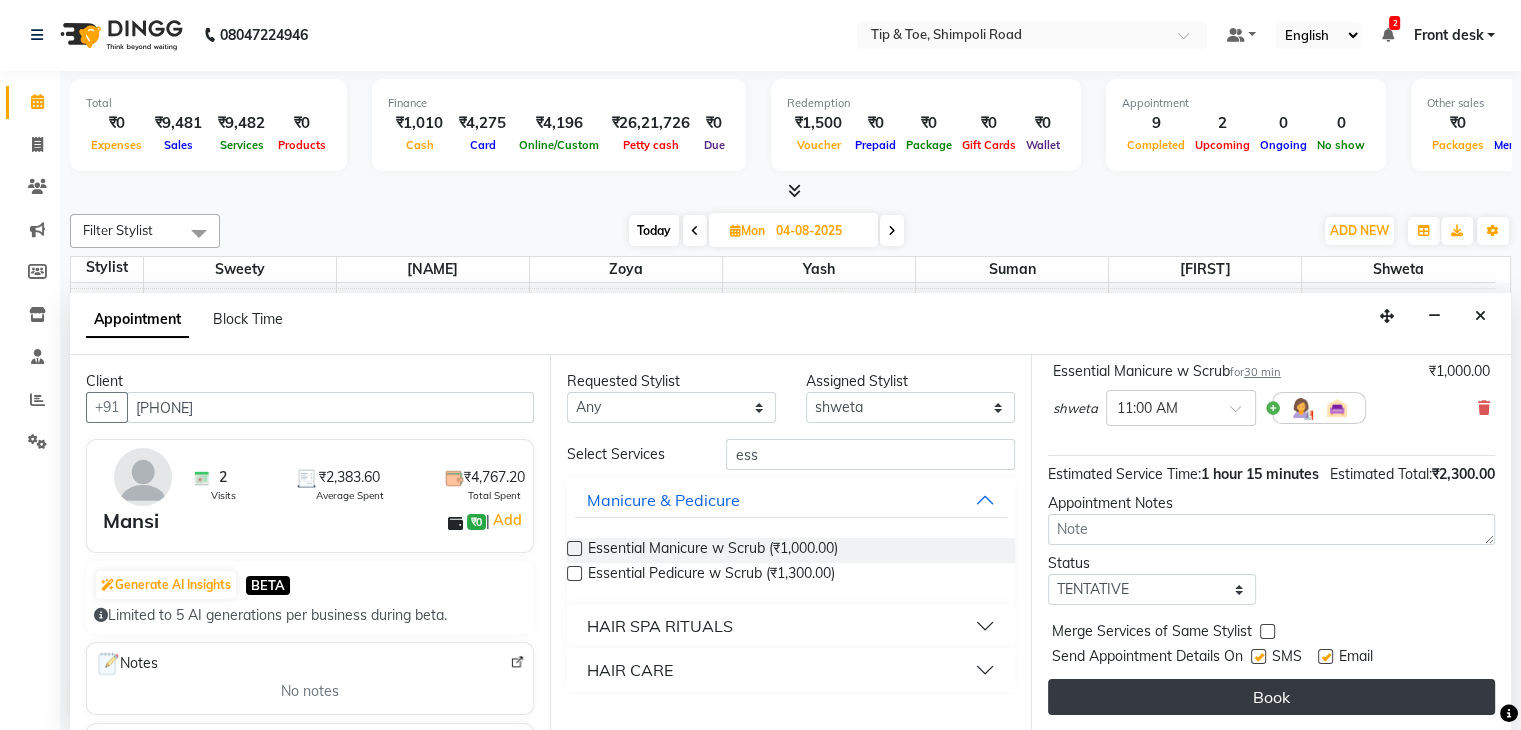 click on "Book" at bounding box center [1271, 697] 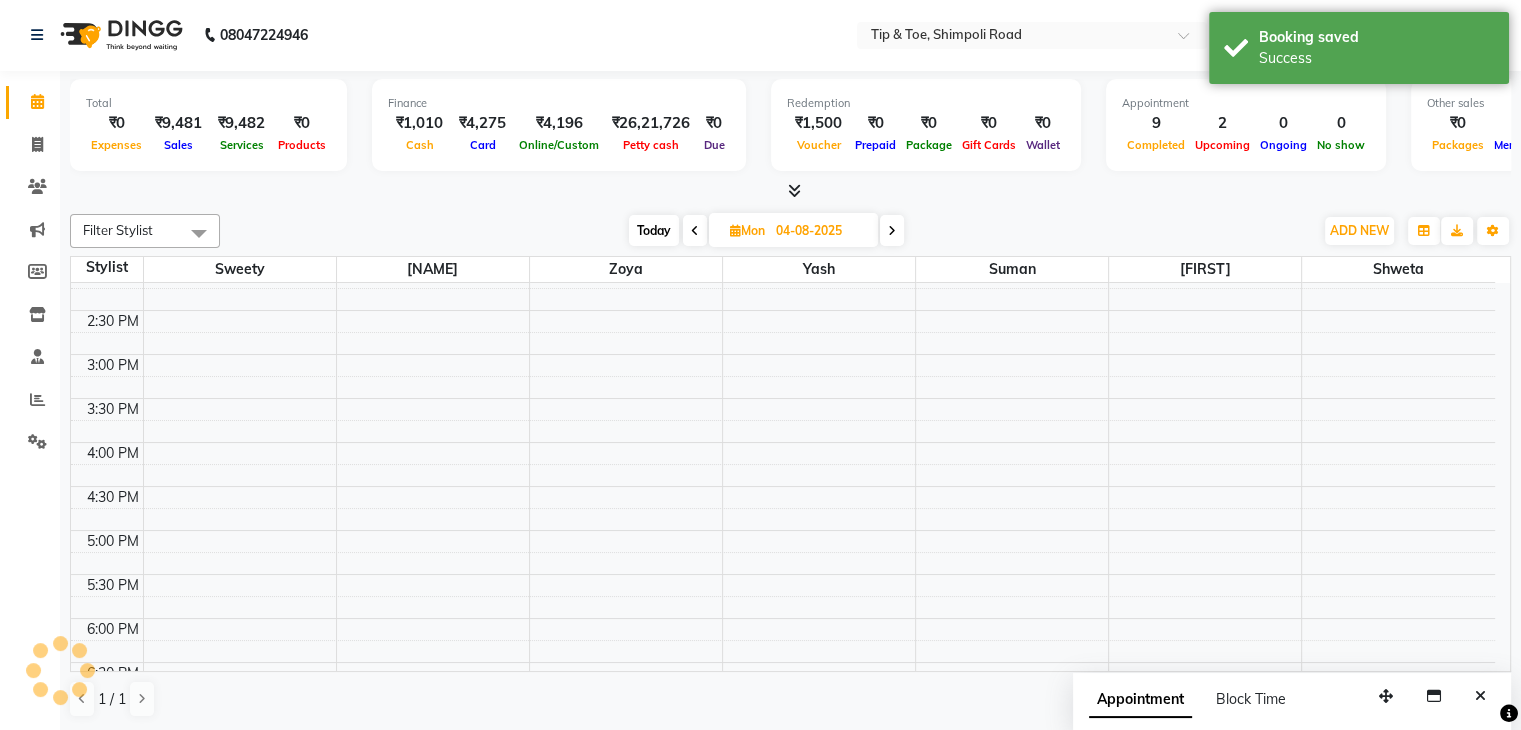 scroll, scrollTop: 0, scrollLeft: 0, axis: both 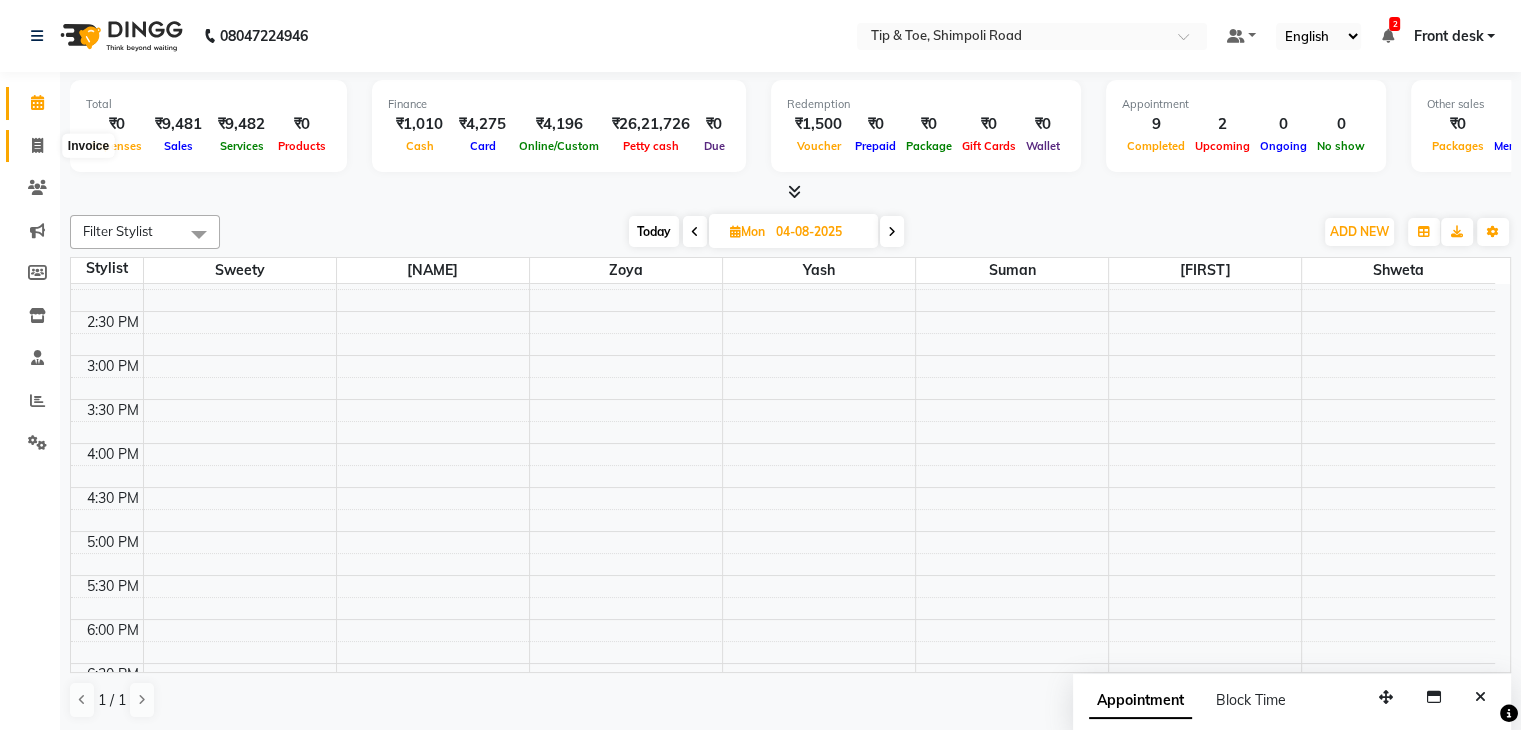 click 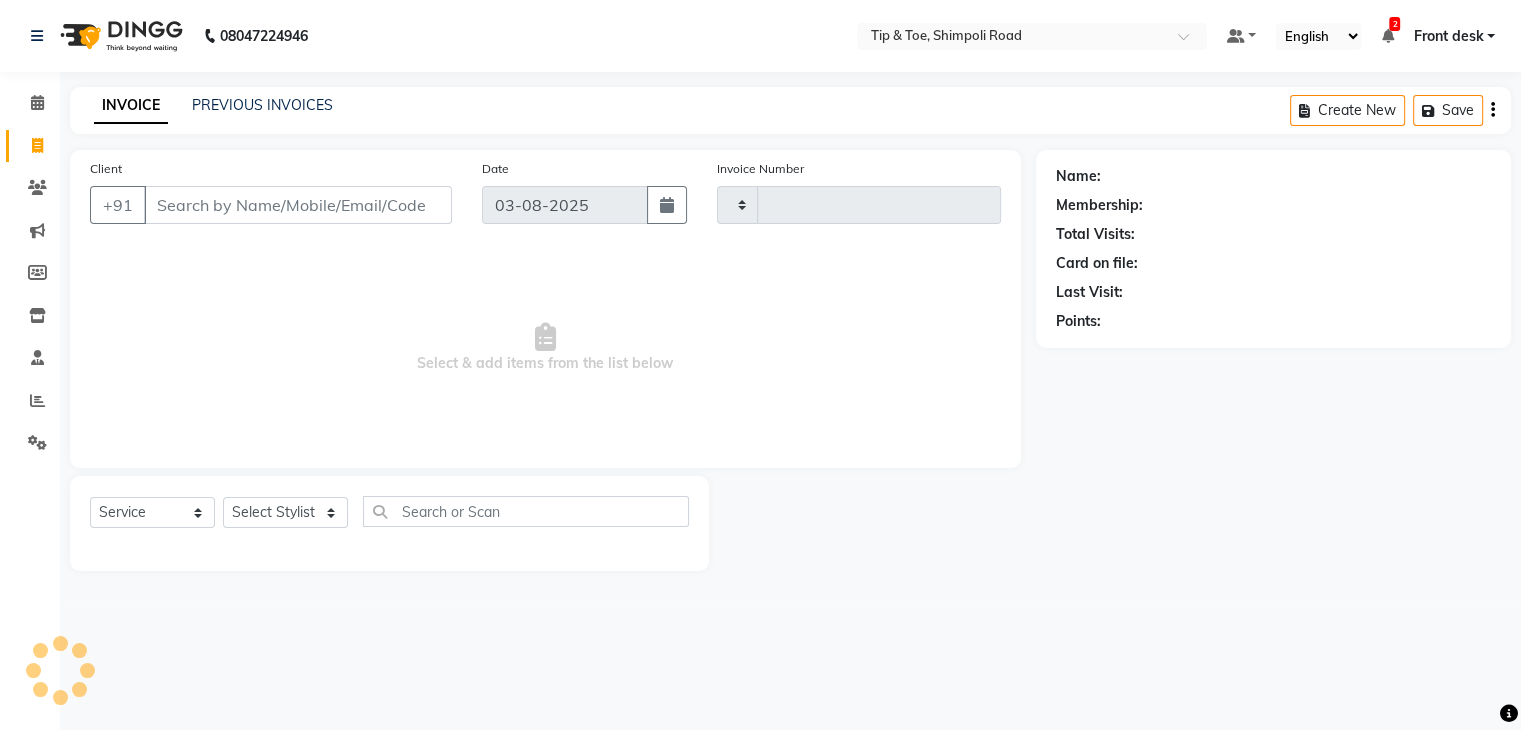 type on "0871" 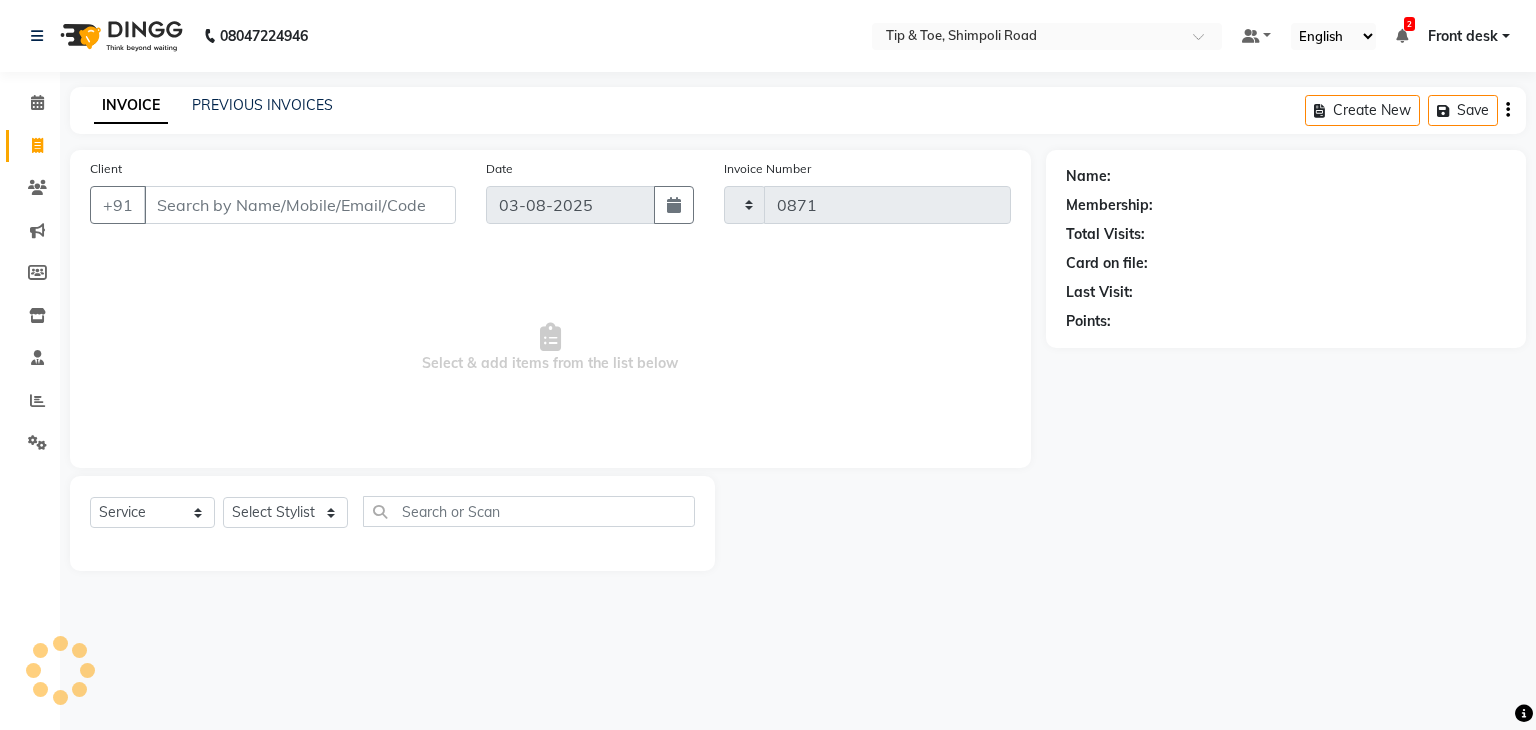 select on "5942" 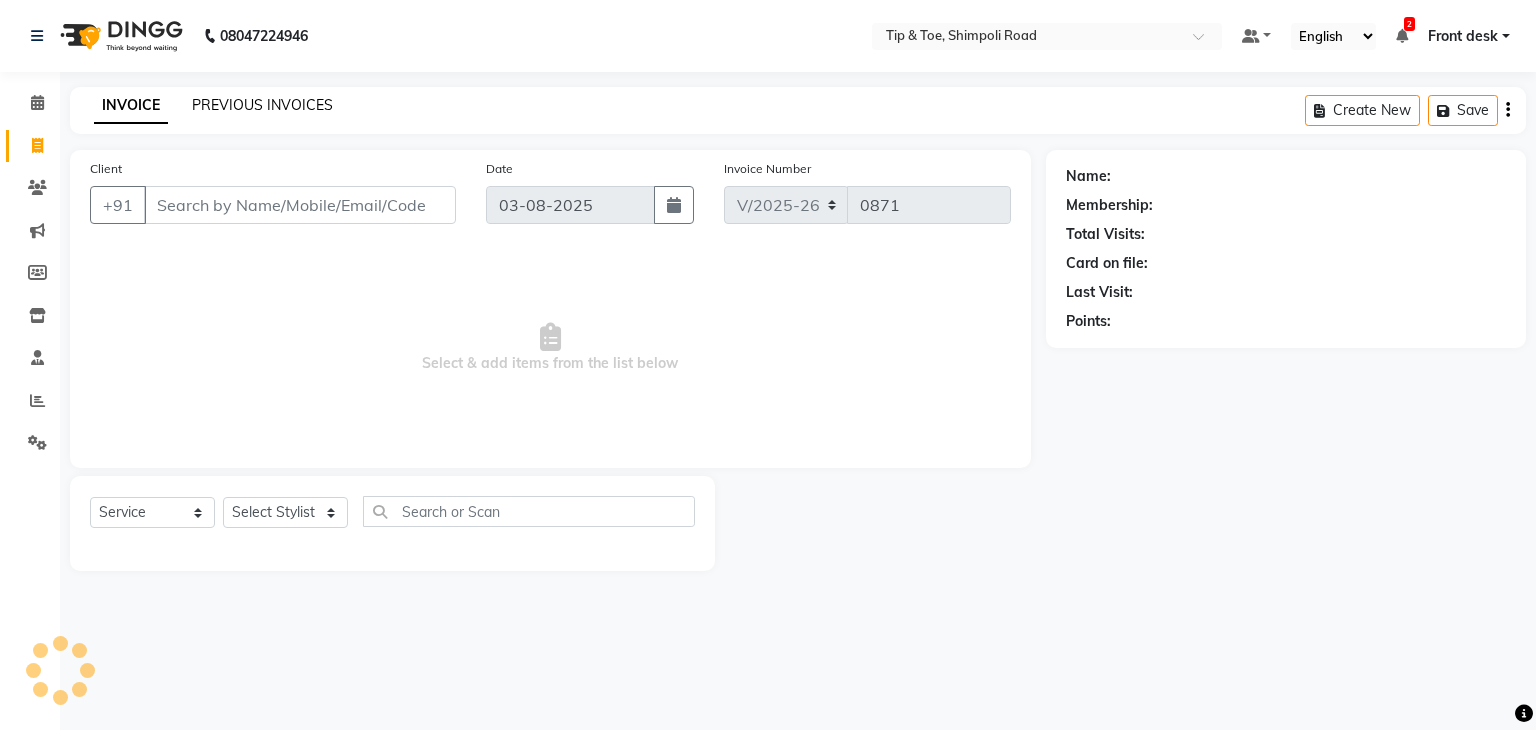 click on "PREVIOUS INVOICES" 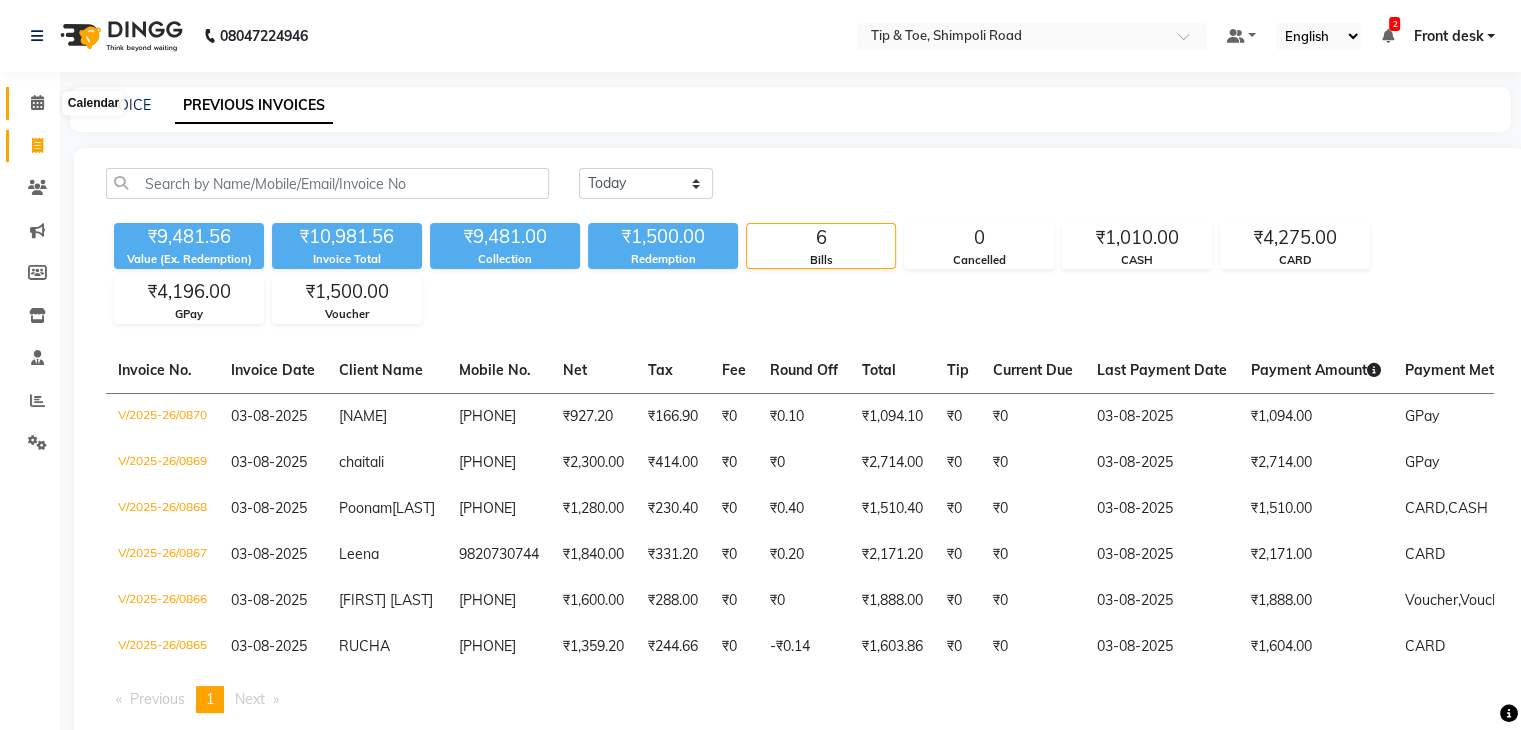 click 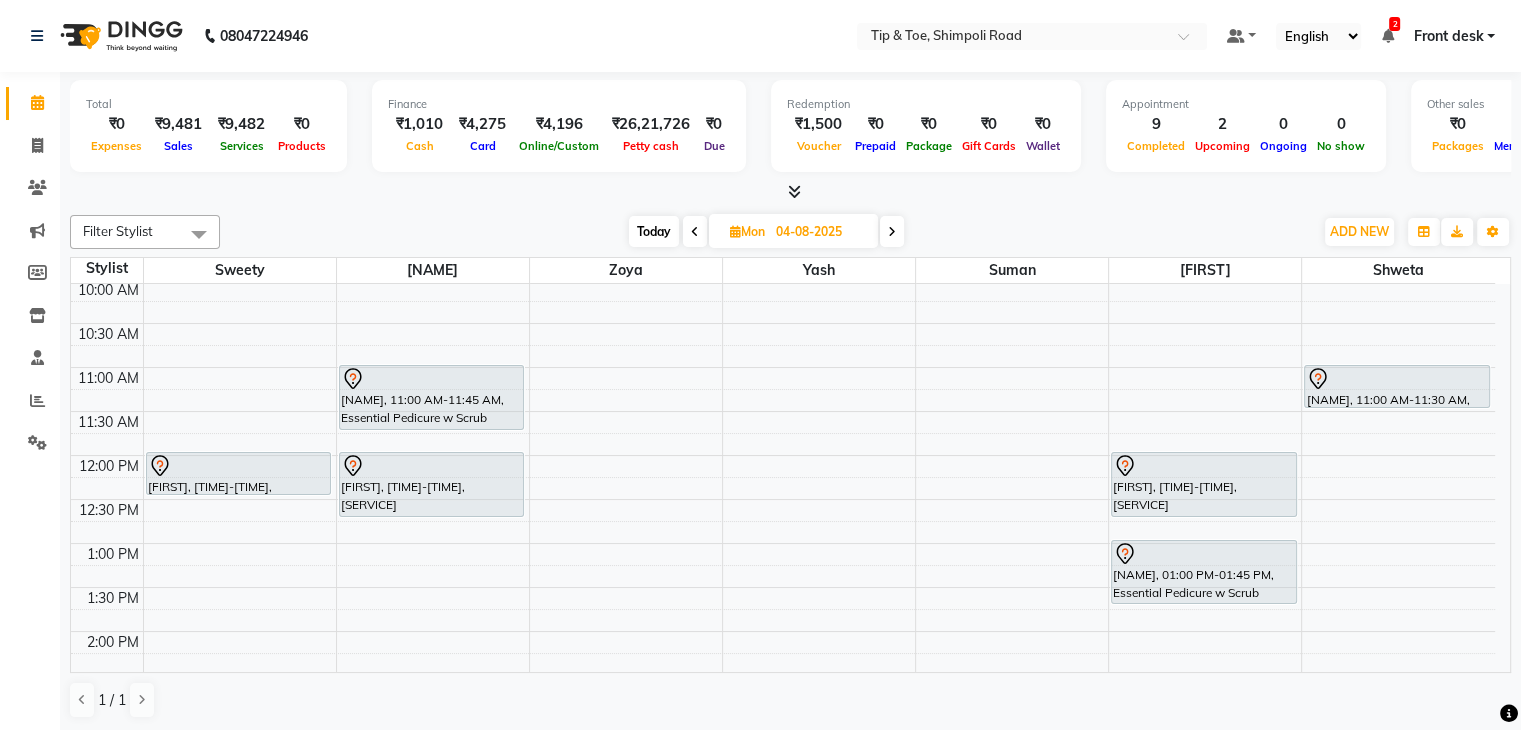 scroll, scrollTop: 144, scrollLeft: 0, axis: vertical 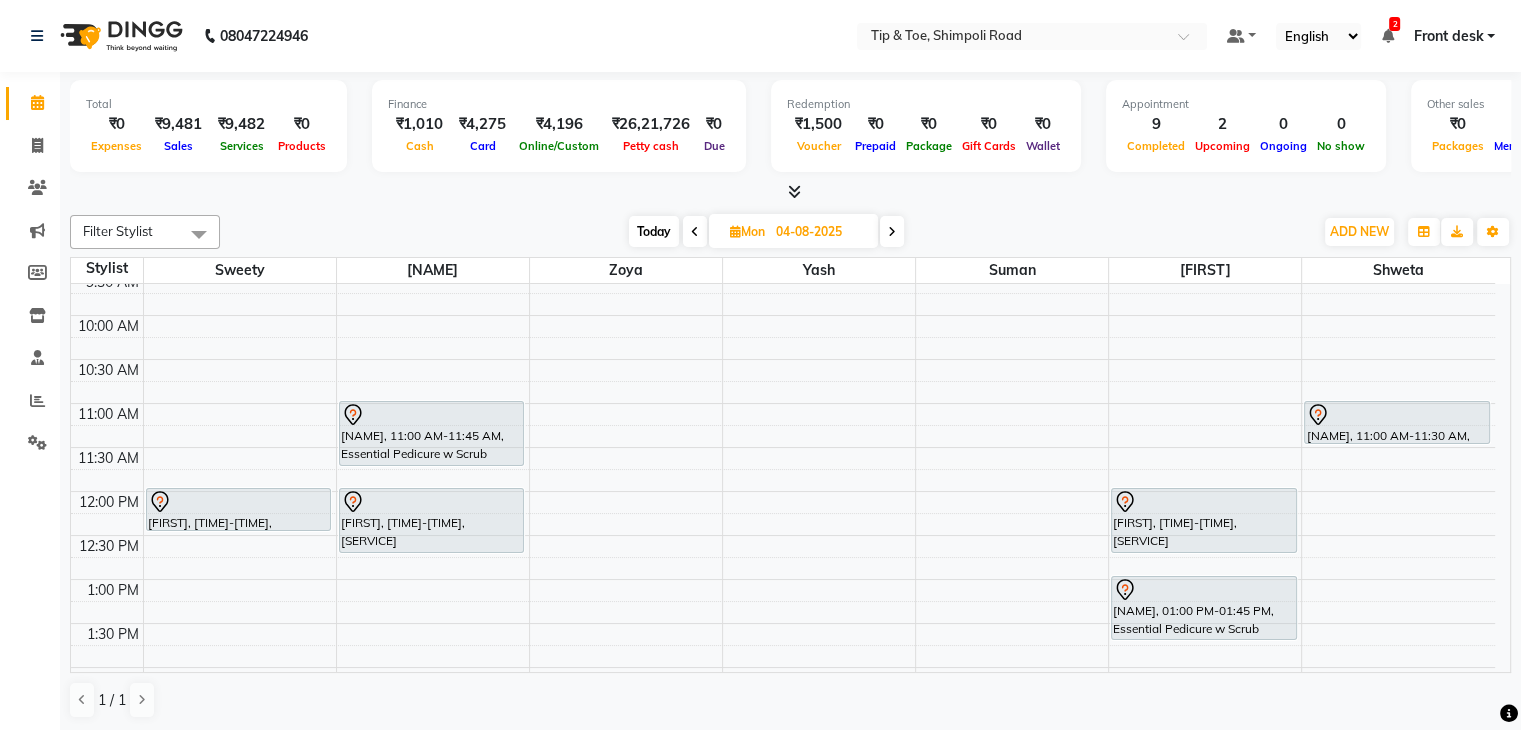 click on "Today" at bounding box center (654, 231) 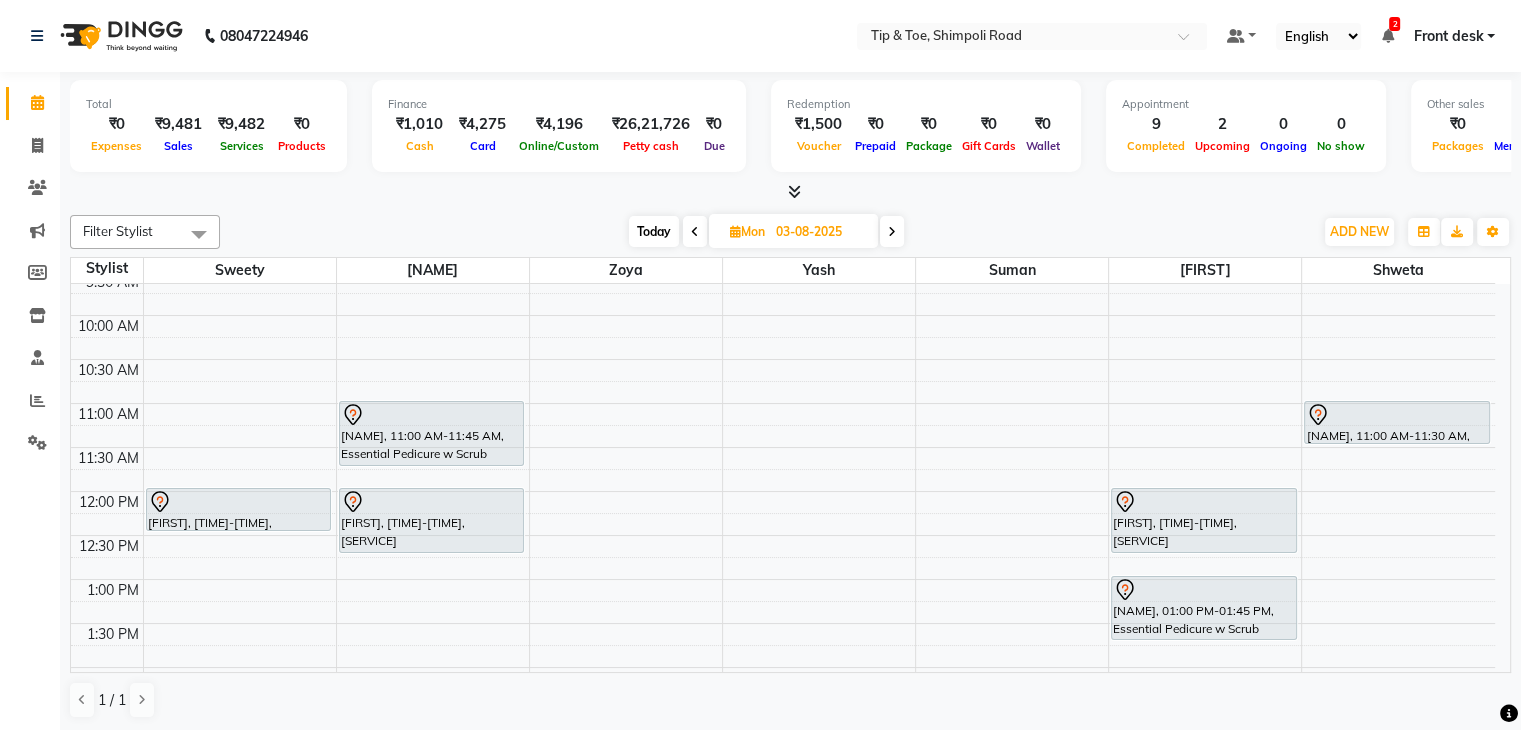 scroll, scrollTop: 0, scrollLeft: 0, axis: both 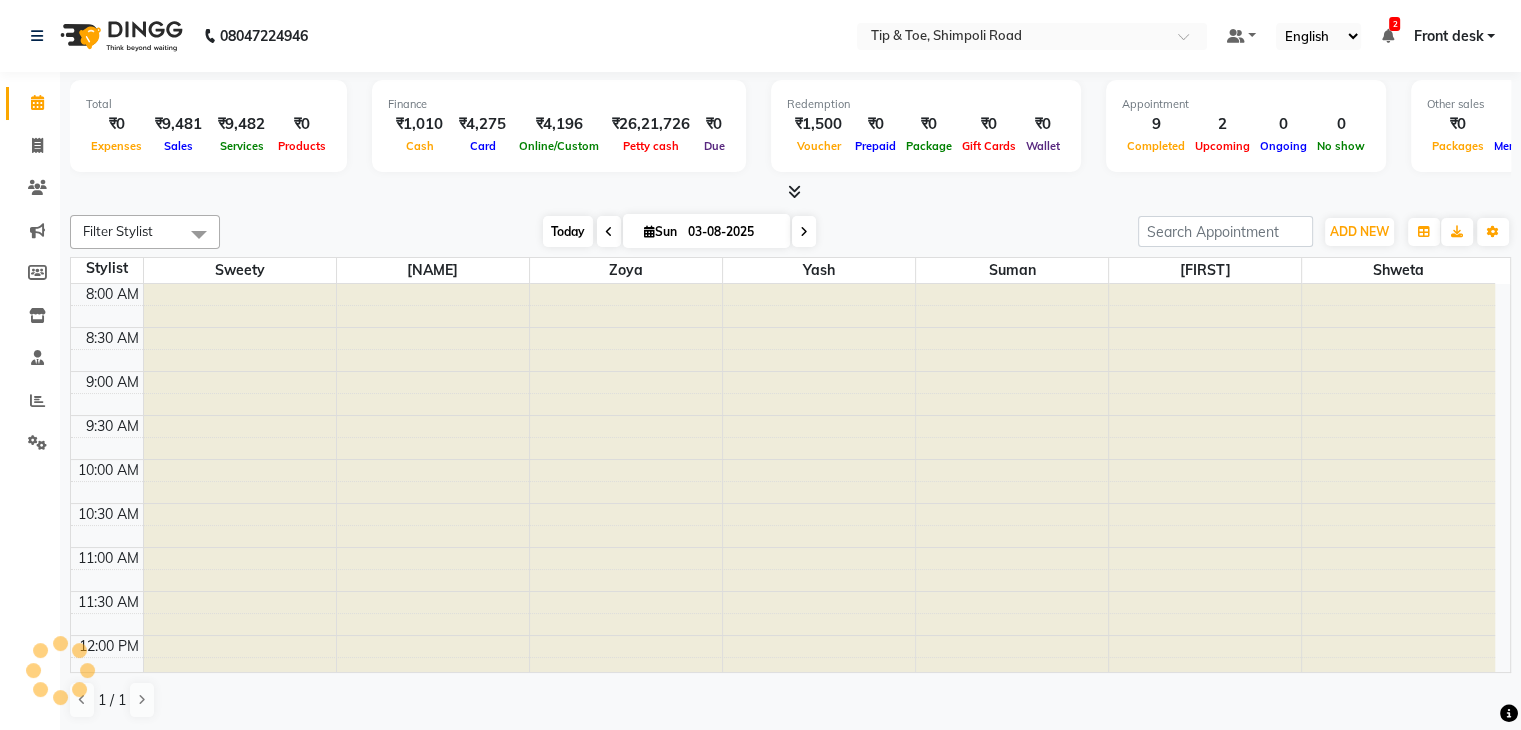click on "Today" at bounding box center [568, 231] 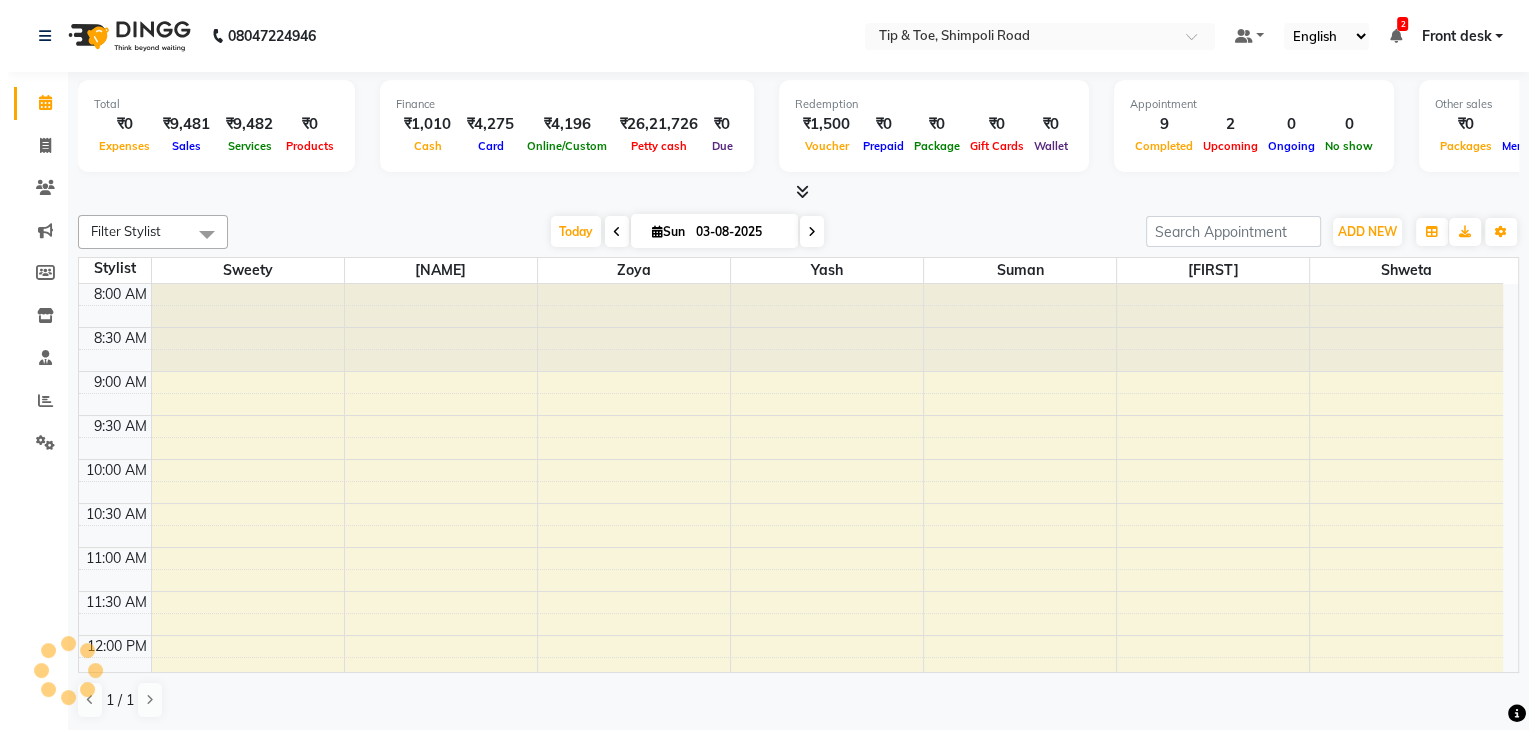 scroll, scrollTop: 744, scrollLeft: 0, axis: vertical 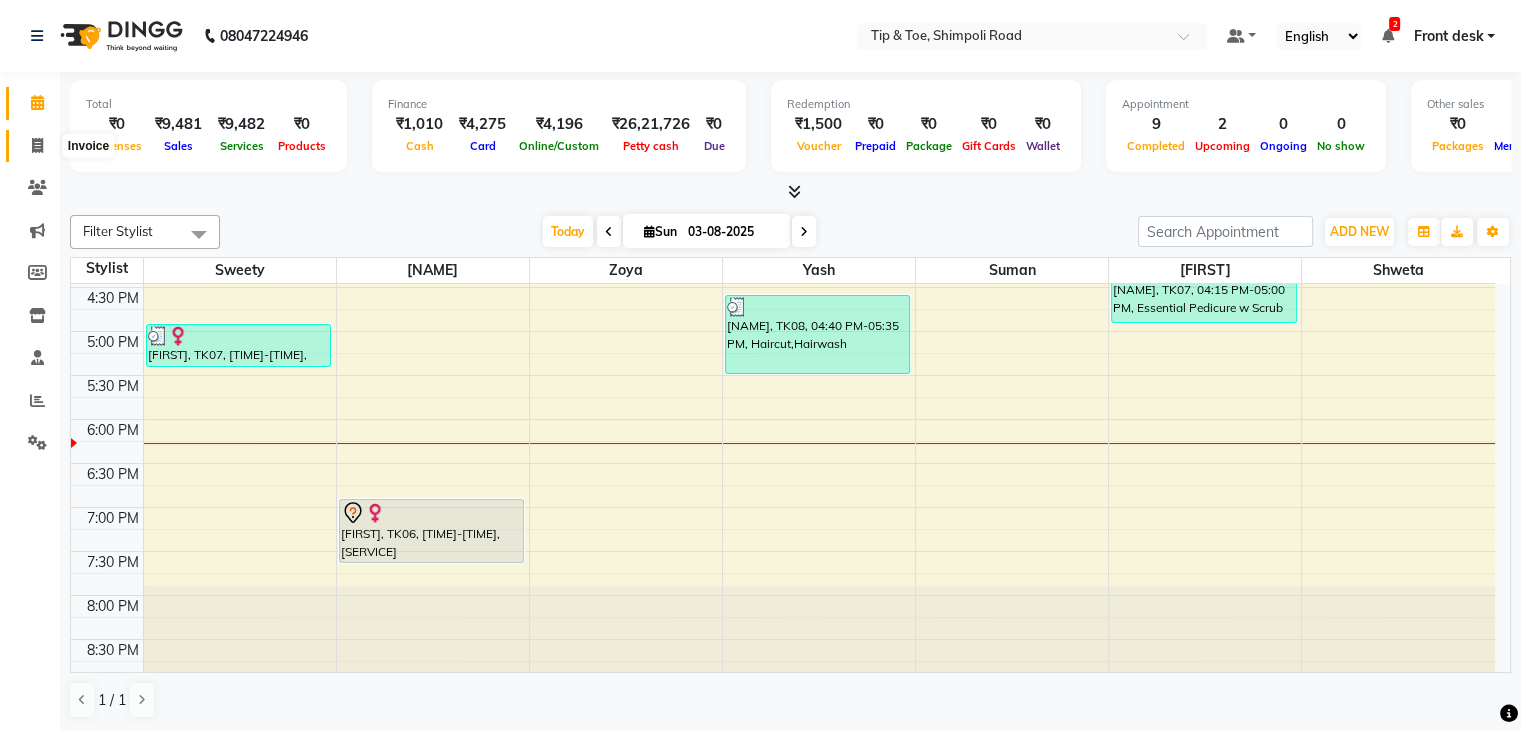 drag, startPoint x: 40, startPoint y: 145, endPoint x: 46, endPoint y: 163, distance: 18.973665 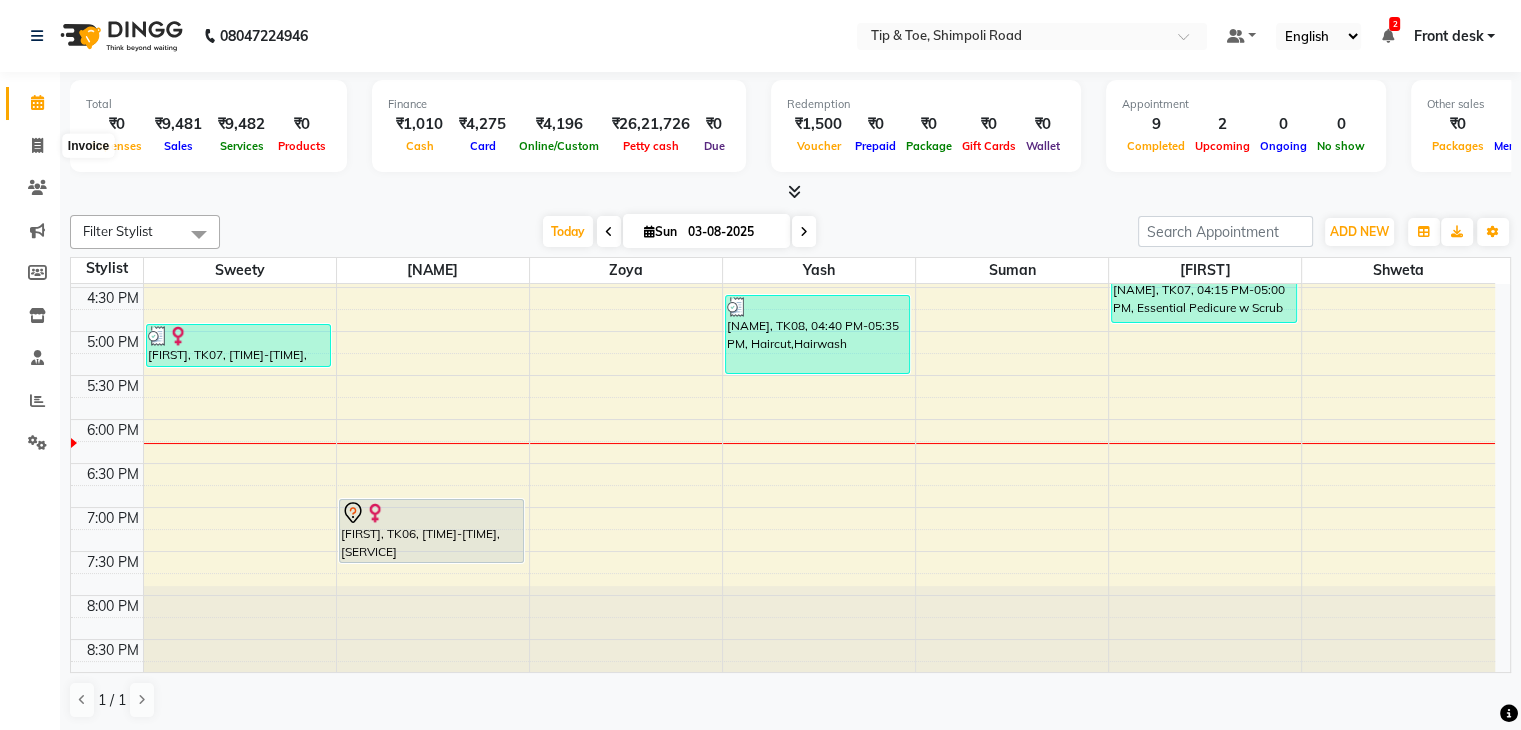 select on "5942" 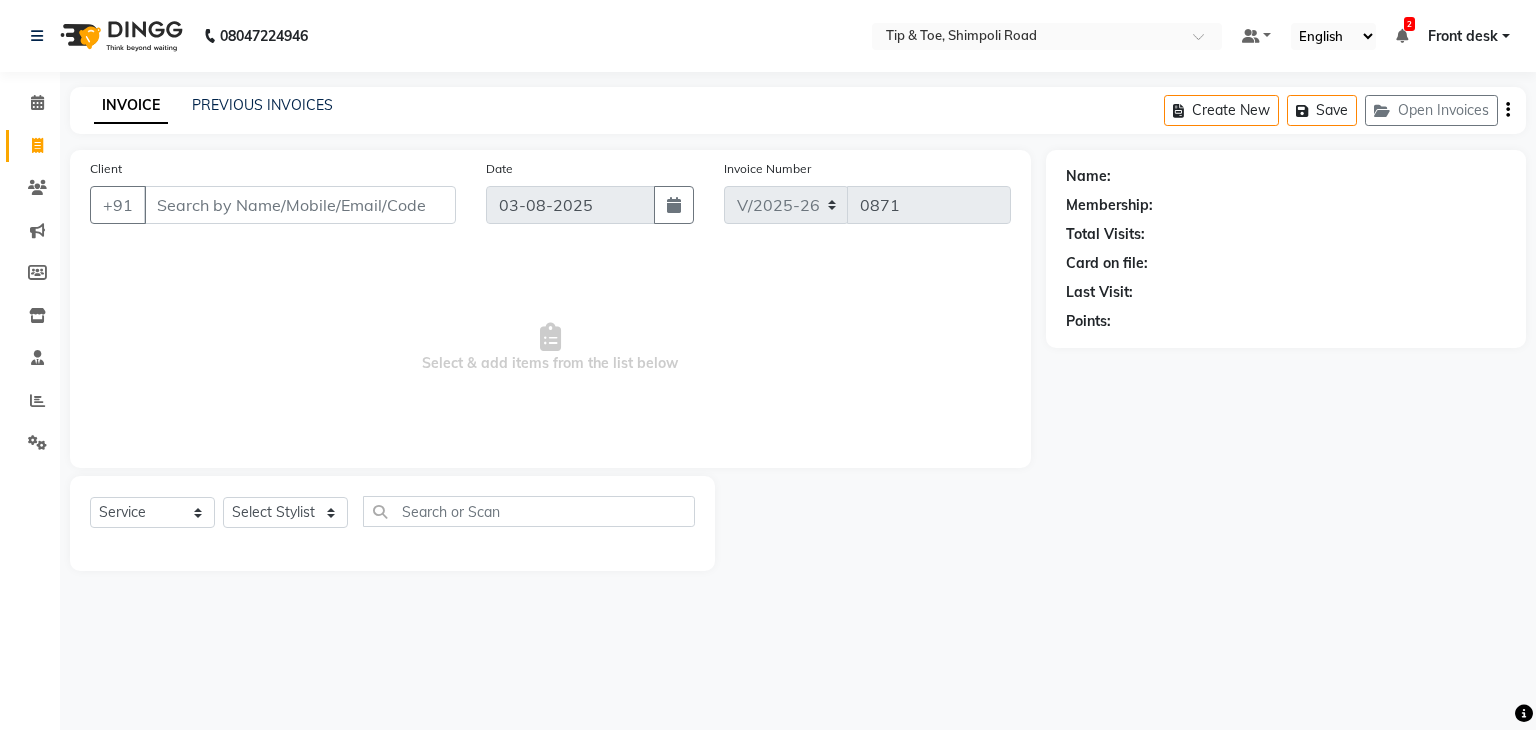 click on "Client" at bounding box center (300, 205) 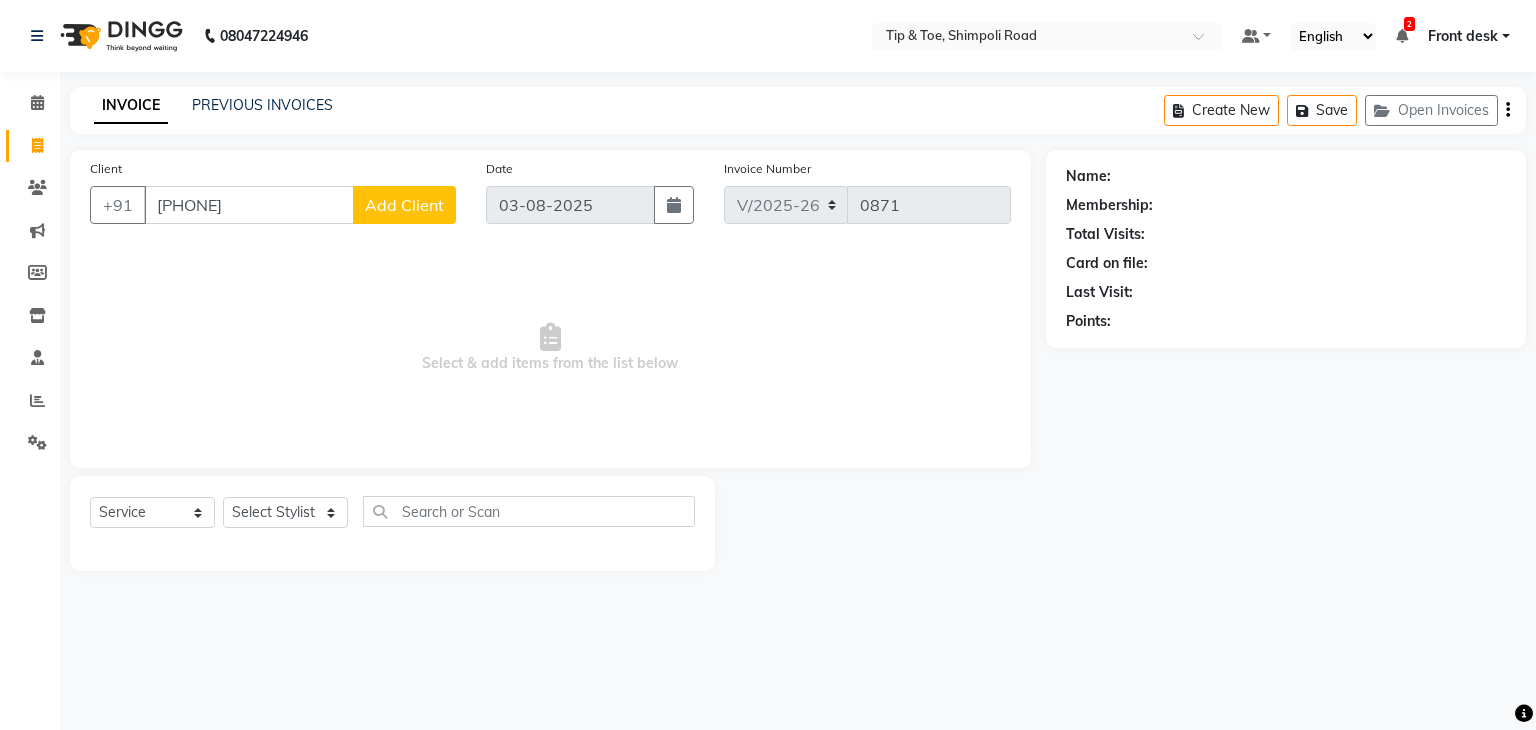 type on "[PHONE]" 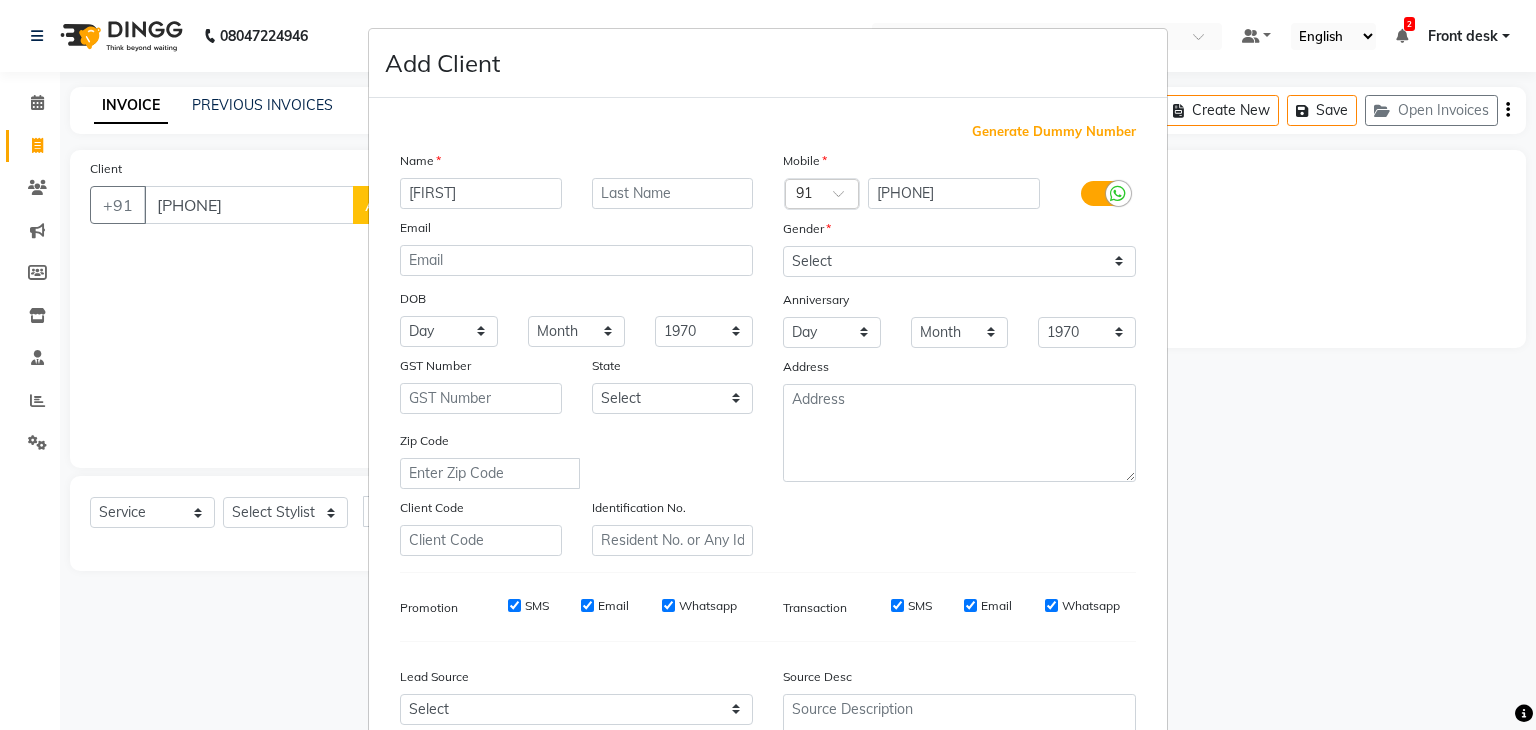 type on "[FIRST]" 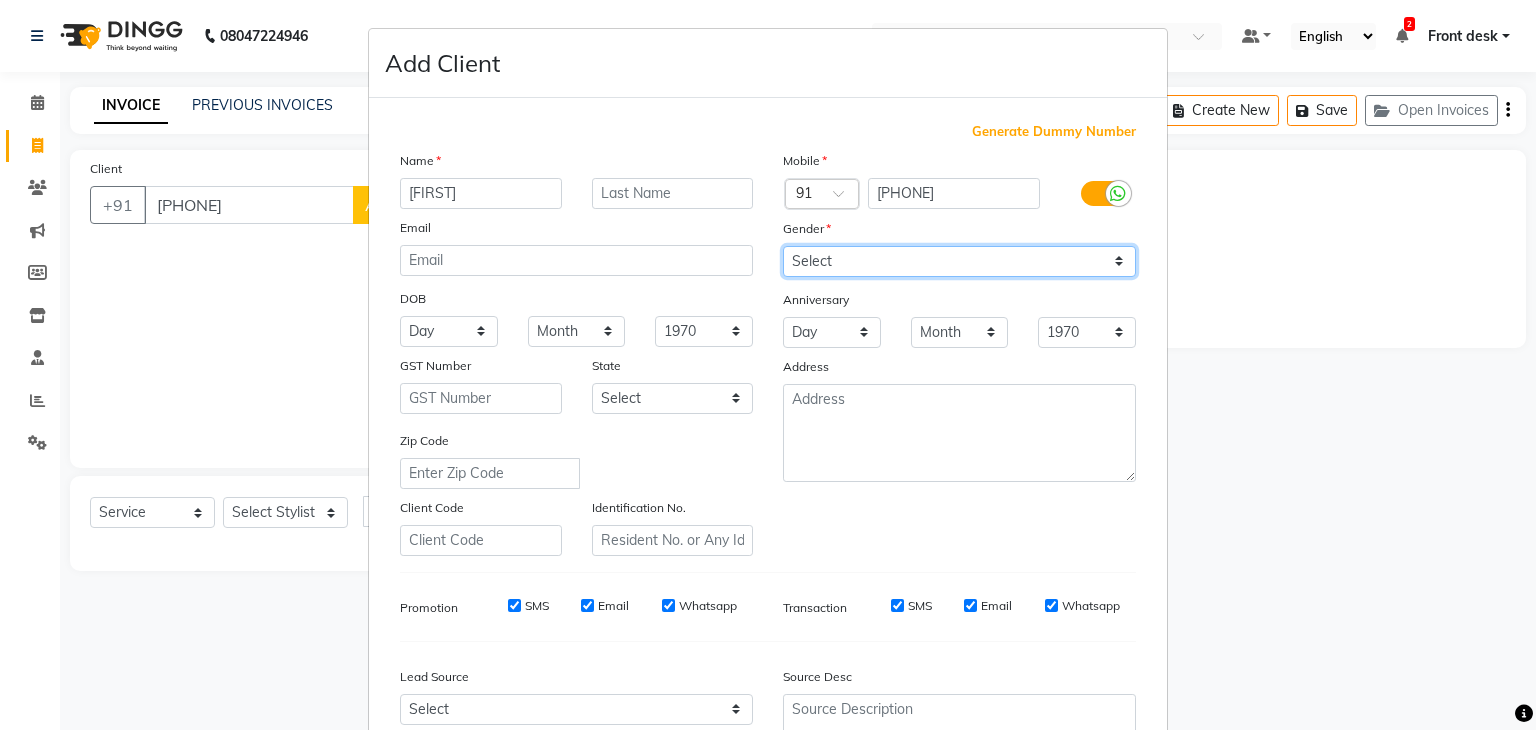 click on "Select Male Female Other Prefer Not To Say" at bounding box center [959, 261] 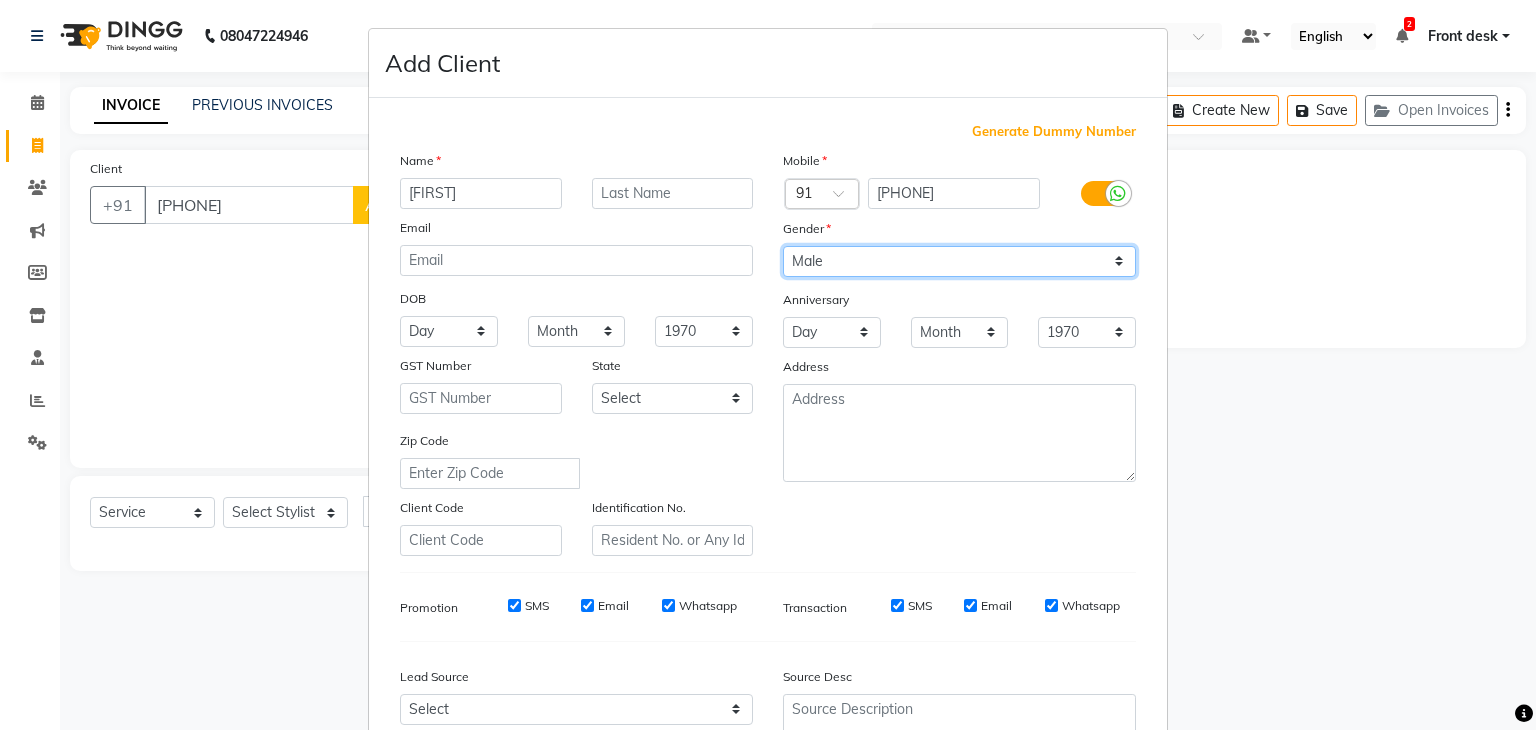 click on "Select Male Female Other Prefer Not To Say" at bounding box center [959, 261] 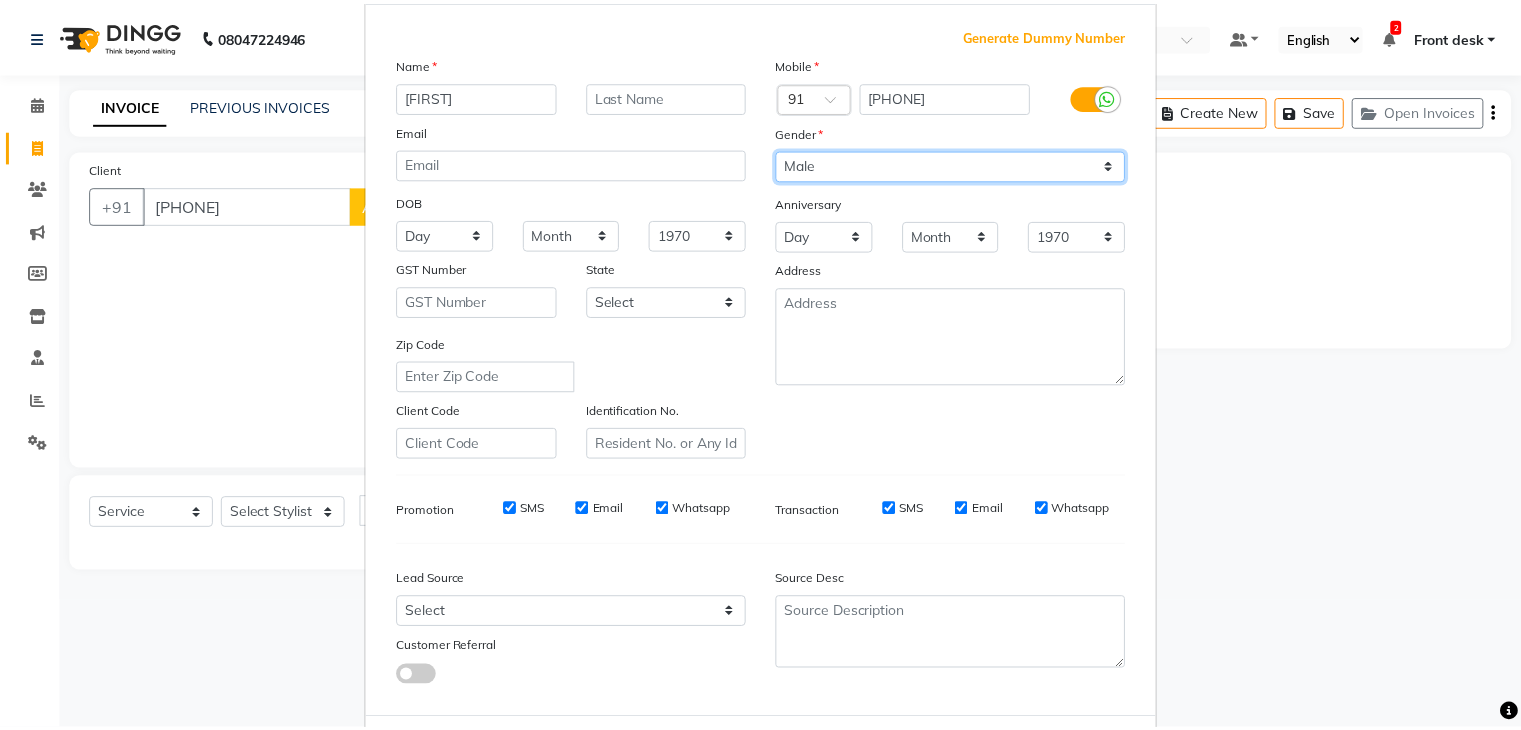 scroll, scrollTop: 203, scrollLeft: 0, axis: vertical 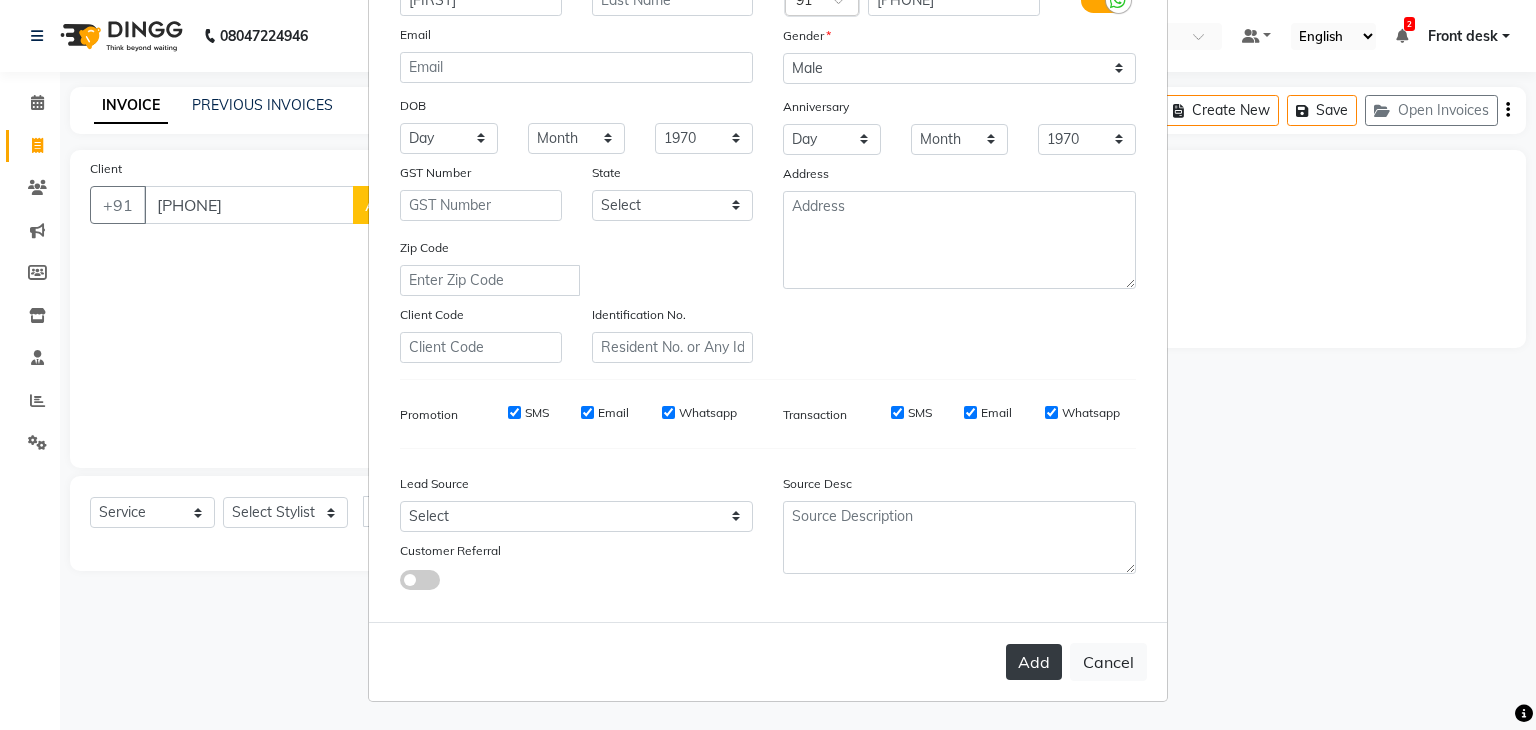 click on "Add" at bounding box center [1034, 662] 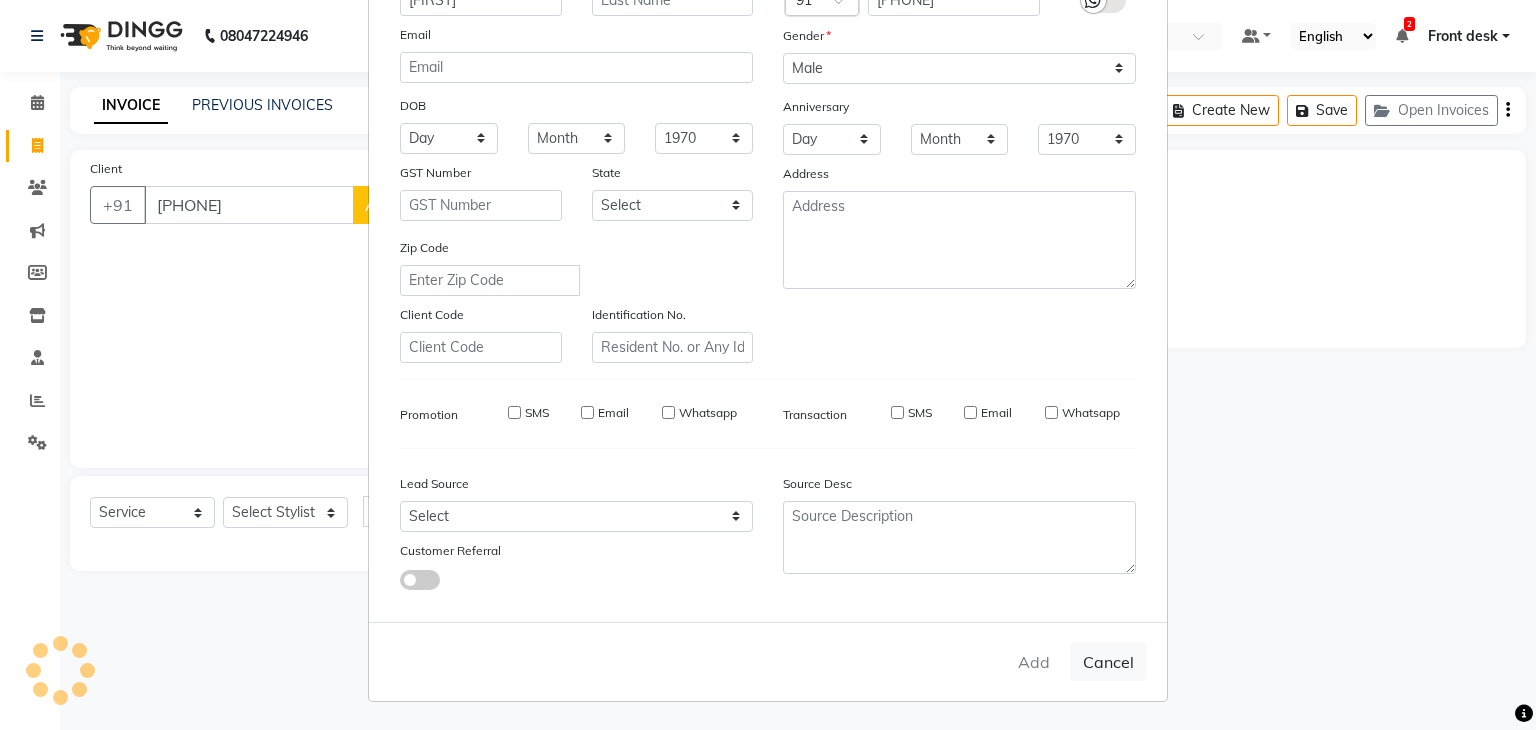 type 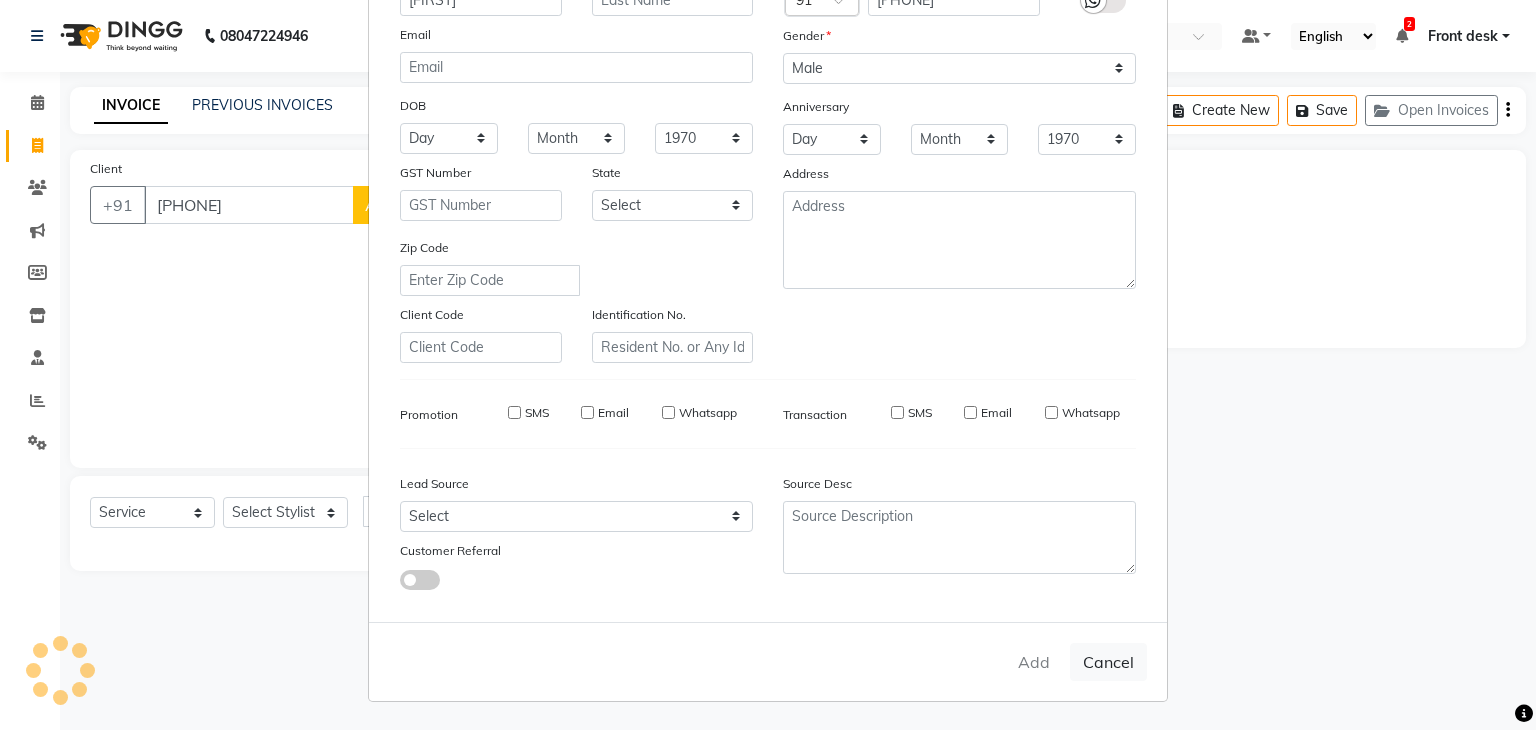 select 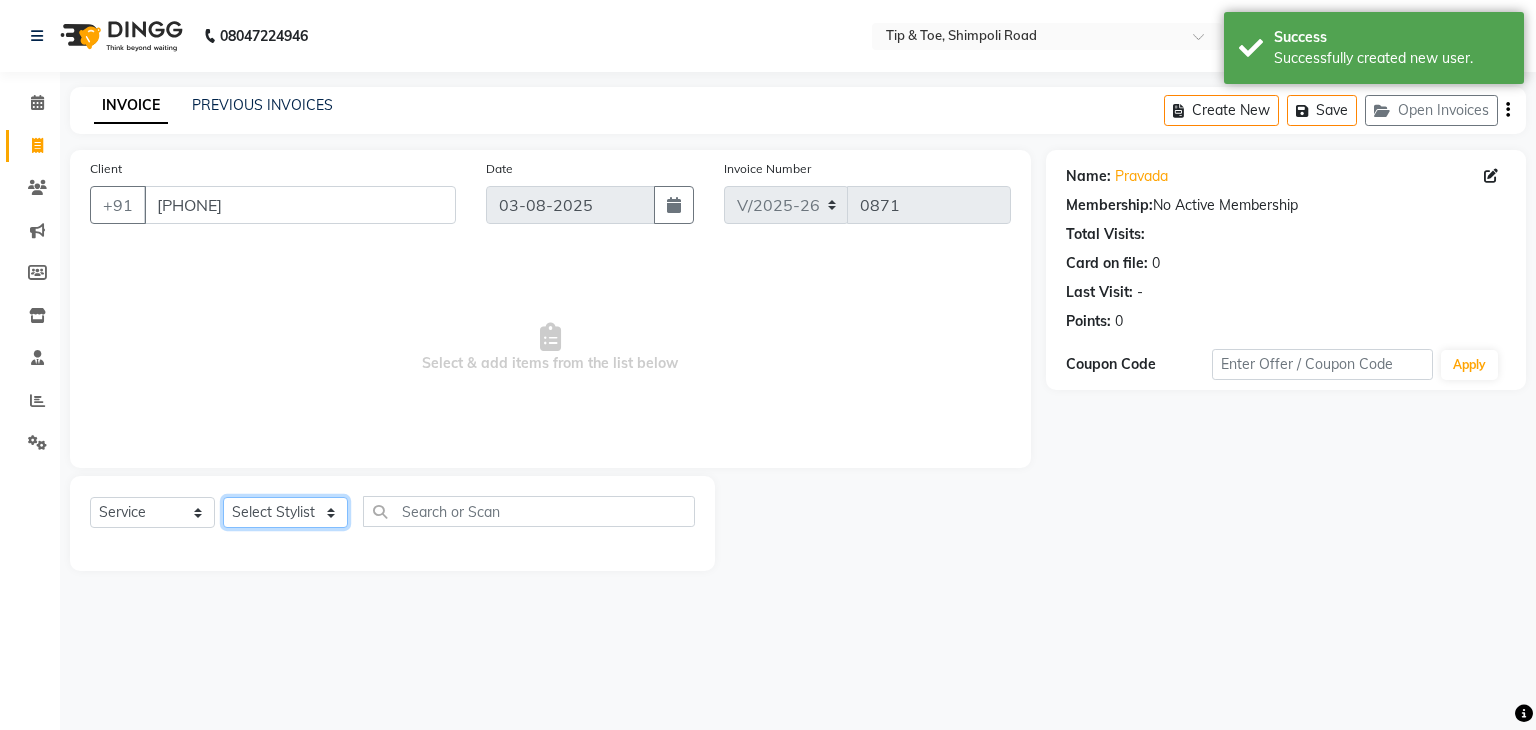 click on "Select Stylist Front desk [FIRST] [FIRST] [FIRST] [FIRST] [FIRST] [FIRST] [FIRST] [FIRST] [FIRST] [FIRST]" 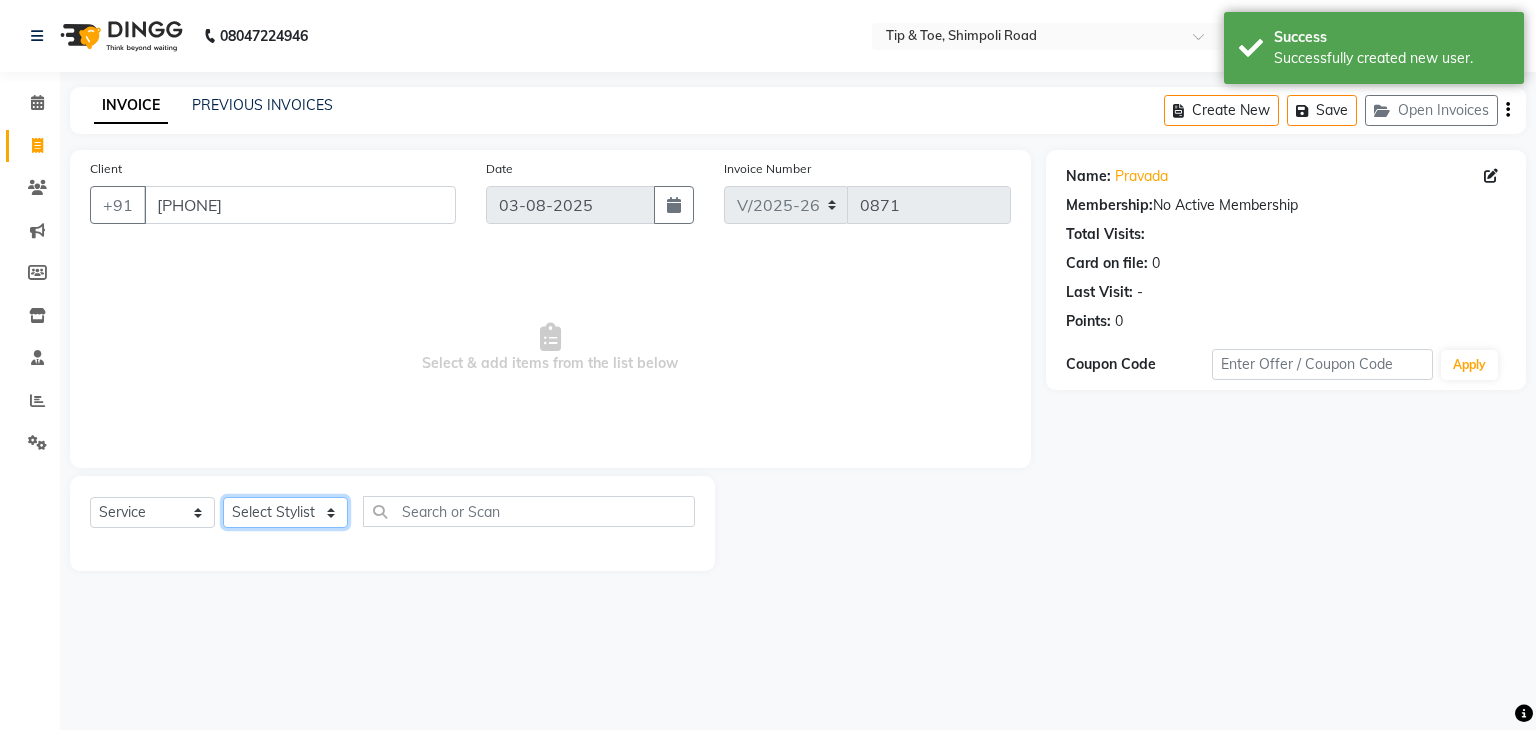 select on "63601" 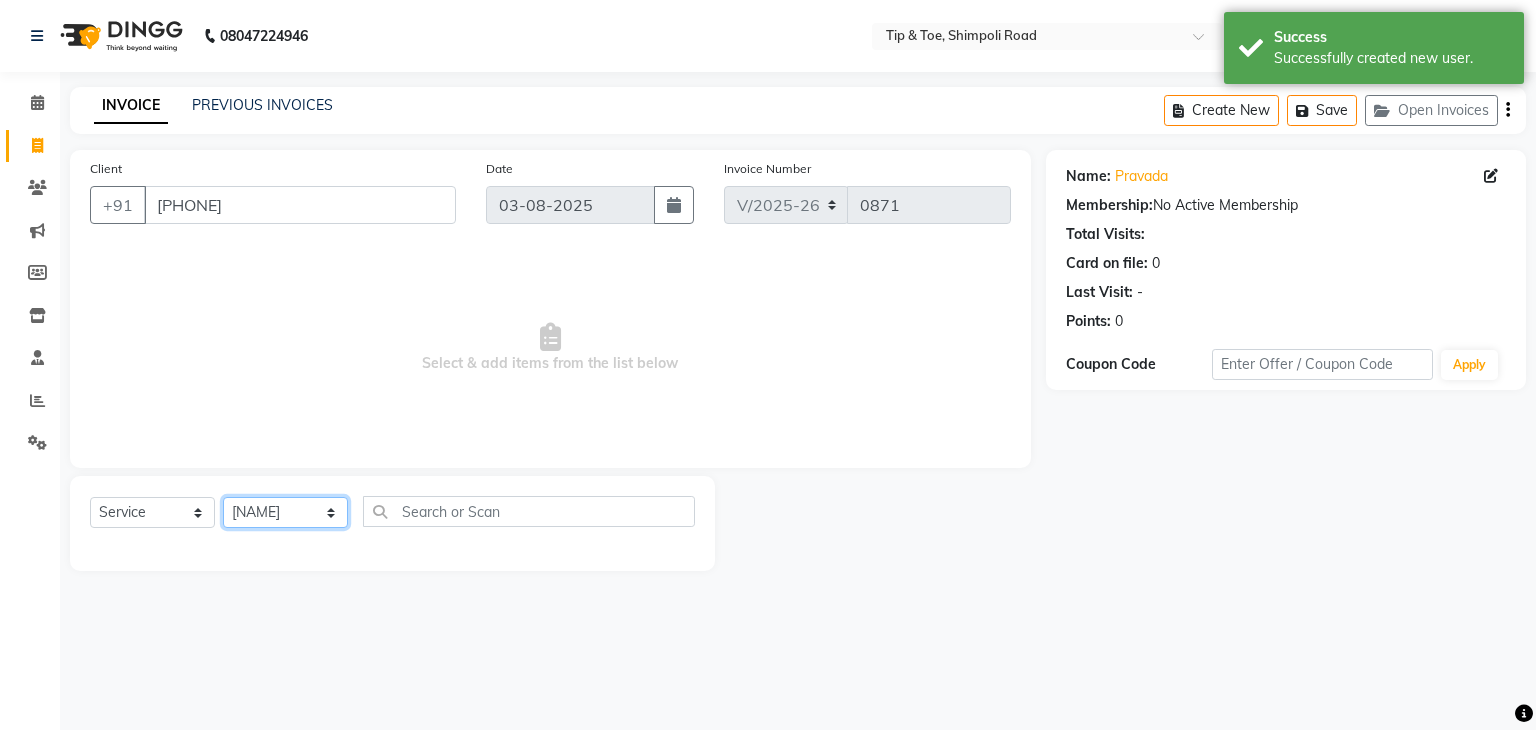 drag, startPoint x: 276, startPoint y: 519, endPoint x: 399, endPoint y: 523, distance: 123.065025 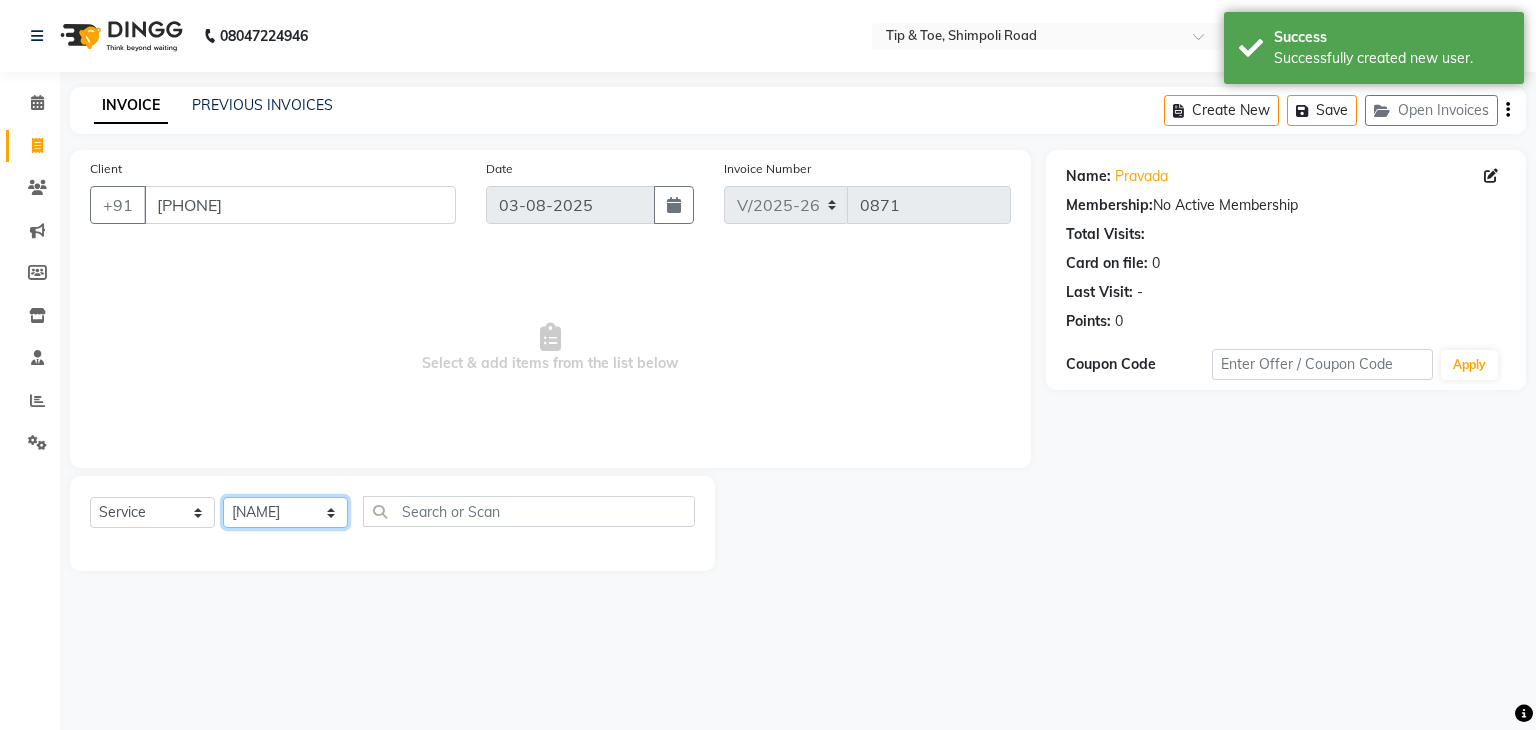 click on "Select Stylist Front desk [FIRST] [FIRST] [FIRST] [FIRST] [FIRST] [FIRST] [FIRST] [FIRST] [FIRST] [FIRST]" 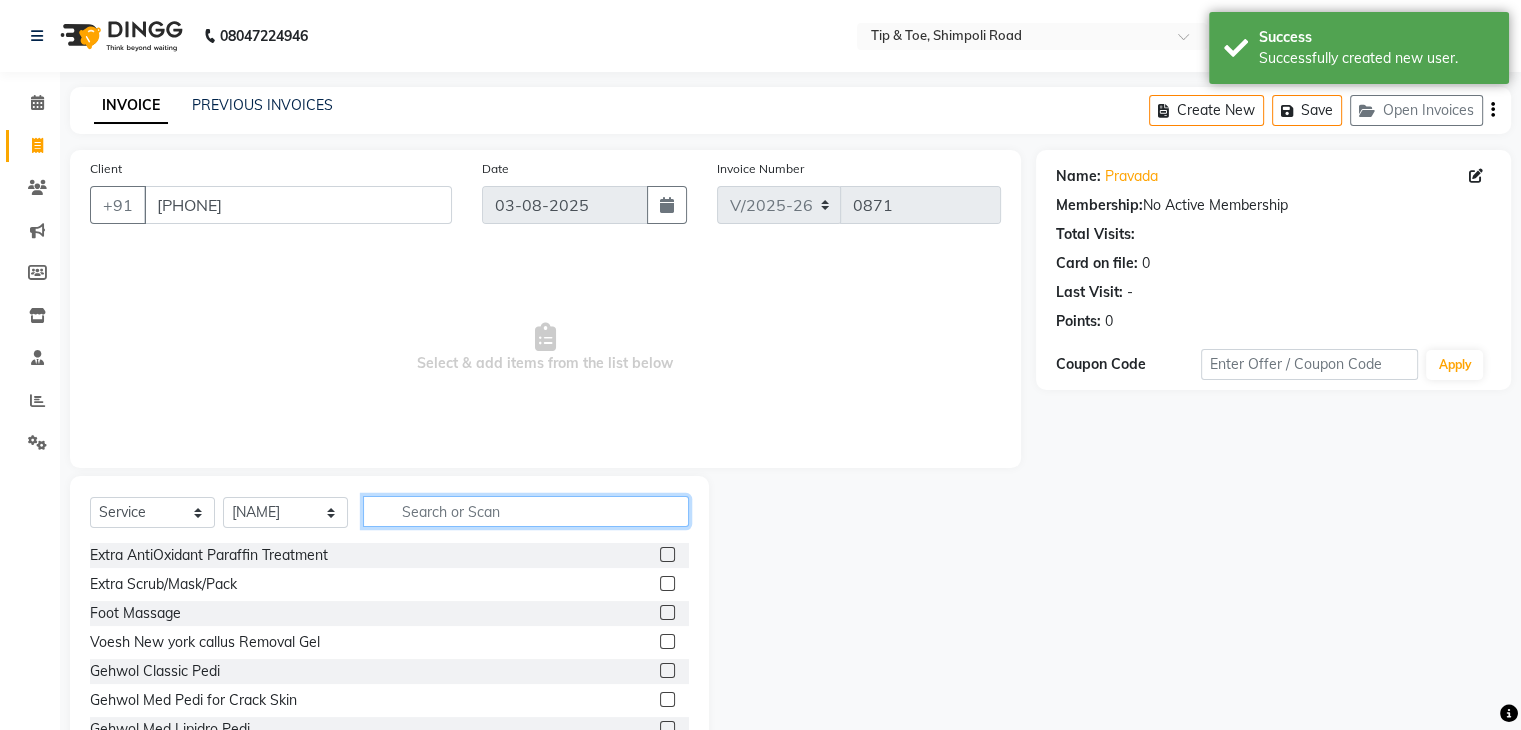 click 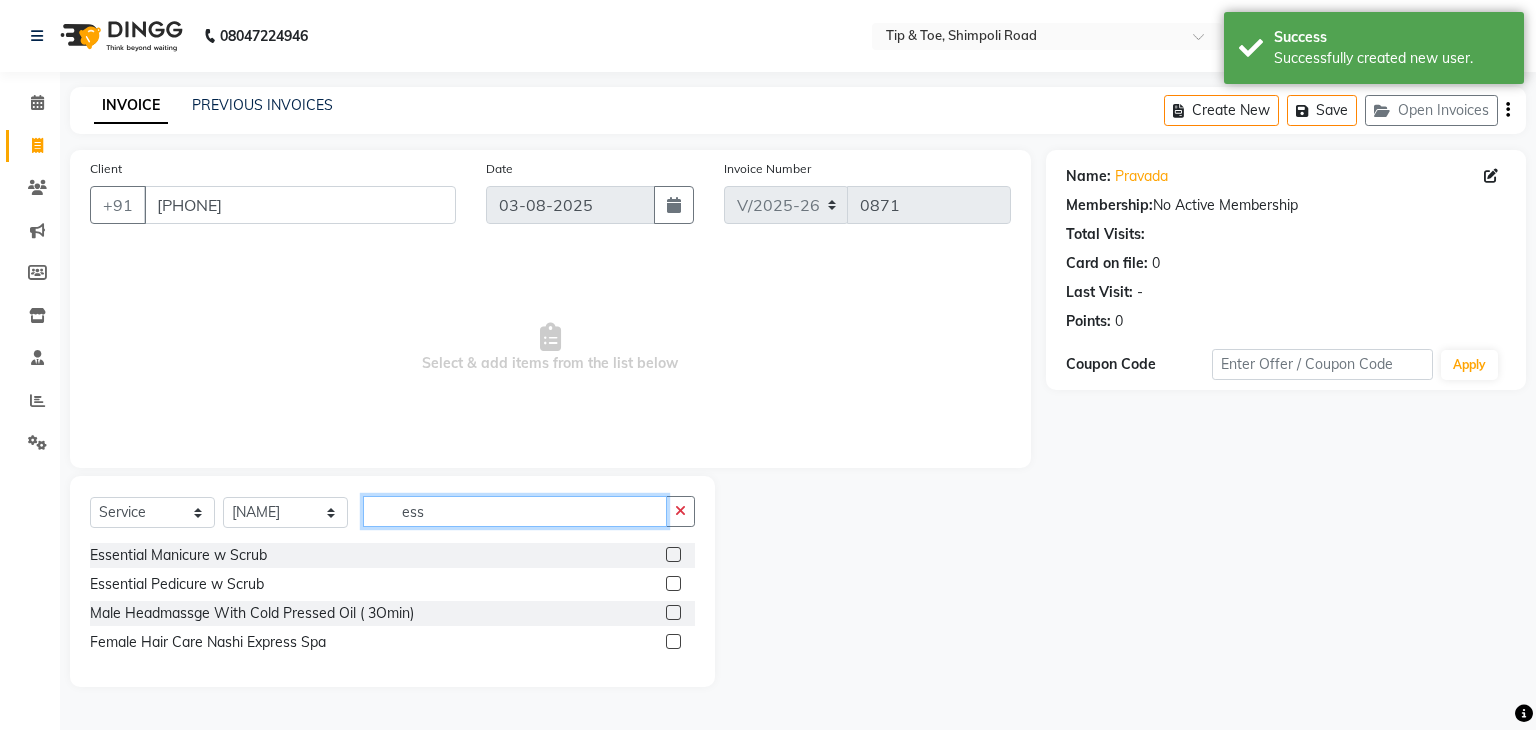 type on "ess" 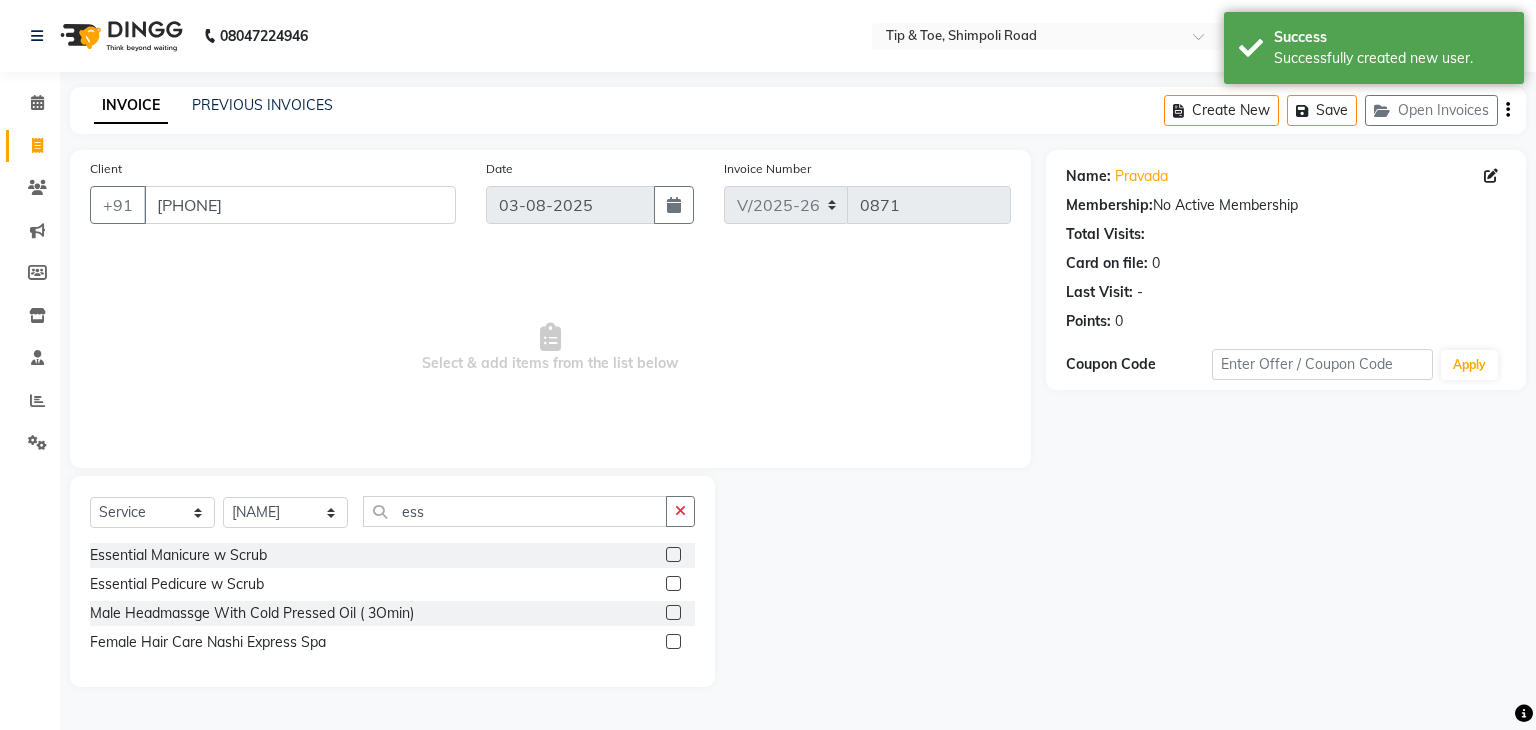 click 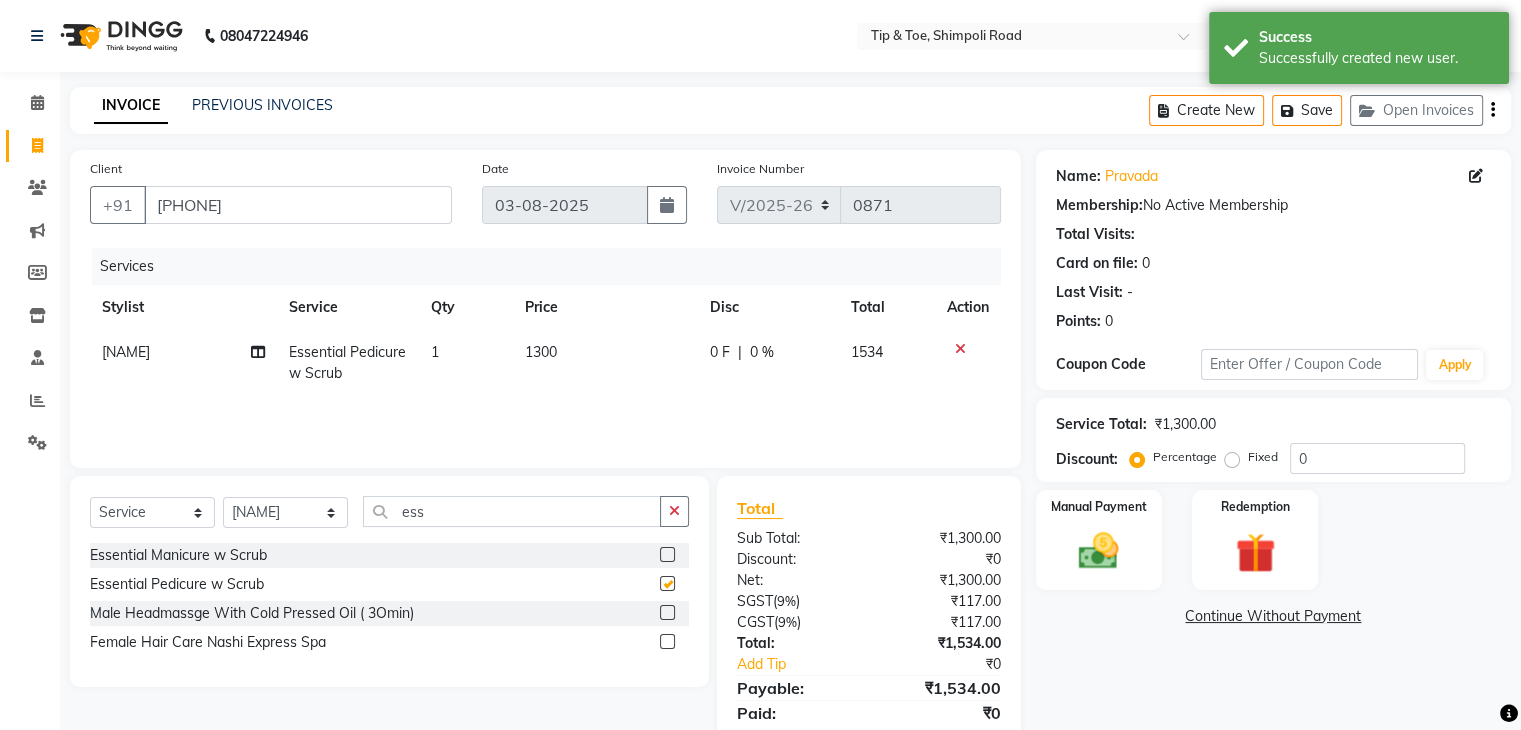 checkbox on "false" 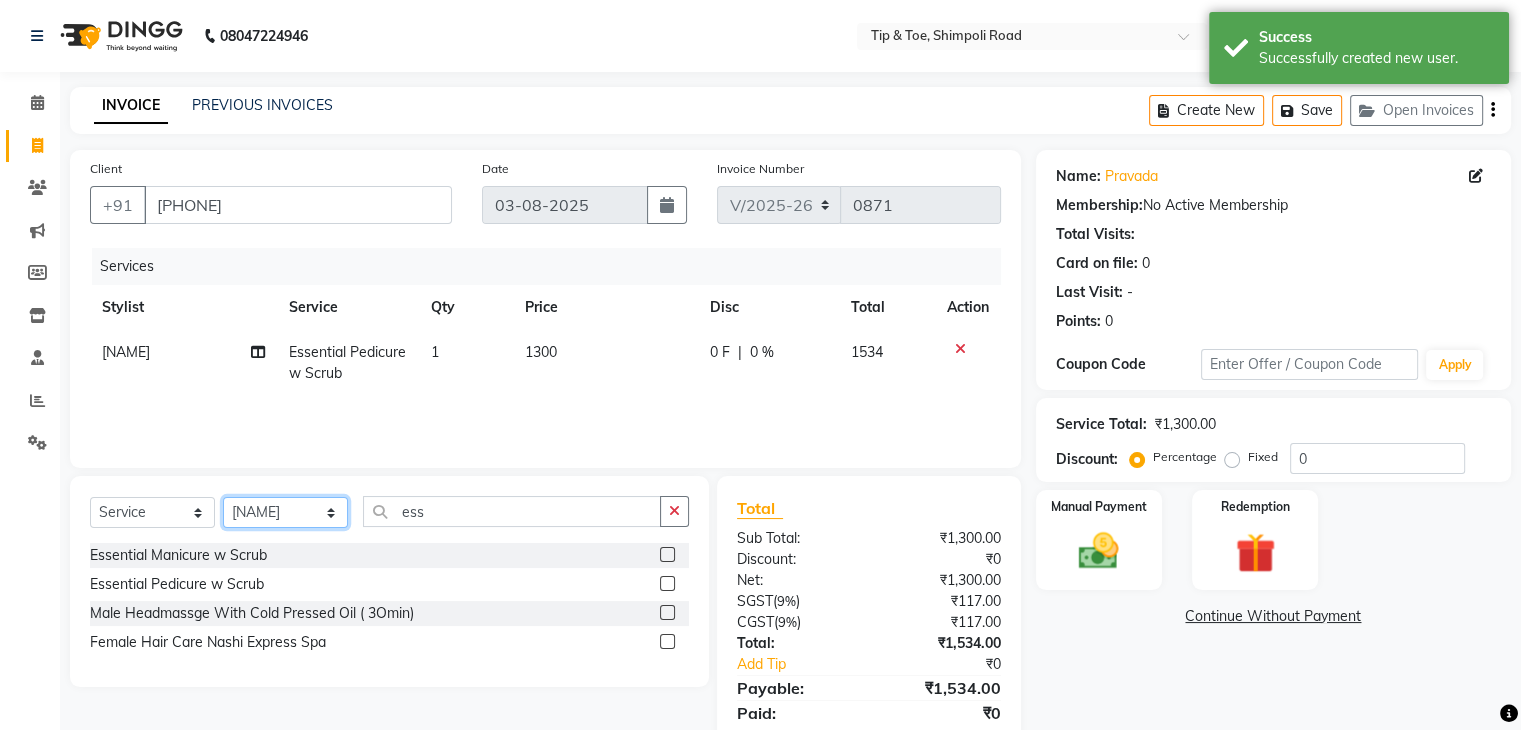 click on "Select Stylist Front desk [FIRST] [FIRST] [FIRST] [FIRST] [FIRST] [FIRST] [FIRST] [FIRST] [FIRST] [FIRST]" 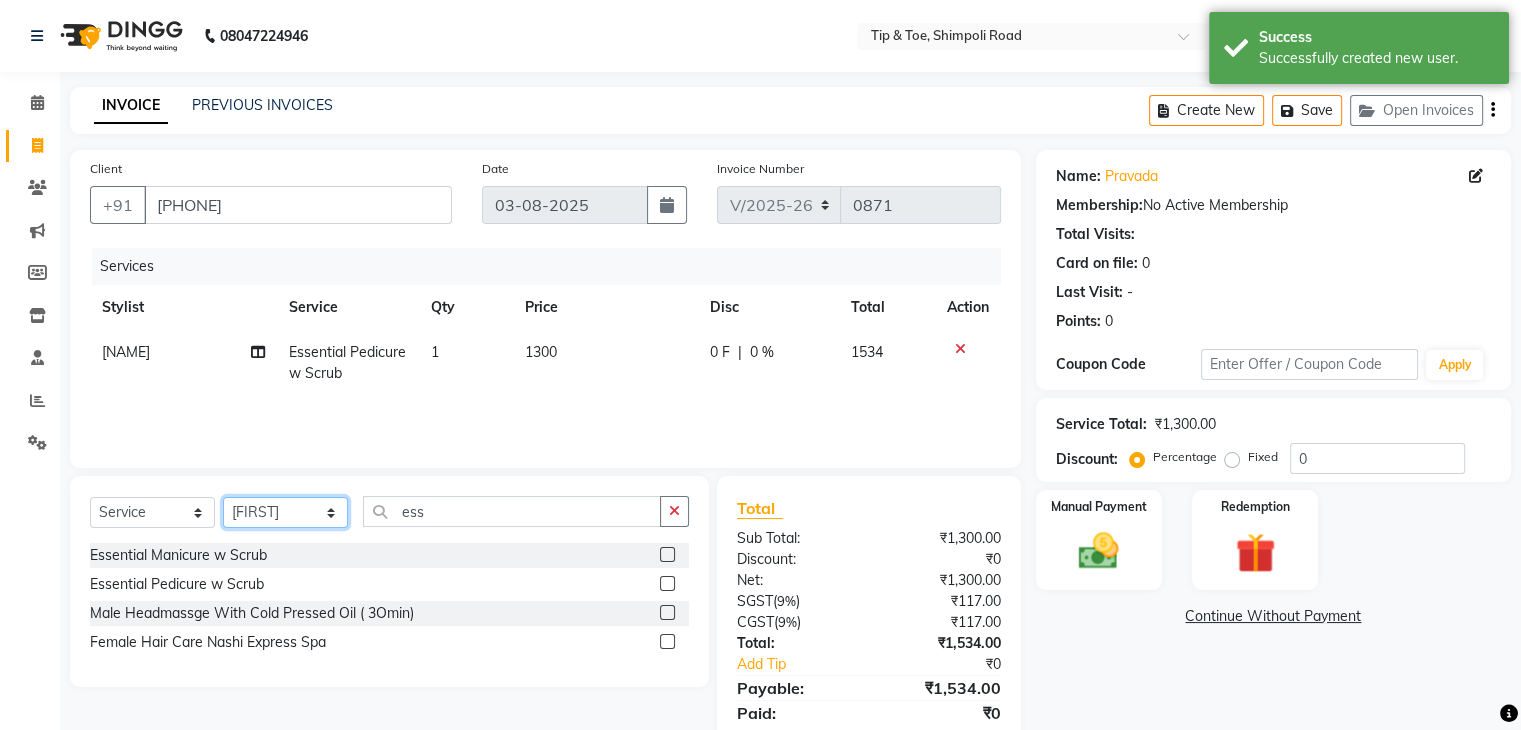 click on "Select Stylist Front desk [FIRST] [FIRST] [FIRST] [FIRST] [FIRST] [FIRST] [FIRST] [FIRST] [FIRST] [FIRST]" 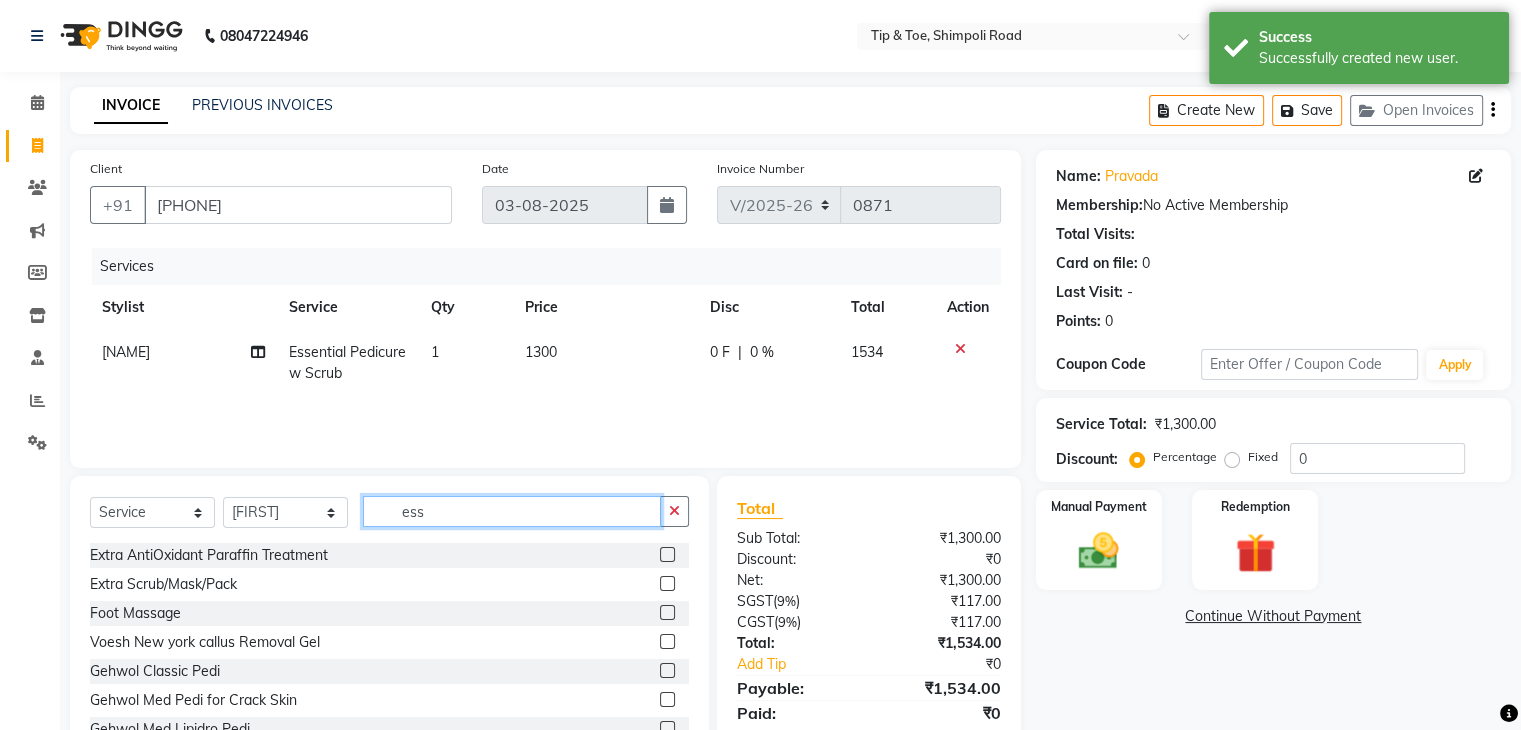 click on "ess" 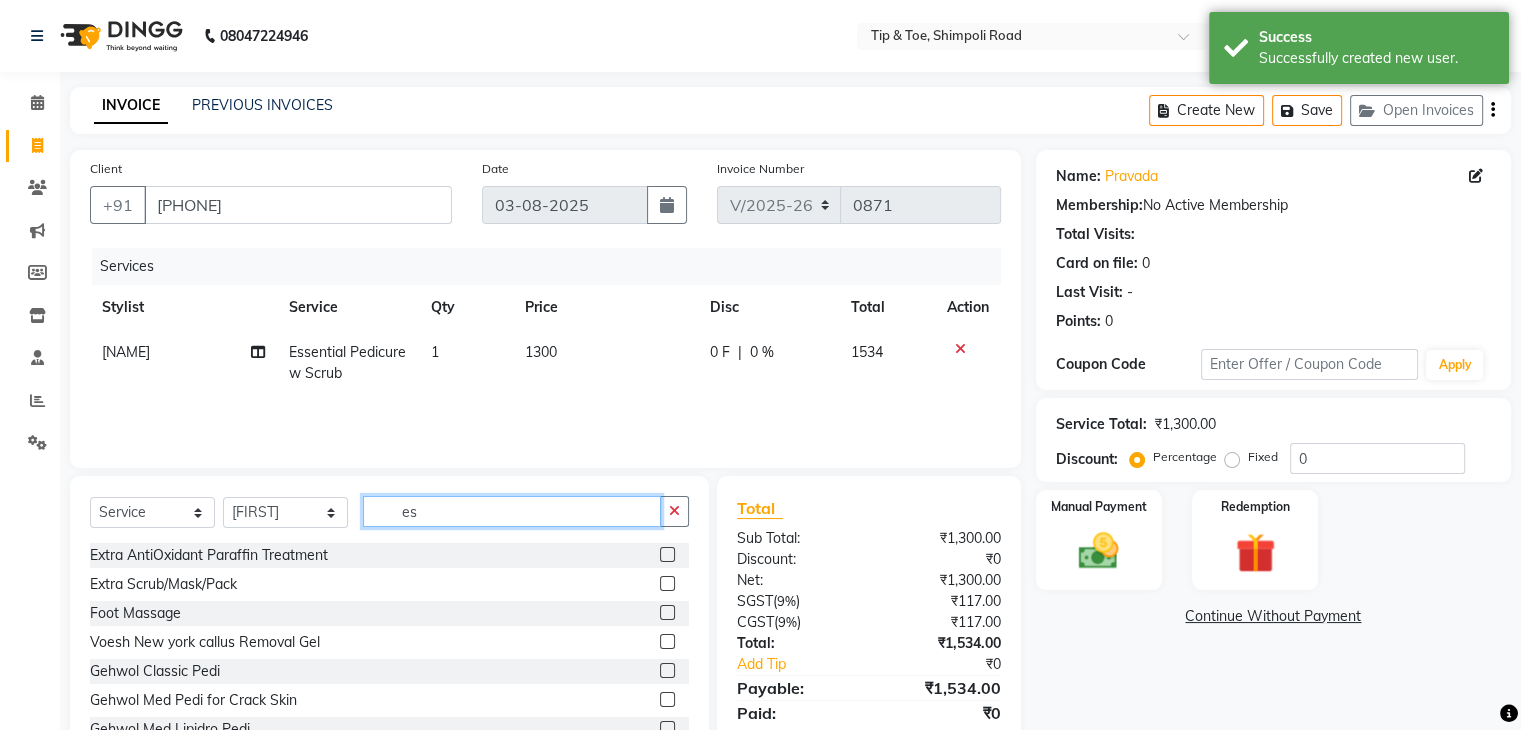 type on "ess" 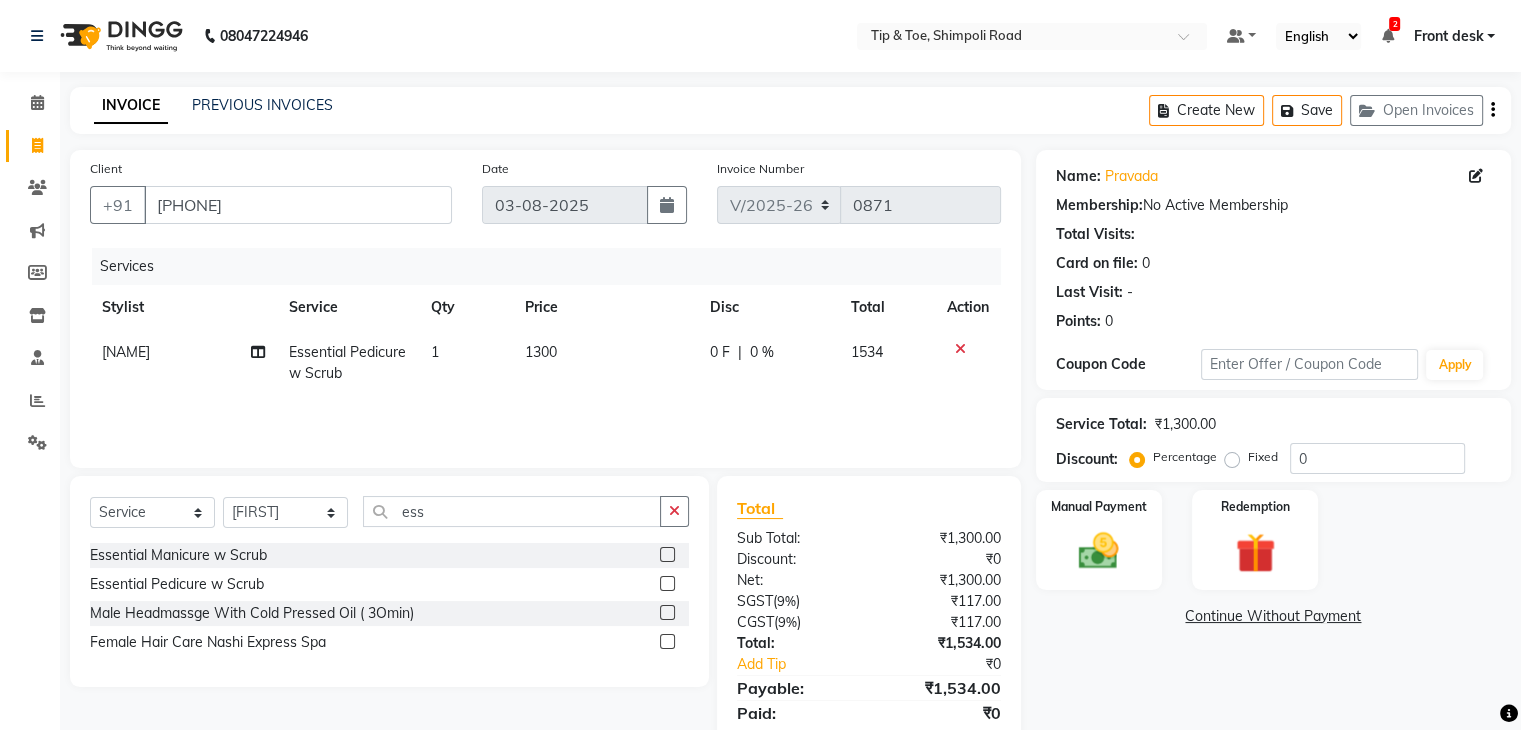 drag, startPoint x: 667, startPoint y: 587, endPoint x: 624, endPoint y: 589, distance: 43.046486 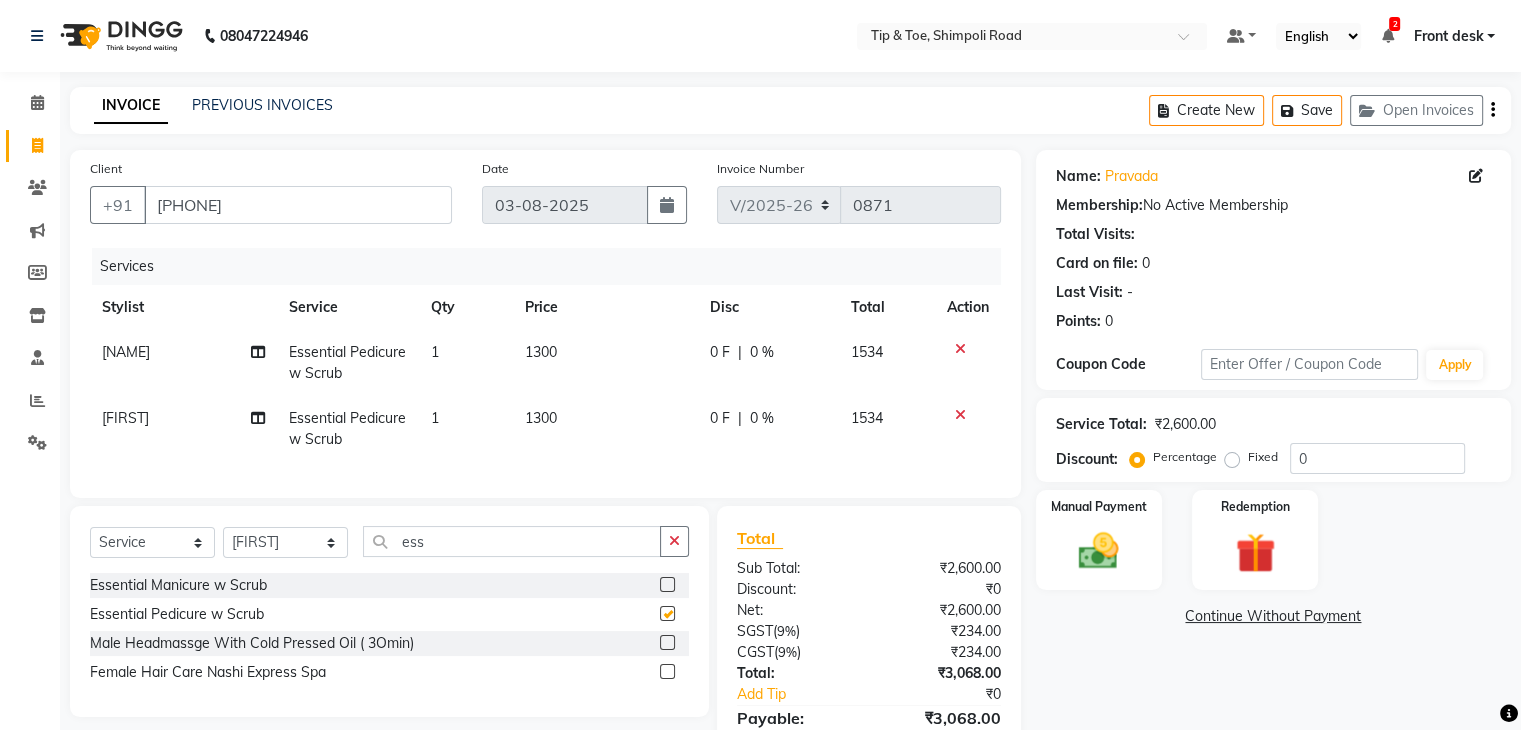 checkbox on "false" 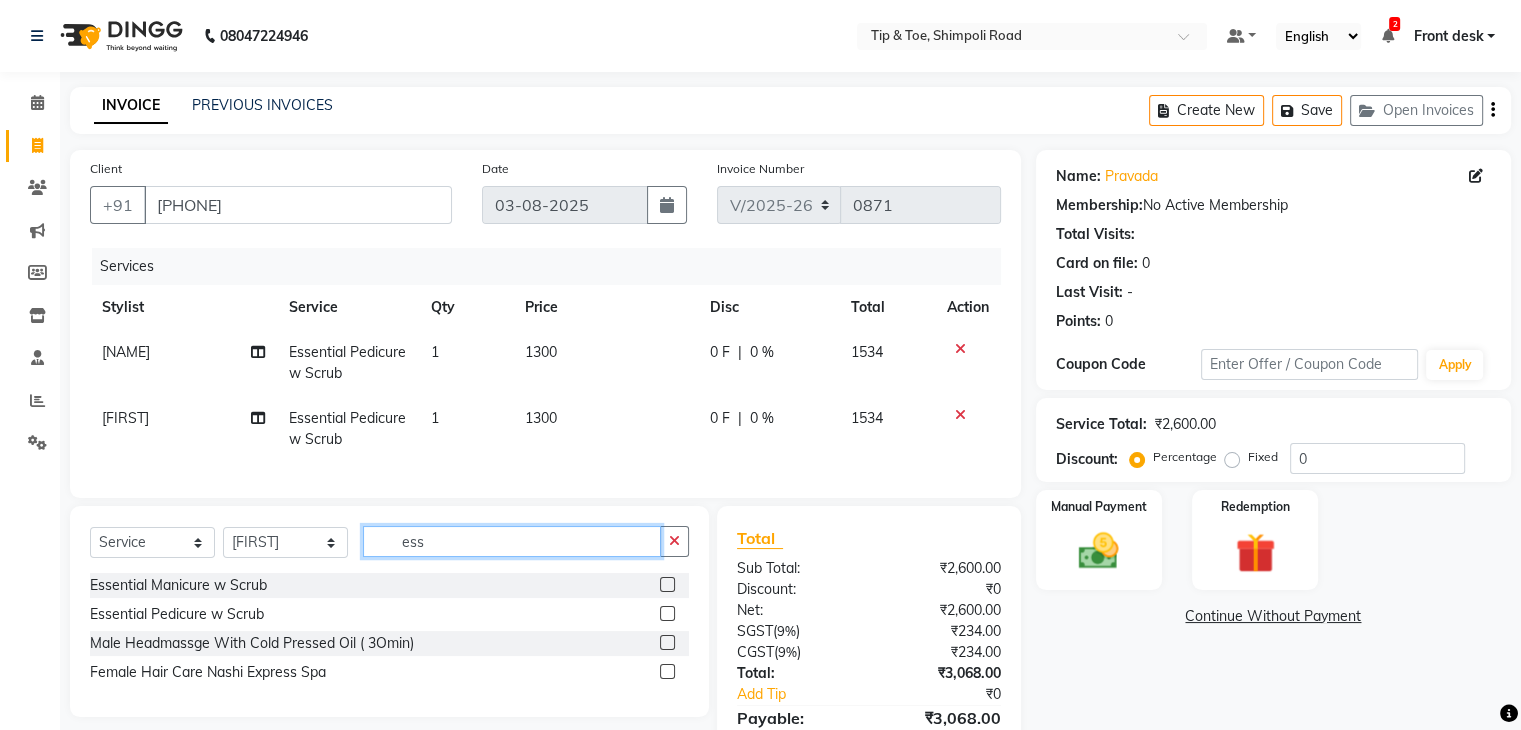 click on "ess" 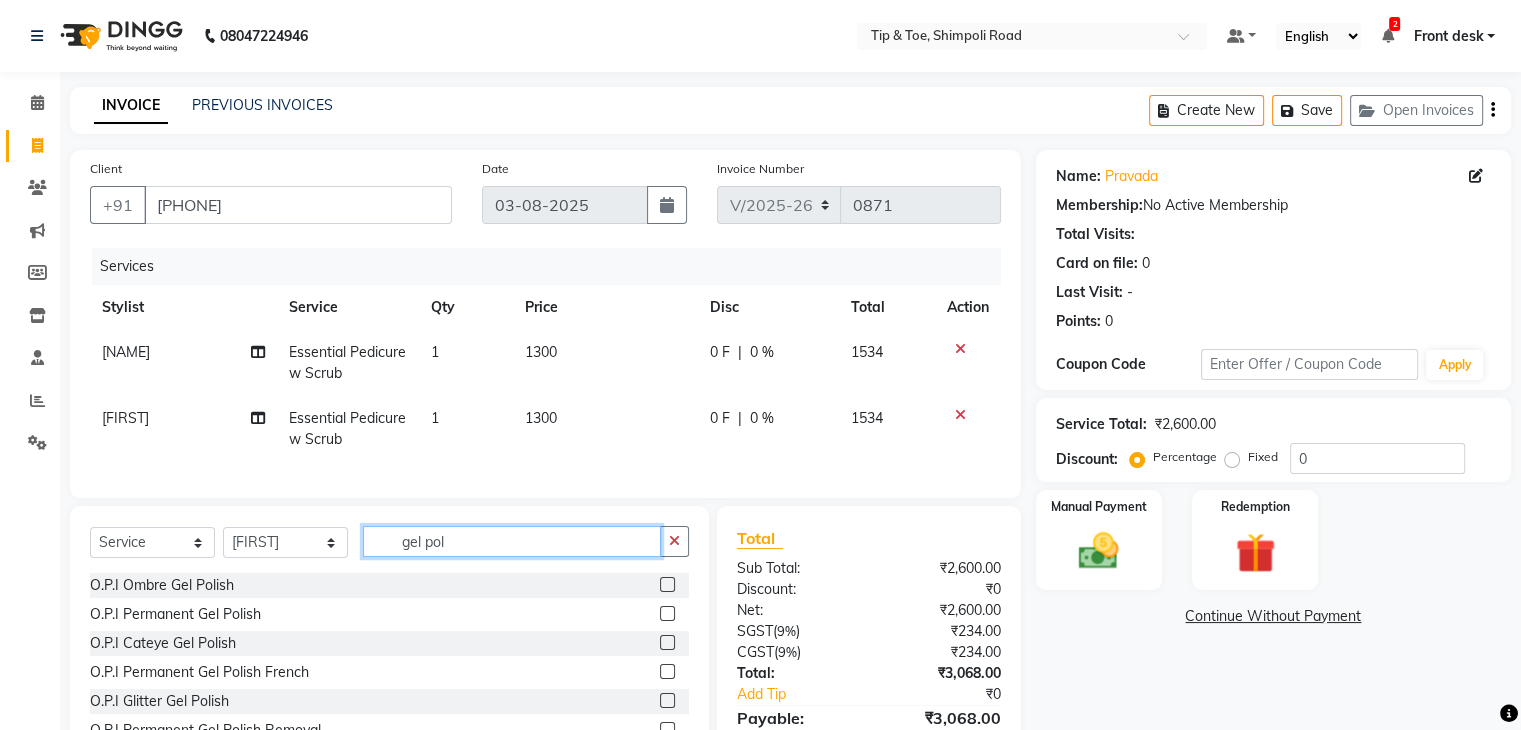 type on "gel pol" 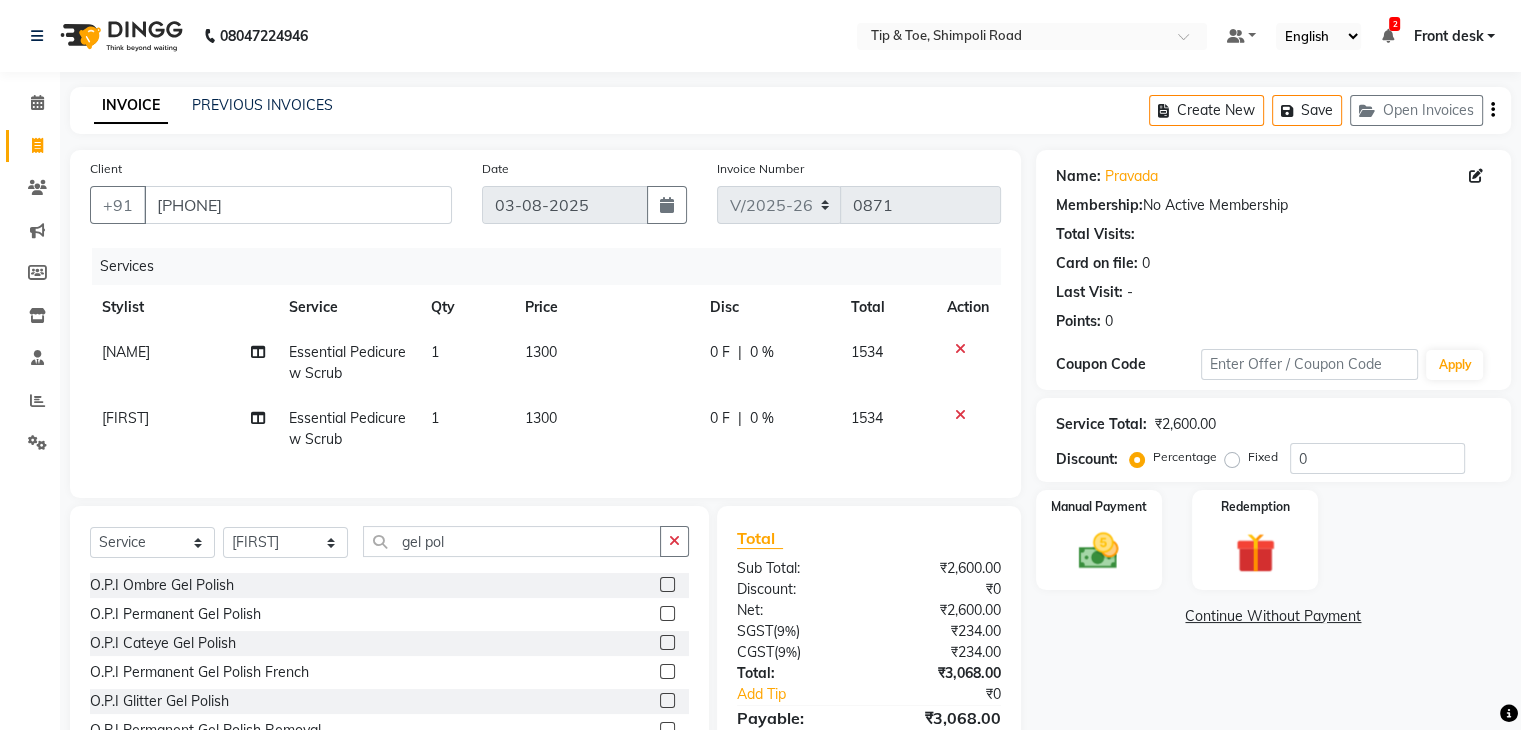 click 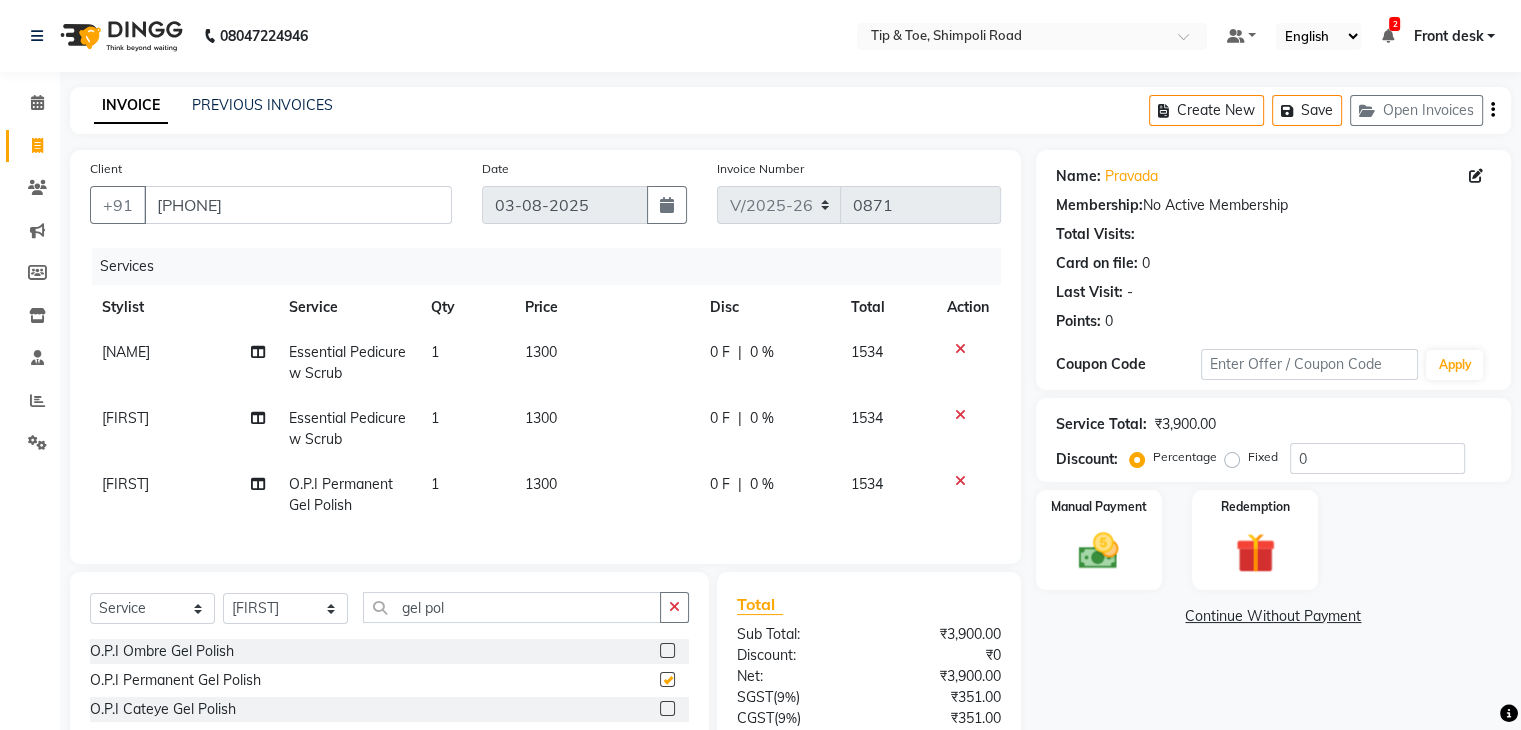 checkbox on "false" 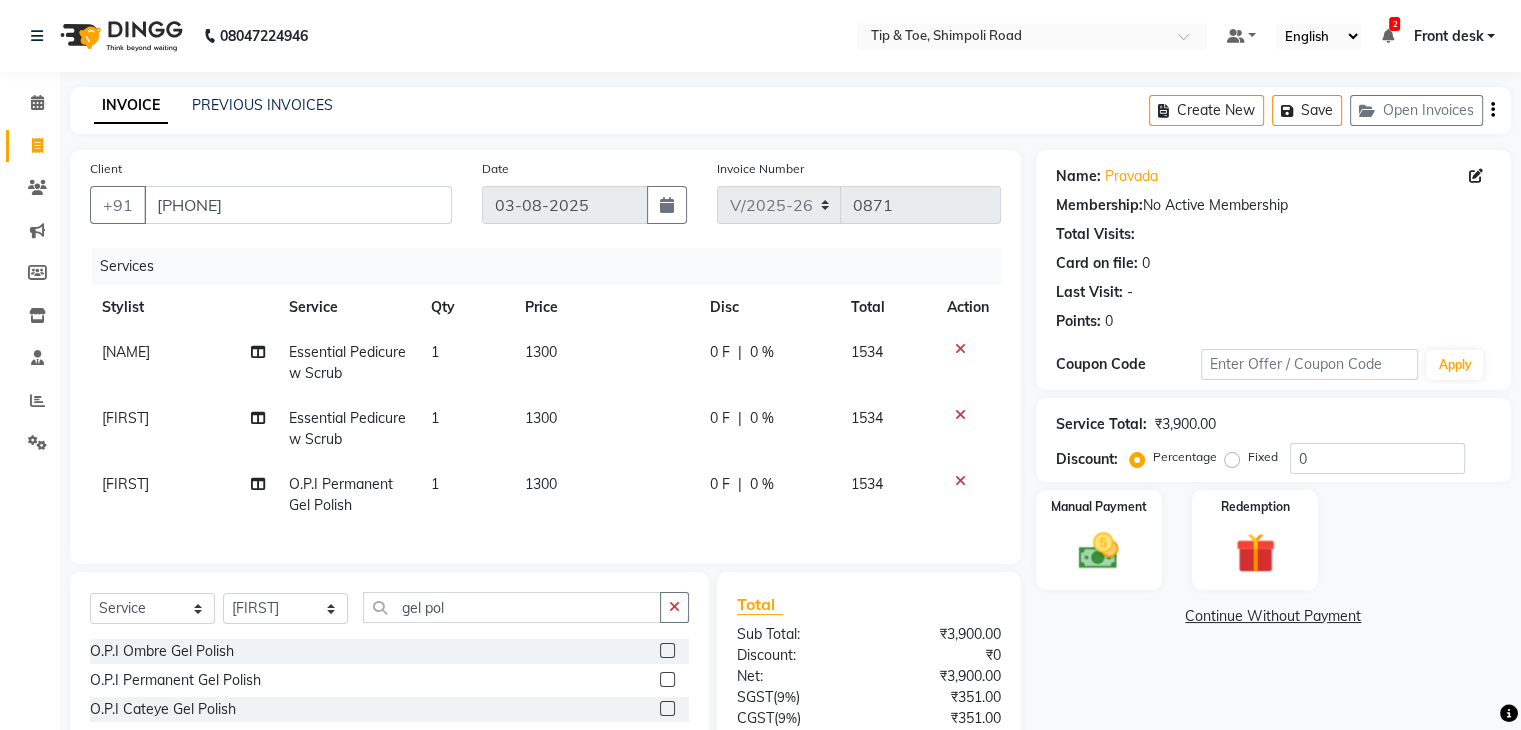 scroll, scrollTop: 183, scrollLeft: 0, axis: vertical 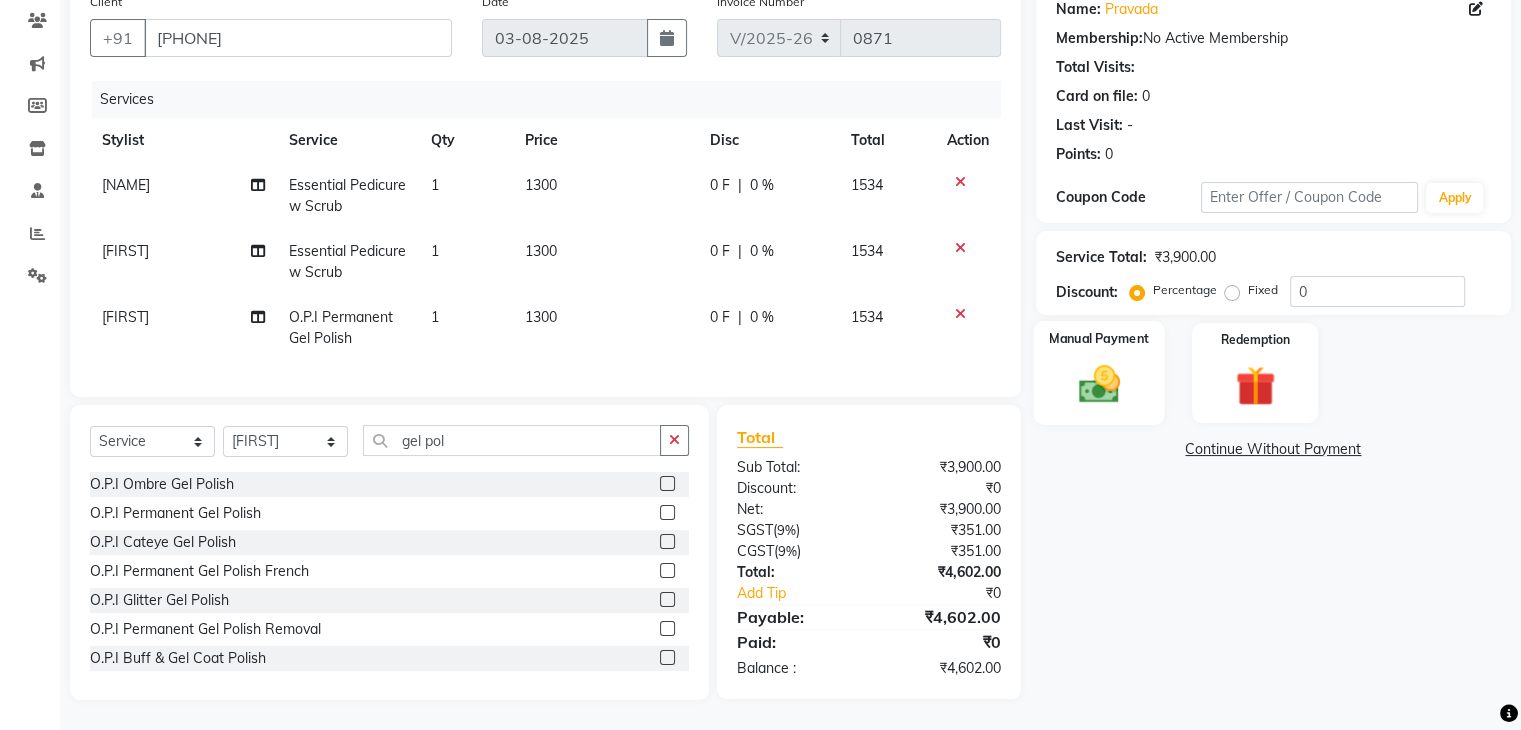 click on "Manual Payment" 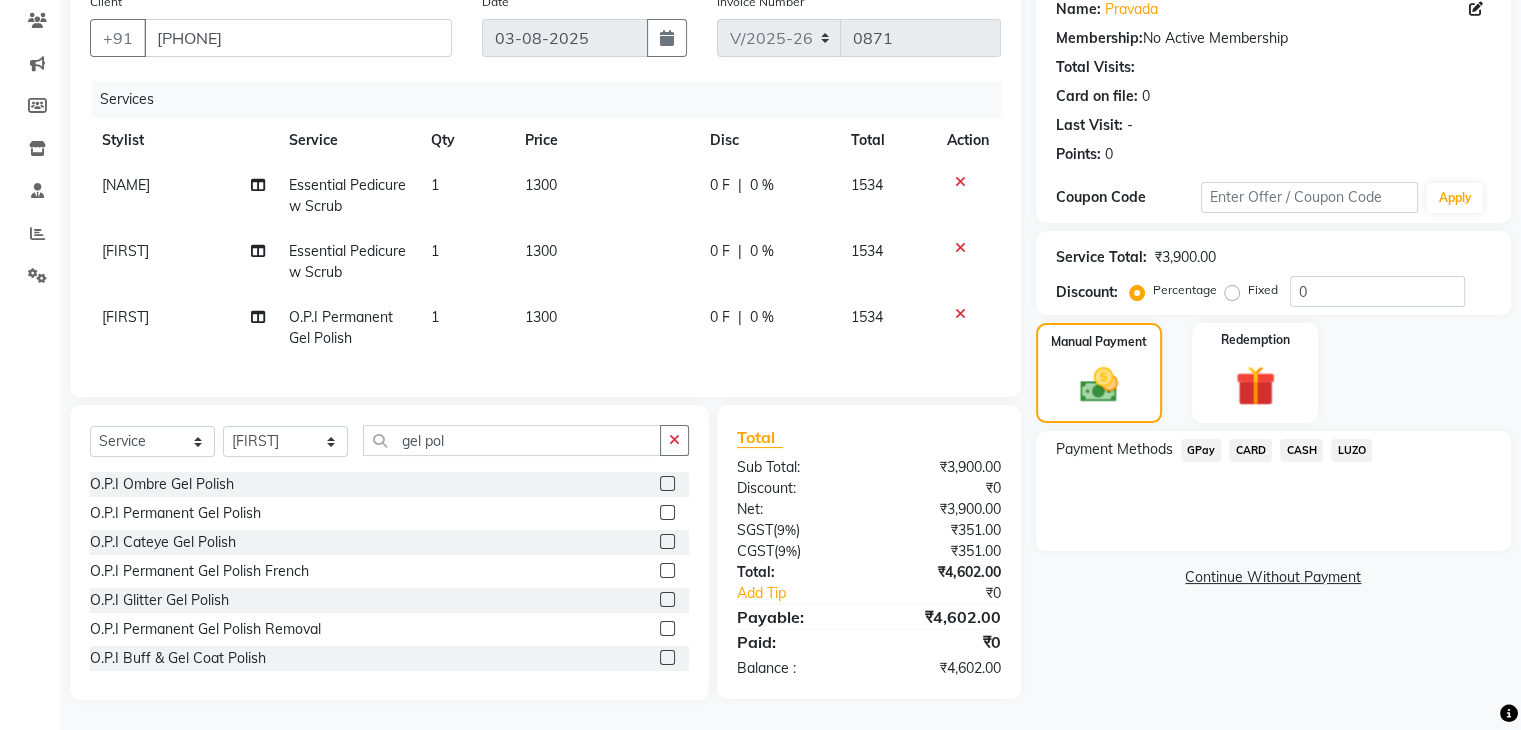 click on "CARD" 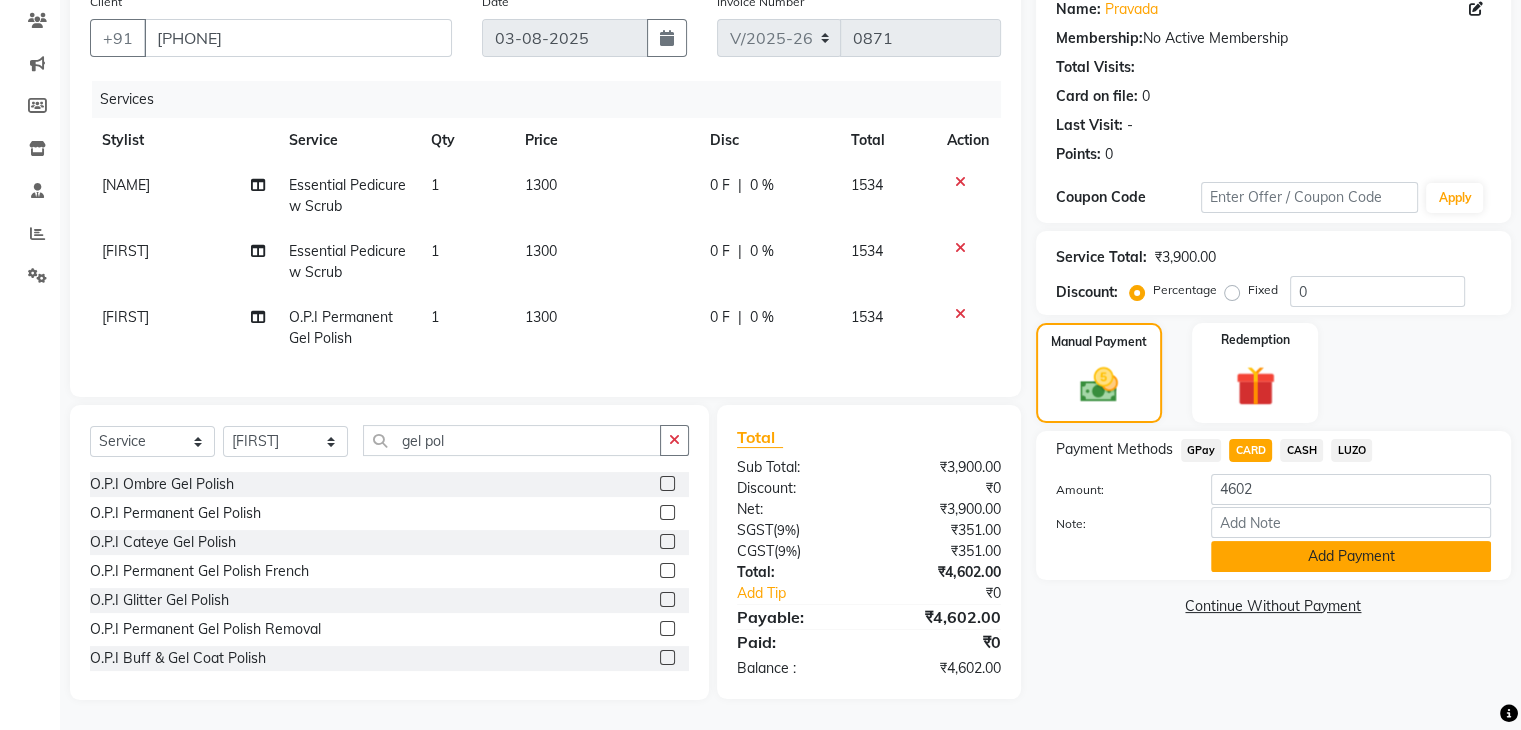 click on "Add Payment" 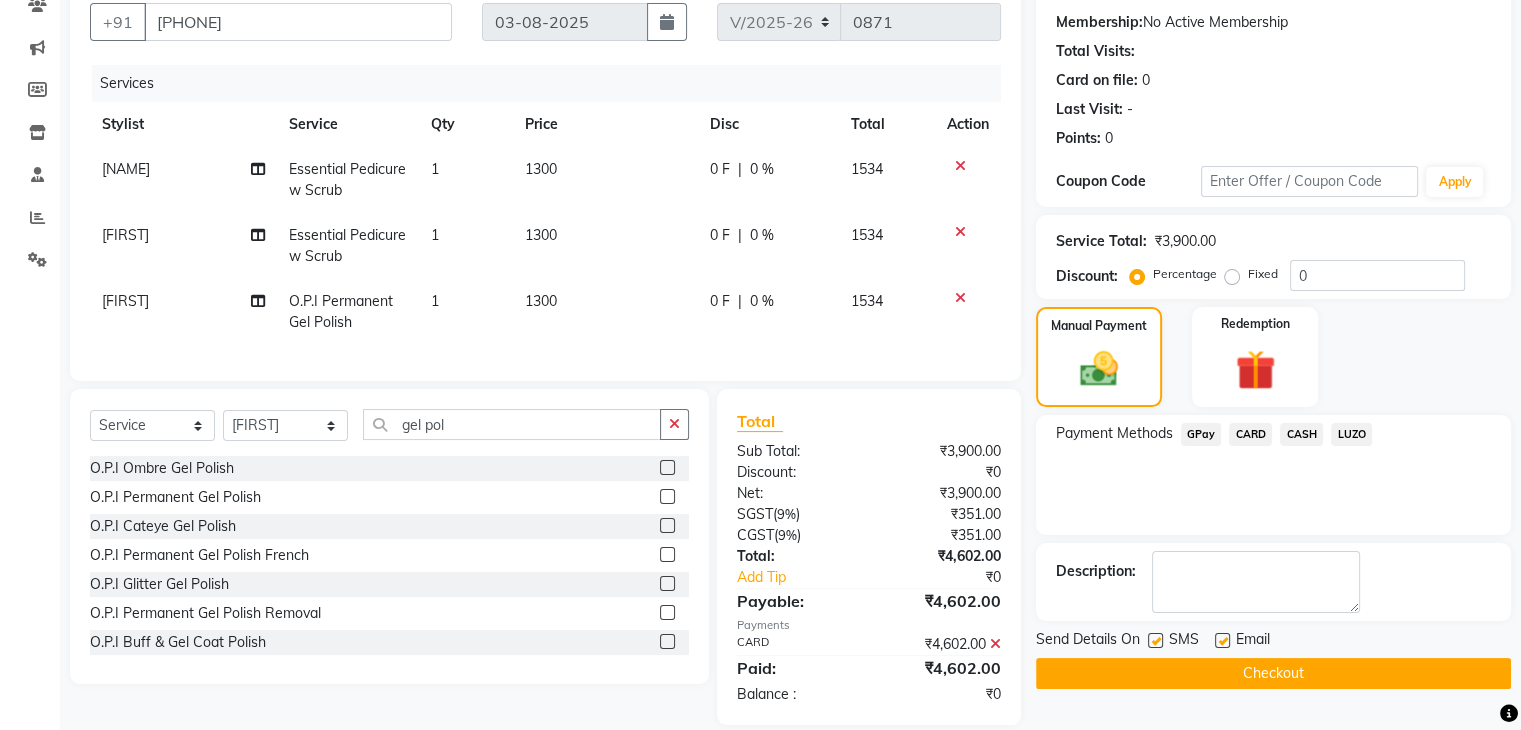 click on "Checkout" 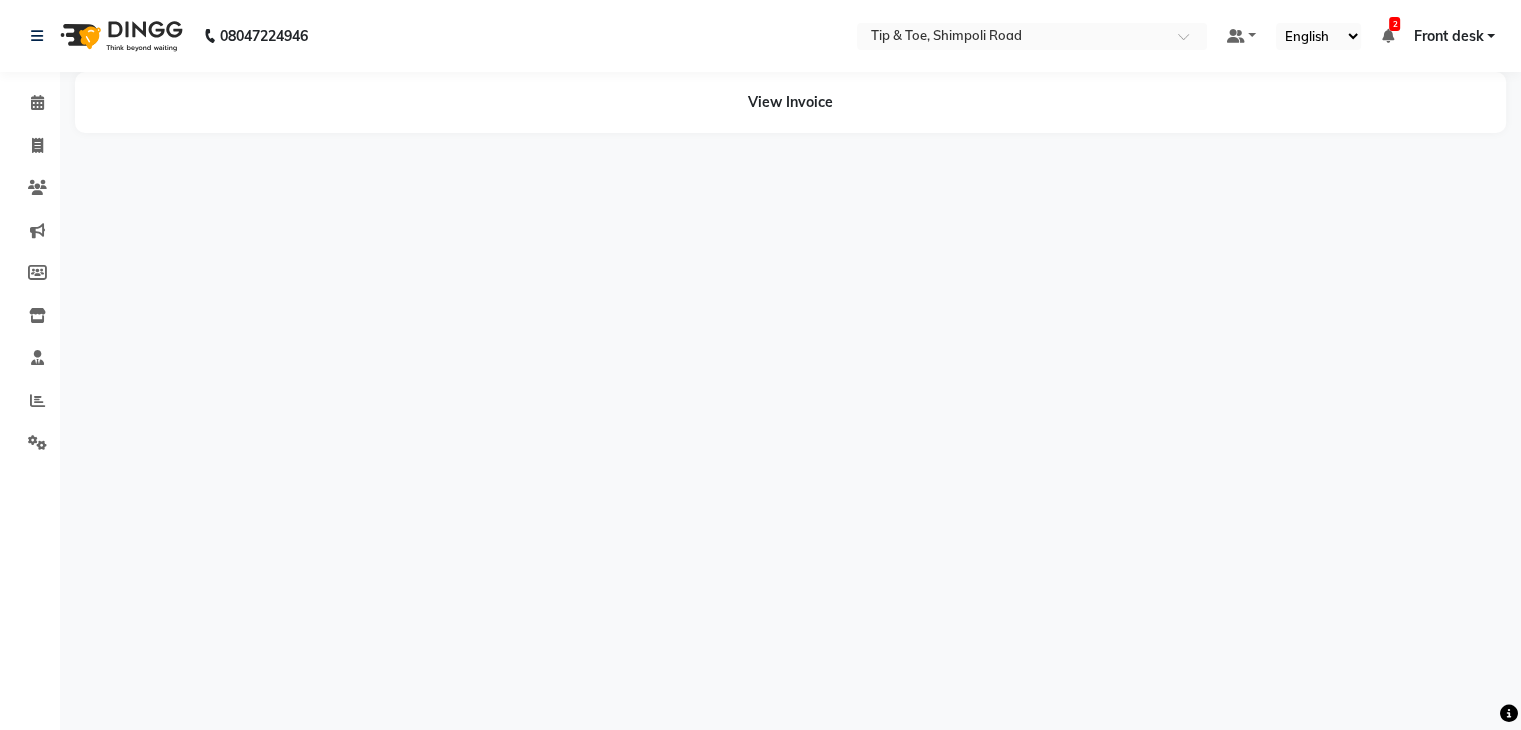 scroll, scrollTop: 0, scrollLeft: 0, axis: both 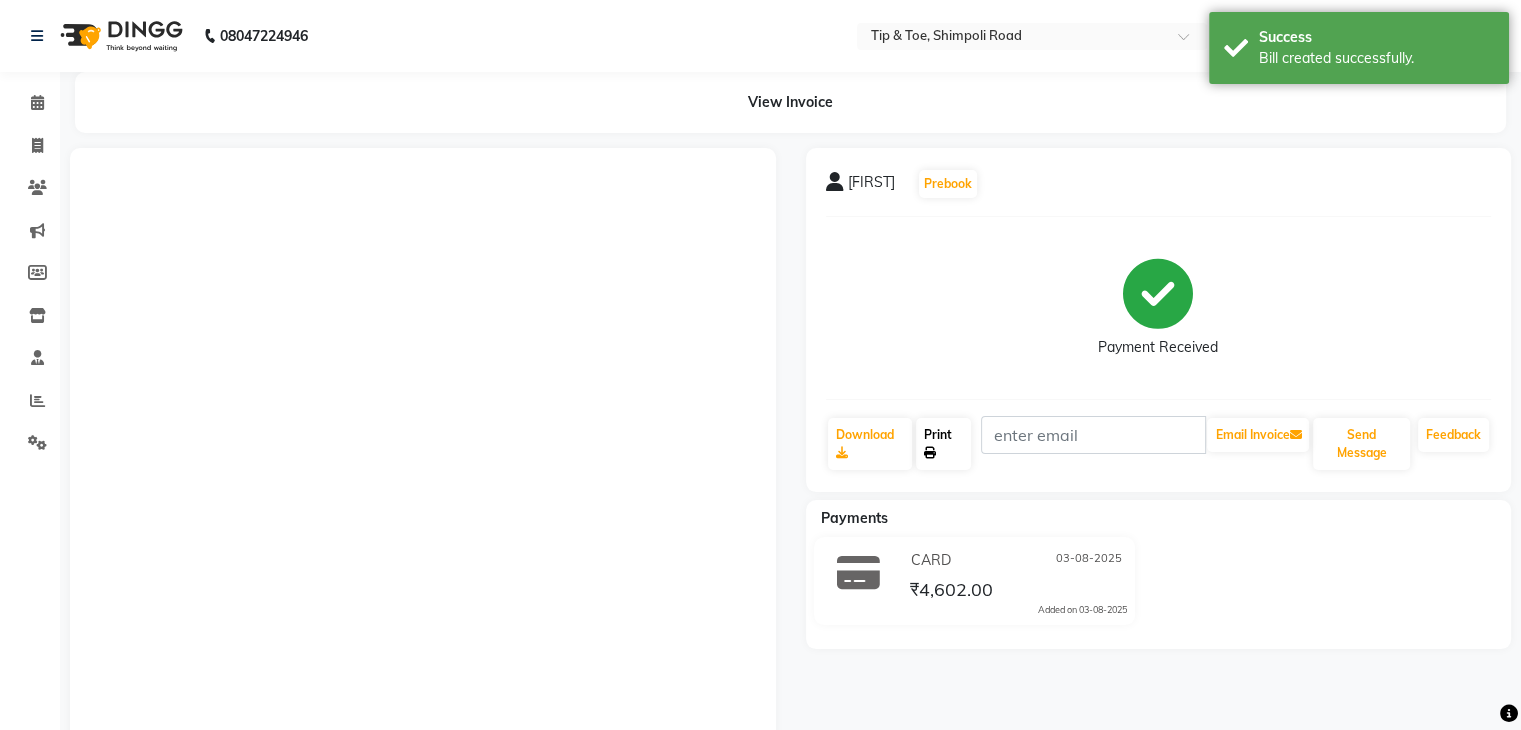 click on "Print" 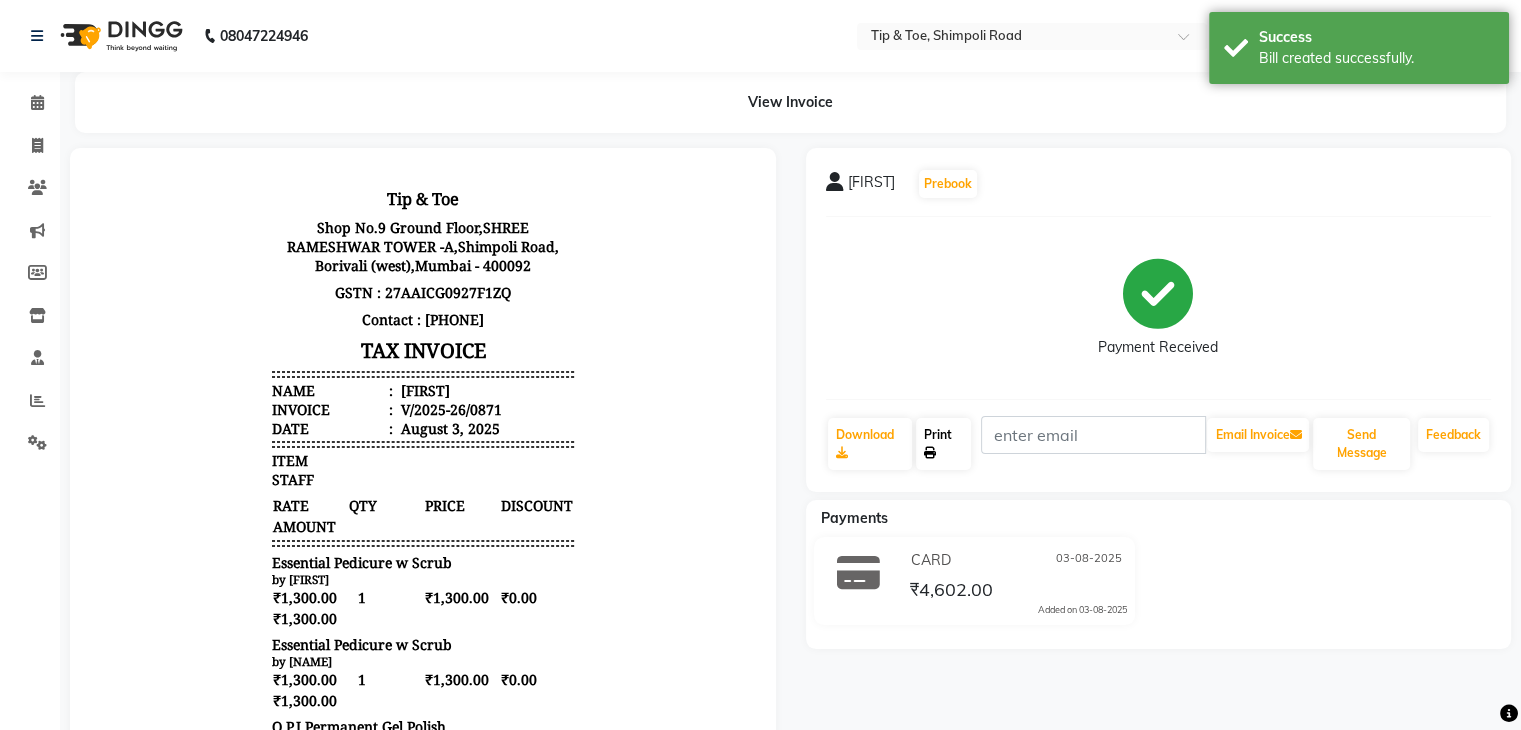 scroll, scrollTop: 0, scrollLeft: 0, axis: both 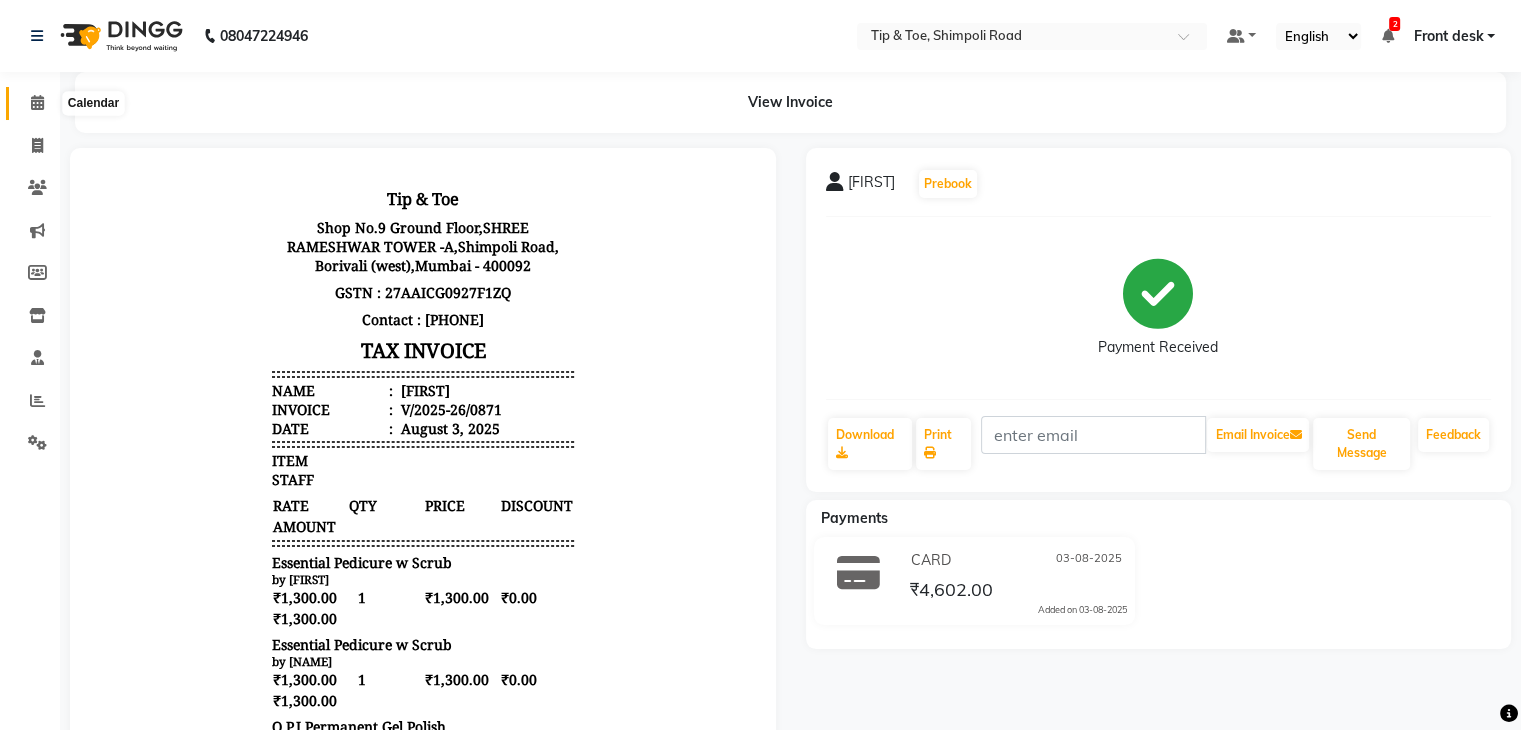 click 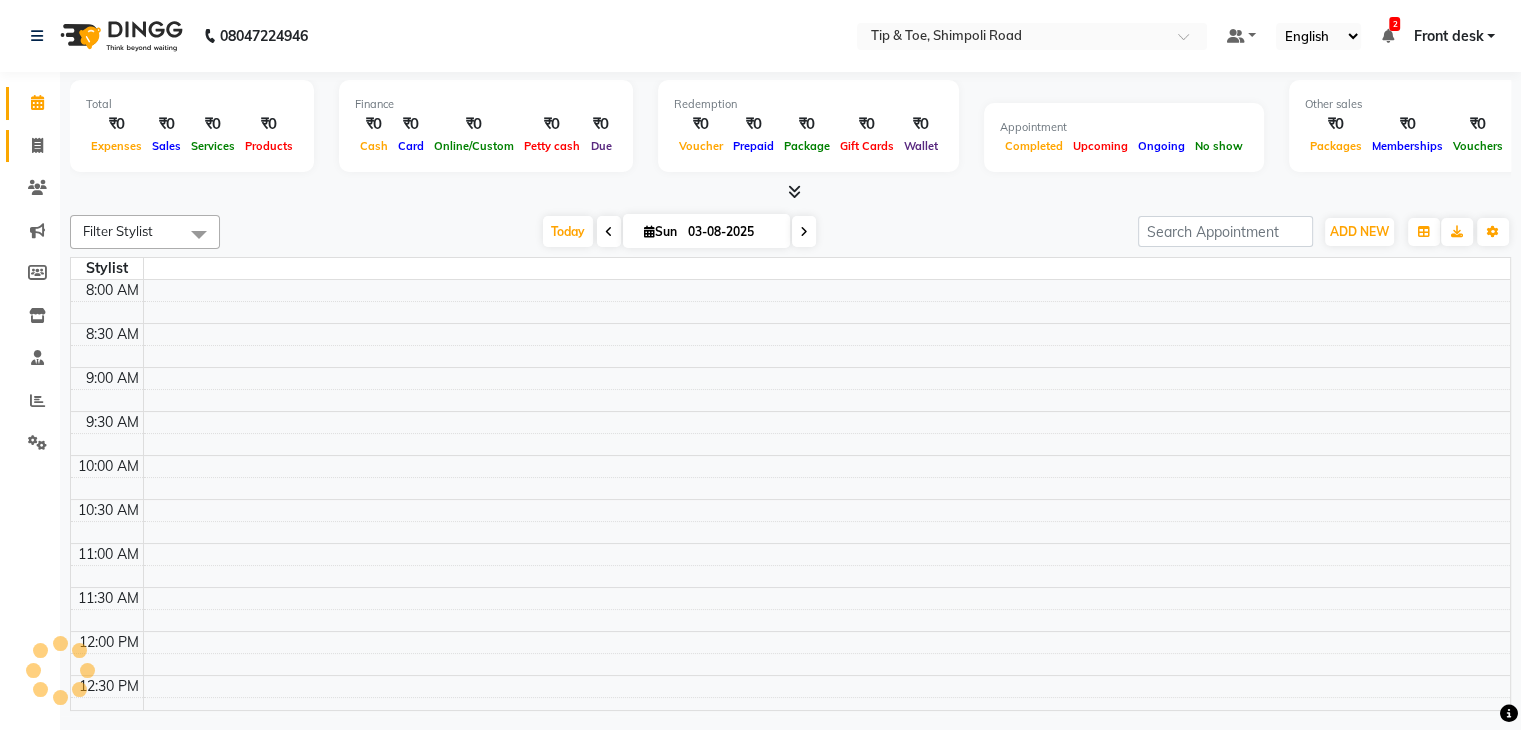 scroll, scrollTop: 705, scrollLeft: 0, axis: vertical 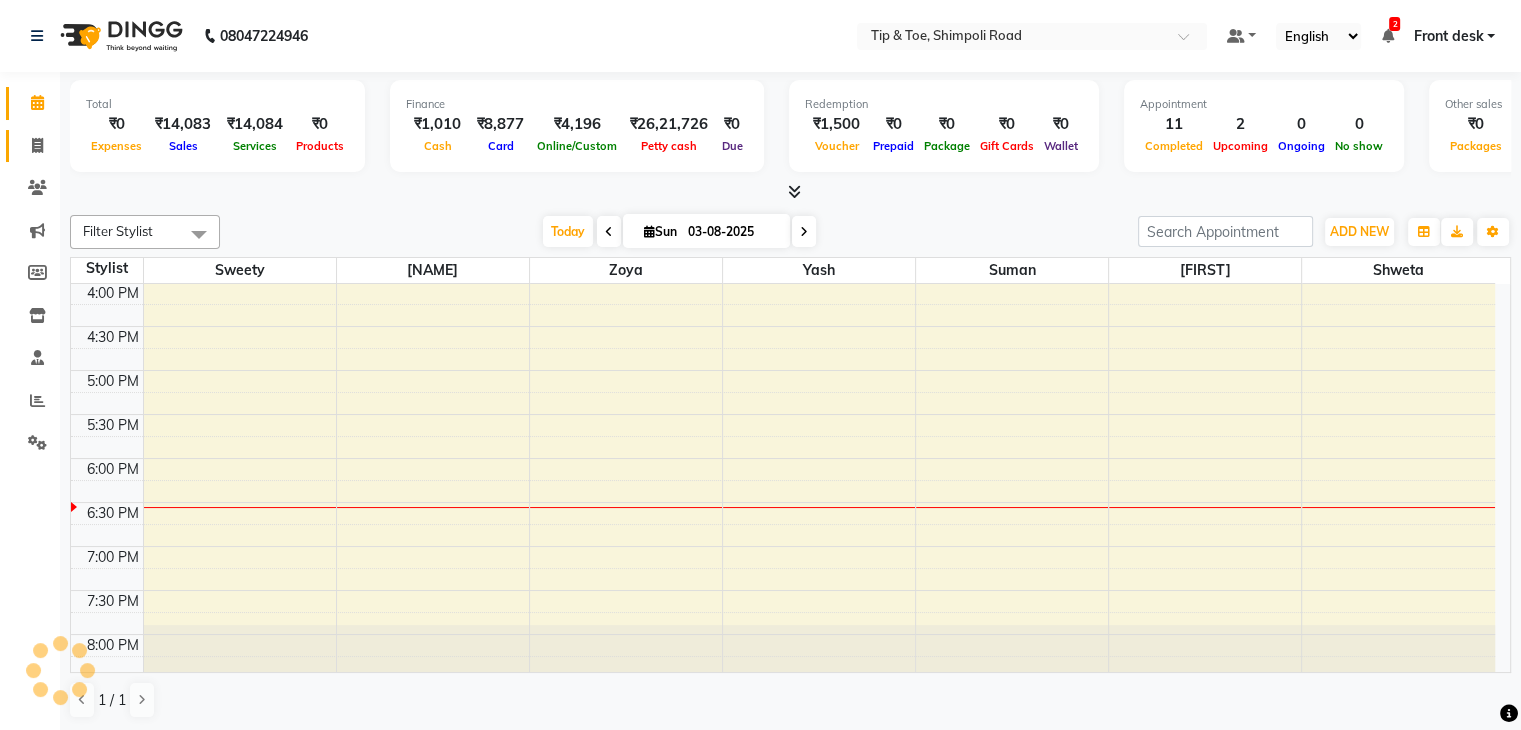 click on "Invoice" 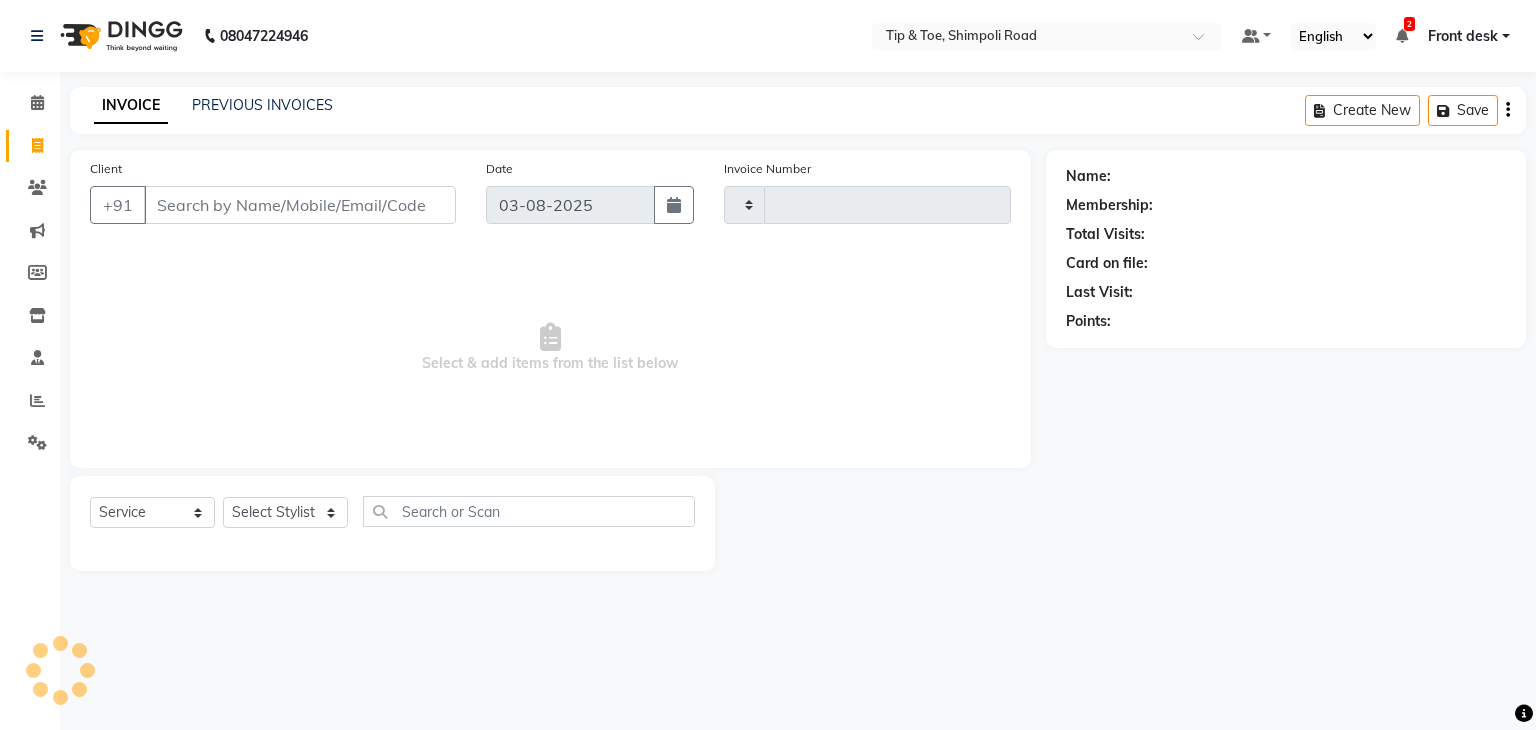 type on "0872" 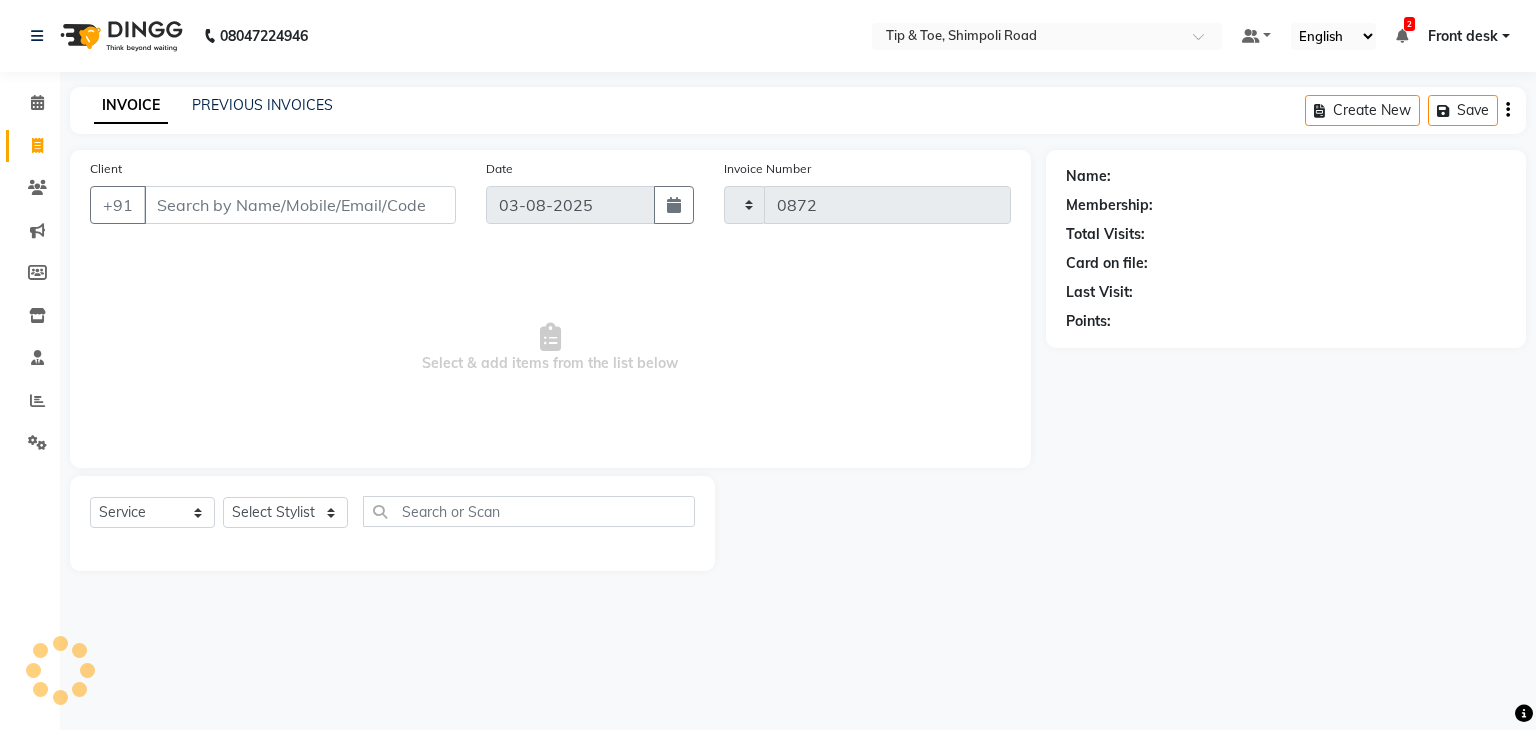 select on "5942" 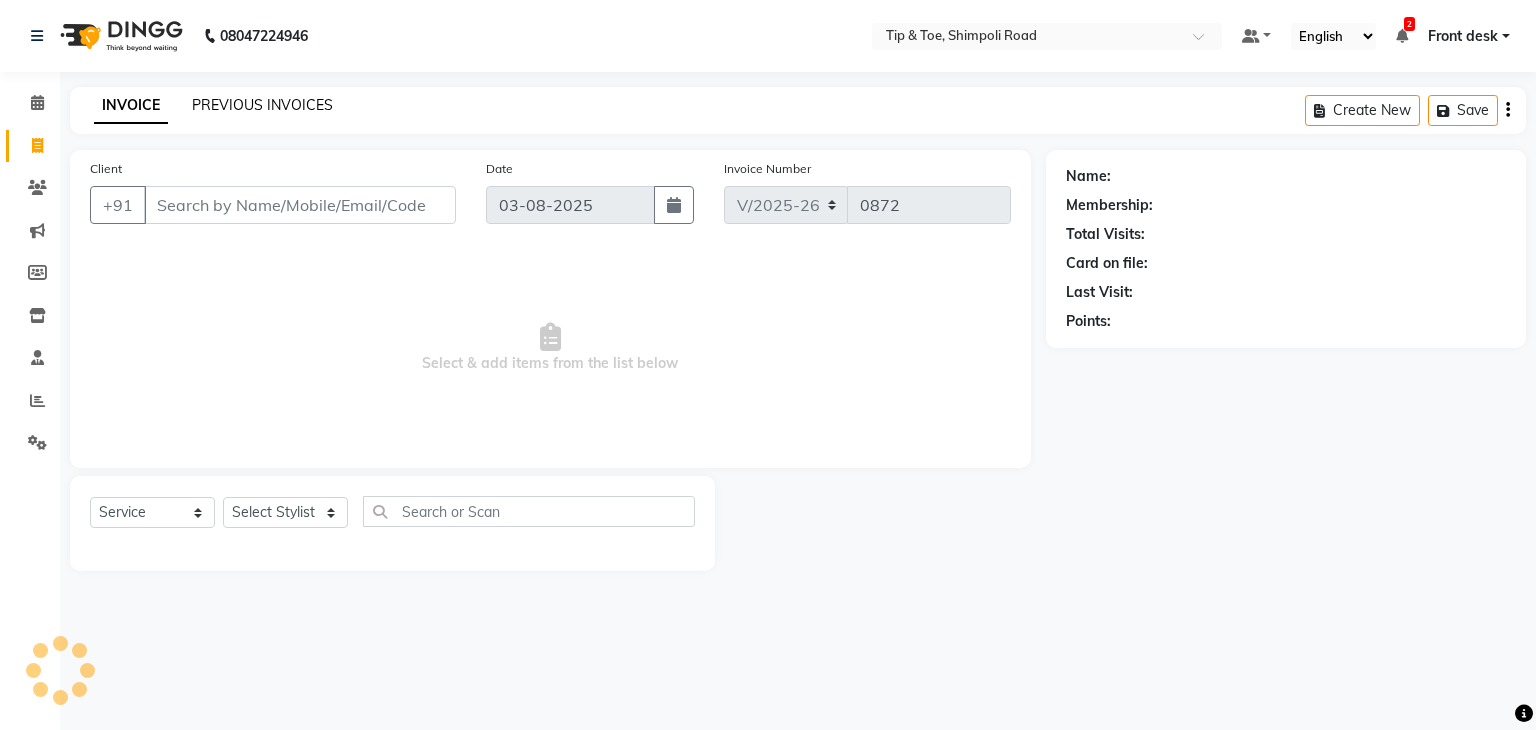 click on "PREVIOUS INVOICES" 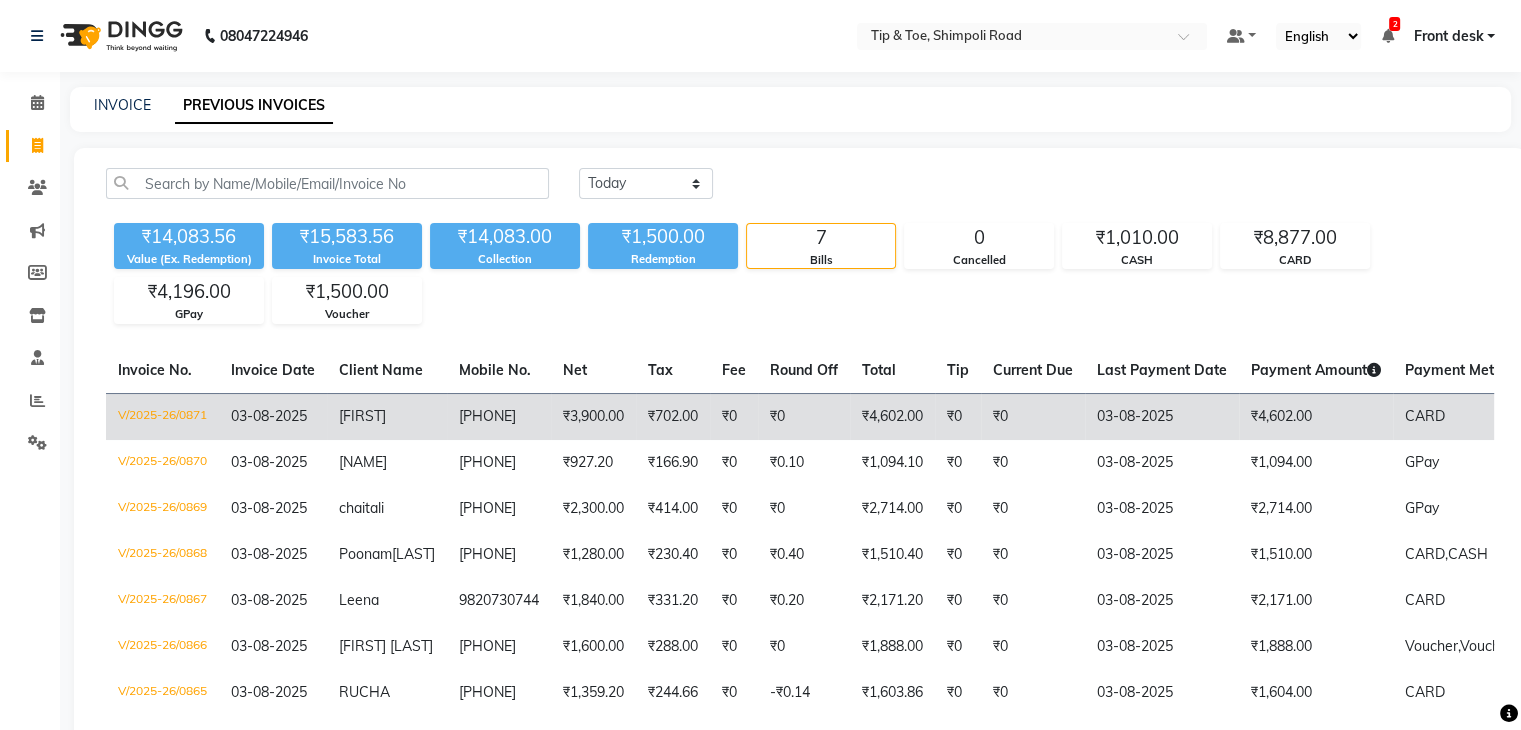 copy on "[PHONE]" 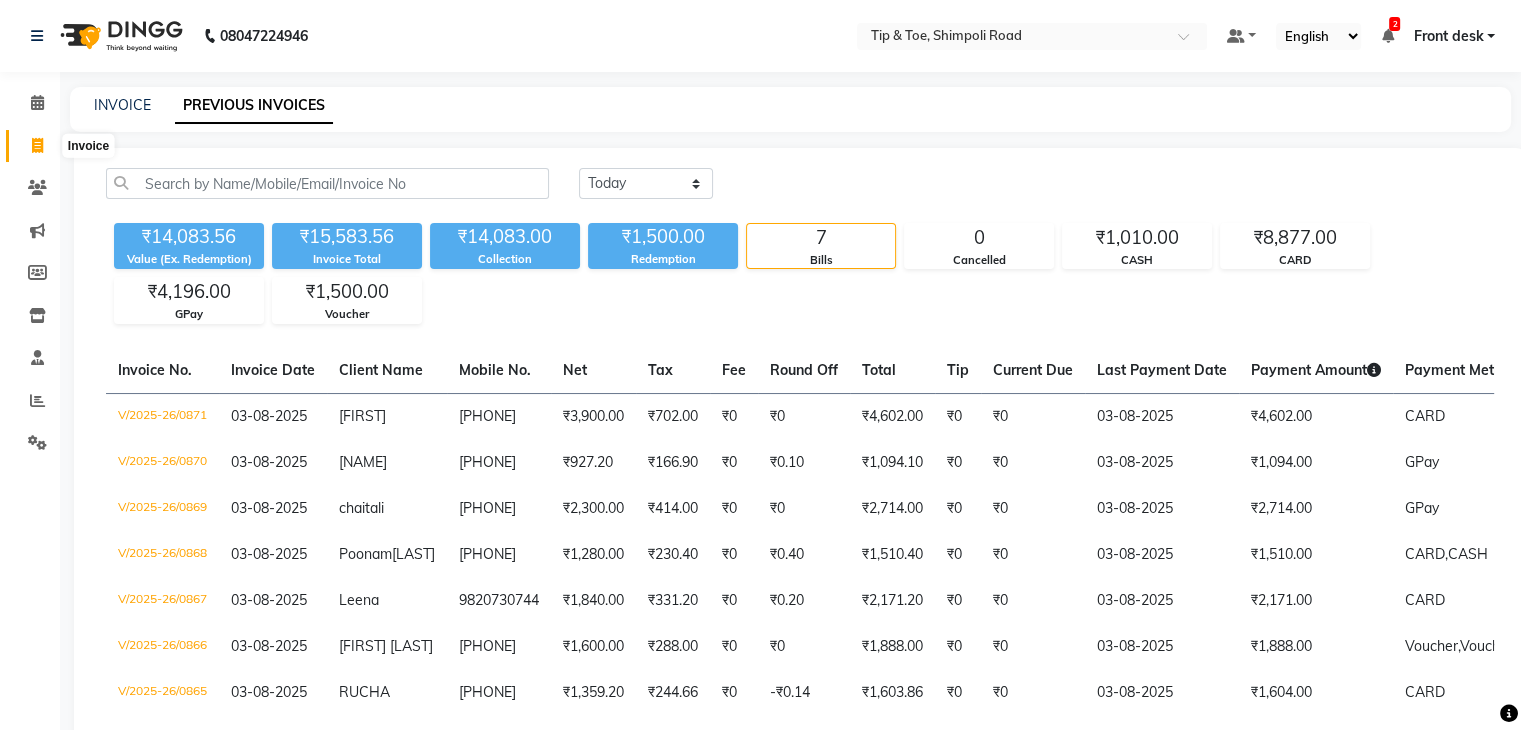 click 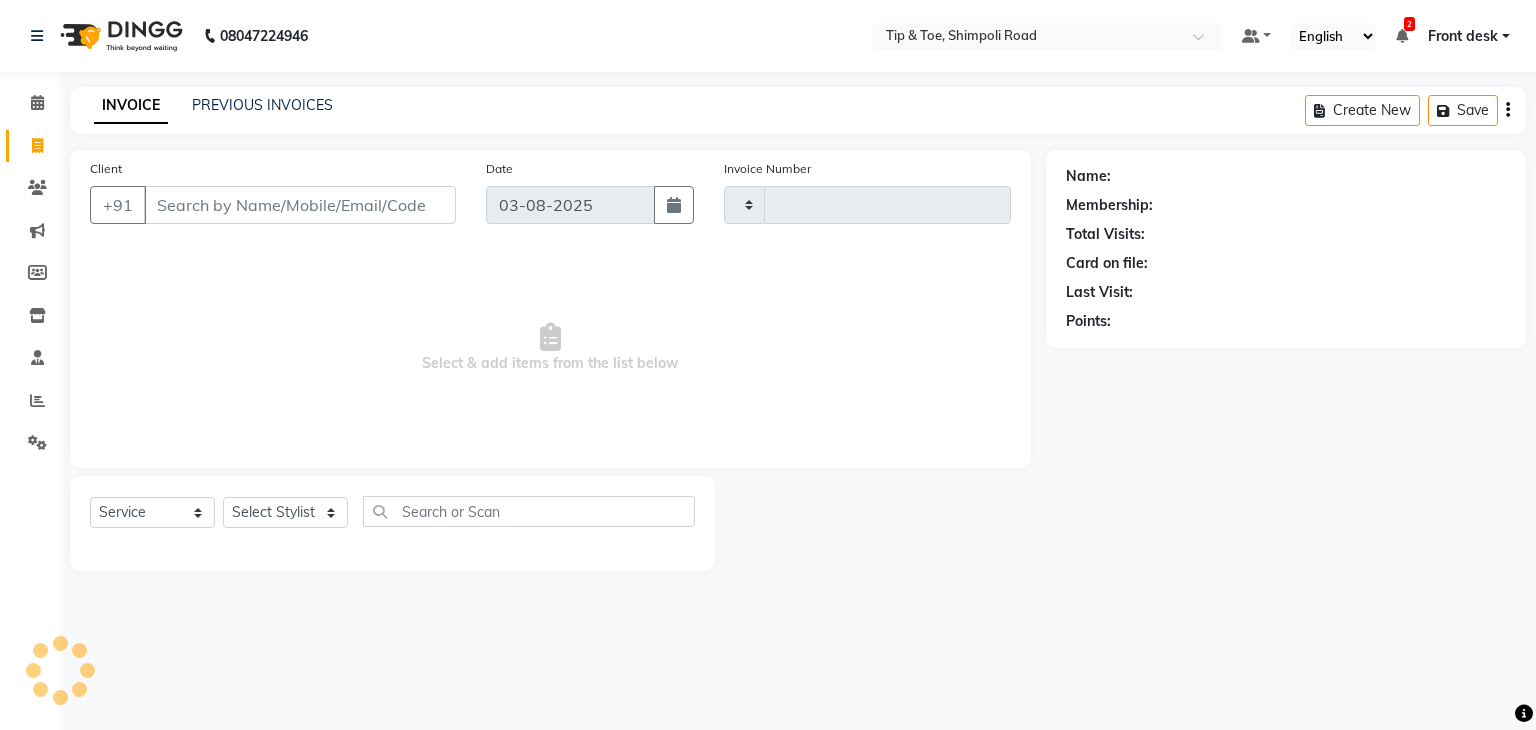 click on "PREVIOUS INVOICES" 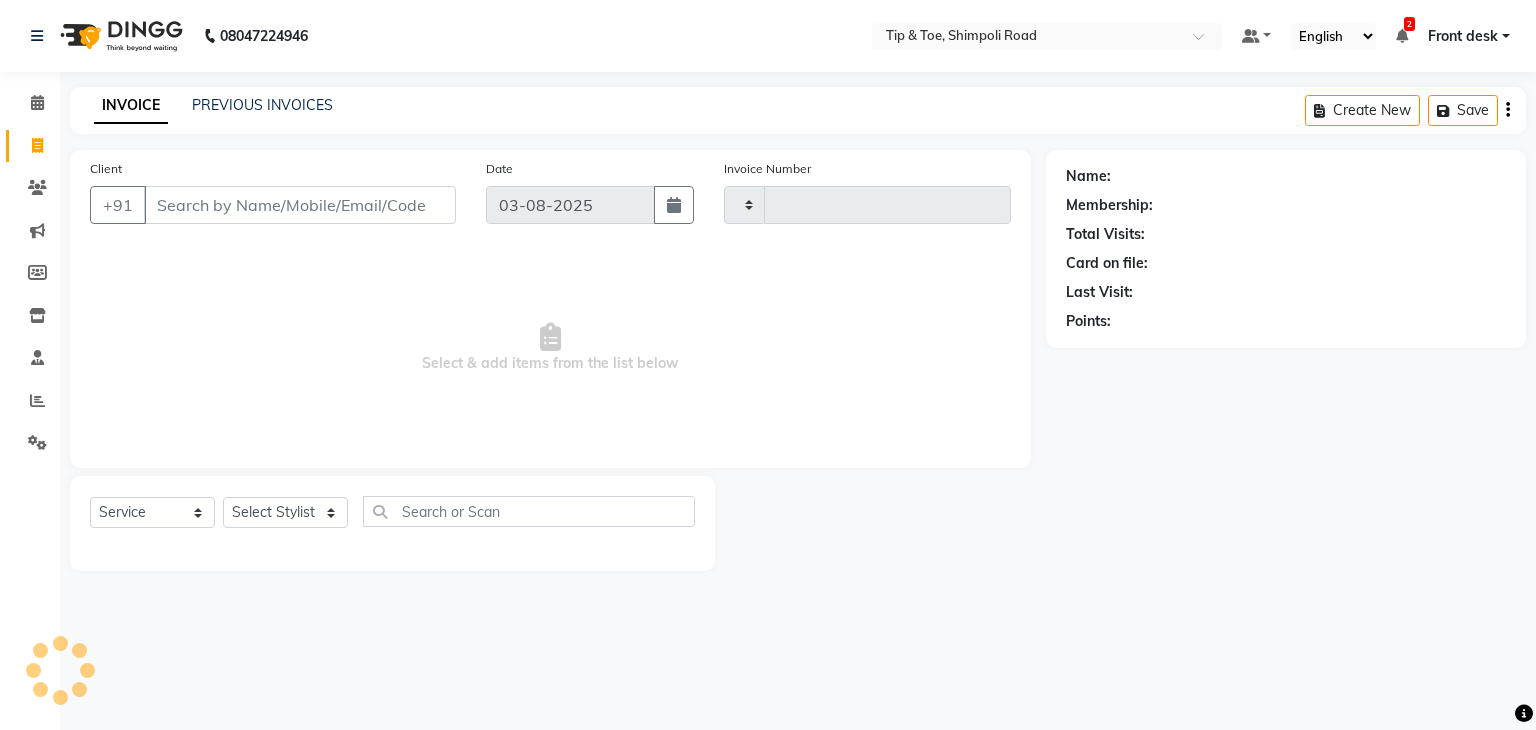 type on "0872" 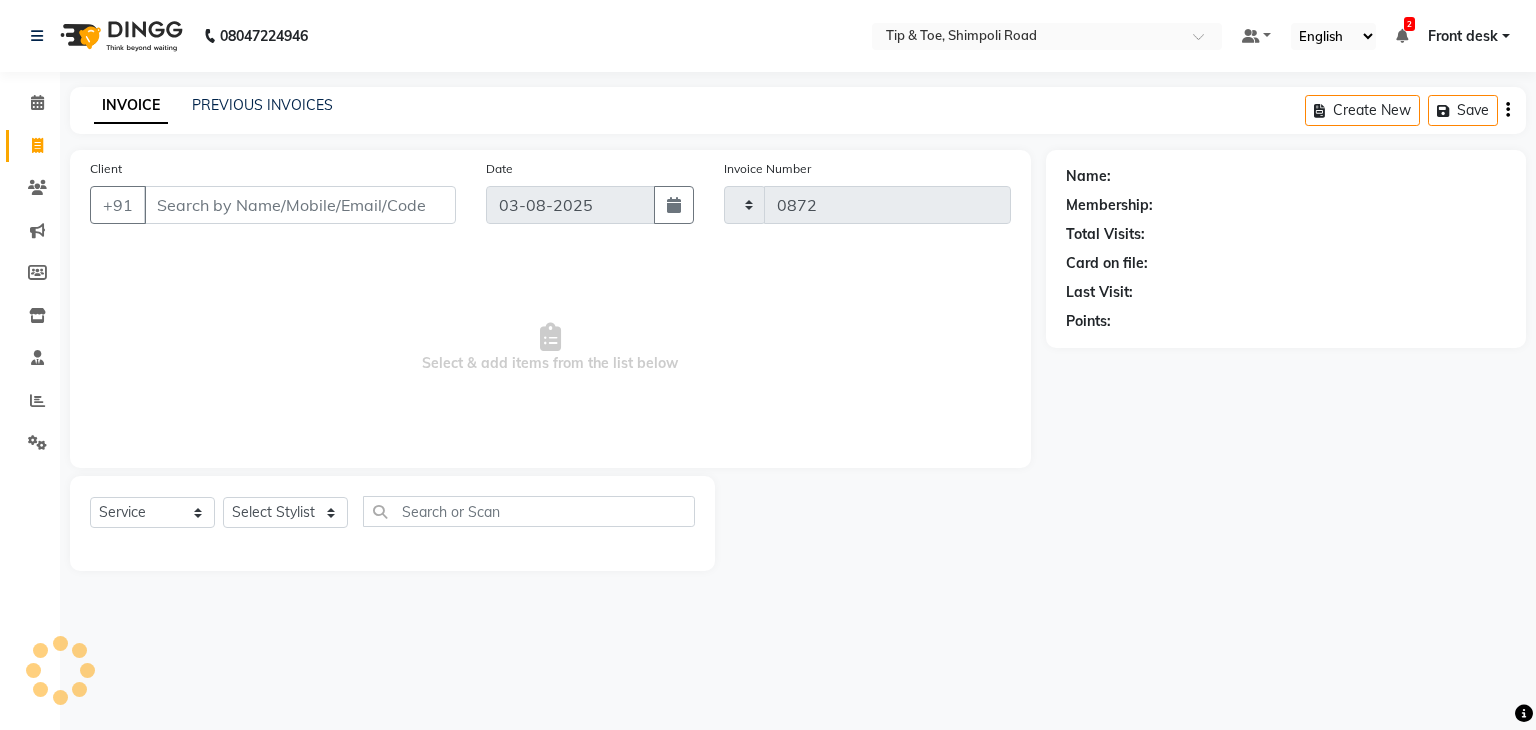 select on "5942" 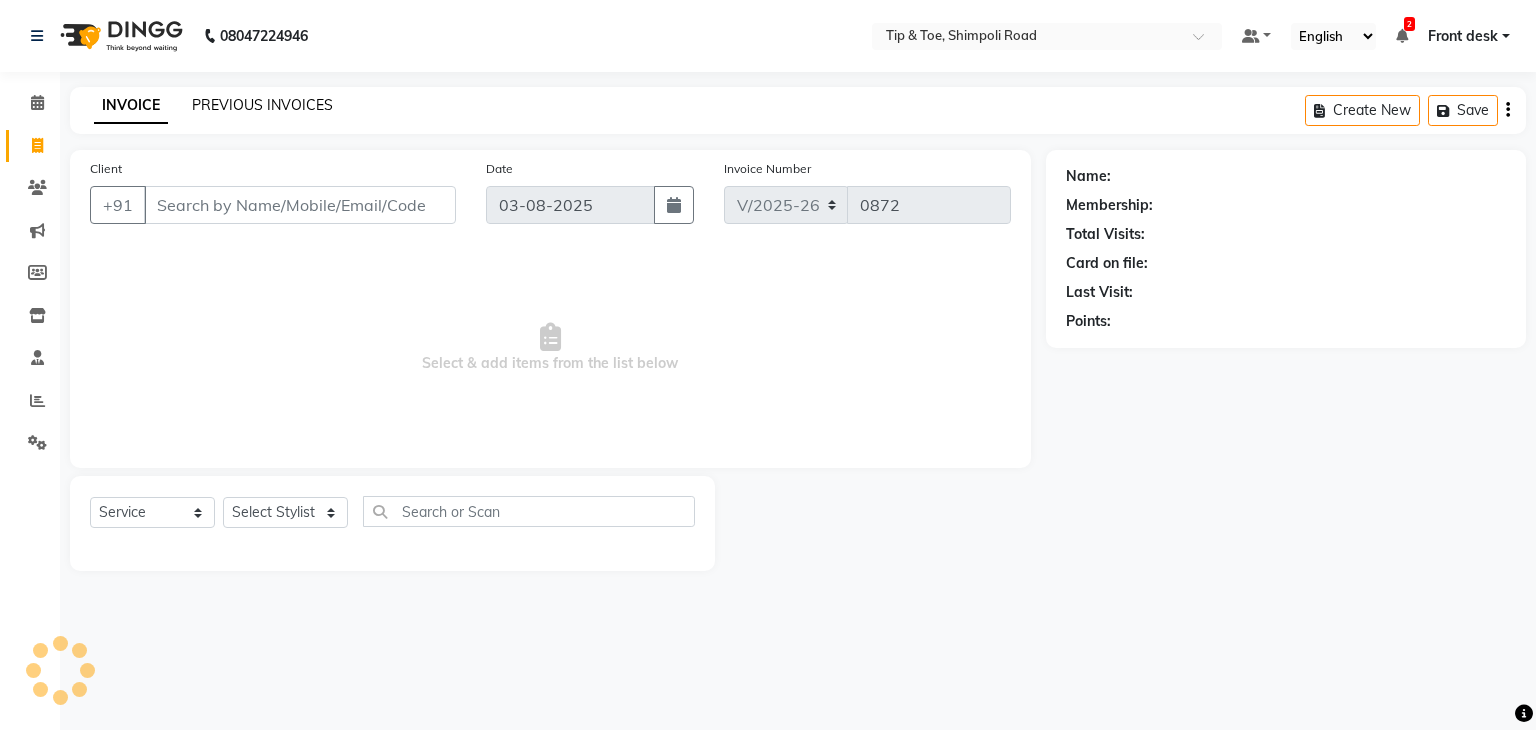 click on "PREVIOUS INVOICES" 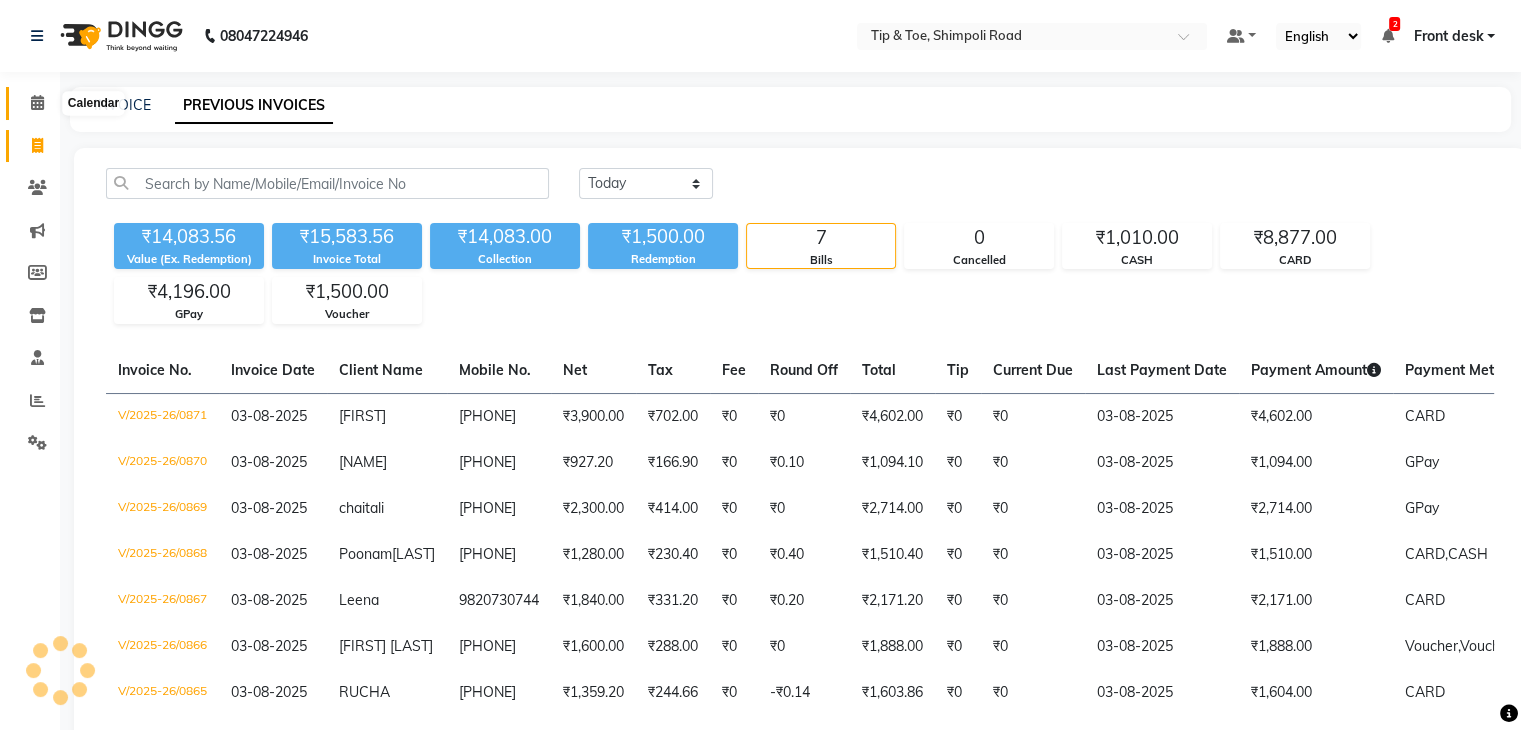 click 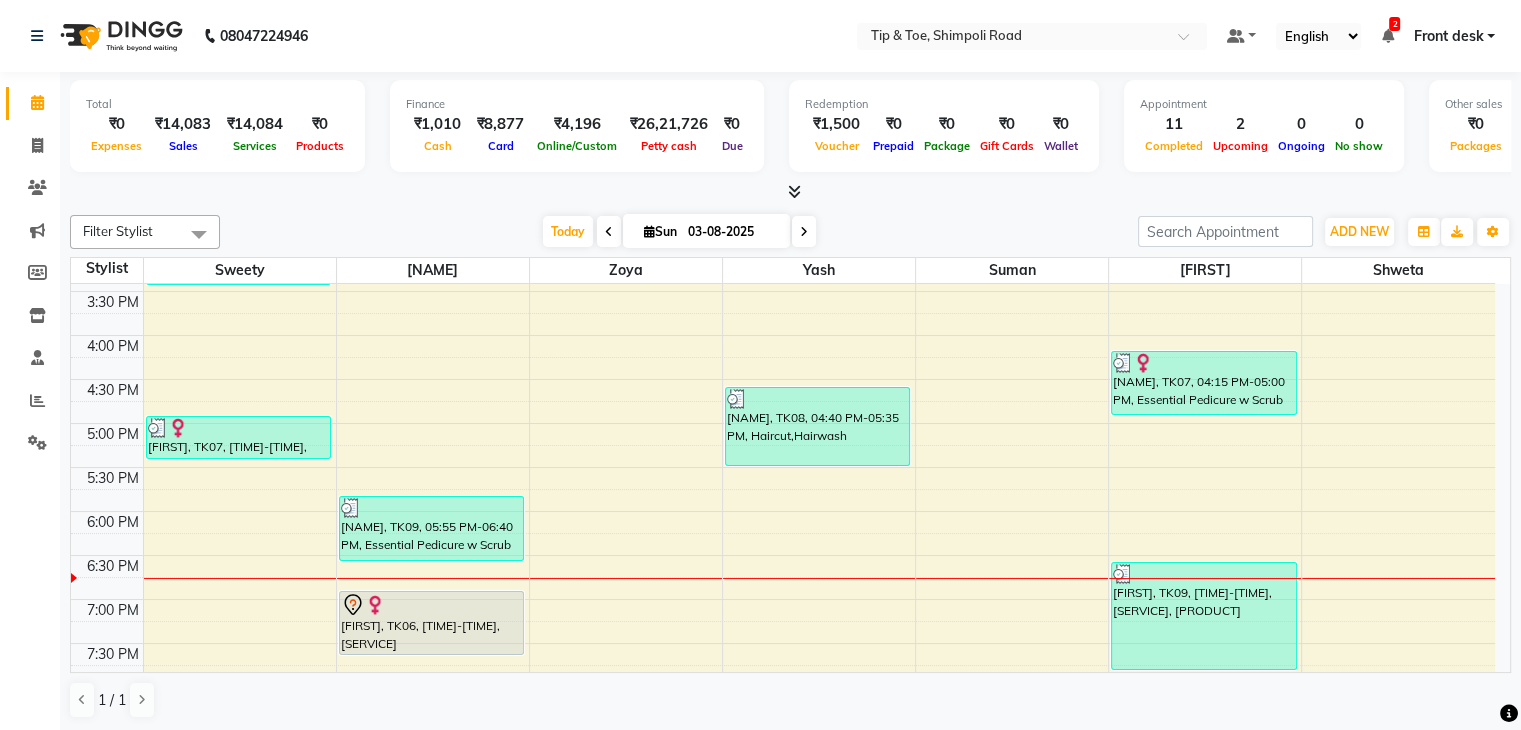 scroll, scrollTop: 744, scrollLeft: 0, axis: vertical 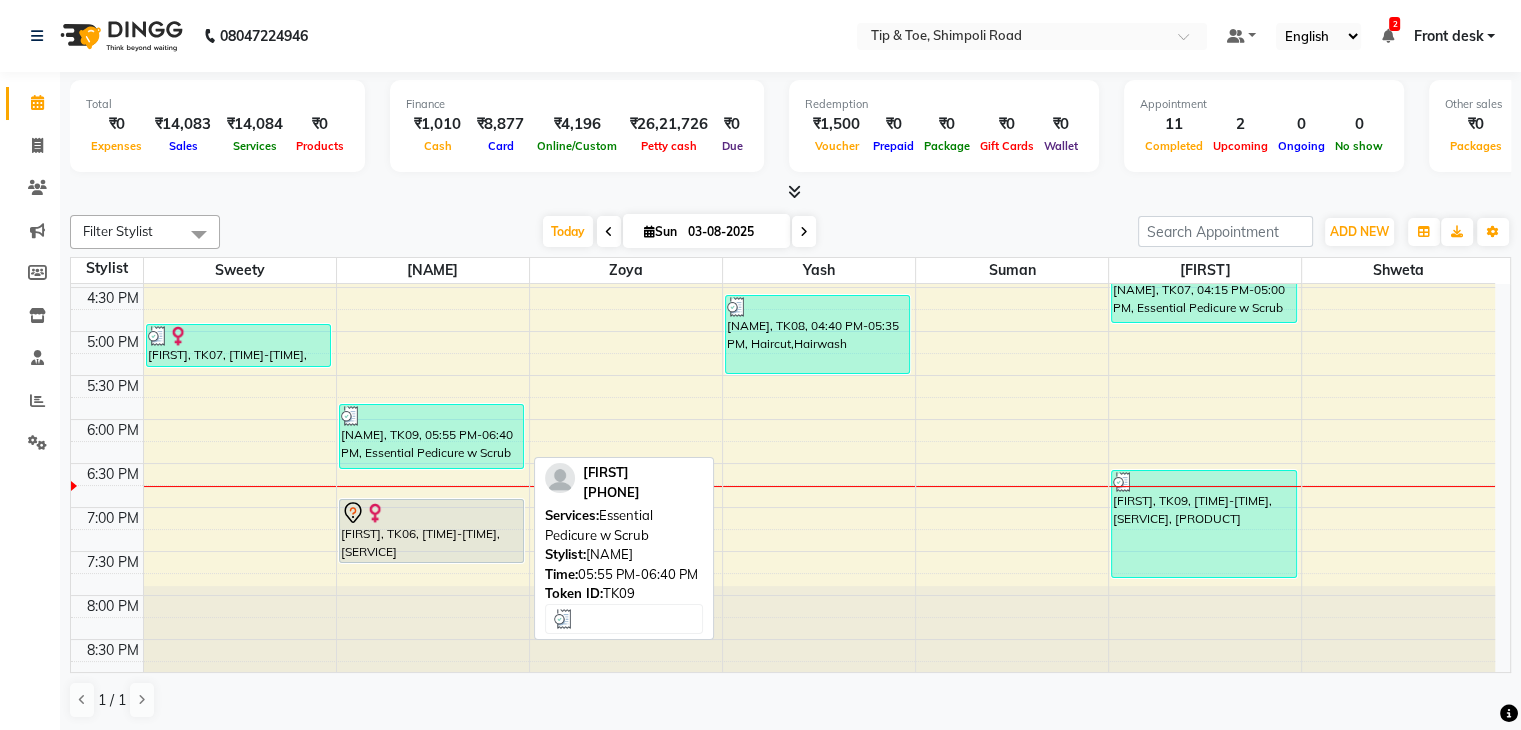 click on "[NAME], TK09, 05:55 PM-06:40 PM, Essential Pedicure w Scrub" at bounding box center (431, 436) 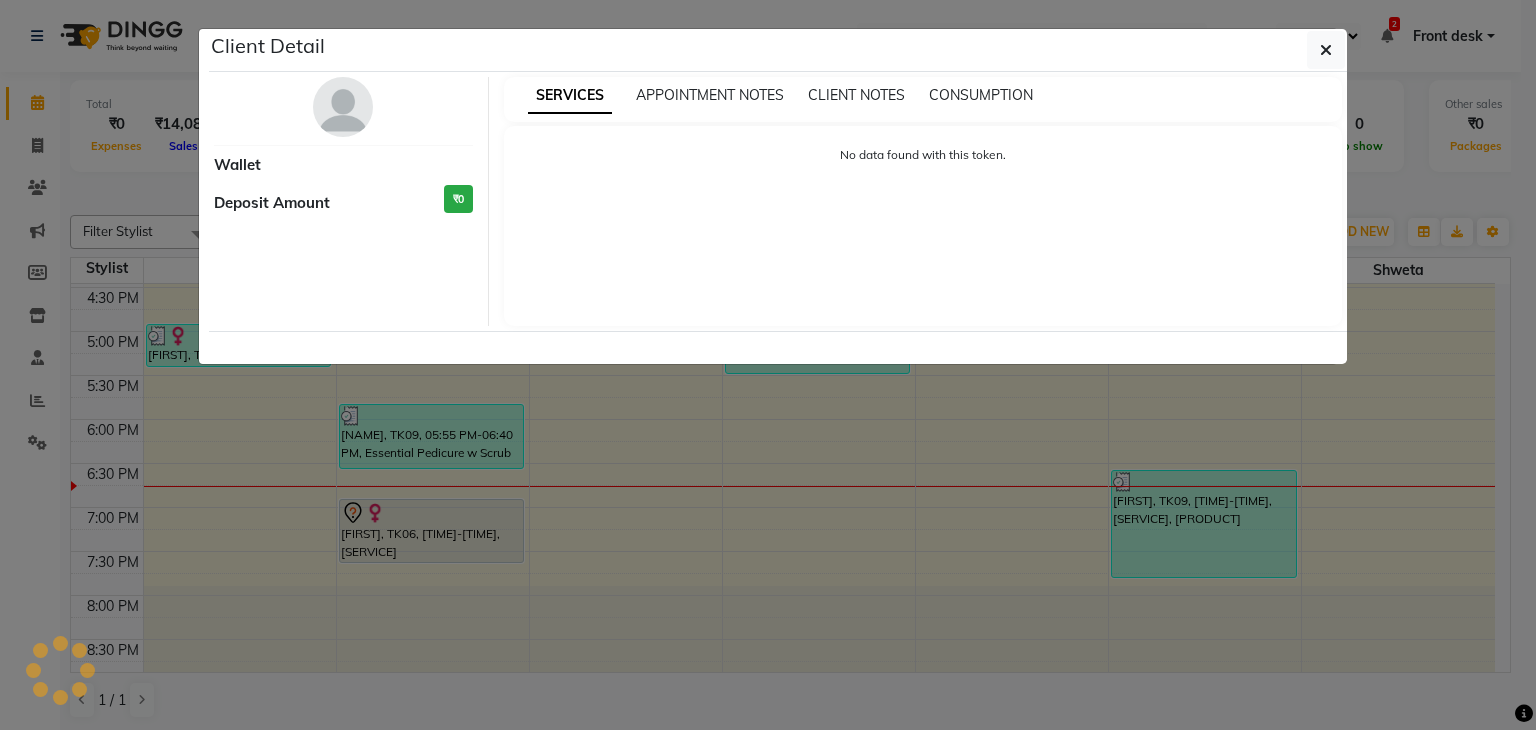 select on "3" 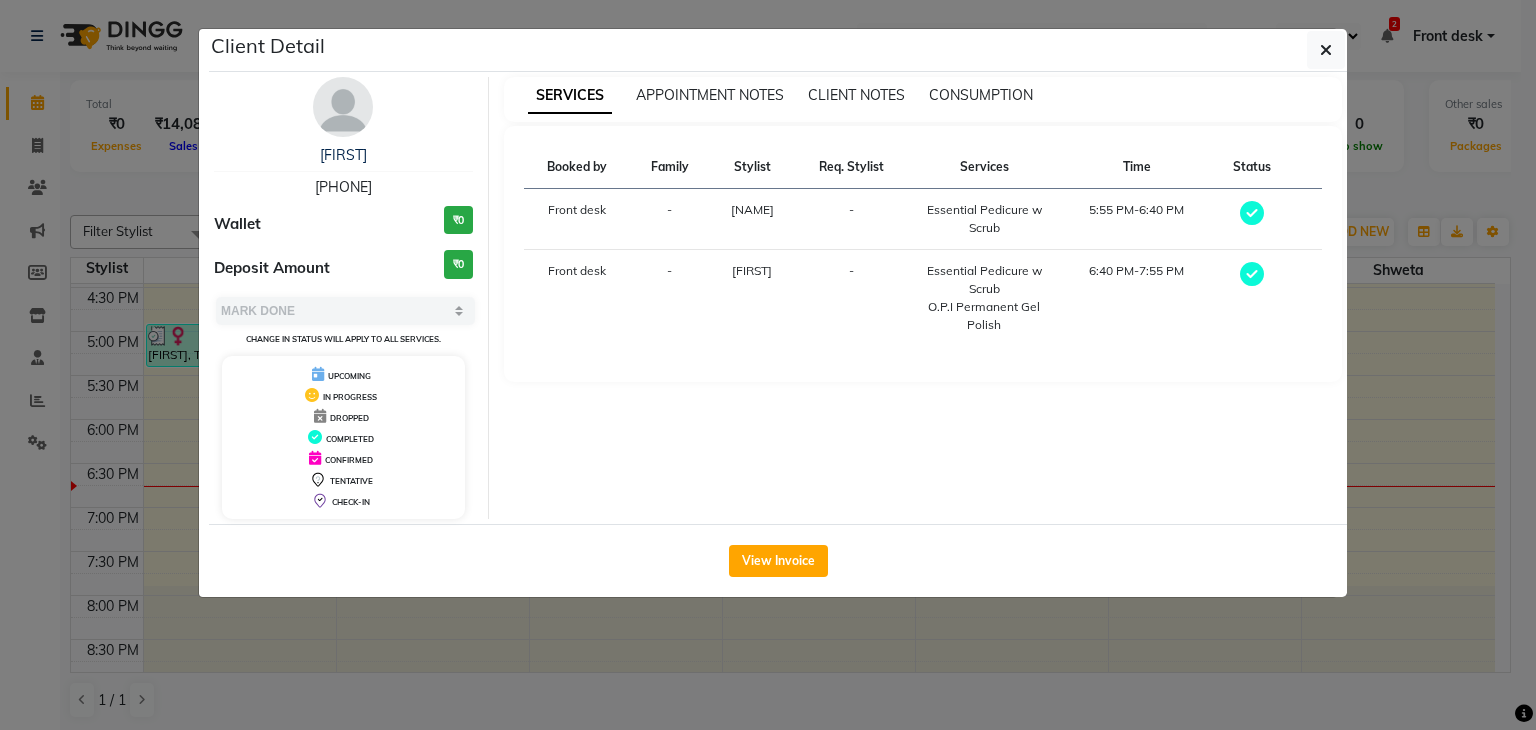 click on "O.P.I Permanent Gel Polish" at bounding box center [984, 316] 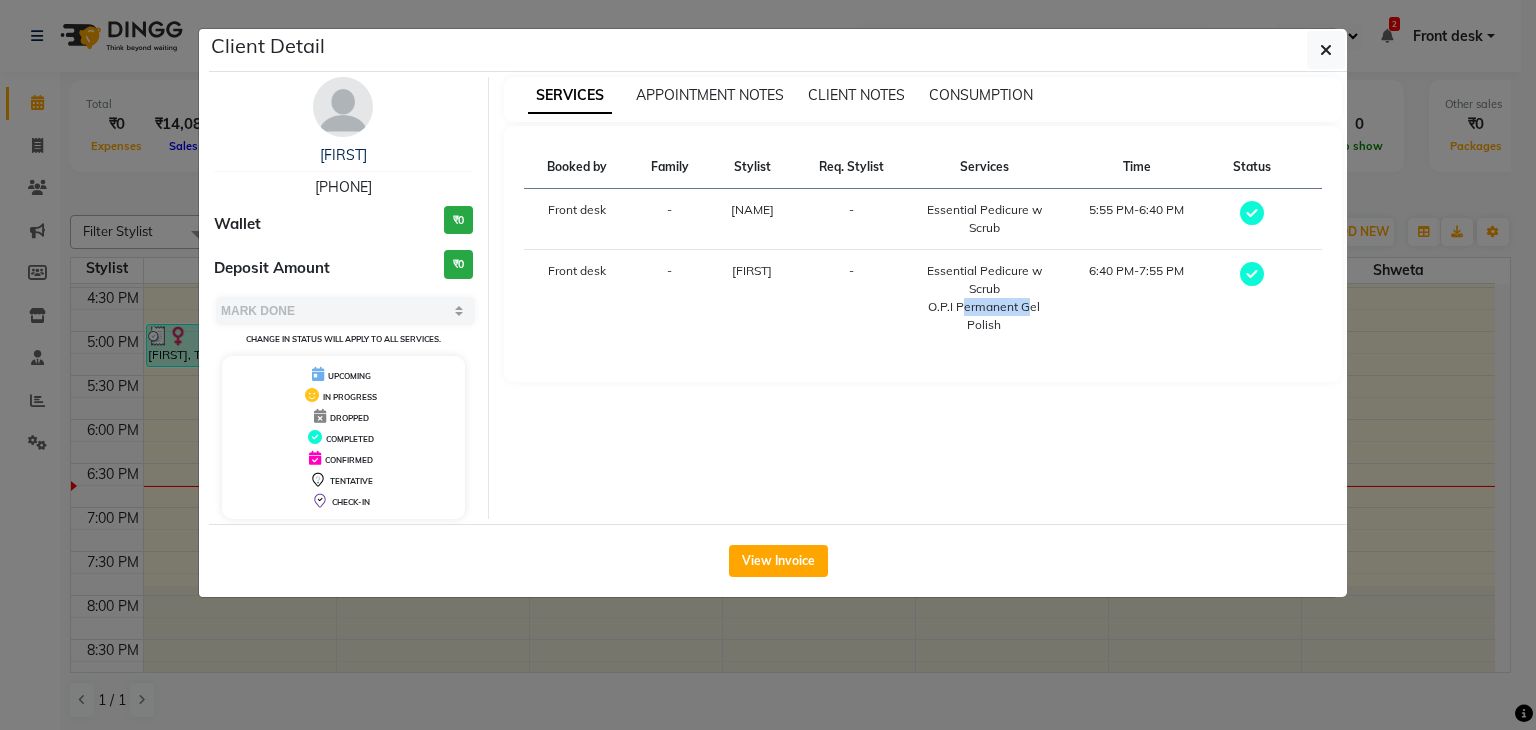 click on "O.P.I Permanent Gel Polish" at bounding box center (984, 316) 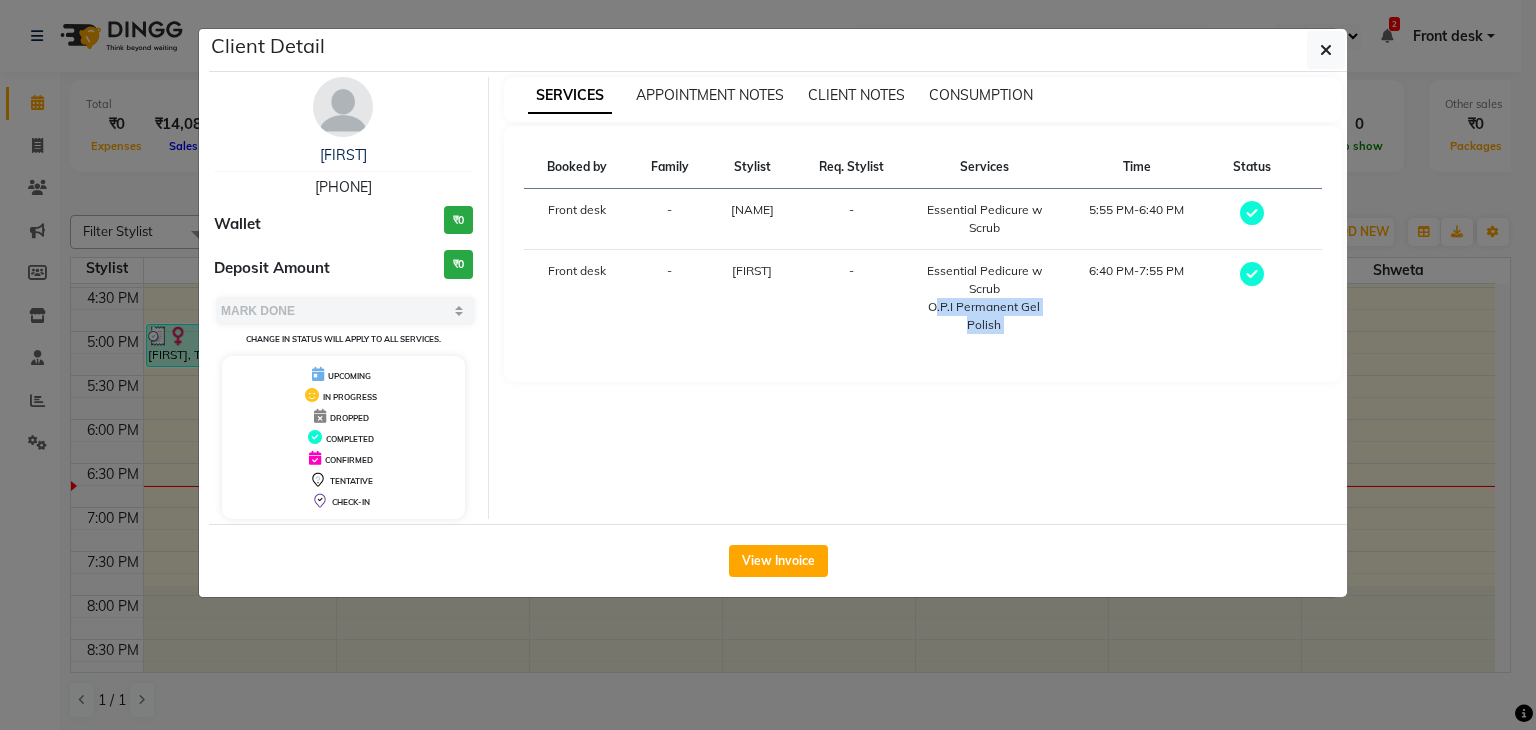 click on "O.P.I Permanent Gel Polish" at bounding box center [984, 316] 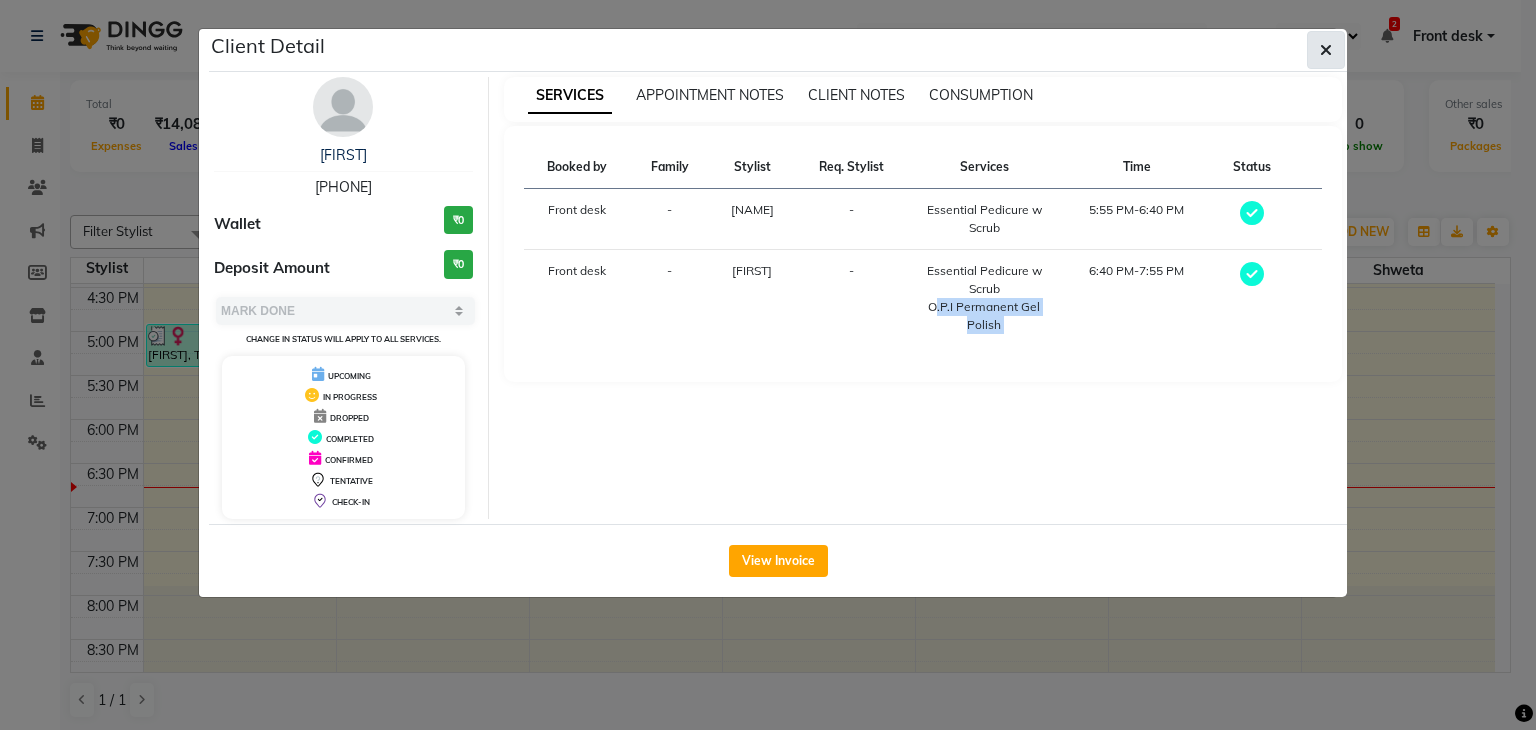 click 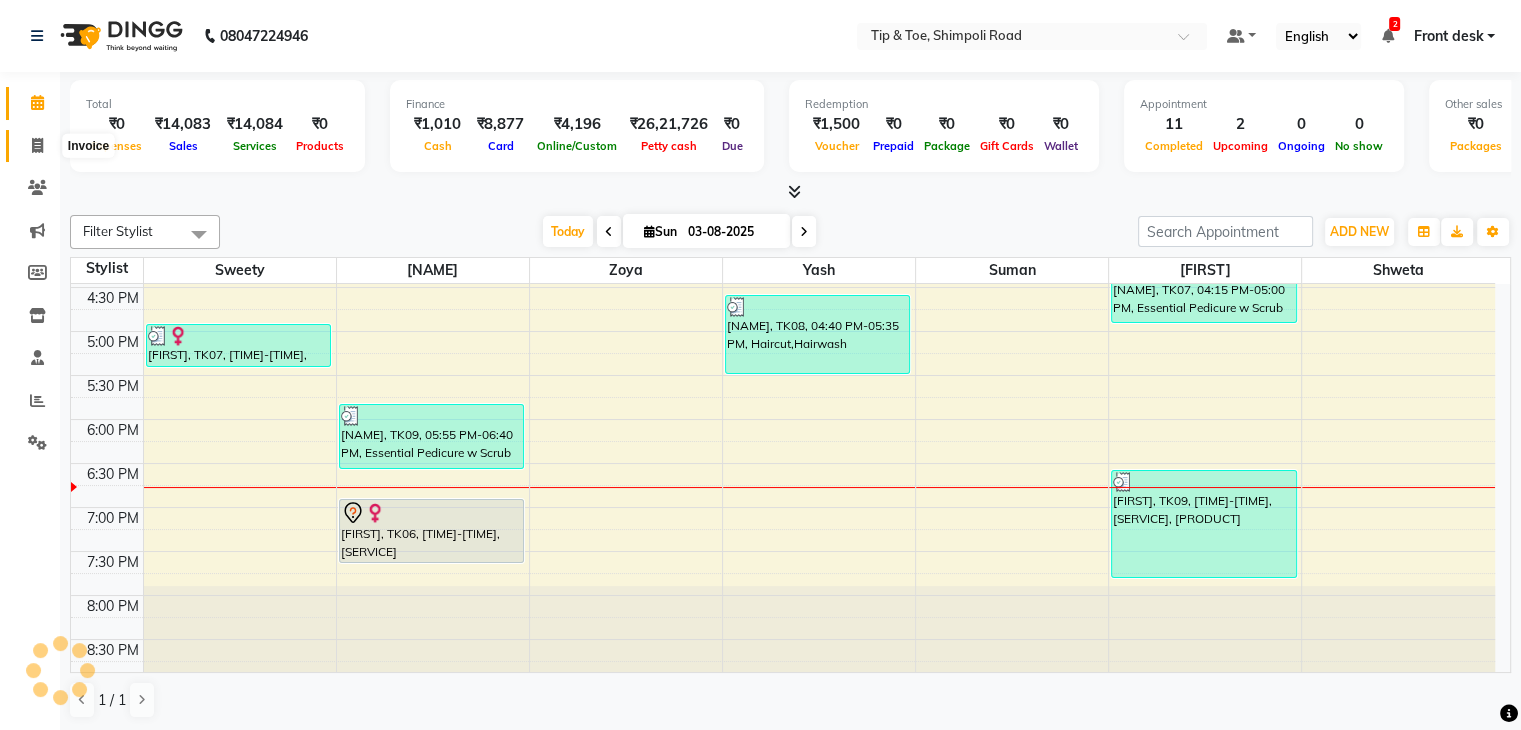 click 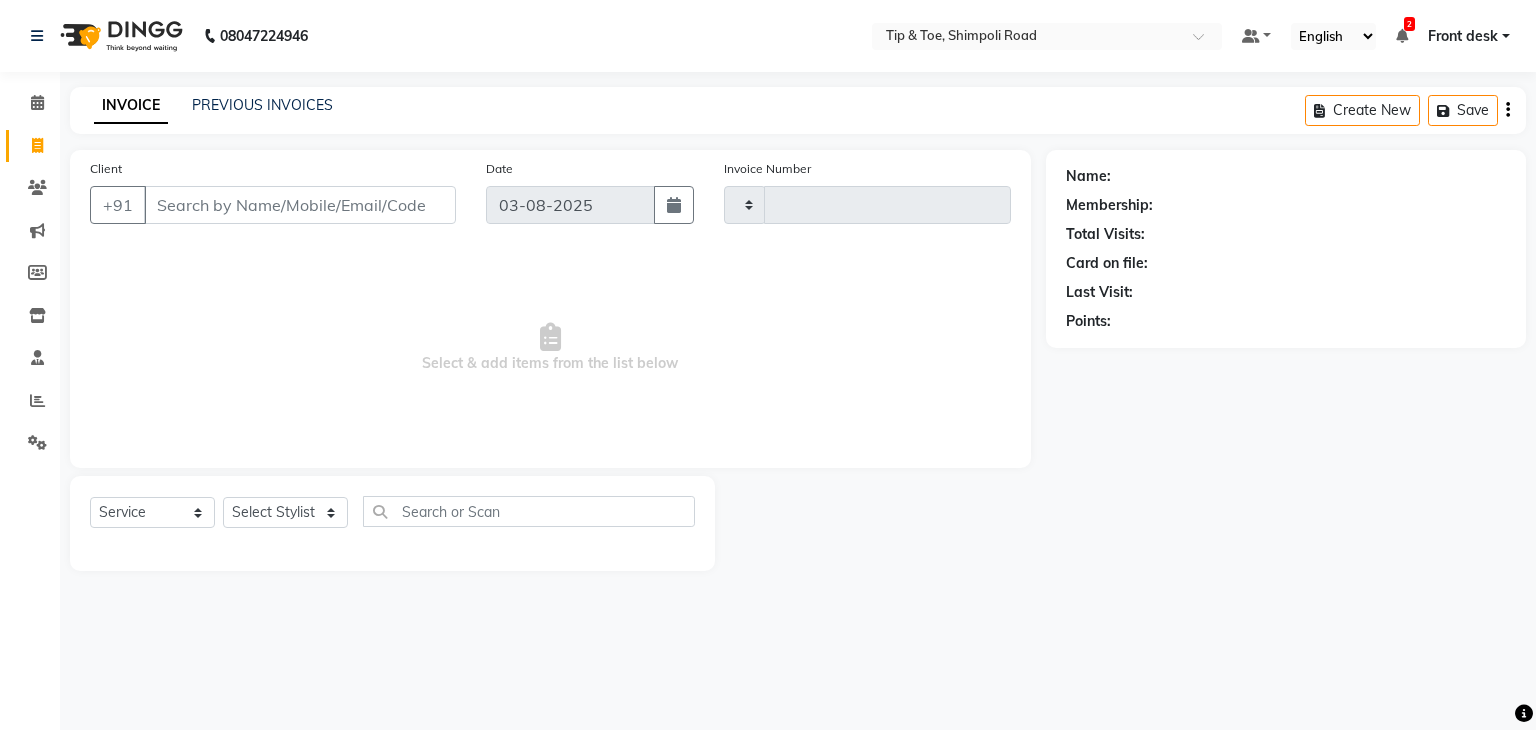 type on "0872" 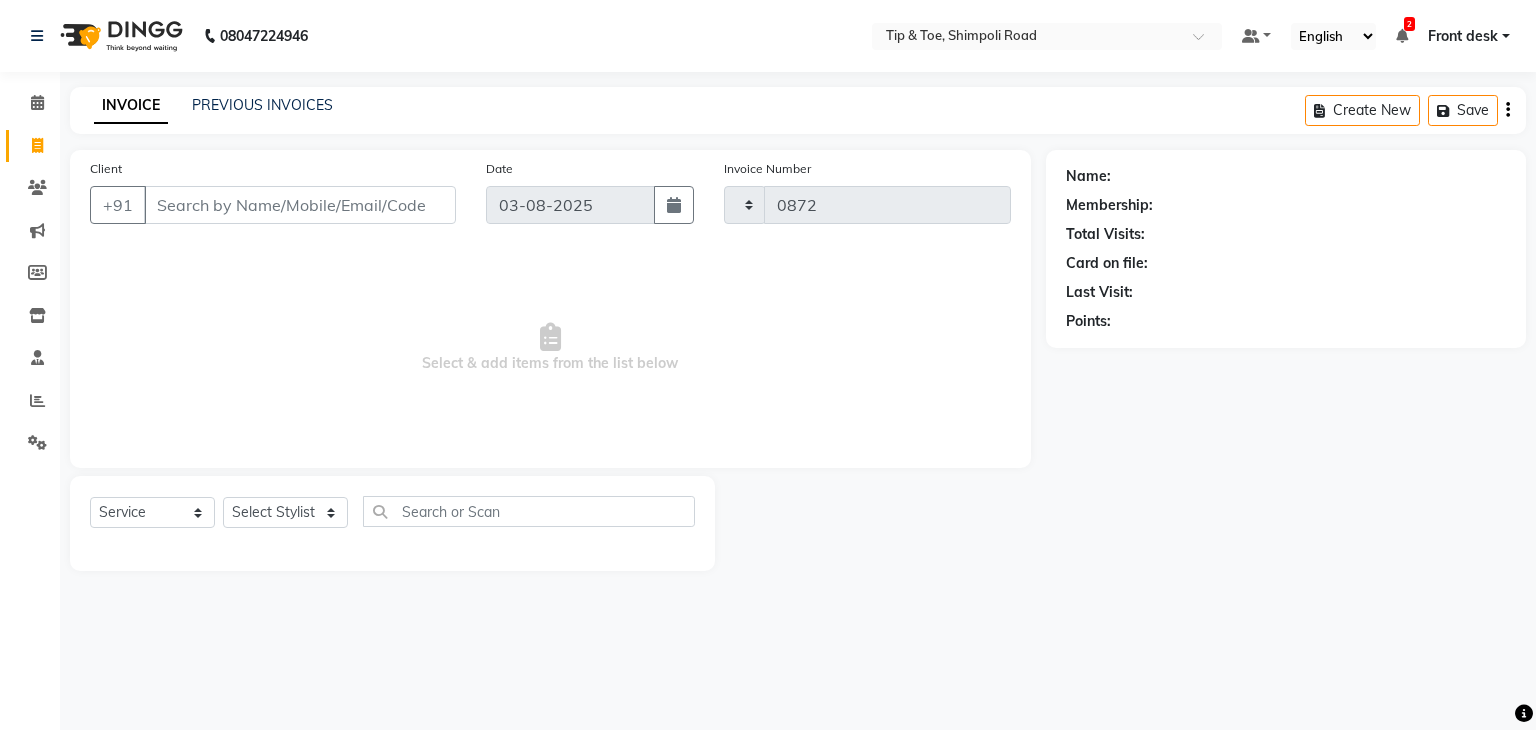select on "5942" 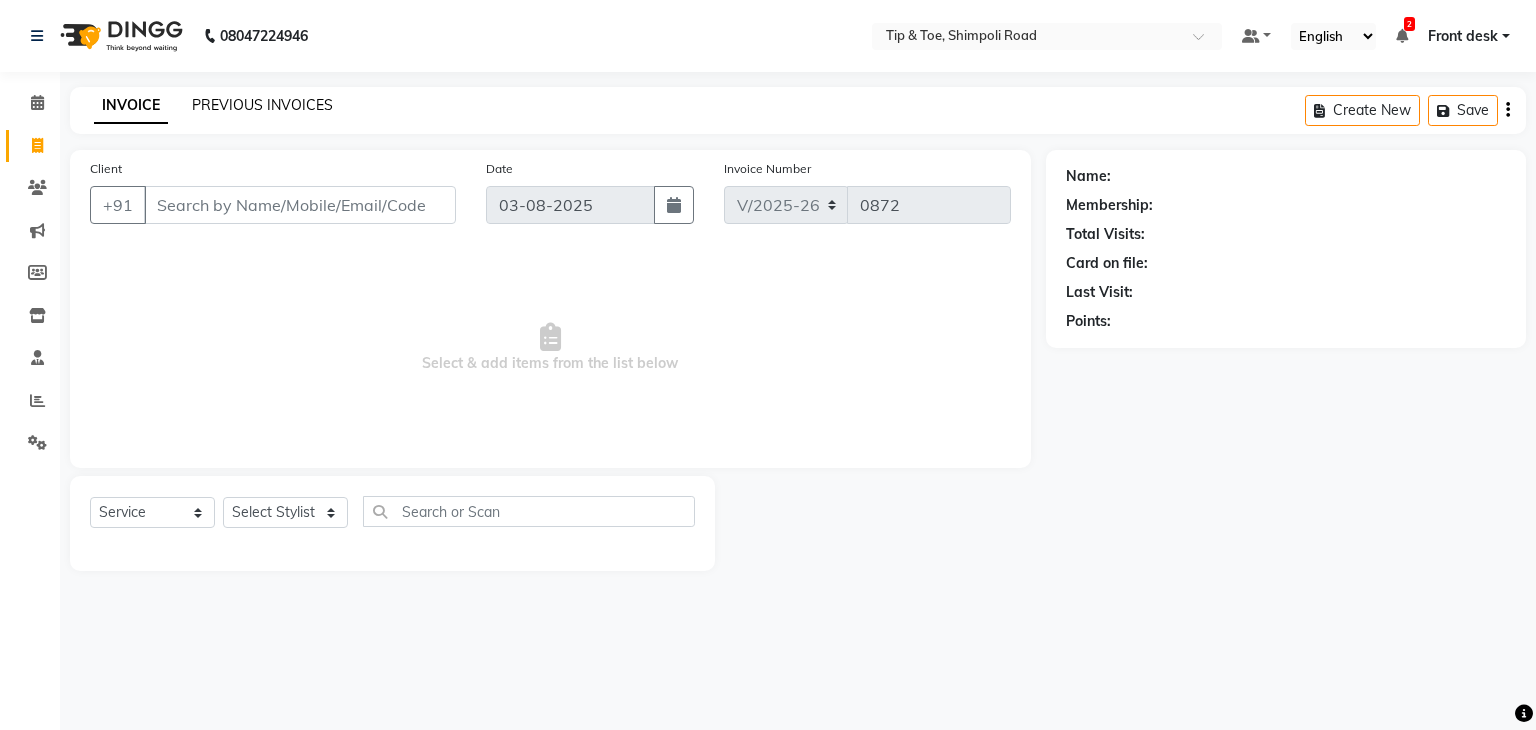 click on "PREVIOUS INVOICES" 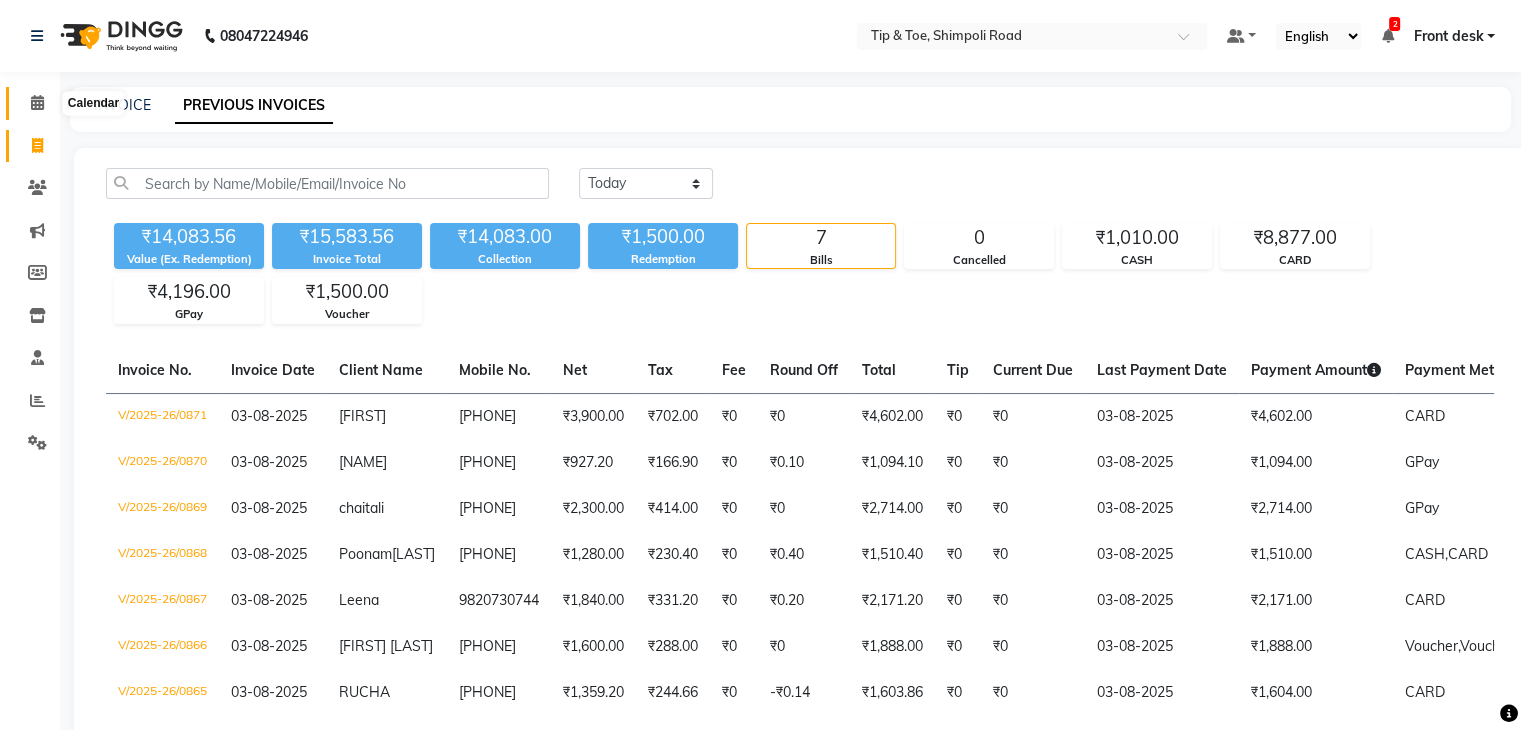 click 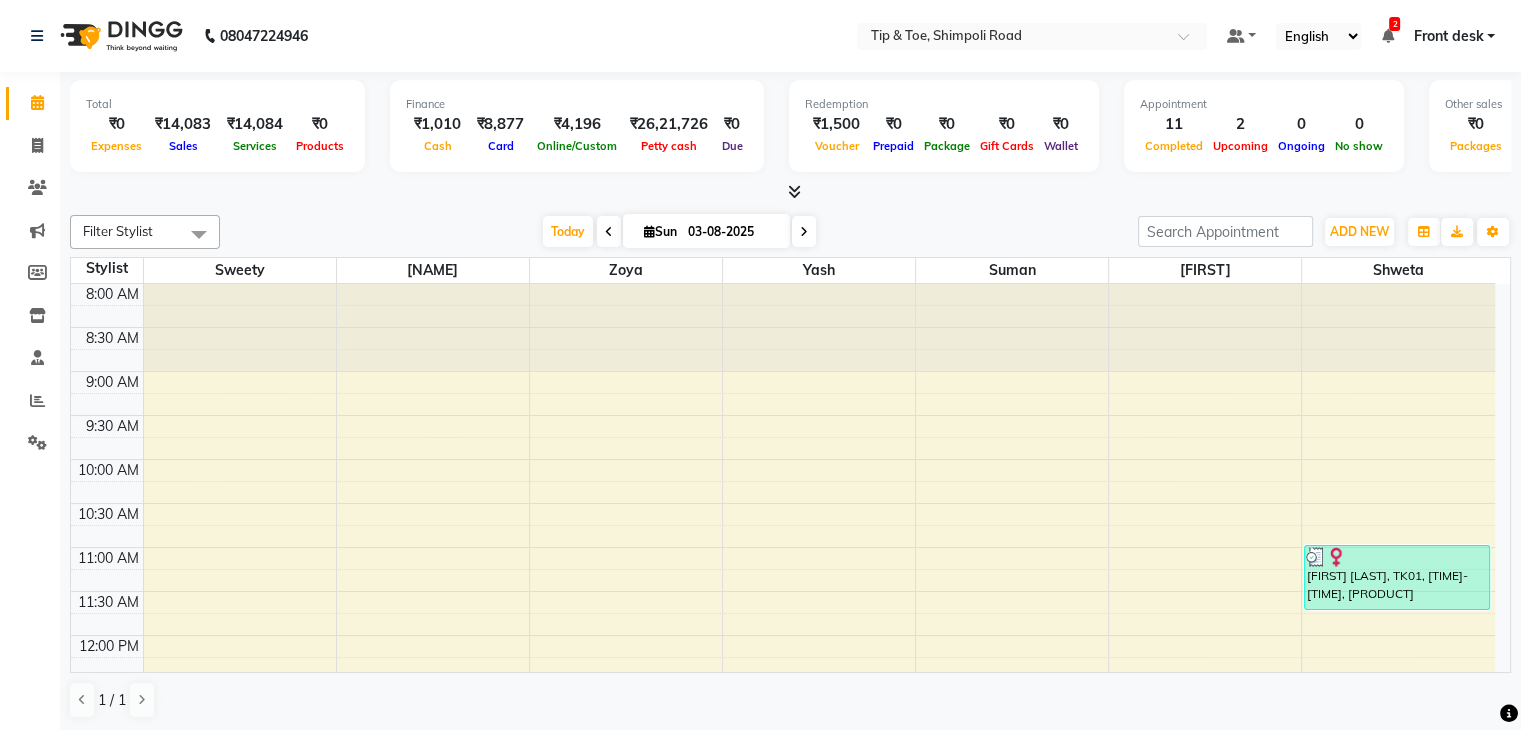 click at bounding box center [609, 232] 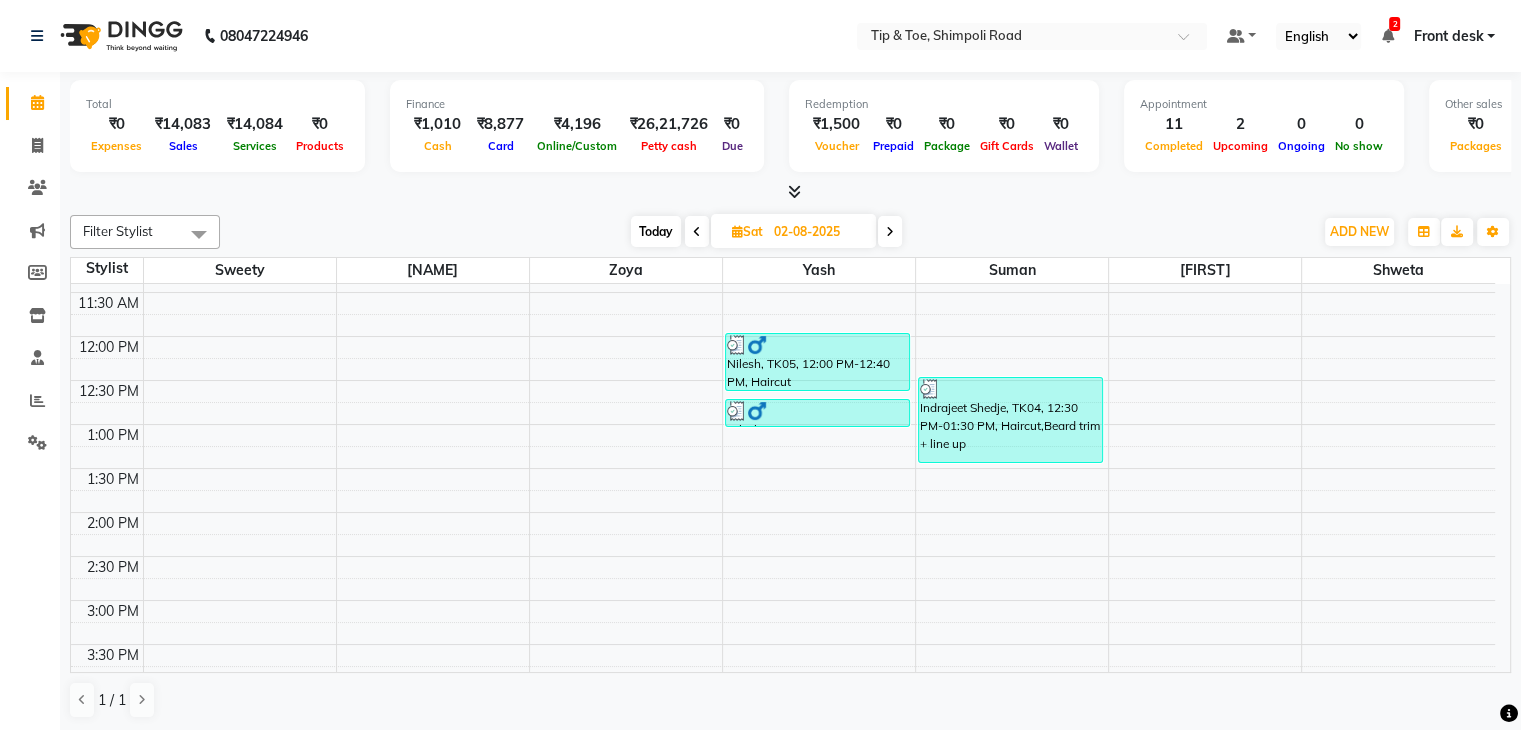 scroll, scrollTop: 244, scrollLeft: 0, axis: vertical 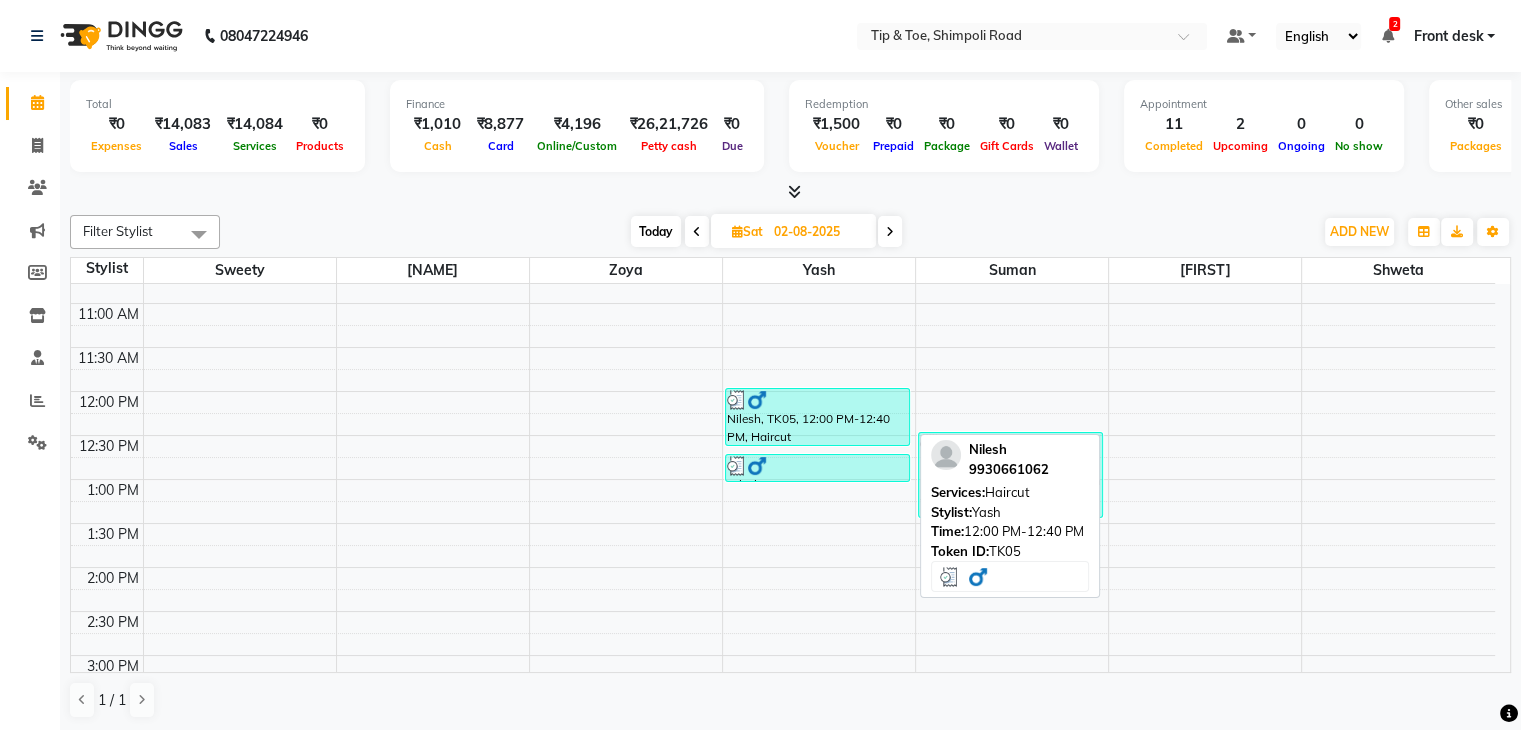 click on "Nilesh, TK05, 12:00 PM-12:40 PM, Haircut" at bounding box center [817, 417] 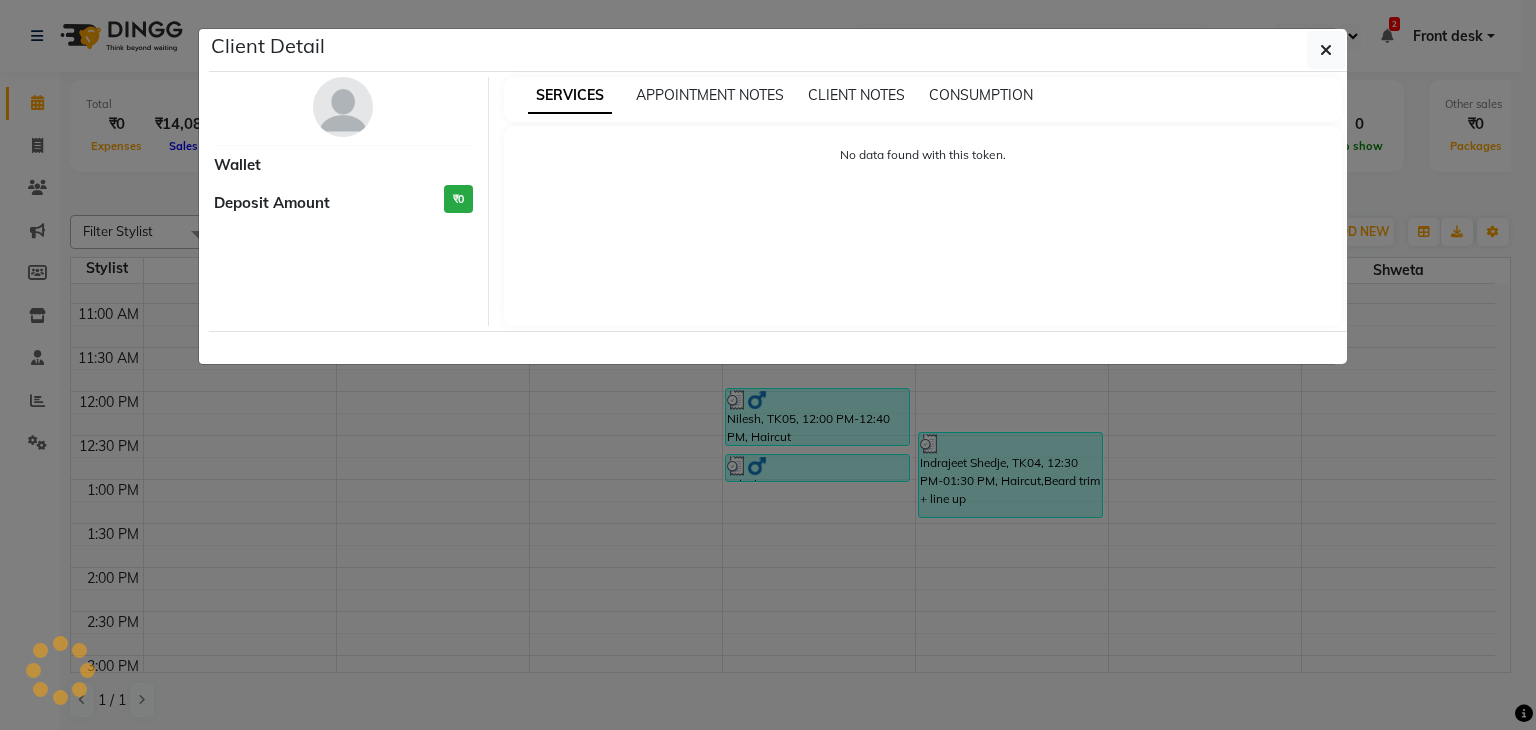 select on "3" 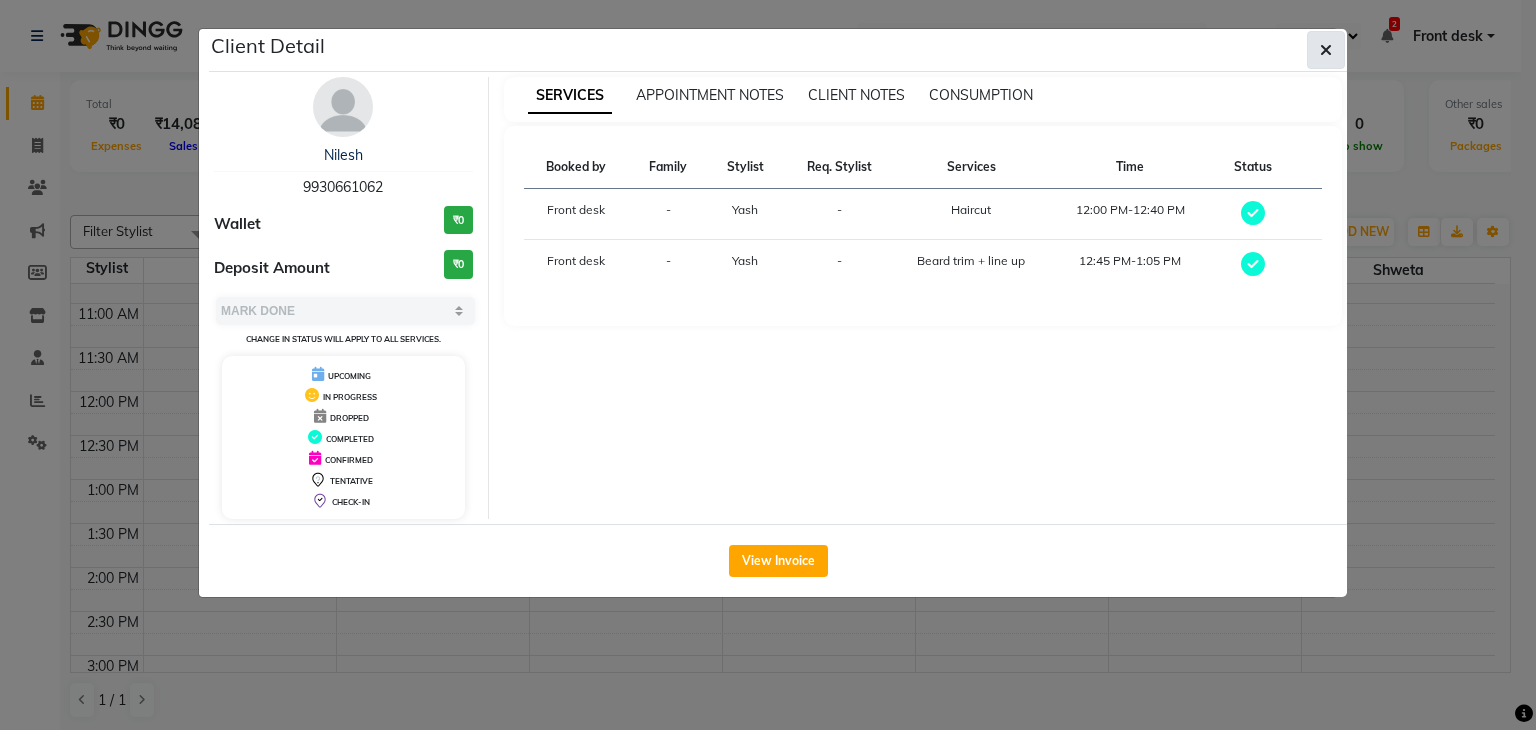 click 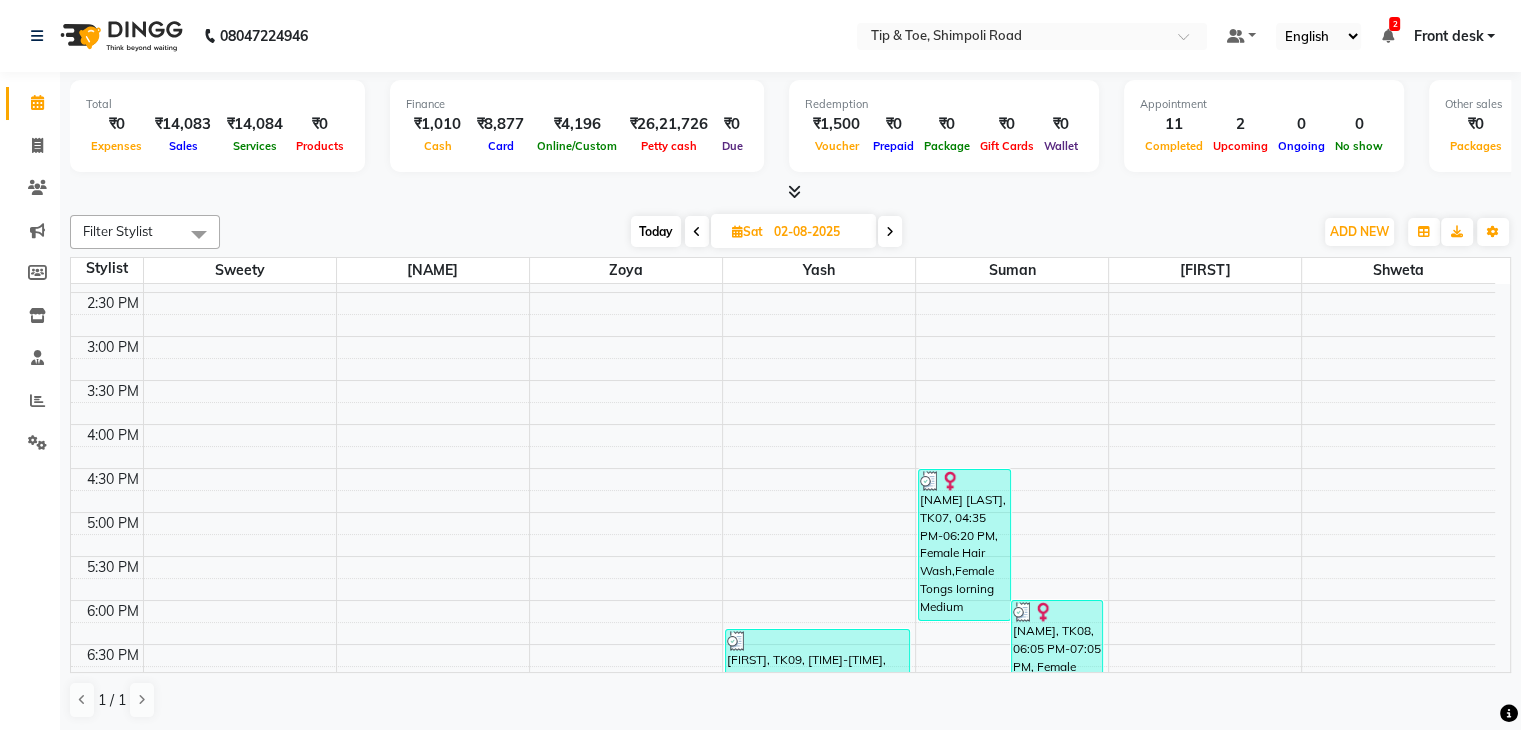 scroll, scrollTop: 752, scrollLeft: 0, axis: vertical 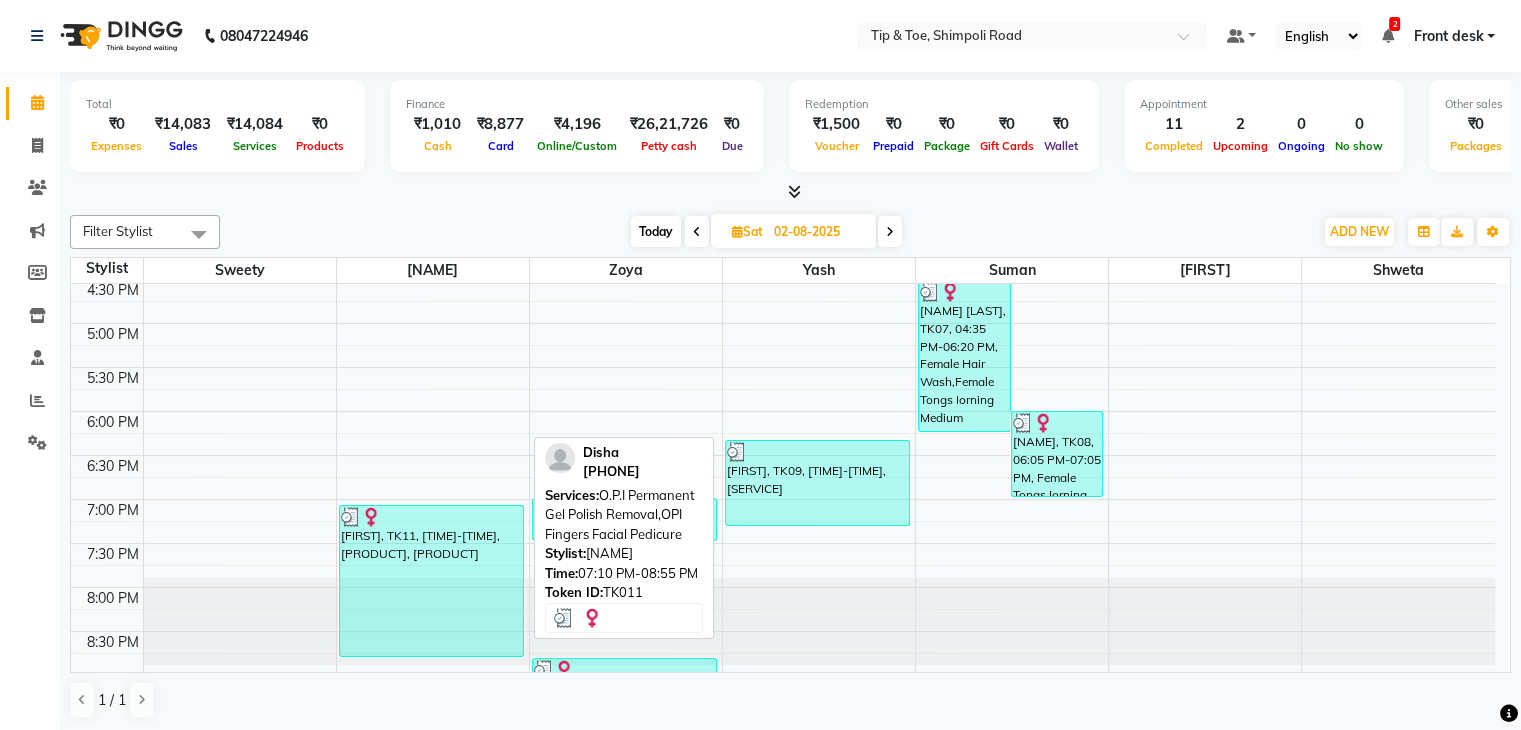 click on "[FIRST], TK11, [TIME]-[TIME], [PRODUCT], [PRODUCT]" at bounding box center [431, 581] 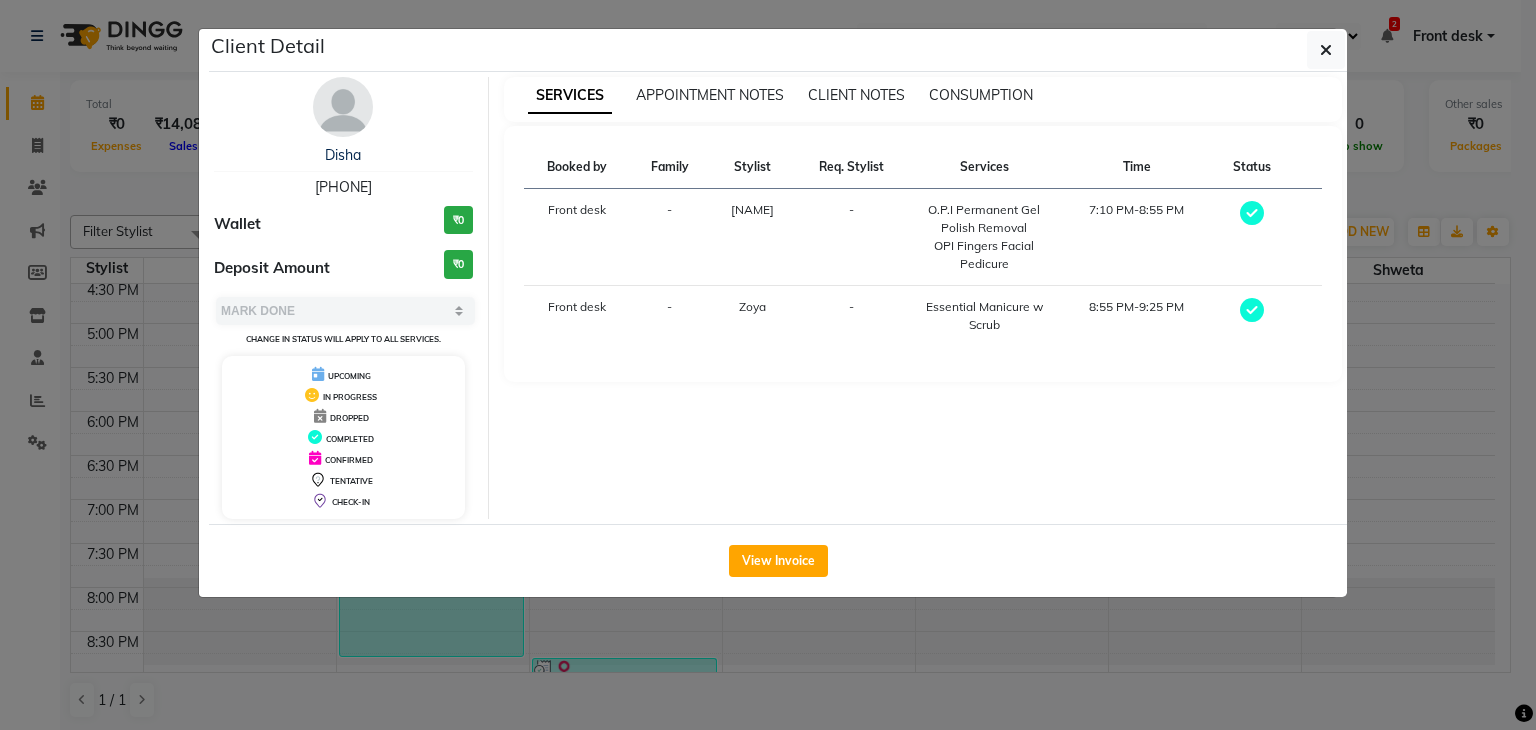 click on "[PHONE]" at bounding box center (343, 187) 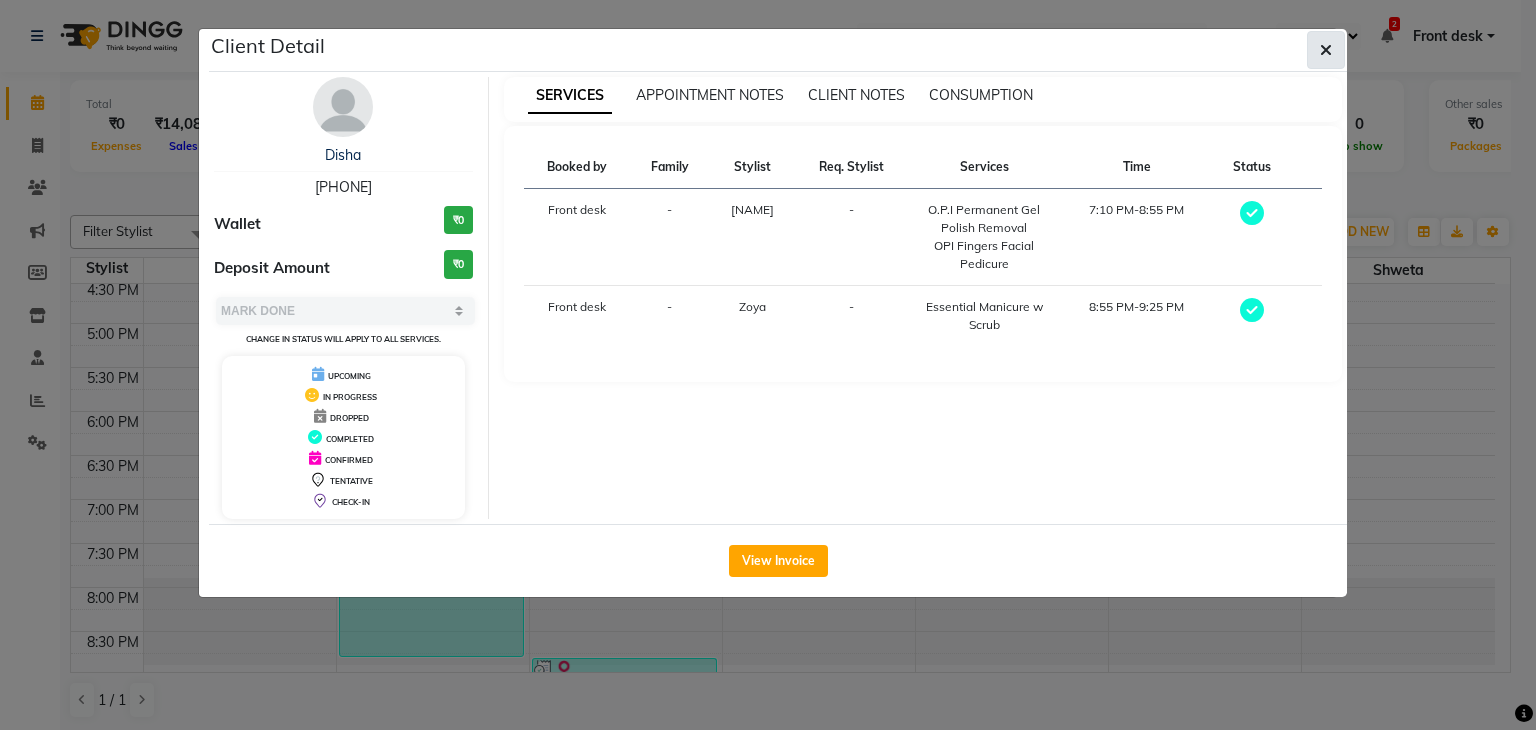 click 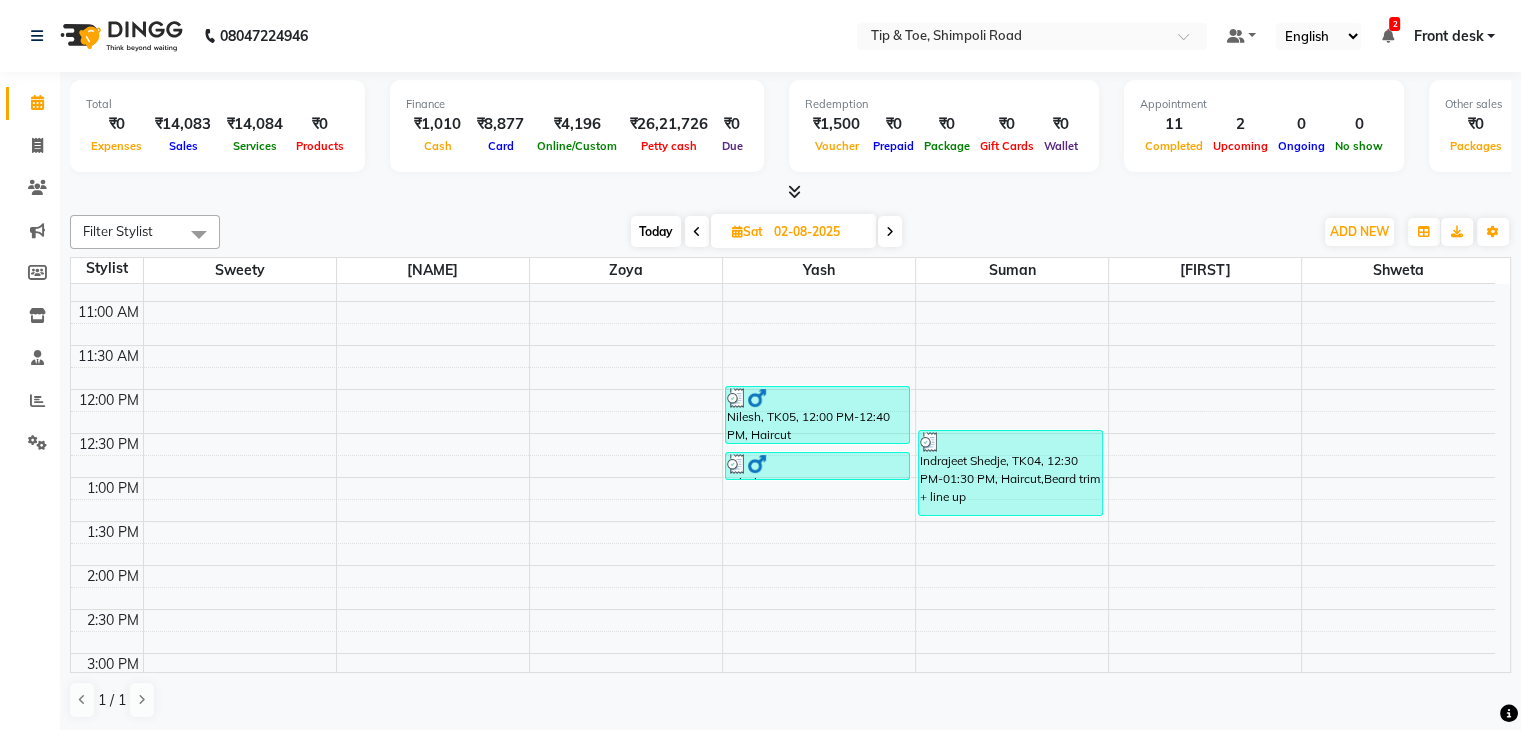 scroll, scrollTop: 152, scrollLeft: 0, axis: vertical 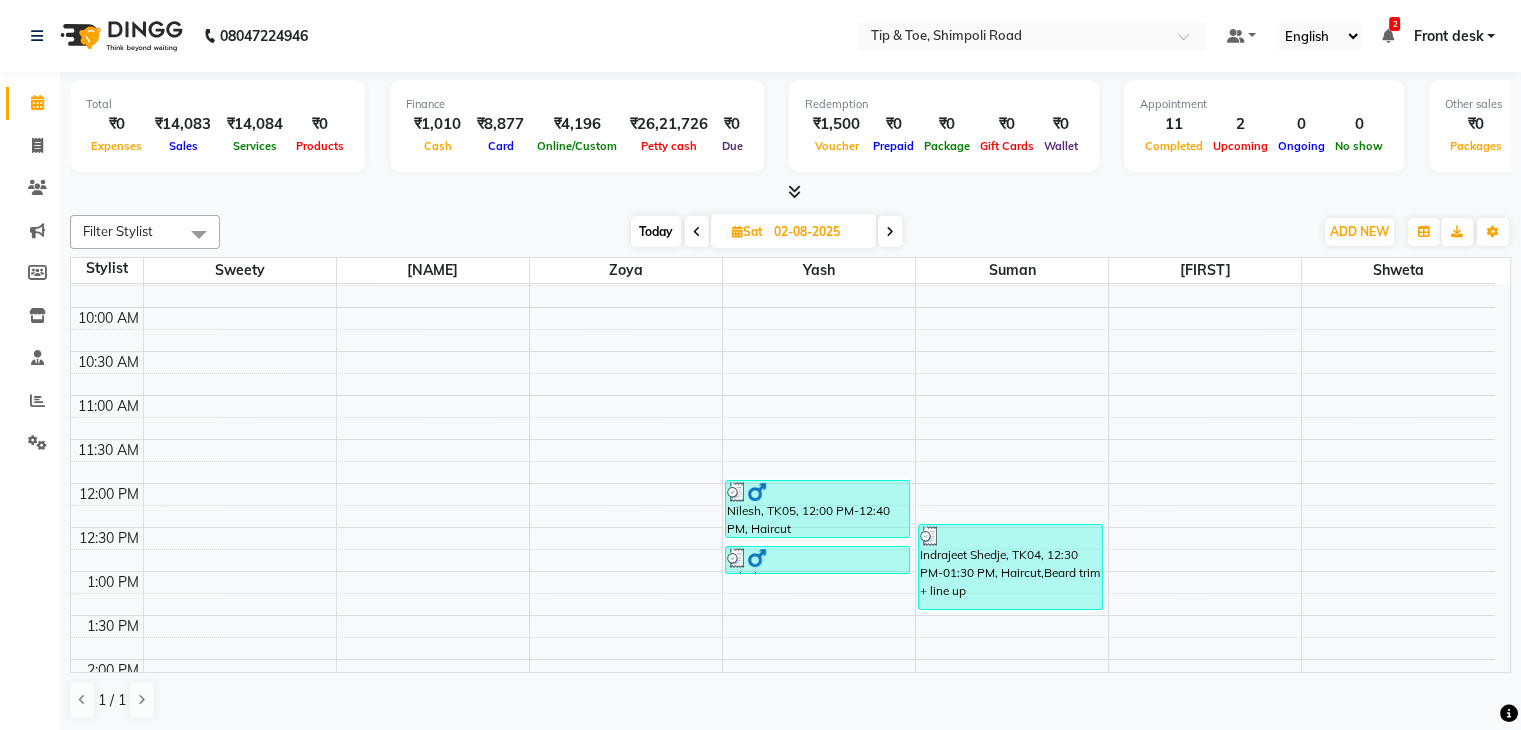click at bounding box center (890, 231) 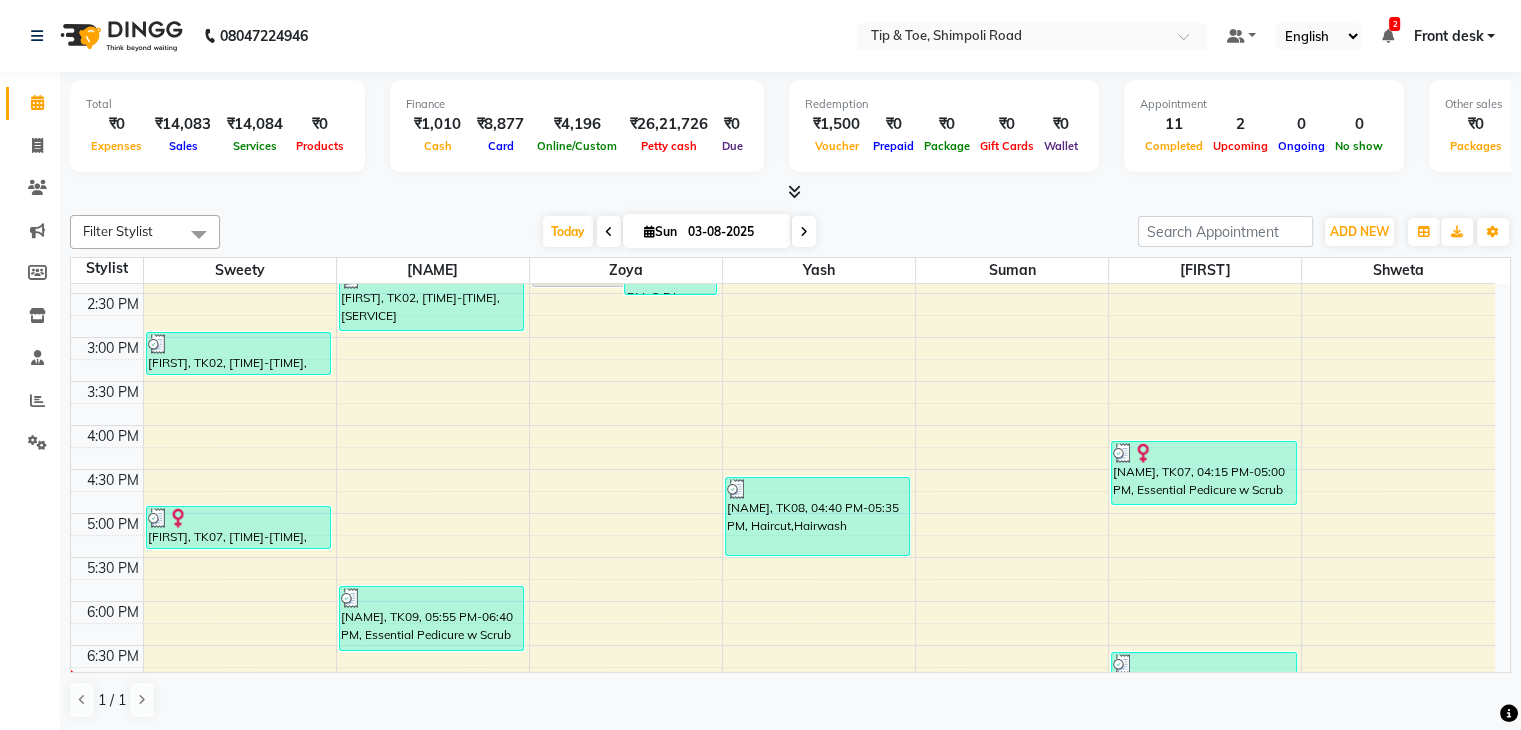 scroll, scrollTop: 544, scrollLeft: 0, axis: vertical 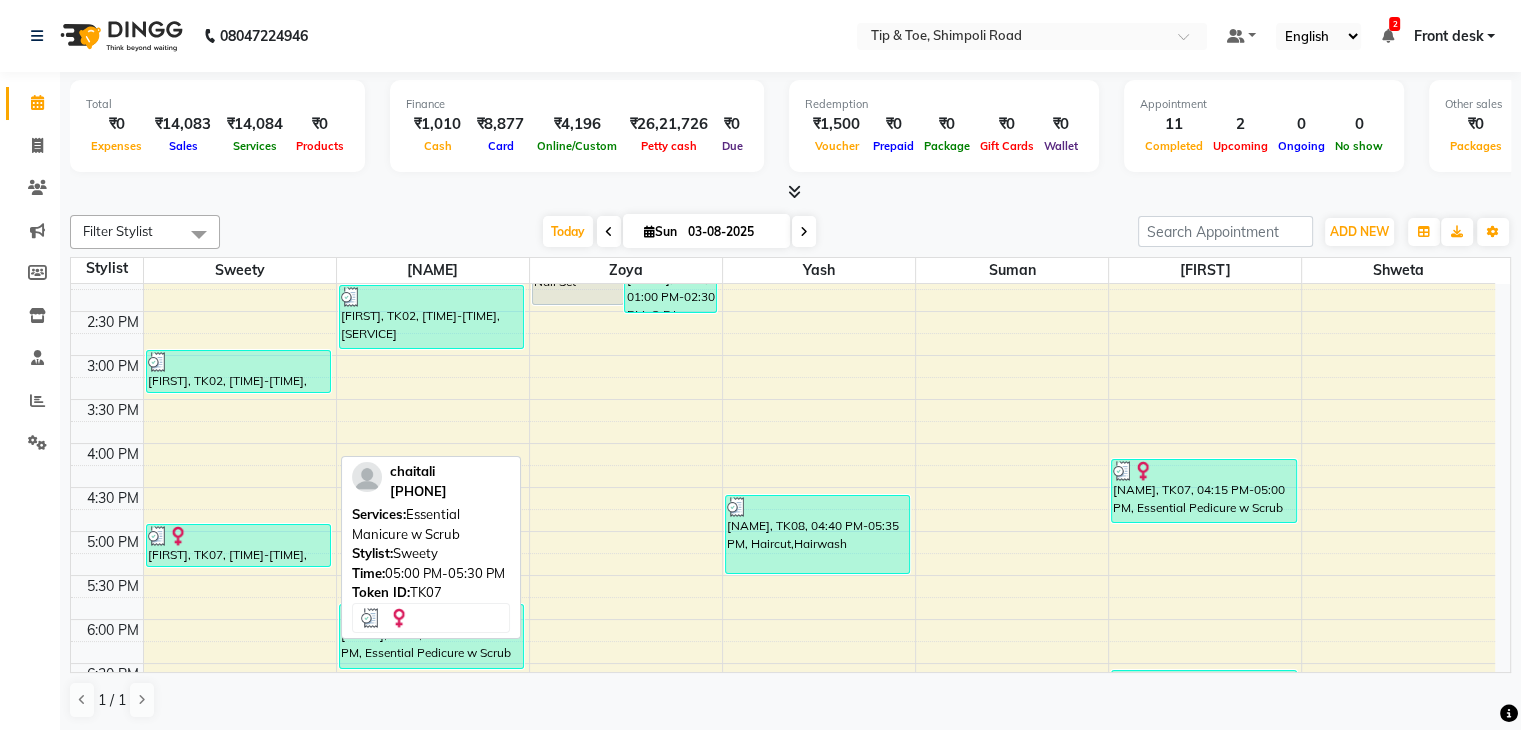 click on "[FIRST], TK07, [TIME]-[TIME], [SERVICE]" at bounding box center [238, 545] 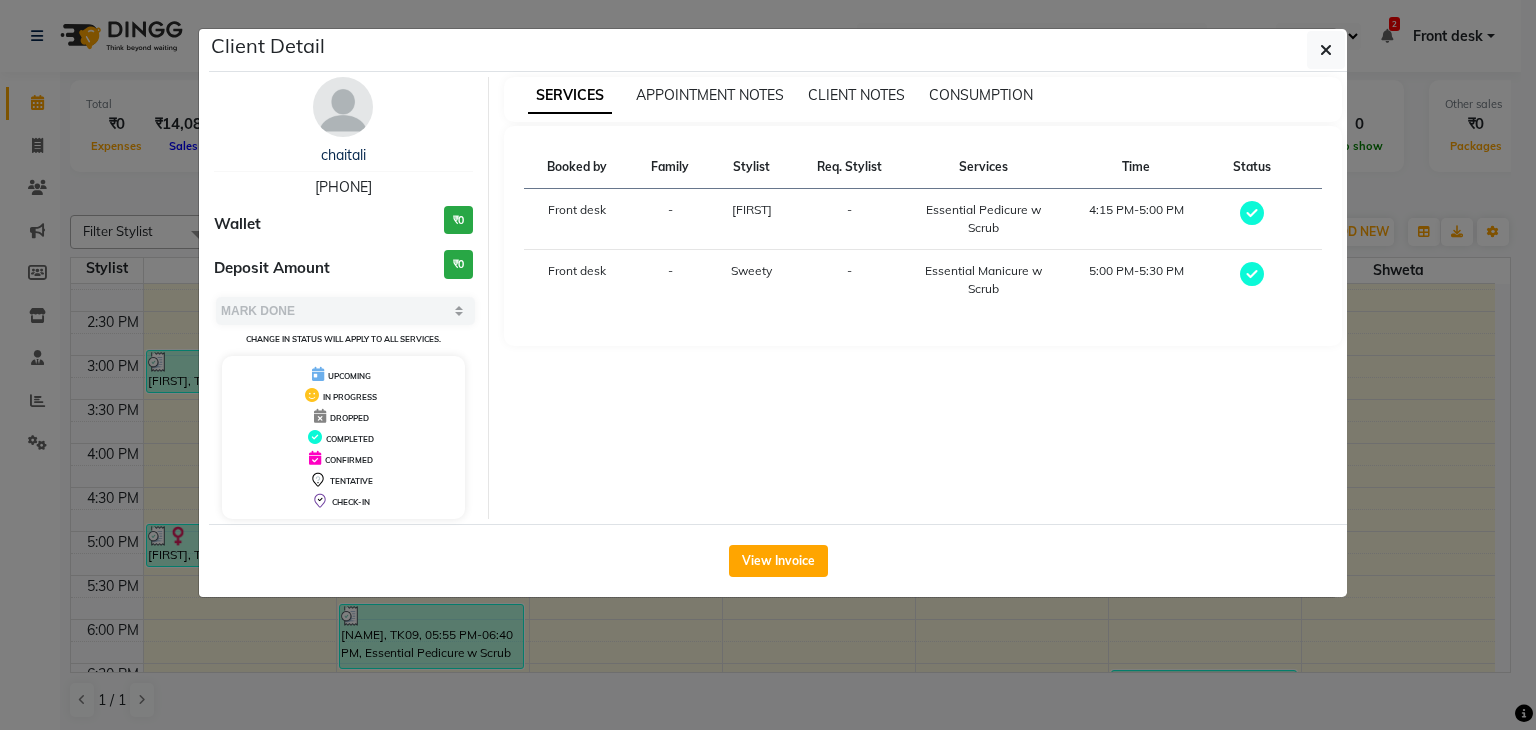 click on "[PHONE]" at bounding box center [343, 187] 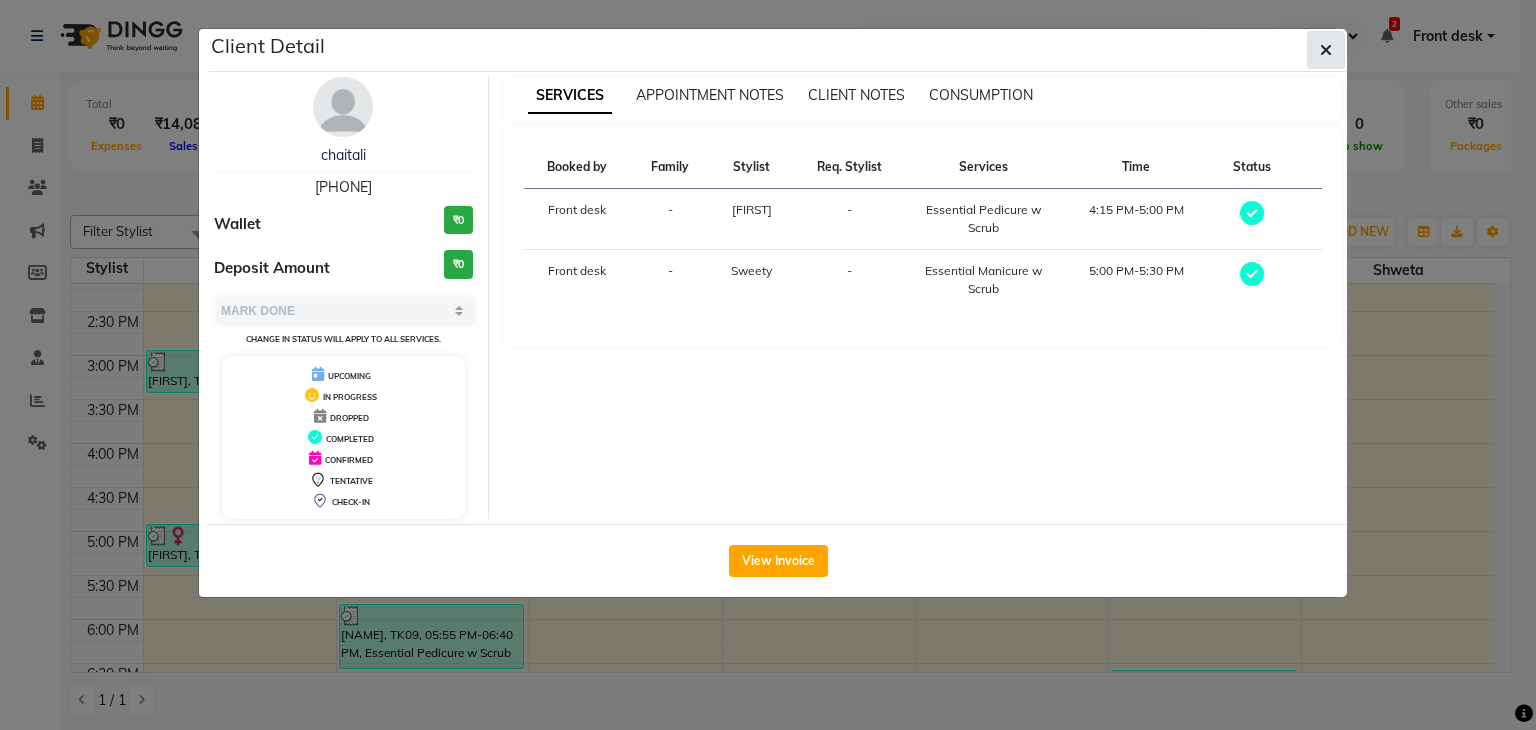 click 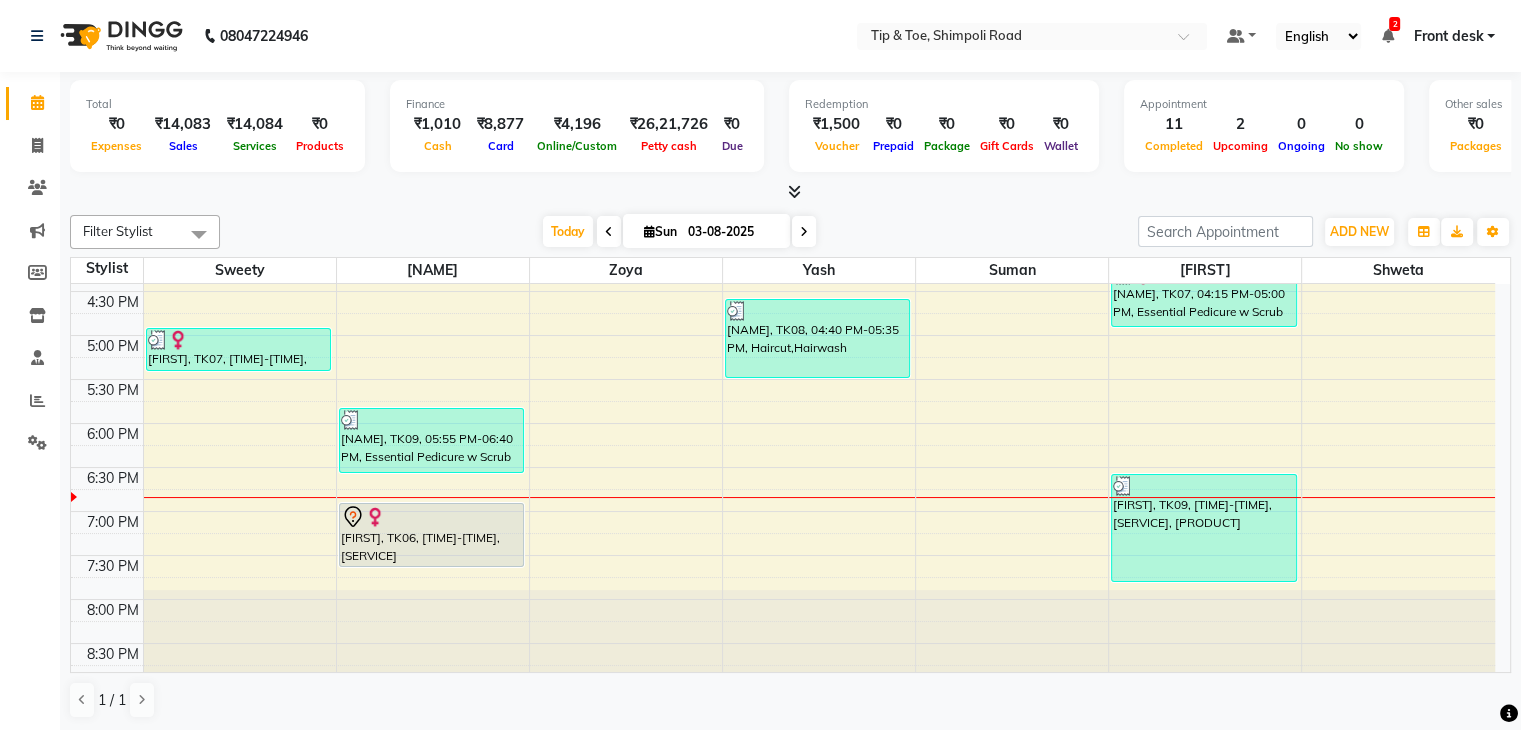 scroll, scrollTop: 744, scrollLeft: 0, axis: vertical 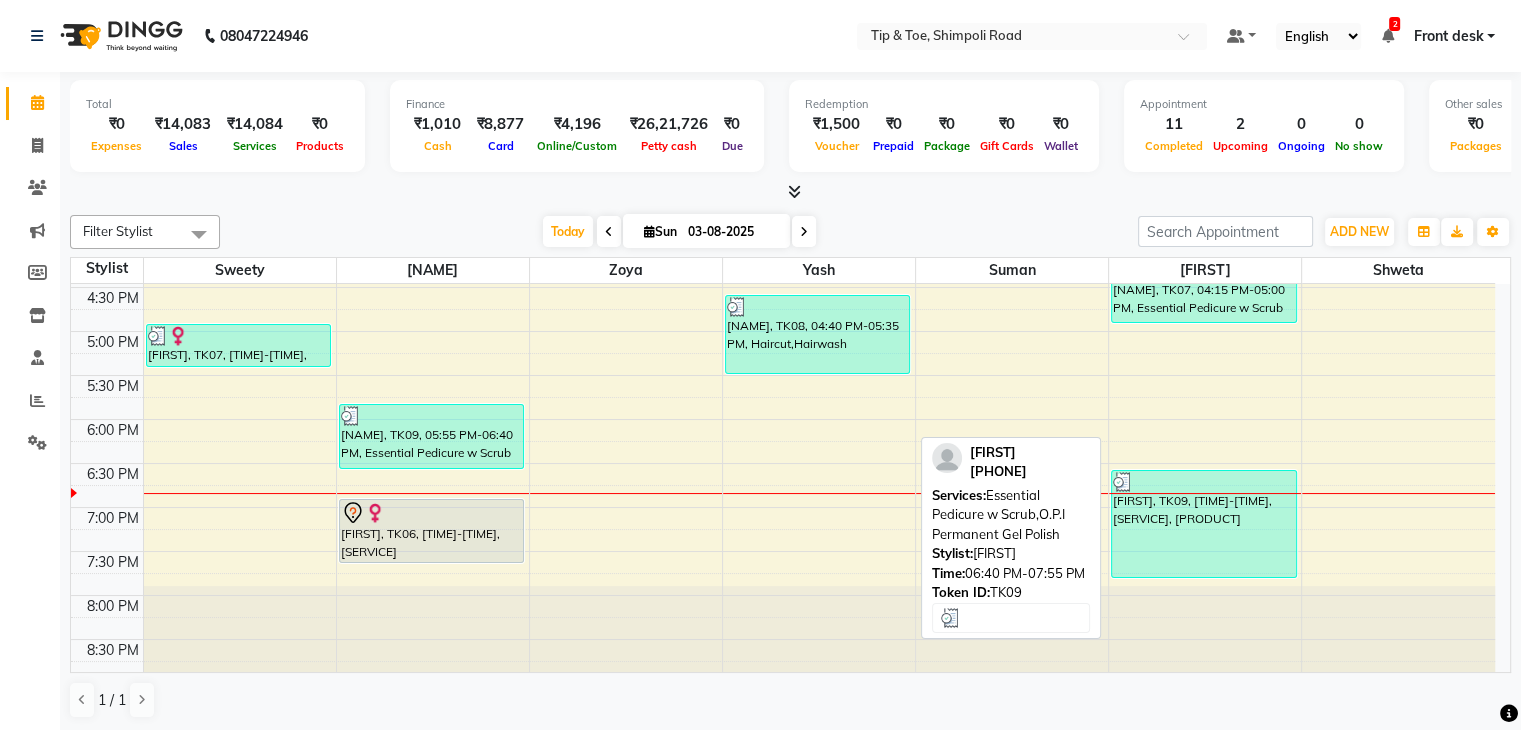 click on "[FIRST], TK09, [TIME]-[TIME], [SERVICE], [PRODUCT]" at bounding box center [1203, 524] 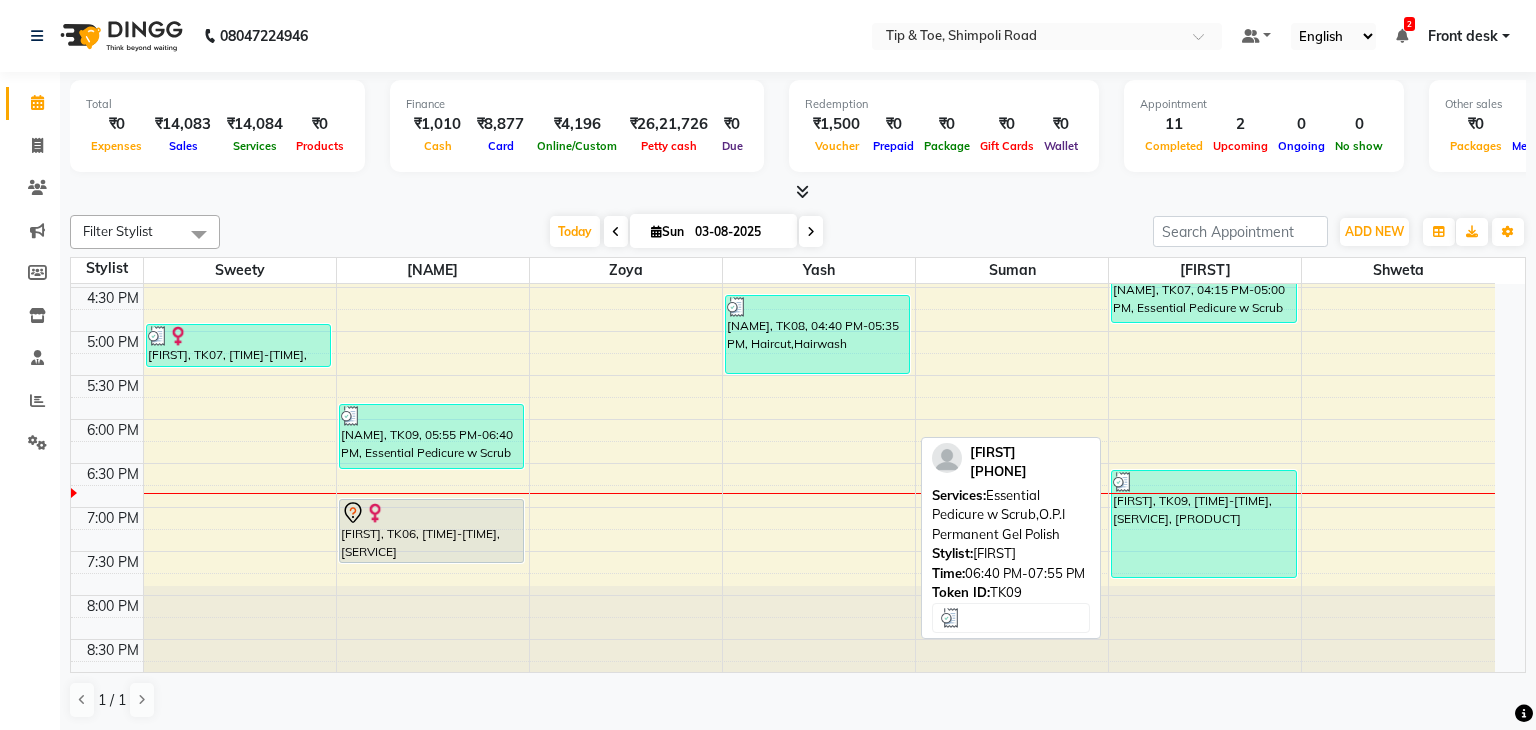select on "3" 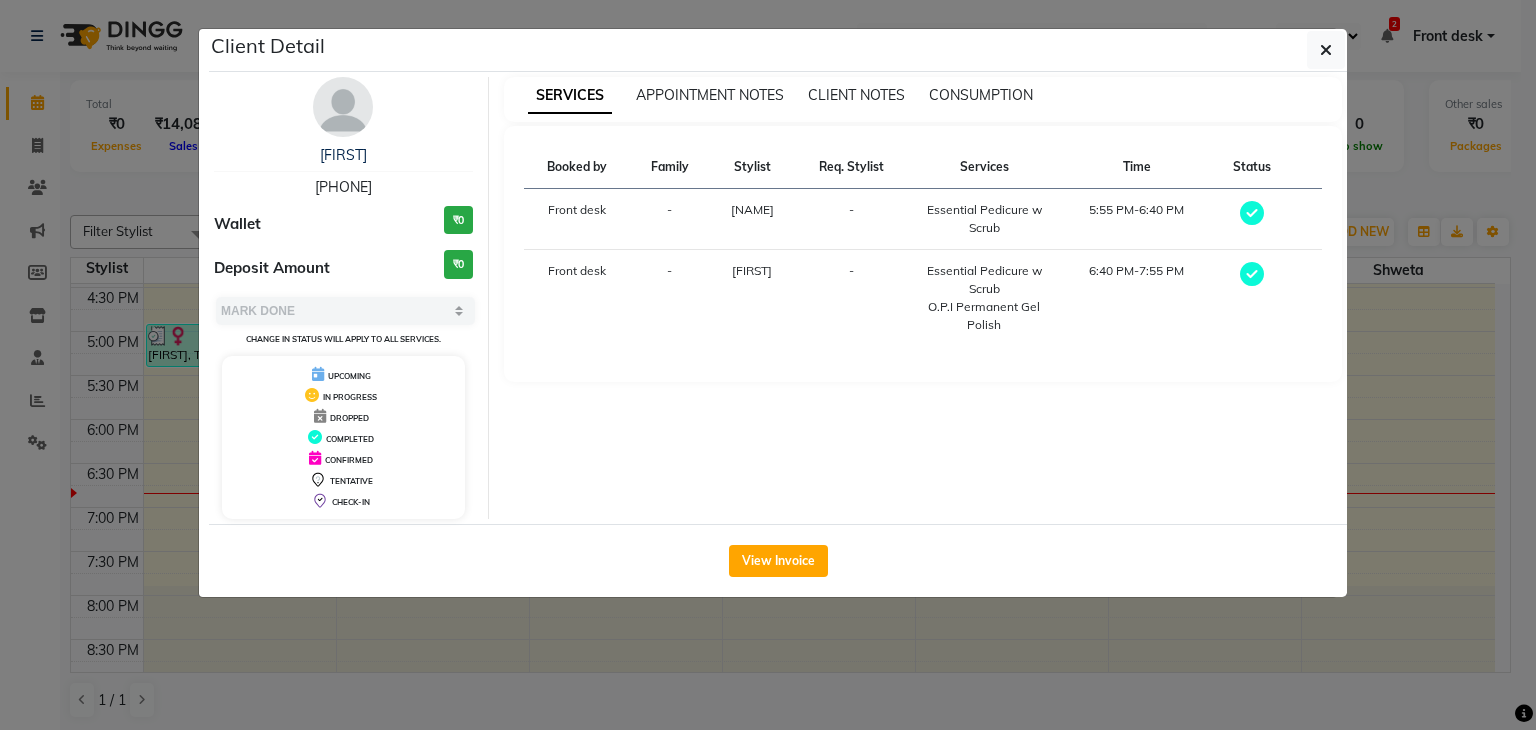 click on "[FIRST] [PHONE]" at bounding box center (343, 171) 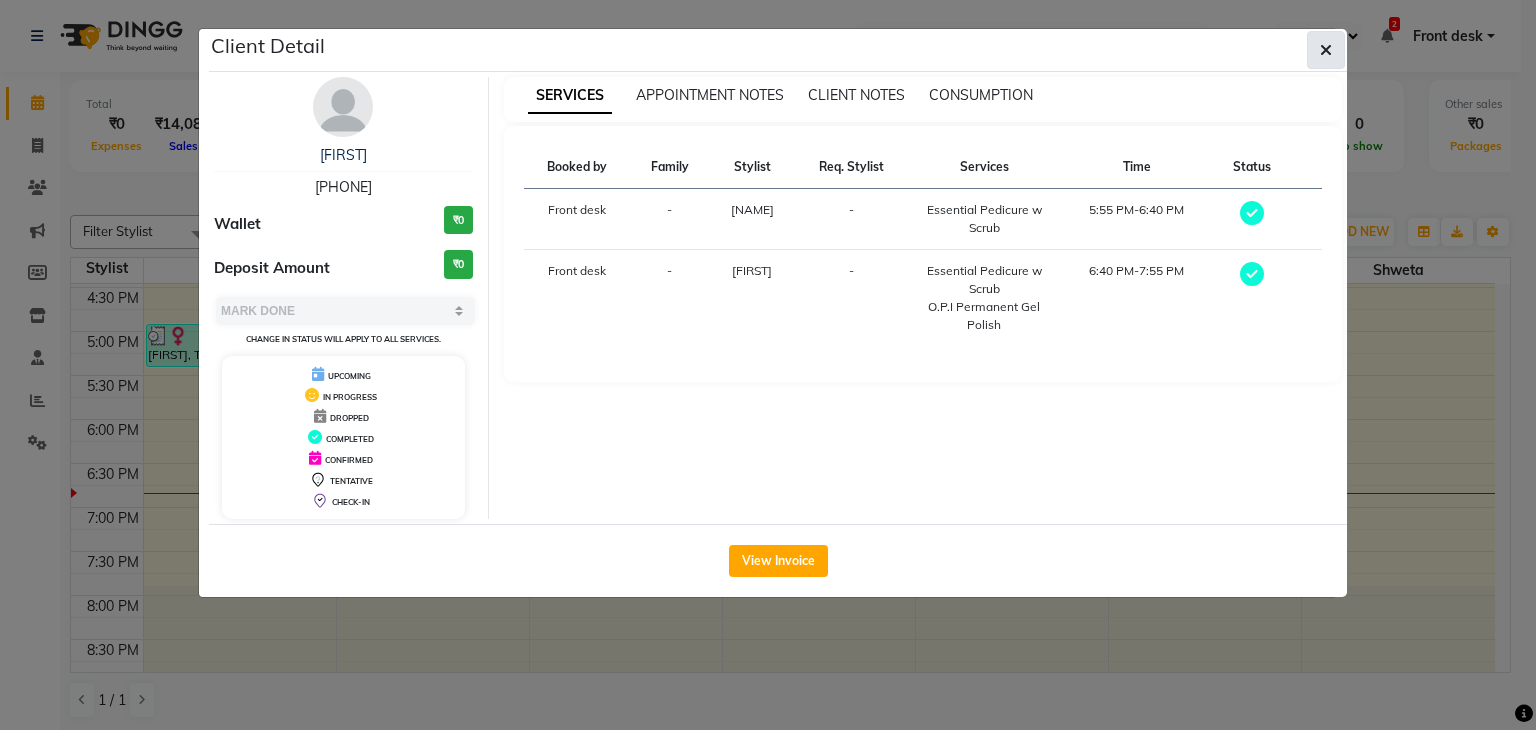 click 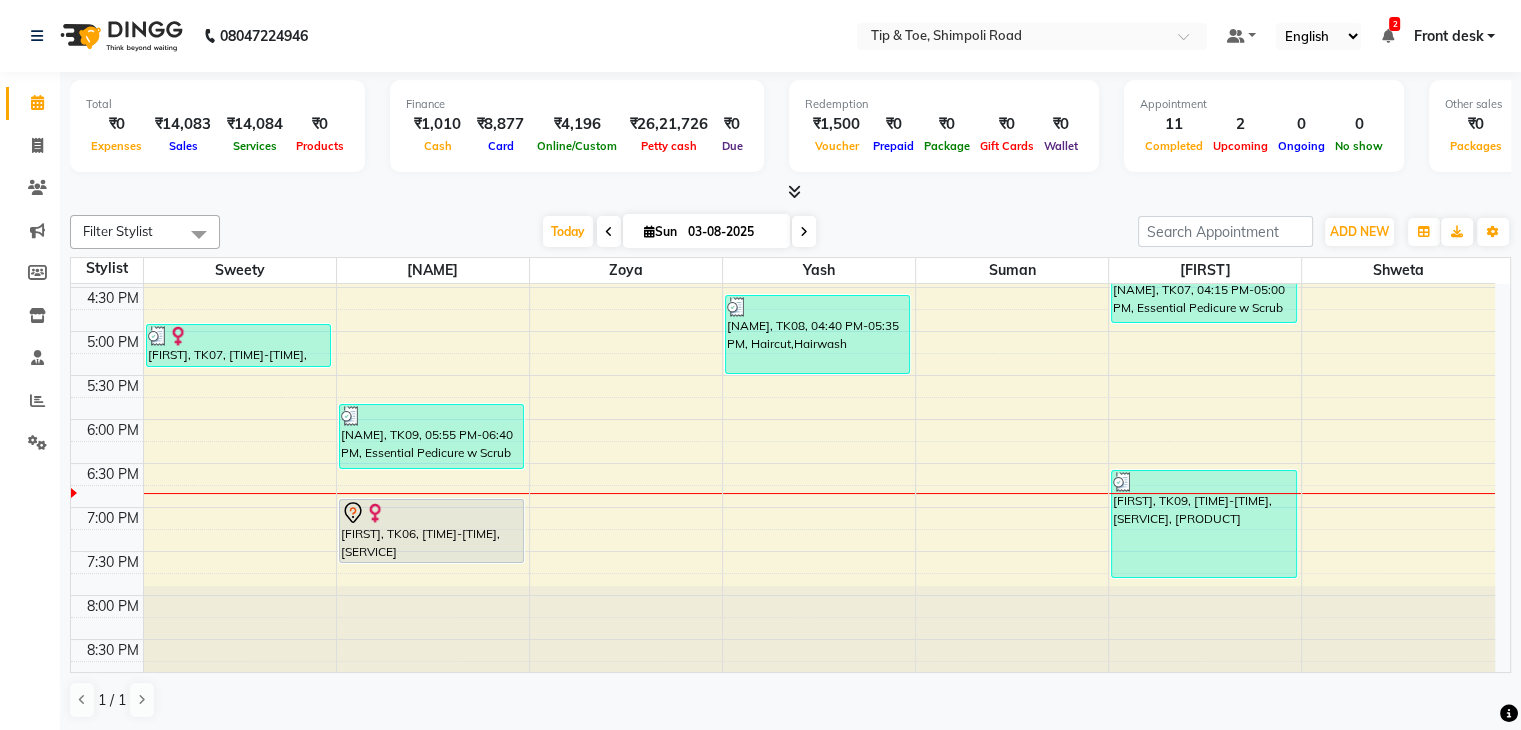 scroll, scrollTop: 1, scrollLeft: 0, axis: vertical 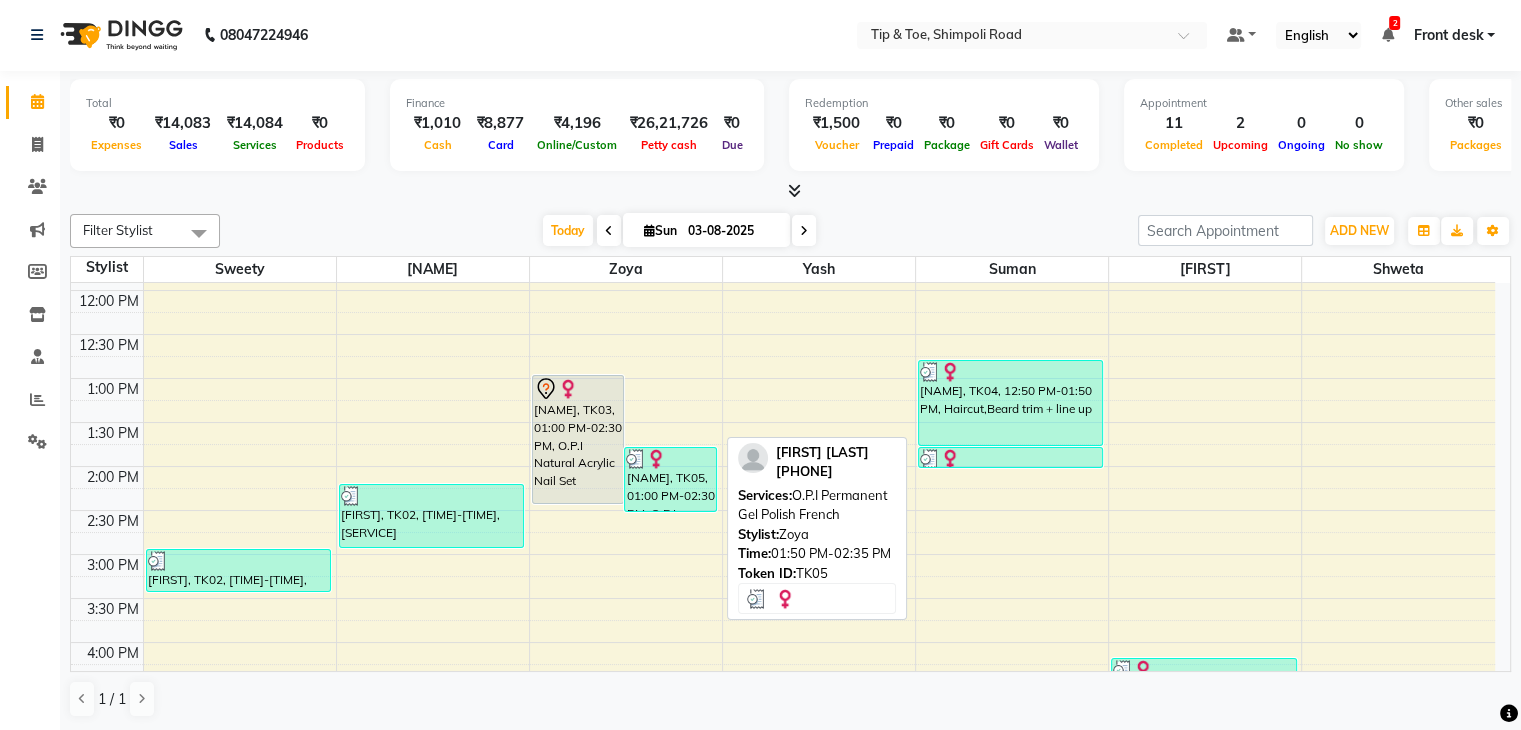 click on "[NAME], TK05, 01:00 PM-02:30 PM, O.P.I Natural Acrylic Nail Set" at bounding box center (670, 479) 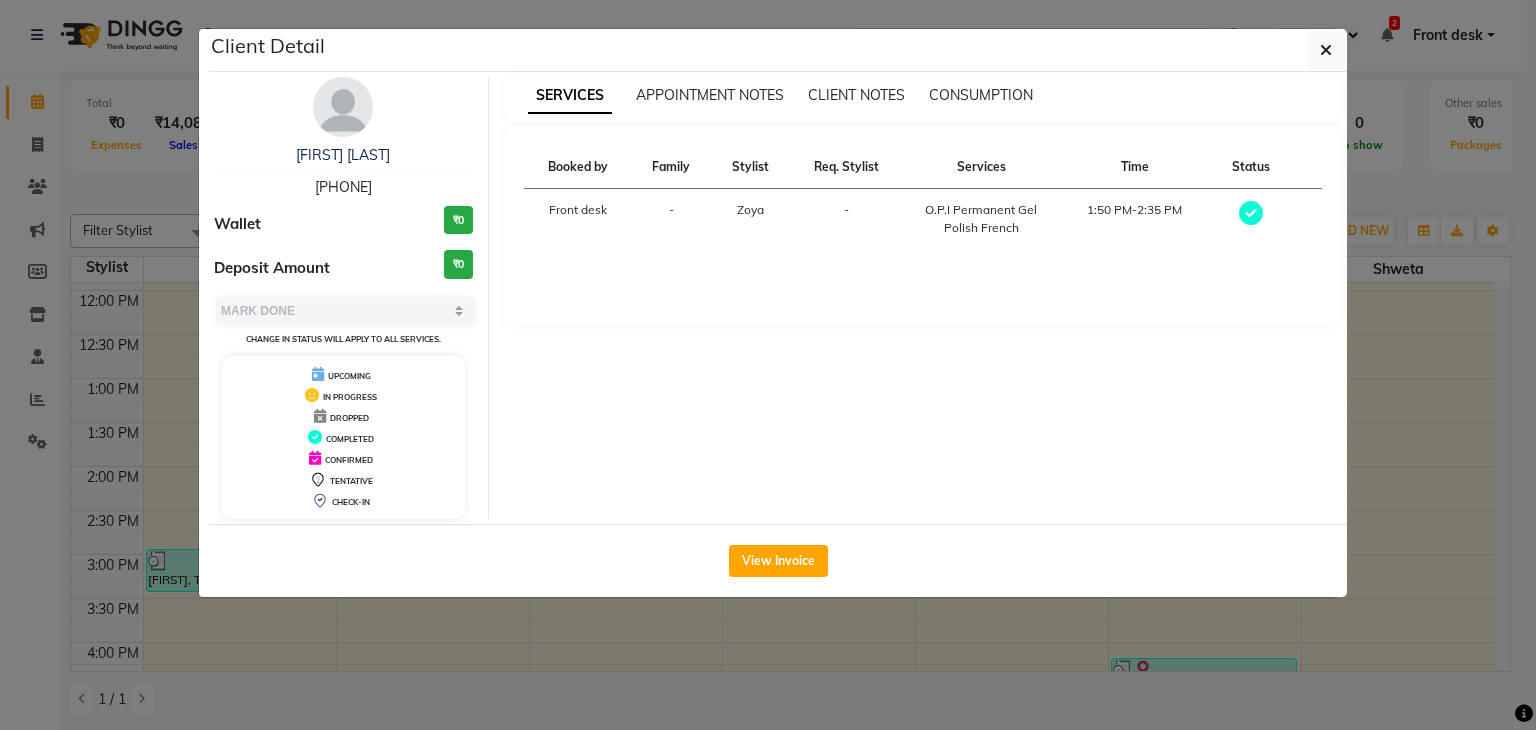 click on "[PHONE]" at bounding box center [343, 187] 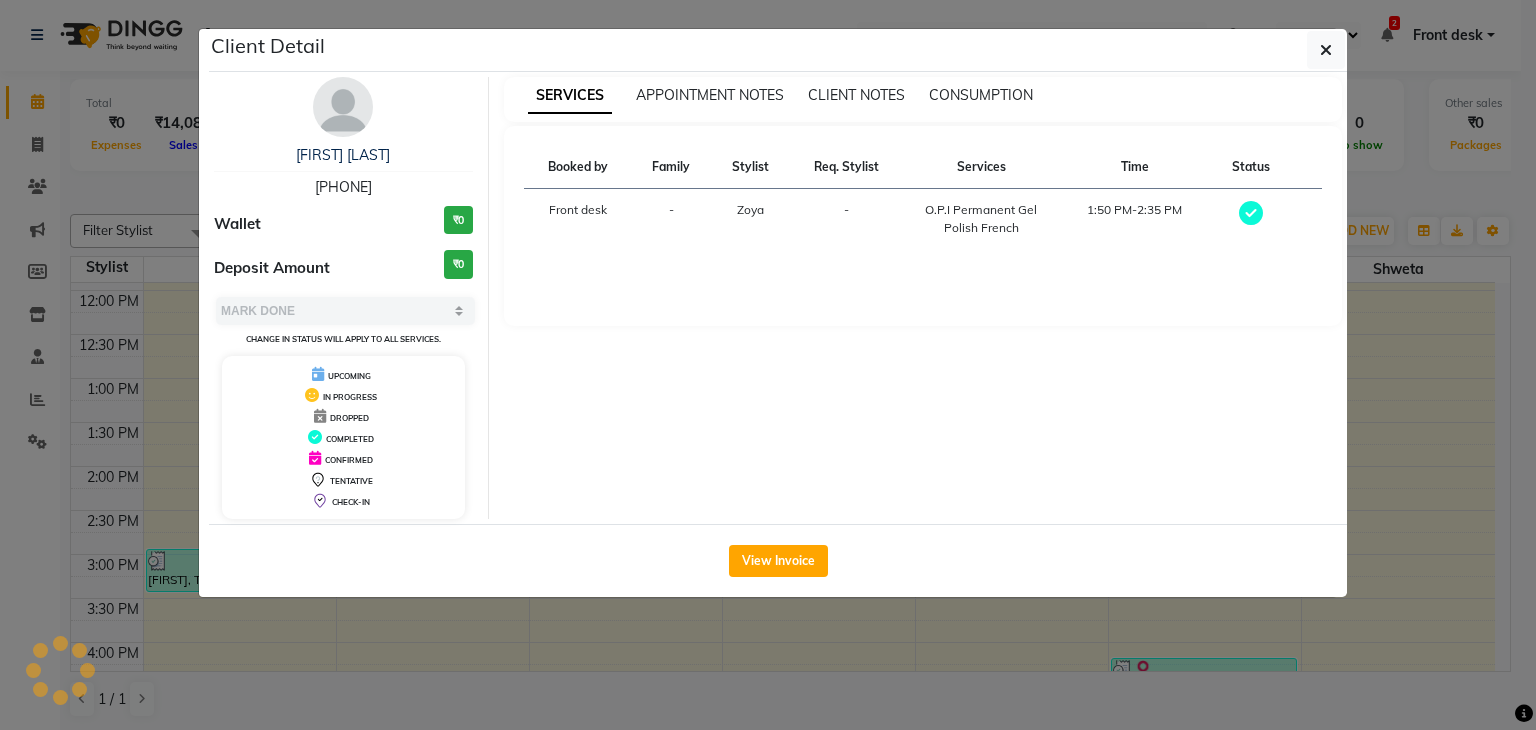 click on "[PHONE]" at bounding box center [343, 187] 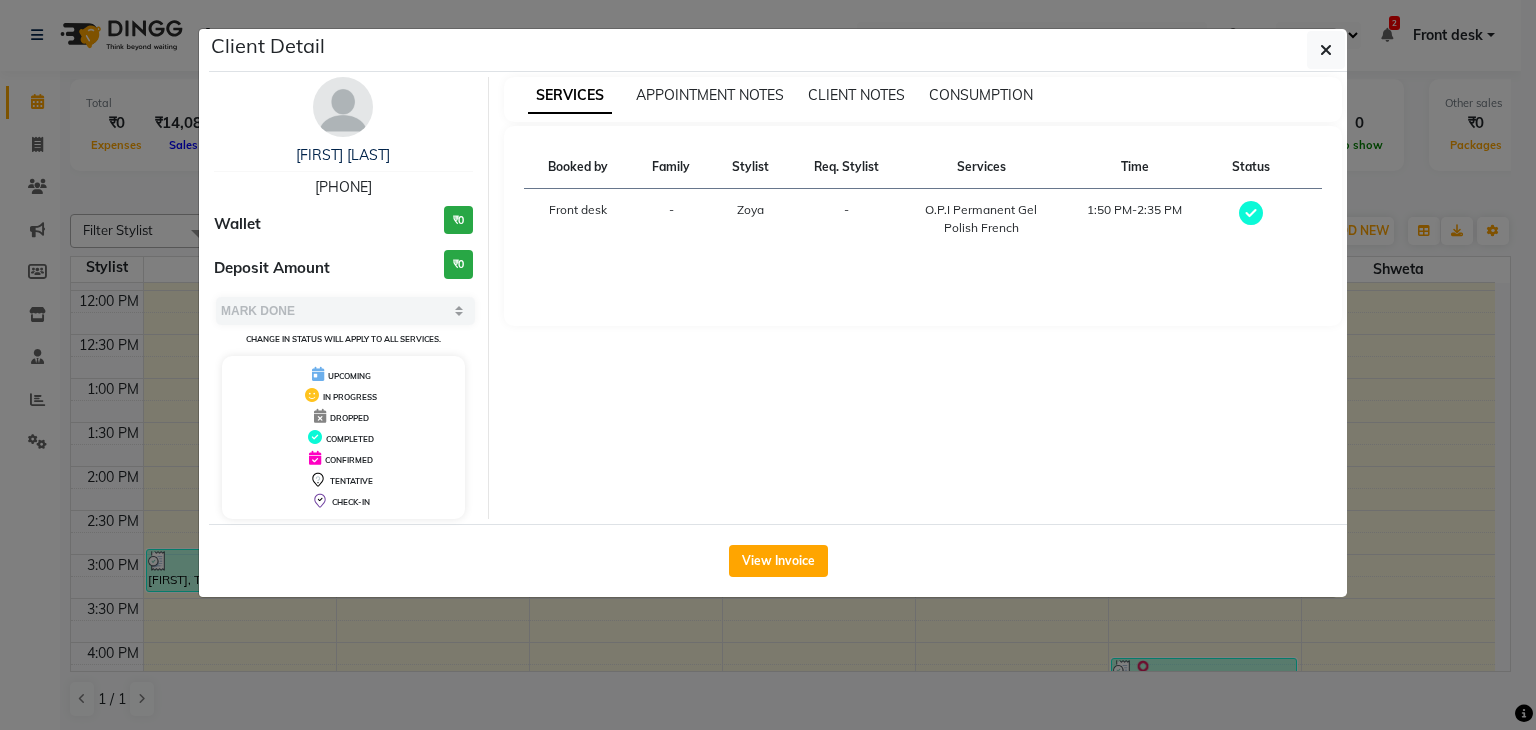click on "[PHONE]" at bounding box center [343, 187] 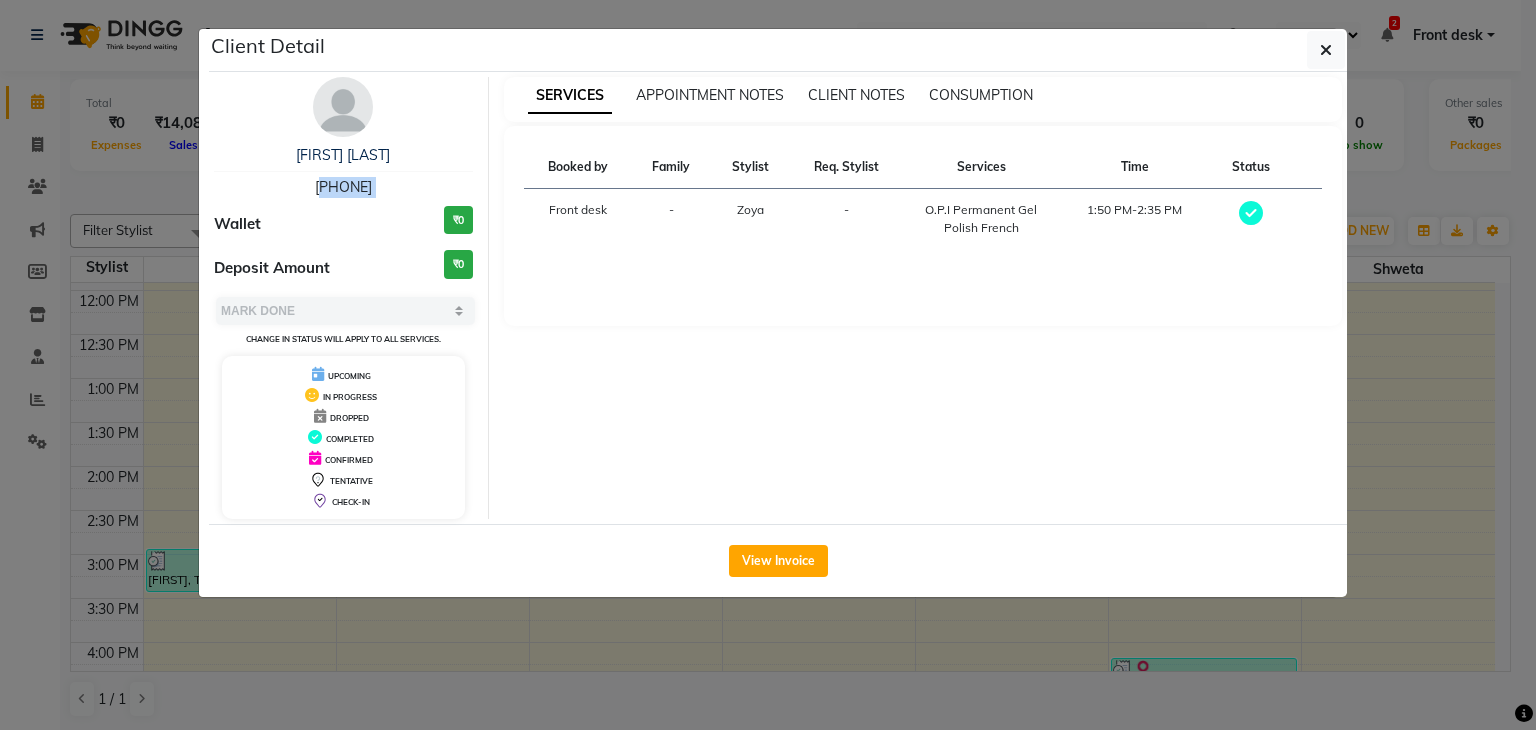 click on "[PHONE]" at bounding box center (343, 187) 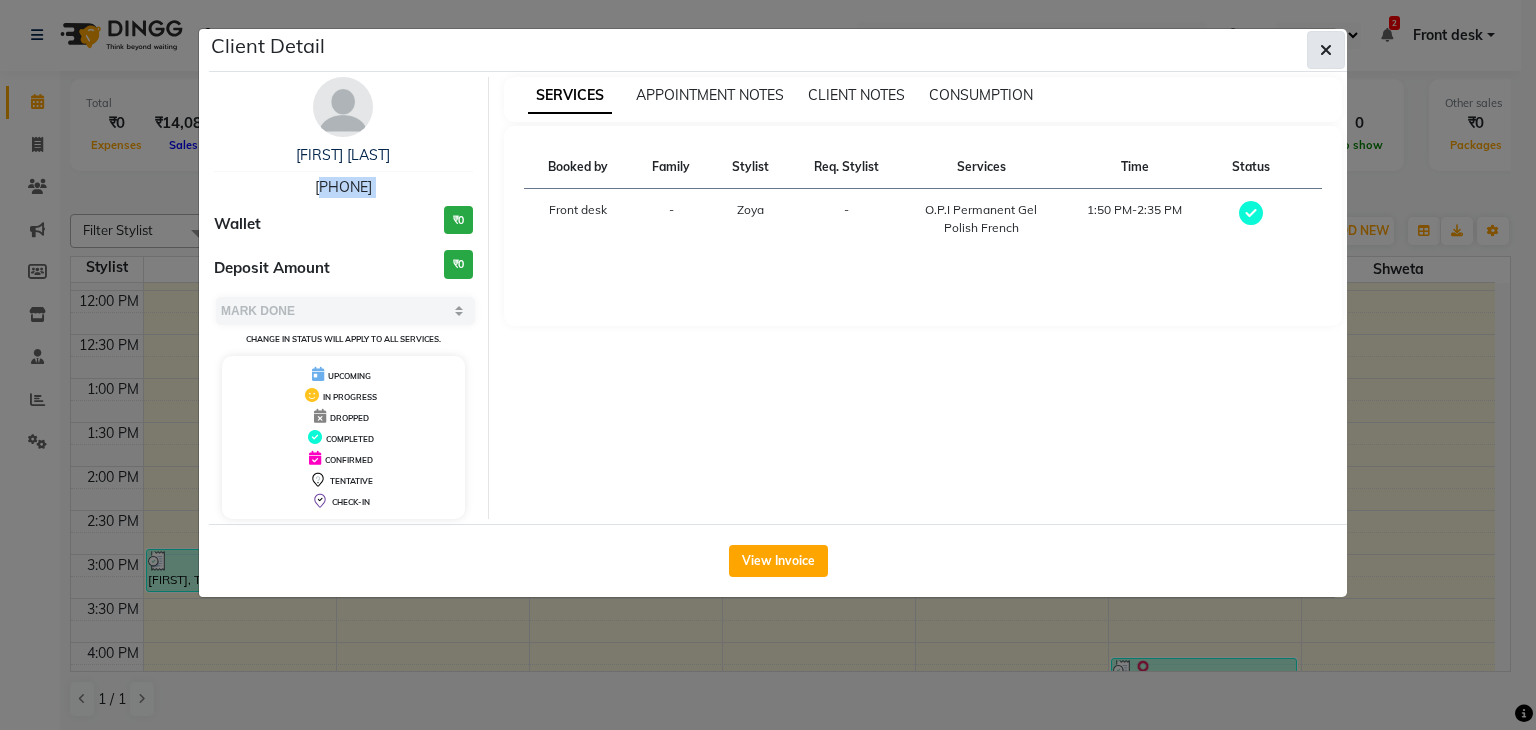 click 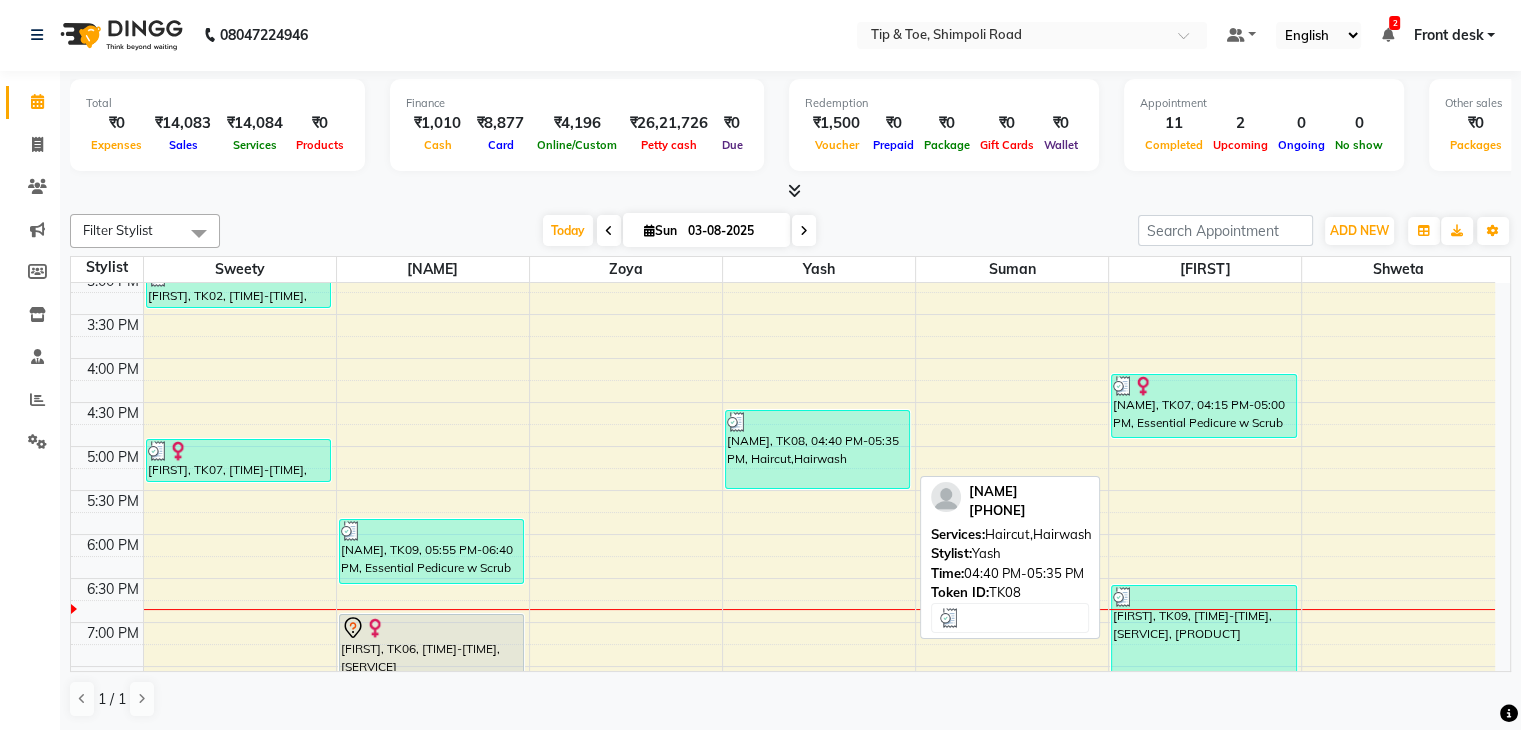 scroll, scrollTop: 744, scrollLeft: 0, axis: vertical 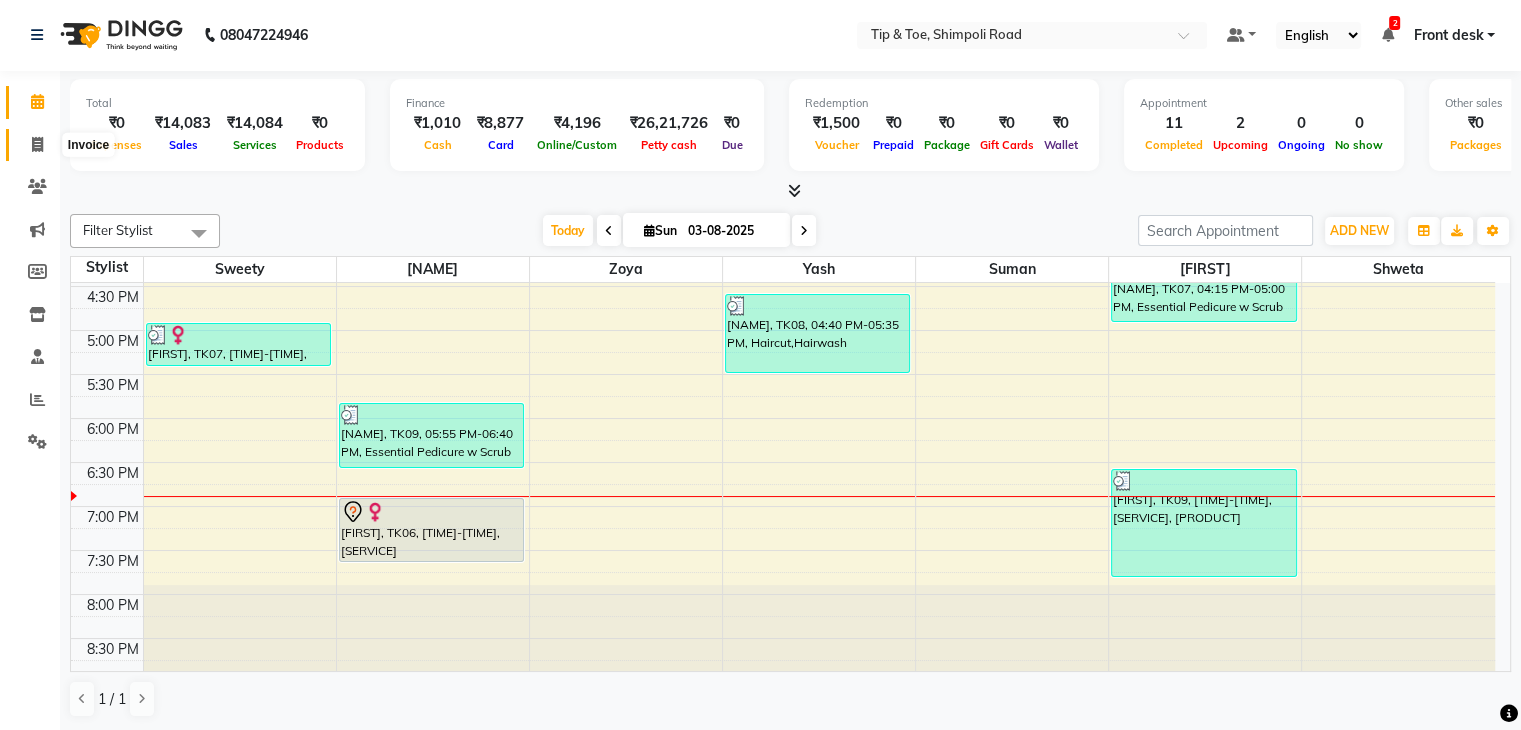 click 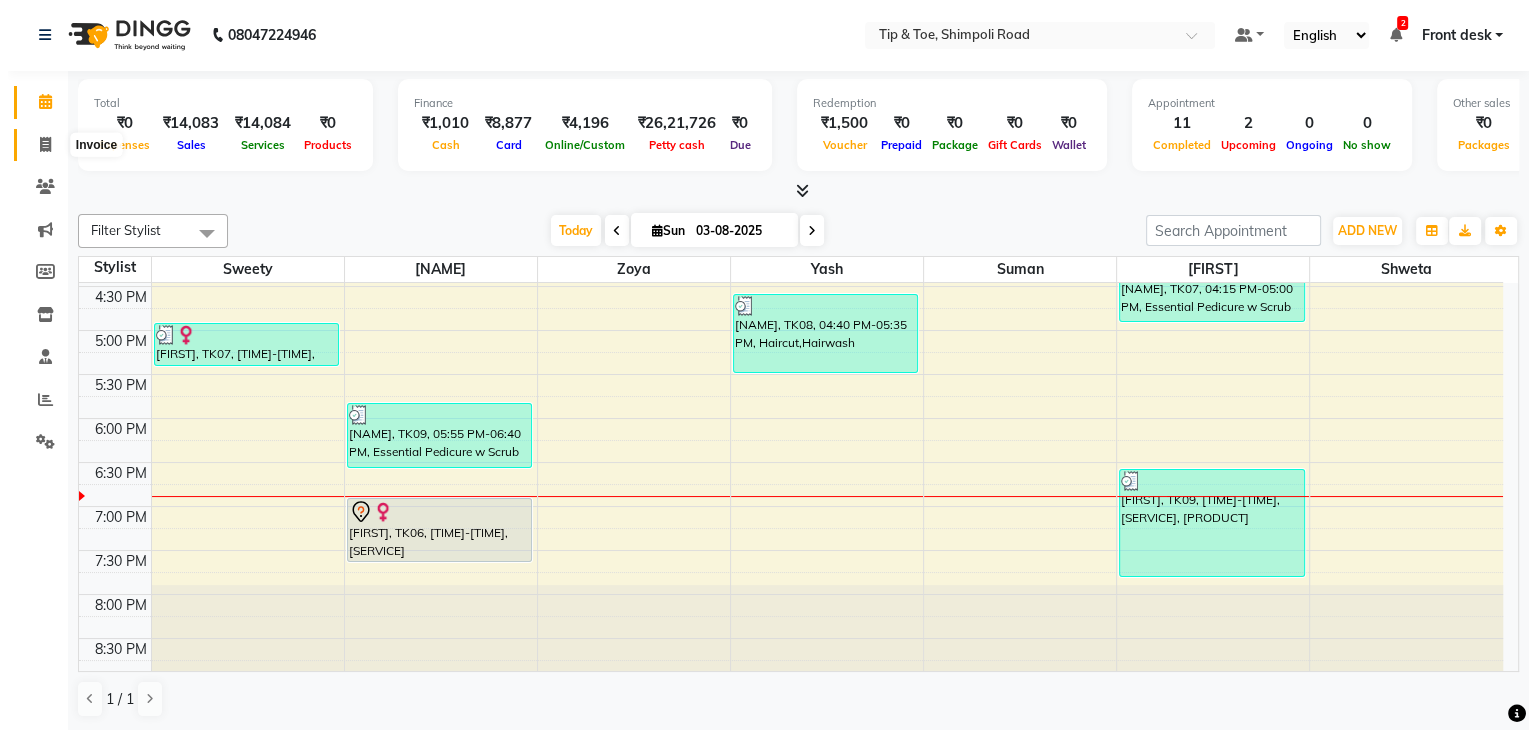 scroll, scrollTop: 0, scrollLeft: 0, axis: both 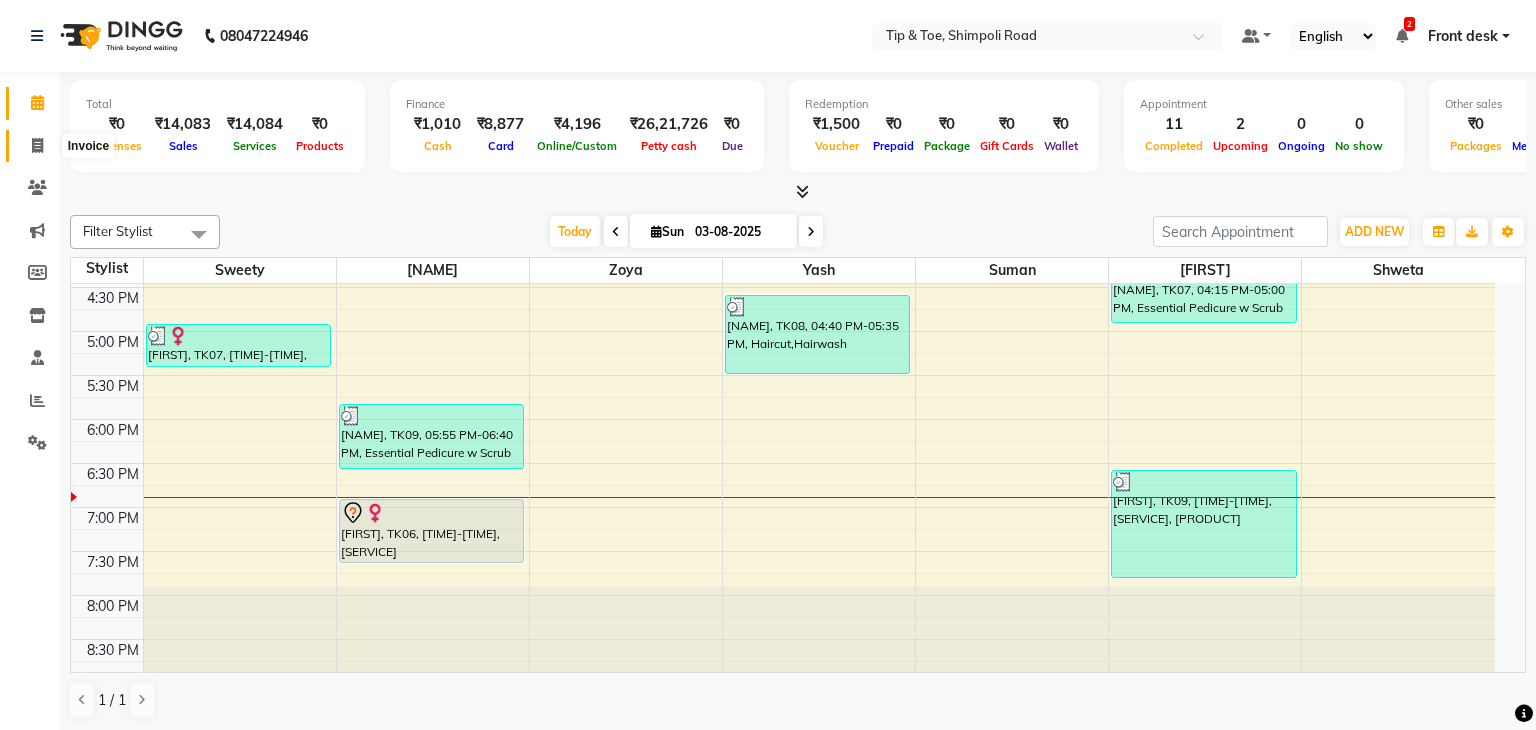 select on "service" 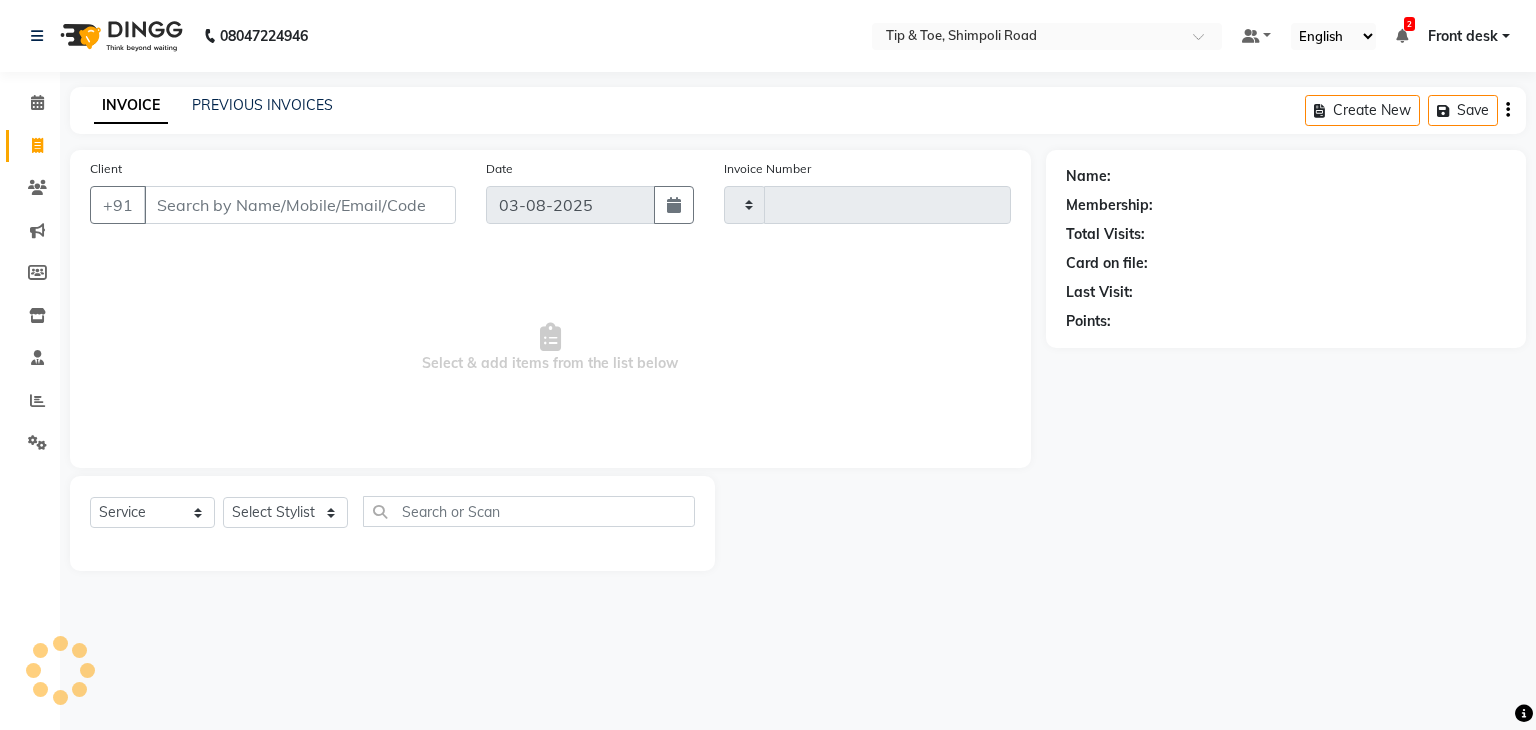 type on "0872" 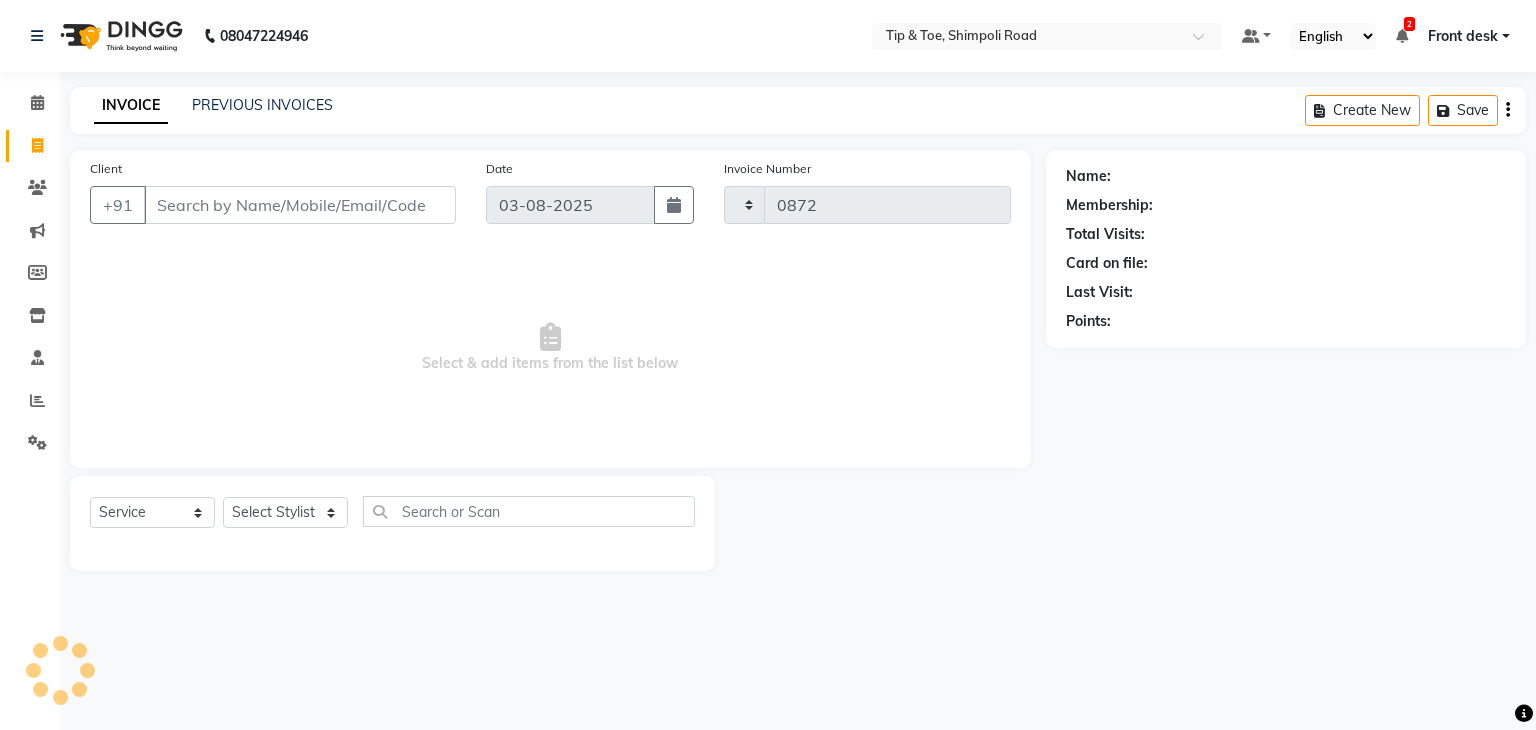 select on "5942" 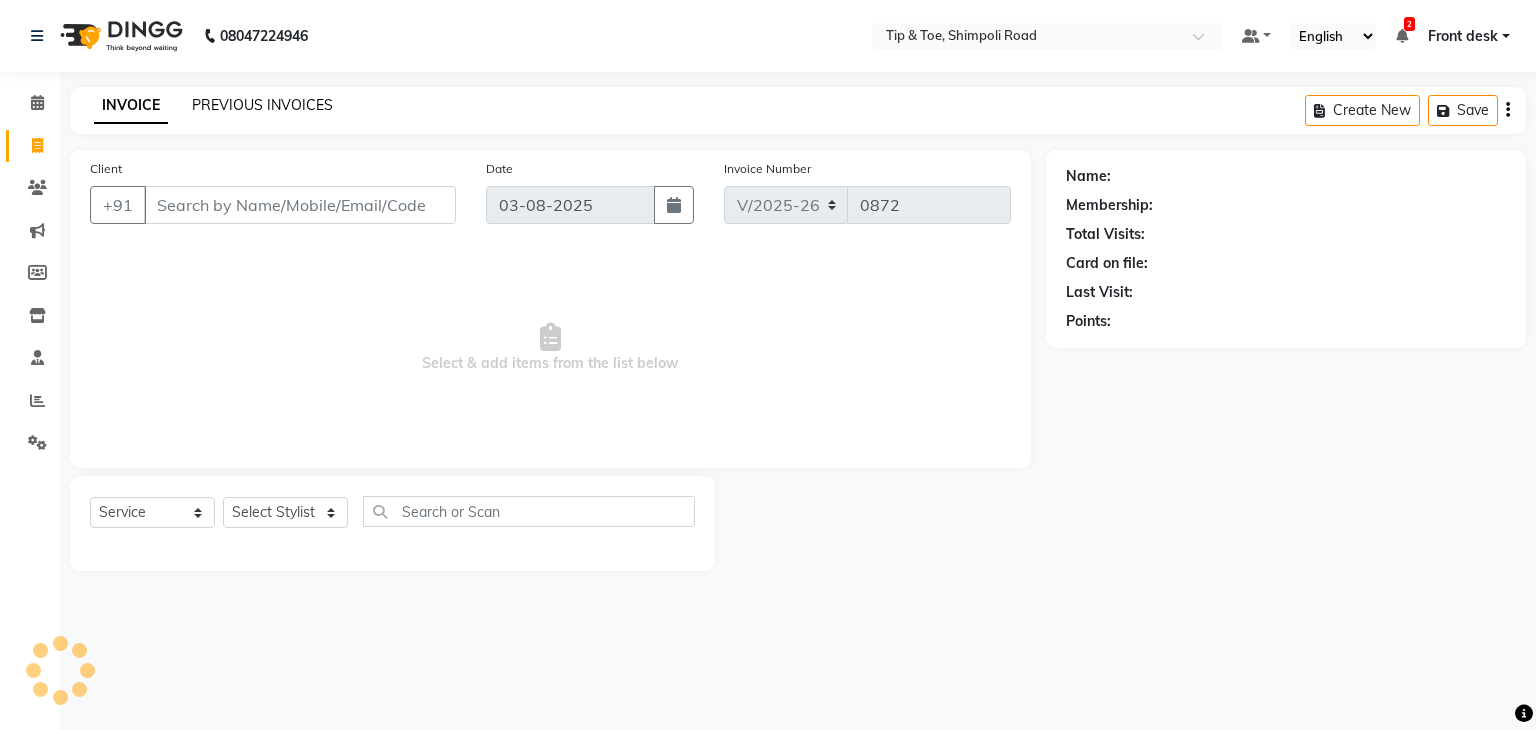 click on "PREVIOUS INVOICES" 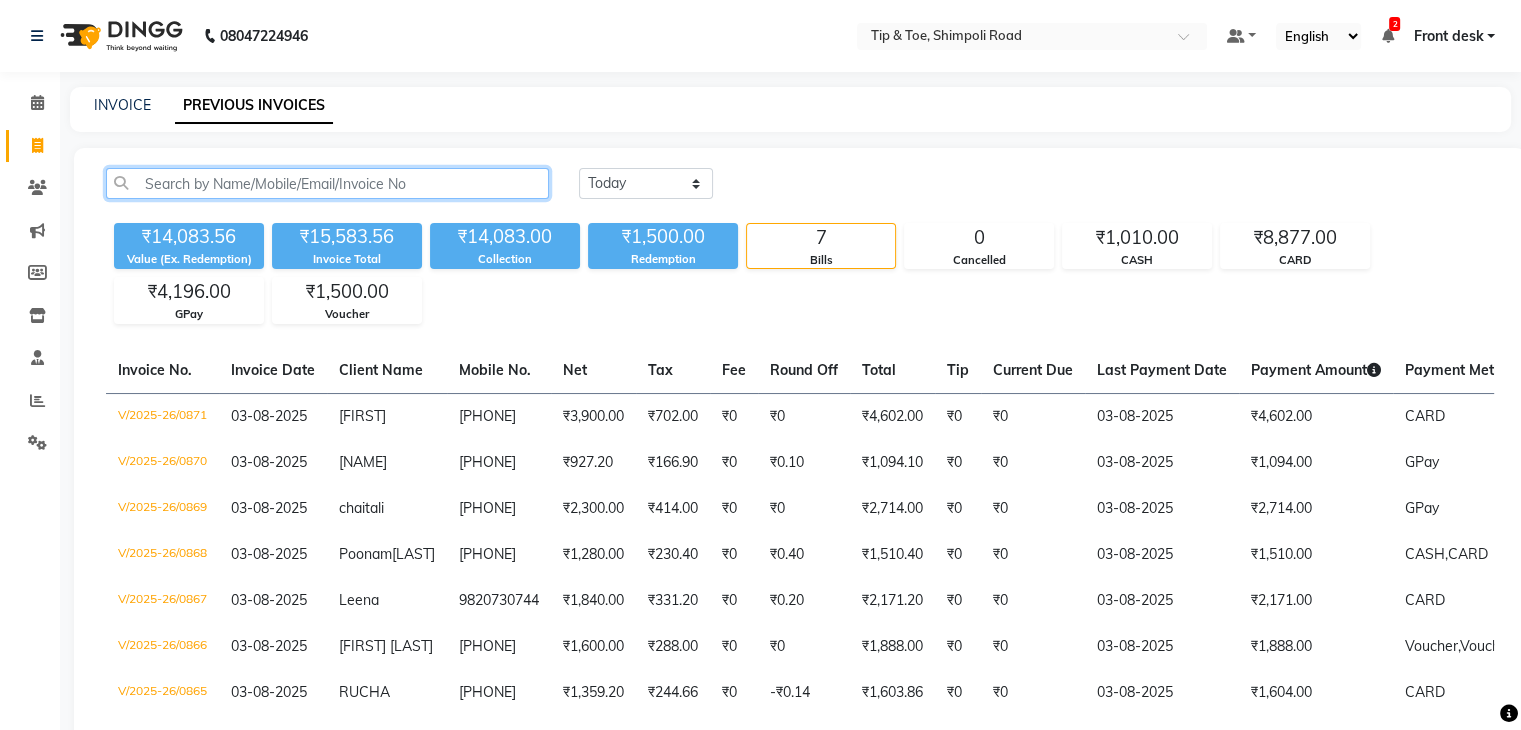 click 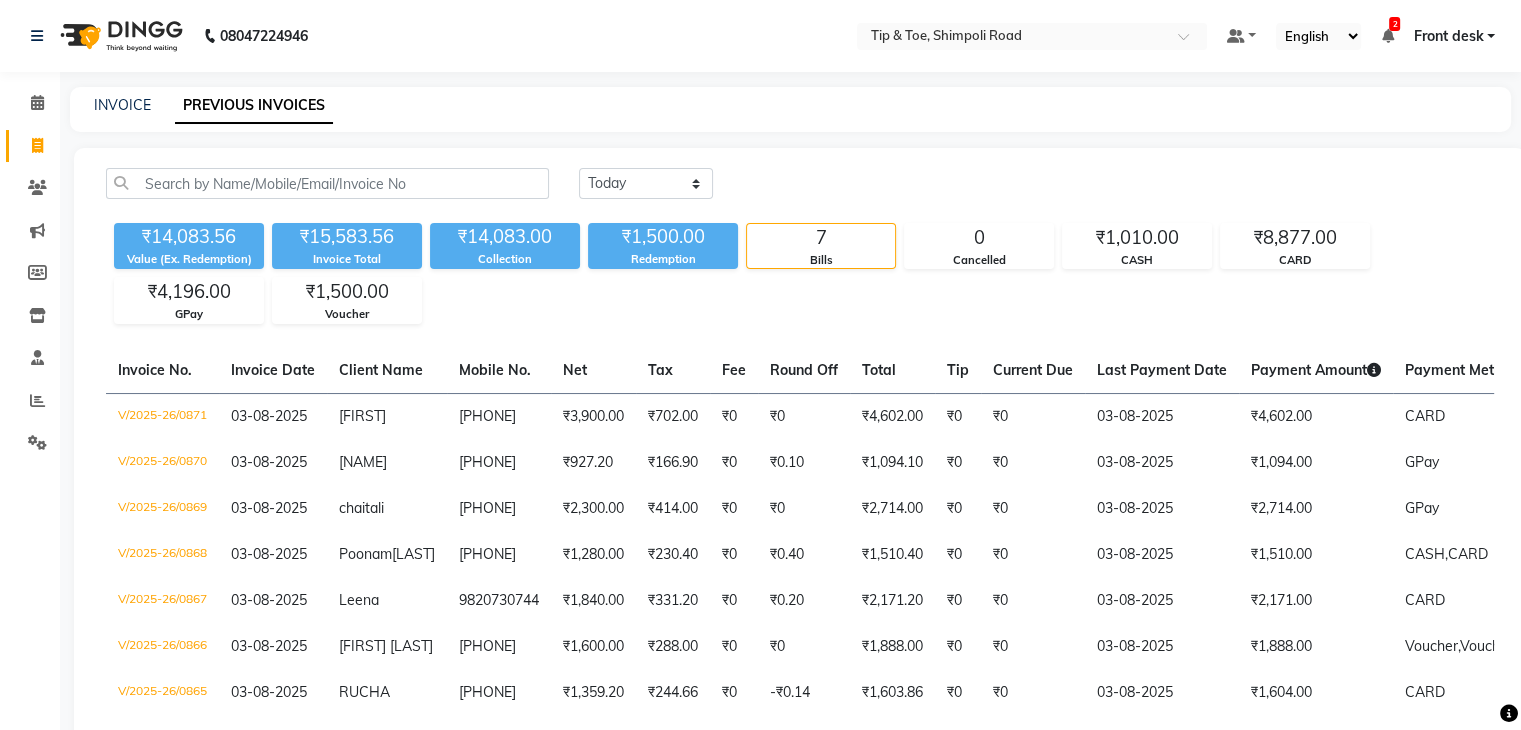 drag, startPoint x: 33, startPoint y: 125, endPoint x: 33, endPoint y: 139, distance: 14 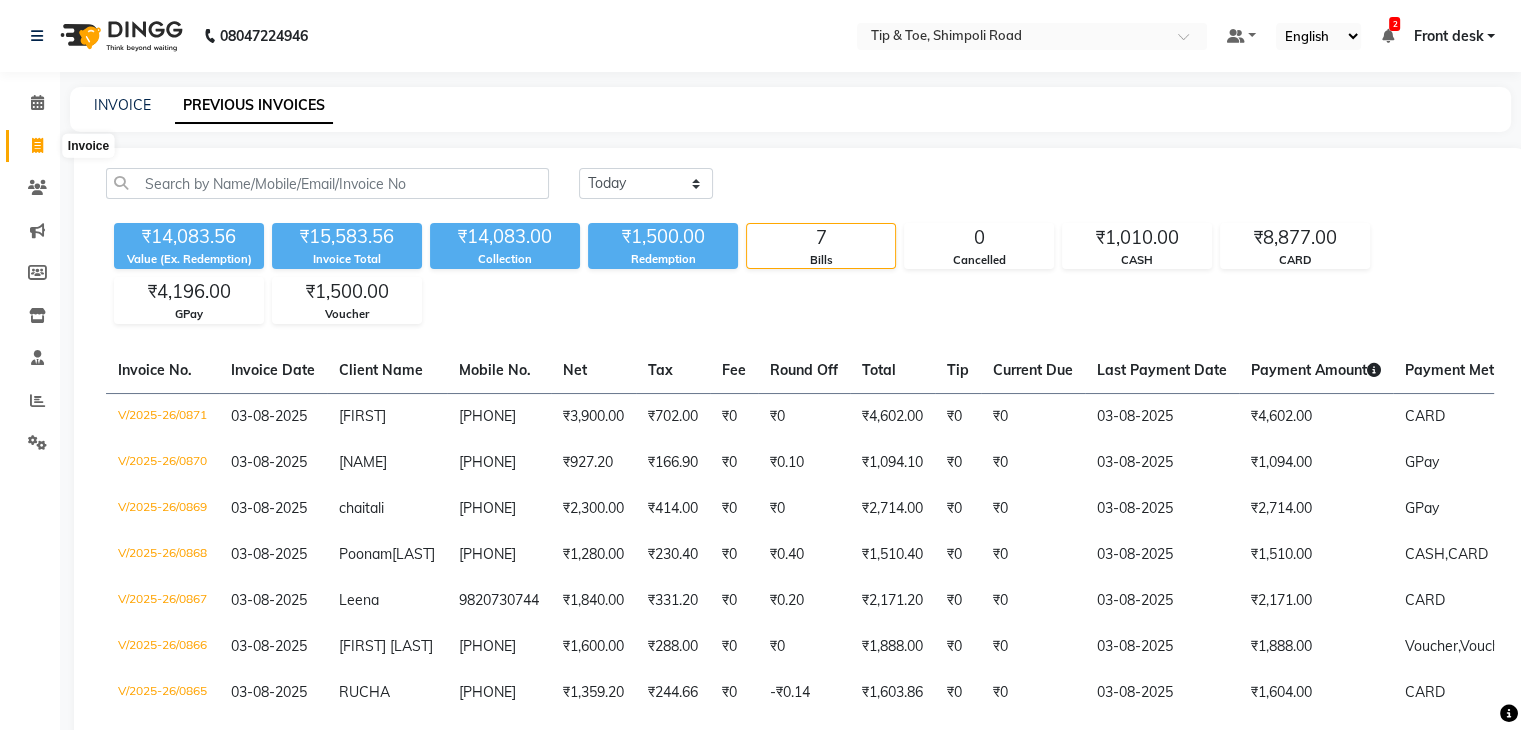 click 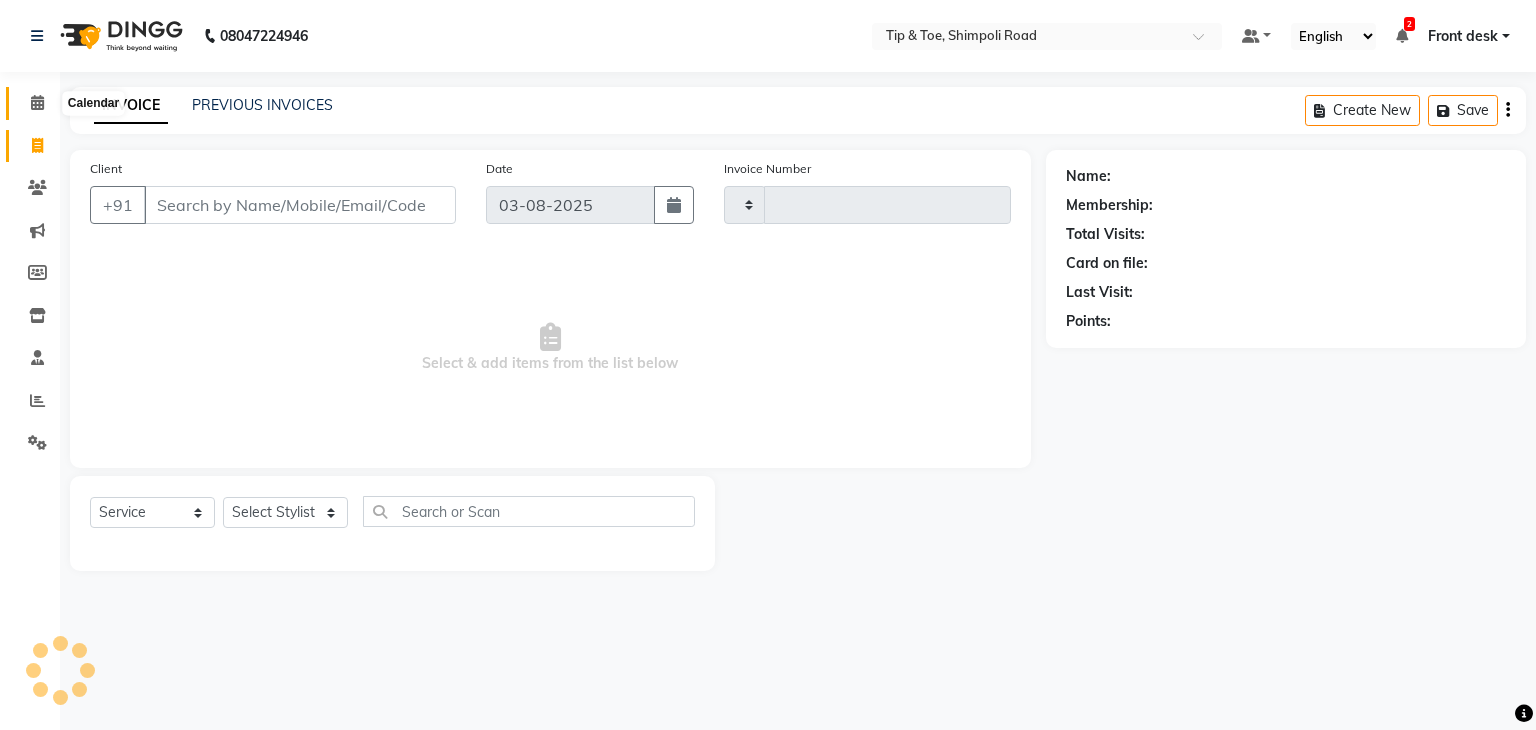 click 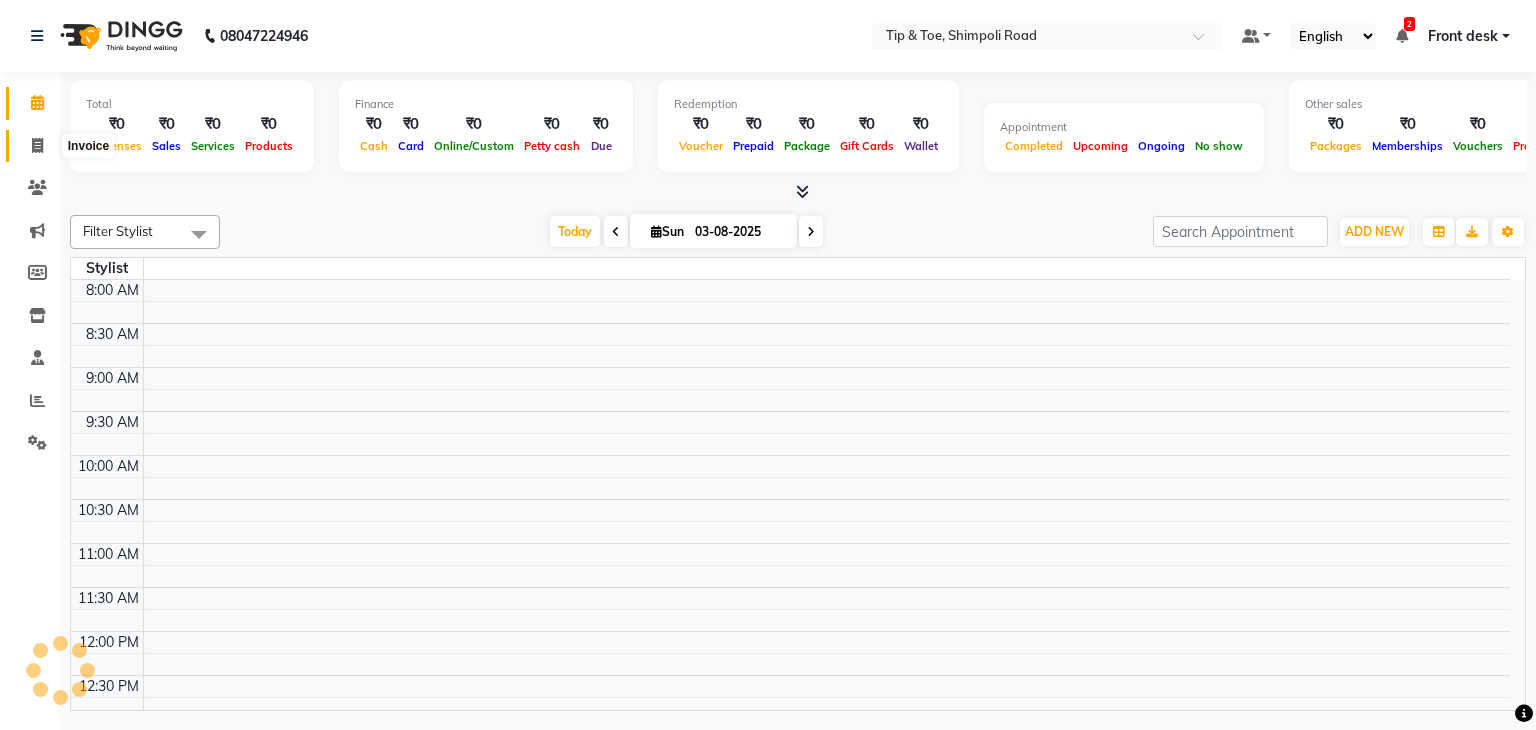 click 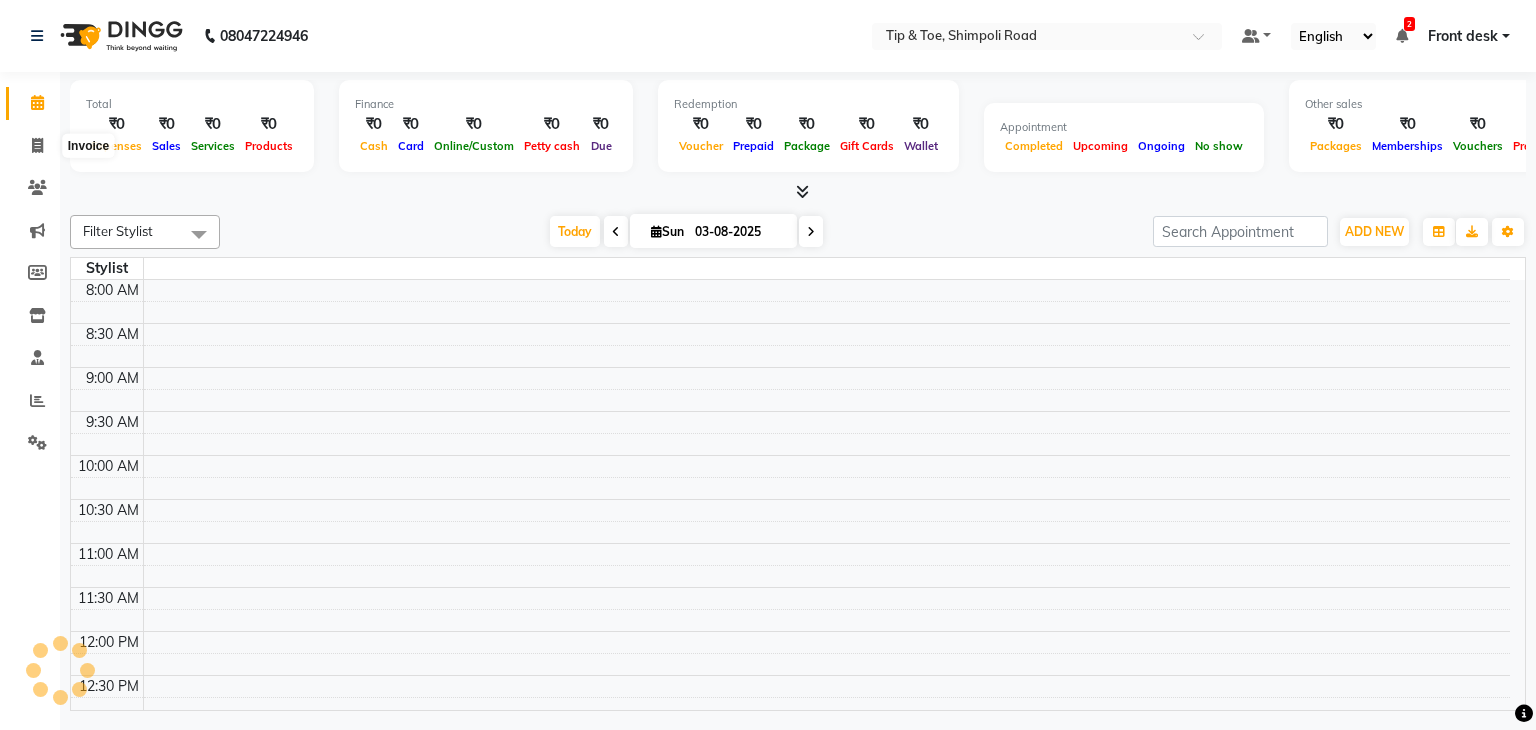 select on "service" 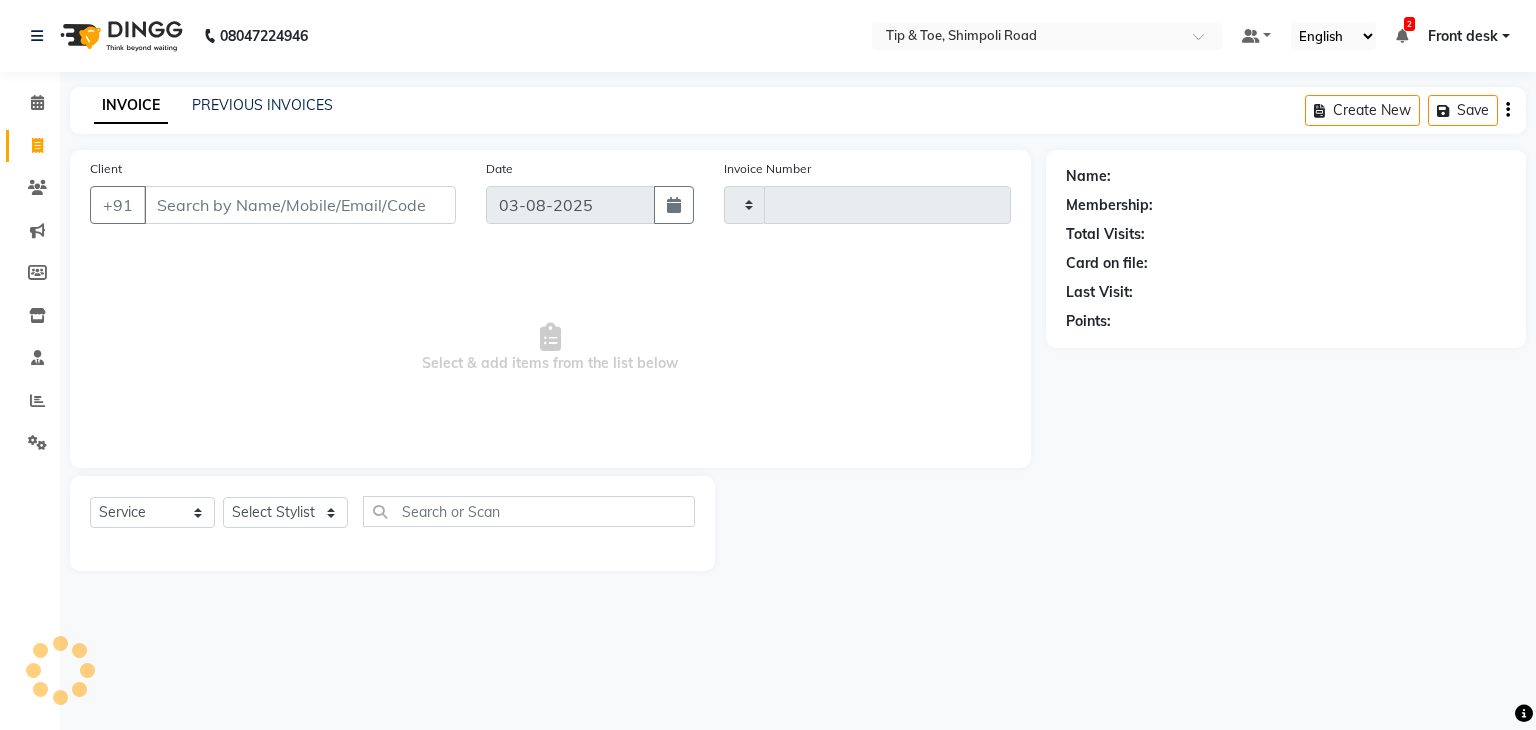 click on "Client" at bounding box center [300, 205] 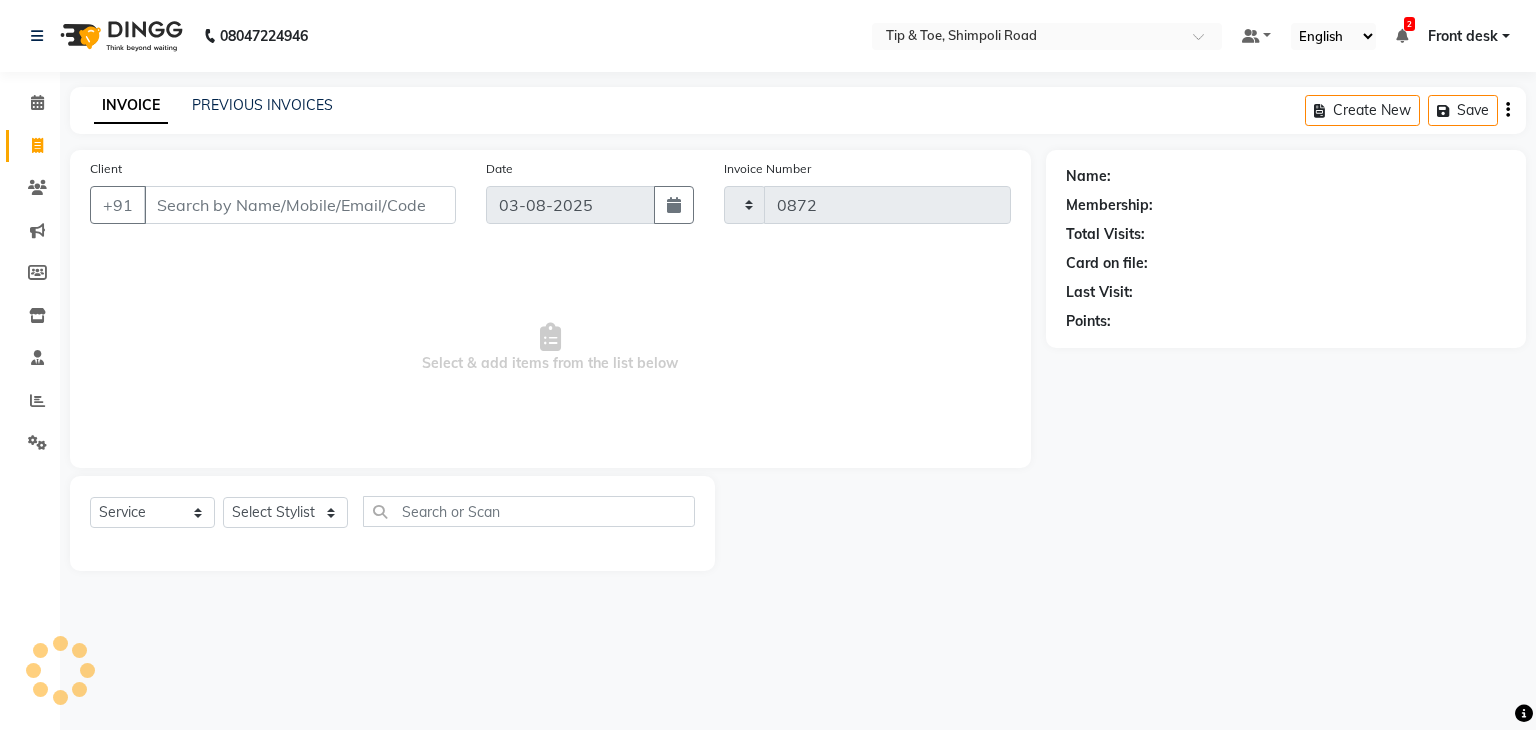 select on "5942" 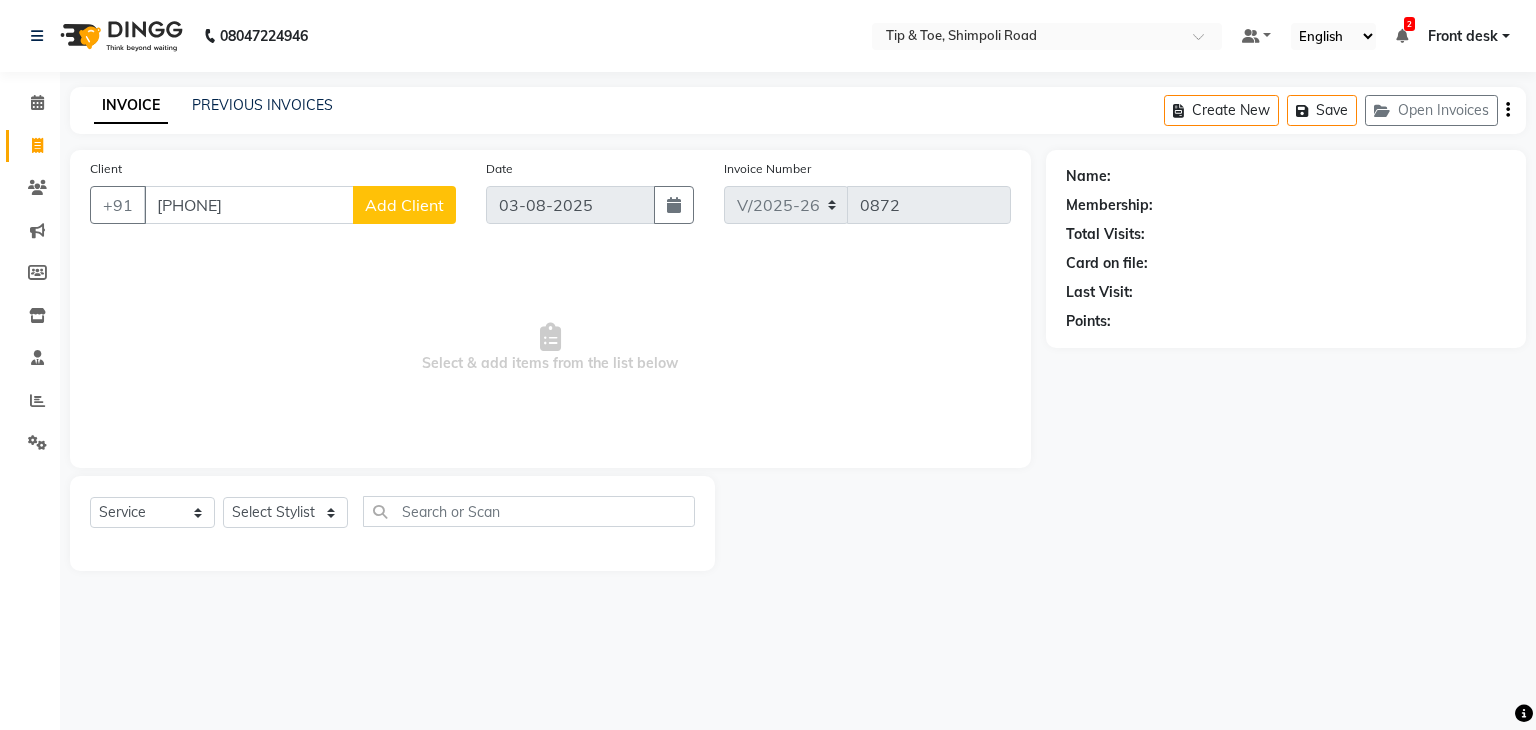 type on "[PHONE]" 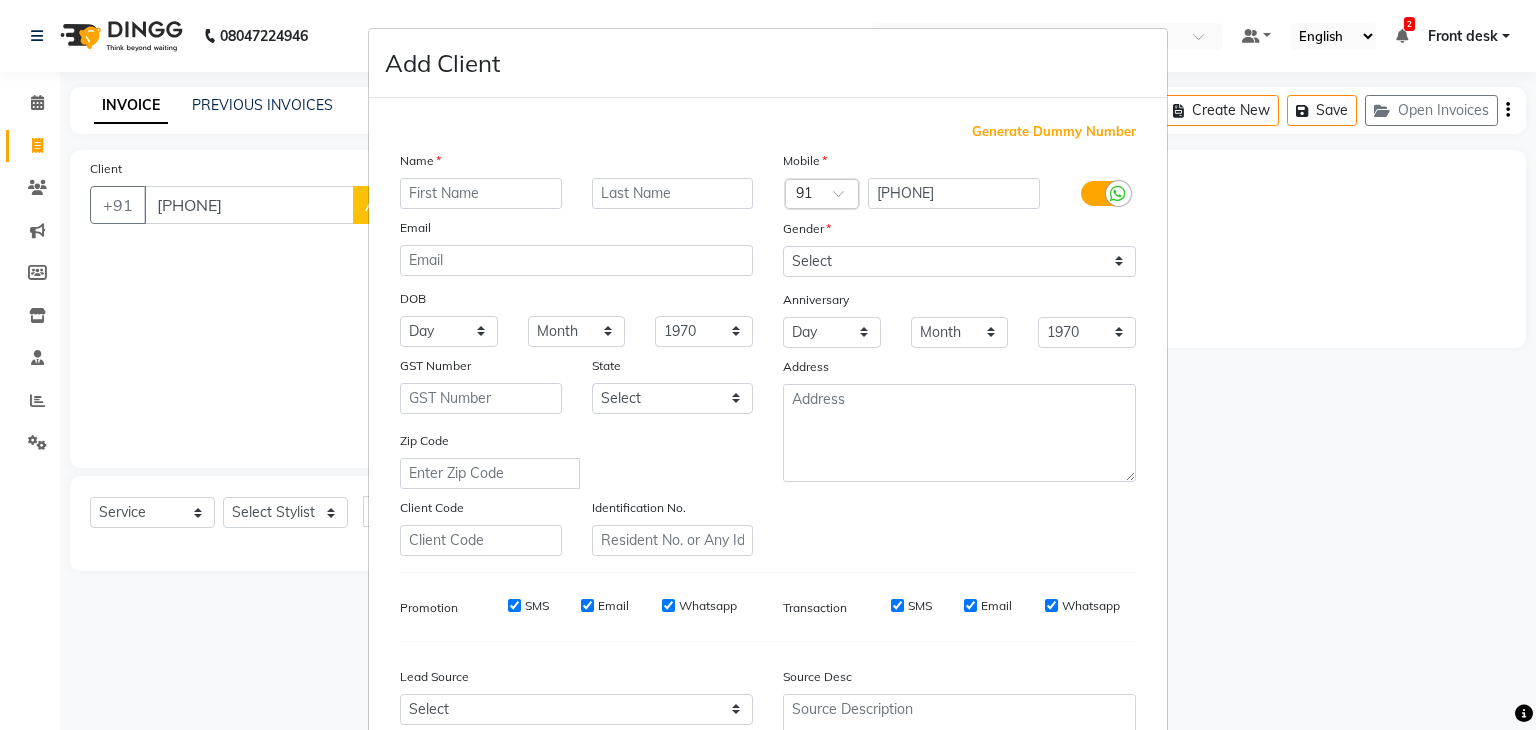 click at bounding box center (481, 193) 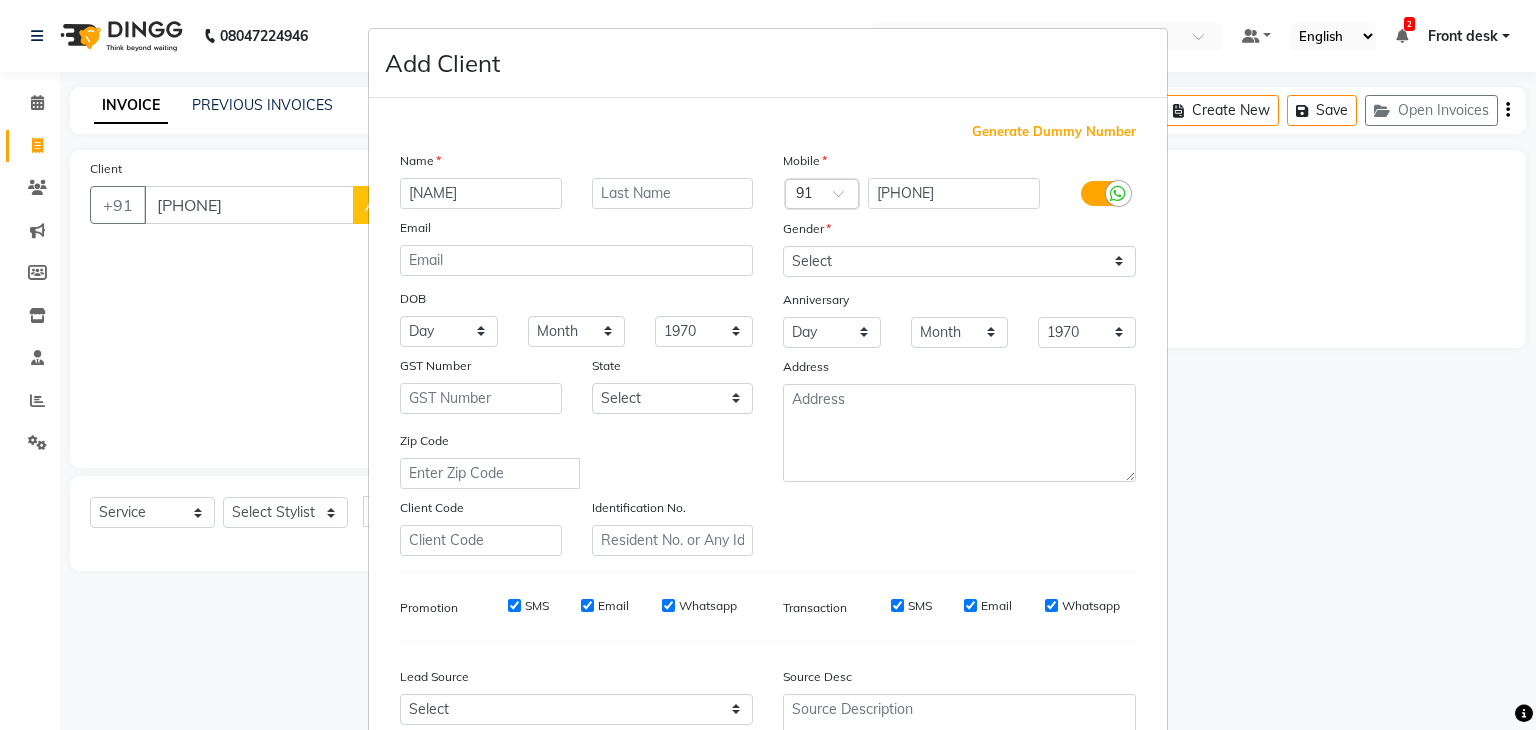 type on "[NAME]" 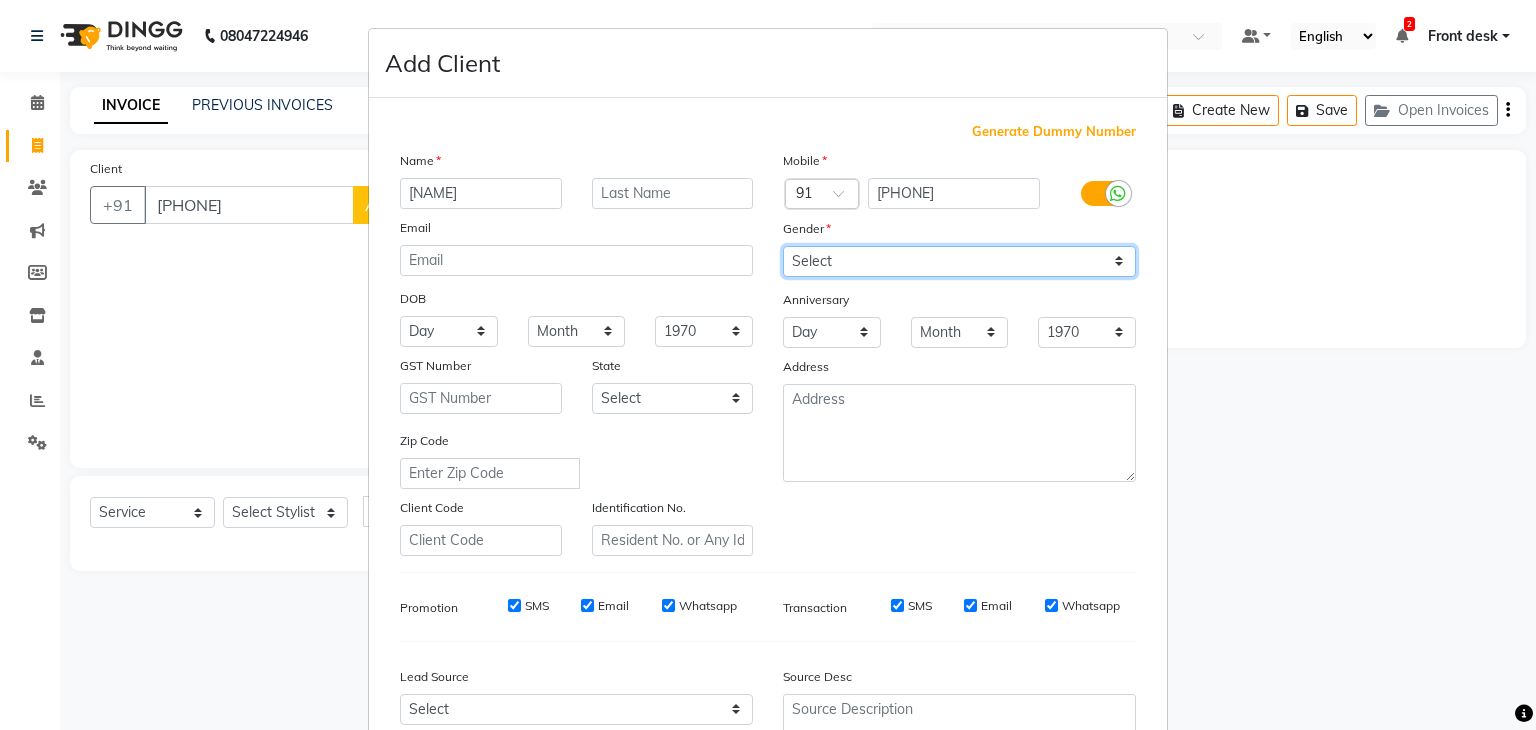 click on "Select Male Female Other Prefer Not To Say" at bounding box center (959, 261) 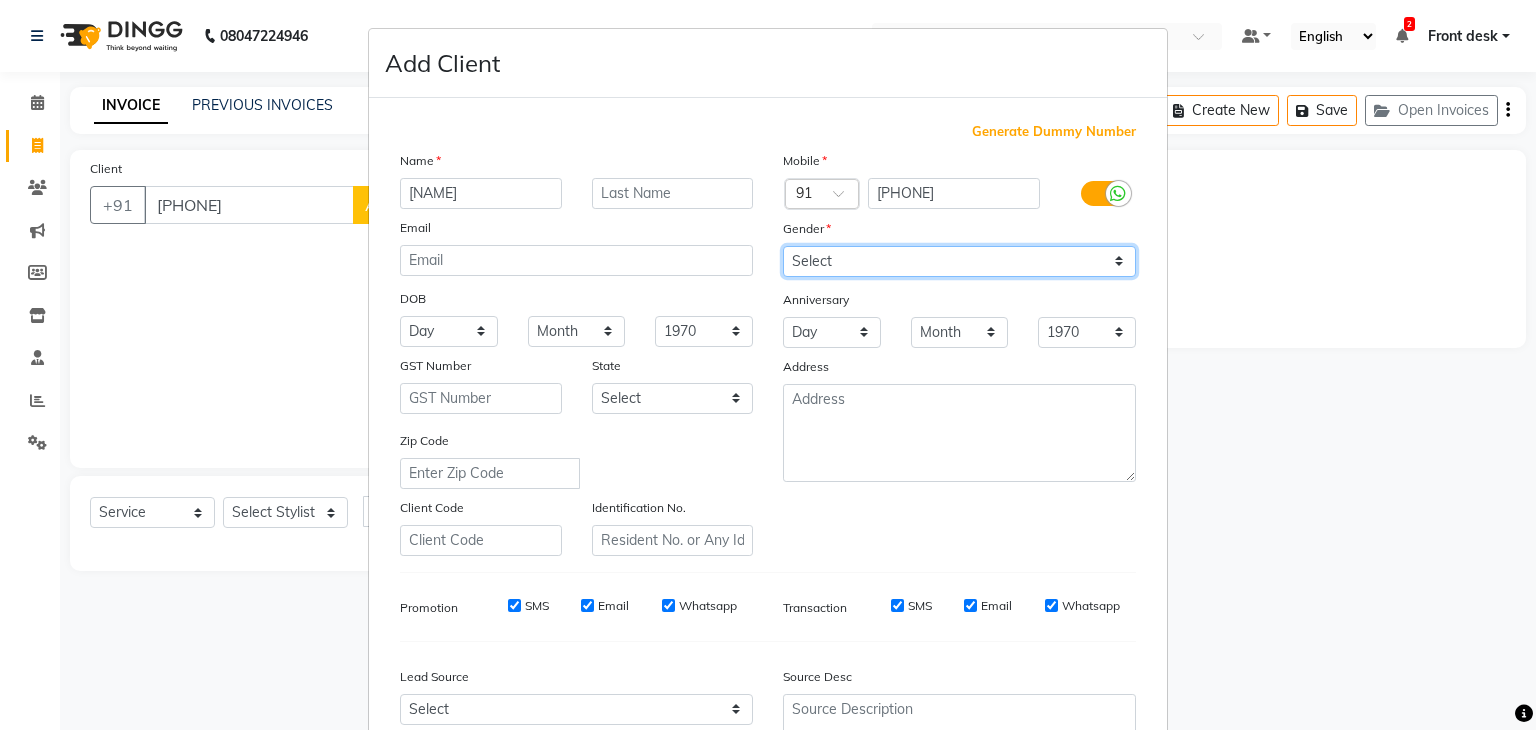 select on "male" 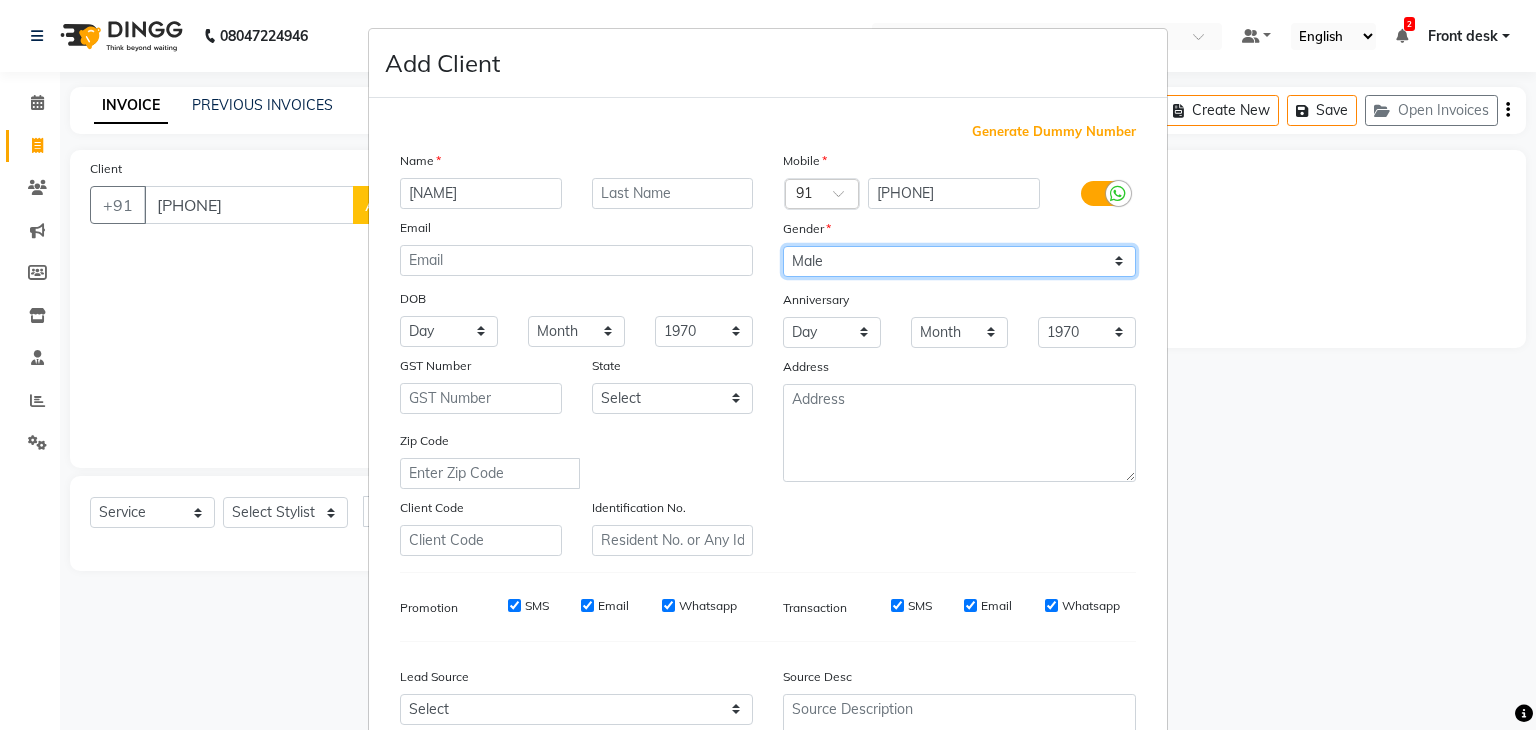 click on "Select Male Female Other Prefer Not To Say" at bounding box center (959, 261) 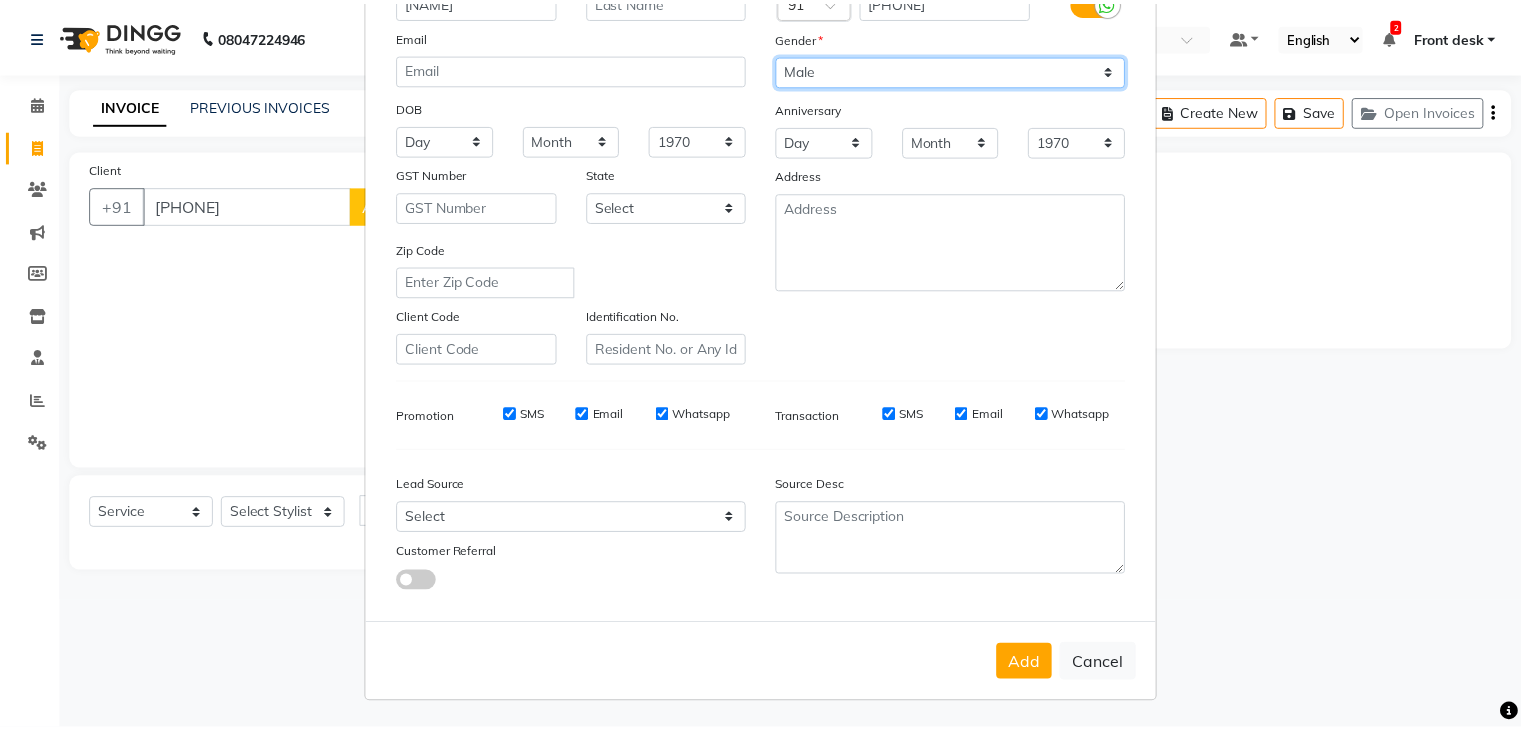 scroll, scrollTop: 203, scrollLeft: 0, axis: vertical 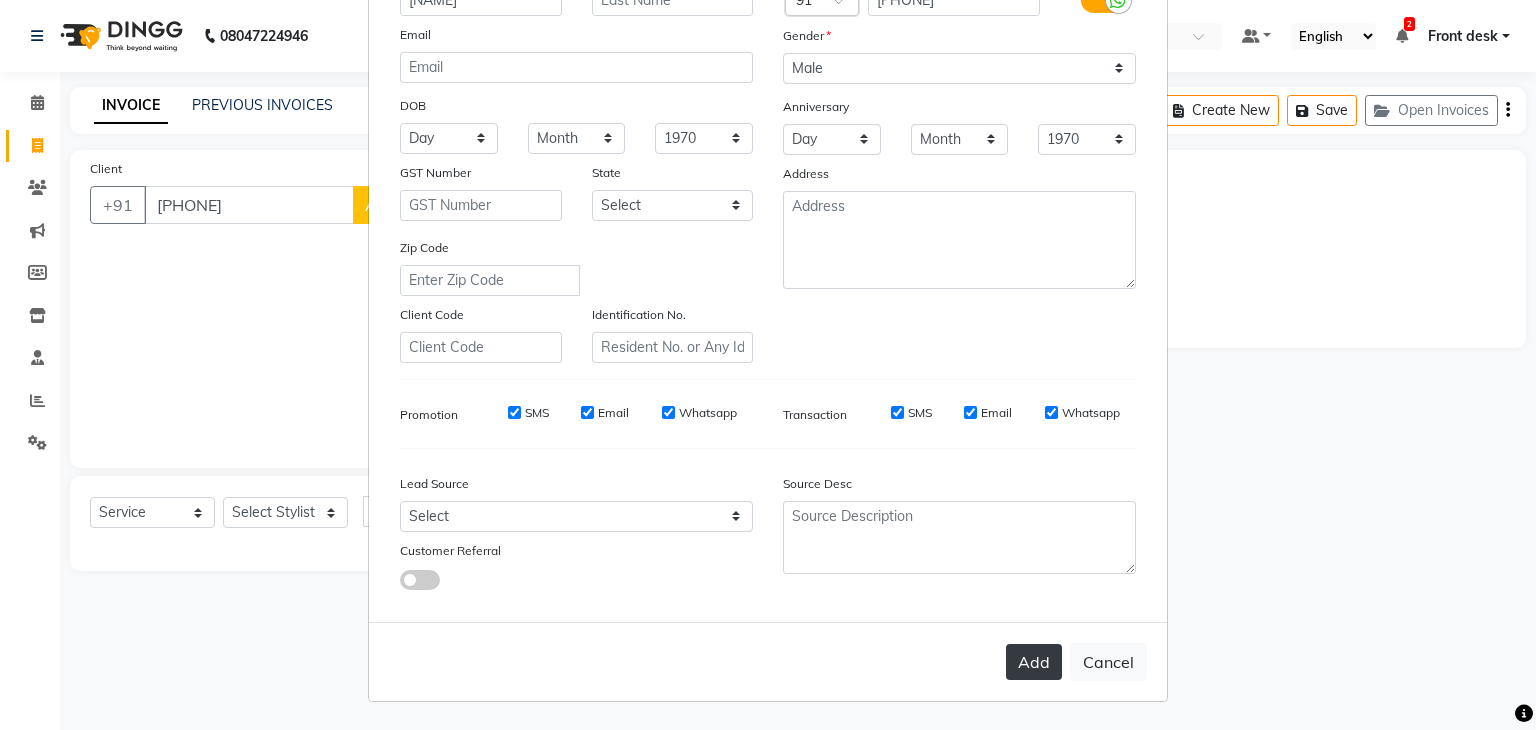 click on "Add" at bounding box center (1034, 662) 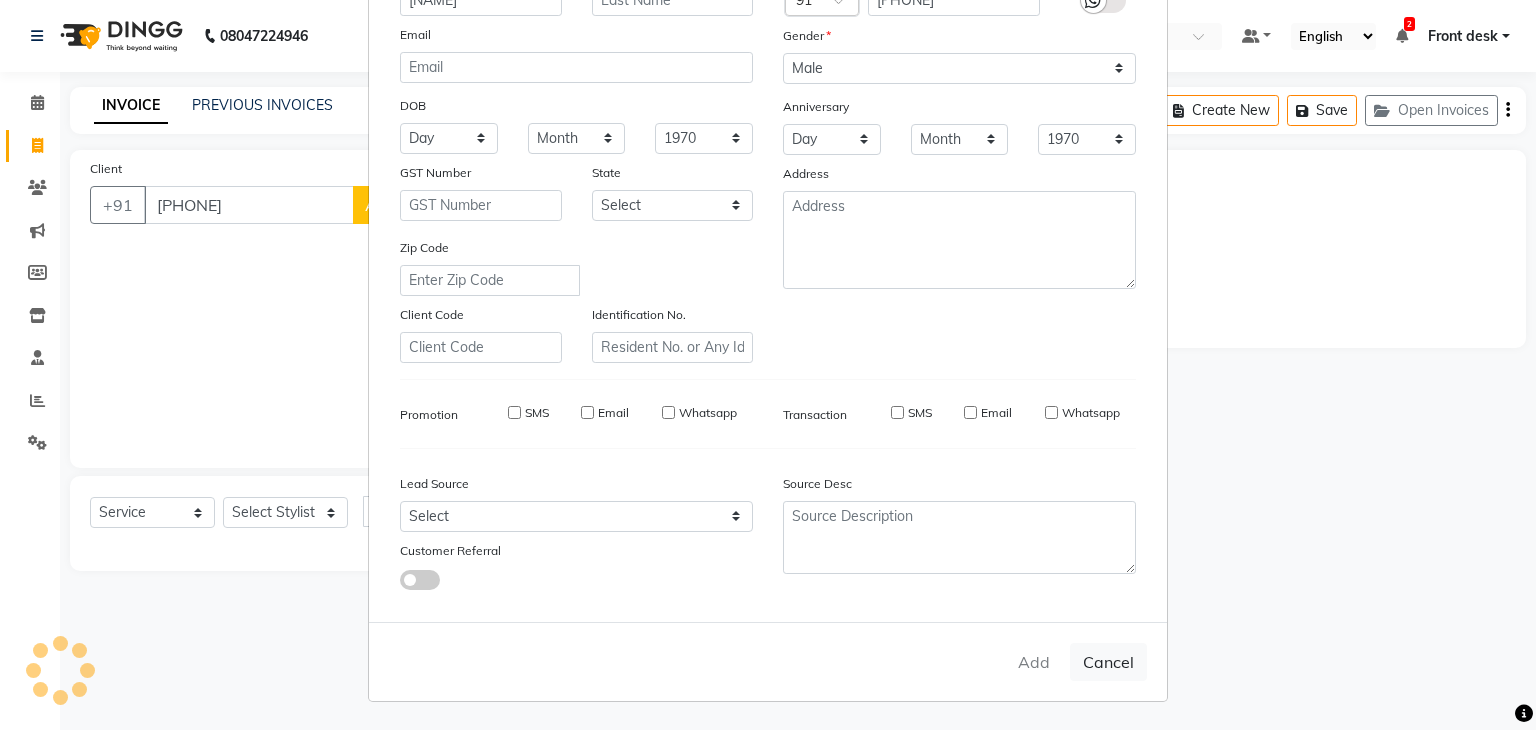 type 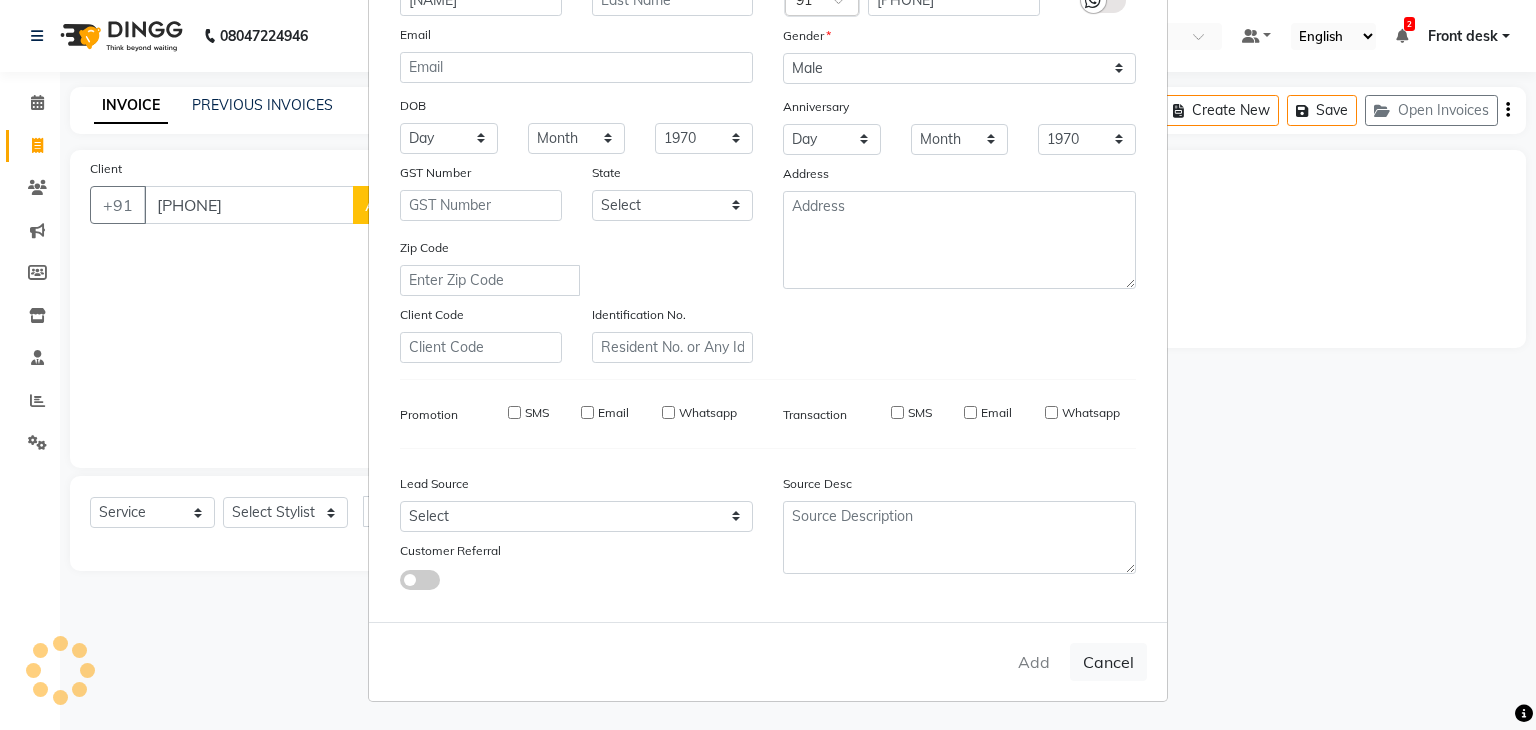 select 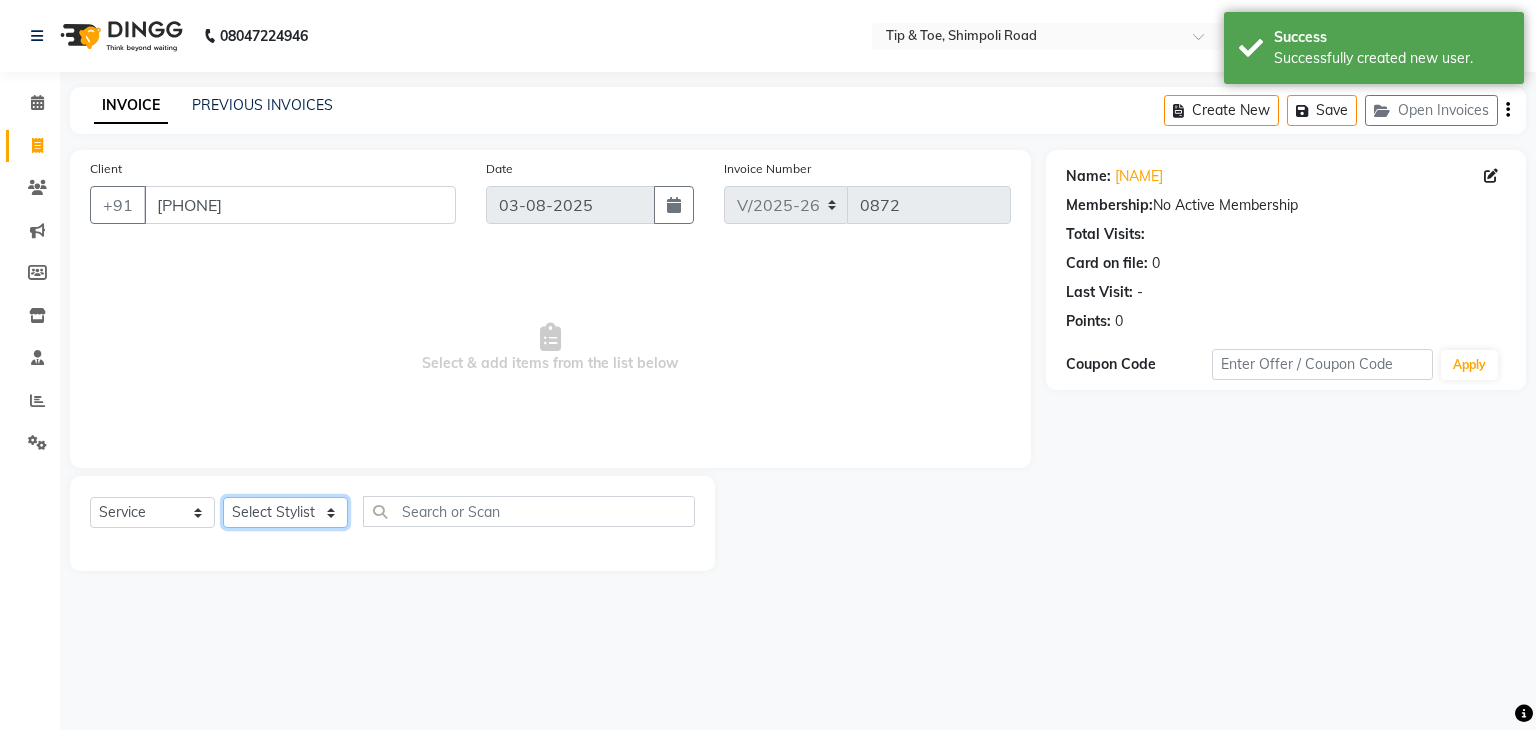 click on "Select Stylist Front desk [FIRST] [FIRST] [FIRST] [FIRST] [FIRST] [FIRST] [FIRST] [FIRST] [FIRST] [FIRST]" 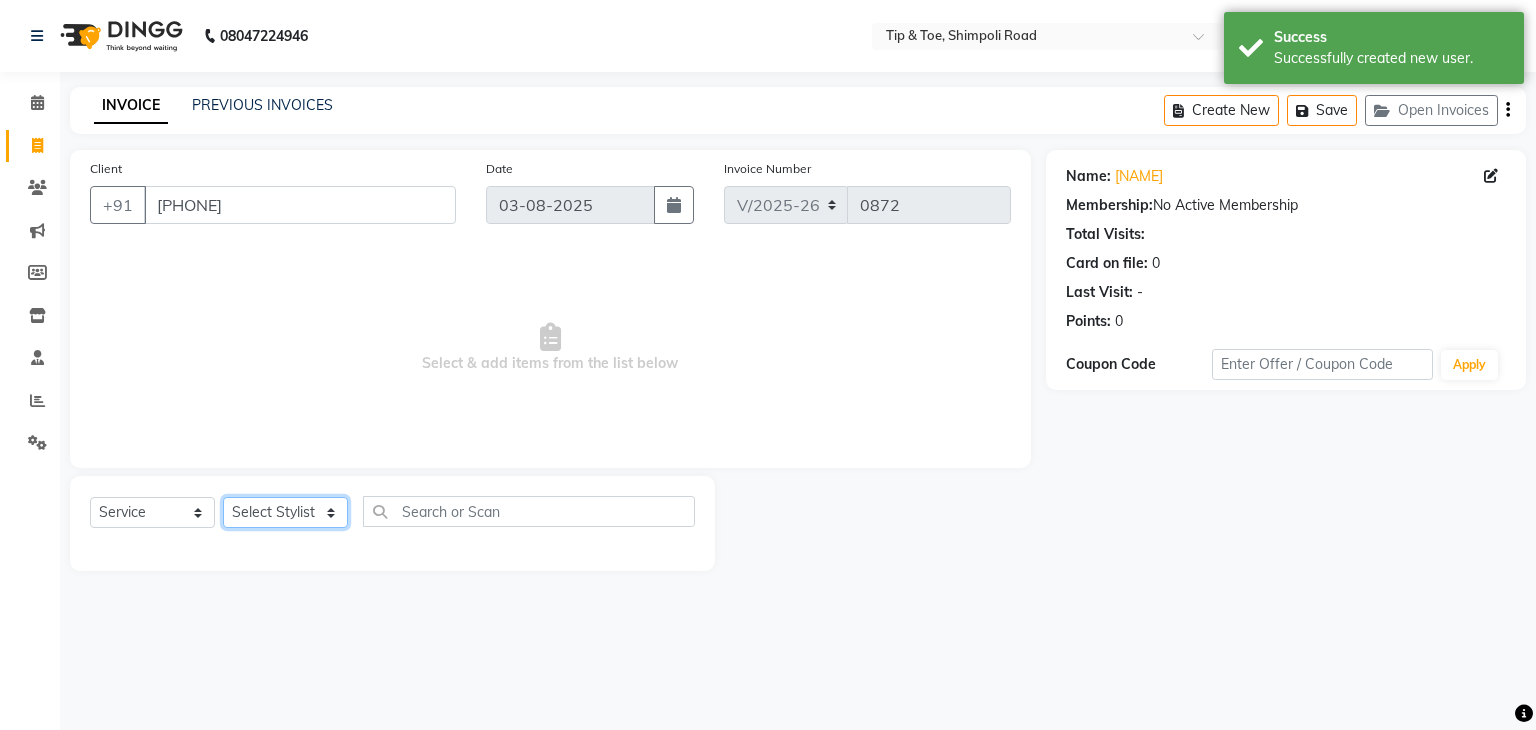 select on "67579" 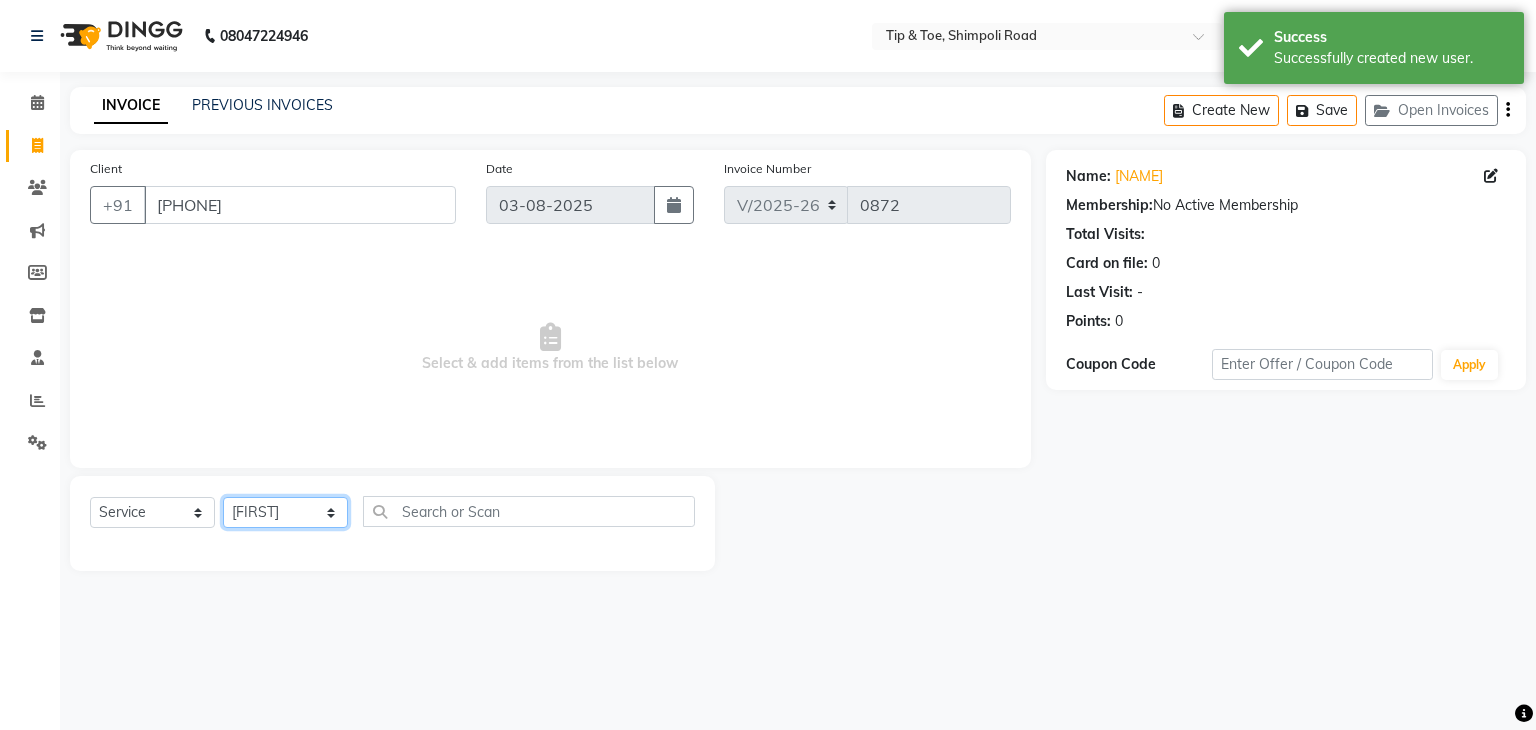 click on "Select Stylist Front desk [FIRST] [FIRST] [FIRST] [FIRST] [FIRST] [FIRST] [FIRST] [FIRST] [FIRST] [FIRST]" 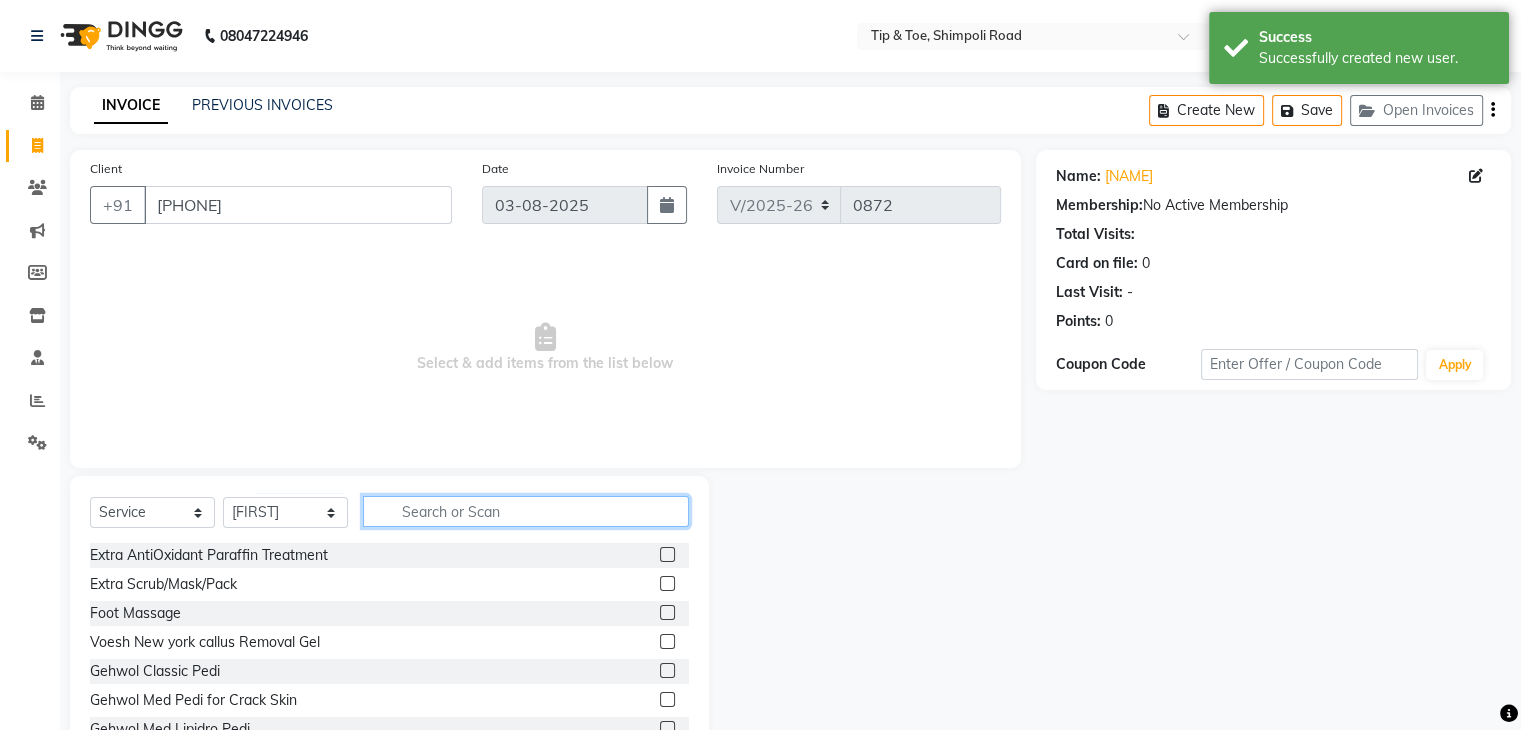 click 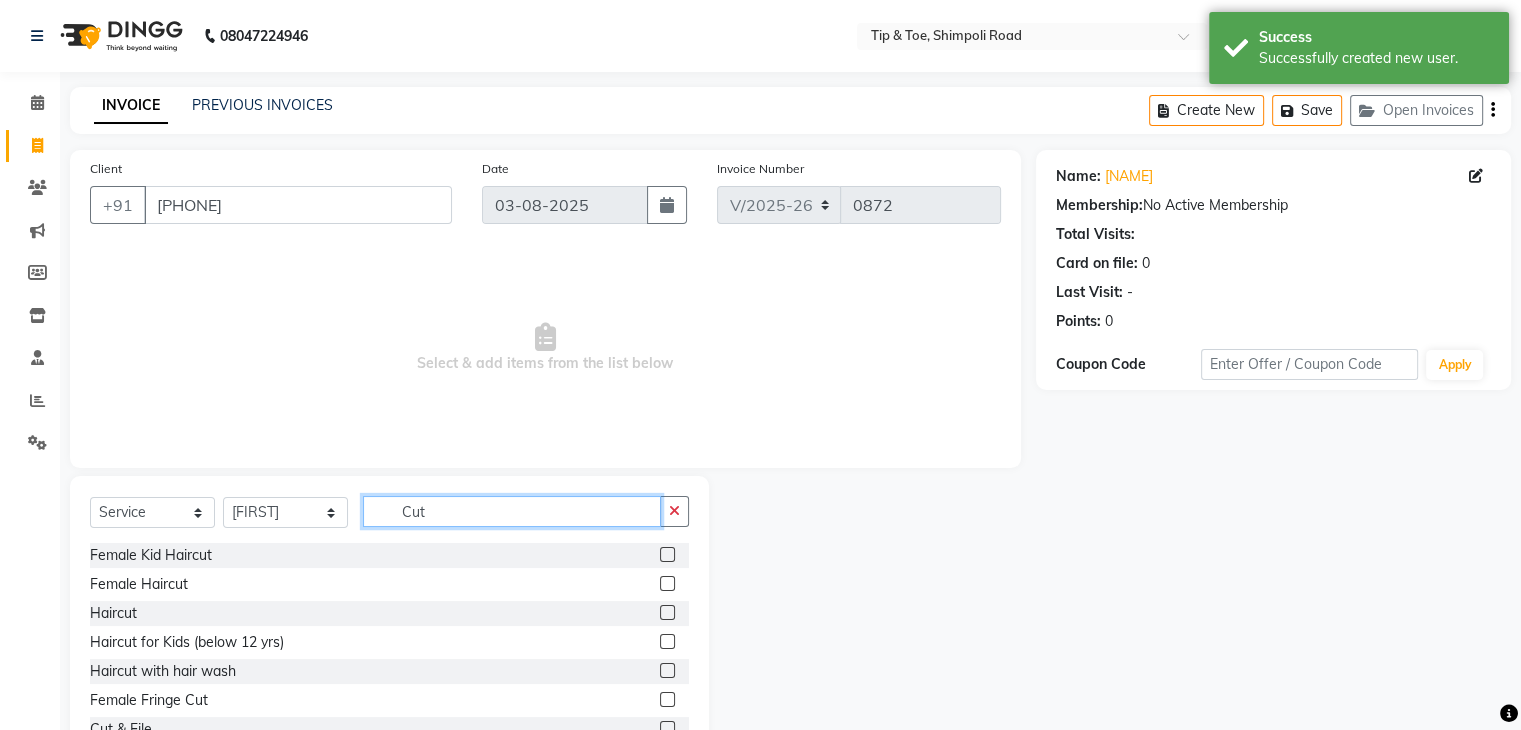 type on "Cut" 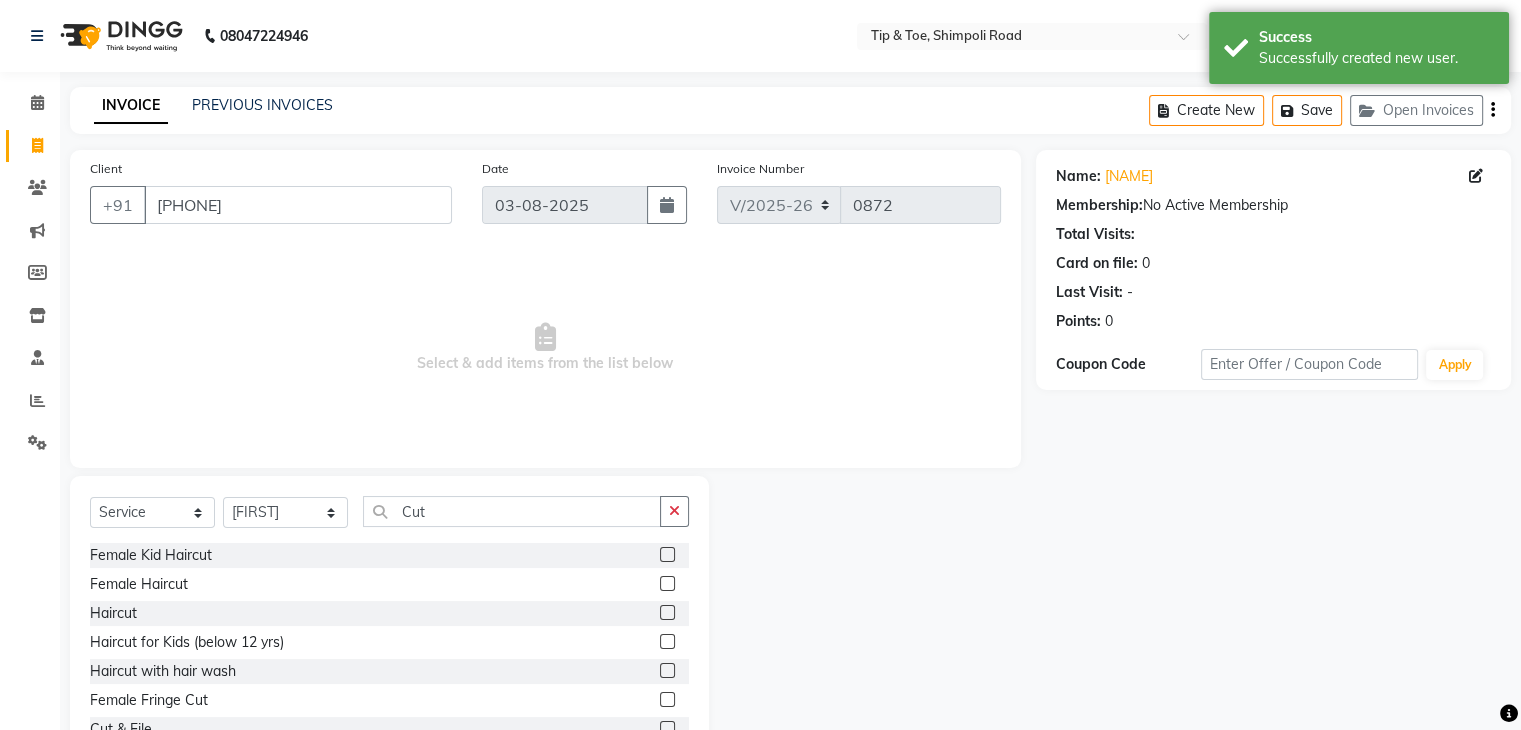 click 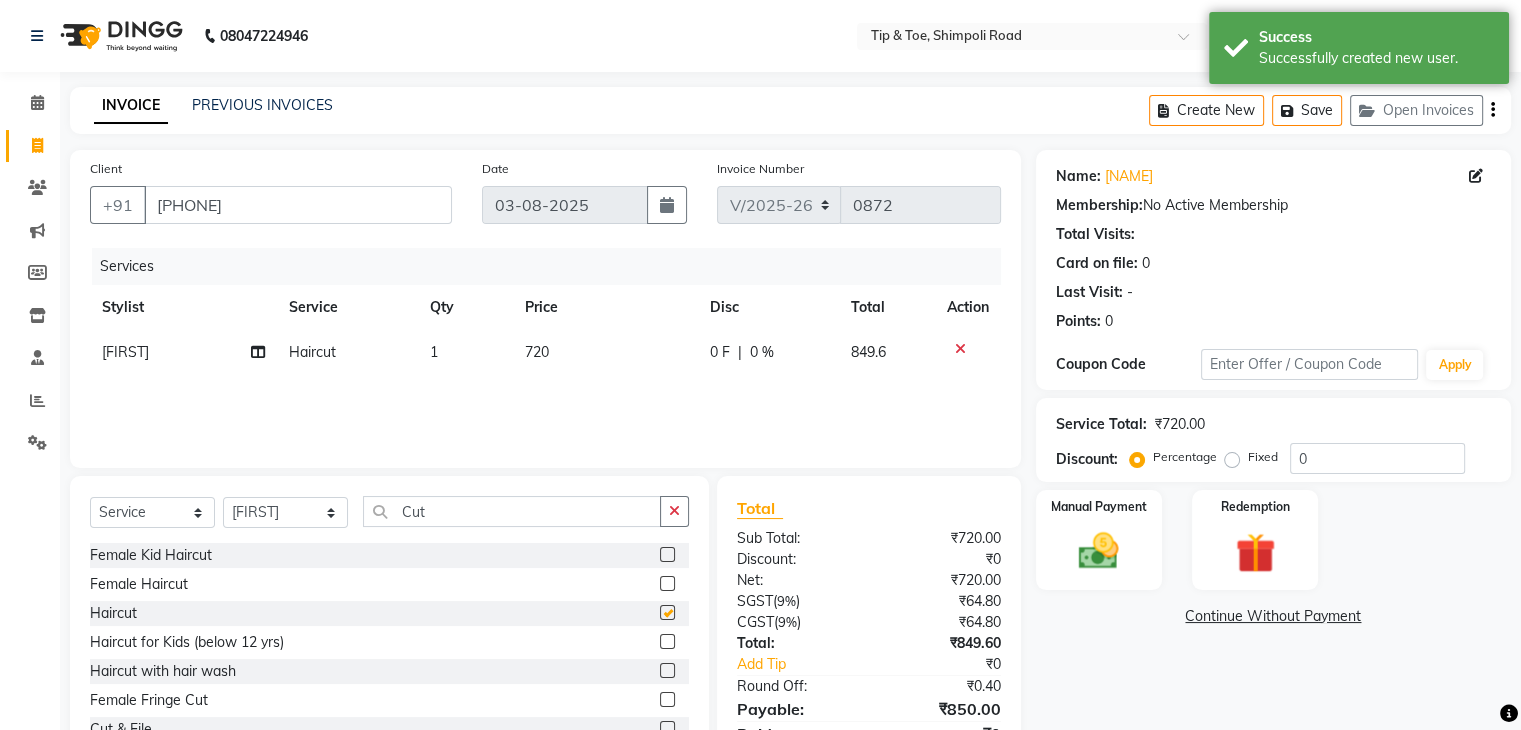checkbox on "false" 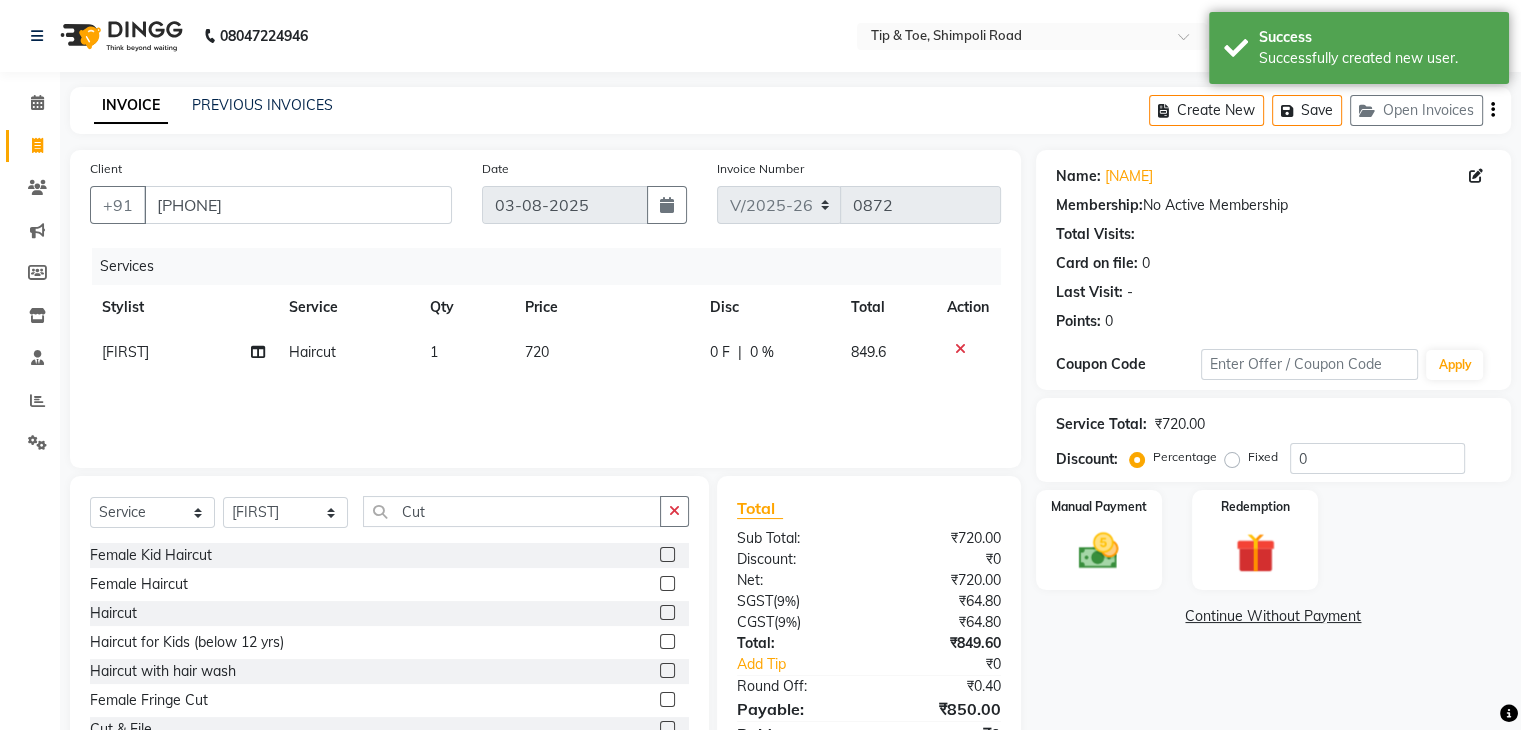 click on "720" 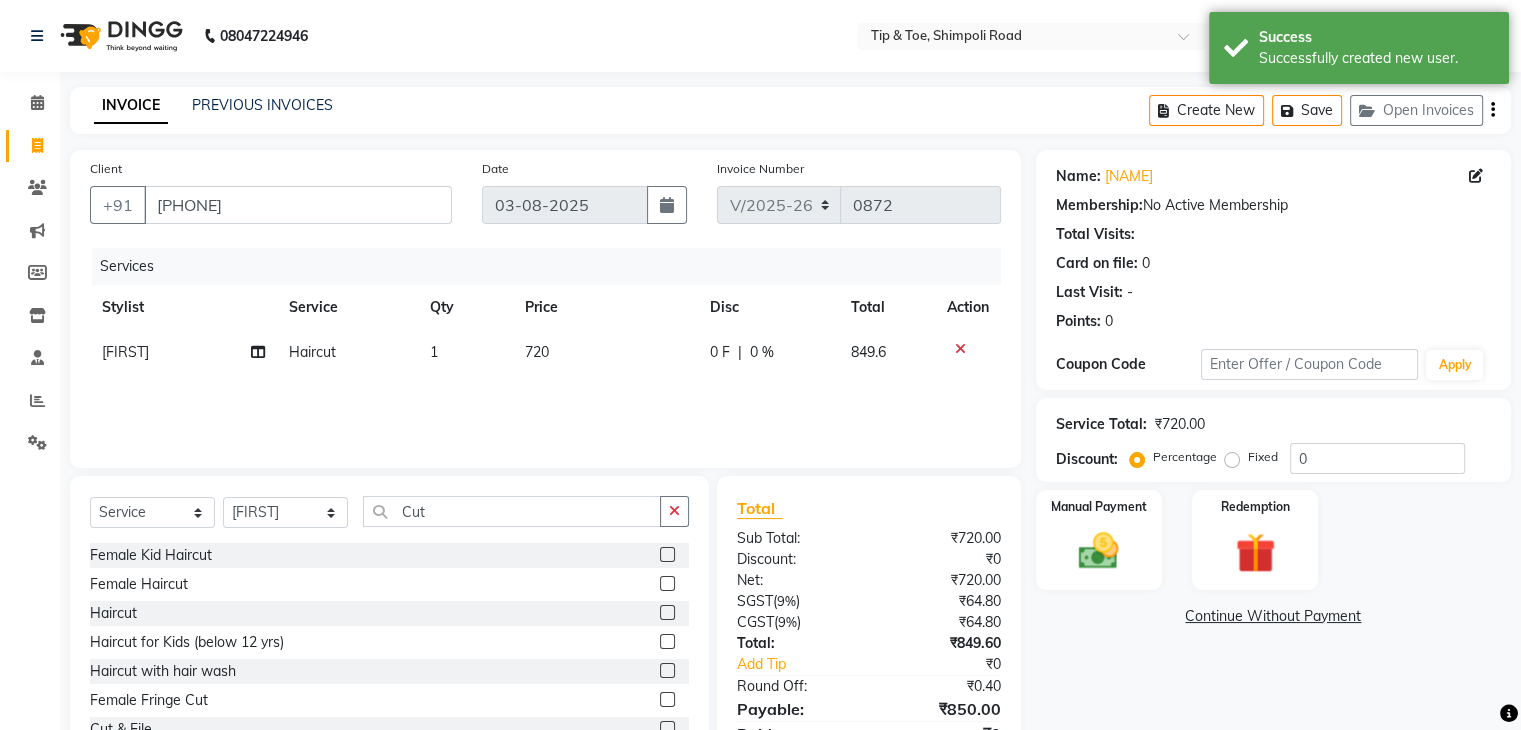 click on "720" 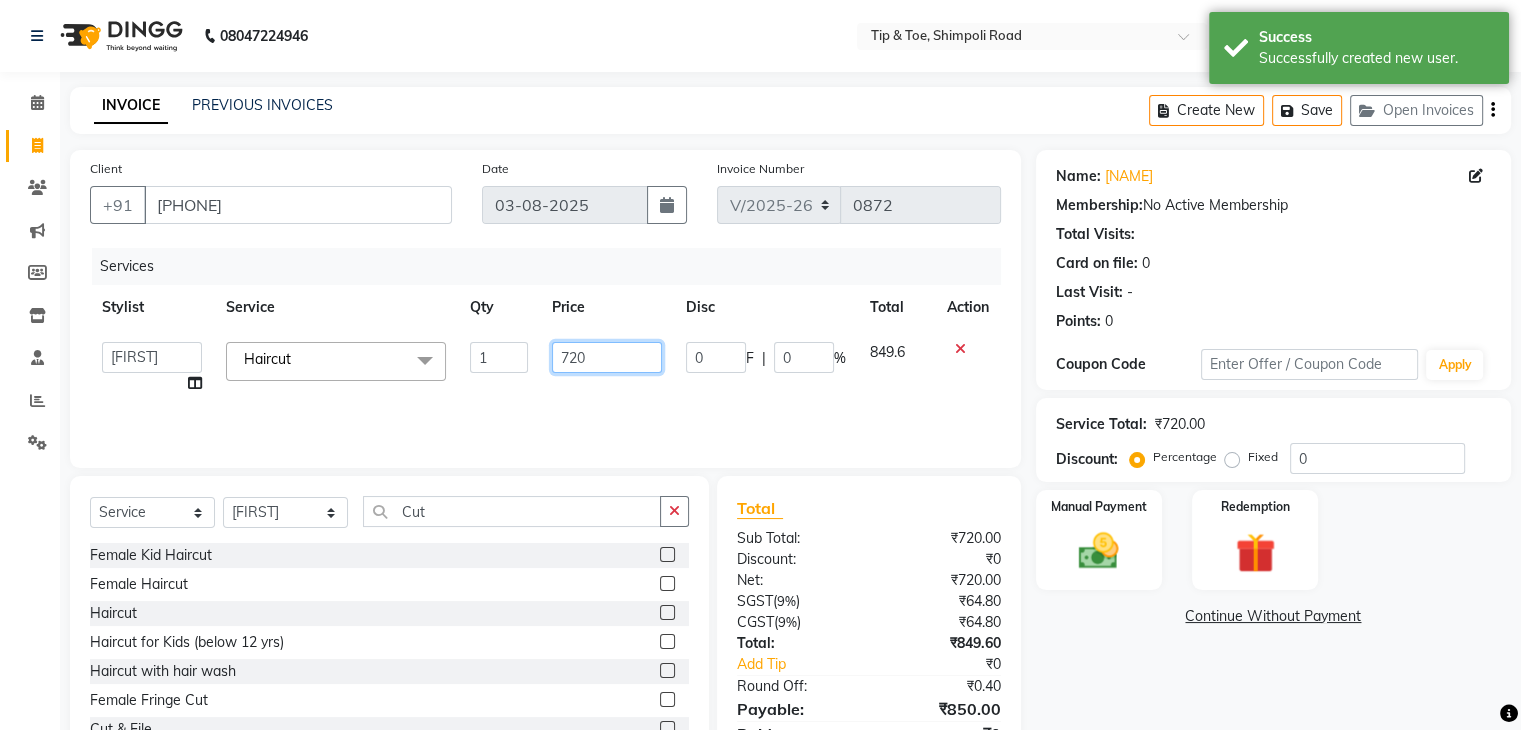 click on "720" 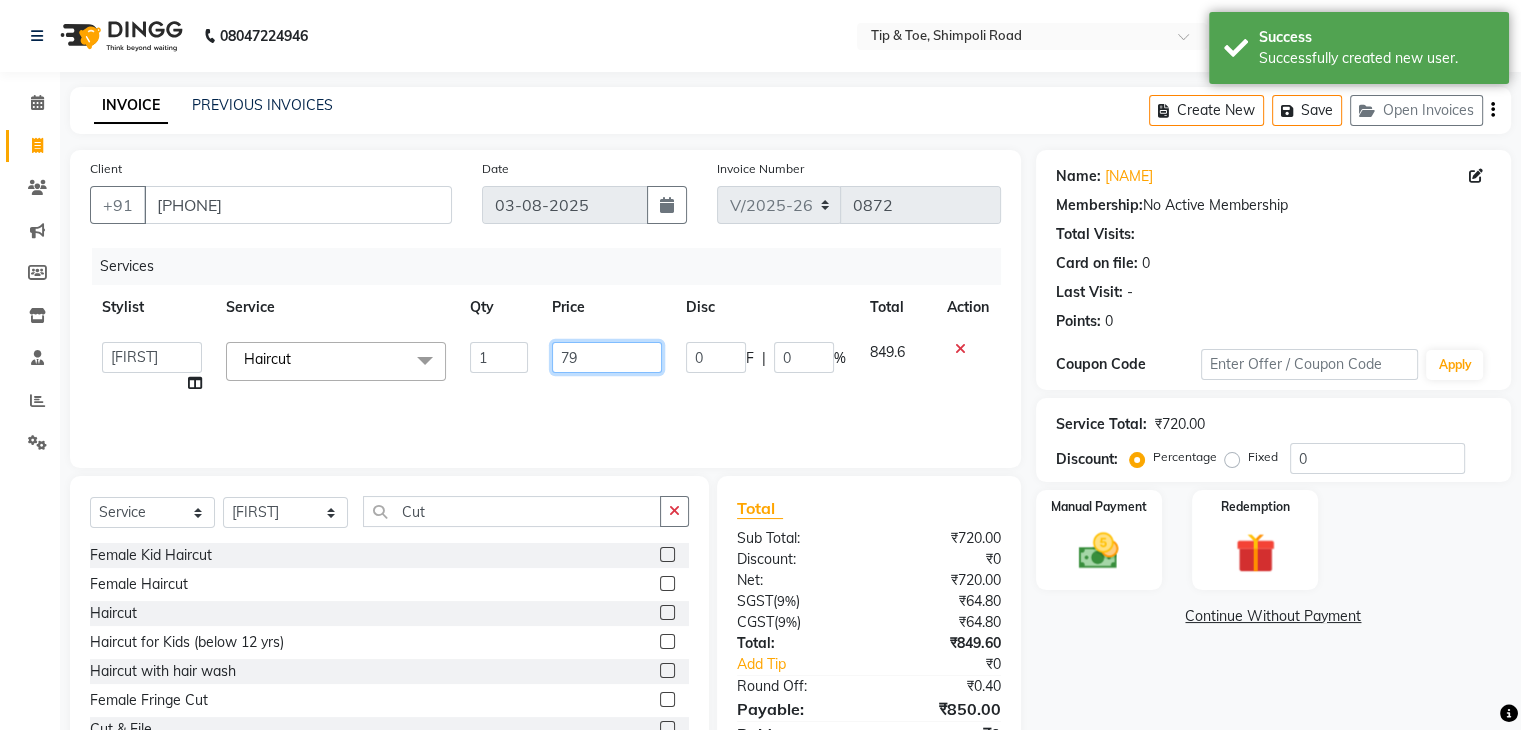 type on "799" 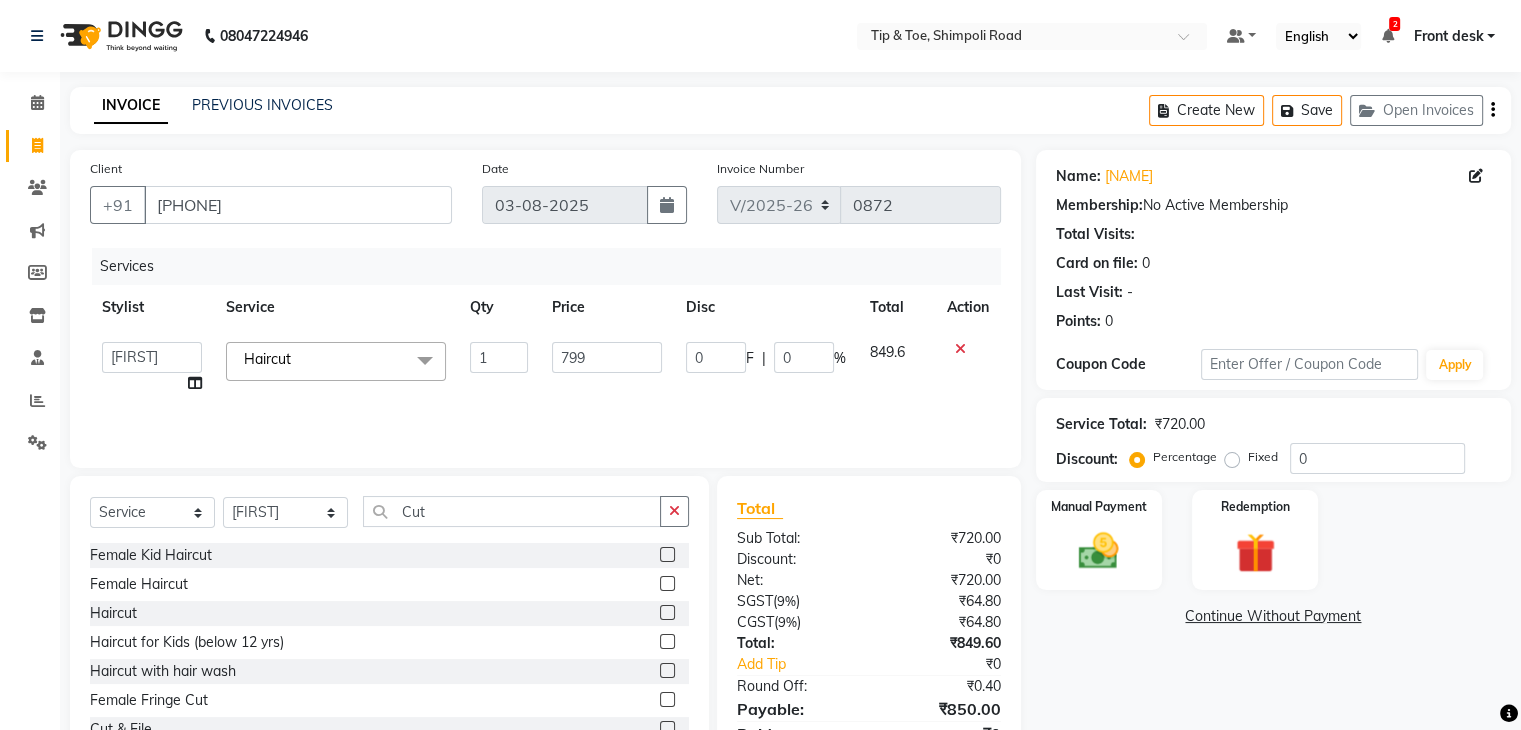 click on "Name: [FIRST] Membership: No Active Membership Total Visits: Card on file: 0 Last Visit: - Points: 0 Coupon Code Apply Service Total: ₹720.00 Discount: Percentage Fixed 0 Manual Payment Redemption Continue Without Payment" 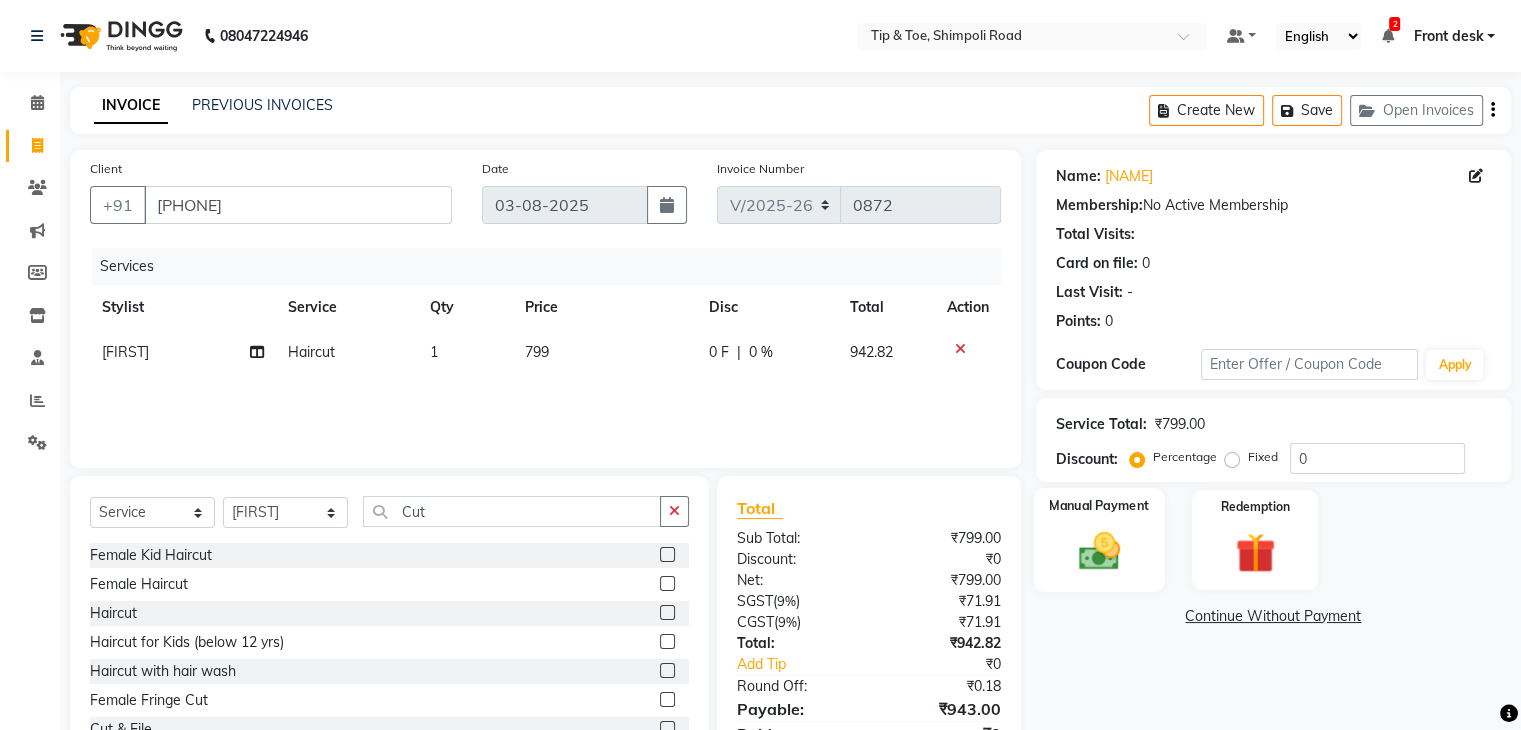 click on "Manual Payment" 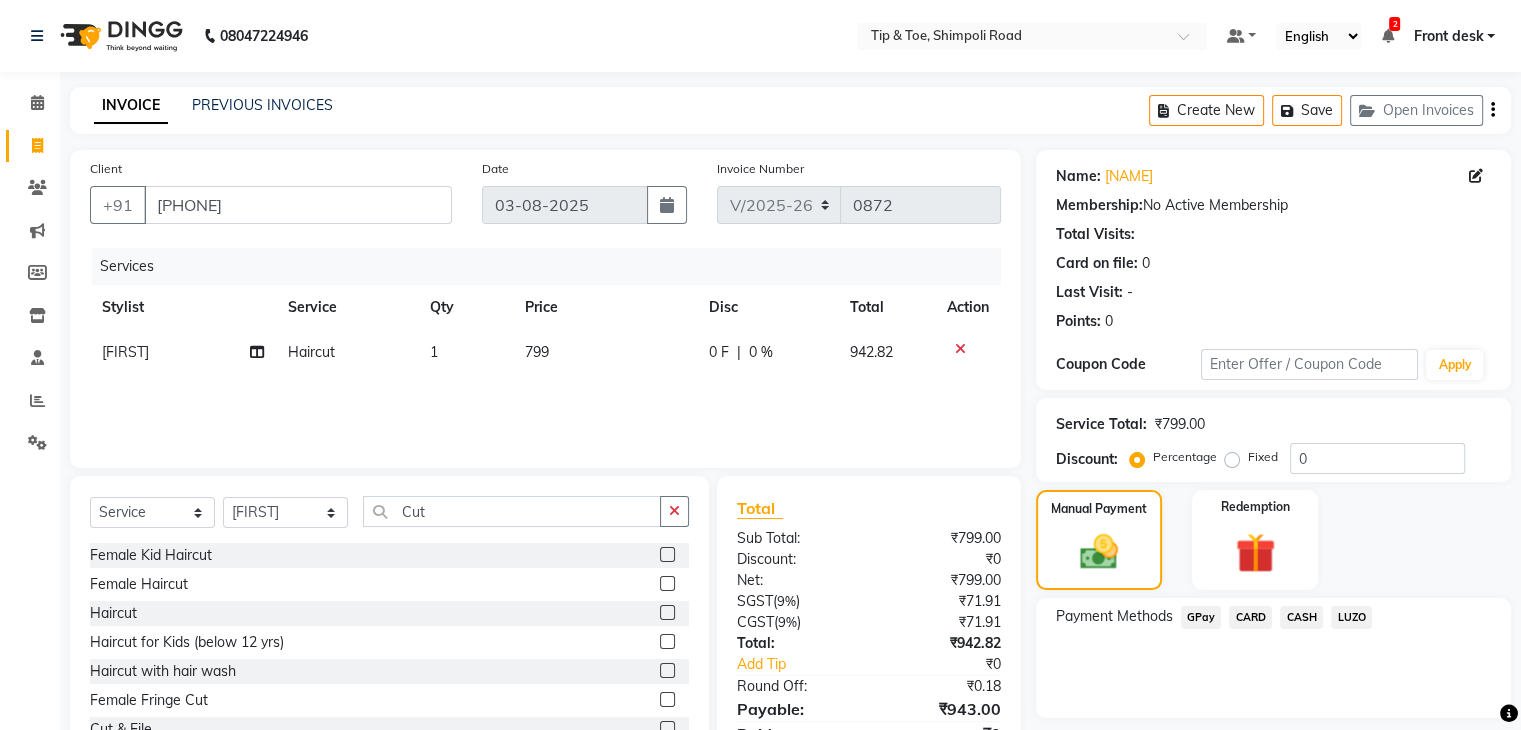 click on "GPay" 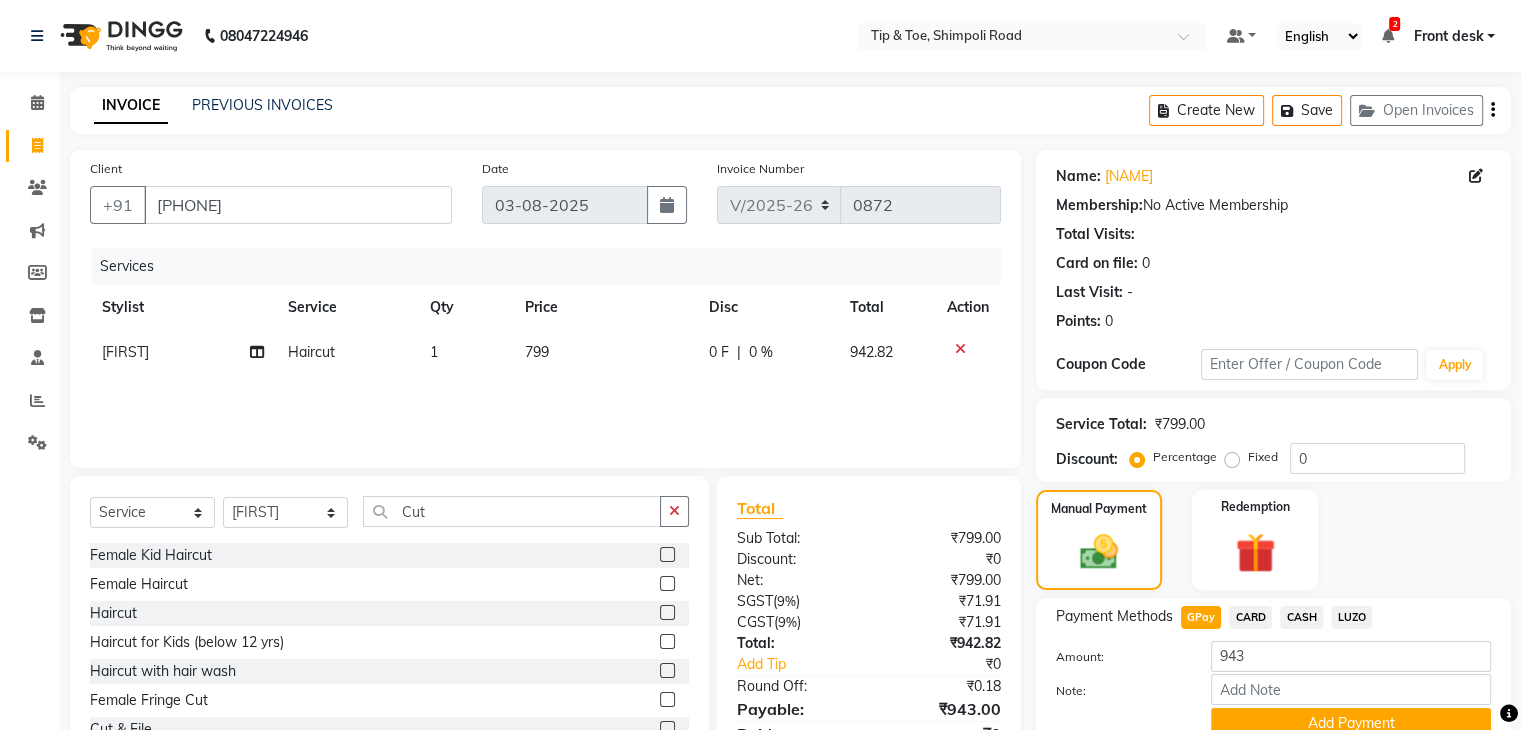 scroll, scrollTop: 92, scrollLeft: 0, axis: vertical 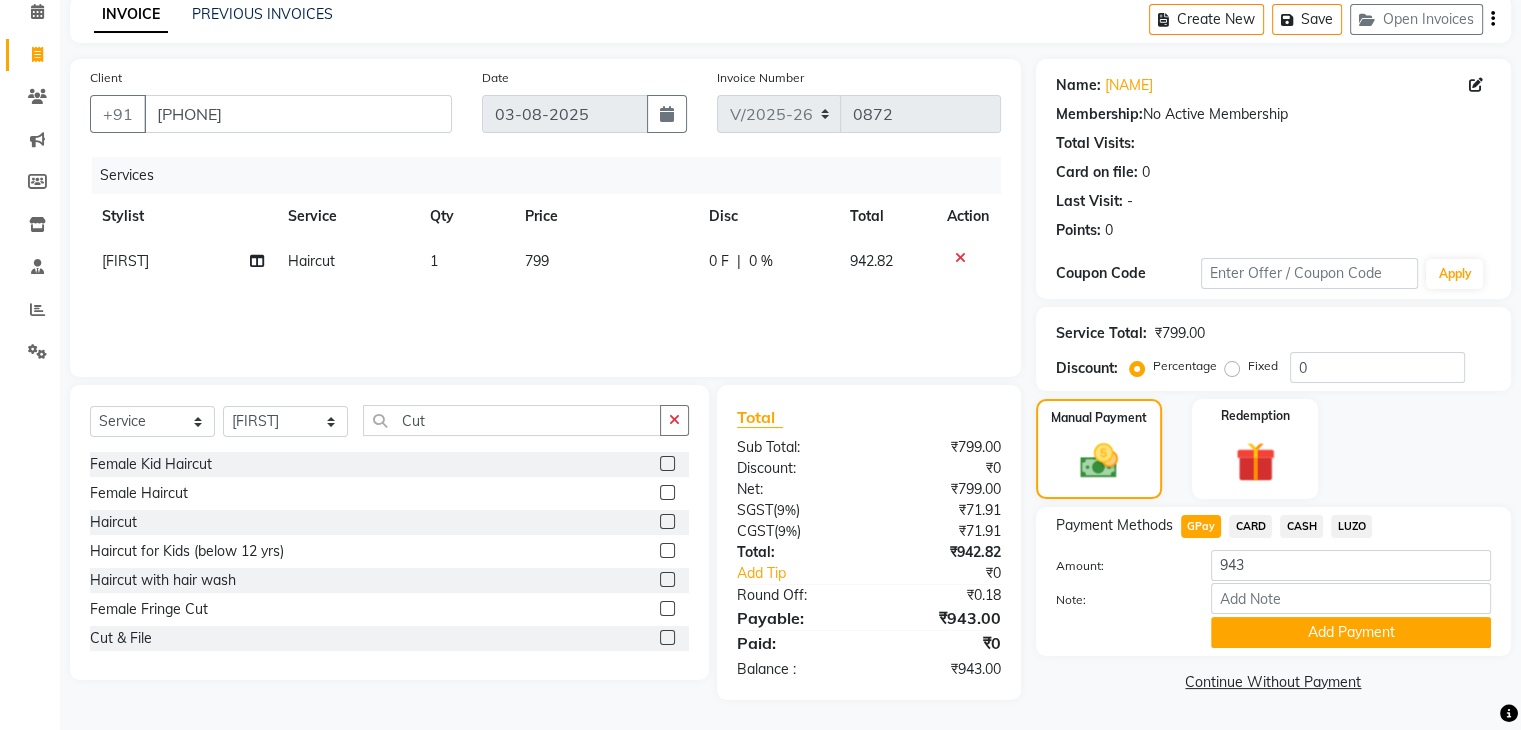 click on "Add Payment" 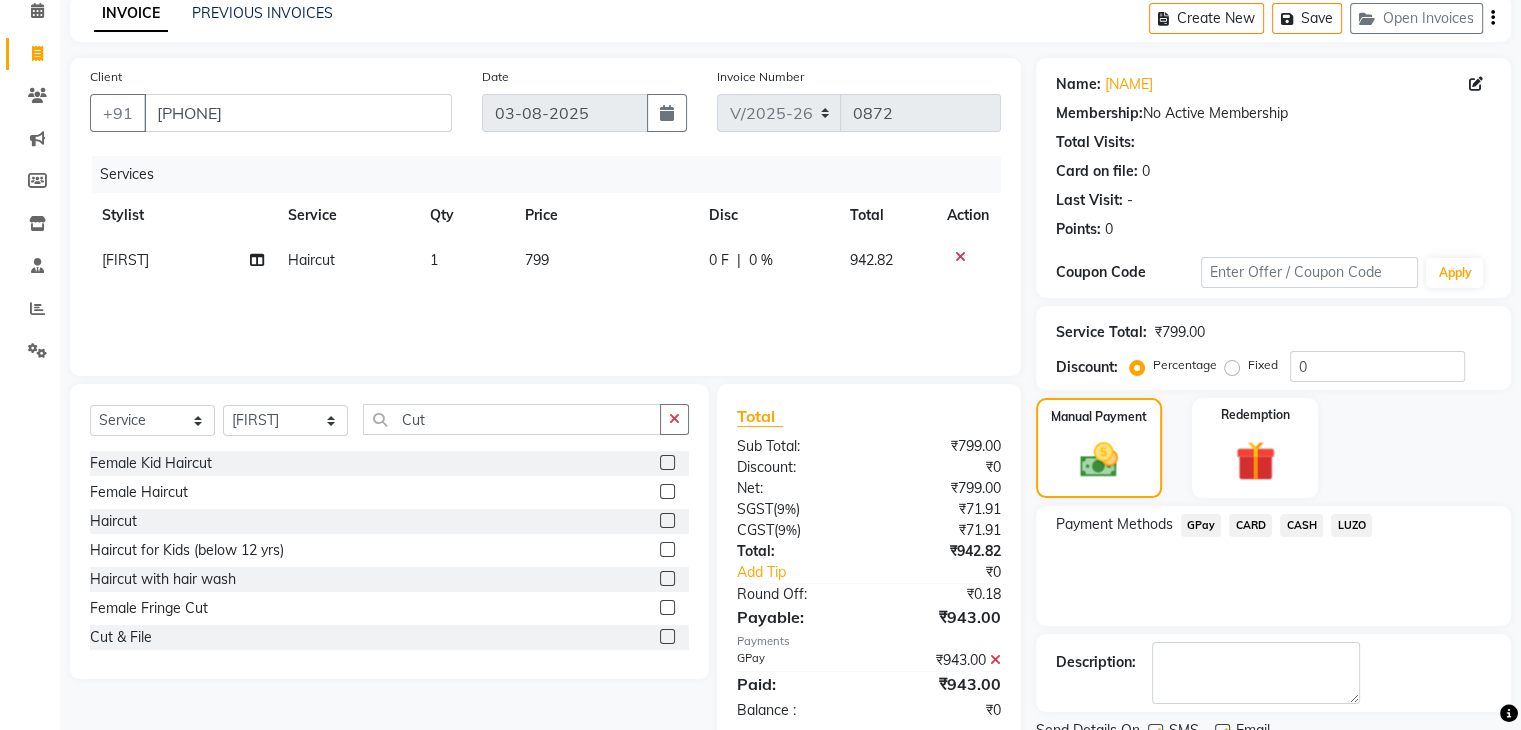 scroll, scrollTop: 171, scrollLeft: 0, axis: vertical 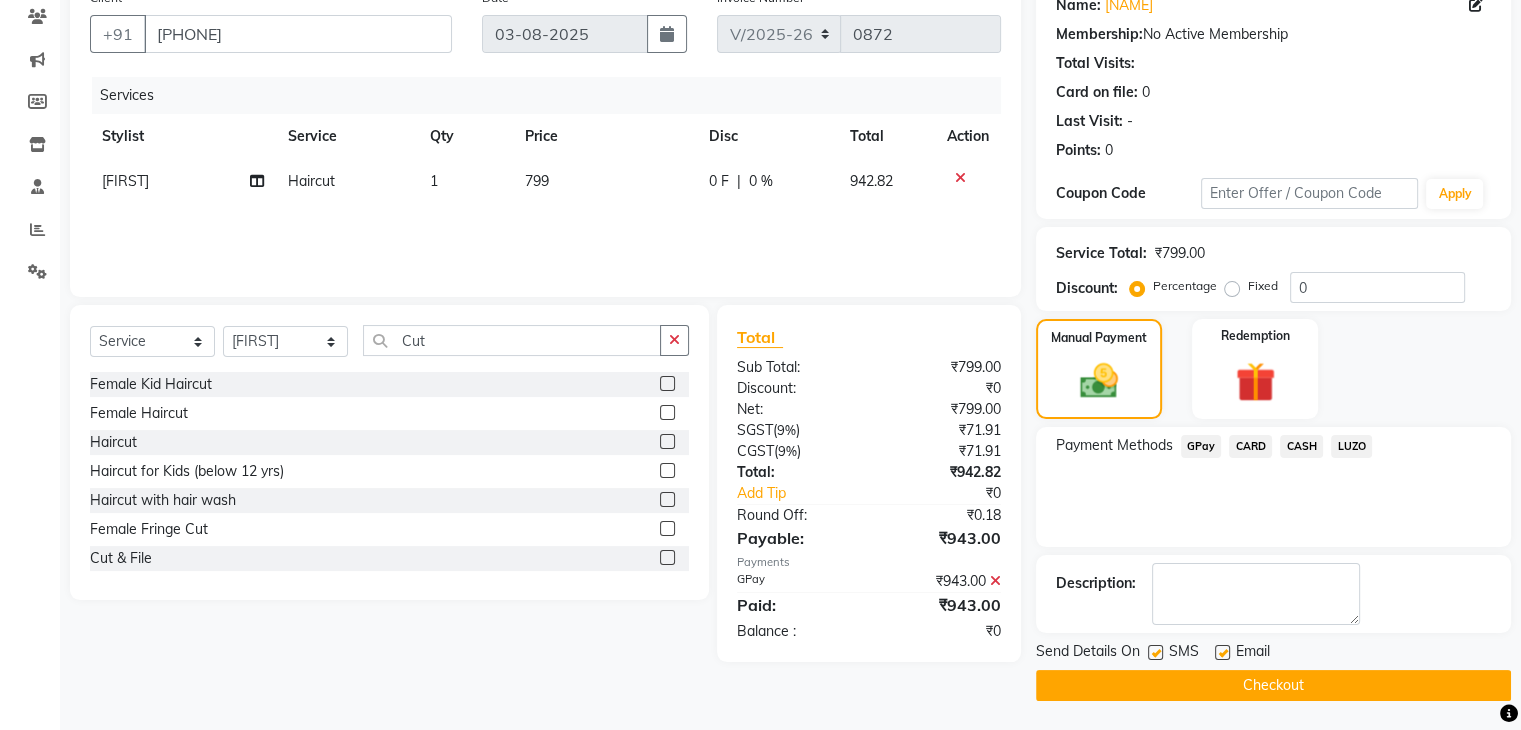 click on "Checkout" 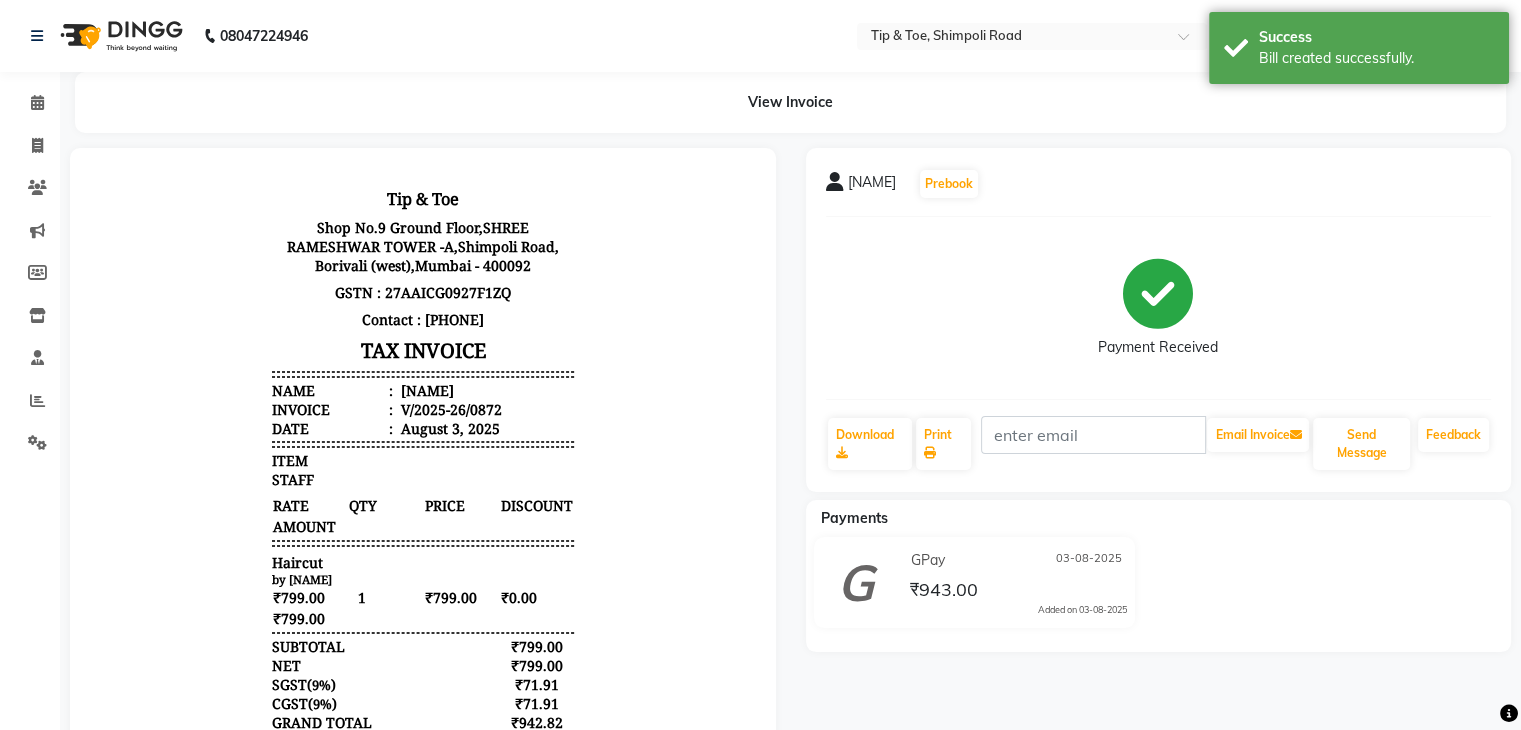 scroll, scrollTop: 0, scrollLeft: 0, axis: both 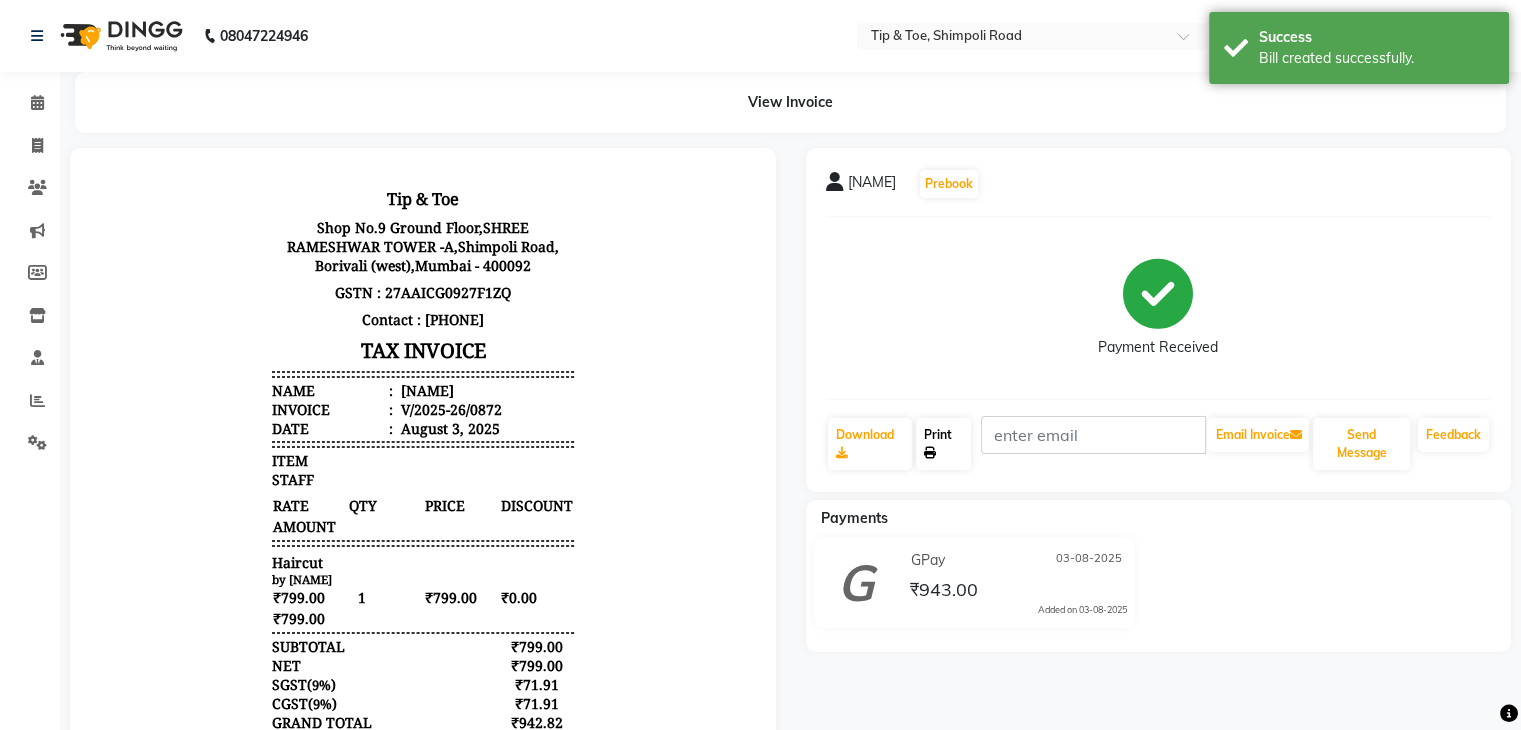 click on "Print" 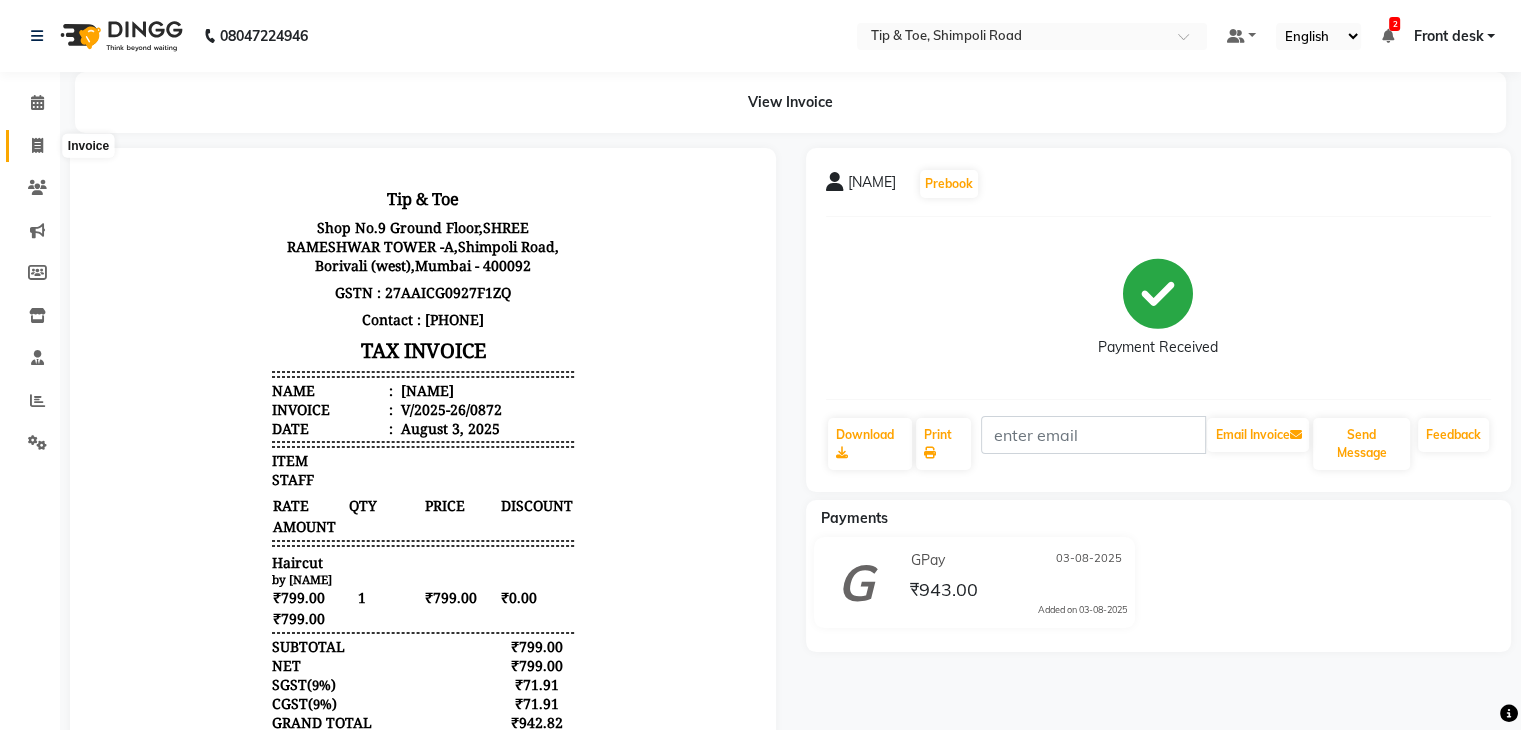 click 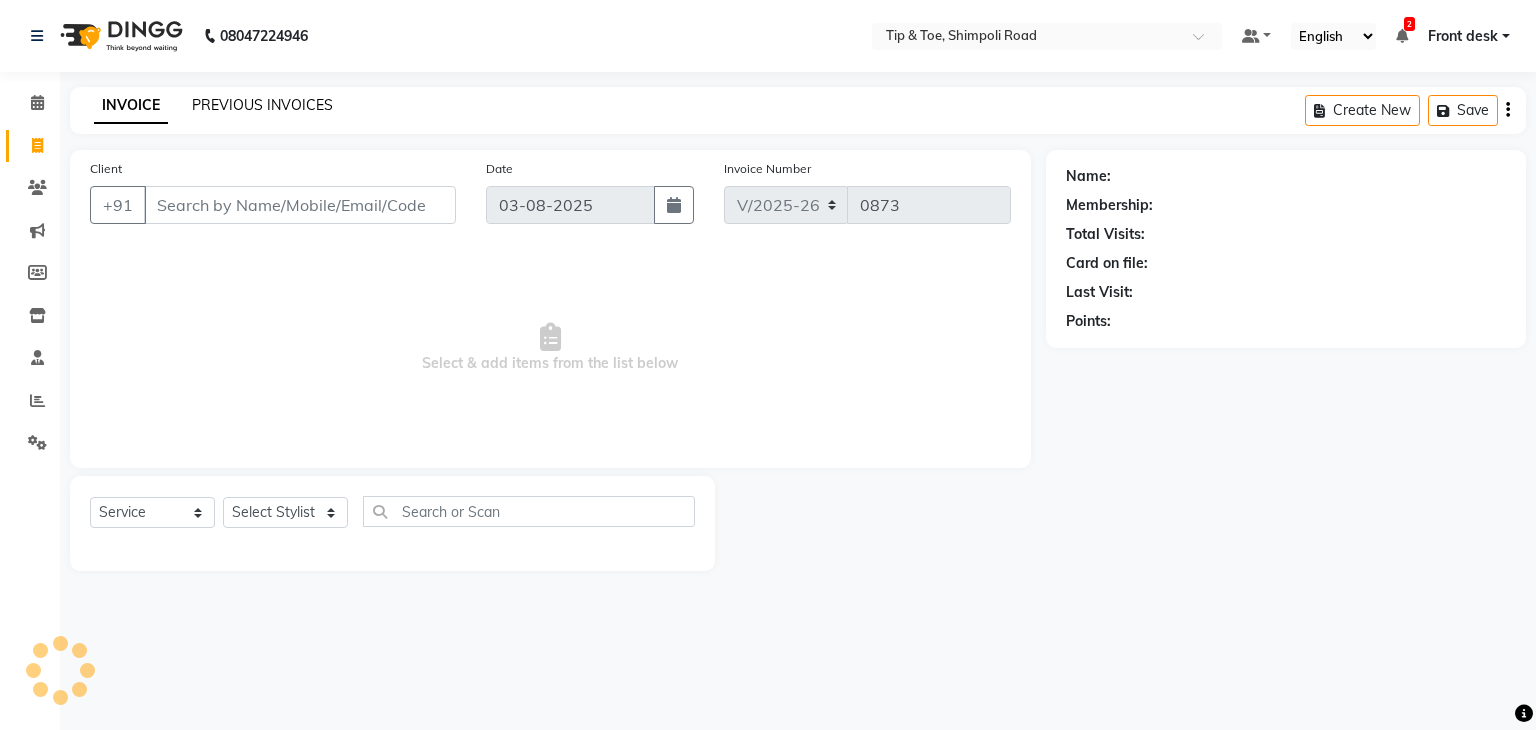 click on "PREVIOUS INVOICES" 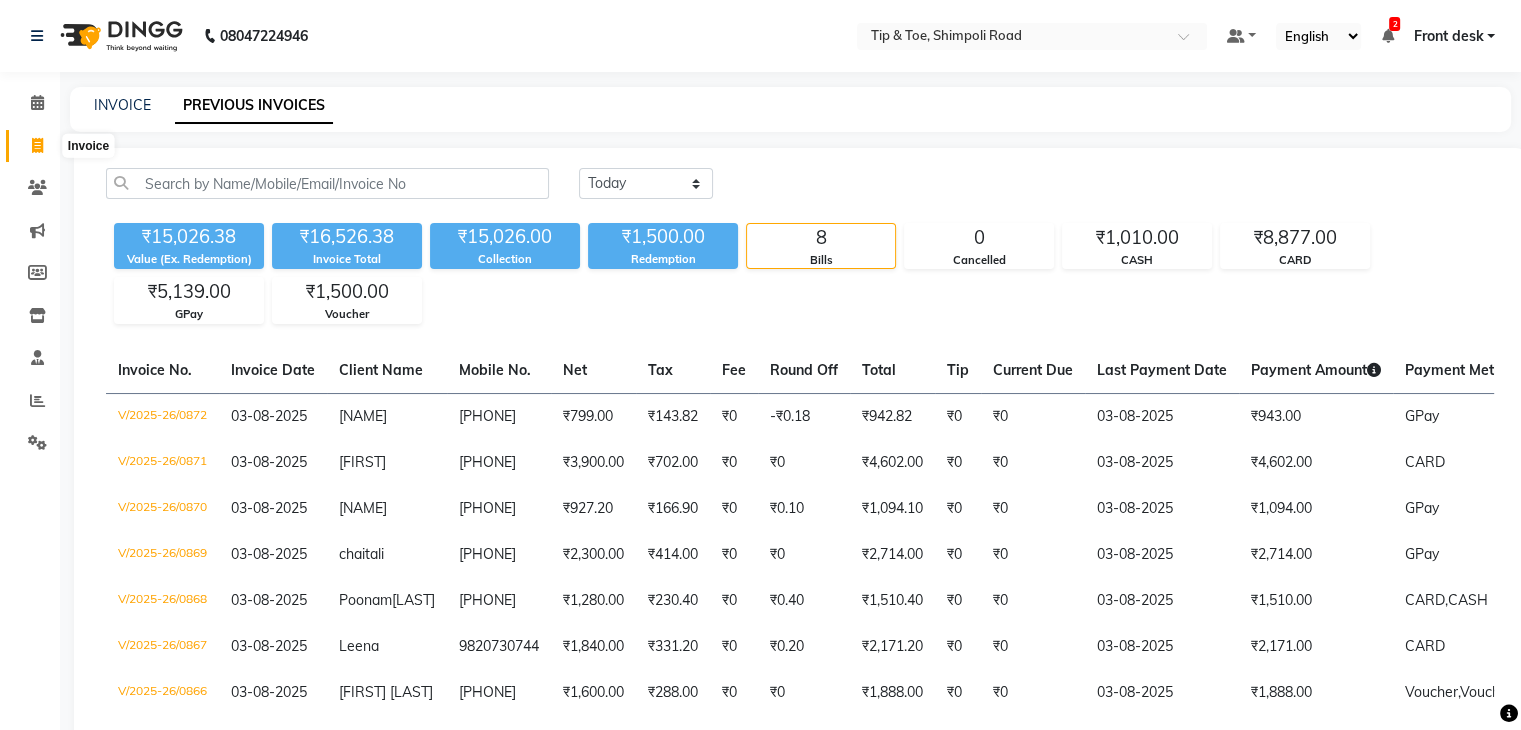 click 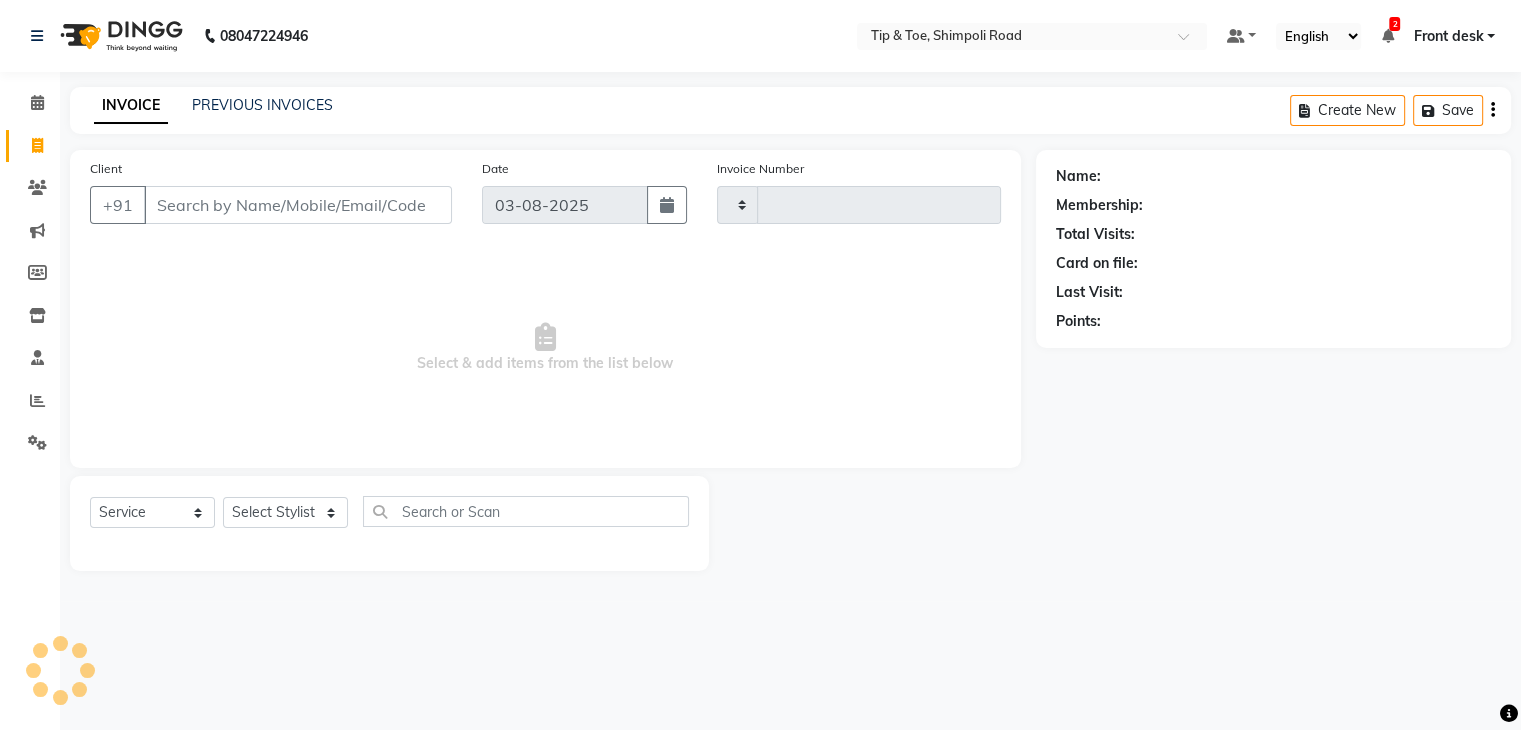 type on "0873" 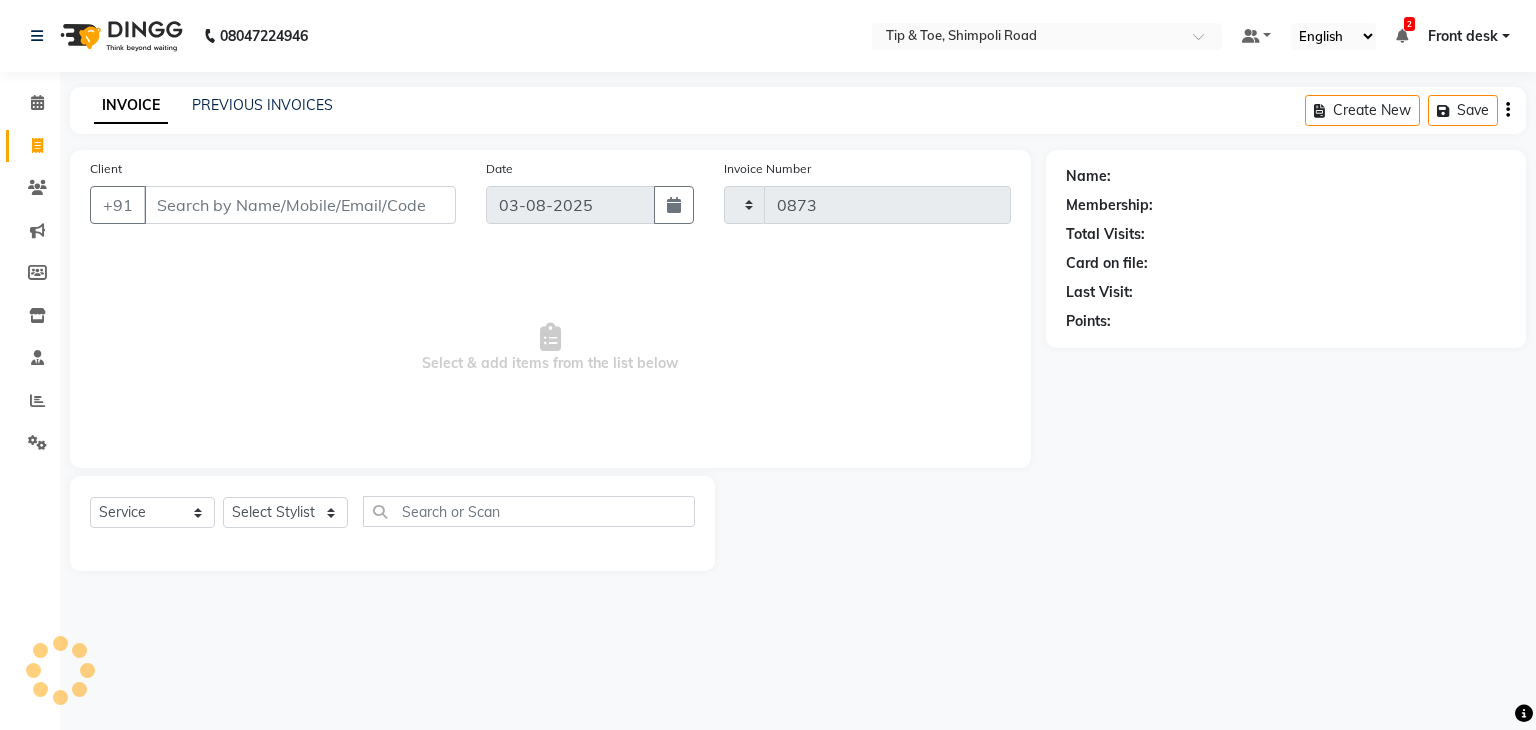 select on "5942" 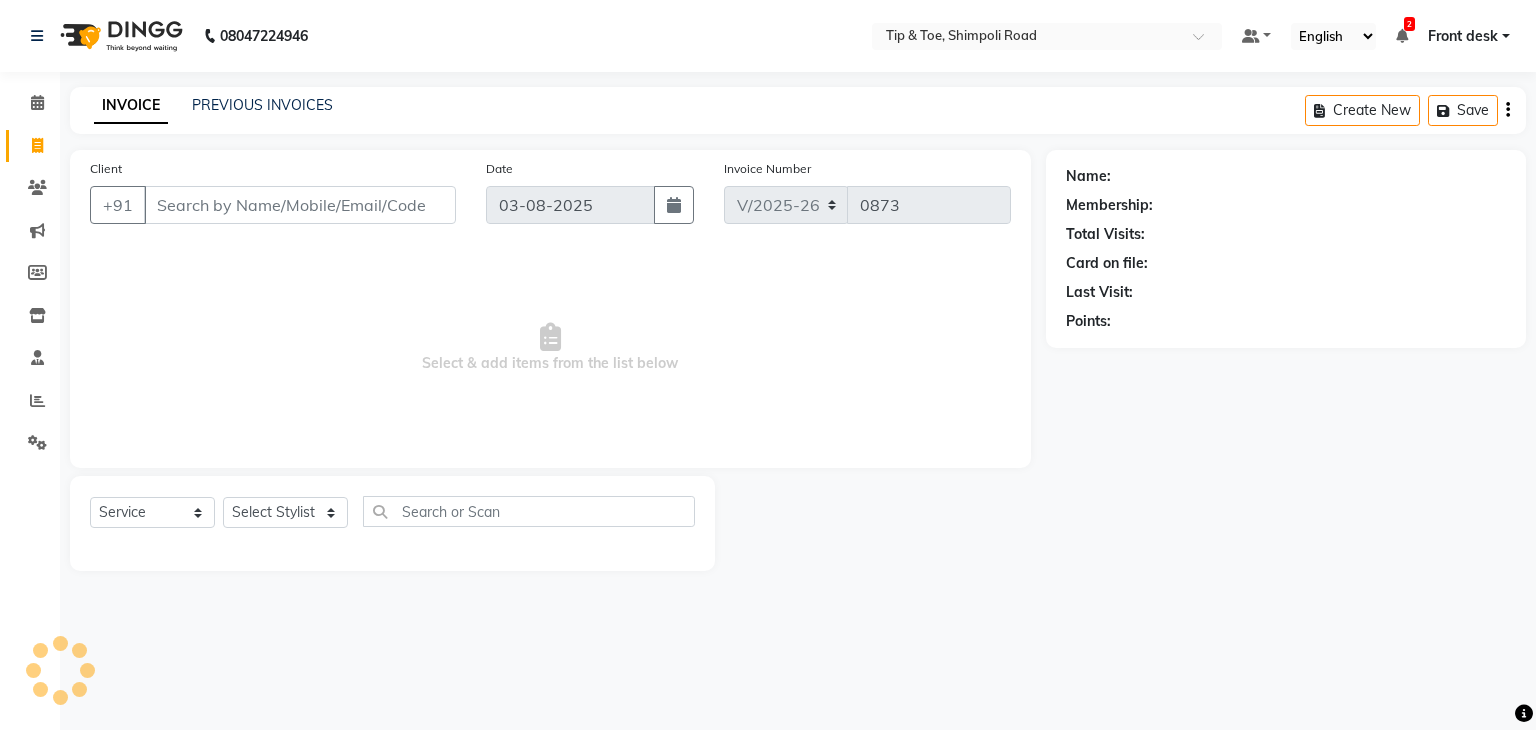 click on "Client" at bounding box center [300, 205] 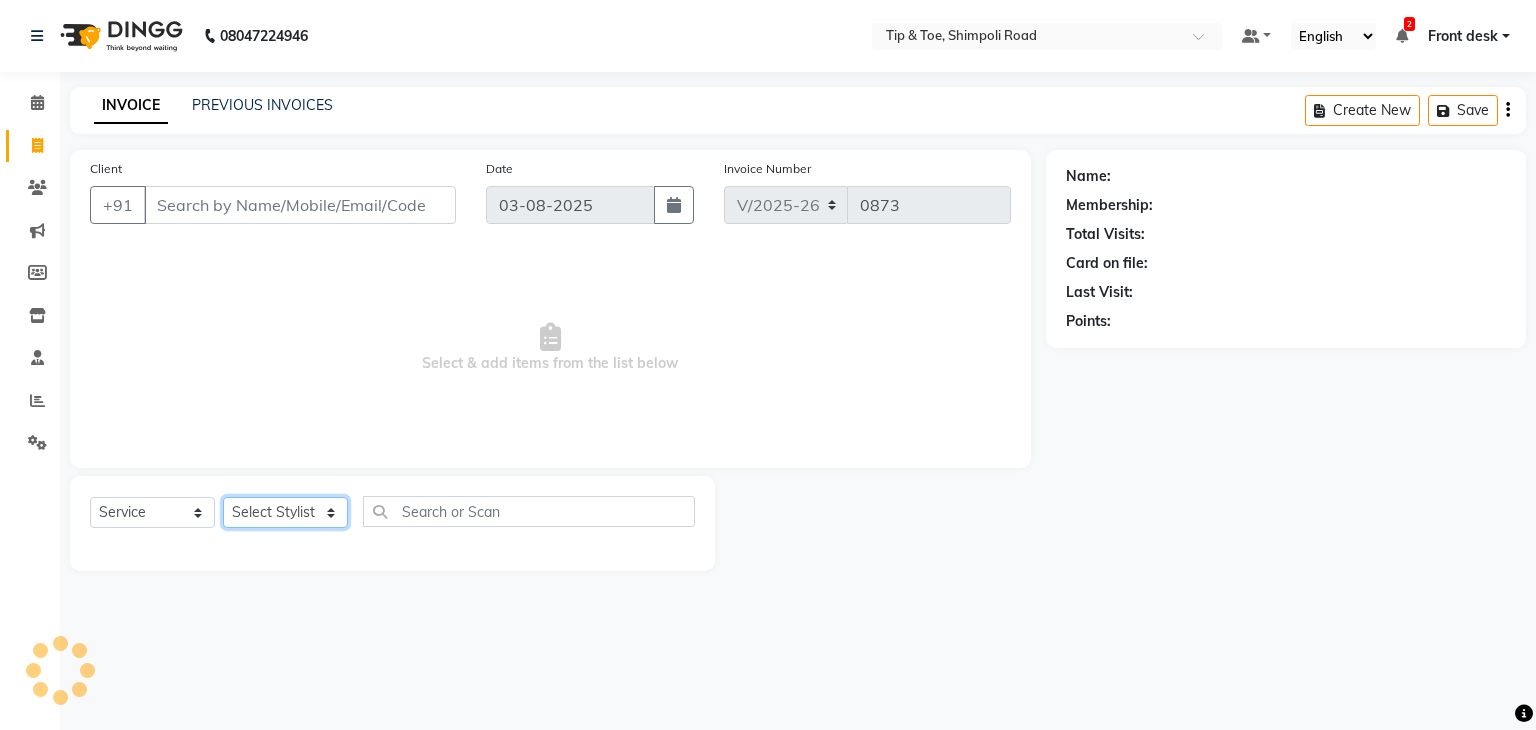 click on "Select Stylist Front desk [FIRST] [FIRST] [FIRST] [FIRST] [FIRST] [FIRST] [FIRST] [FIRST] [FIRST] [FIRST]" 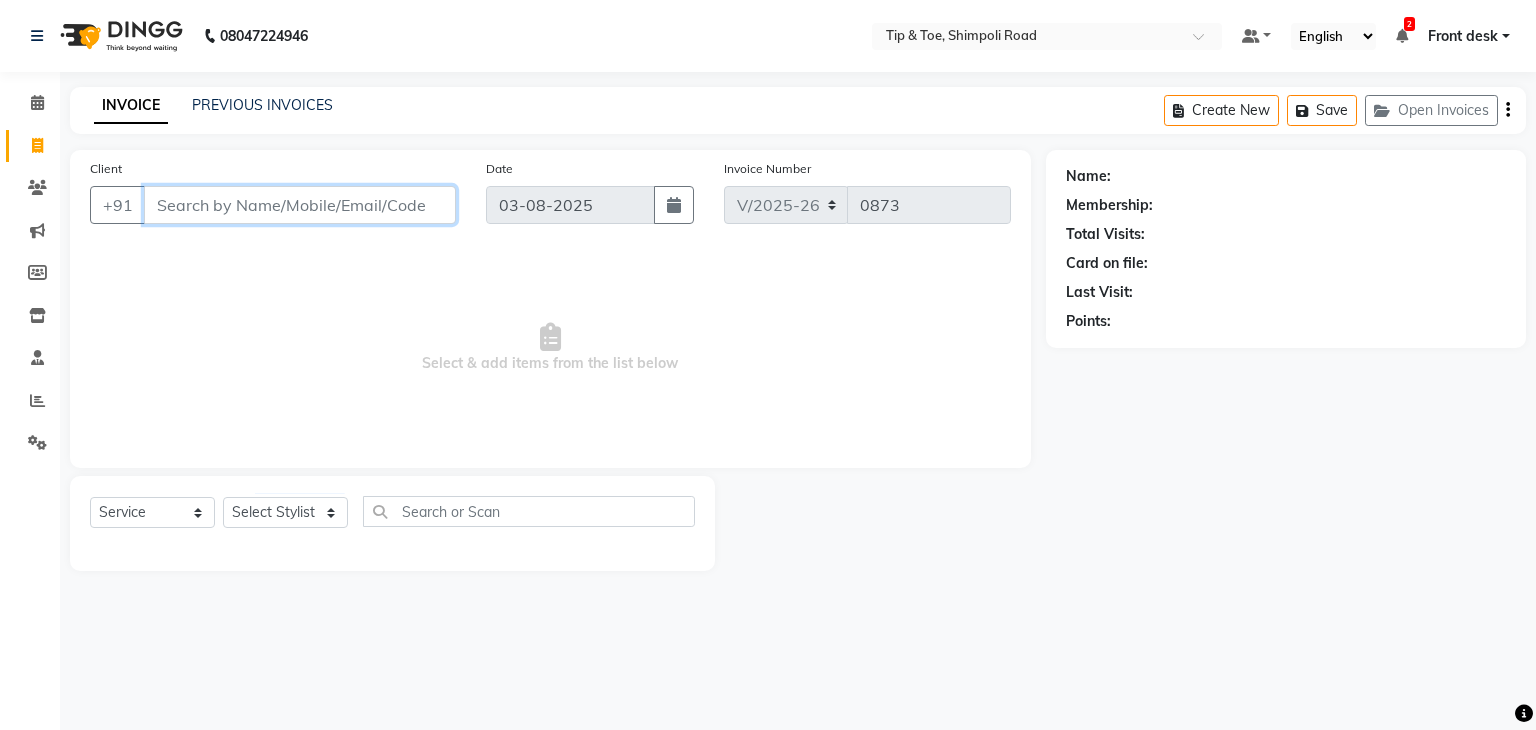 click on "Client" at bounding box center (300, 205) 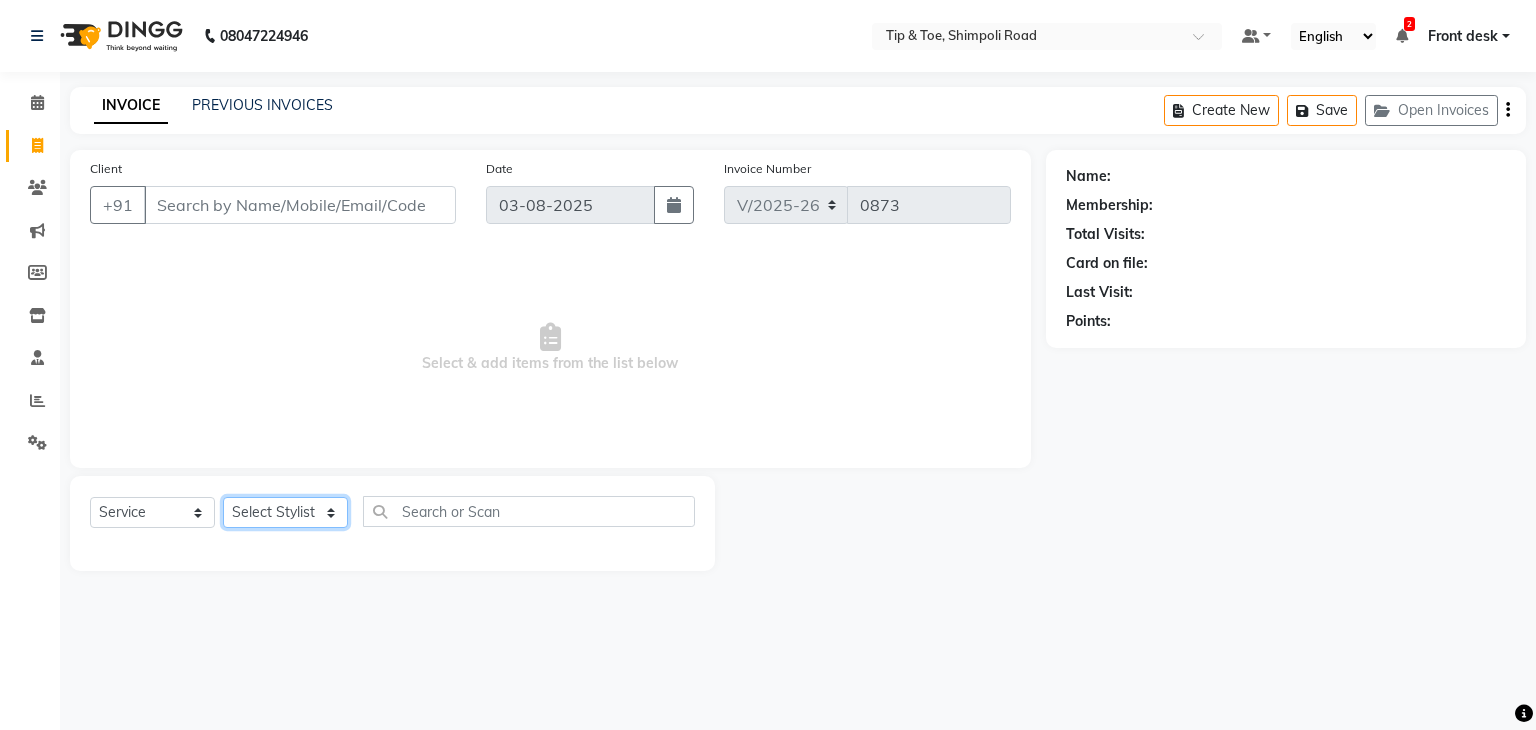 click on "Select Stylist Front desk [FIRST] [FIRST] [FIRST] [FIRST] [FIRST] [FIRST] [FIRST] [FIRST] [FIRST] [FIRST]" 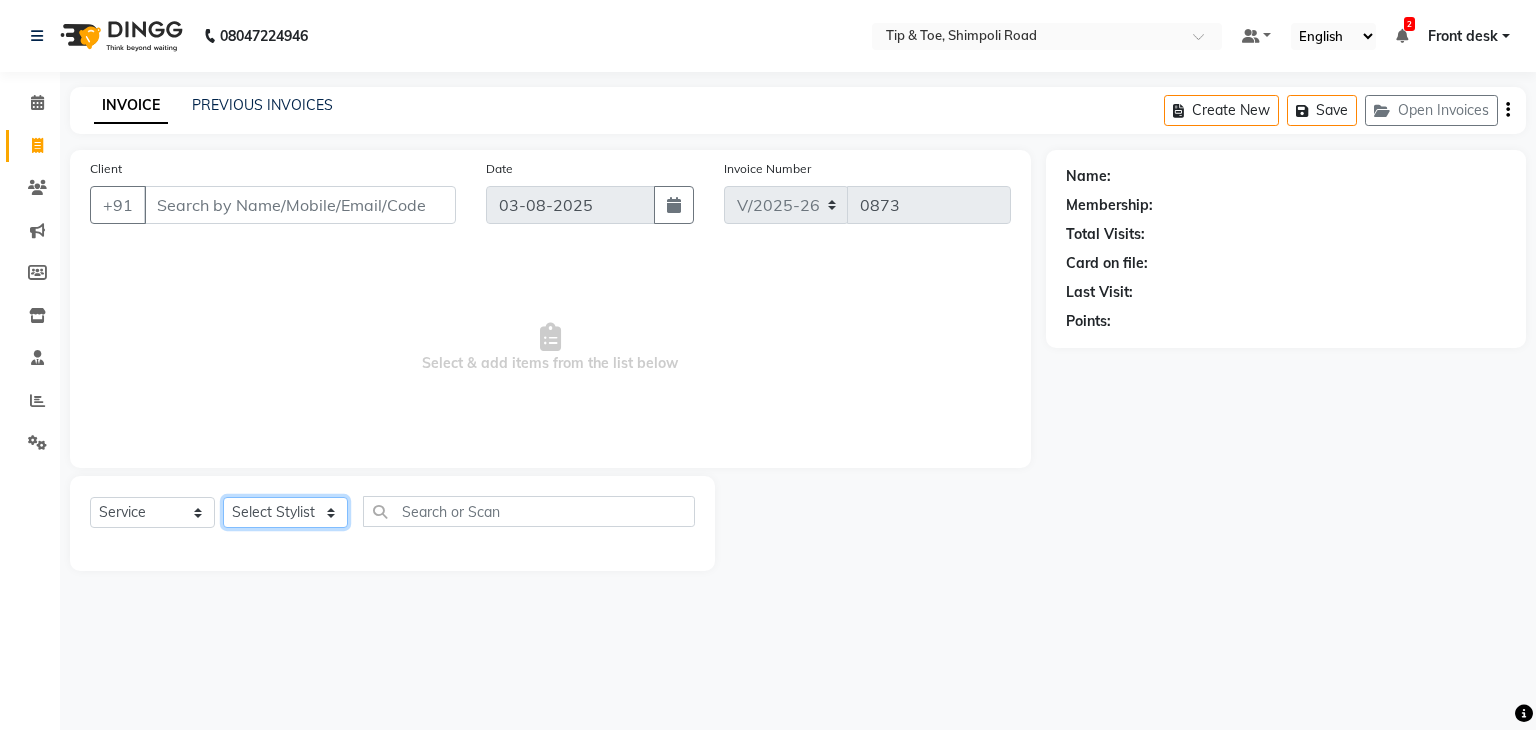 select on "48234" 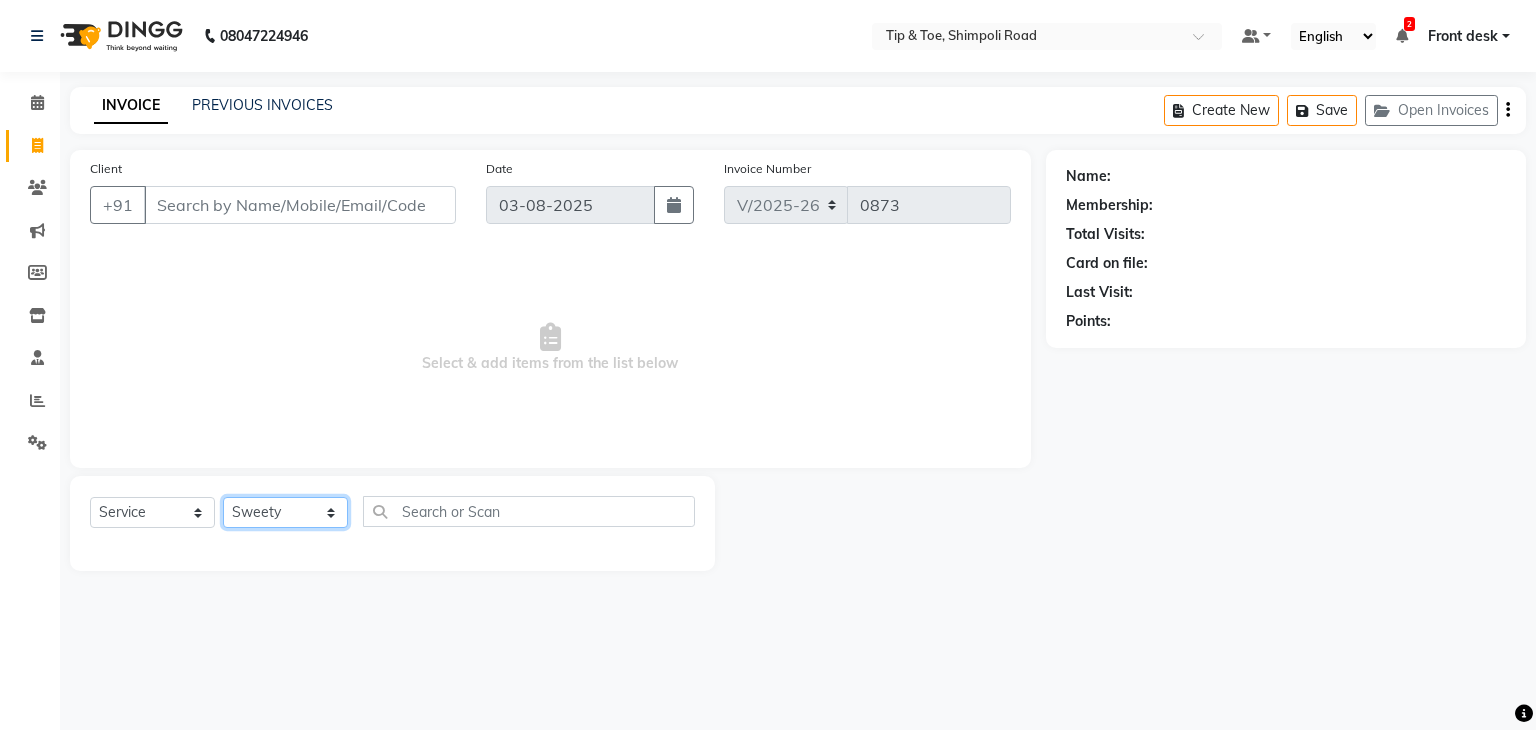 click on "Select Stylist Front desk [FIRST] [FIRST] [FIRST] [FIRST] [FIRST] [FIRST] [FIRST] [FIRST] [FIRST] [FIRST]" 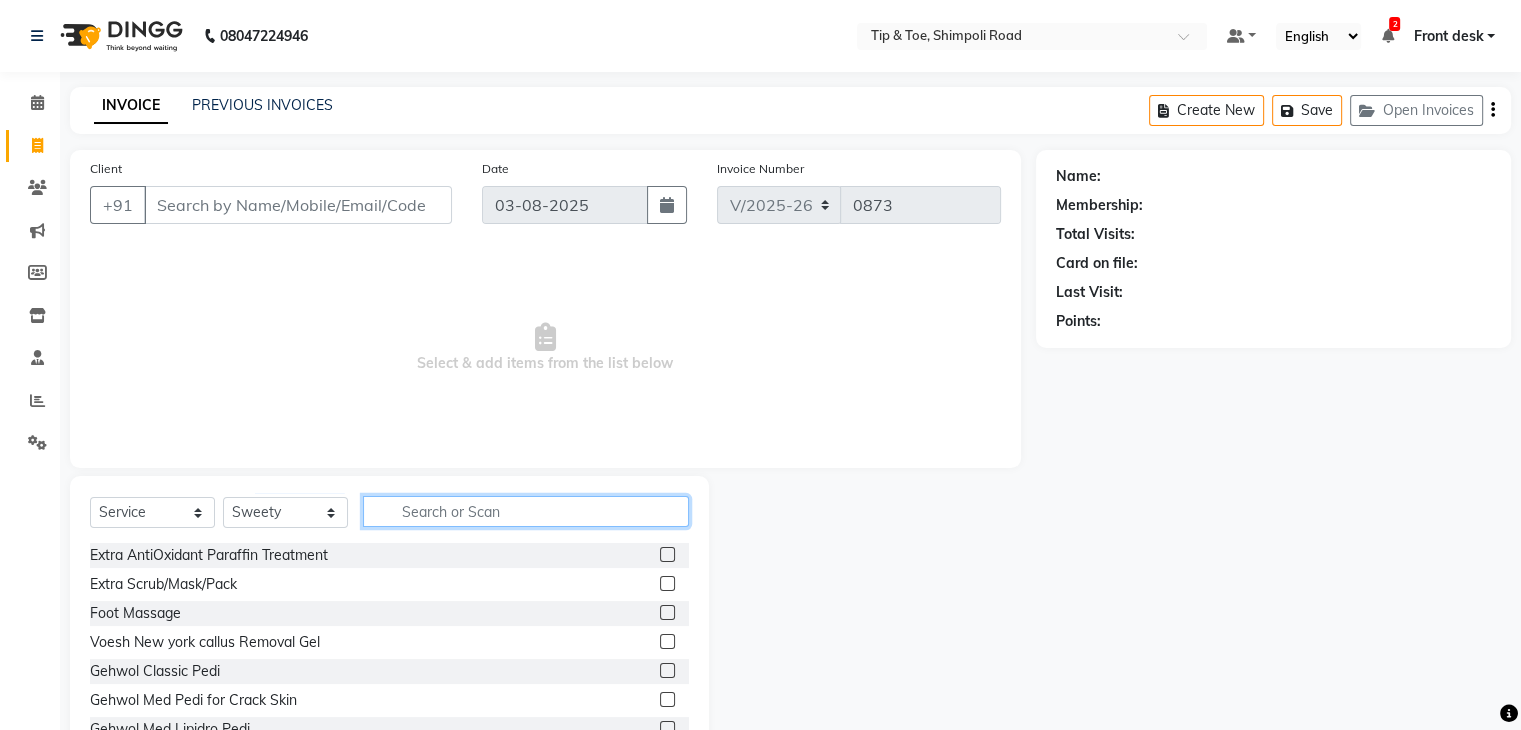 click 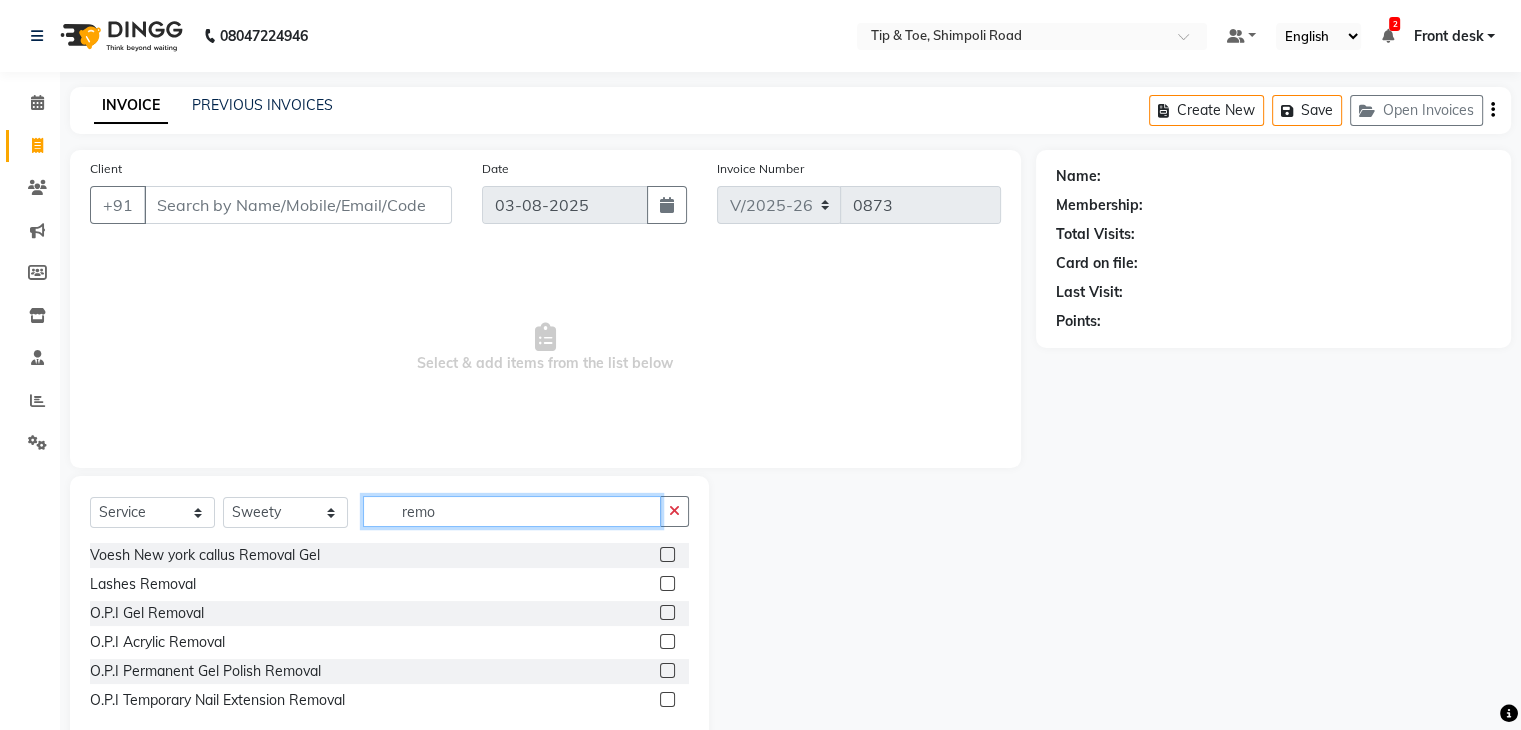type on "remo" 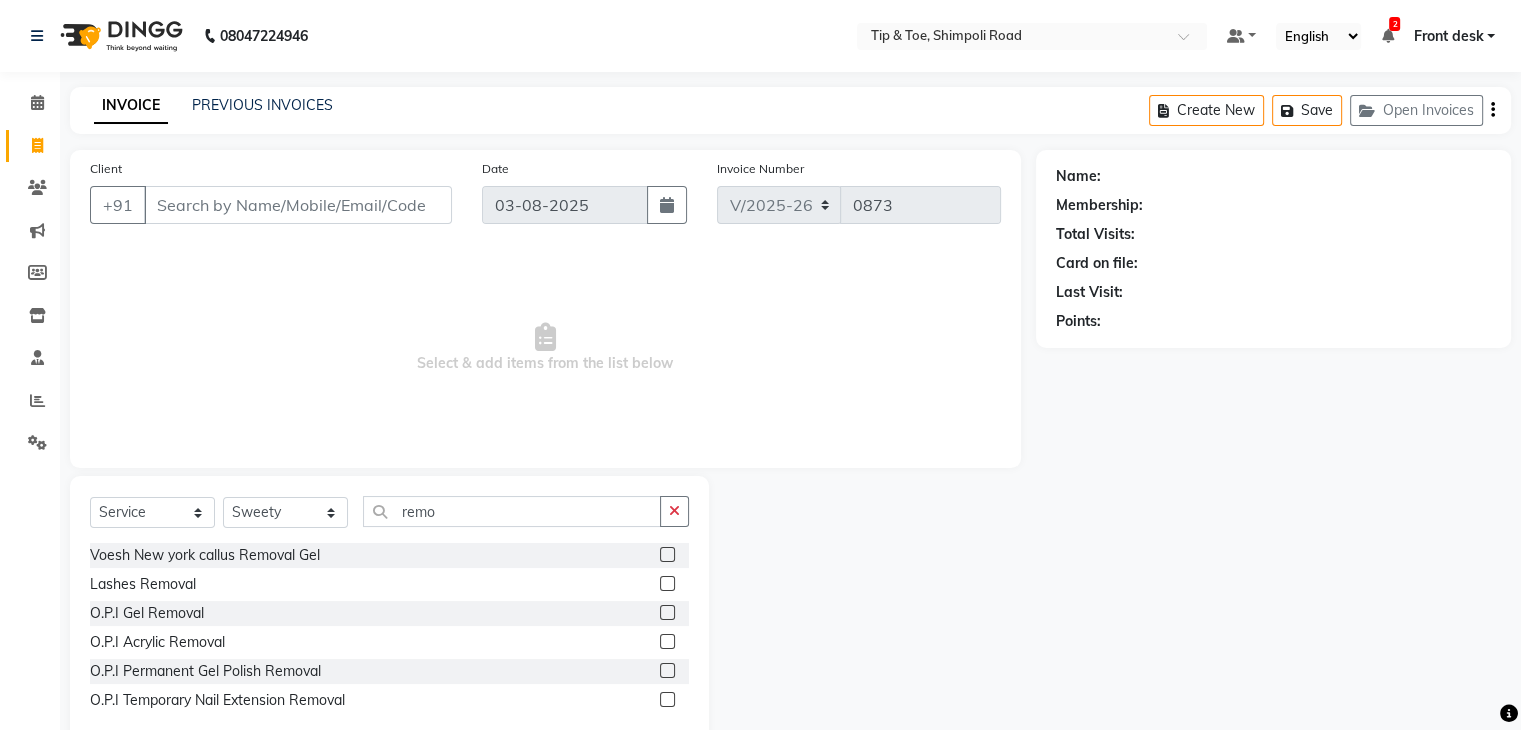 click 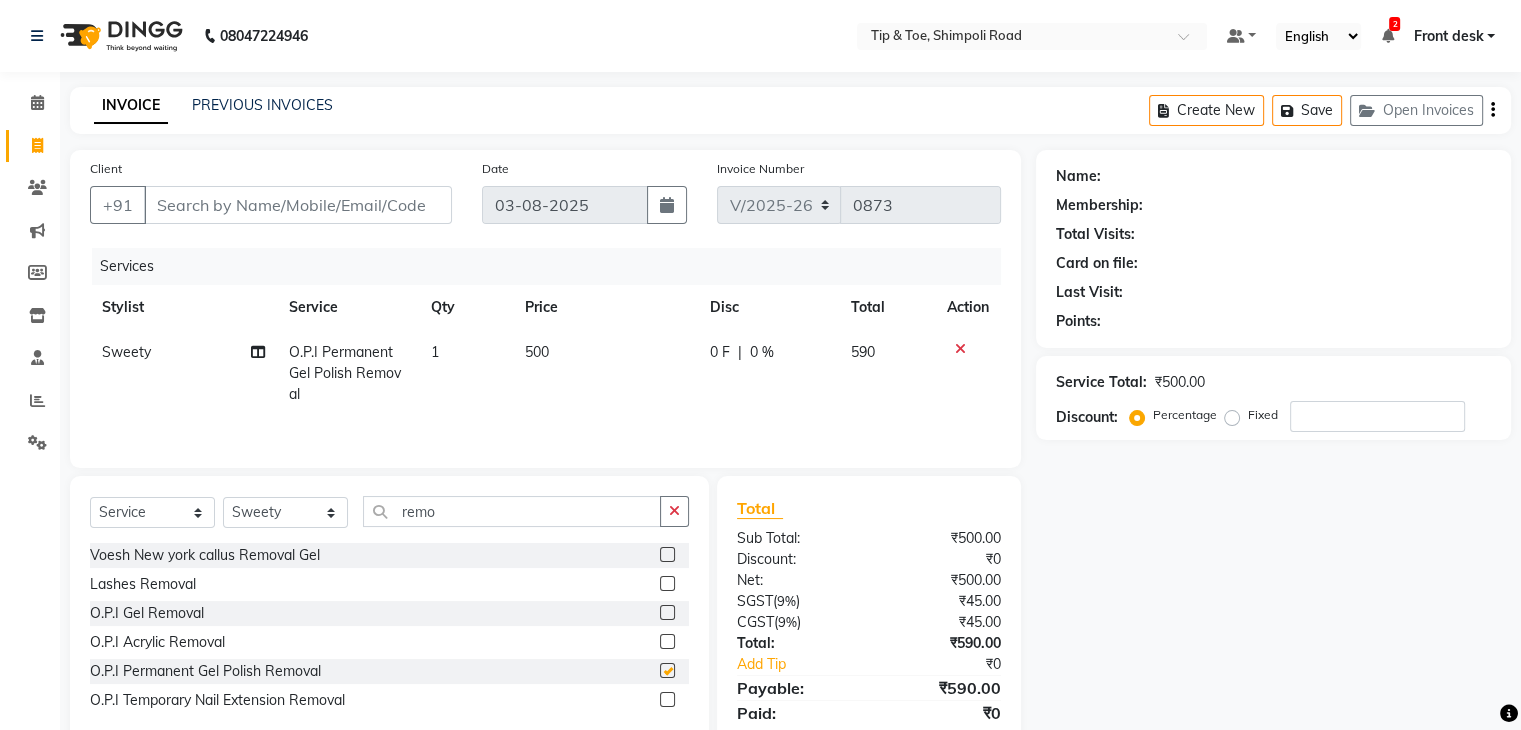 checkbox on "false" 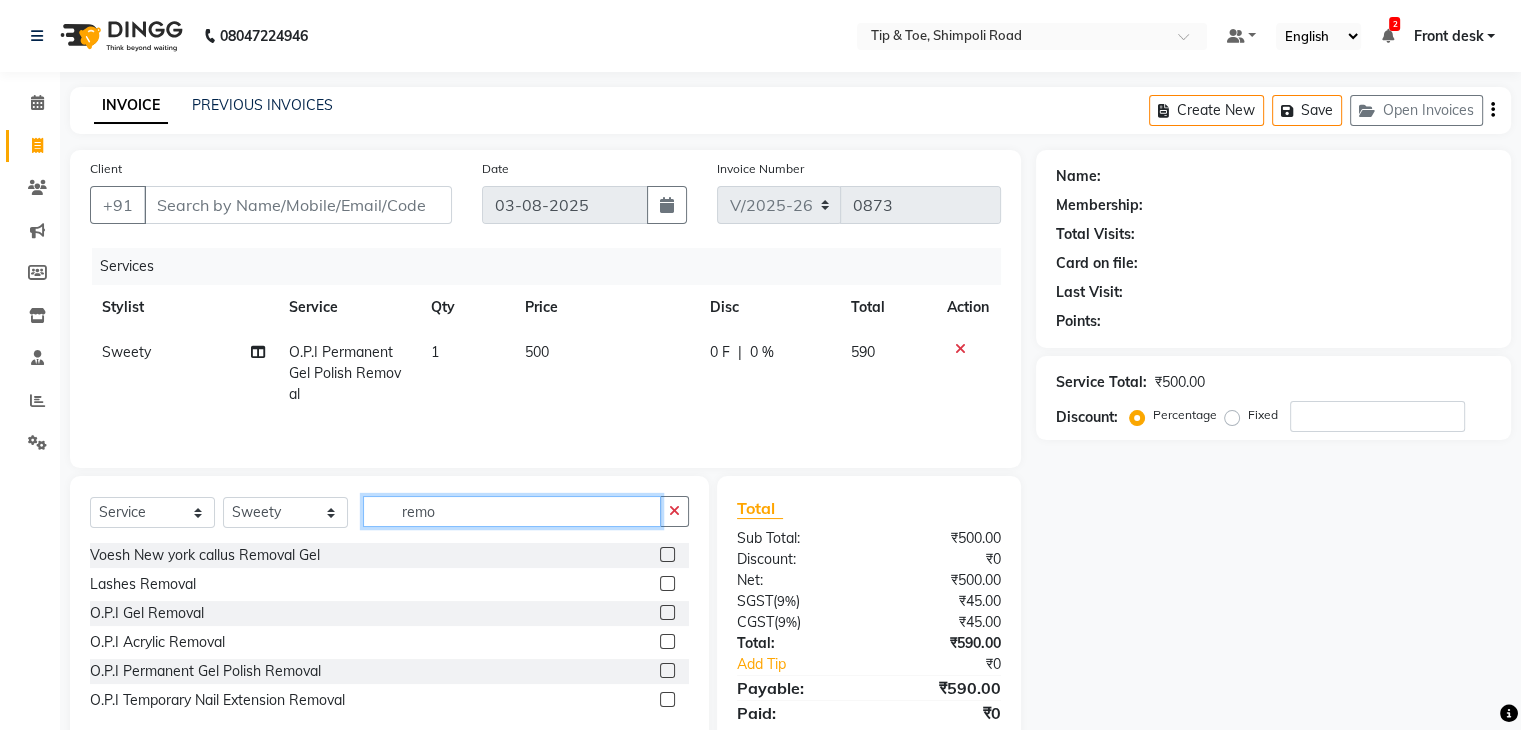 click on "remo" 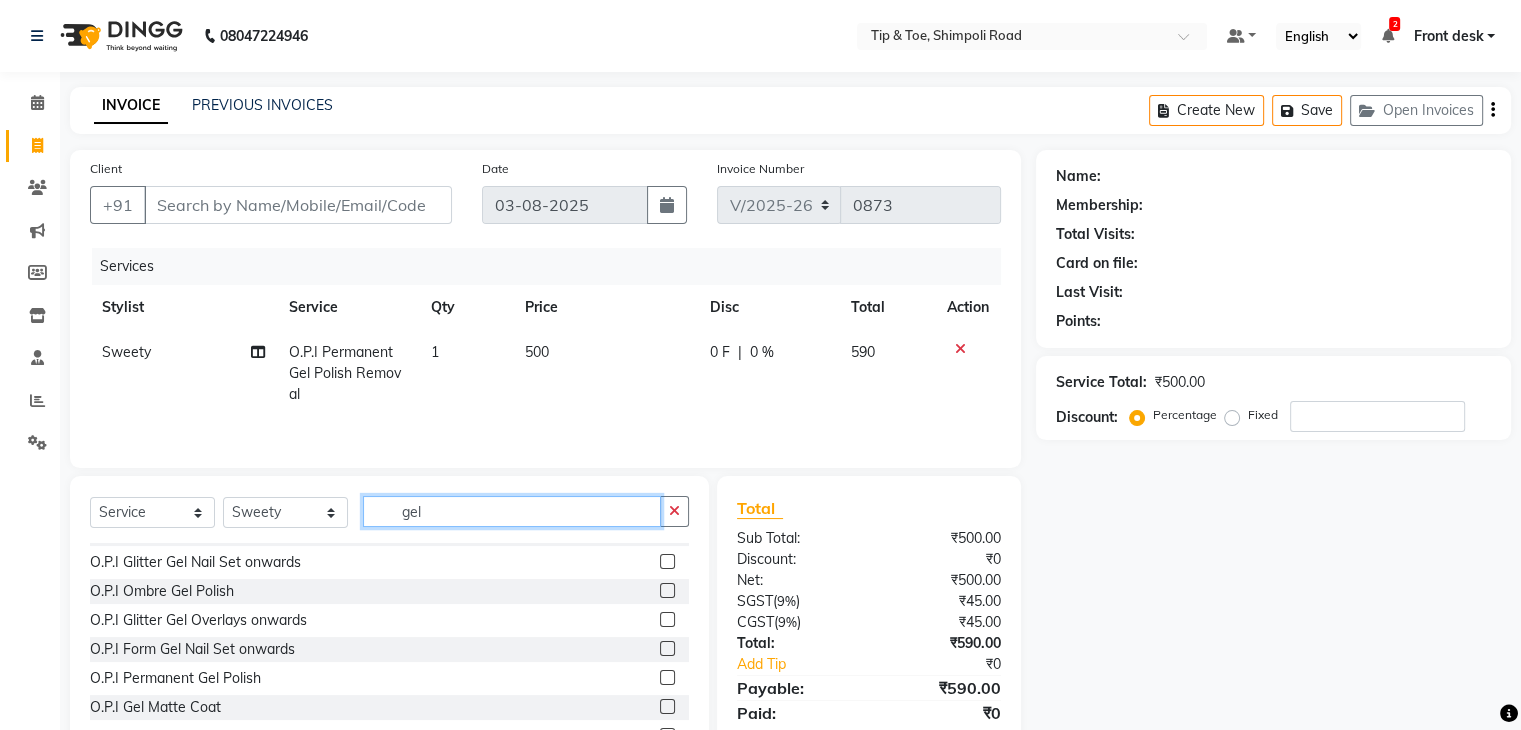 scroll, scrollTop: 200, scrollLeft: 0, axis: vertical 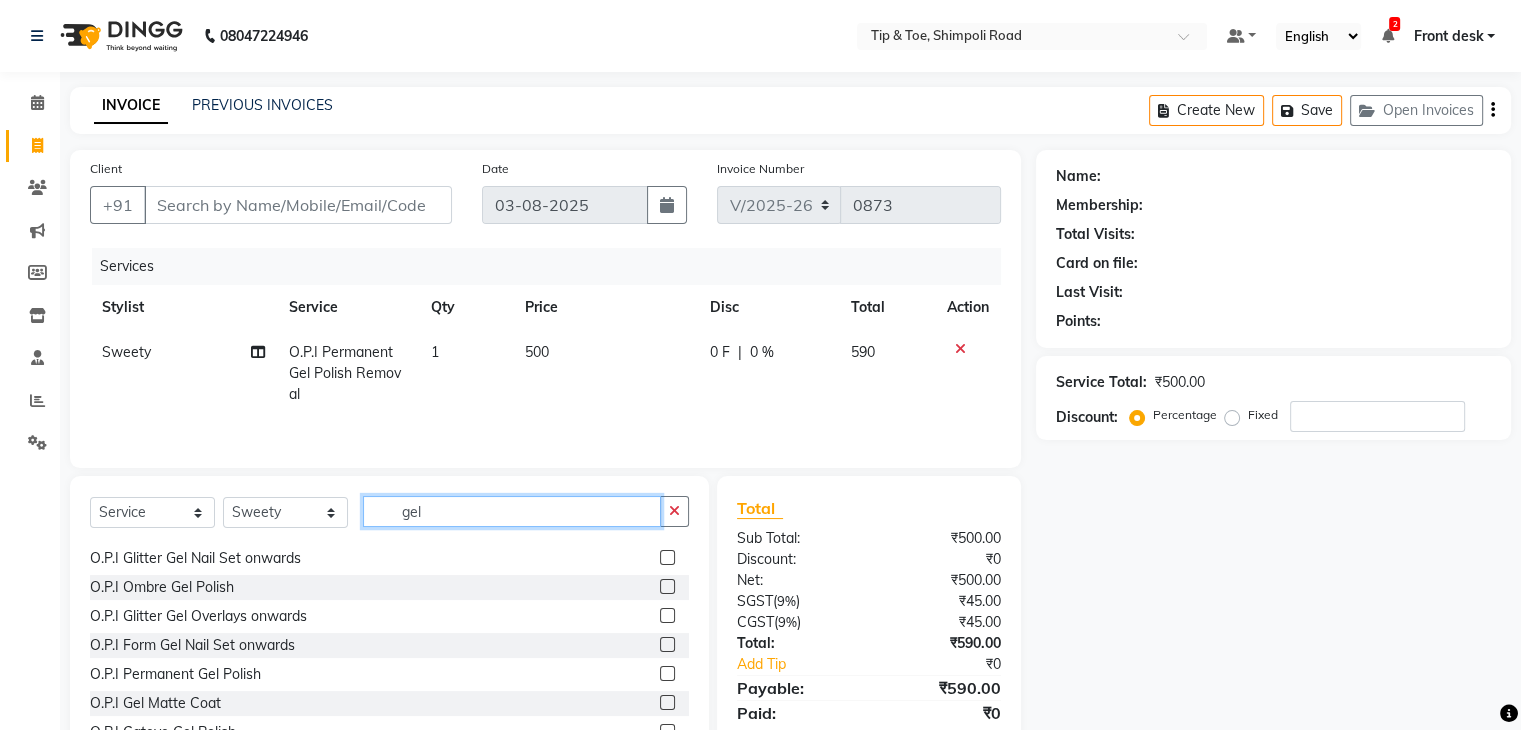 type on "gel" 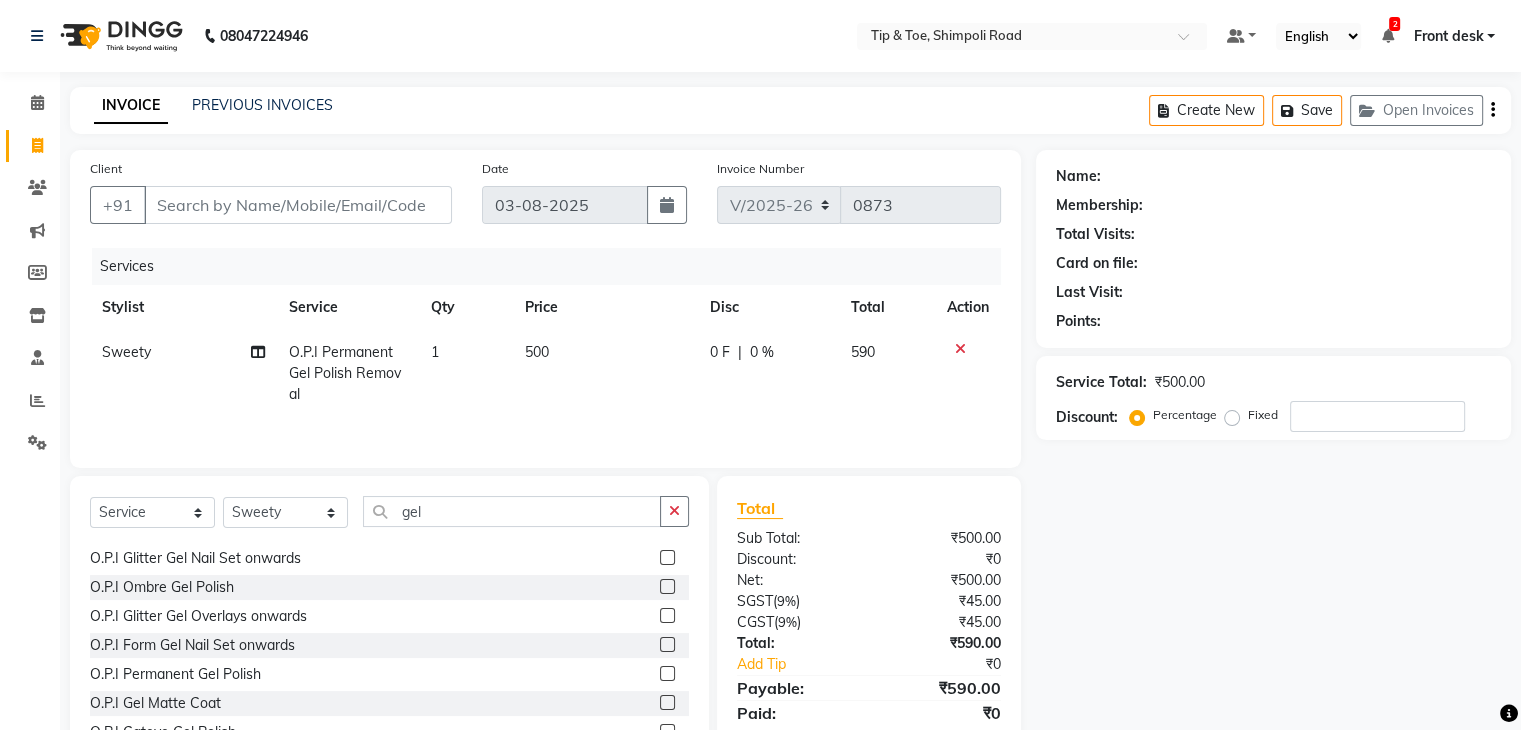 click 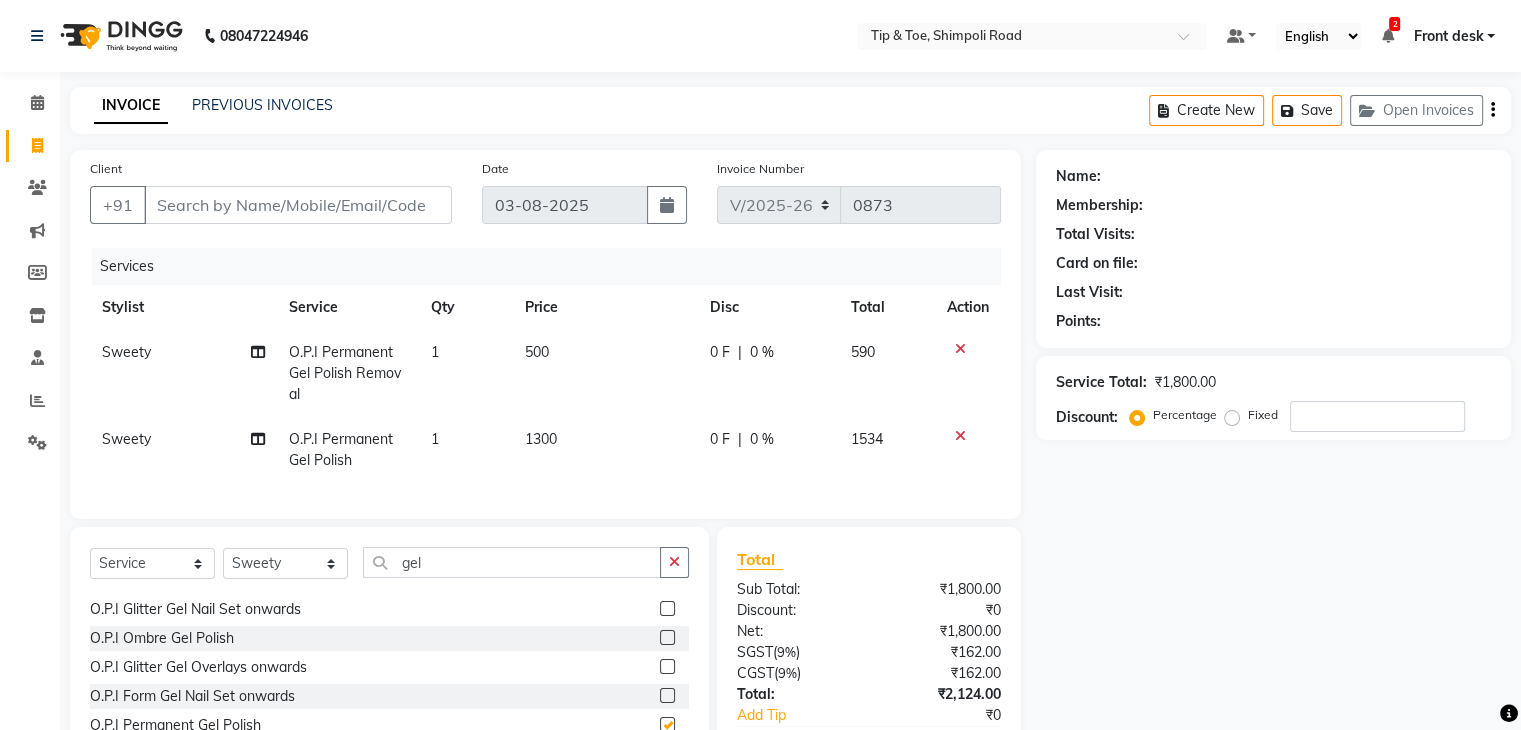 checkbox on "false" 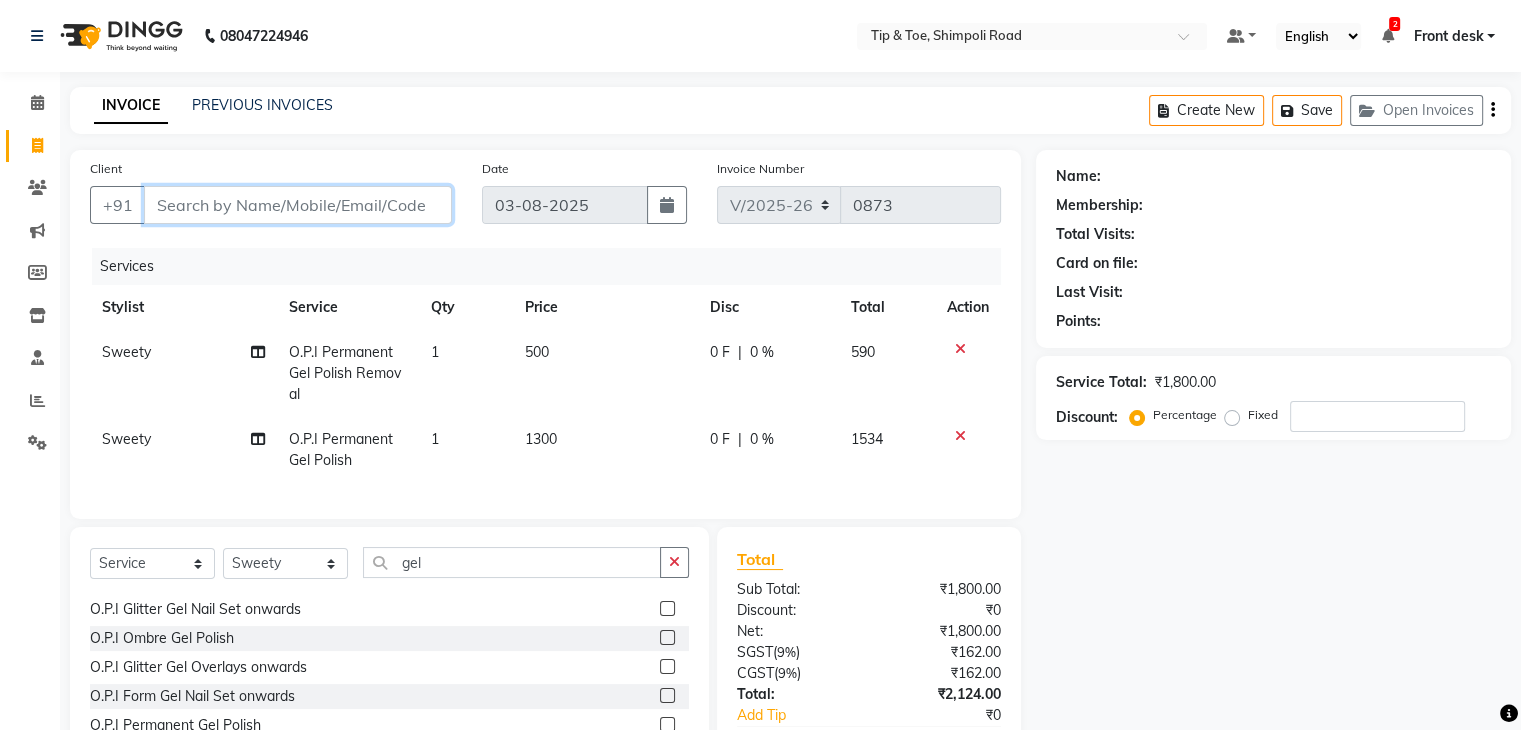 click on "Client" at bounding box center [298, 205] 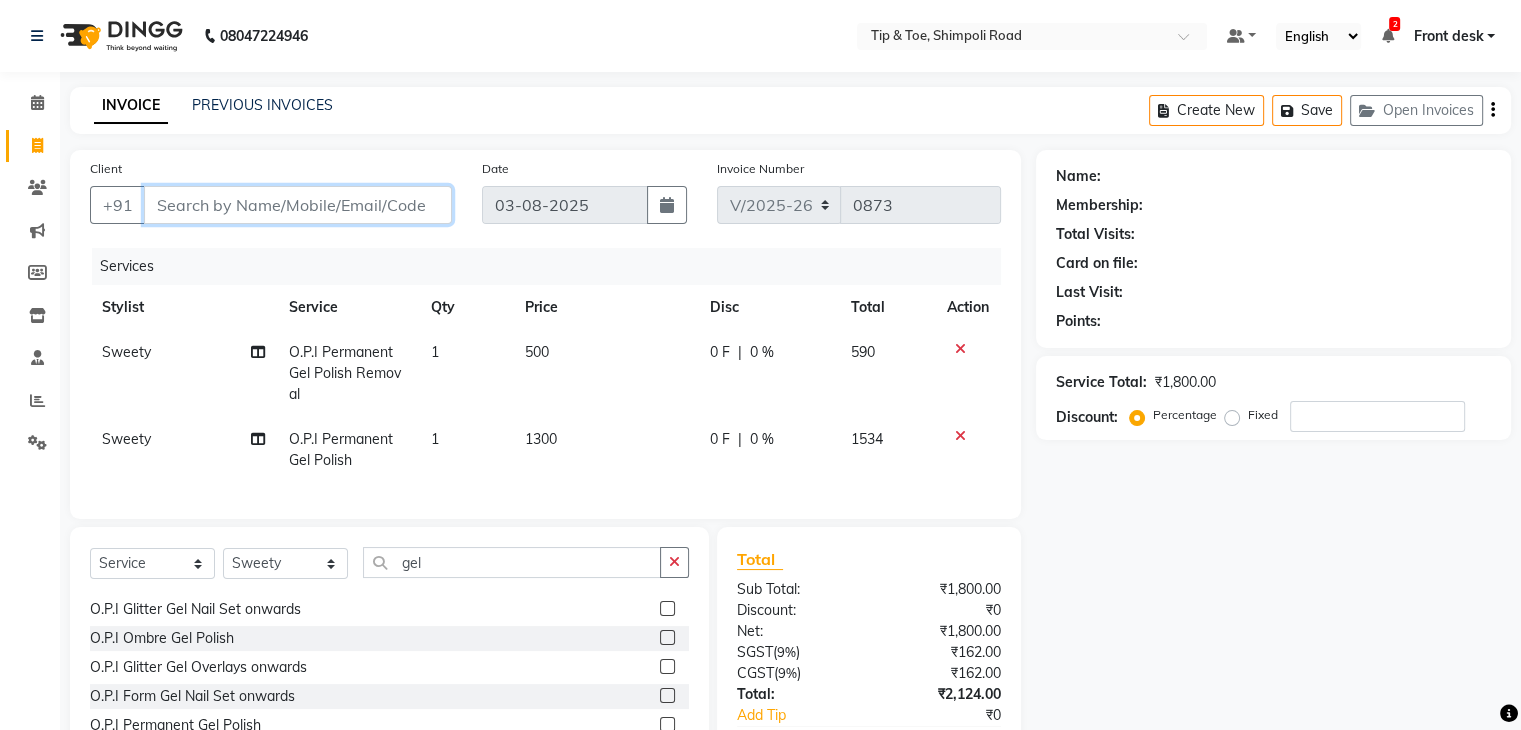 type on "9" 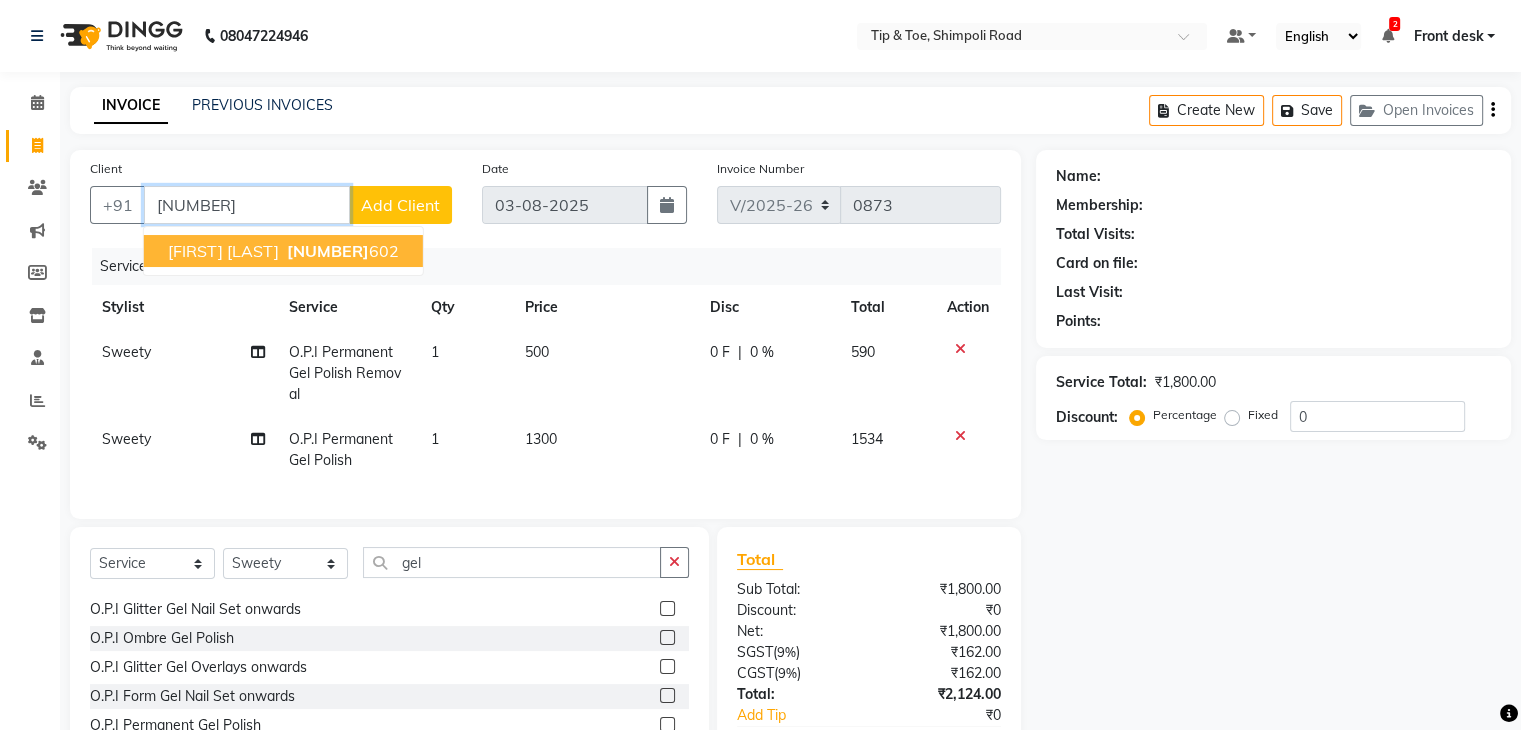 click on "[NAME]   [PHONE]" at bounding box center [283, 251] 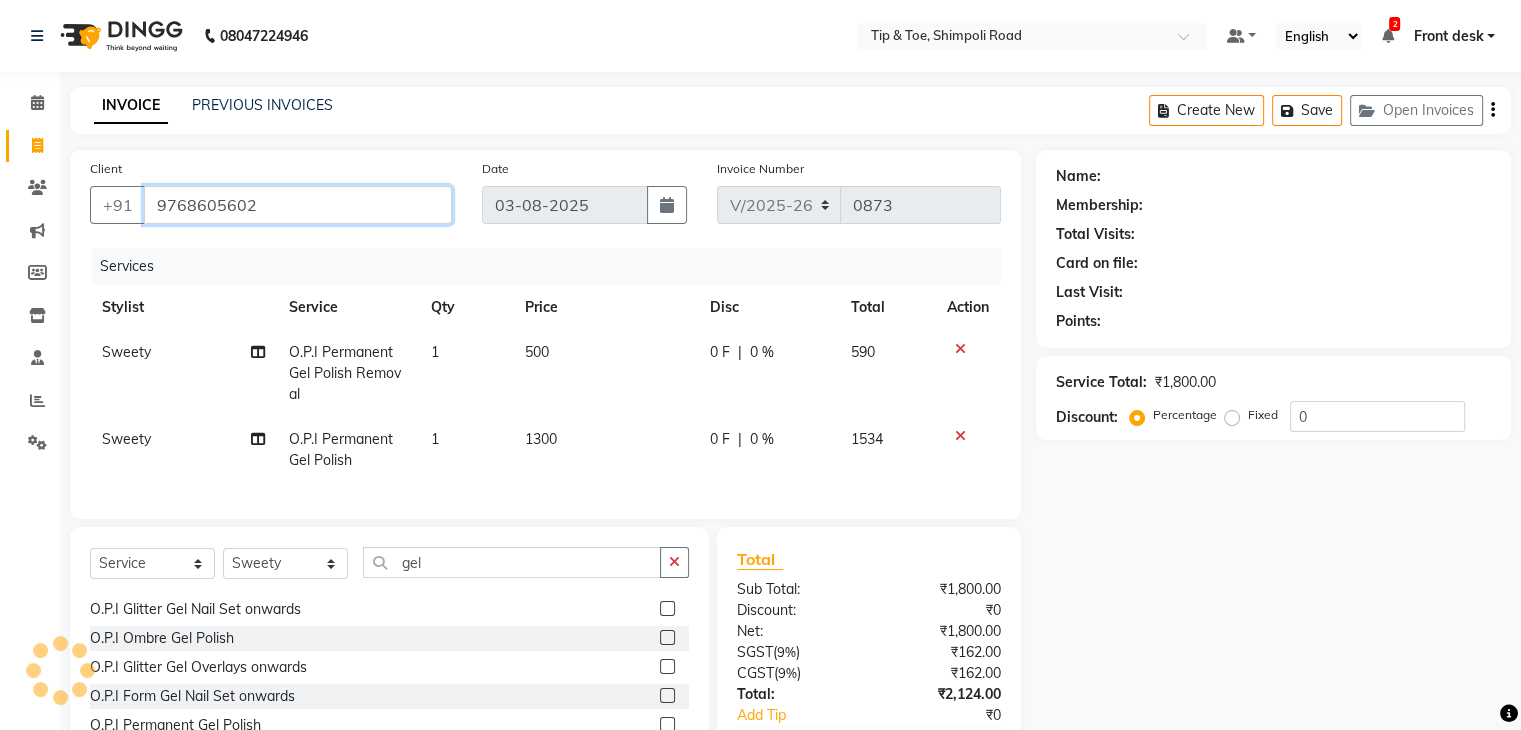 type on "9768605602" 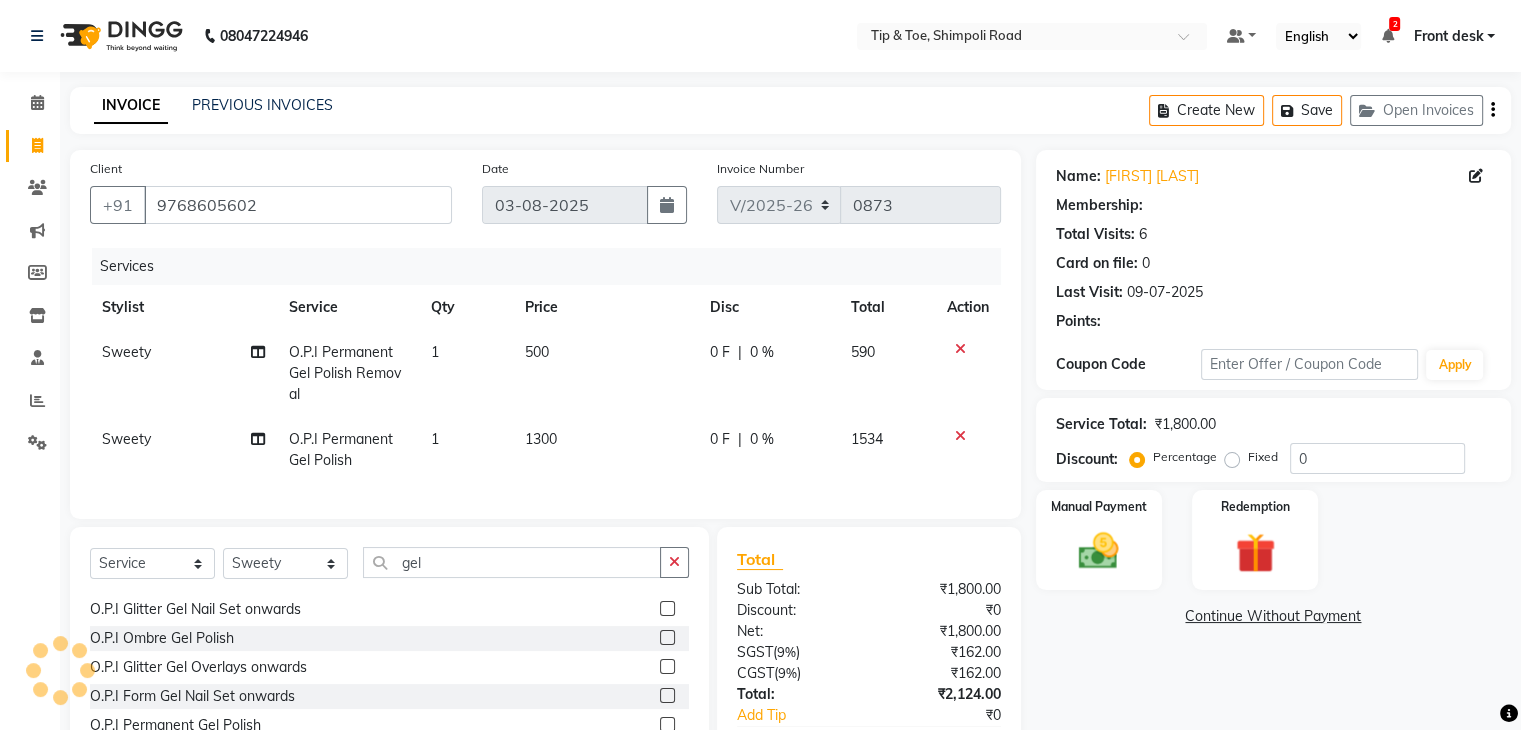 select on "1: Object" 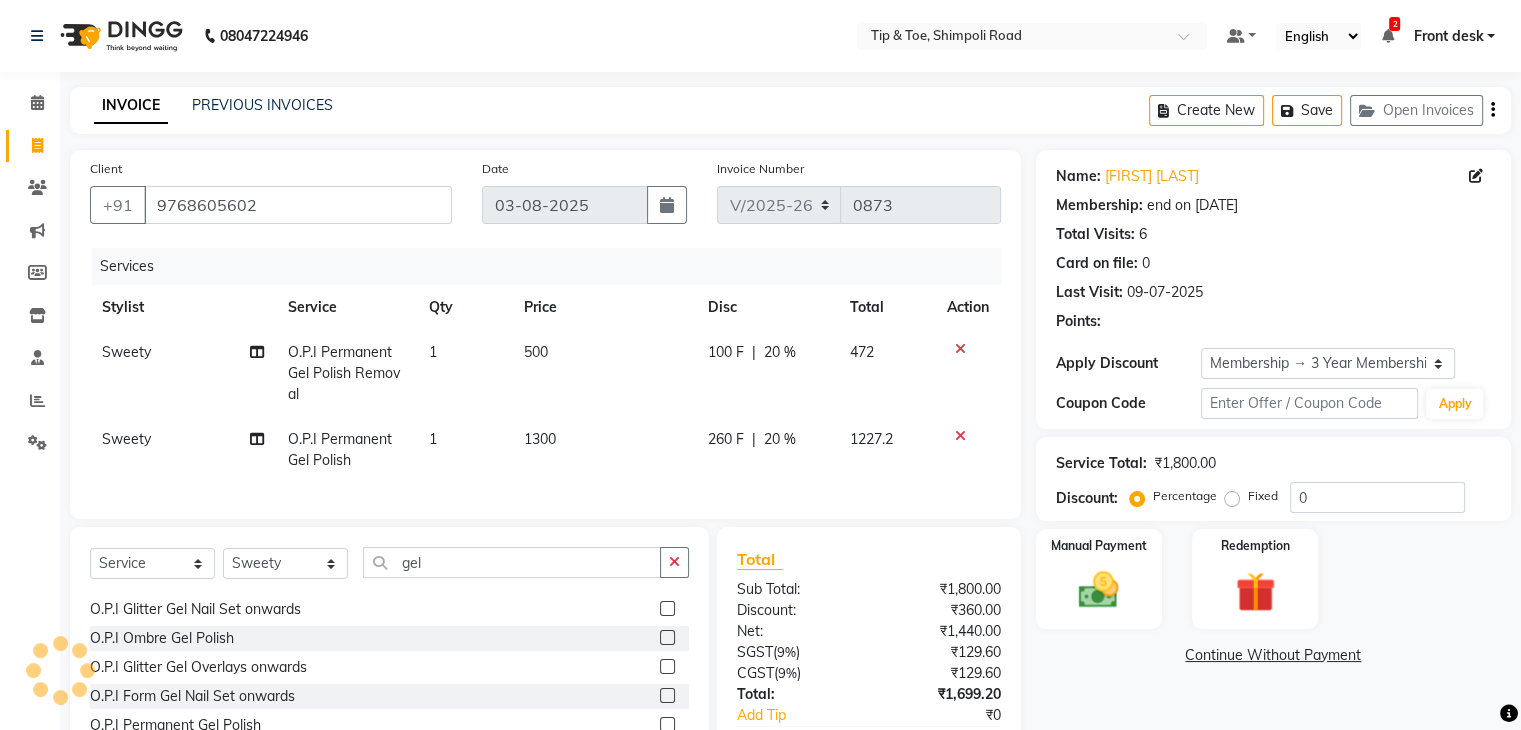 type on "20" 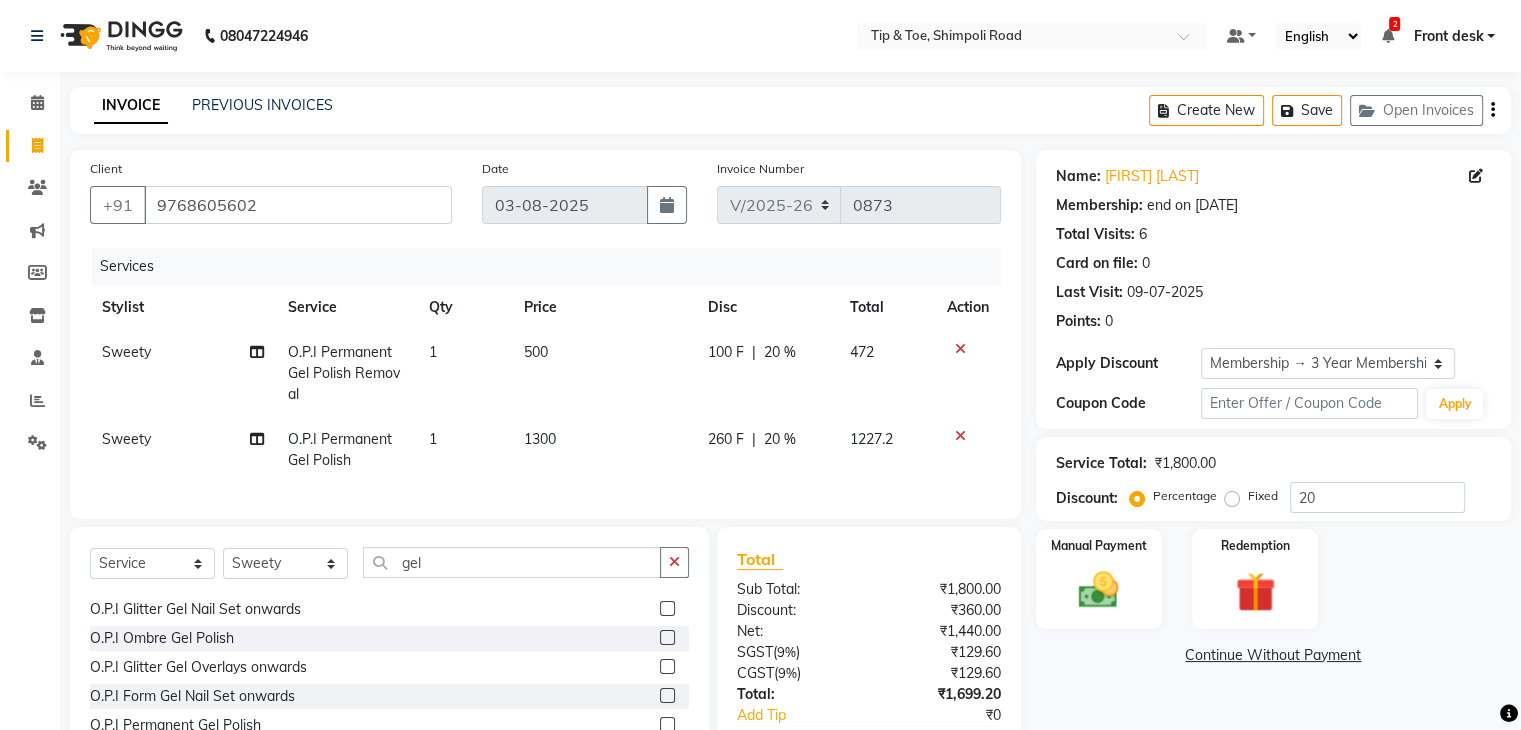 click on "500" 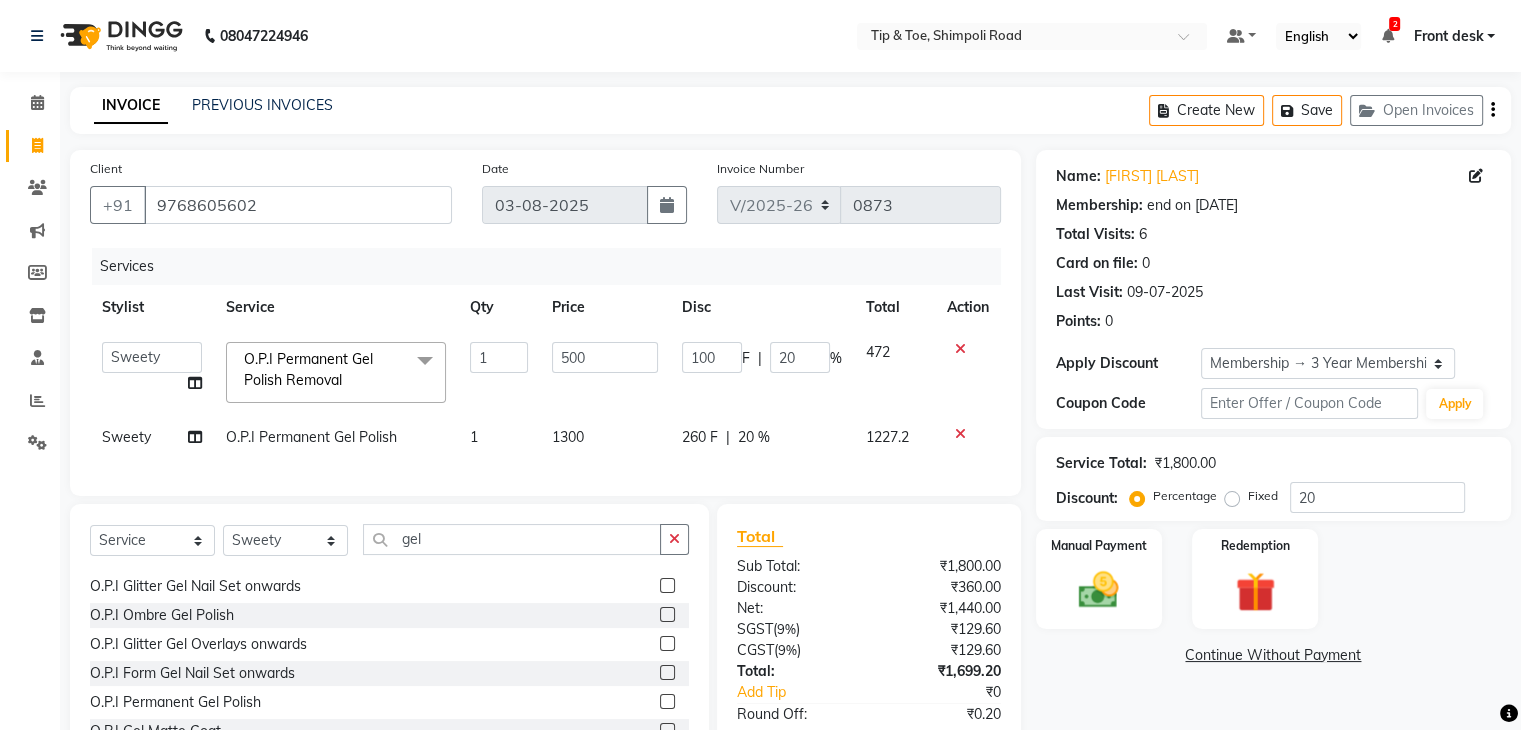 click on "500" 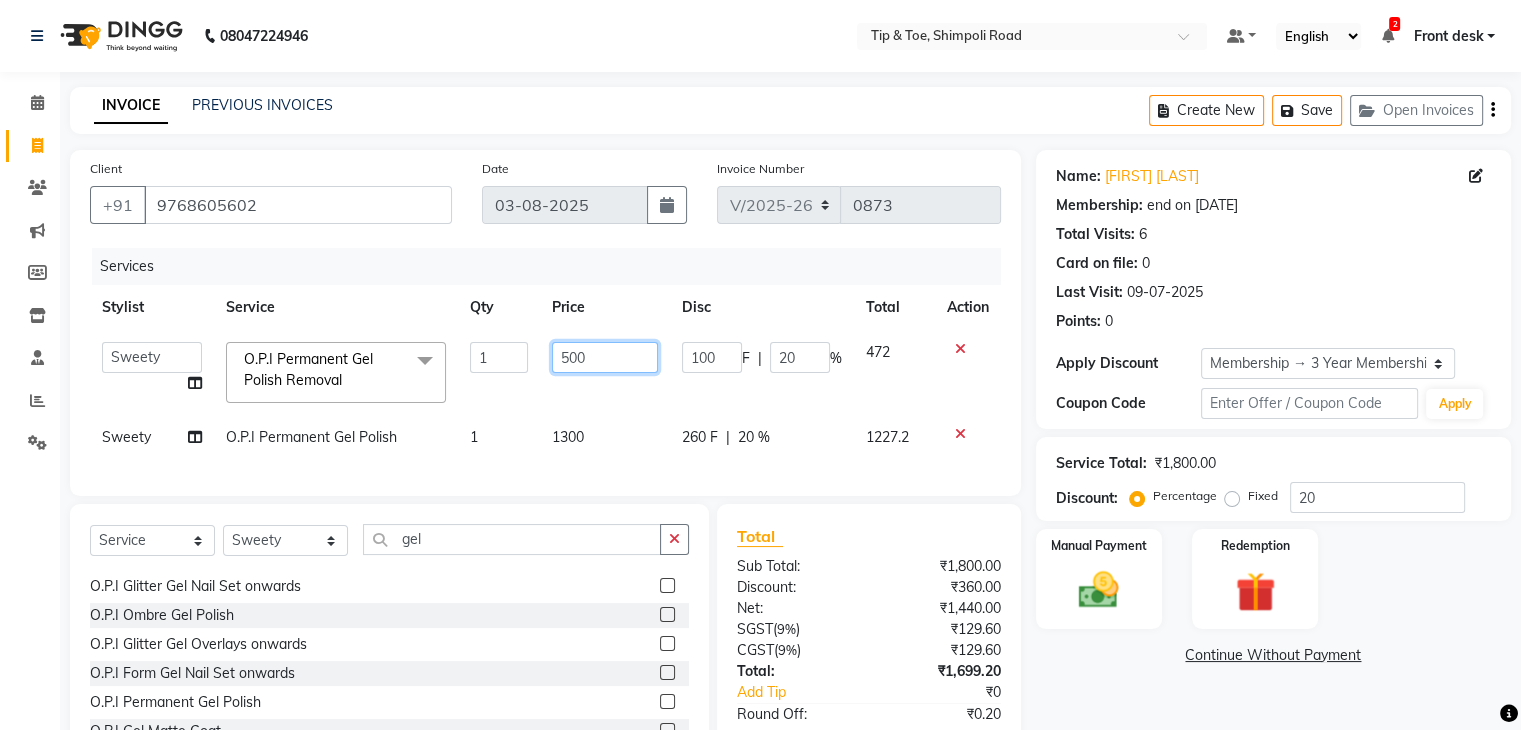 click on "500" 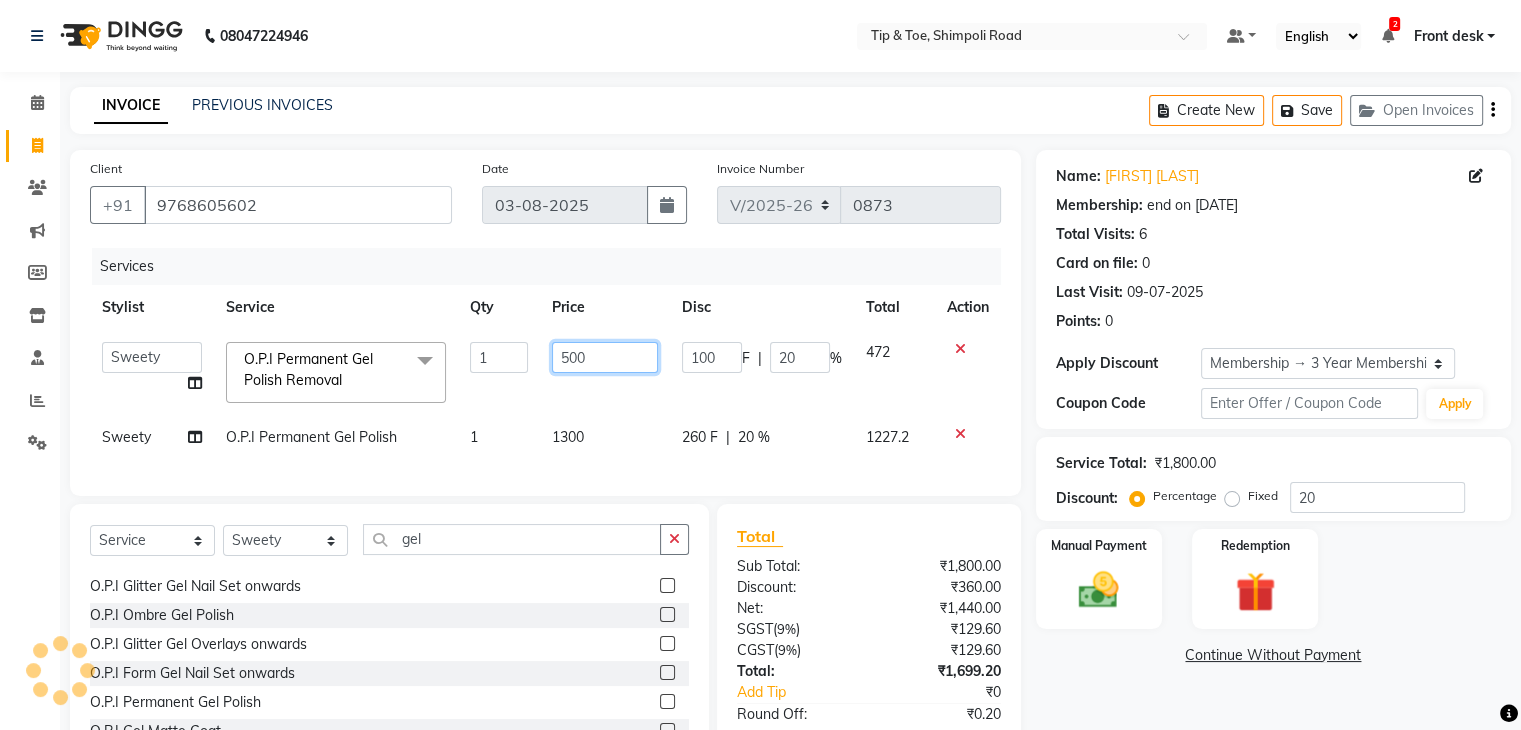 click on "500" 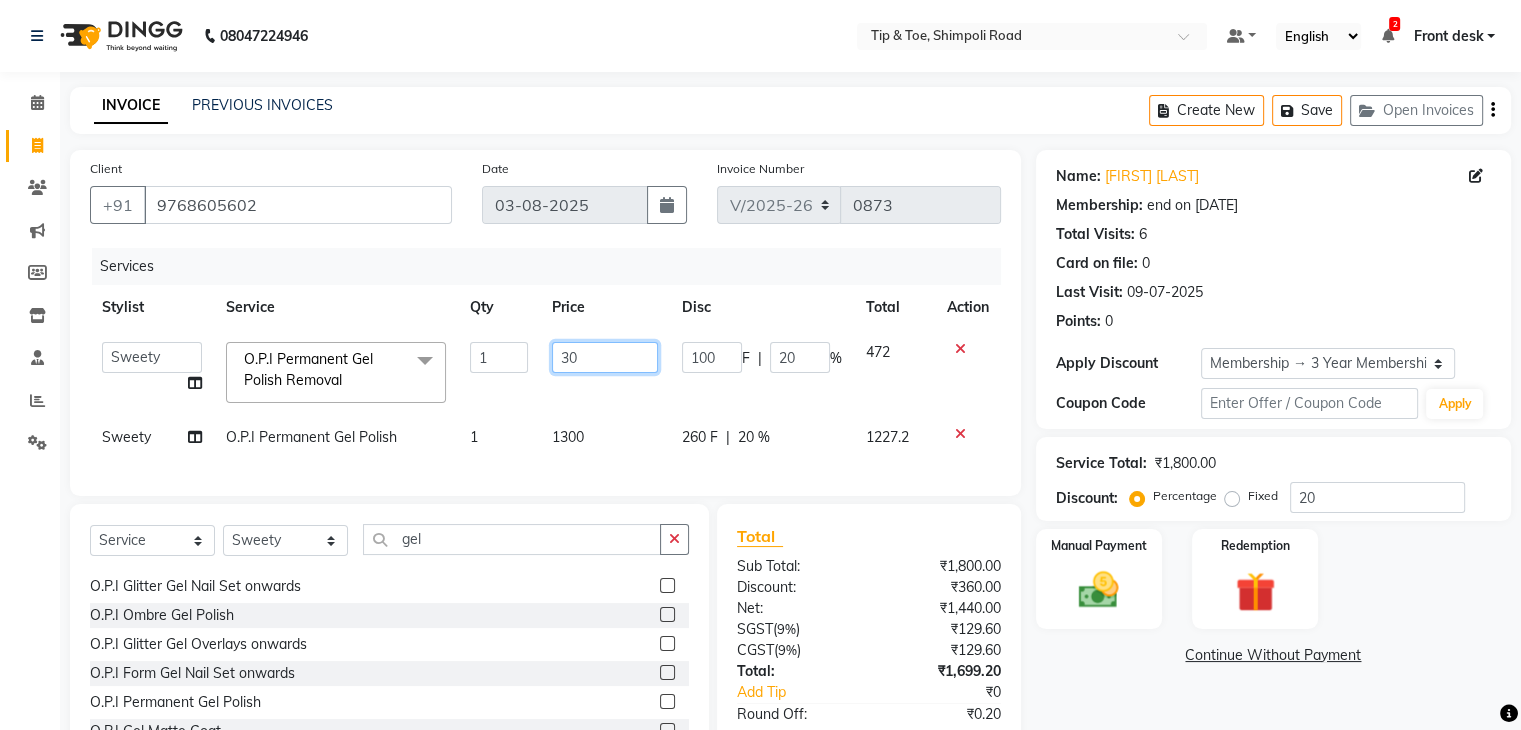 type on "300" 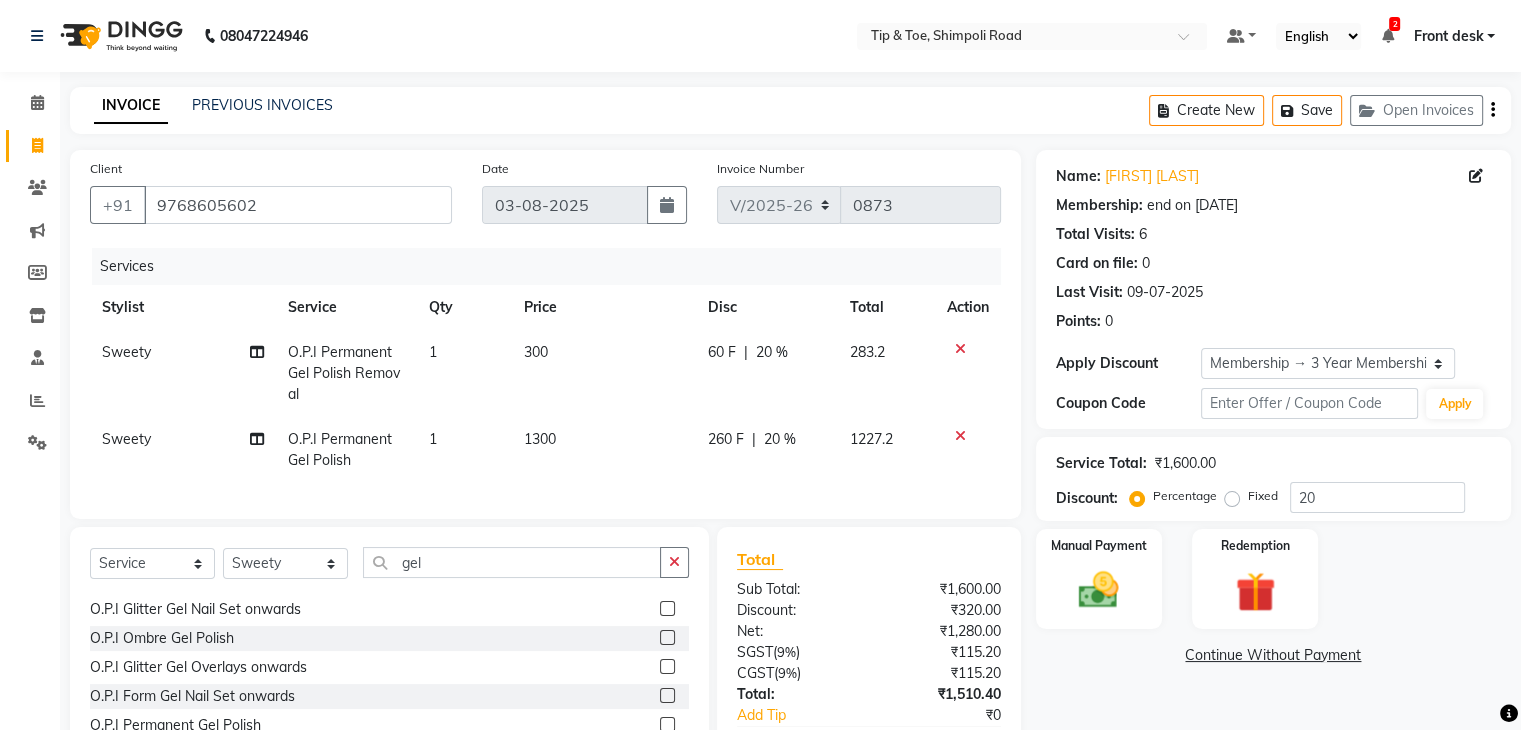 click on "Disc" 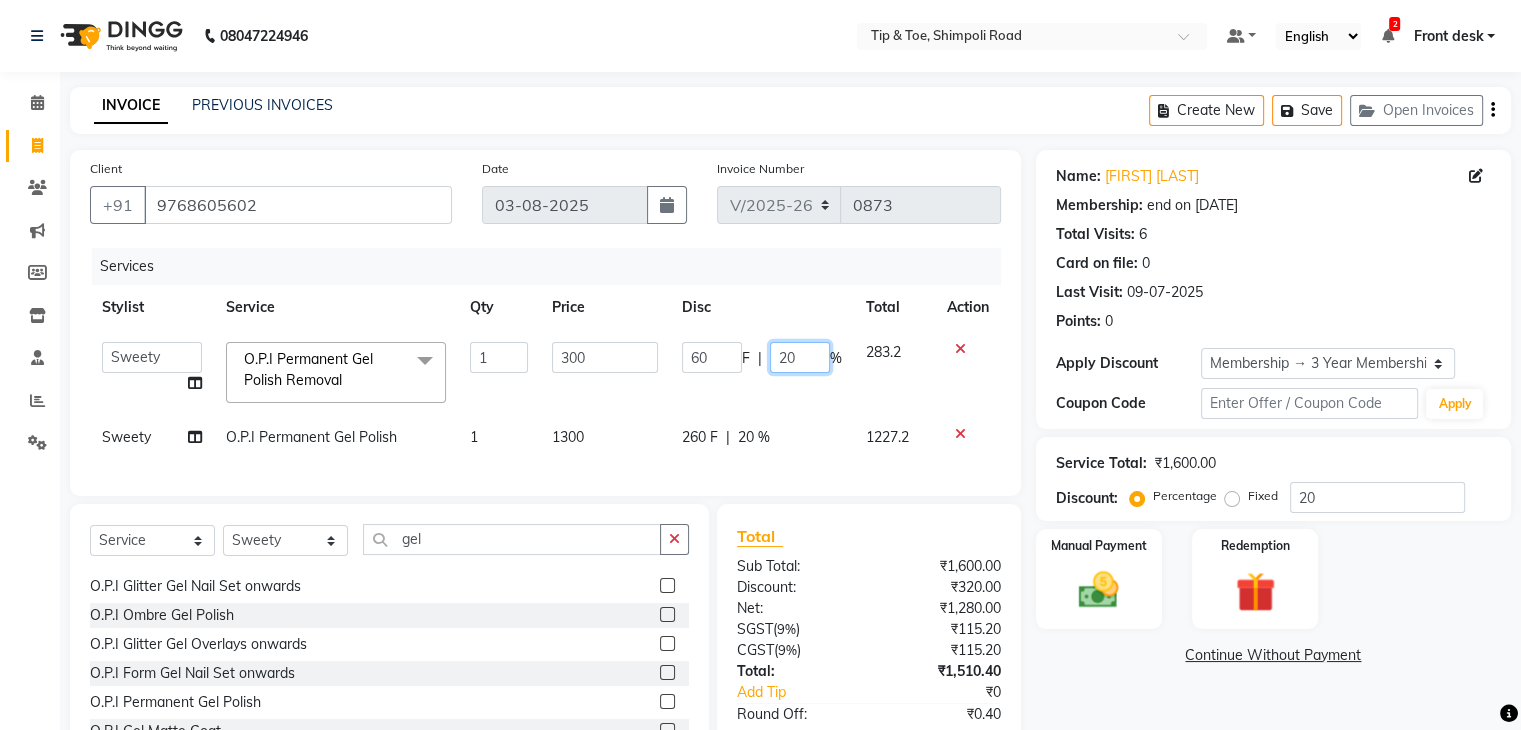 click on "20" 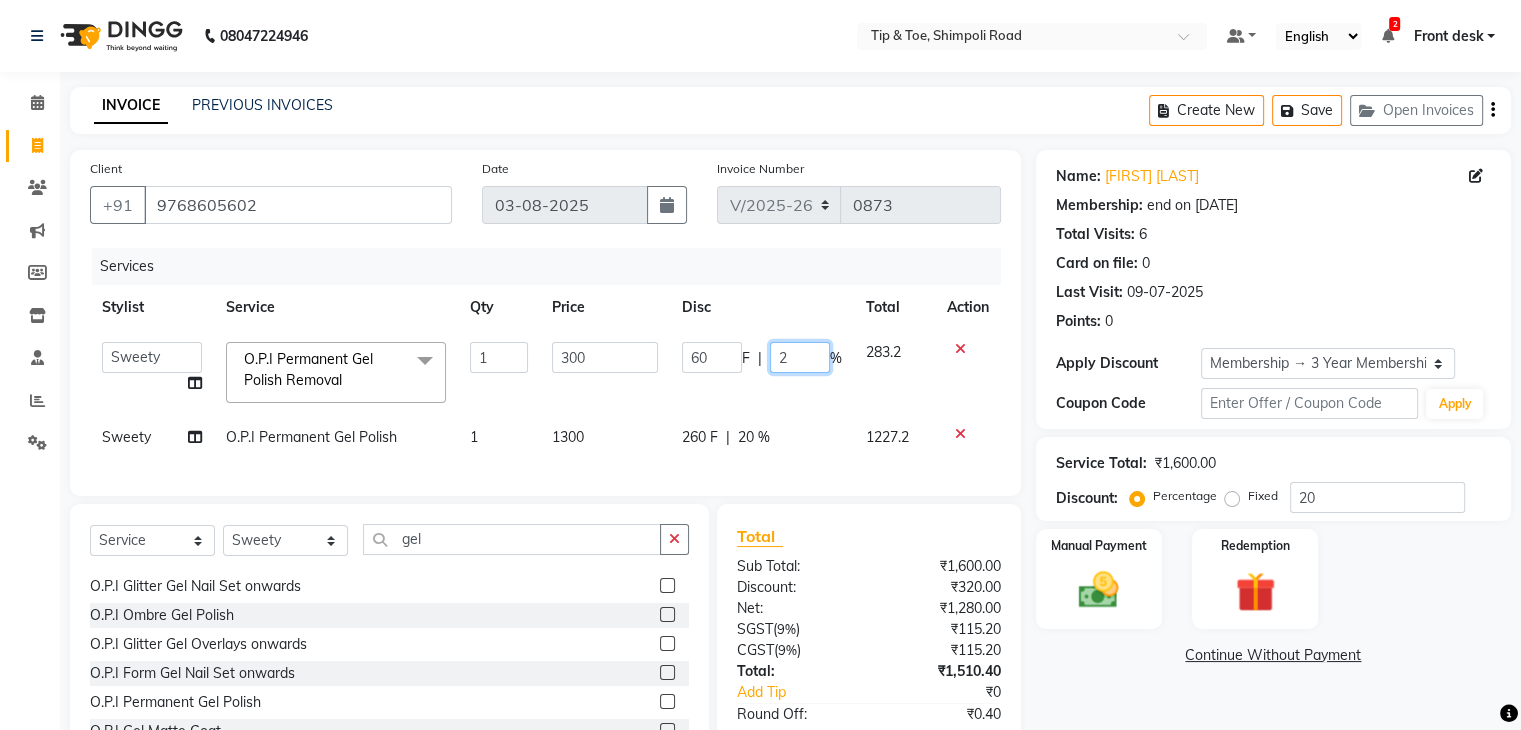 type 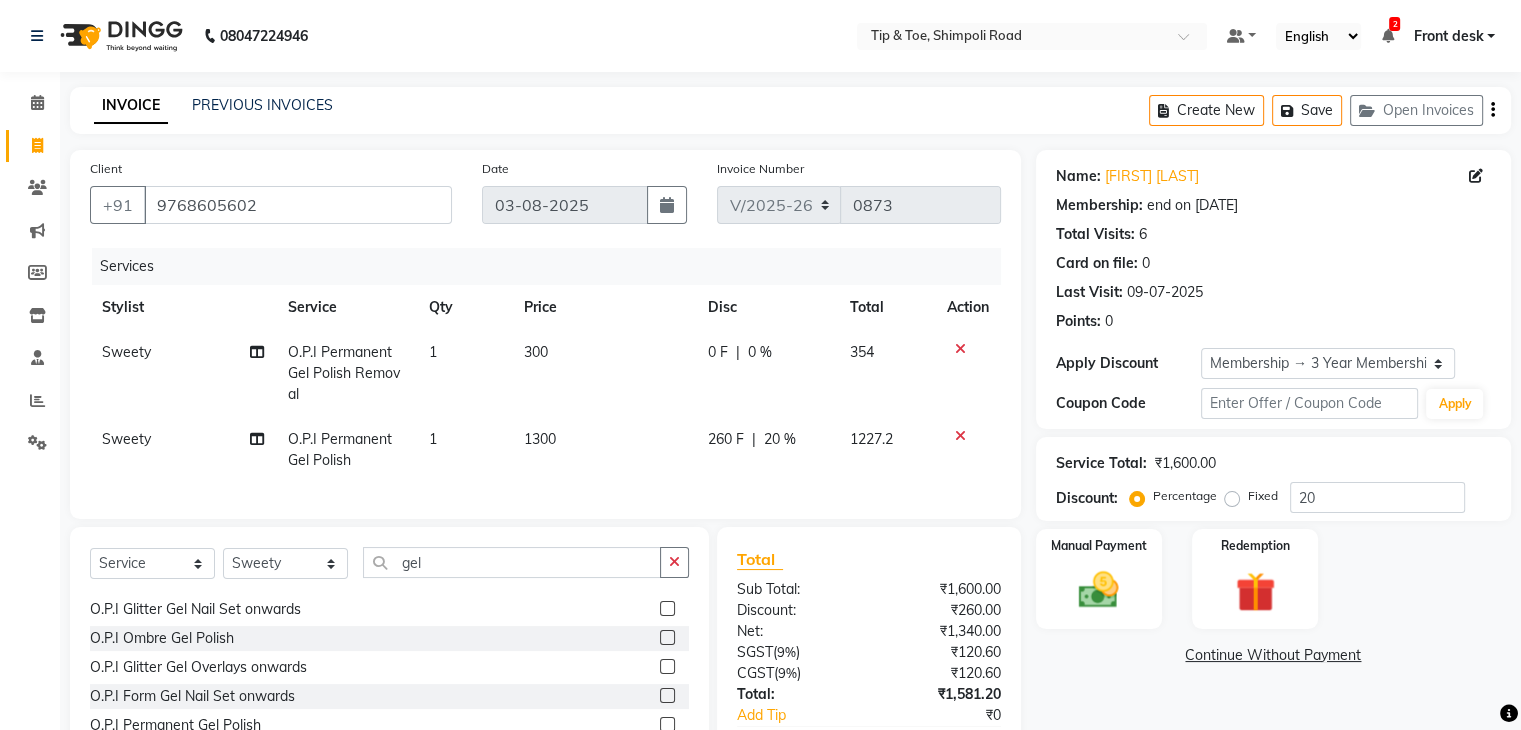 click on "0 F | 0 %" 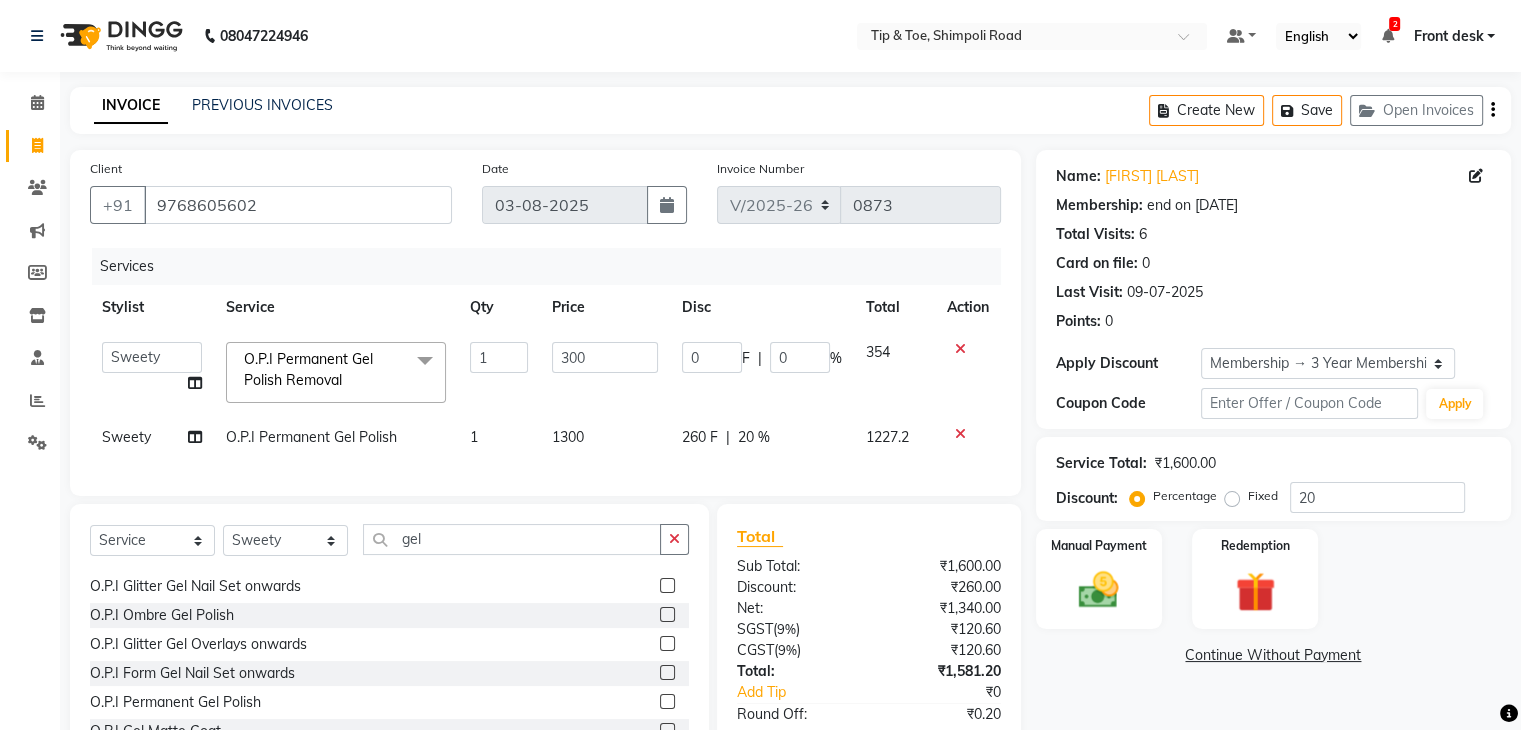 scroll, scrollTop: 134, scrollLeft: 0, axis: vertical 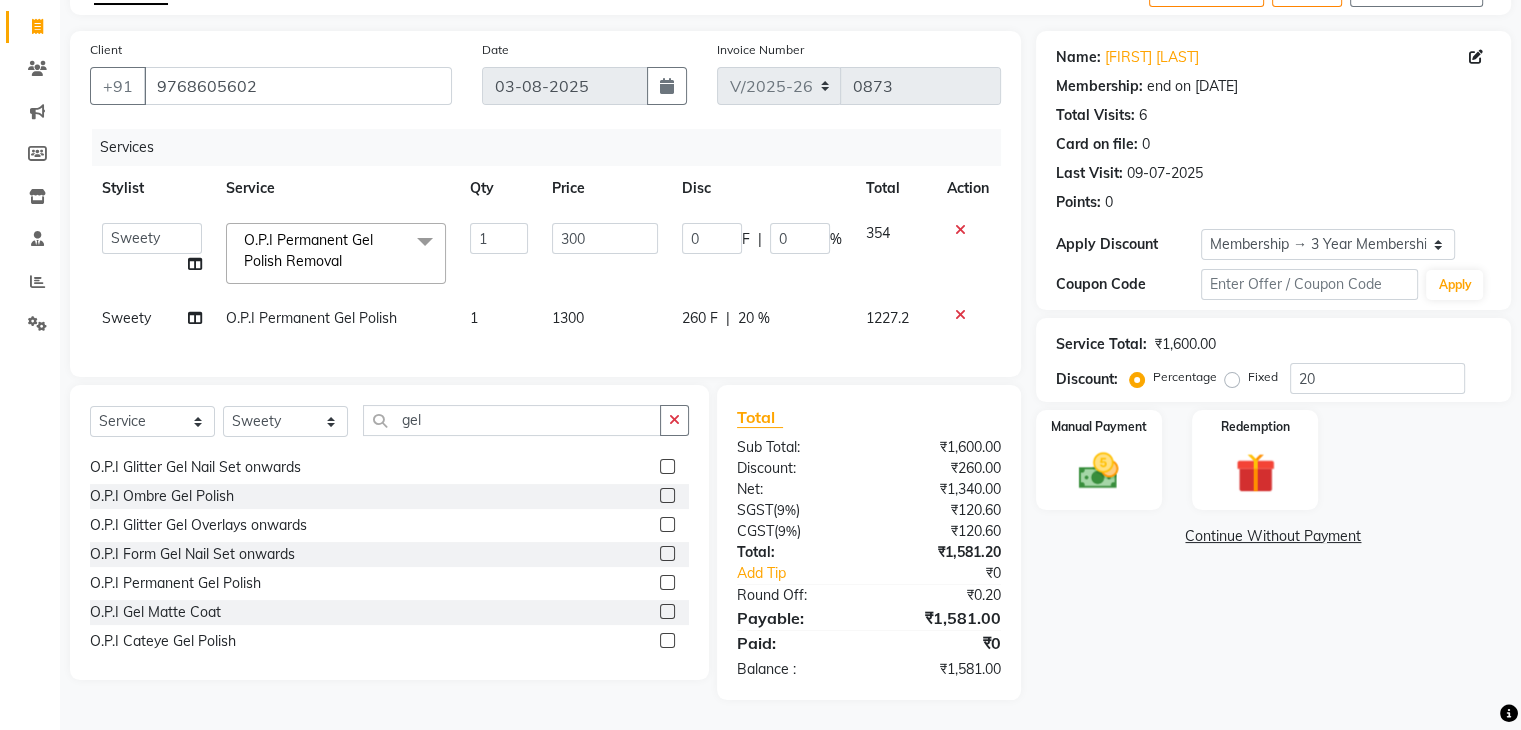 click on "Name: [NAME] [LAST] Membership: end on [DATE] Total Visits:  6 Card on file:  0 Last Visit:   09-07-2025 Points:   0  Apply Discount Select Membership → 3 Year Membership Coupon Code Apply Service Total:  ₹1,600.00  Discount:  Percentage   Fixed  20 Manual Payment Redemption  Continue Without Payment" 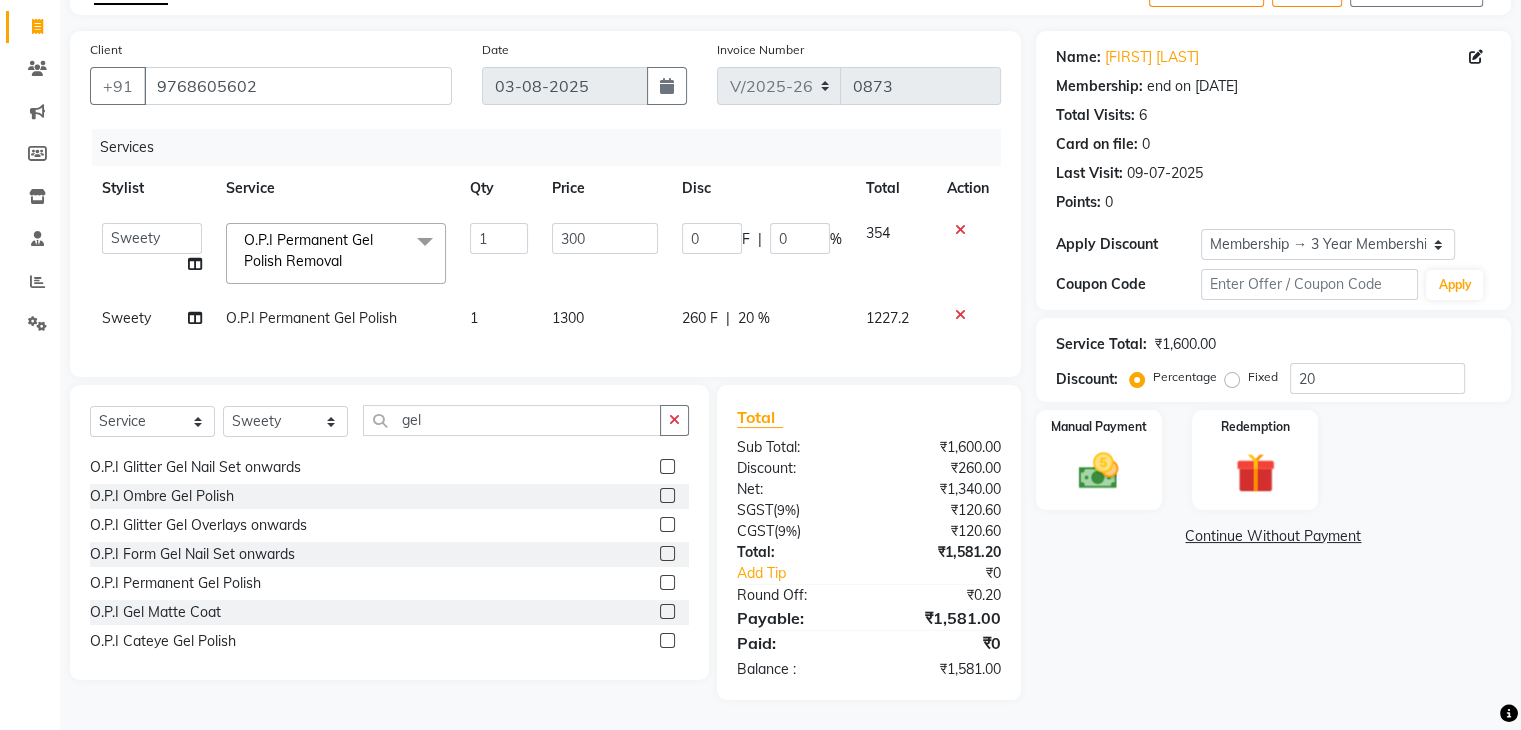 click on "O.P.I Permanent Gel Polish" 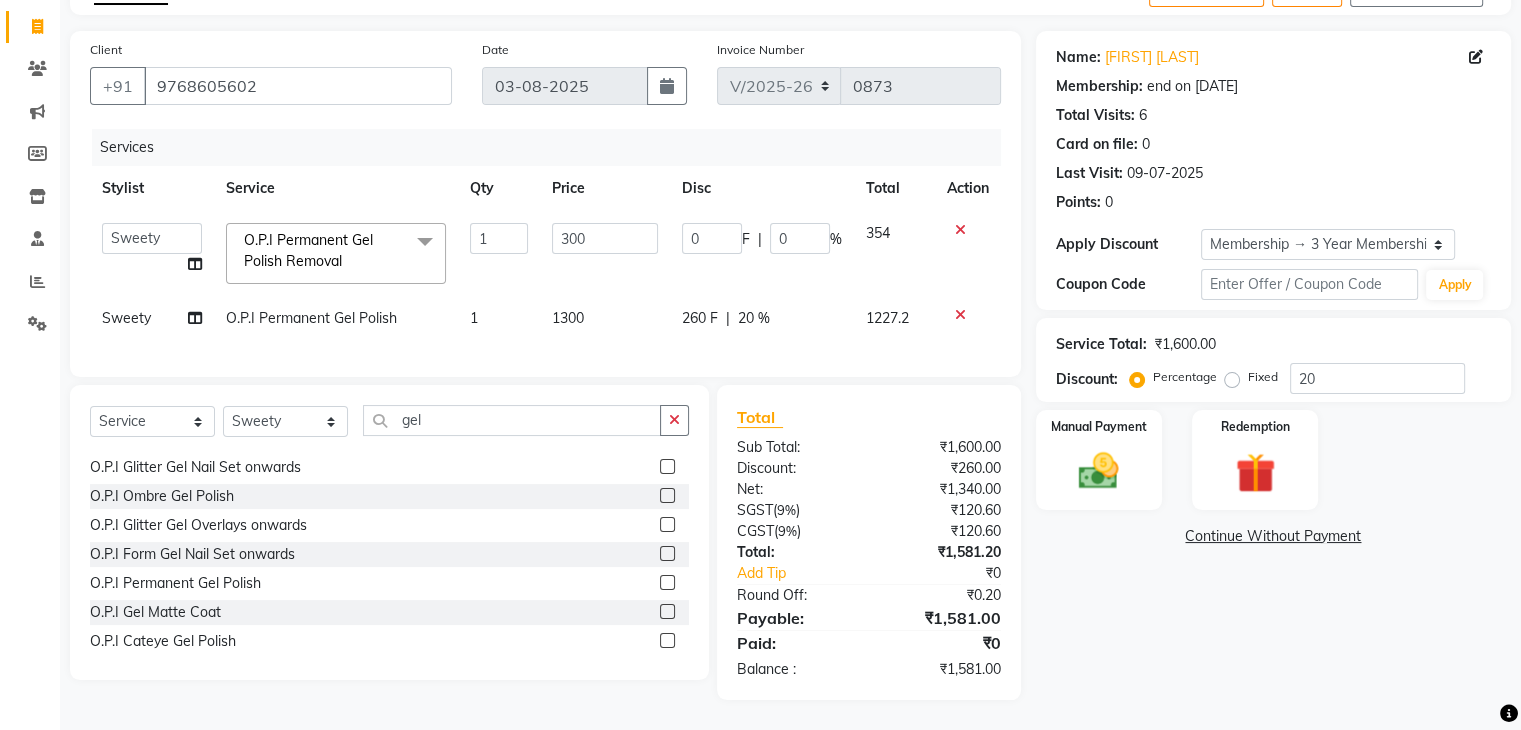 select on "48234" 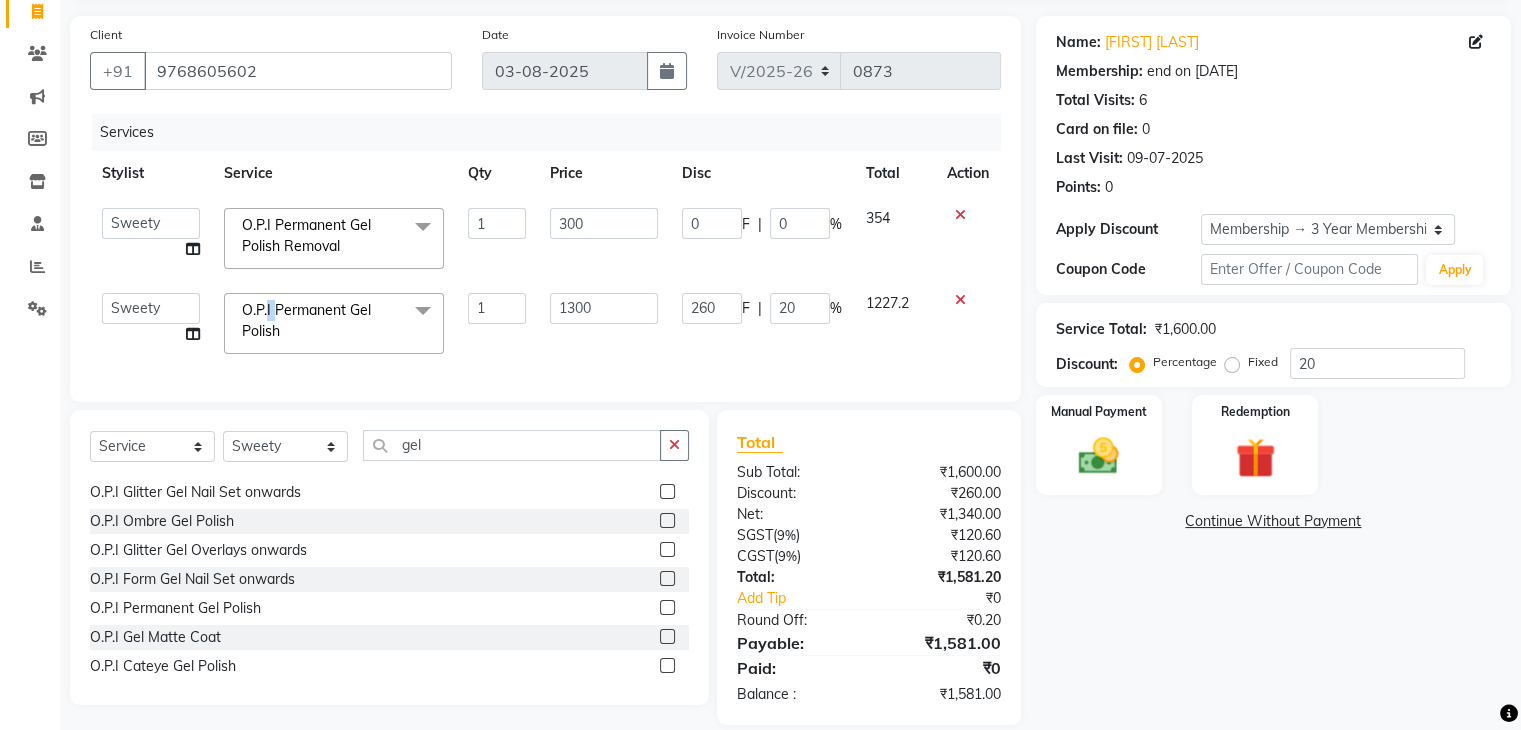 click on "O.P.I Permanent Gel Polish" 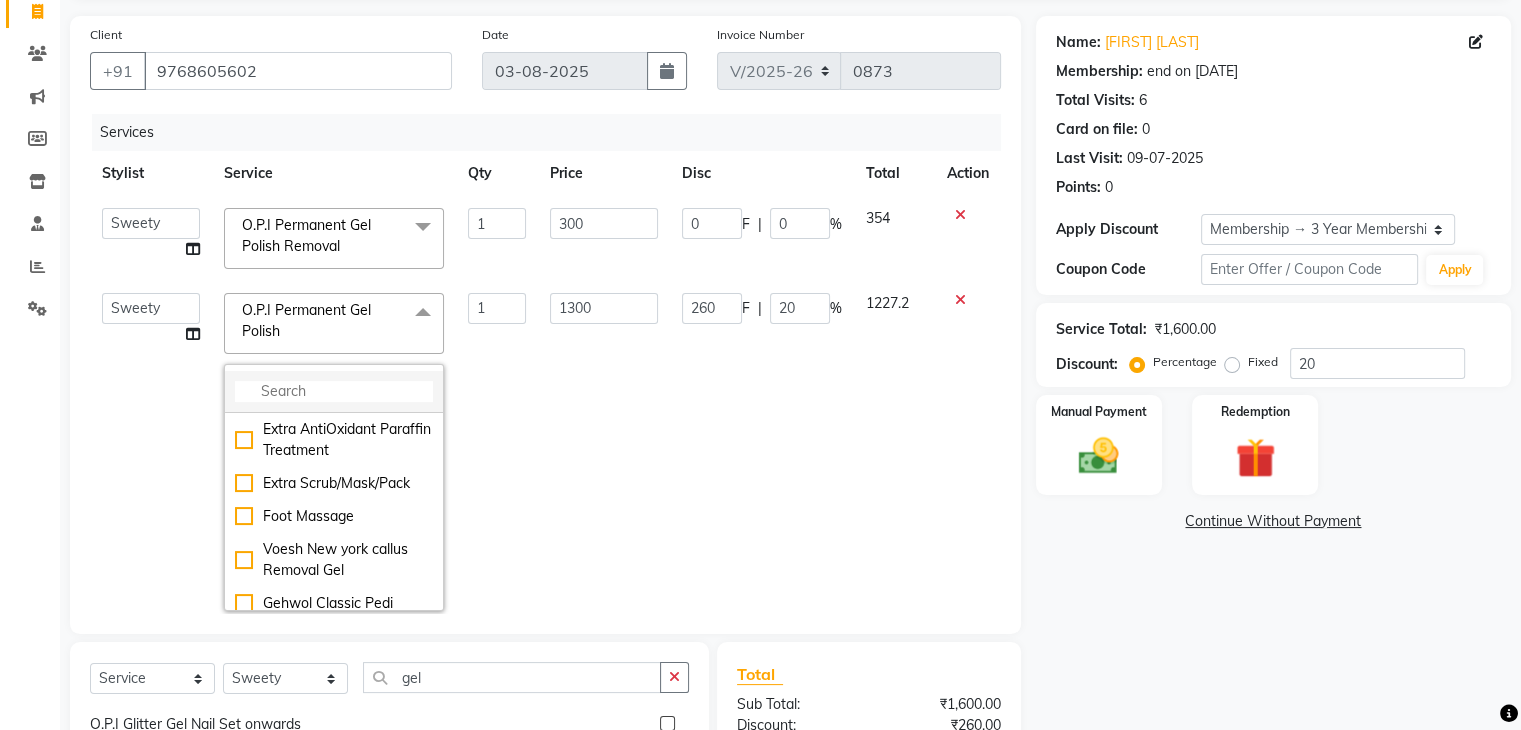 click 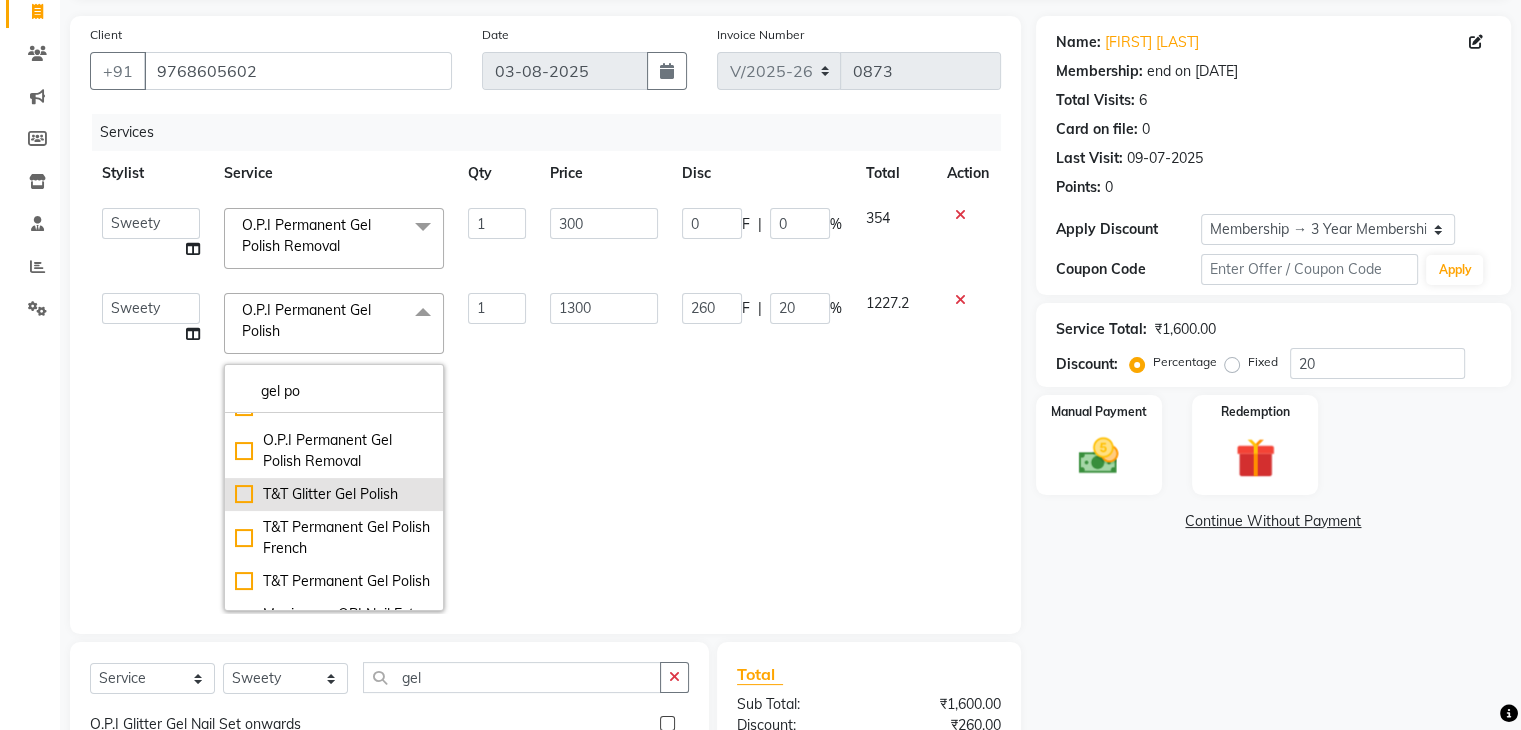 scroll, scrollTop: 200, scrollLeft: 0, axis: vertical 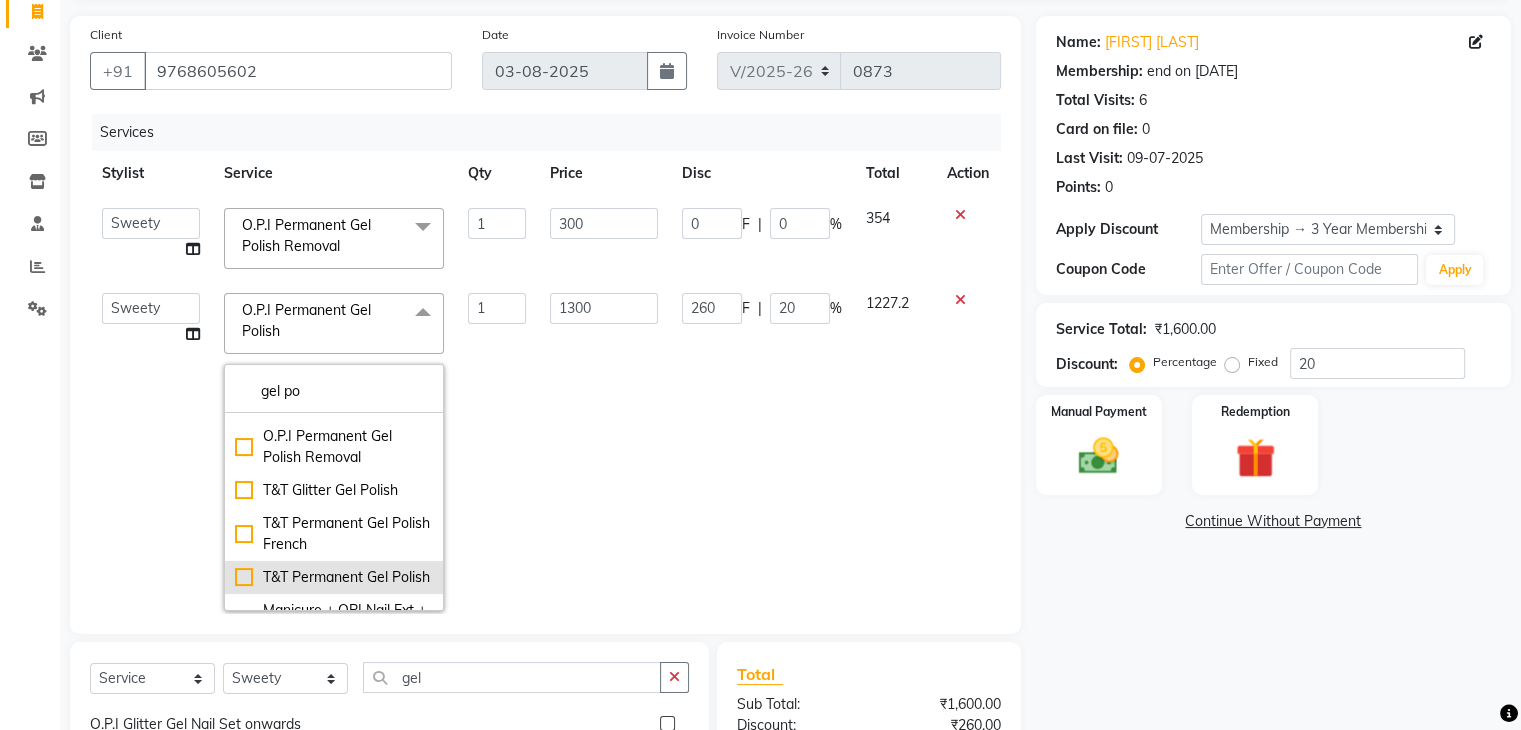 type on "gel po" 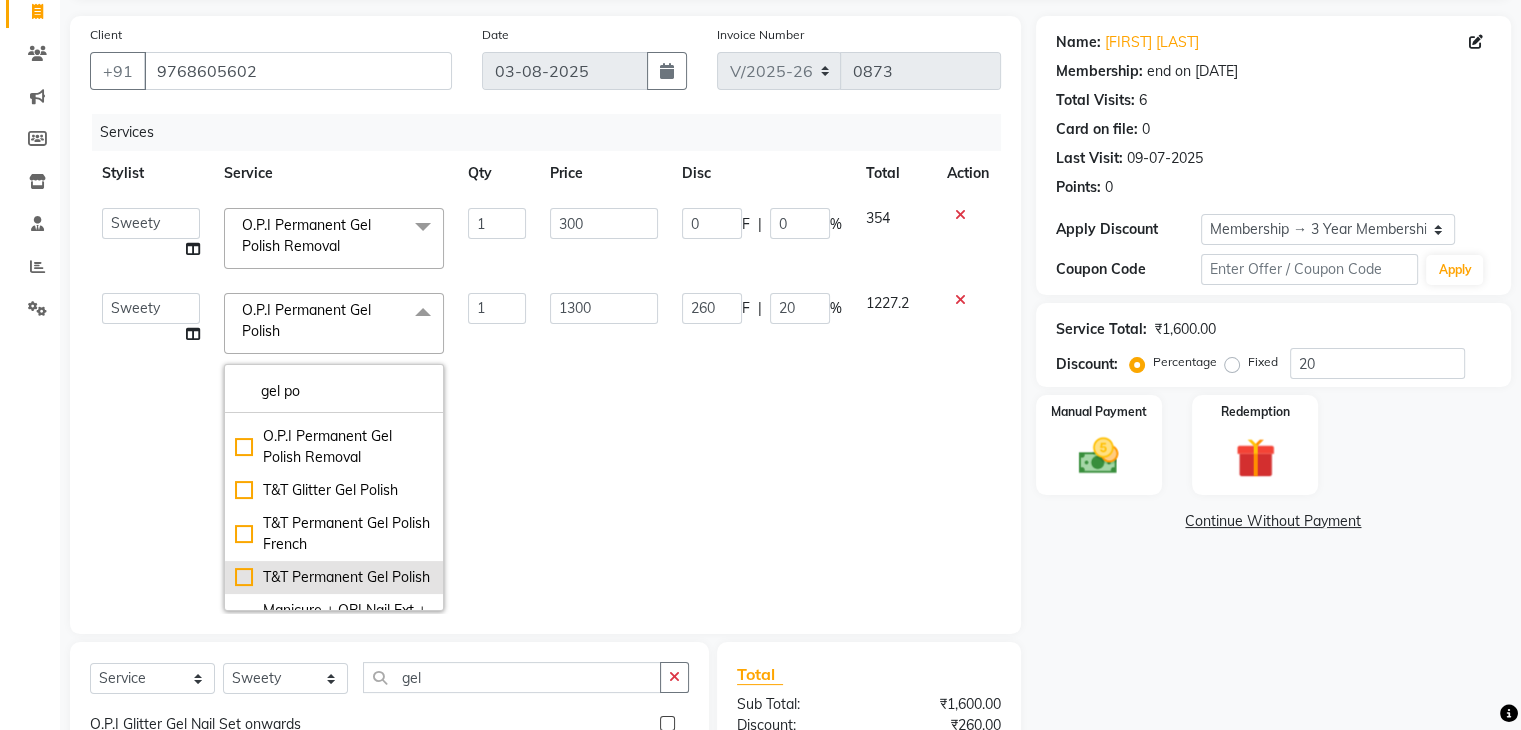 click on "T&T Permanent Gel Polish" 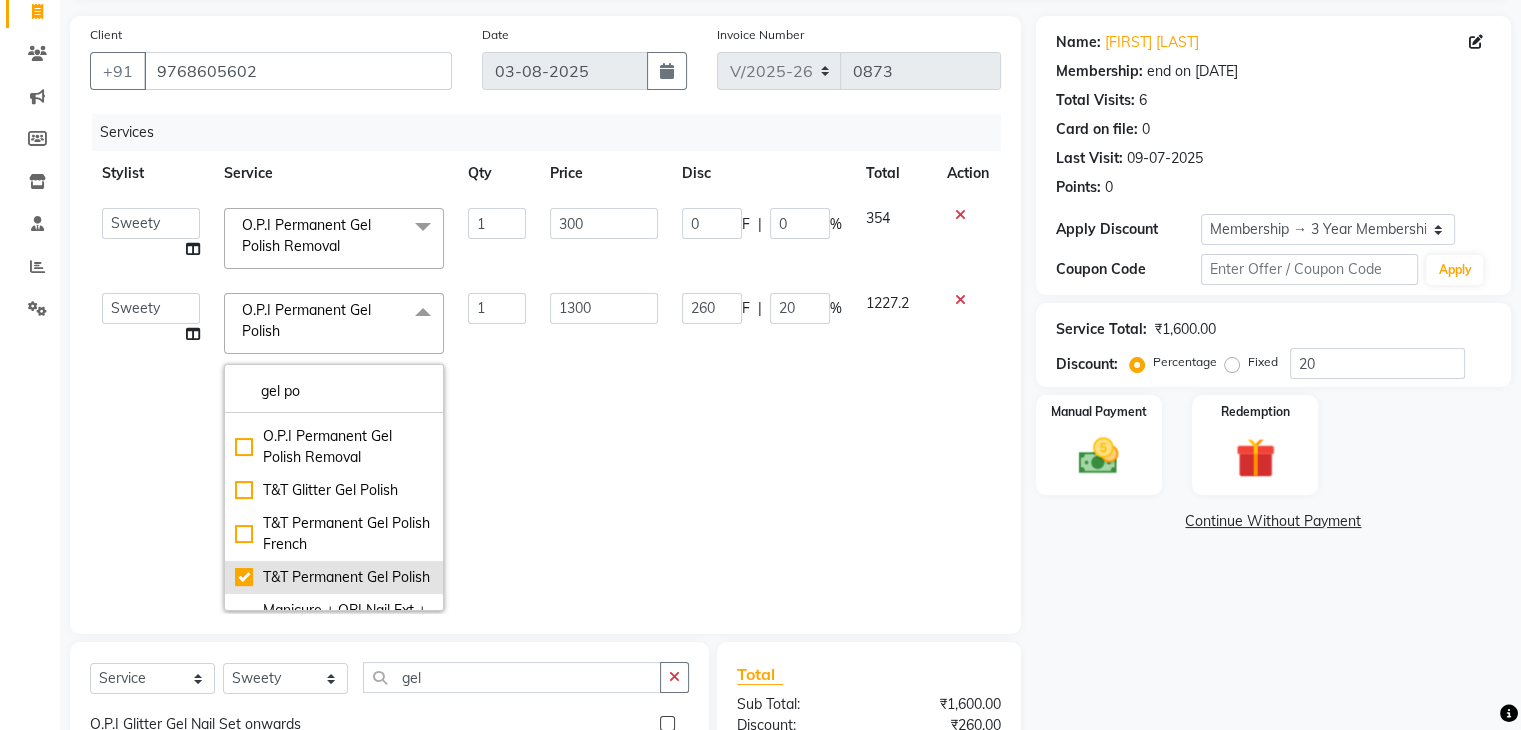 checkbox on "false" 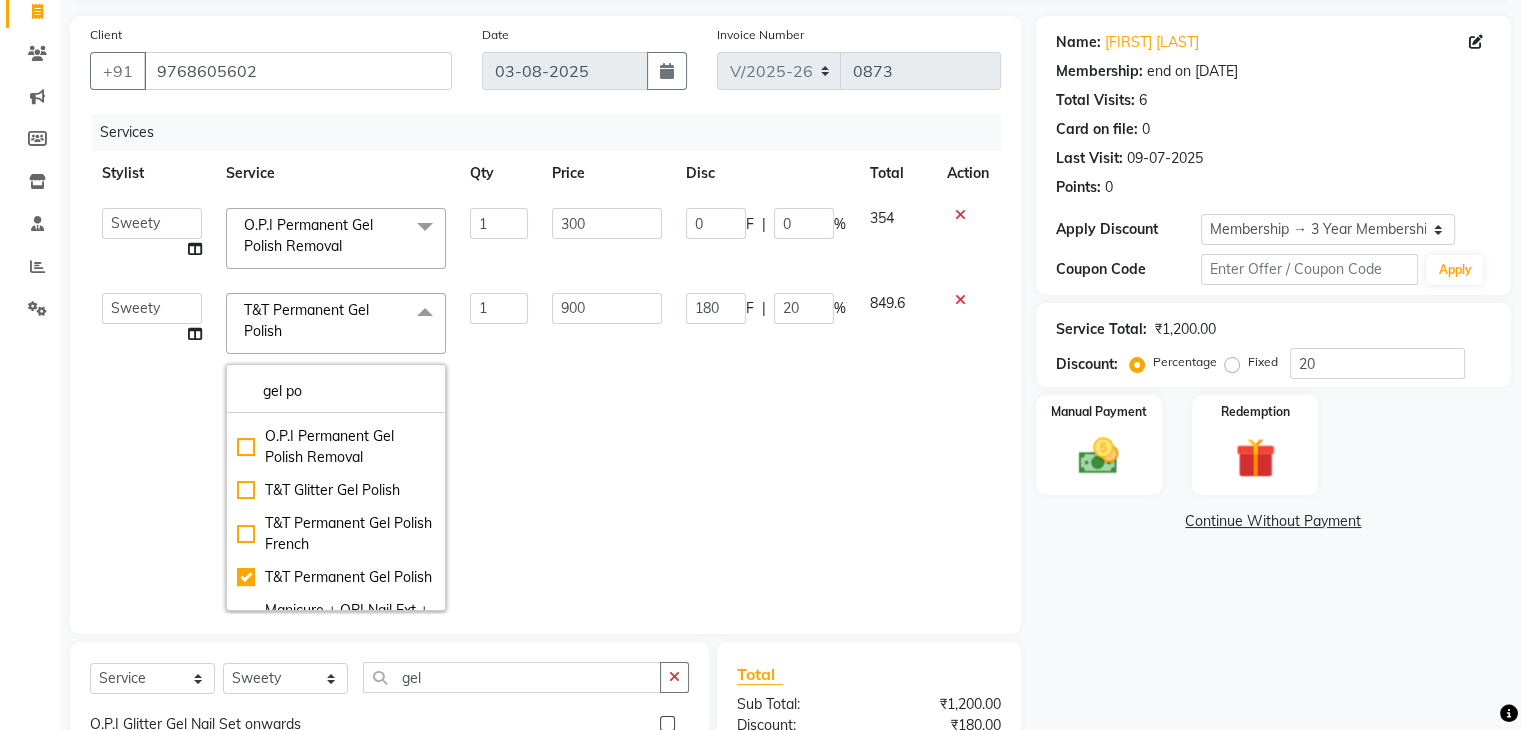 click on "Name: [NAME] [LAST] Membership: end on [DATE] Total Visits:  6 Card on file:  0 Last Visit:   09-07-2025 Points:   0  Apply Discount Select Membership → 3 Year Membership Coupon Code Apply Service Total:  ₹1,200.00  Discount:  Percentage   Fixed  20 Manual Payment Redemption  Continue Without Payment" 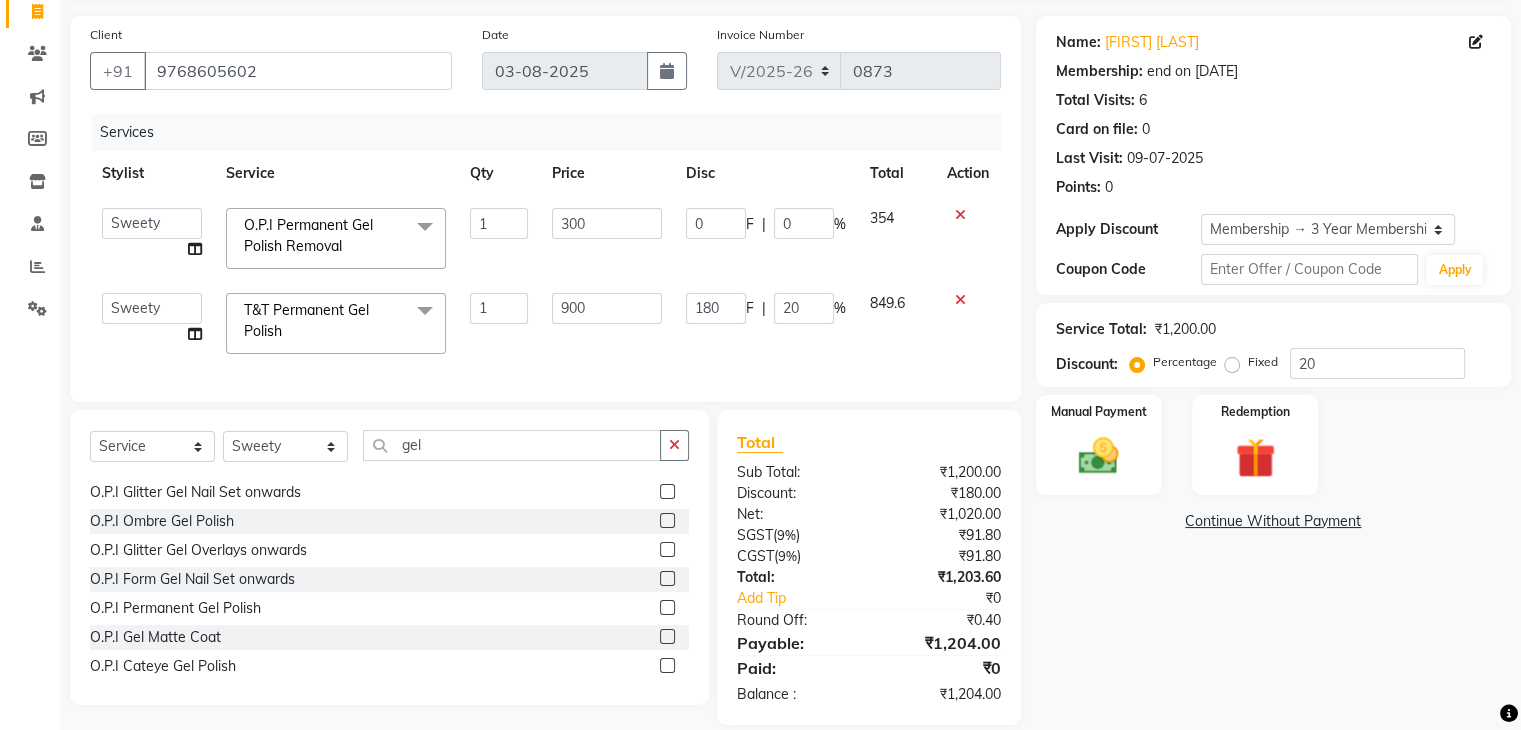 scroll, scrollTop: 174, scrollLeft: 0, axis: vertical 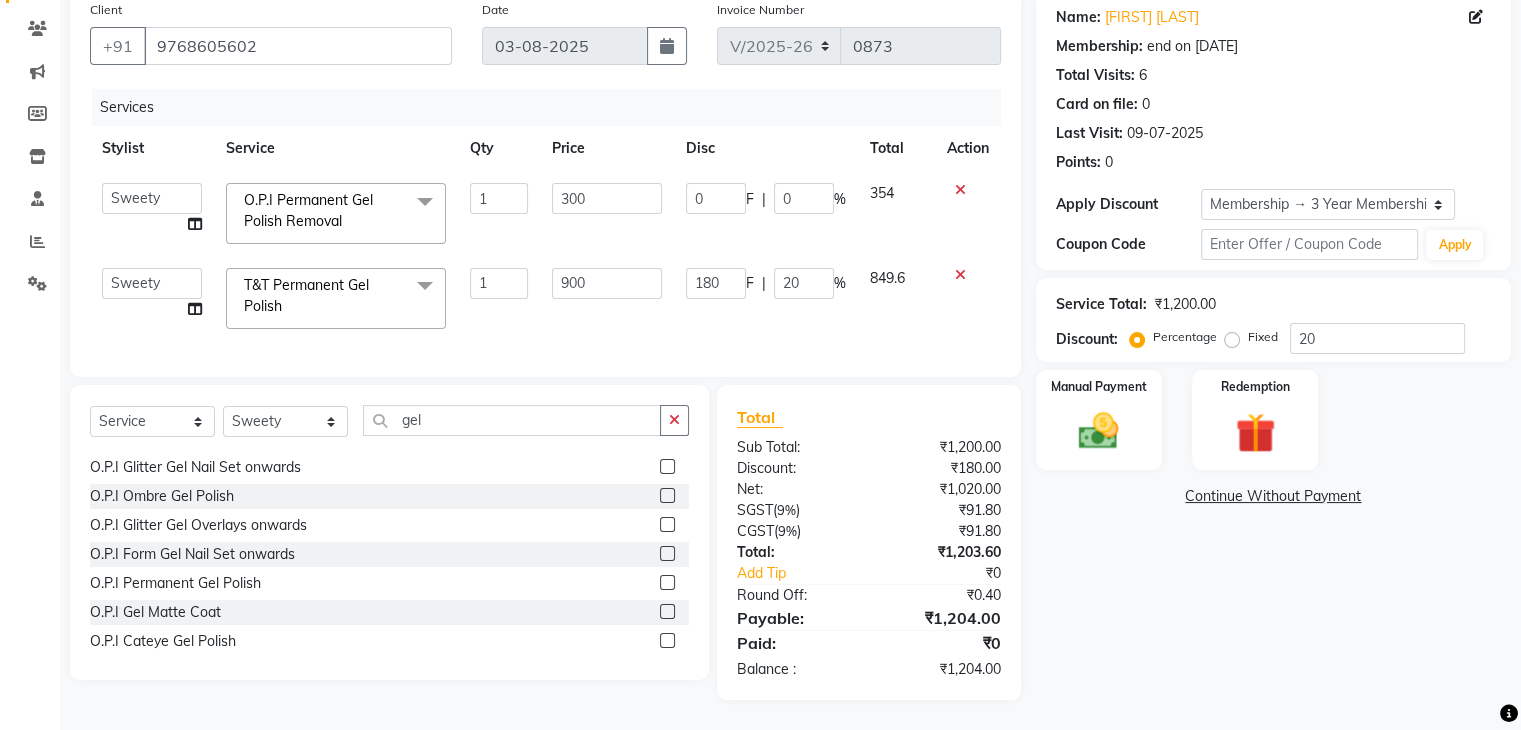 click on "T&T Permanent Gel Polish" 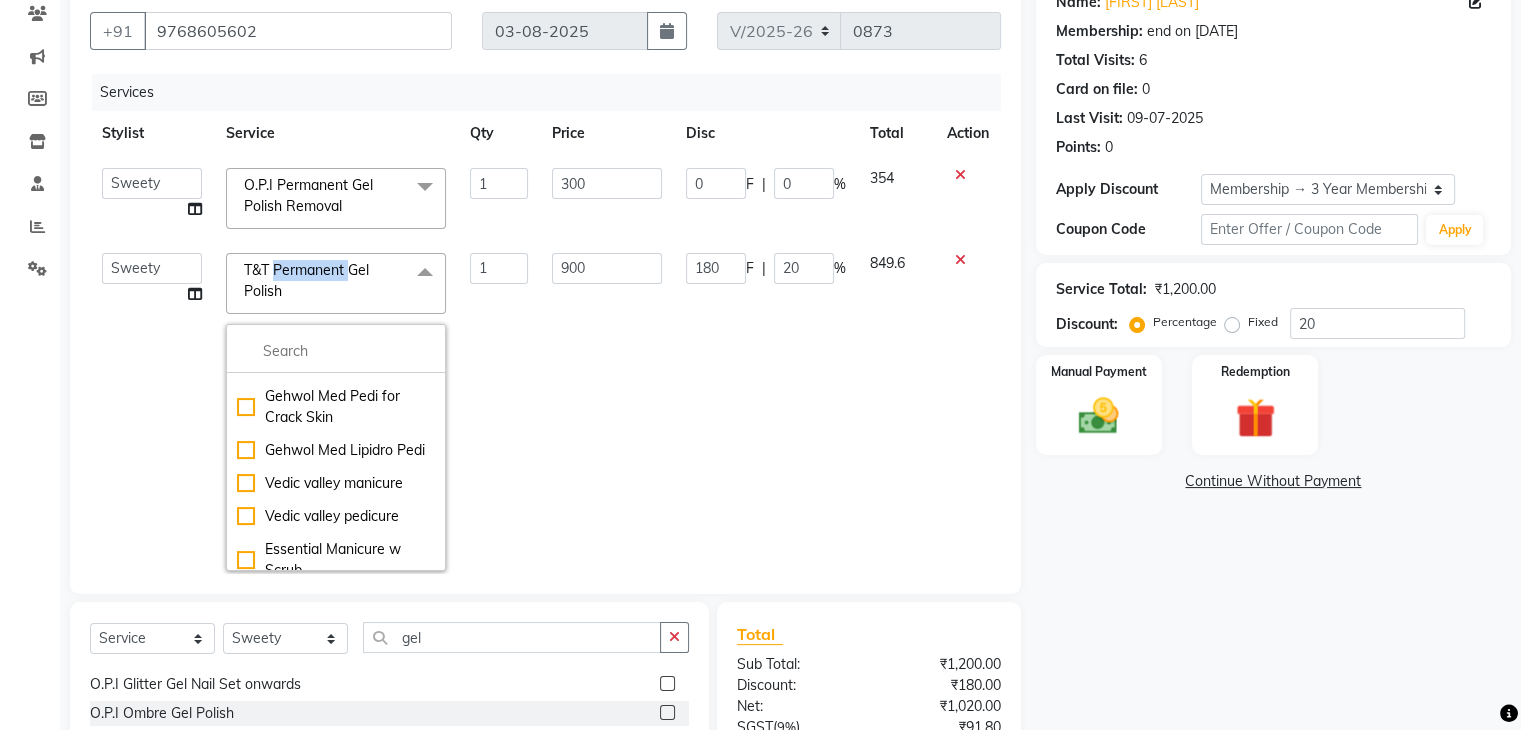 click on "T&T Permanent Gel Polish" 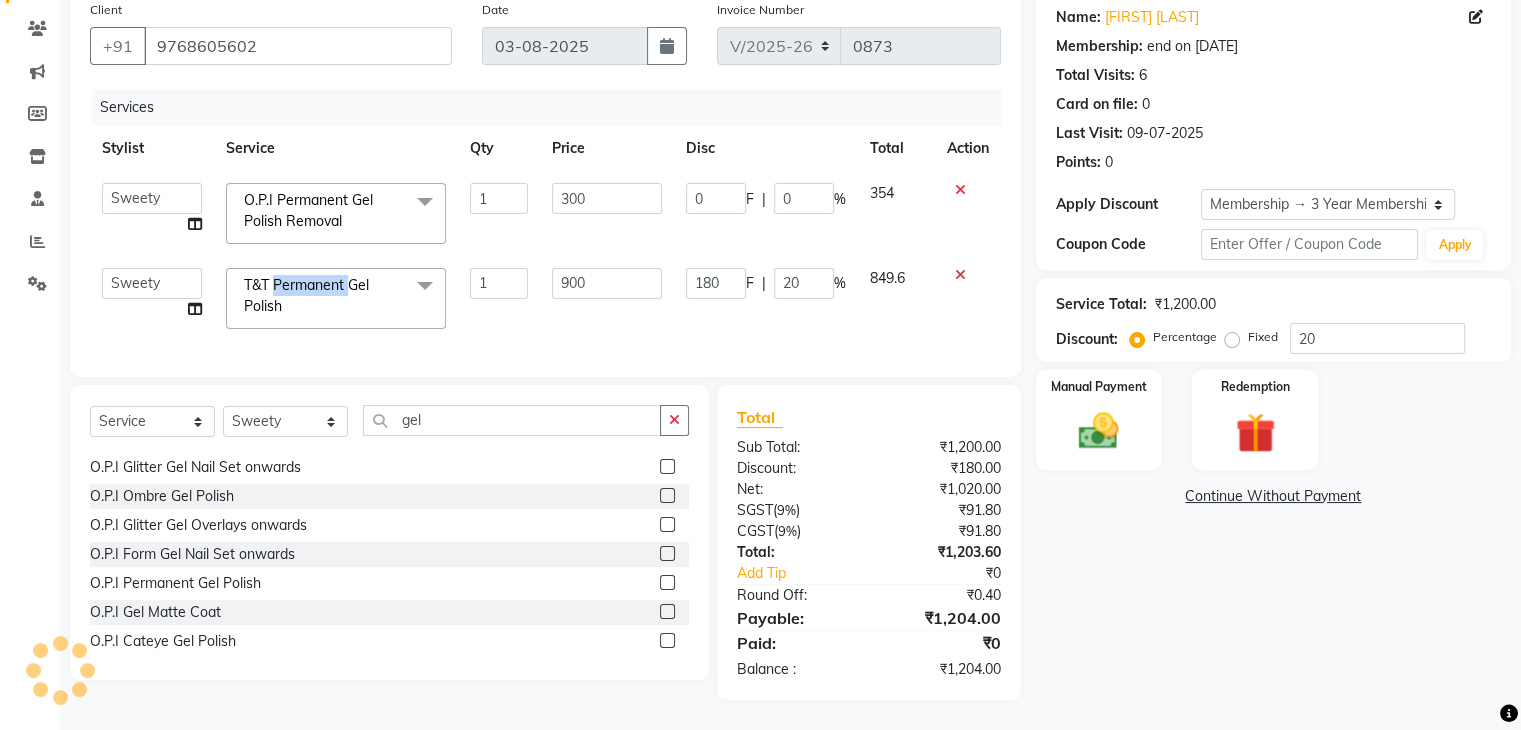 scroll, scrollTop: 174, scrollLeft: 0, axis: vertical 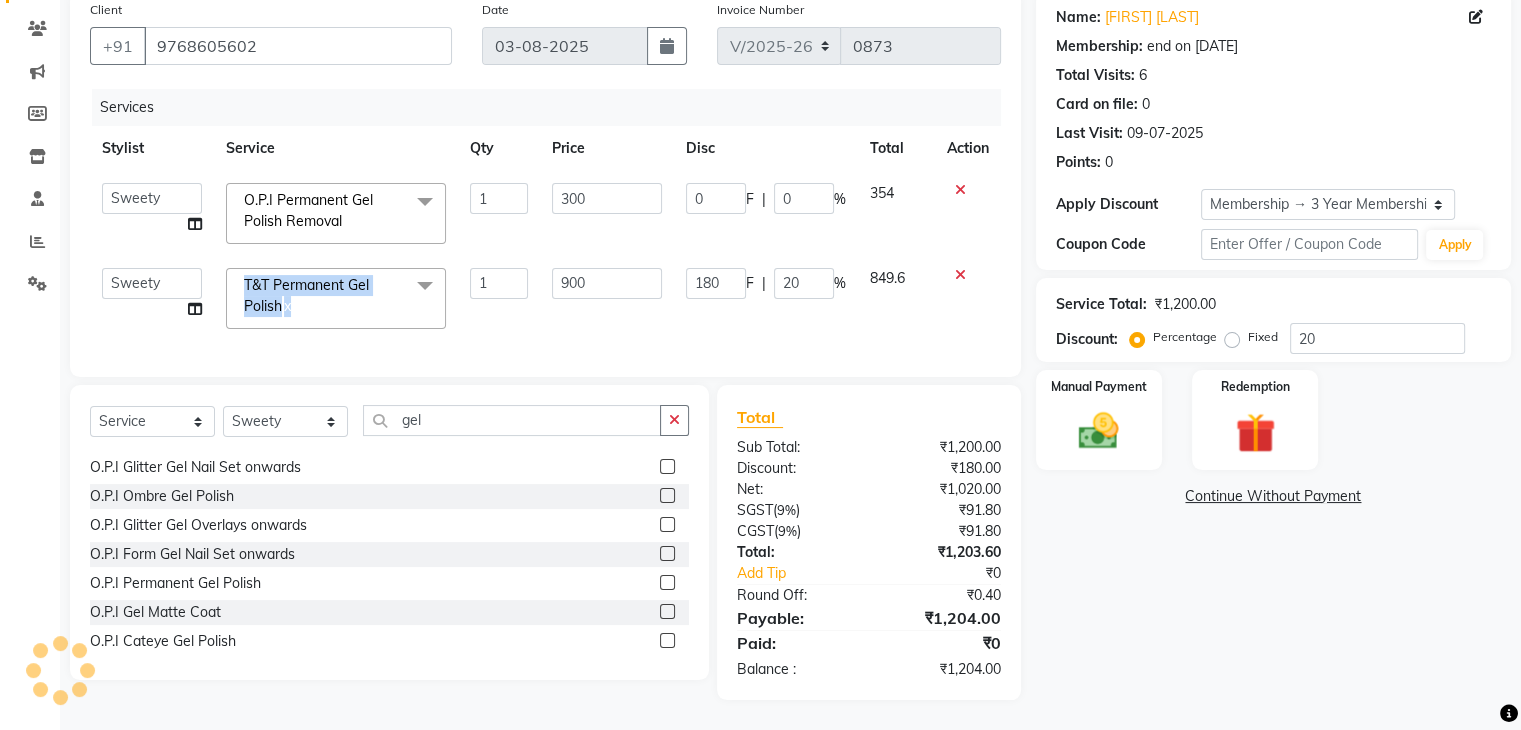 click on "T&T Permanent Gel Polish" 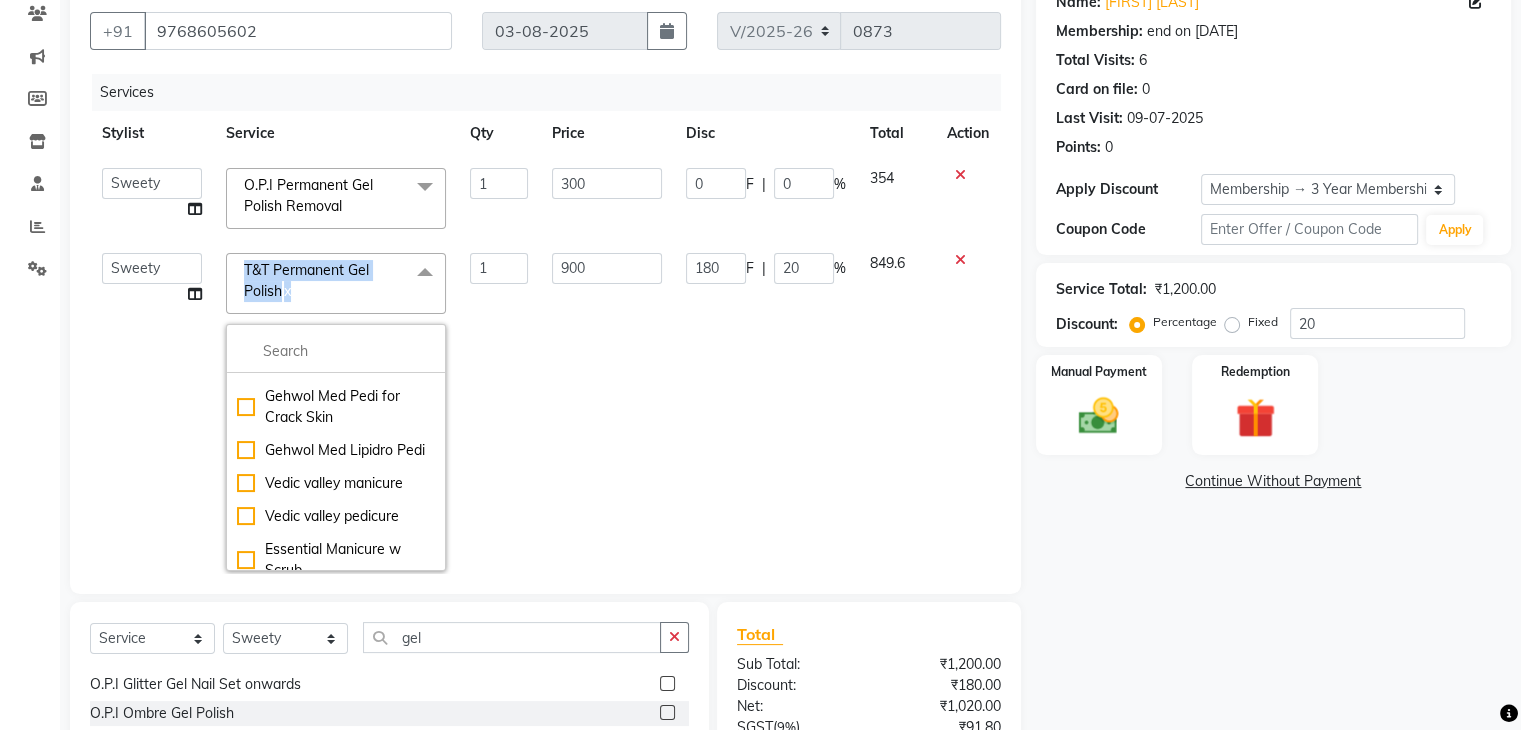 copy on "T&T Permanent Gel Polish  x" 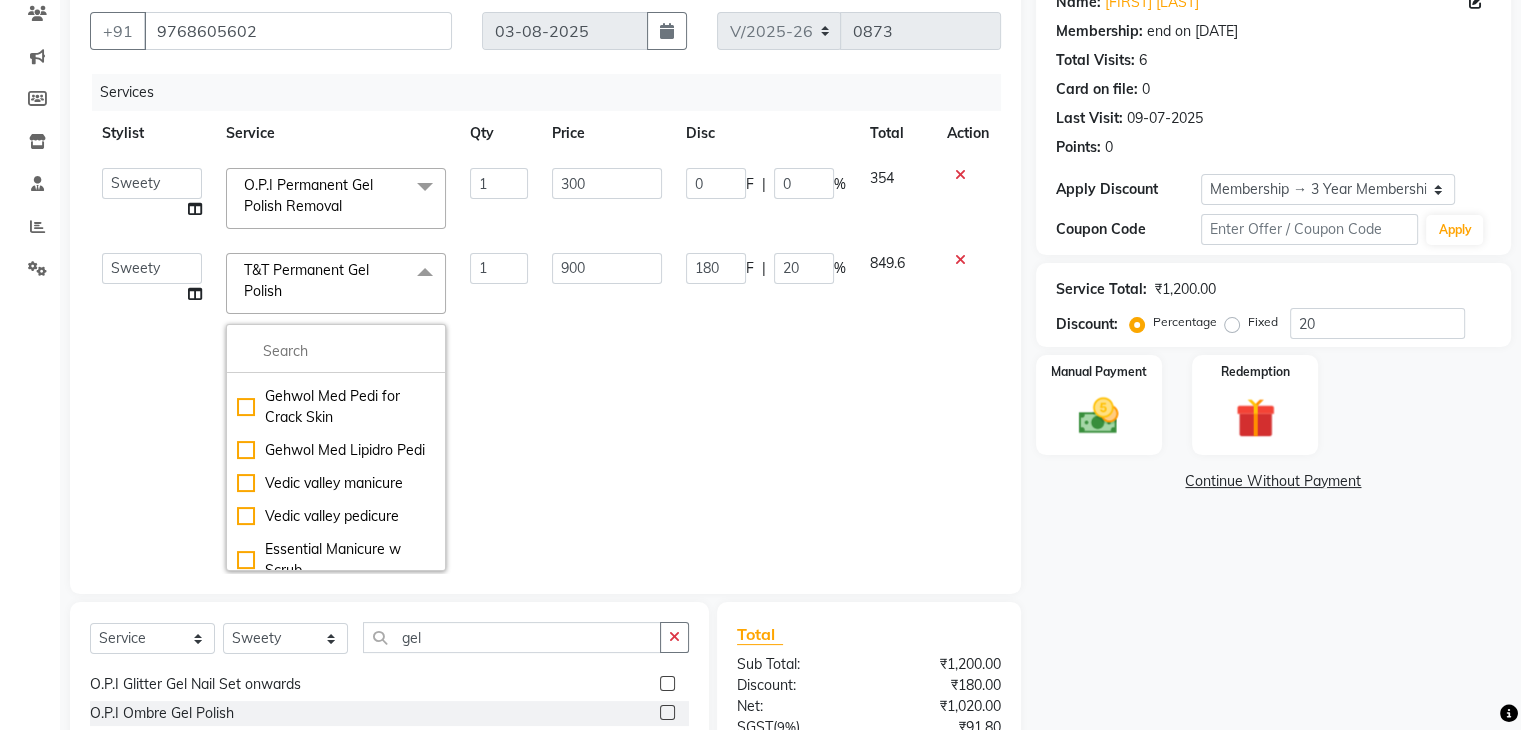 click on "900" 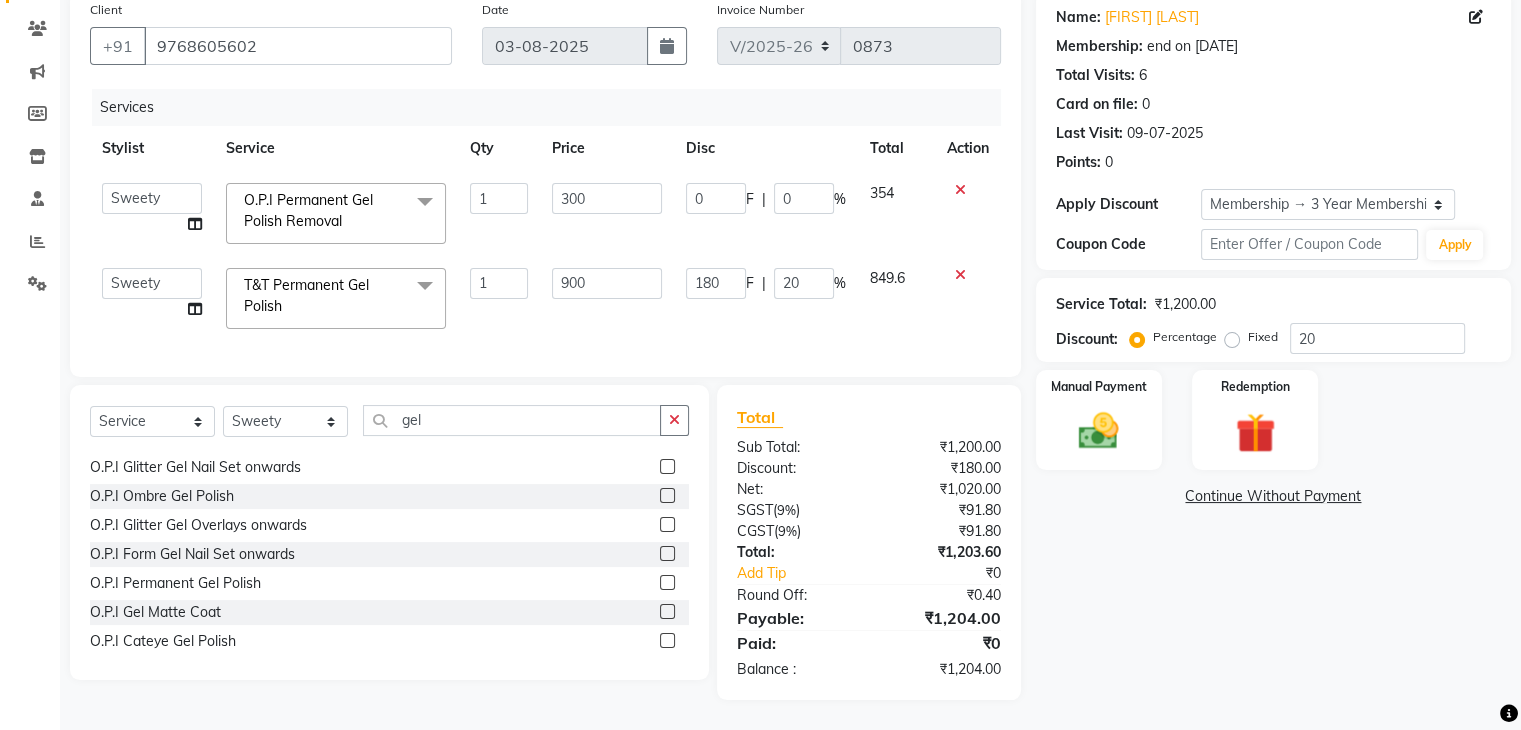 scroll, scrollTop: 174, scrollLeft: 0, axis: vertical 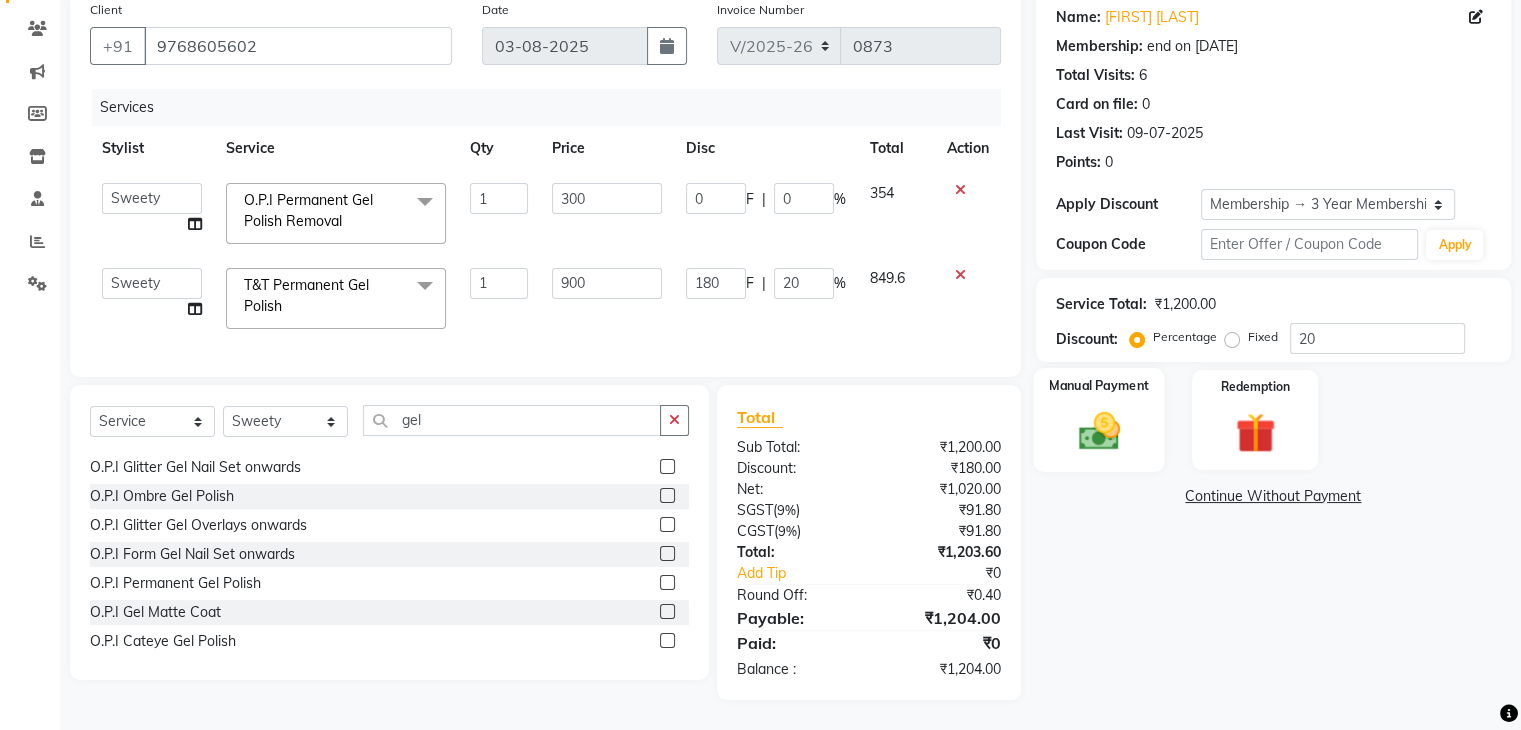 click 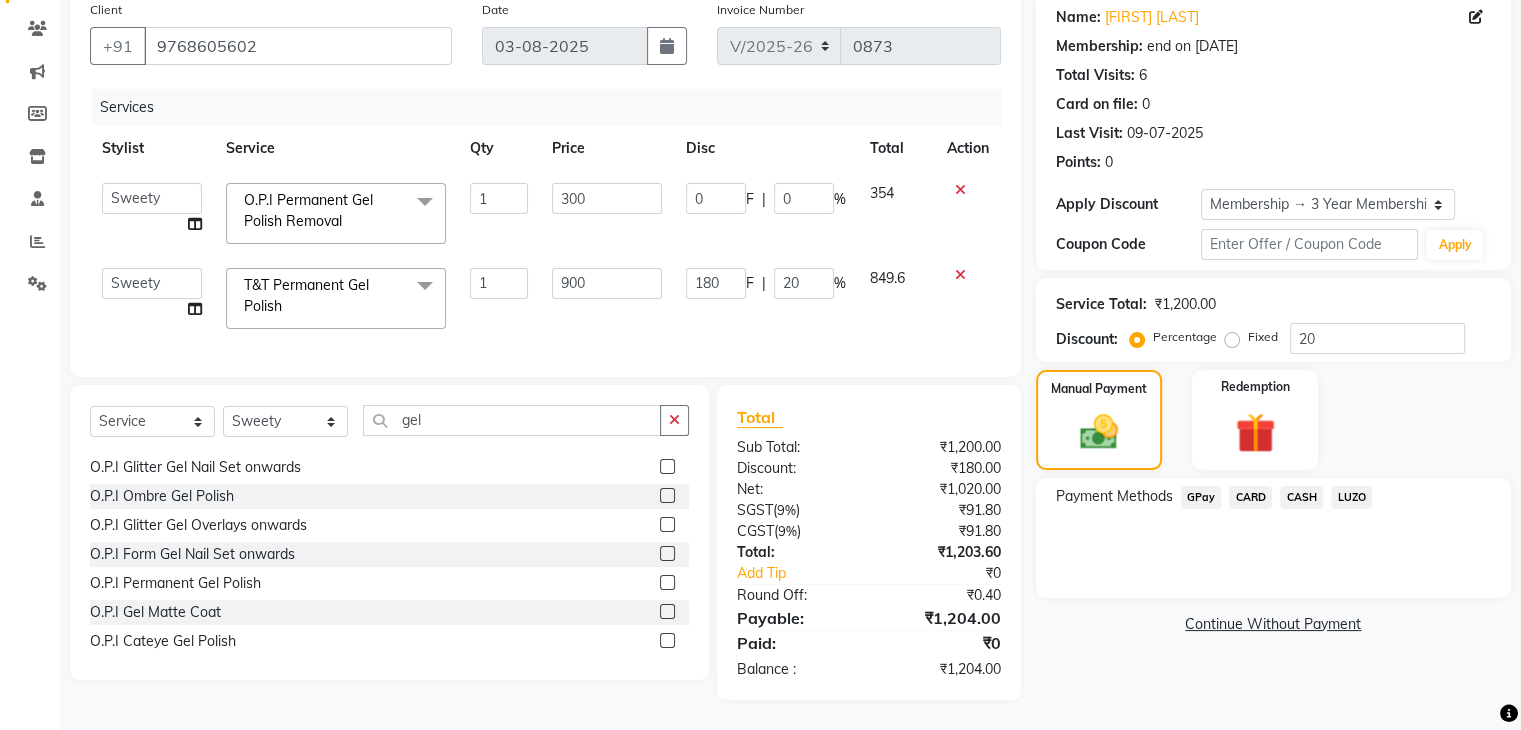 click on "GPay" 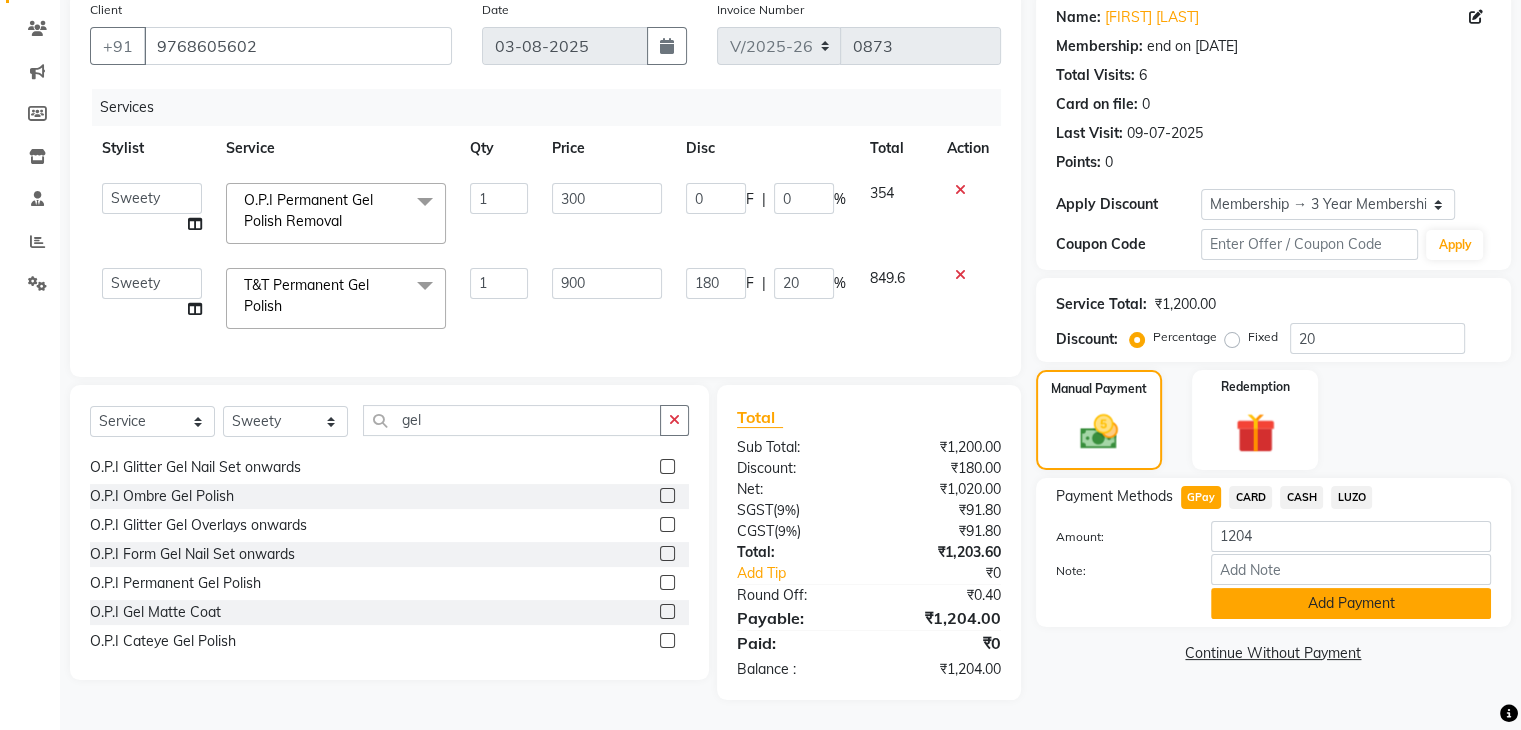 click on "Add Payment" 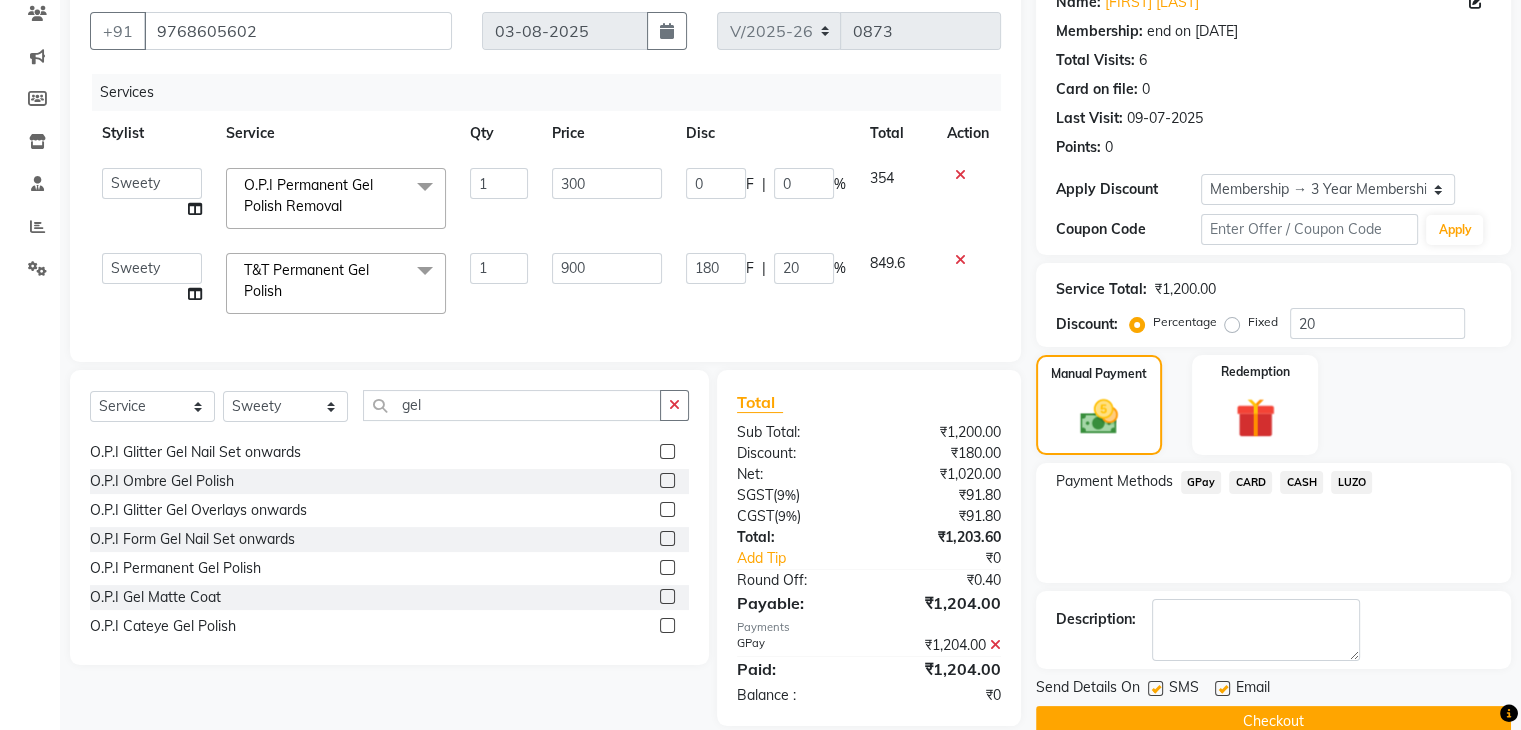 scroll, scrollTop: 216, scrollLeft: 0, axis: vertical 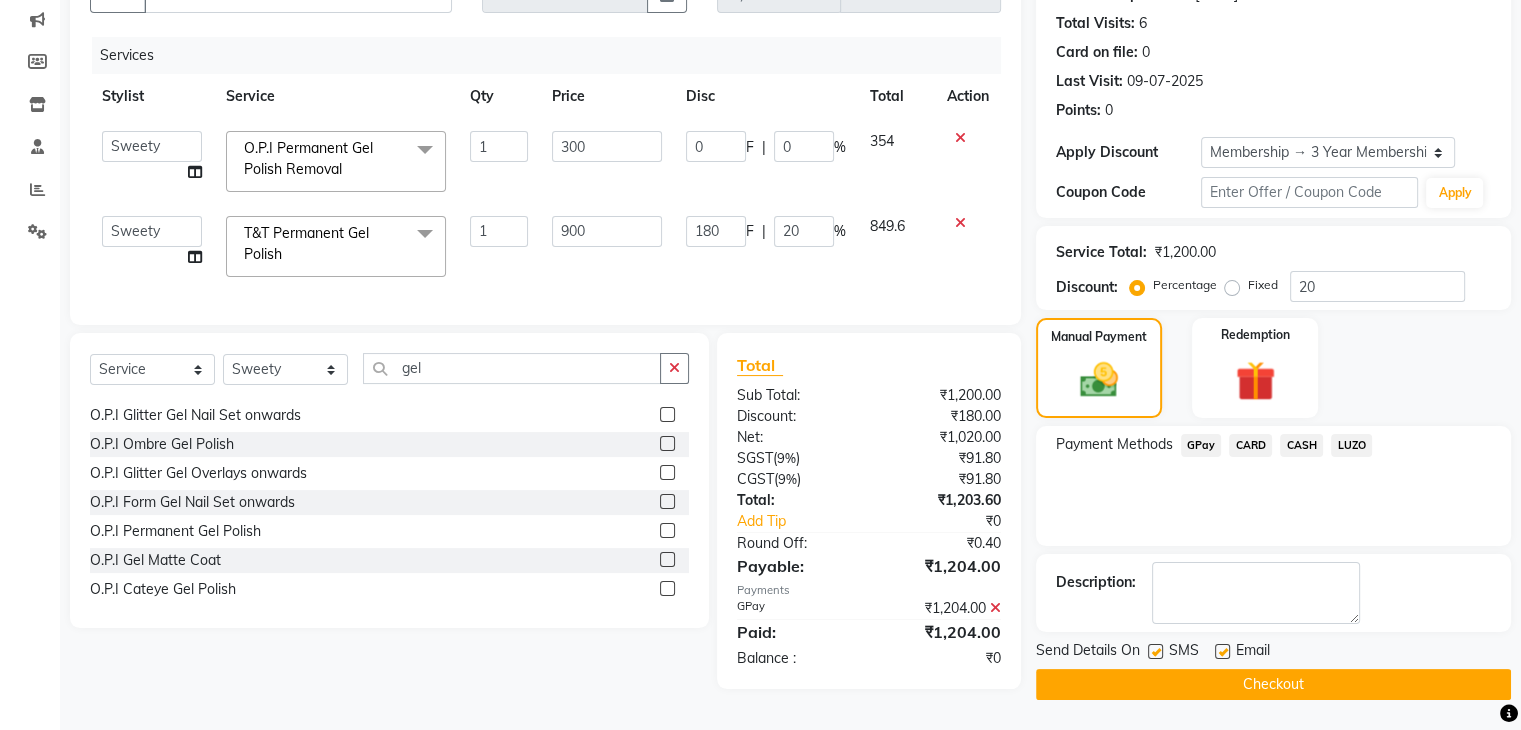 click on "Checkout" 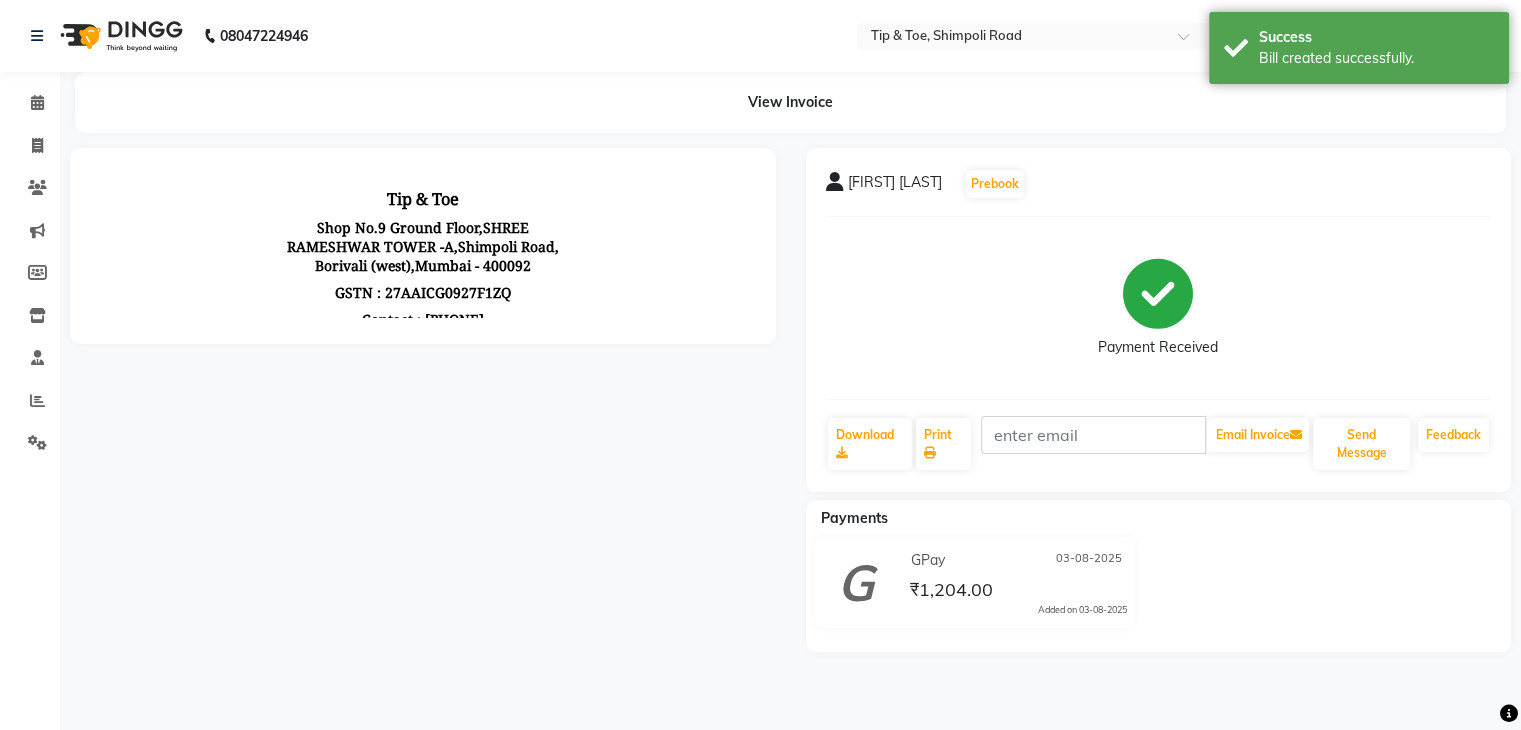 scroll, scrollTop: 0, scrollLeft: 0, axis: both 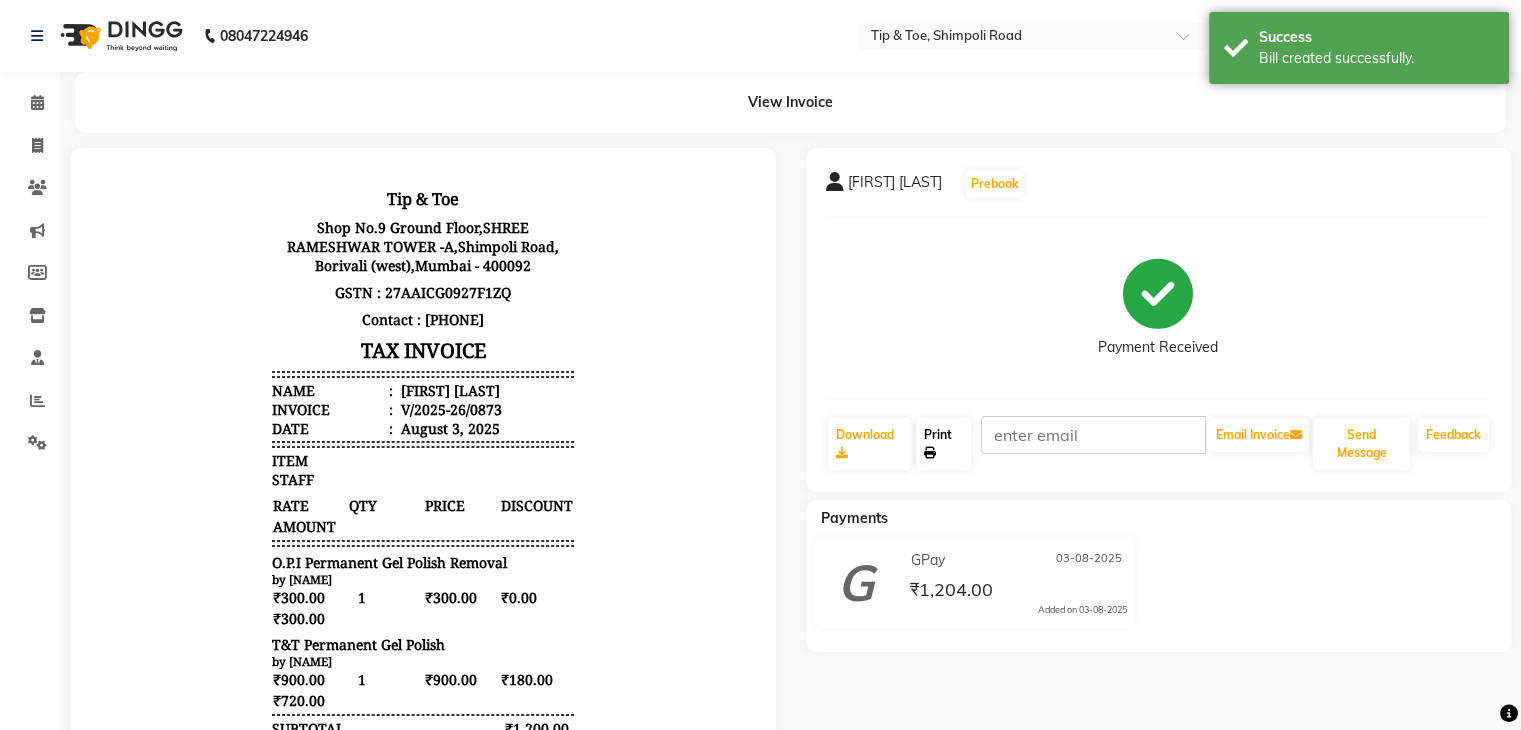 click on "Print" 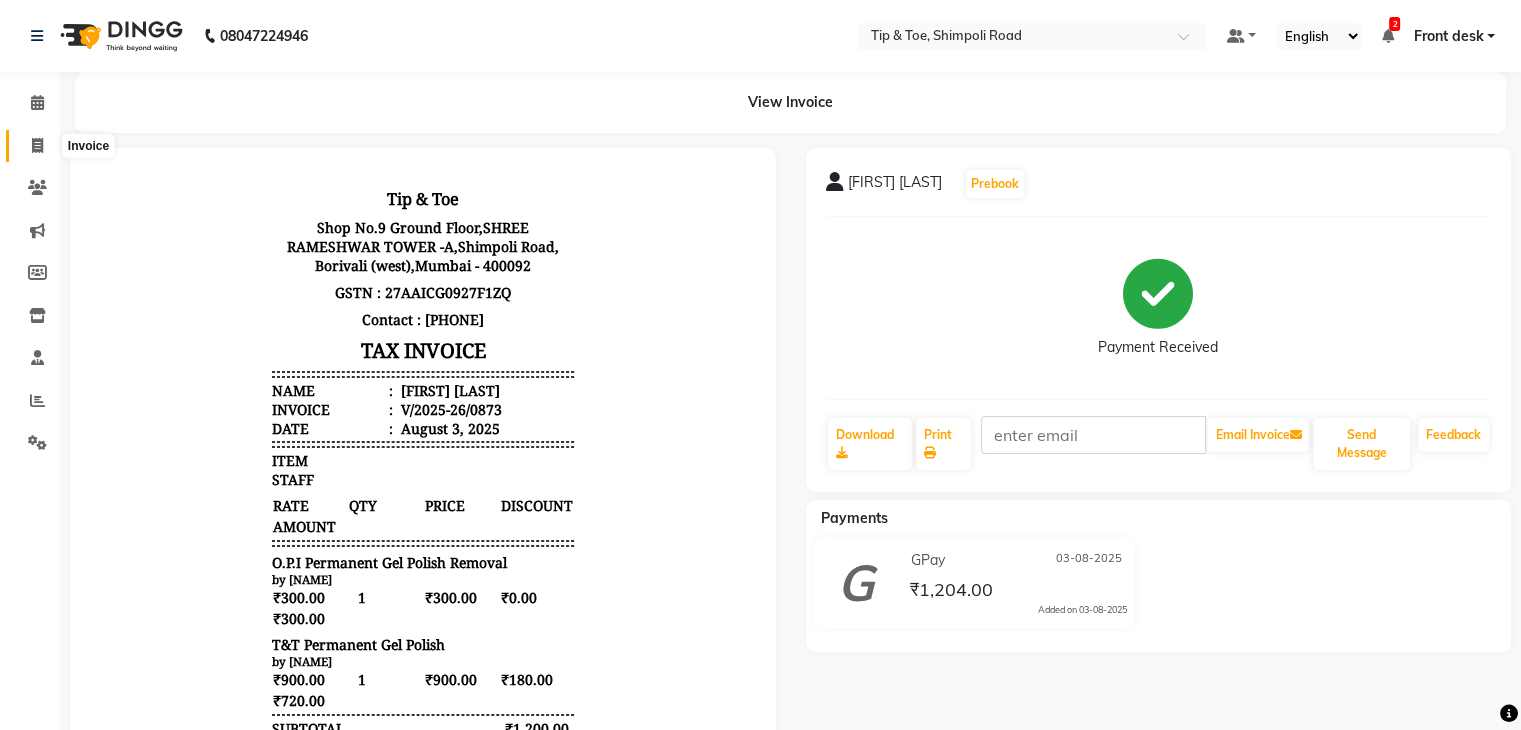 click 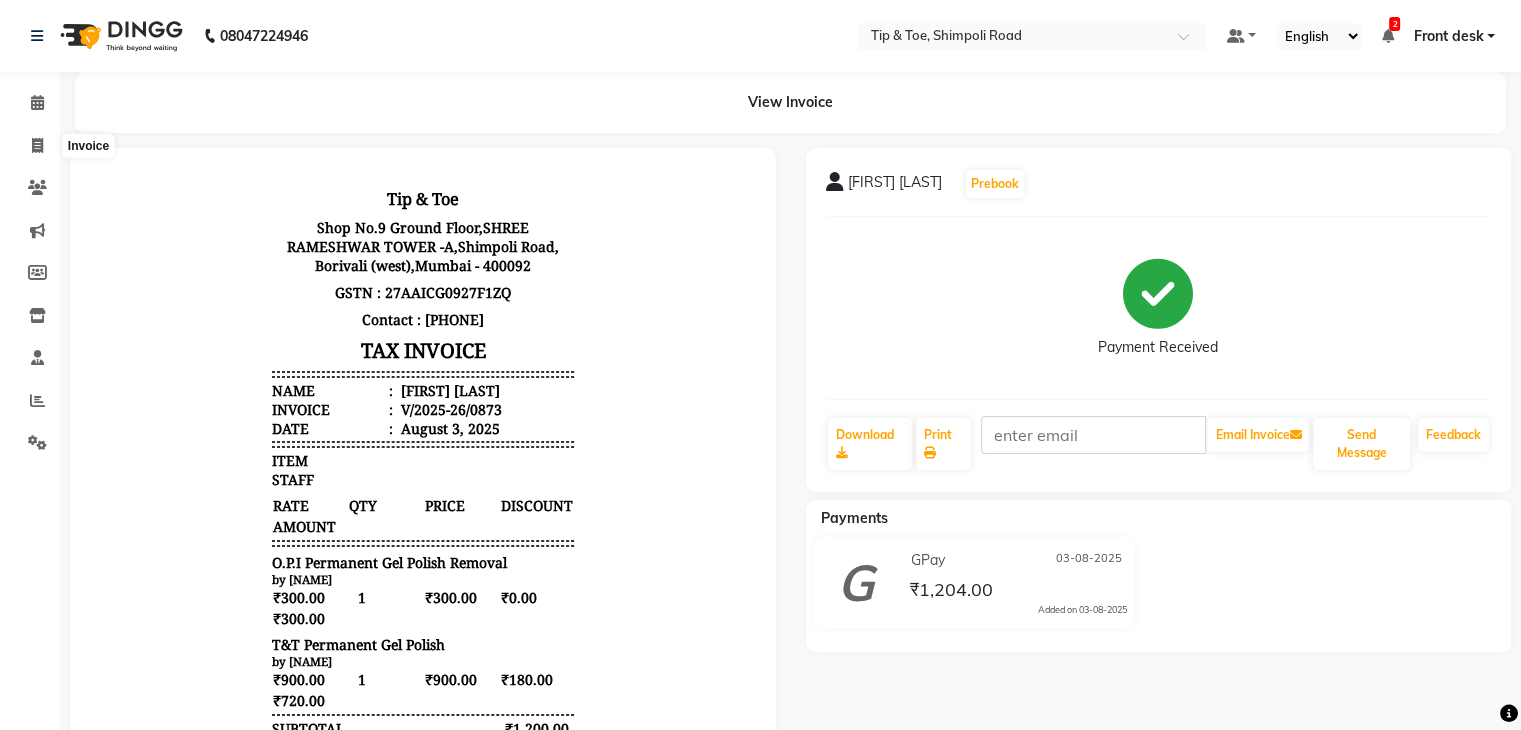 select on "service" 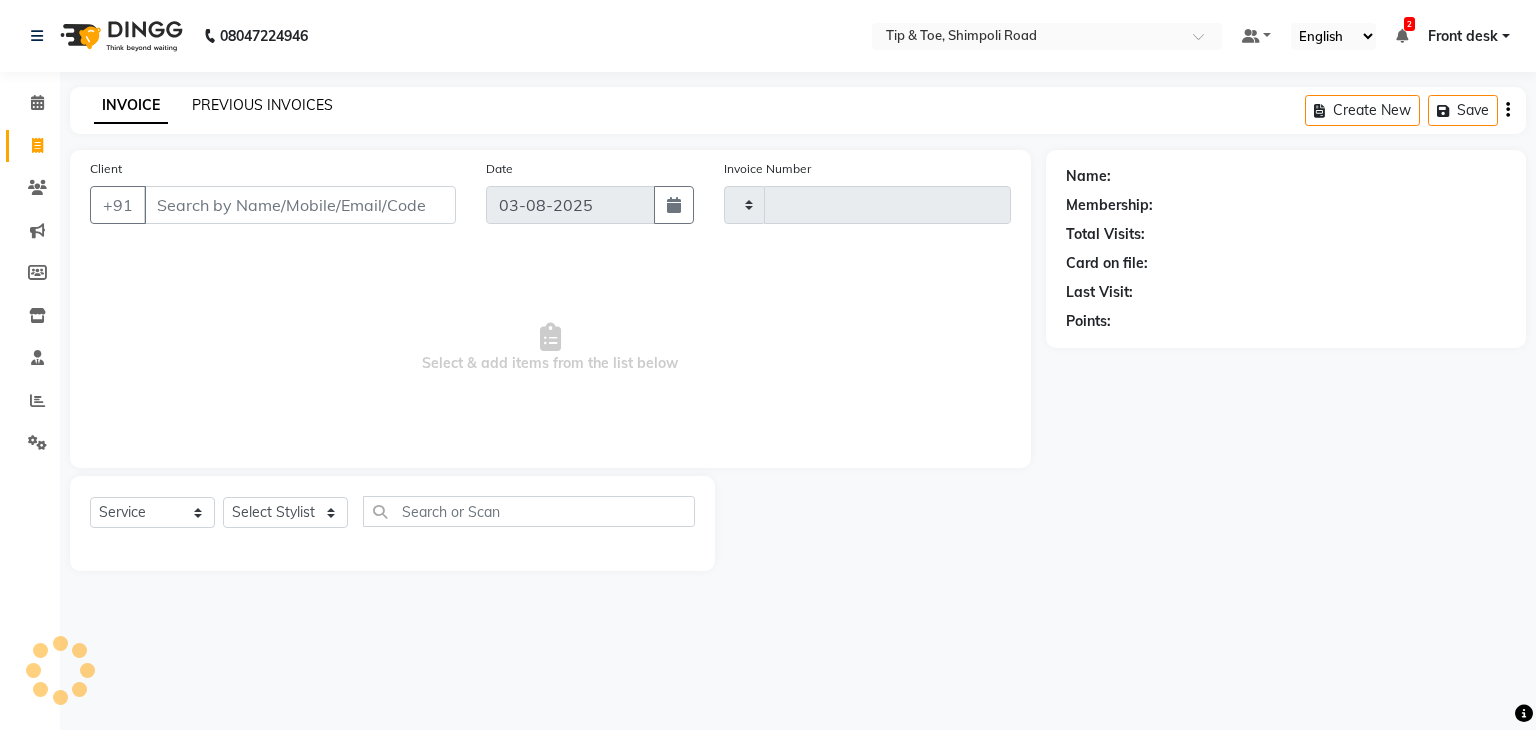 type on "0874" 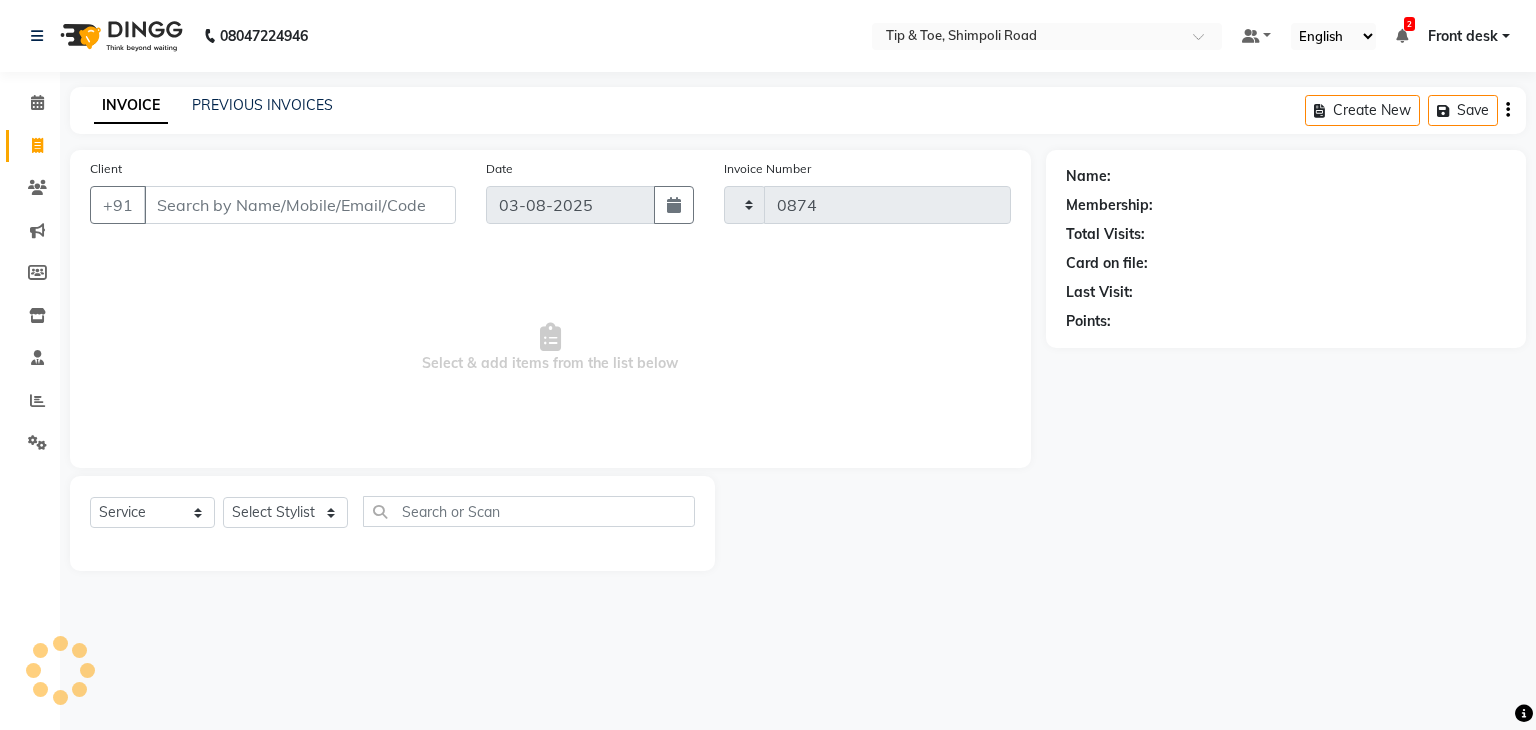 select on "5942" 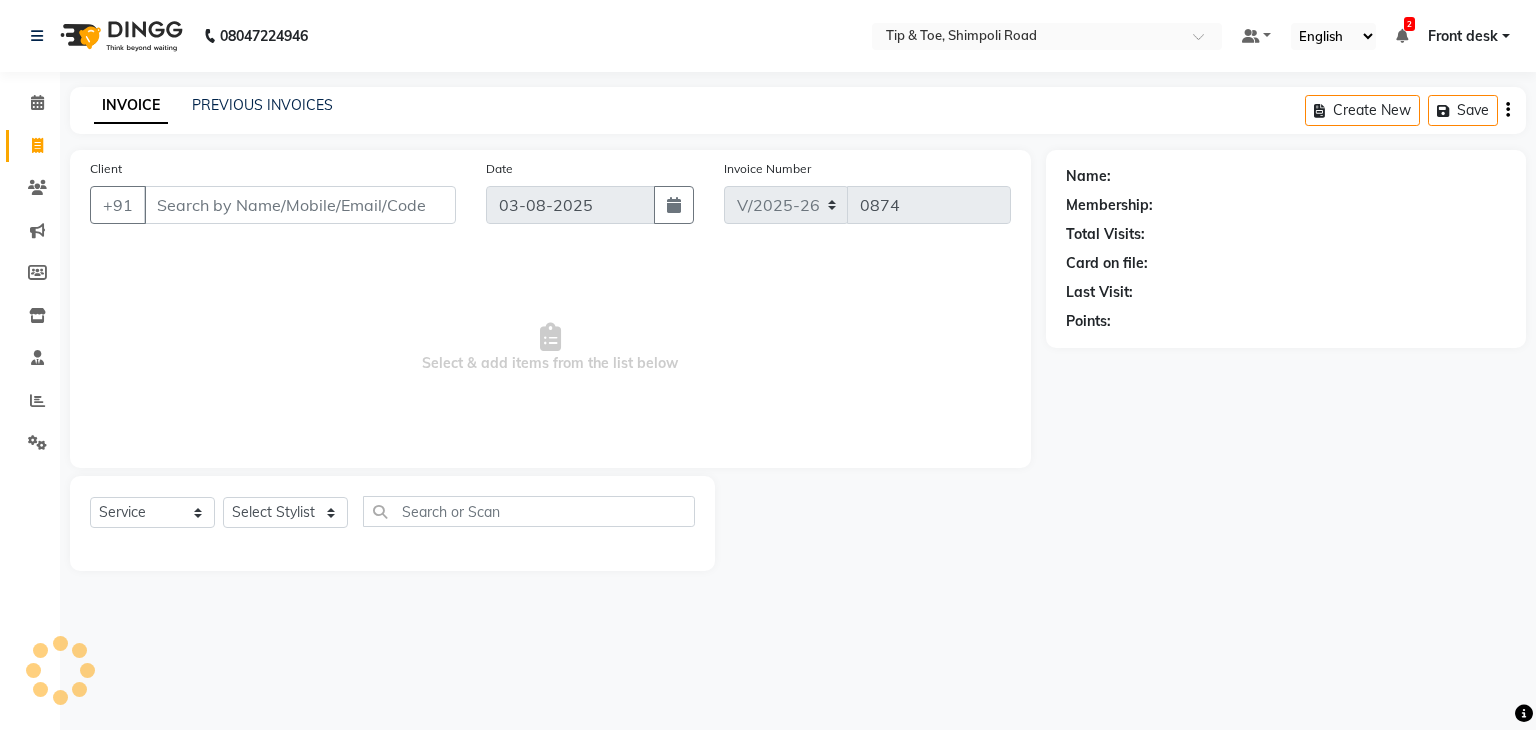 click on "INVOICE PREVIOUS INVOICES Create New   Save" 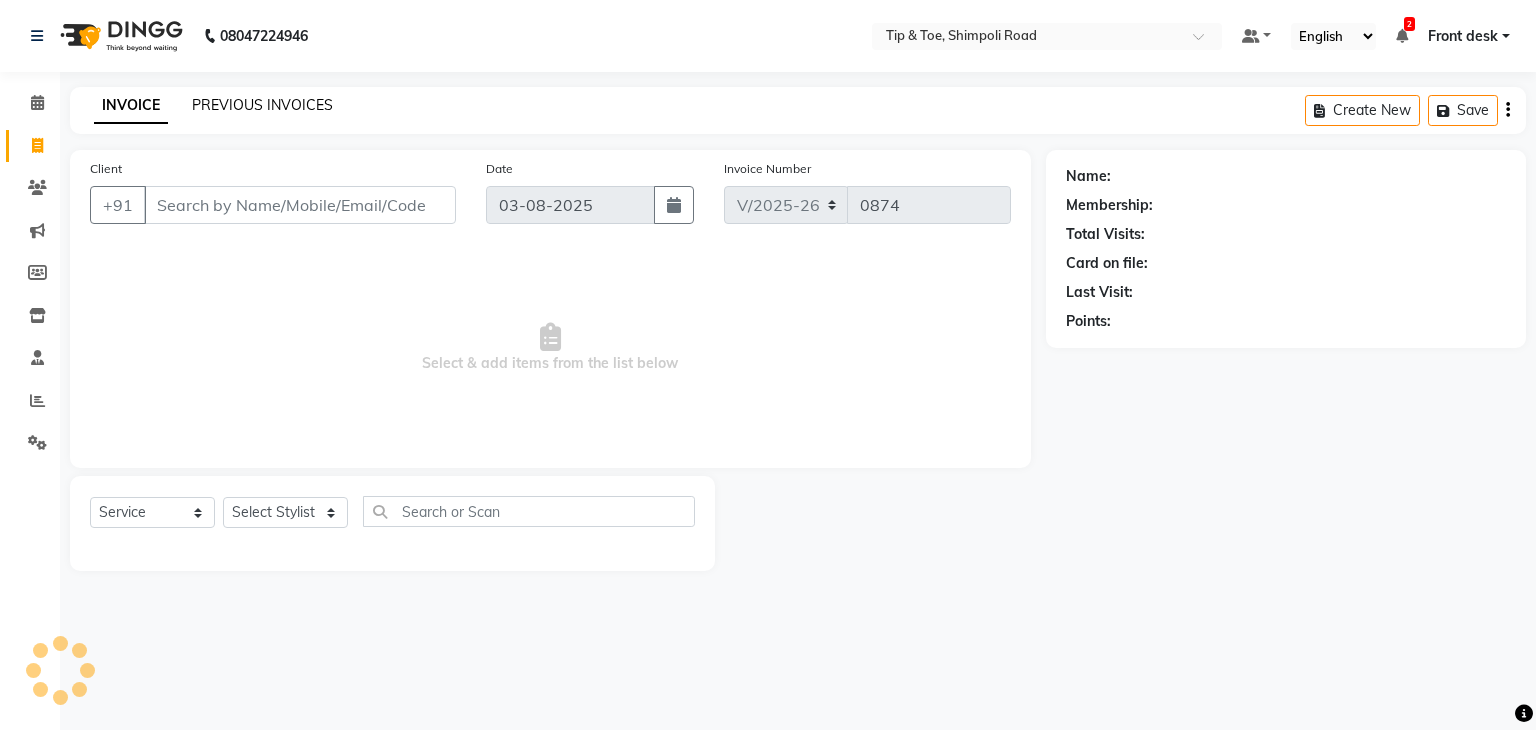 click on "PREVIOUS INVOICES" 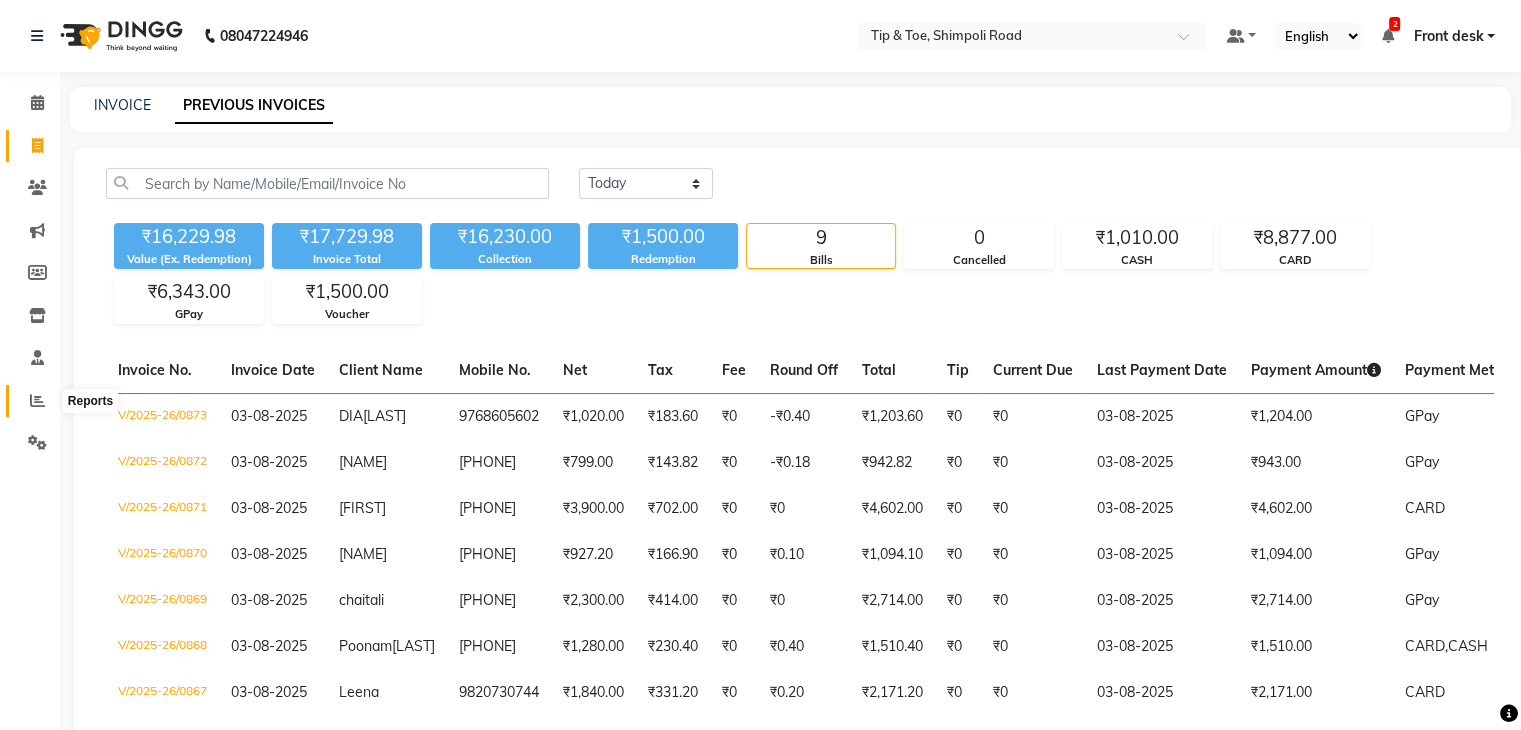 click 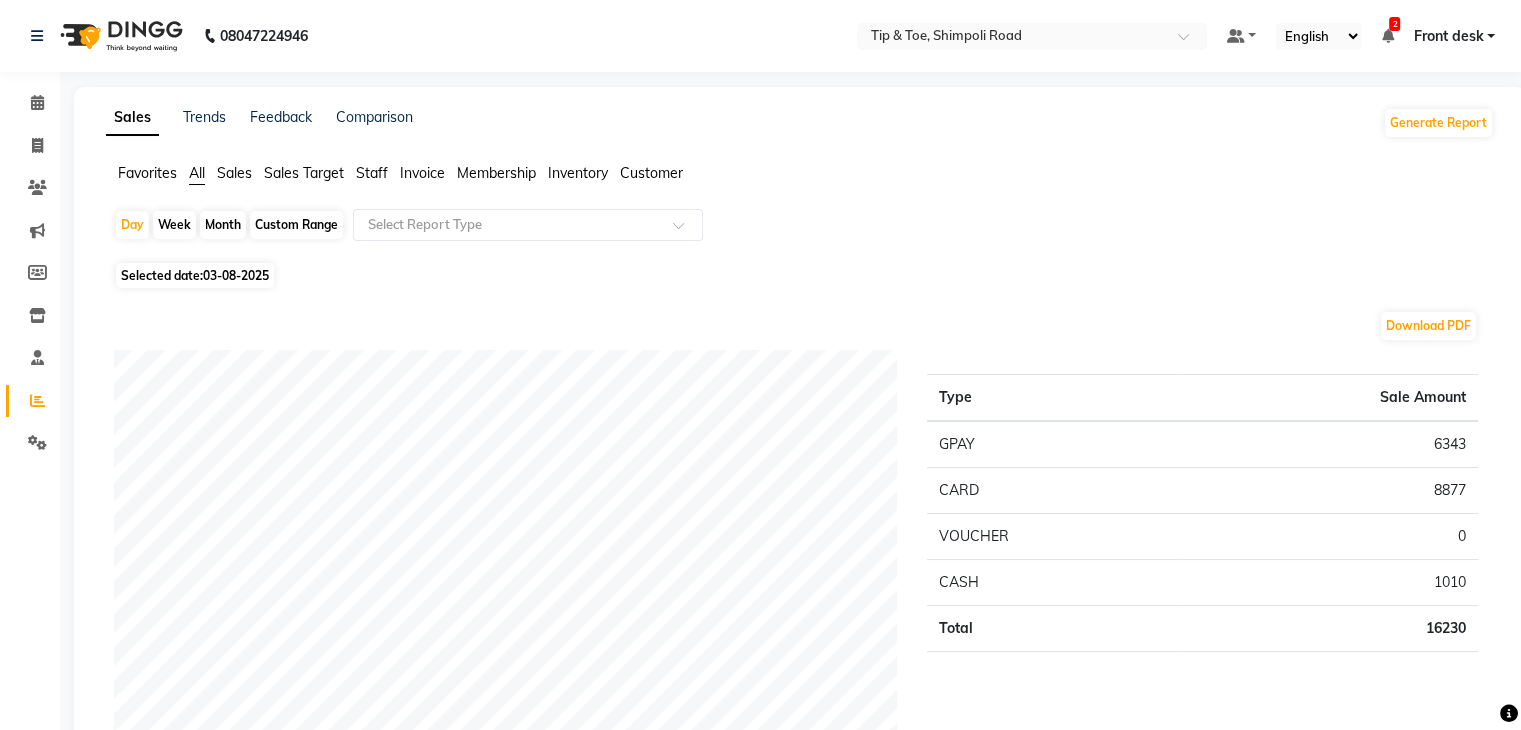 click on "Sales" 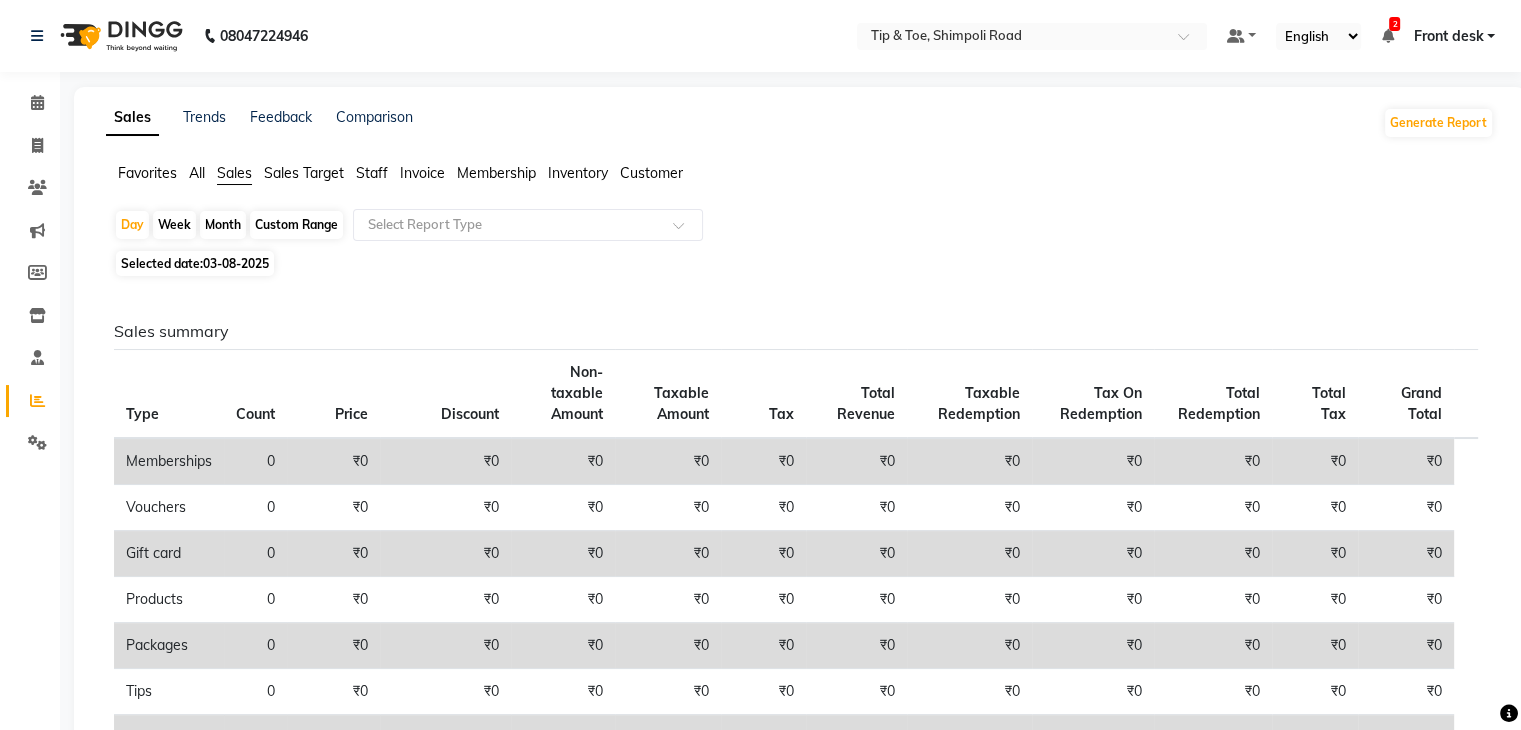 click on "Staff" 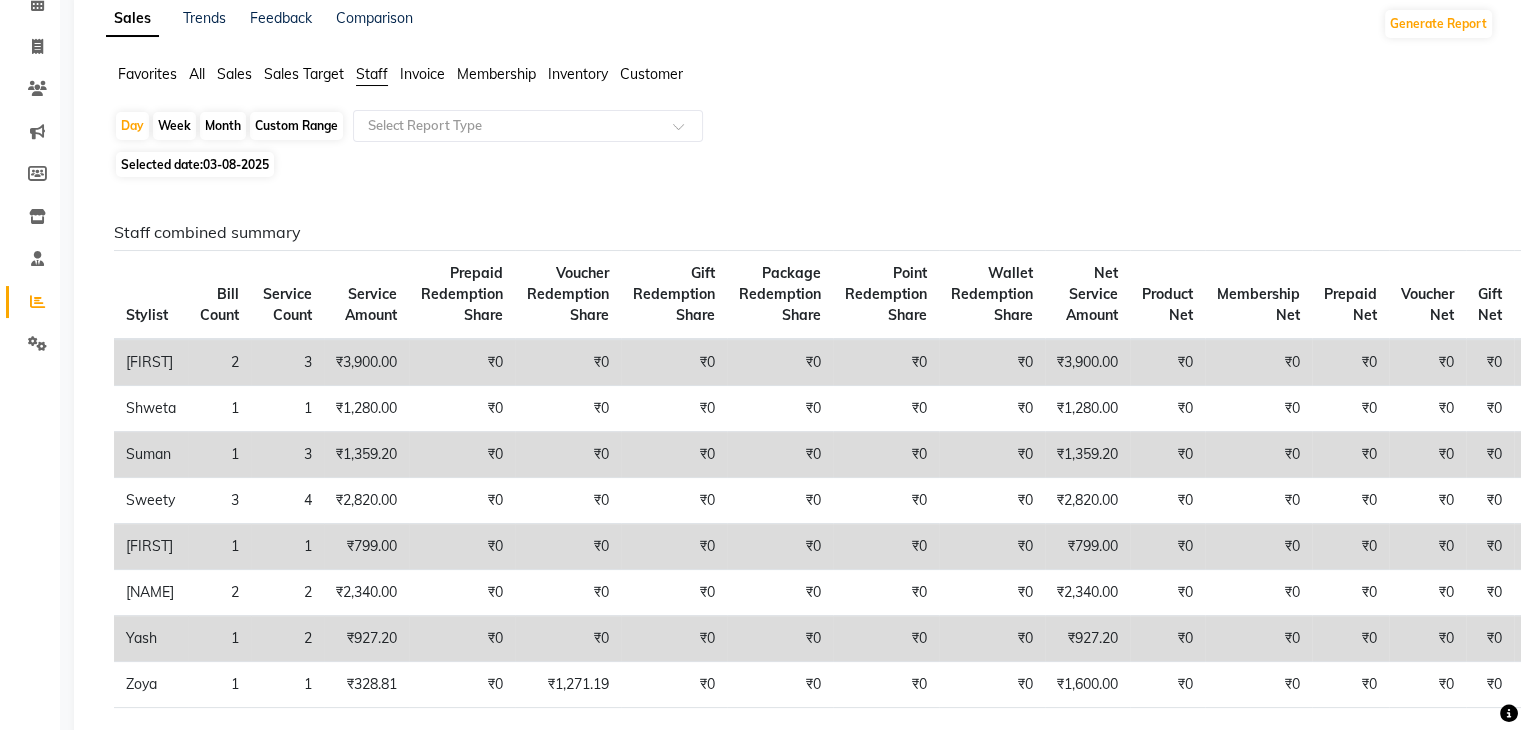 scroll, scrollTop: 100, scrollLeft: 0, axis: vertical 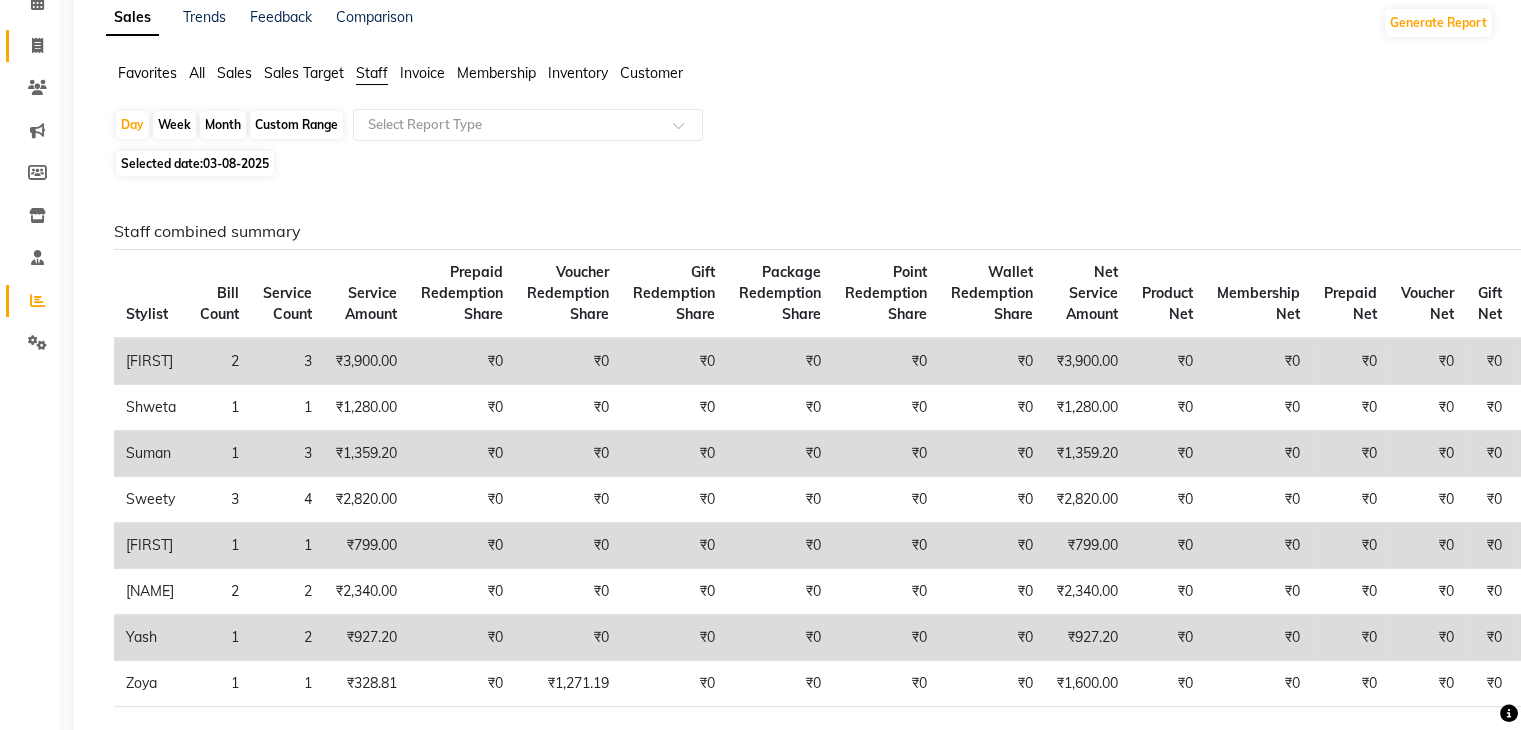 drag, startPoint x: 31, startPoint y: 33, endPoint x: 132, endPoint y: 58, distance: 104.048065 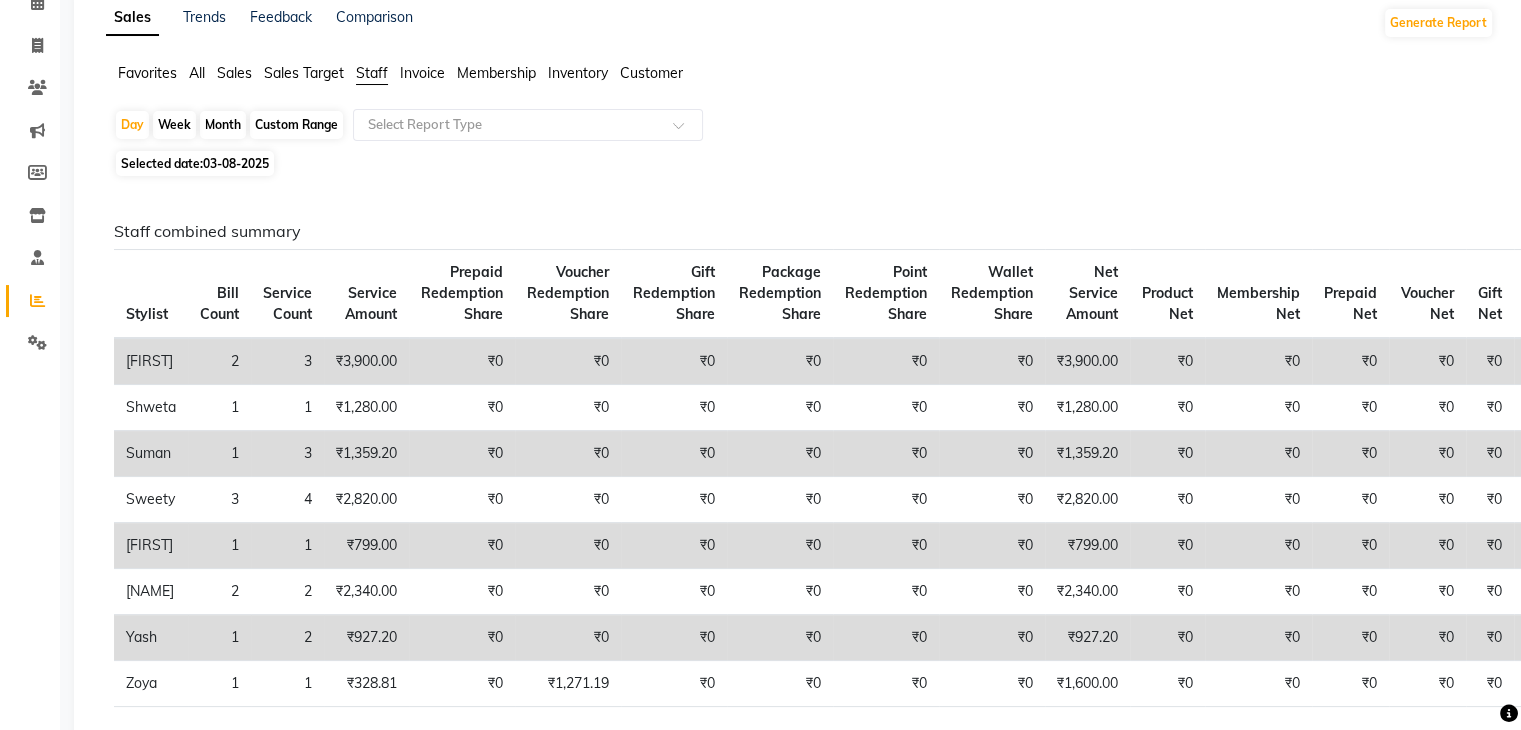 select on "5942" 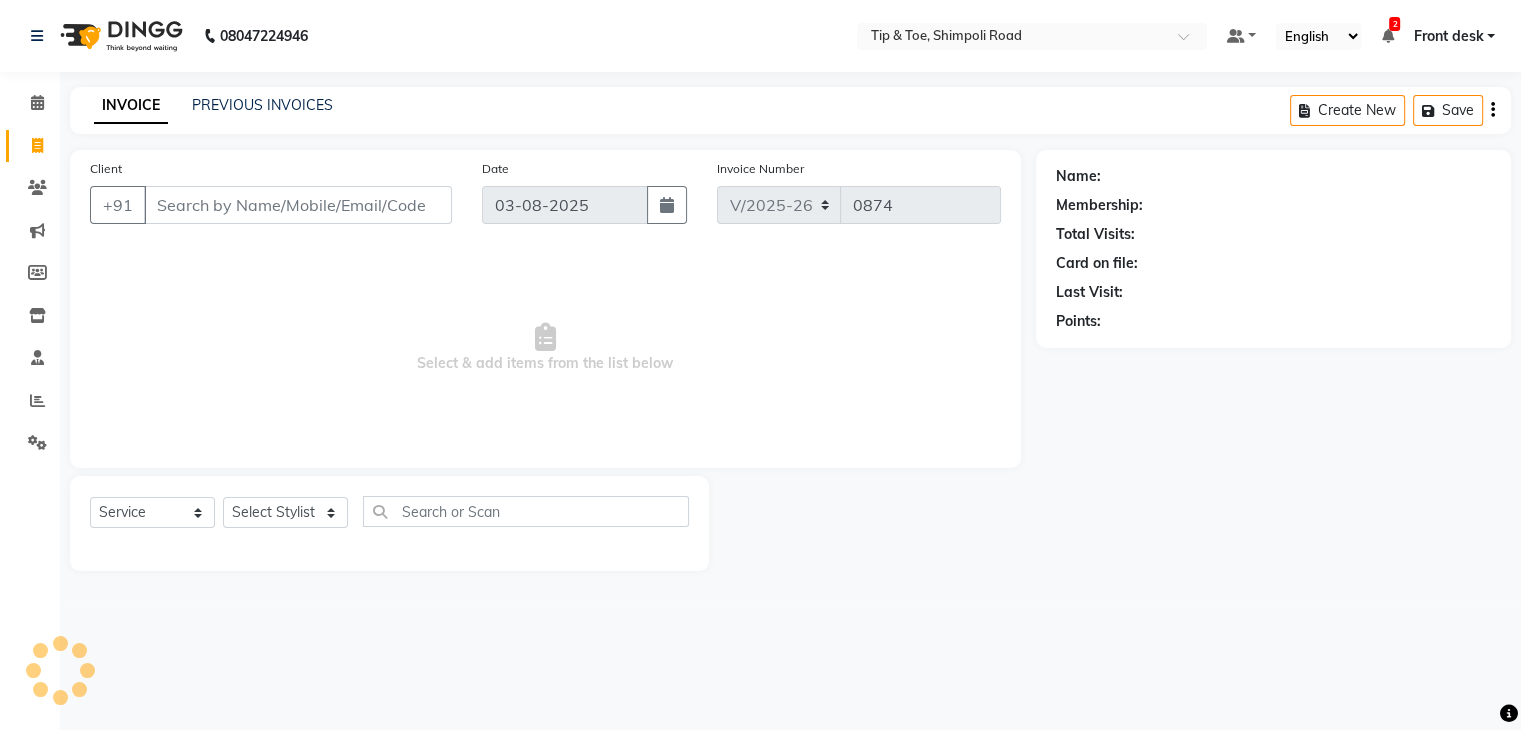 scroll, scrollTop: 0, scrollLeft: 0, axis: both 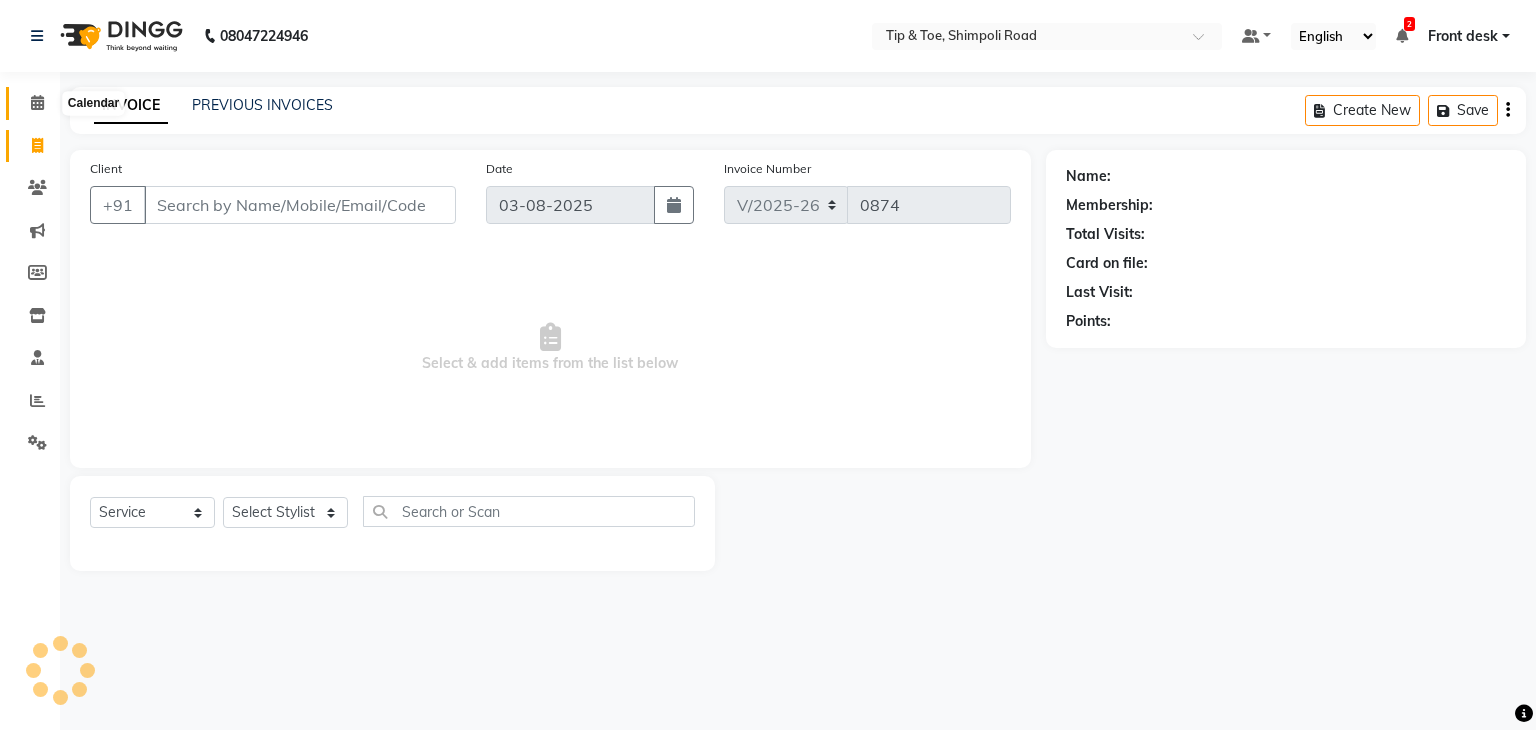 click 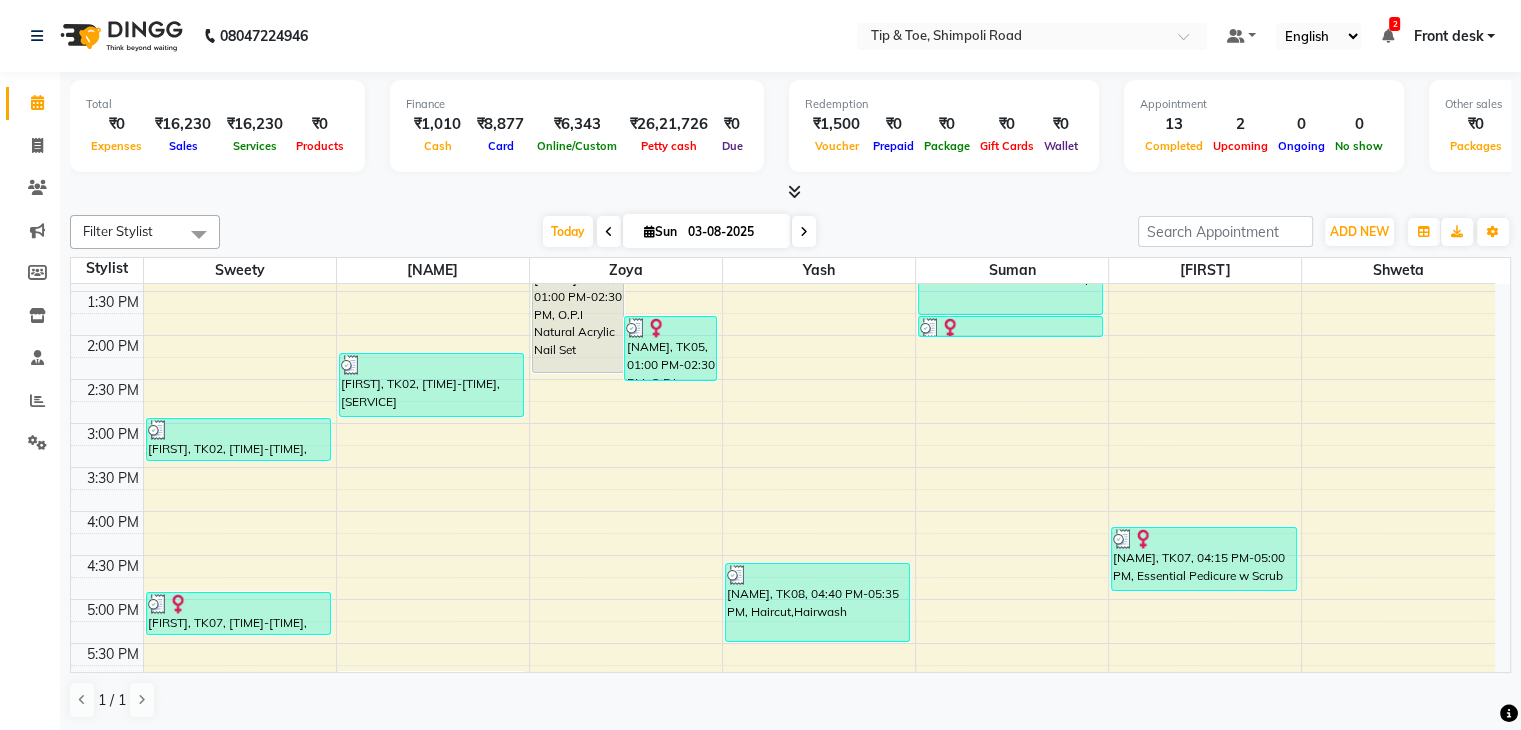 scroll, scrollTop: 300, scrollLeft: 0, axis: vertical 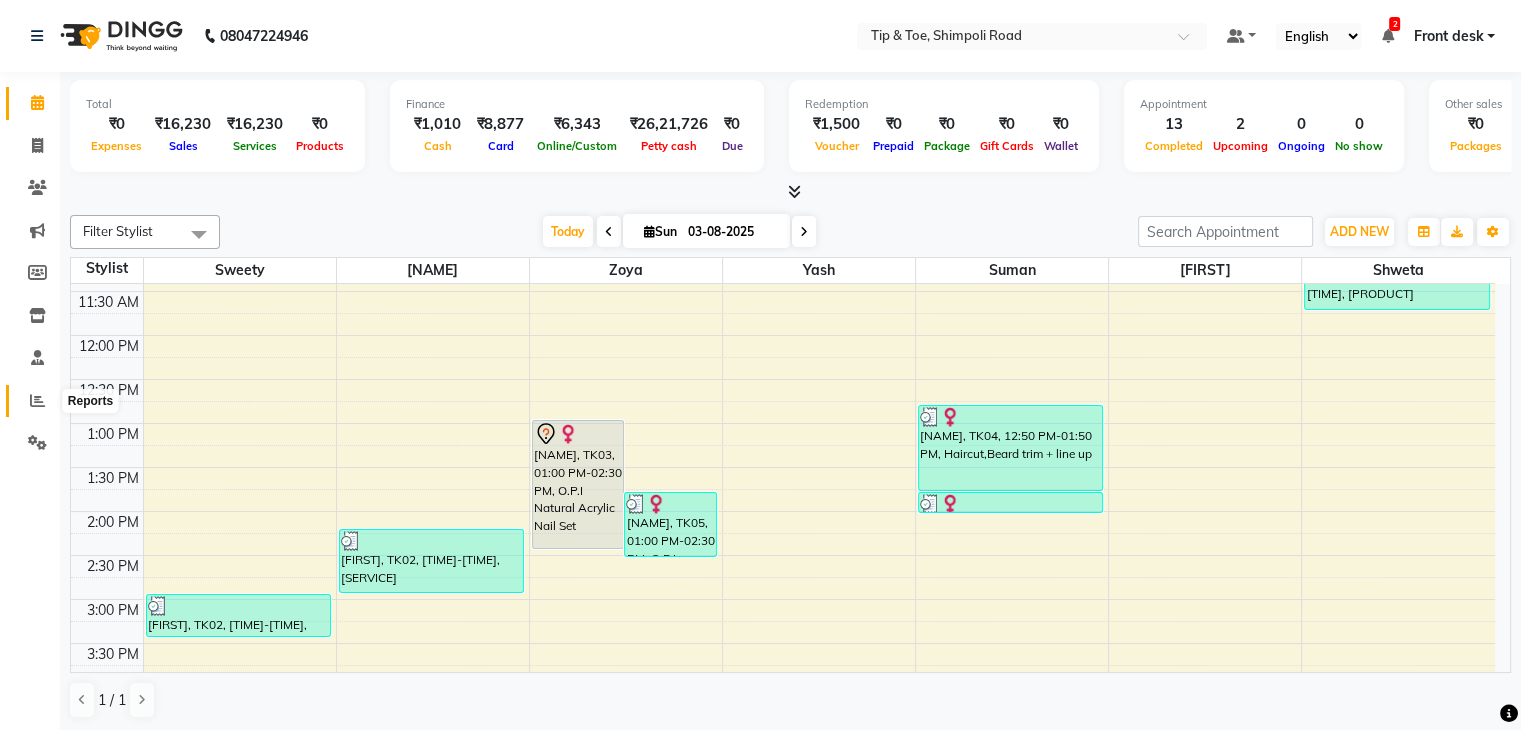 click 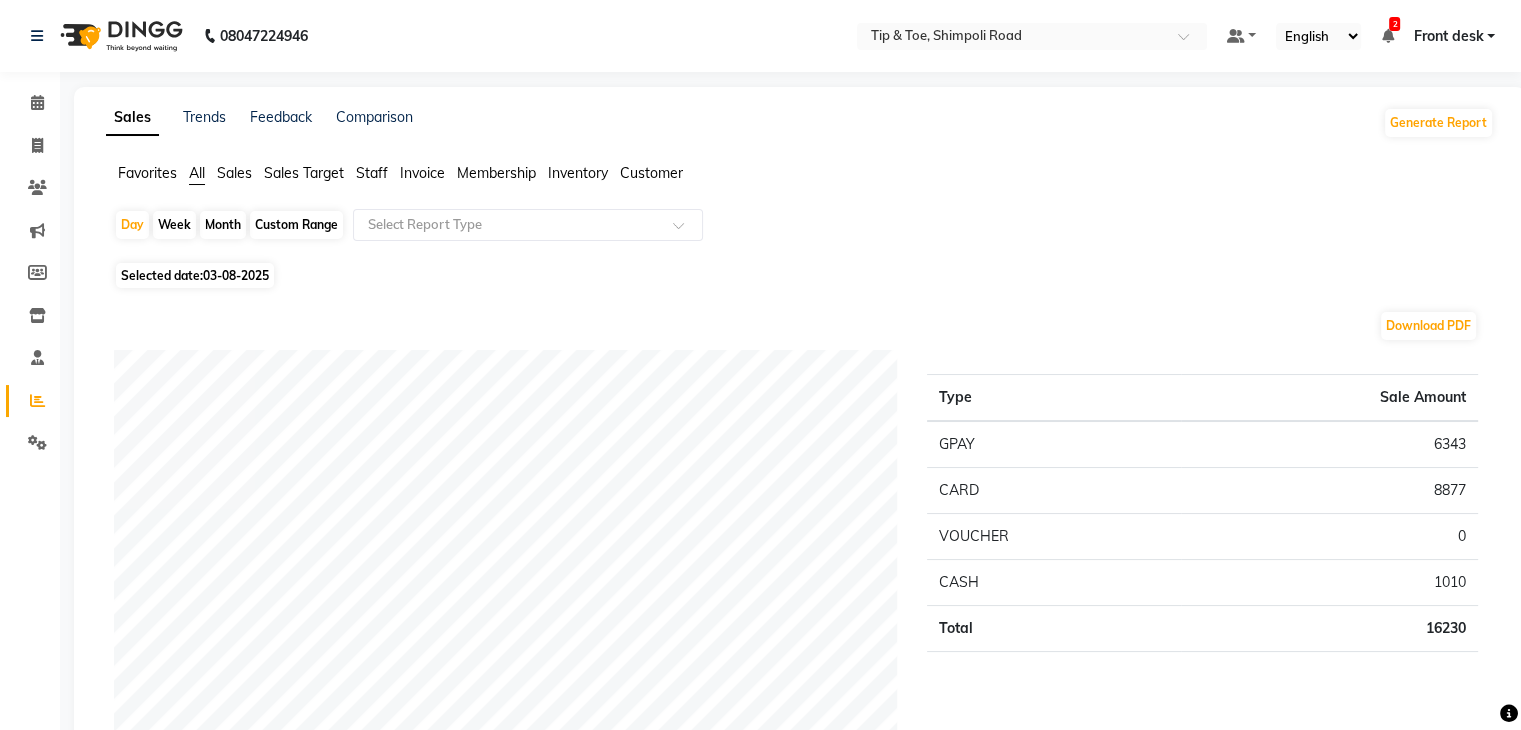 click on "Sales" 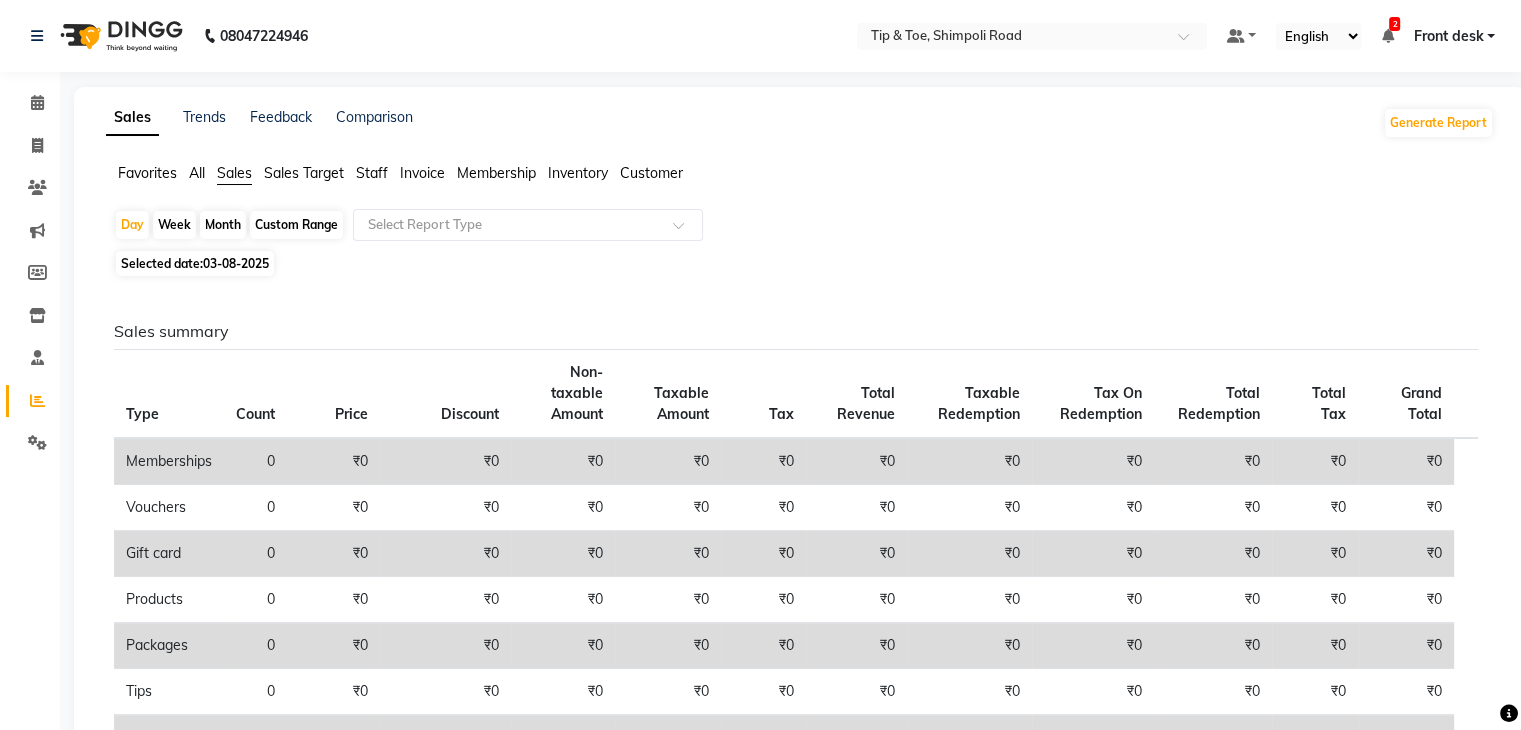 click on "Favorites All Sales Sales Target Staff Invoice Membership Inventory Customer" 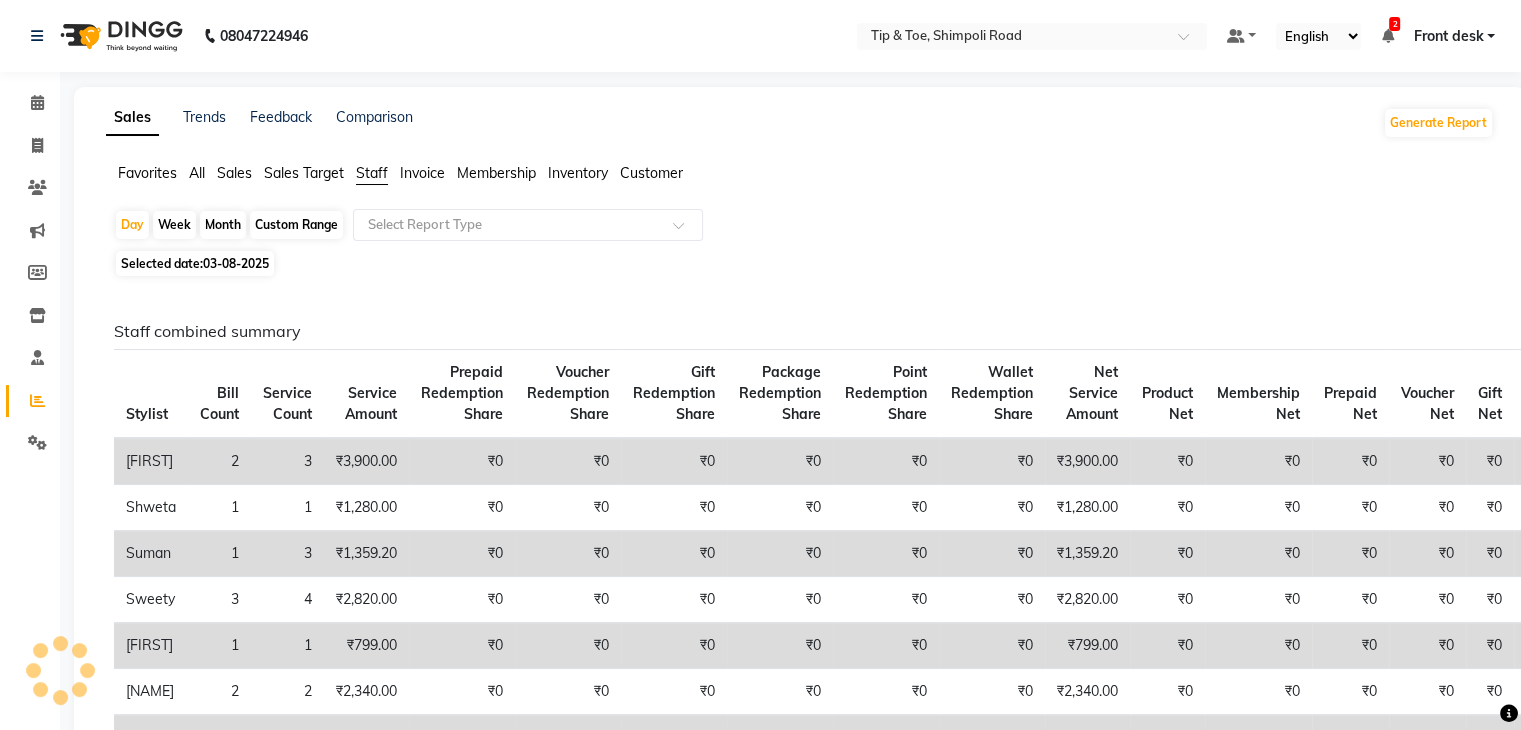 scroll, scrollTop: 200, scrollLeft: 0, axis: vertical 